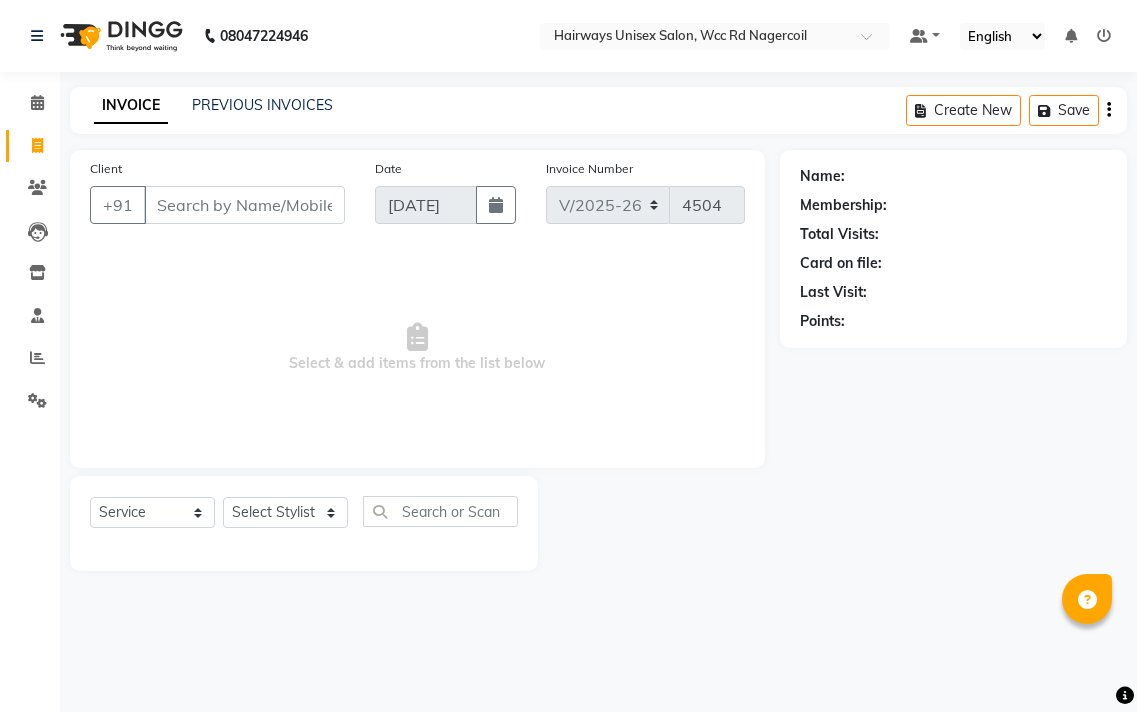 select on "6523" 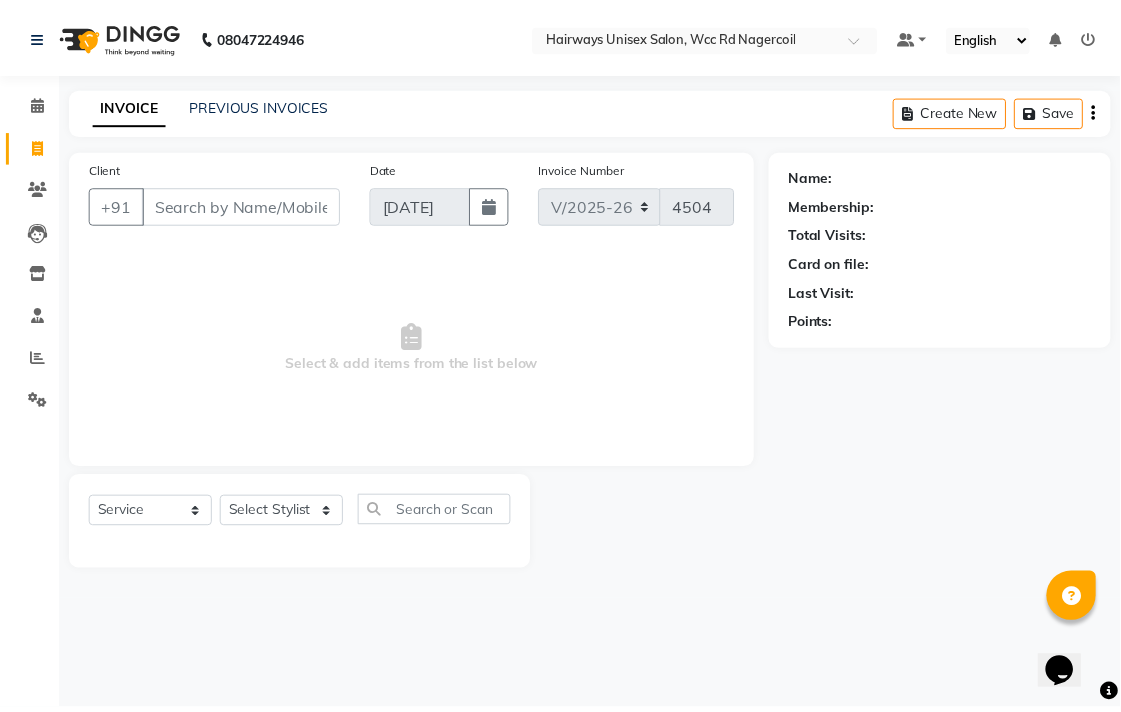scroll, scrollTop: 0, scrollLeft: 0, axis: both 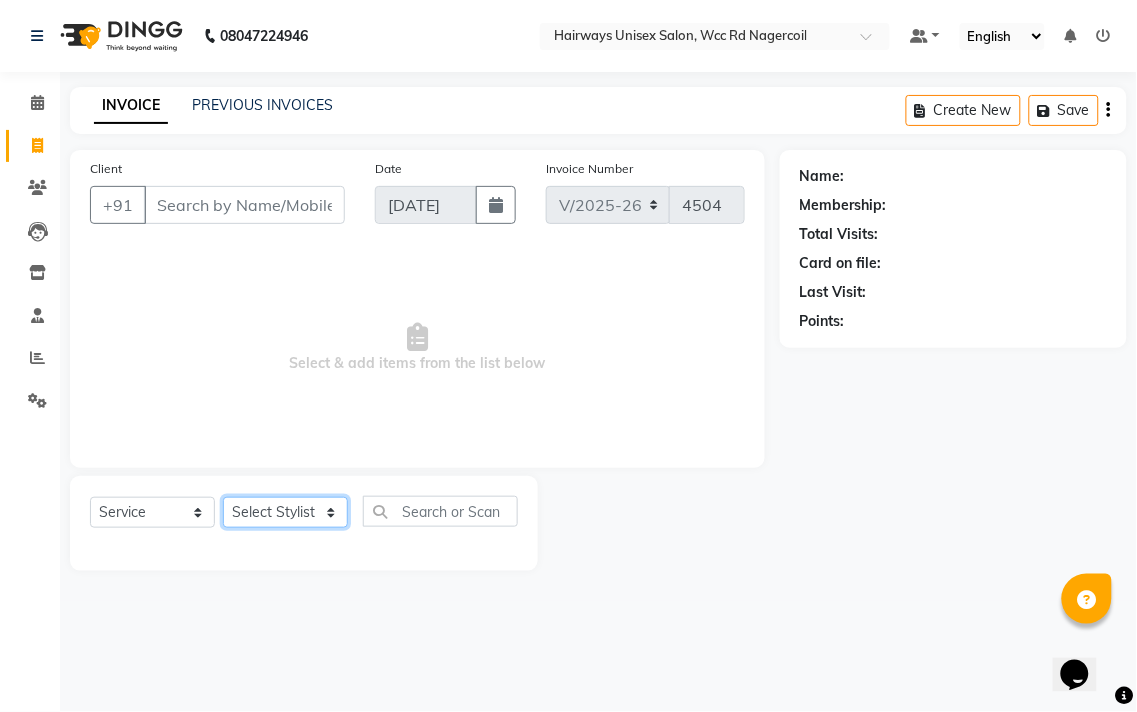 click on "Select Stylist Admin Chitra divya [PERSON_NAME] [PERSON_NAME] Reception [PERSON_NAME] [PERSON_NAME] Talib" 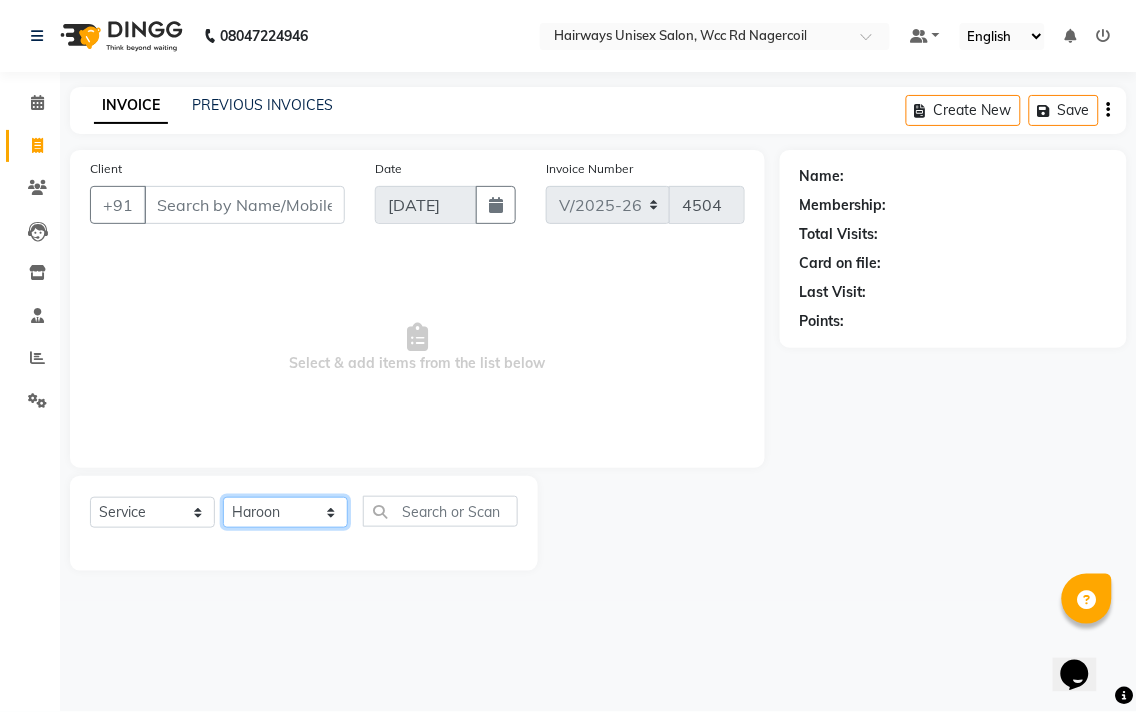 click on "Select Stylist Admin Chitra divya [PERSON_NAME] [PERSON_NAME] Reception [PERSON_NAME] [PERSON_NAME] Talib" 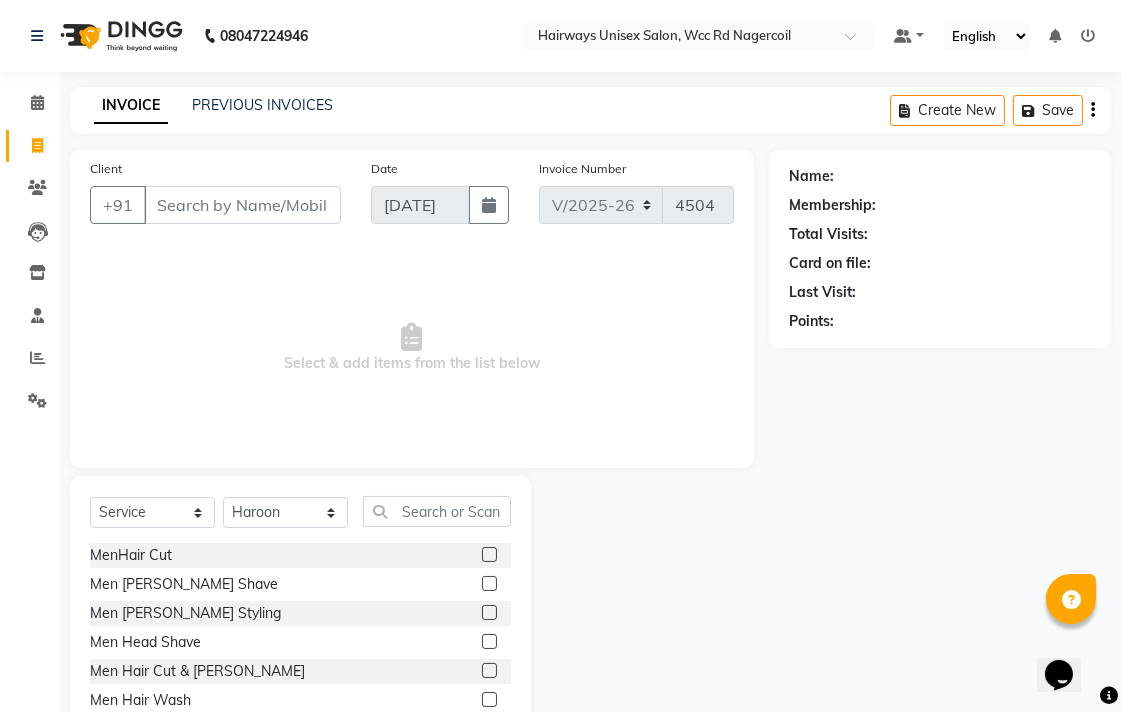 click on "Client +91" 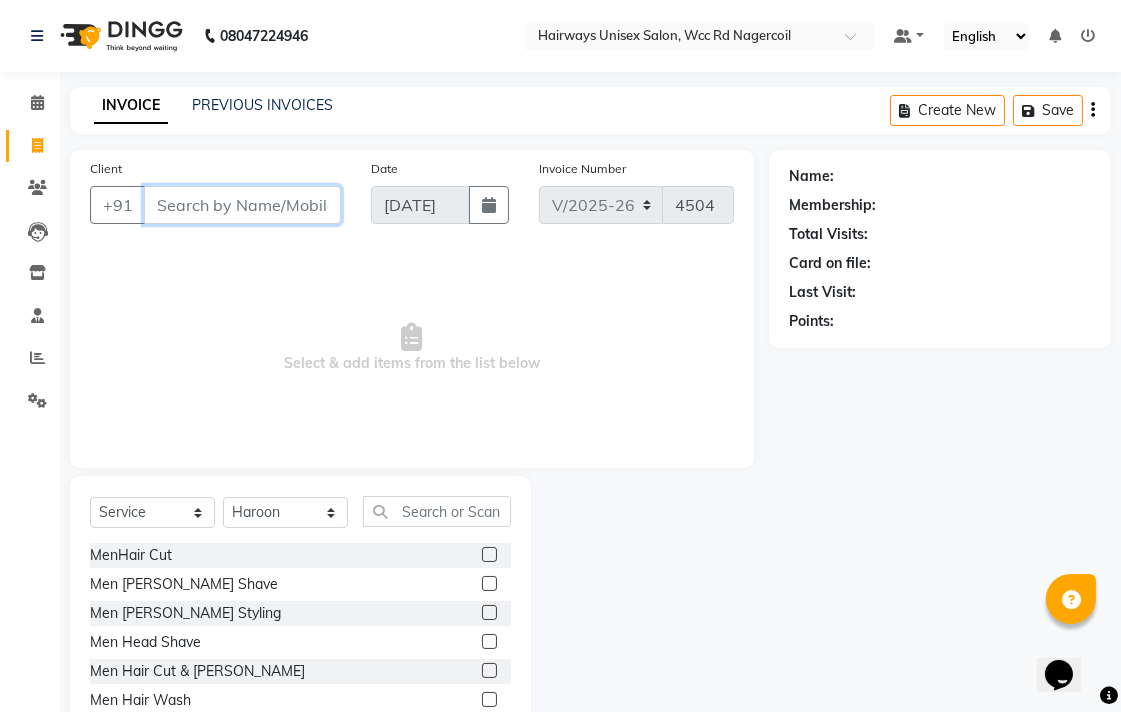 click on "Client" at bounding box center [242, 205] 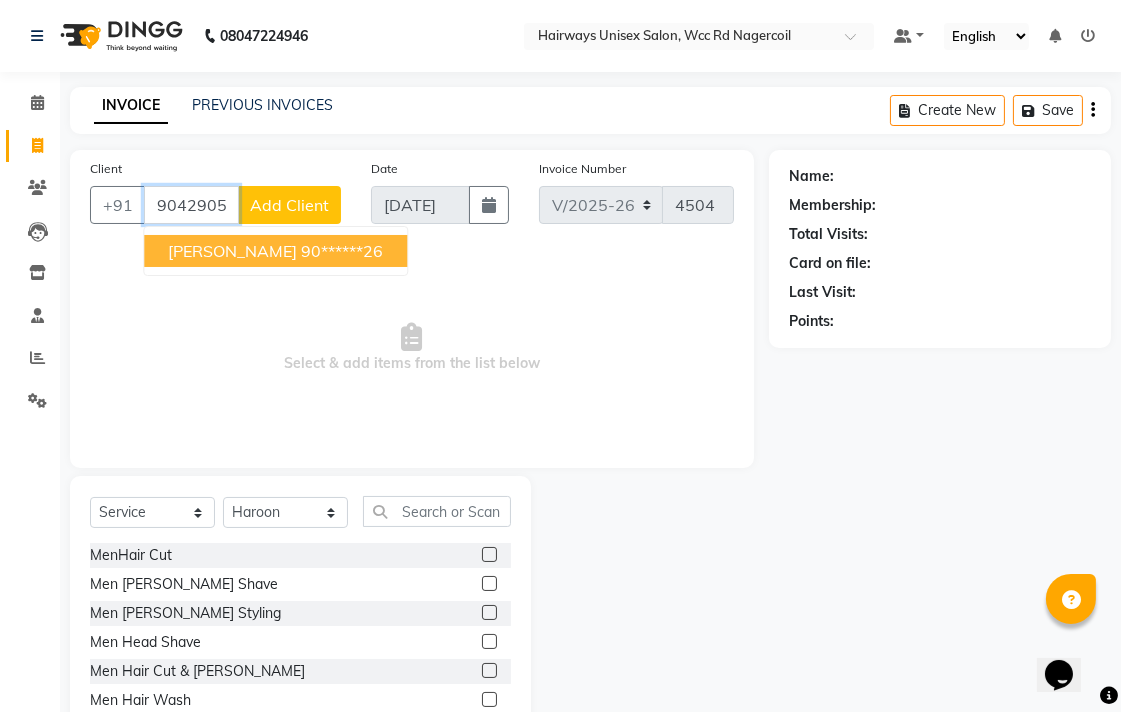 click on "[PERSON_NAME]  90******26" at bounding box center [275, 251] 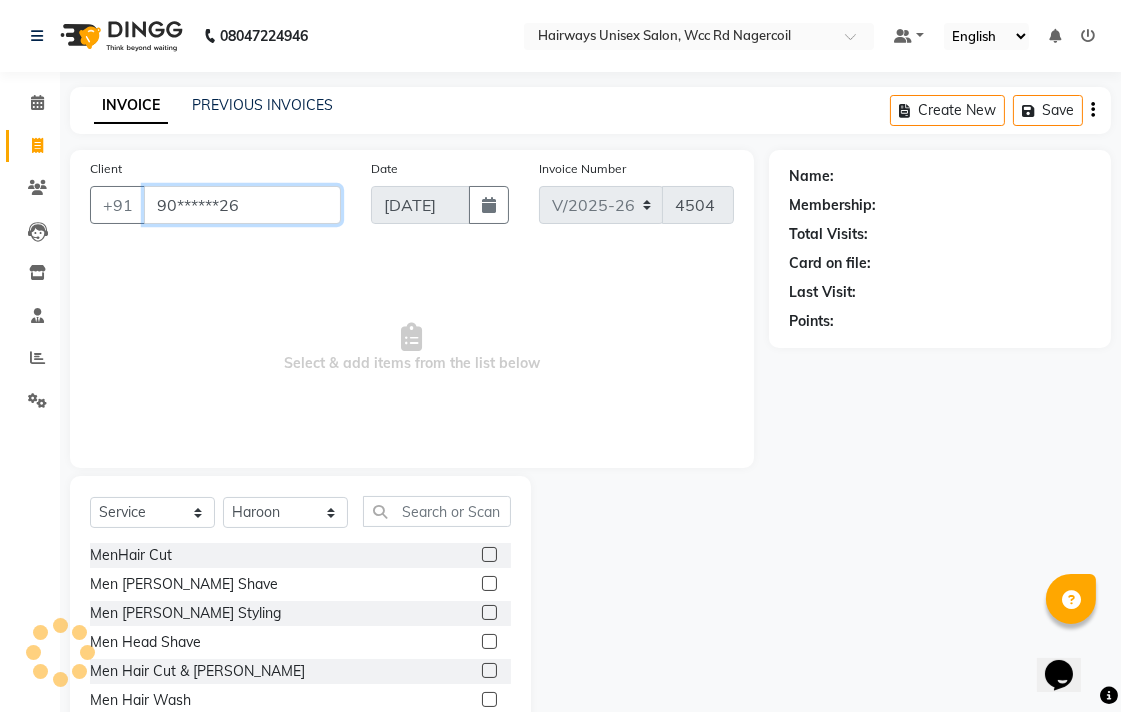 type on "90******26" 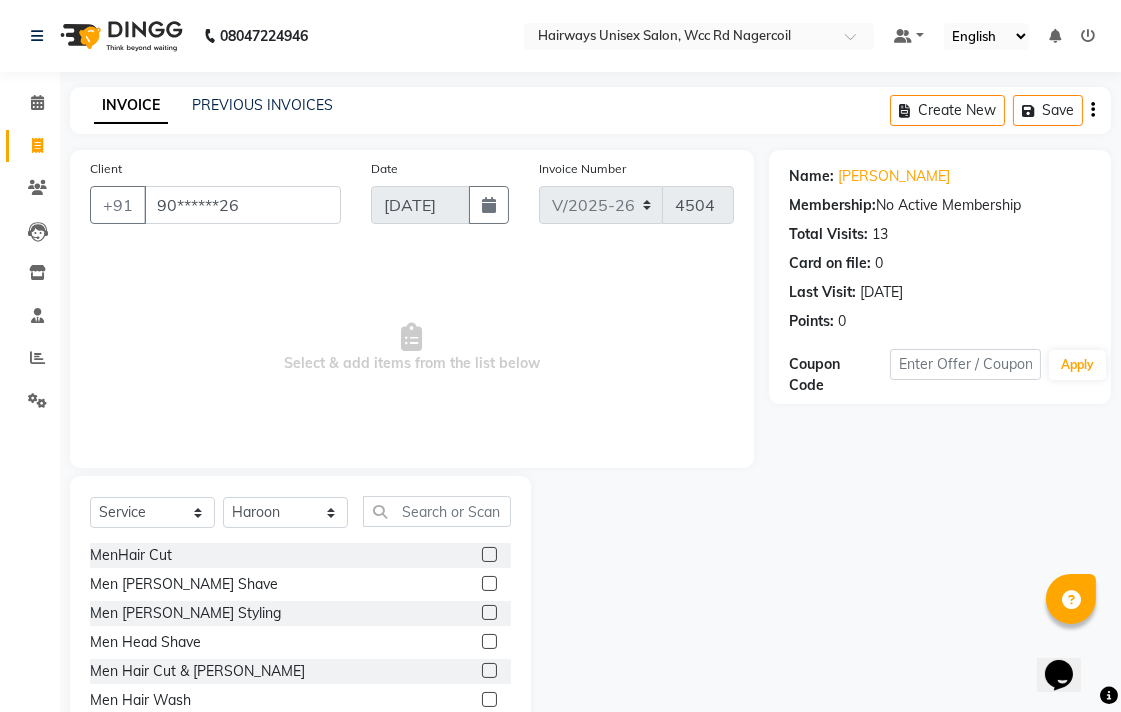 click 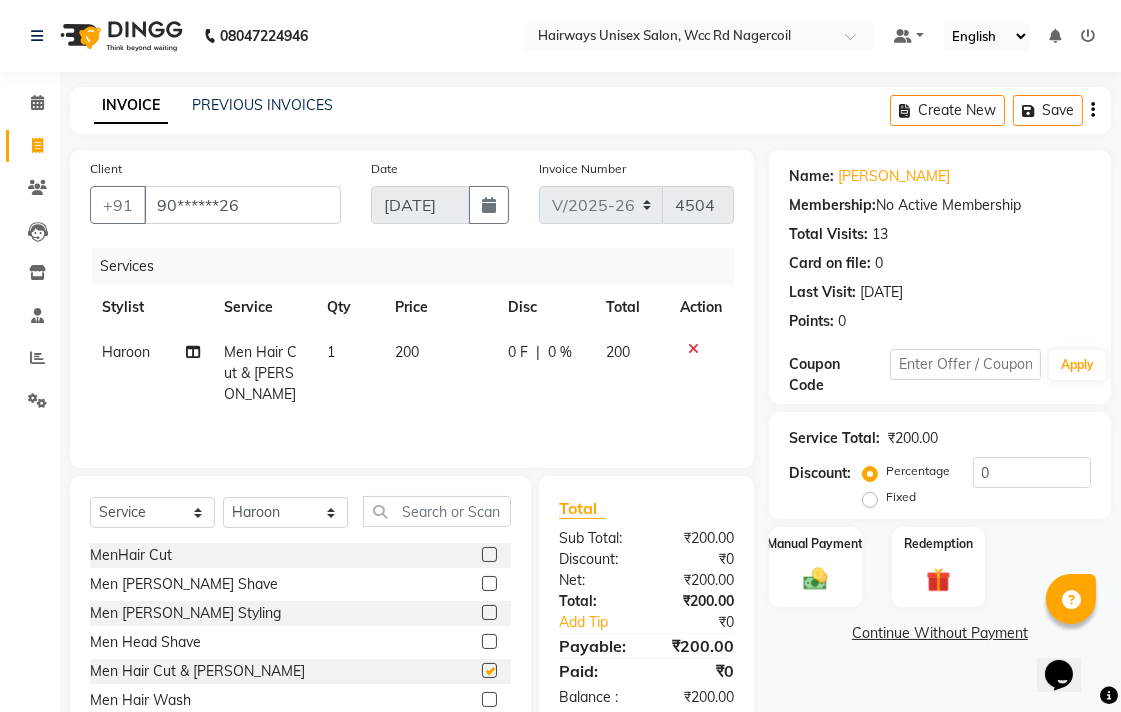 checkbox on "false" 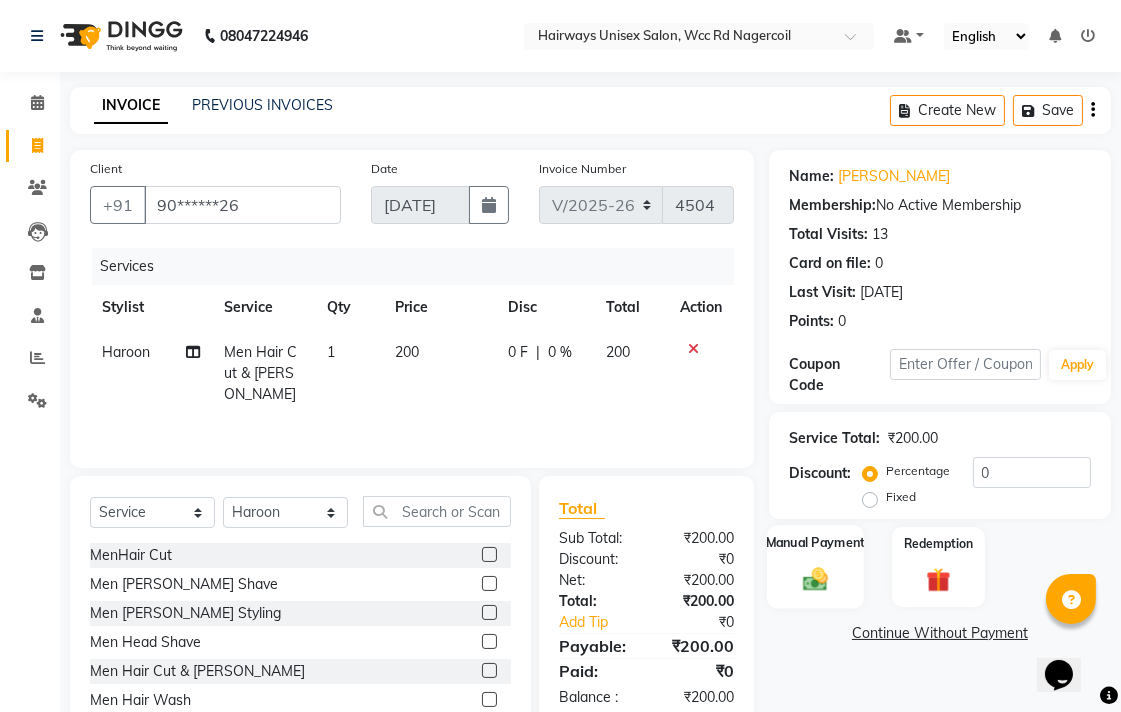 click on "Manual Payment" 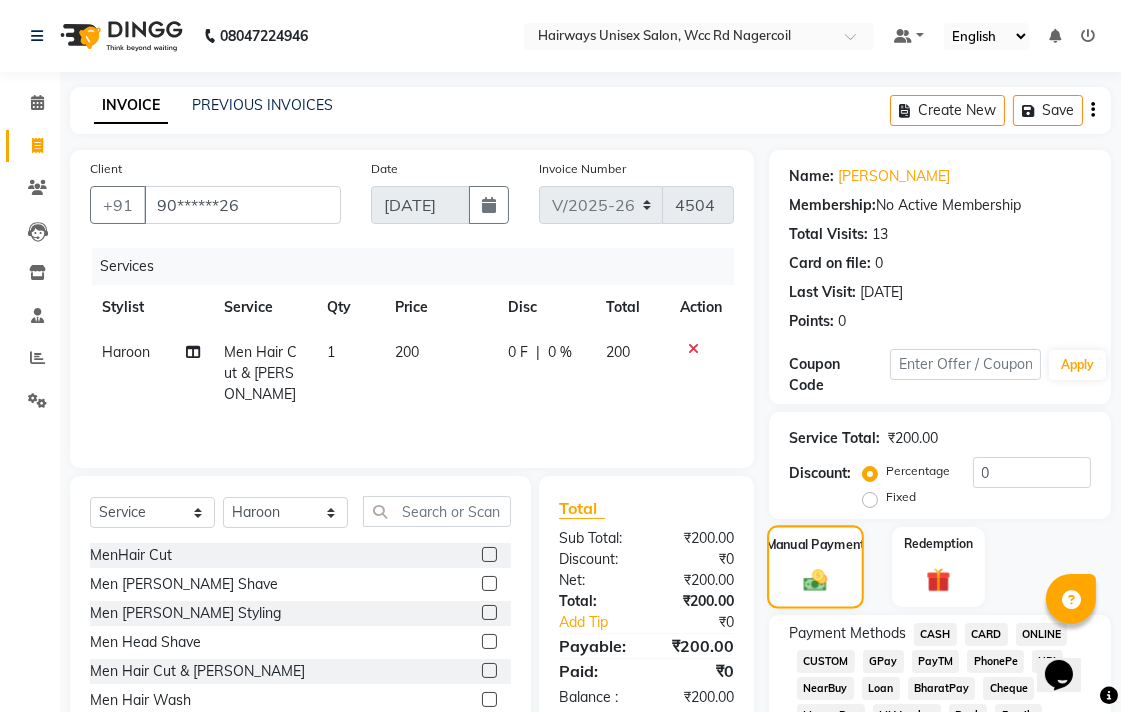 scroll, scrollTop: 444, scrollLeft: 0, axis: vertical 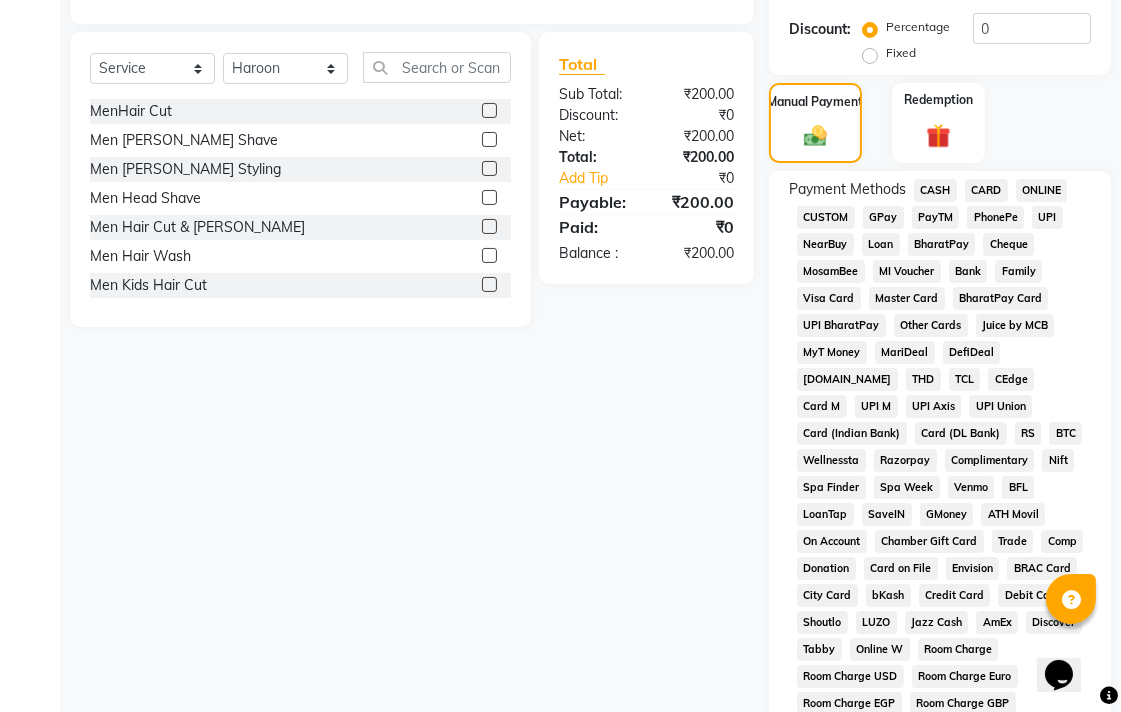 click on "CASH" 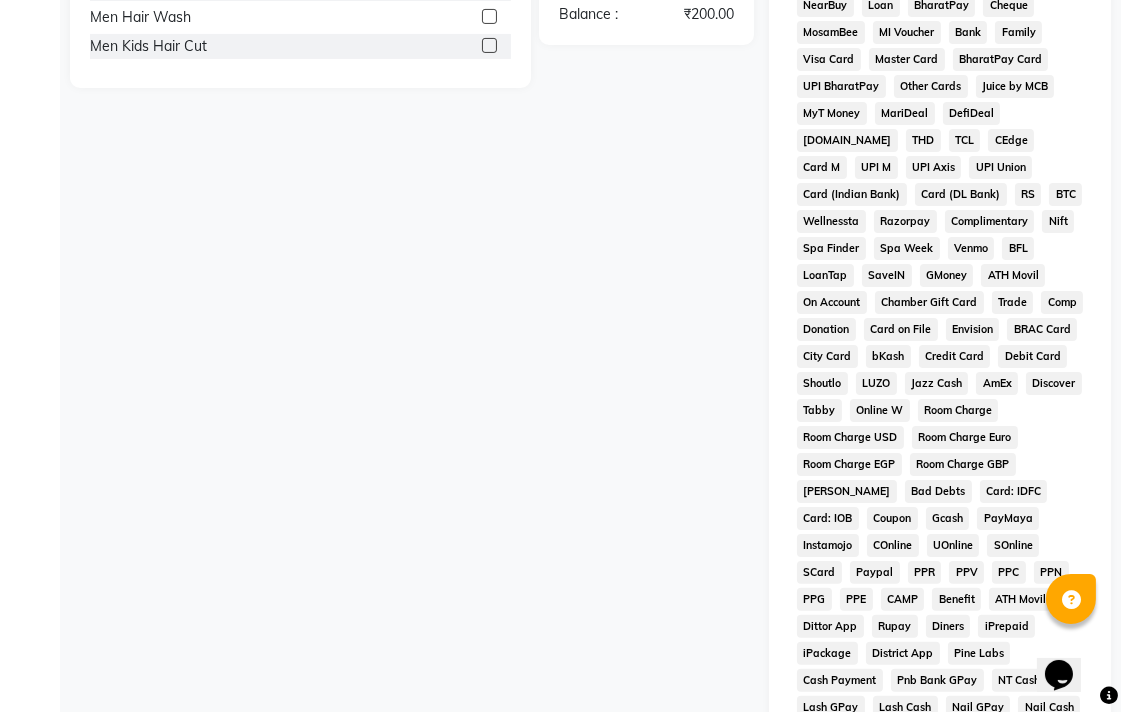 scroll, scrollTop: 913, scrollLeft: 0, axis: vertical 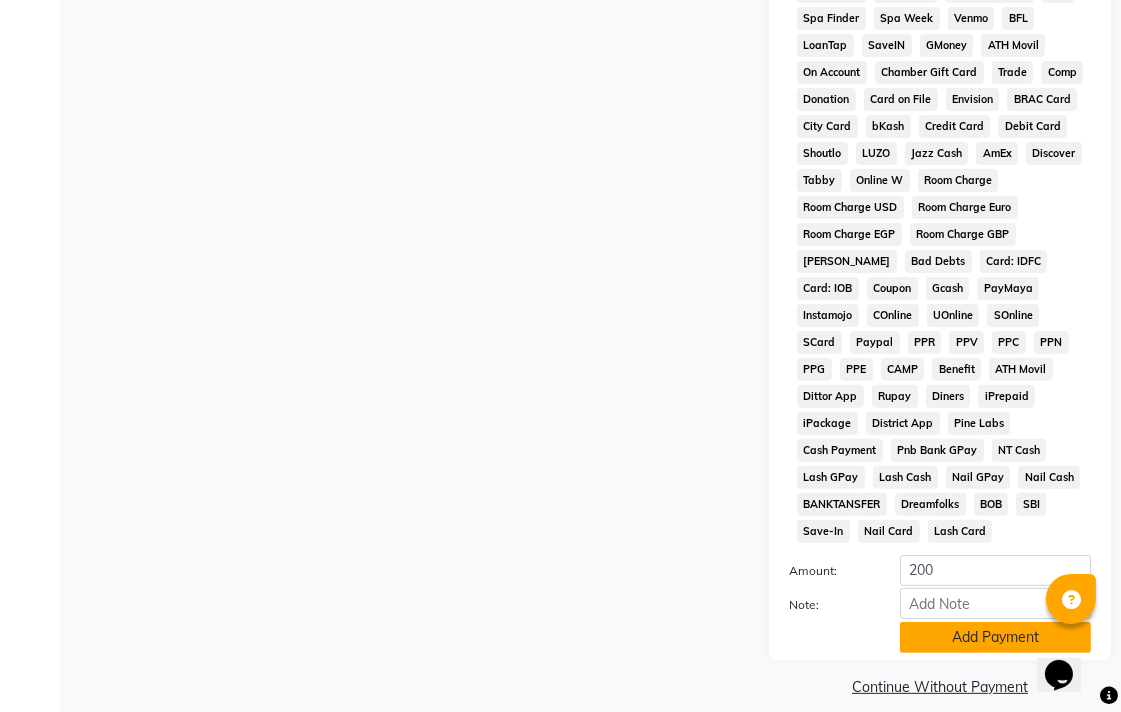 click on "Add Payment" 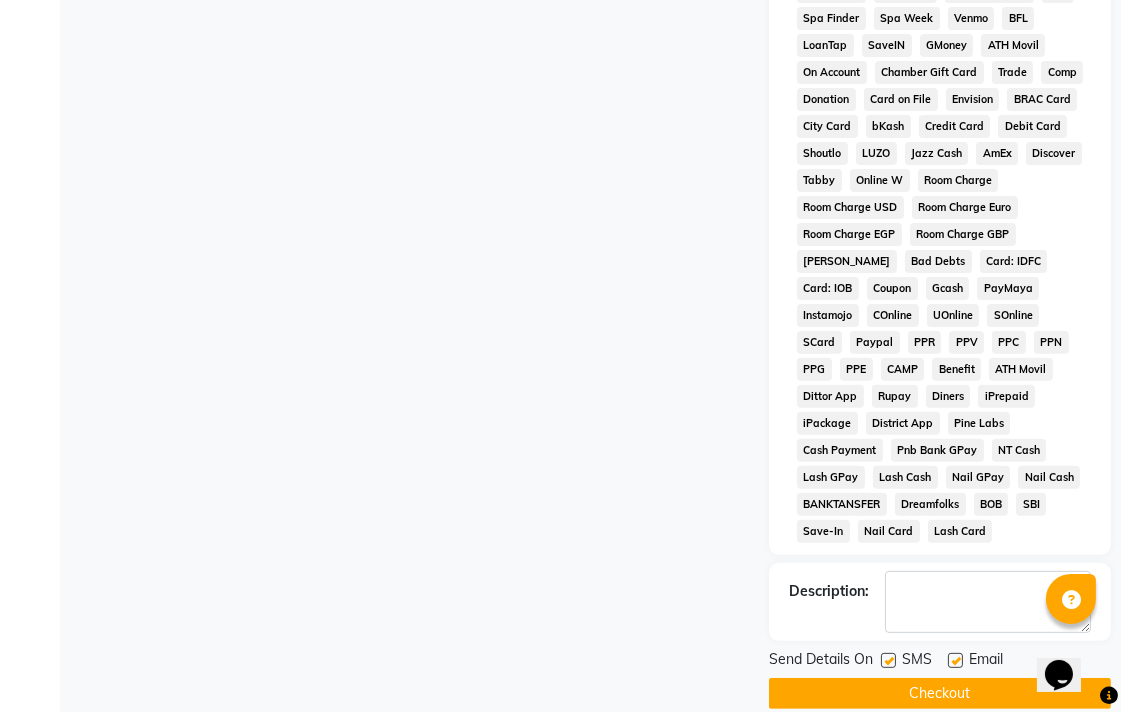 click on "Checkout" 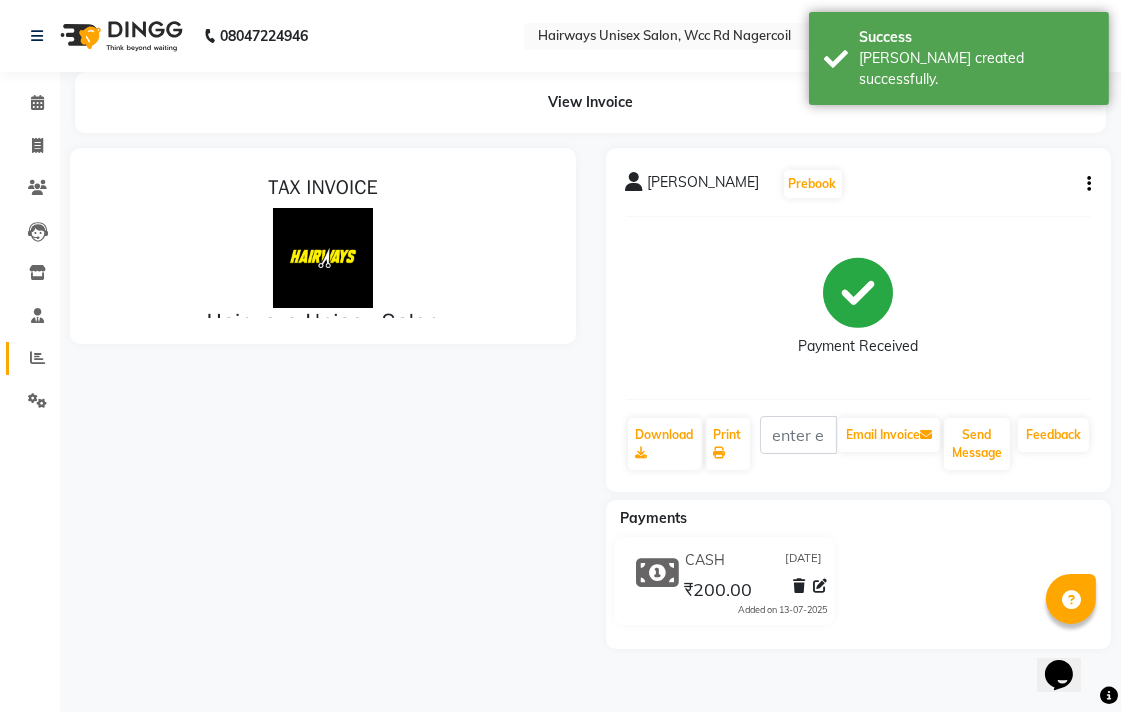 scroll, scrollTop: 0, scrollLeft: 0, axis: both 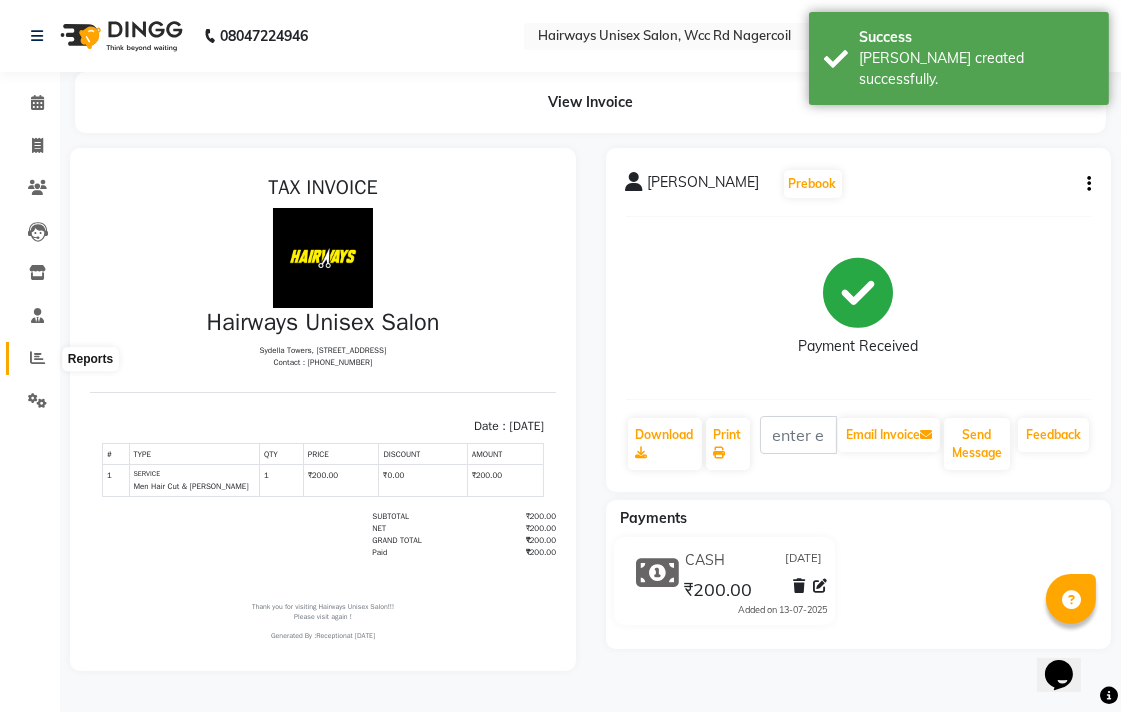 click 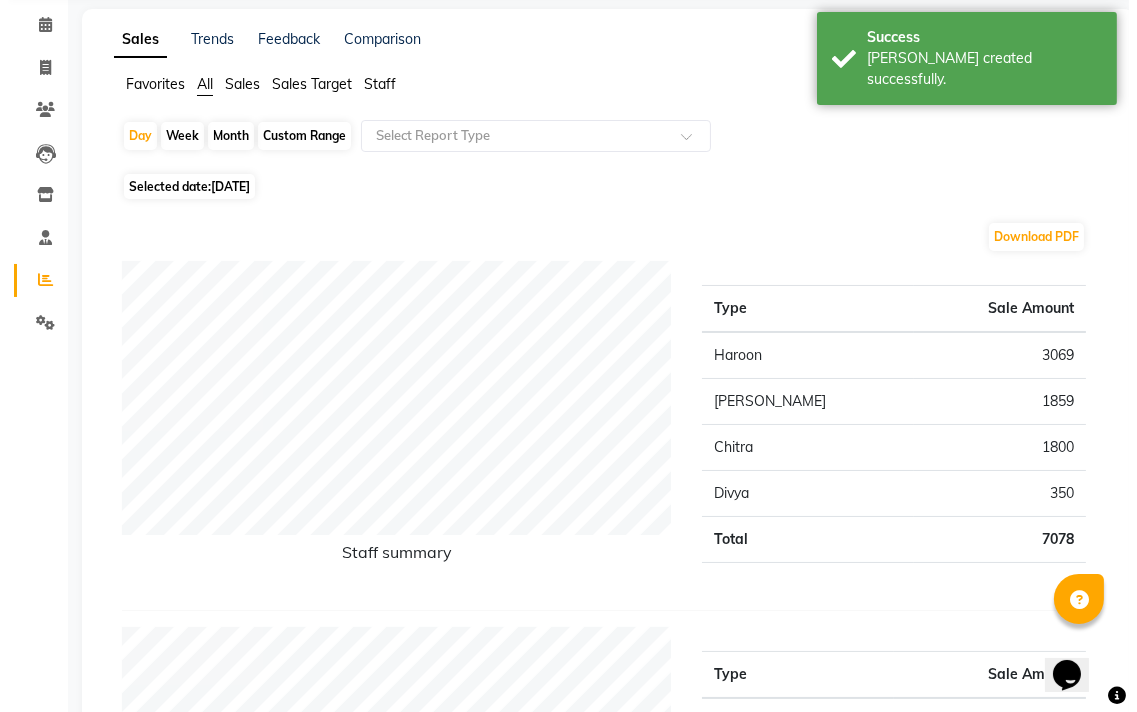scroll, scrollTop: 0, scrollLeft: 0, axis: both 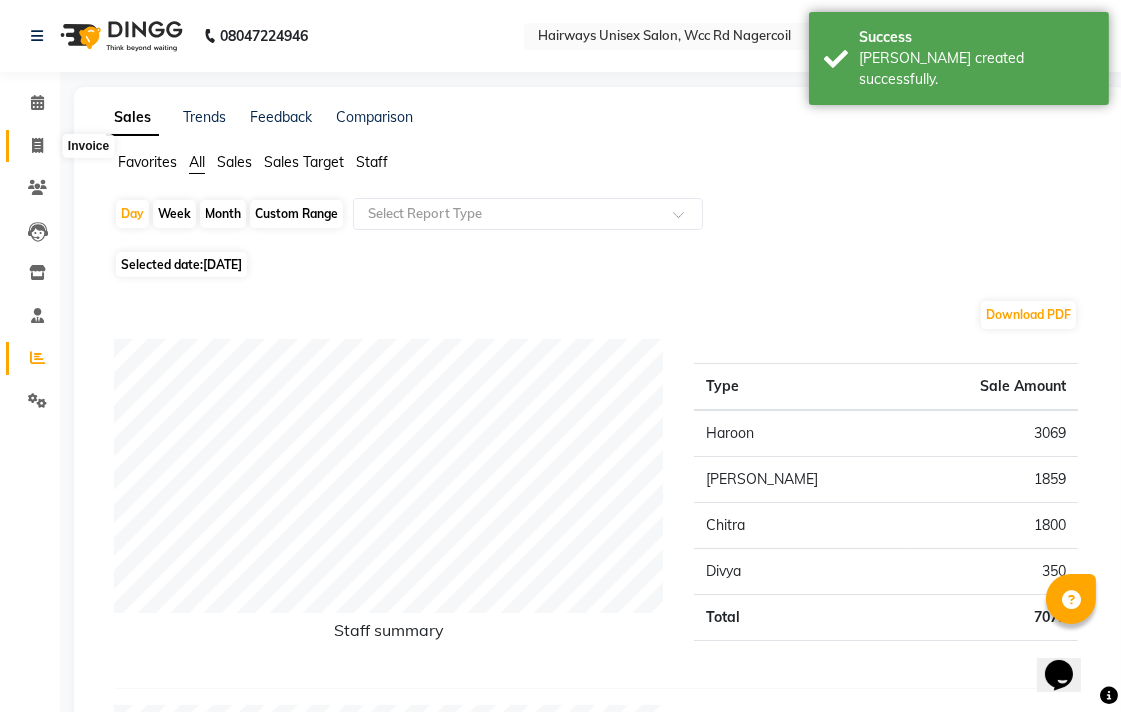 click 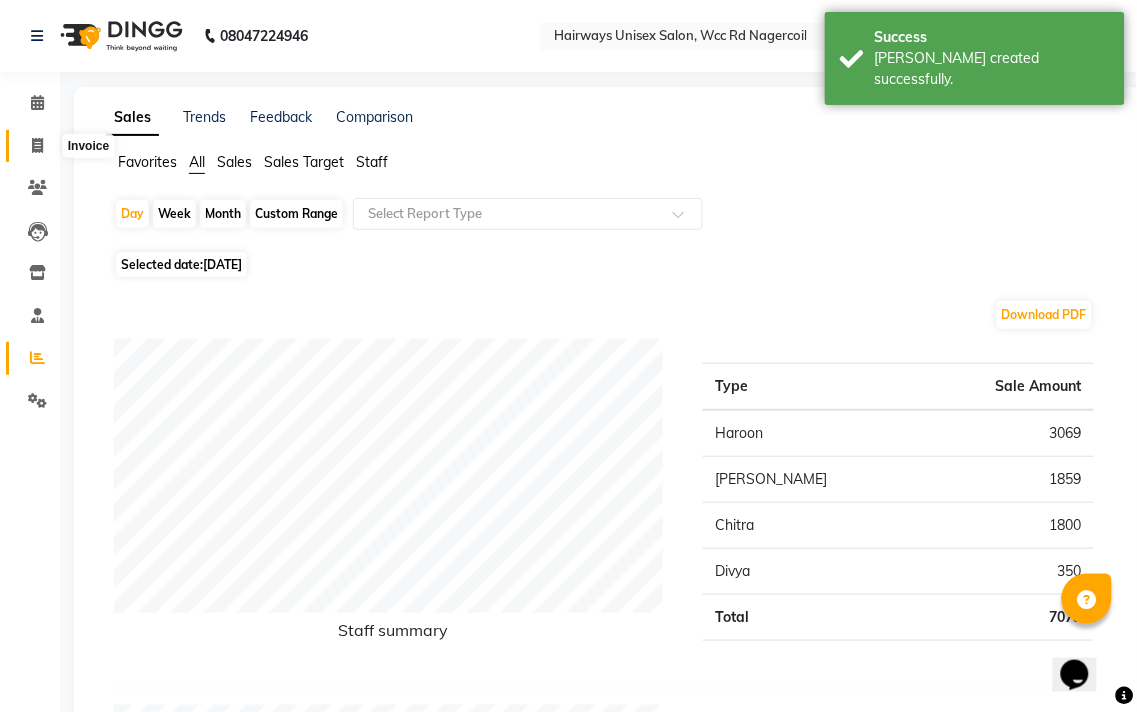 select on "6523" 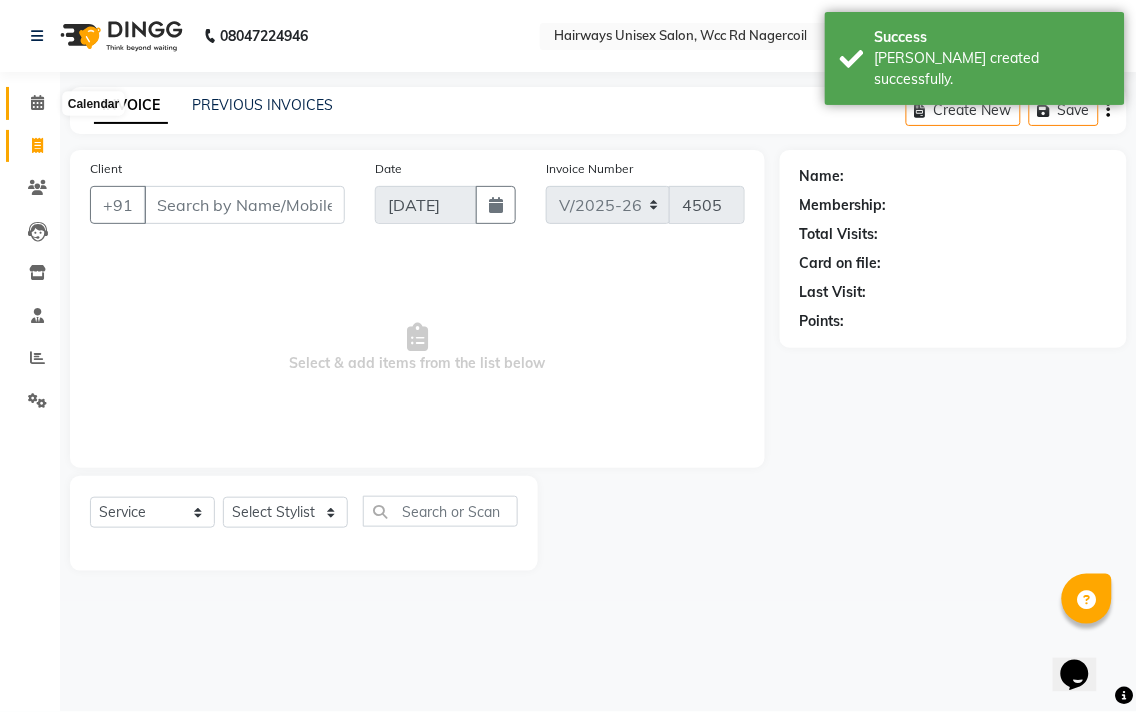 click 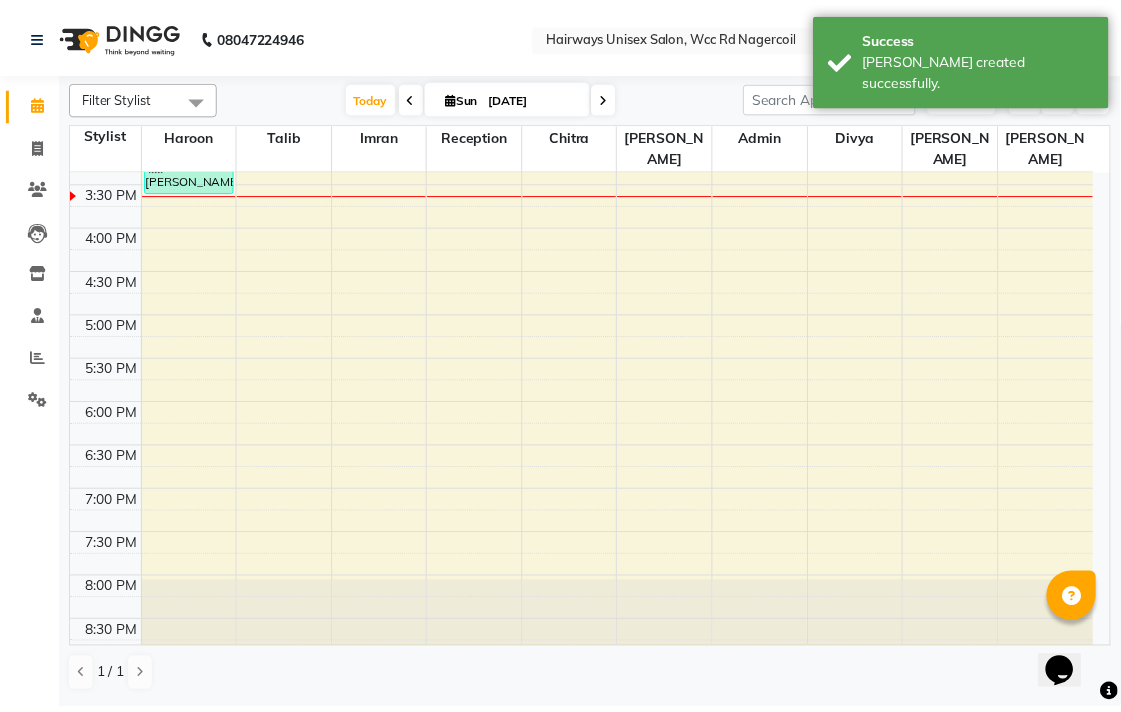 scroll, scrollTop: 204, scrollLeft: 0, axis: vertical 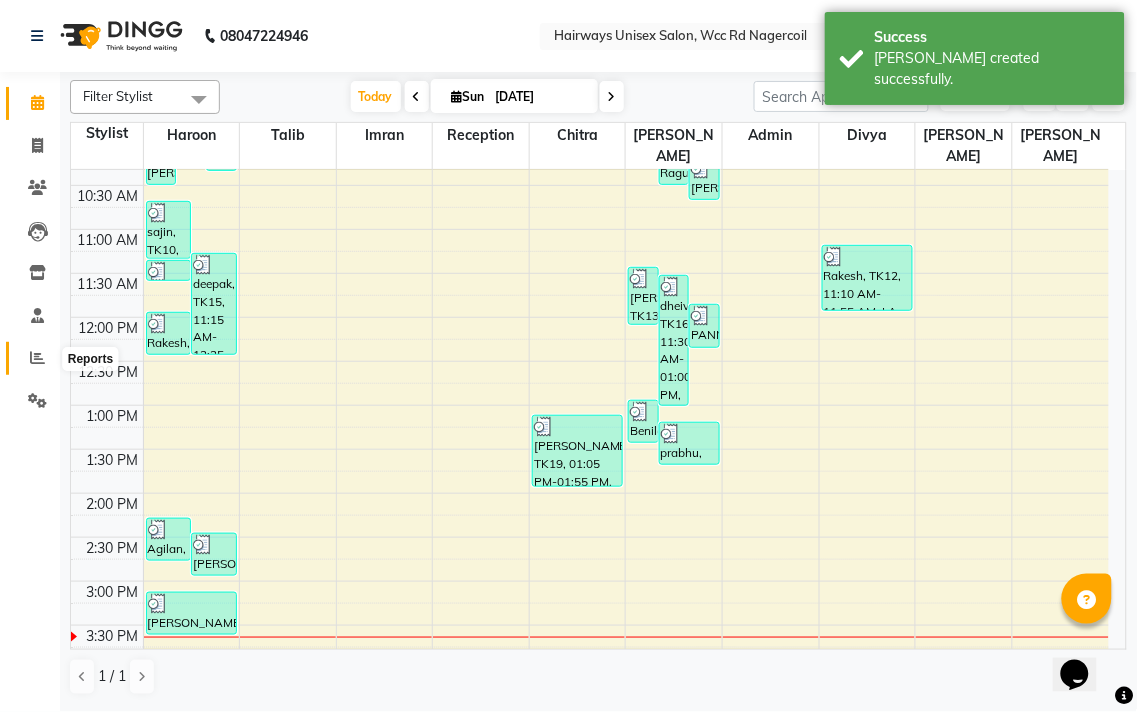 click 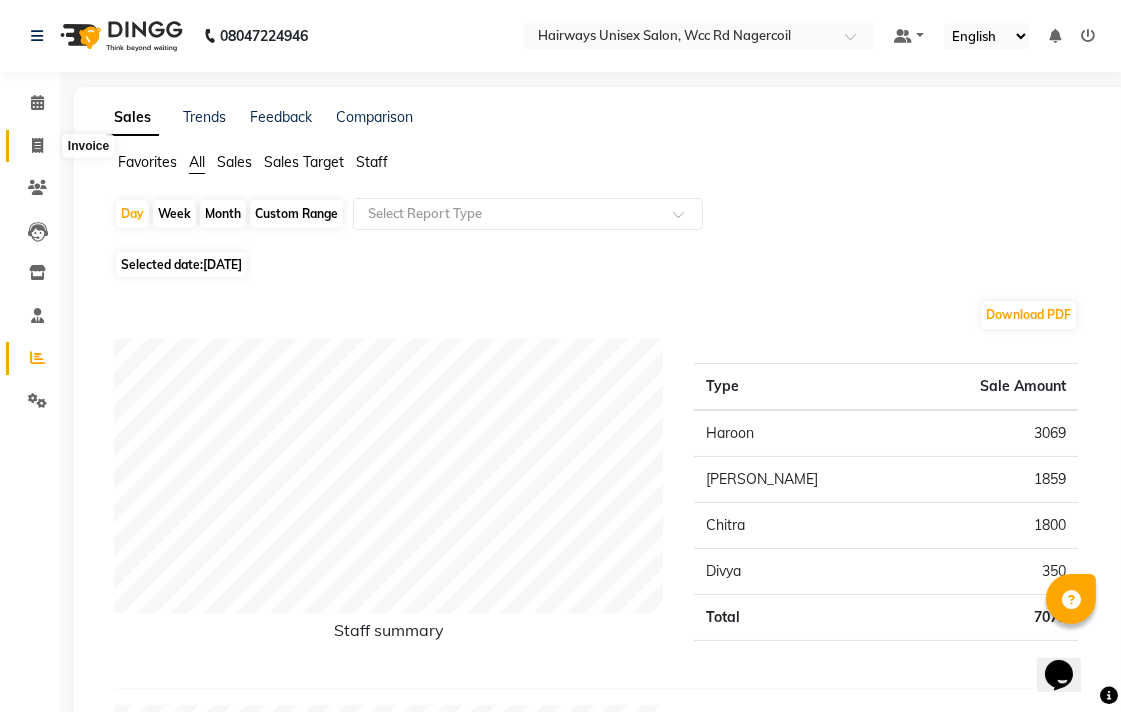 click 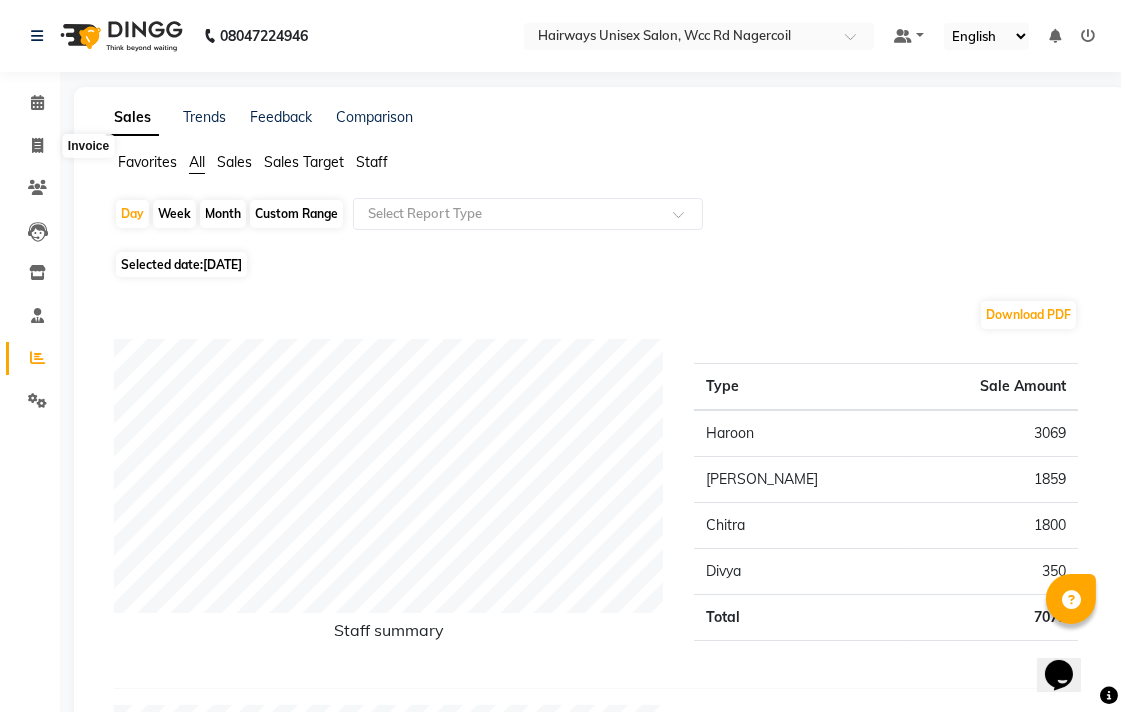 select on "service" 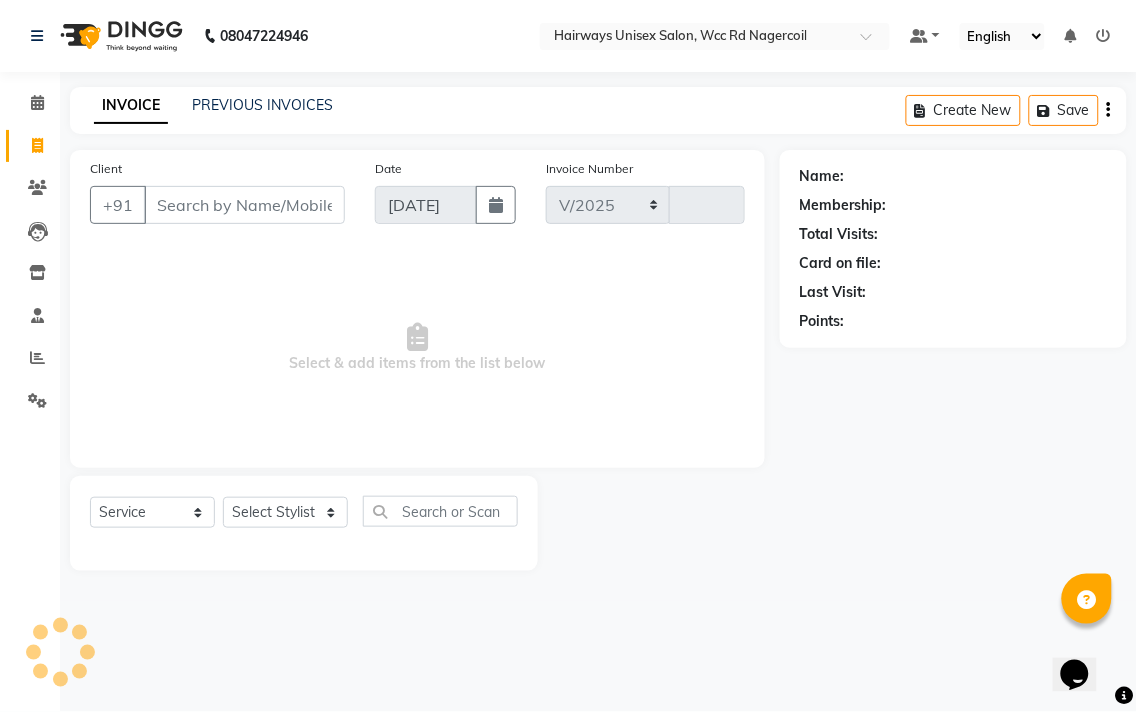select on "6523" 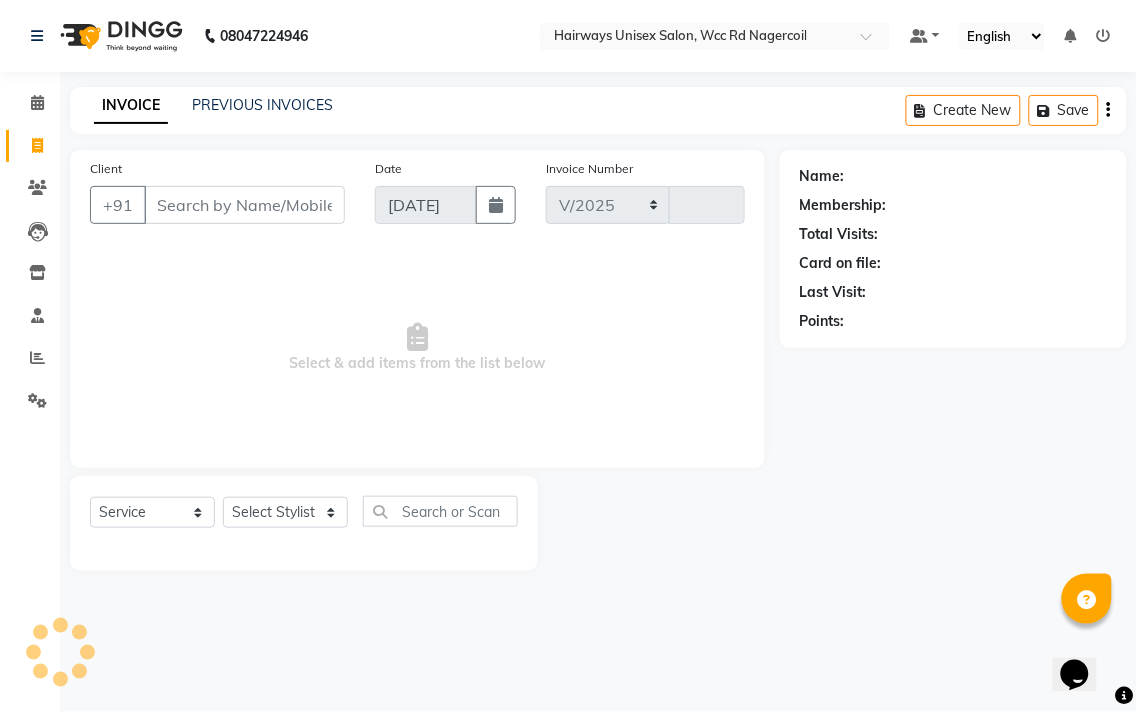 type on "4505" 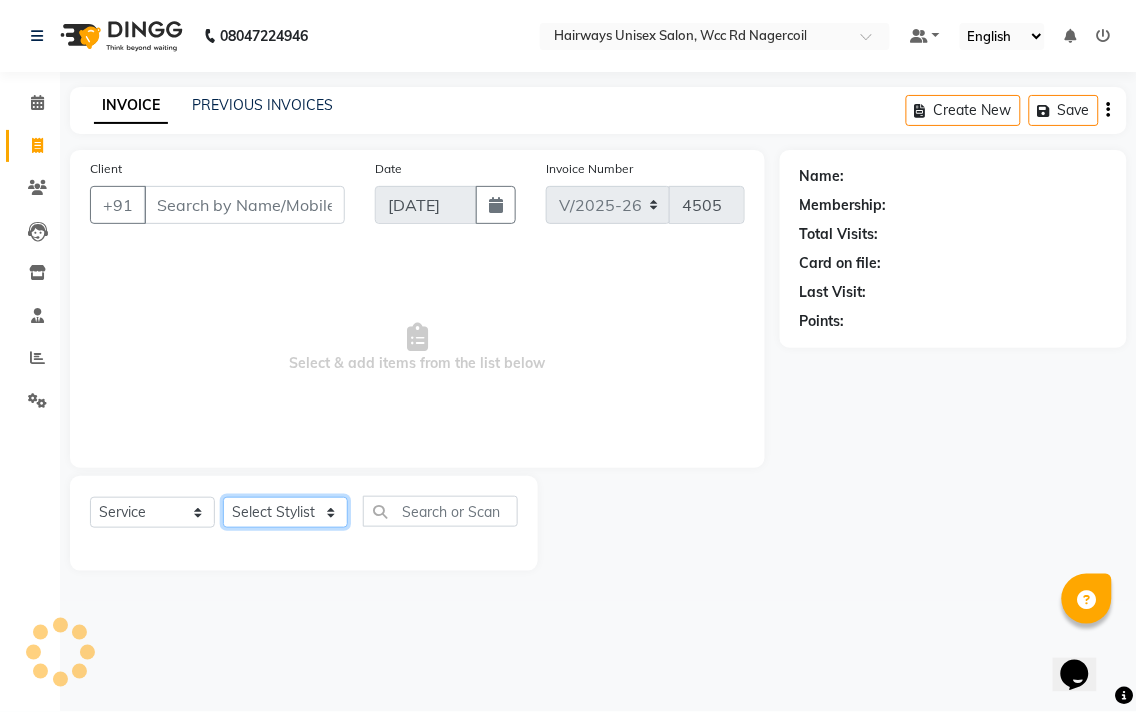click on "Select Stylist" 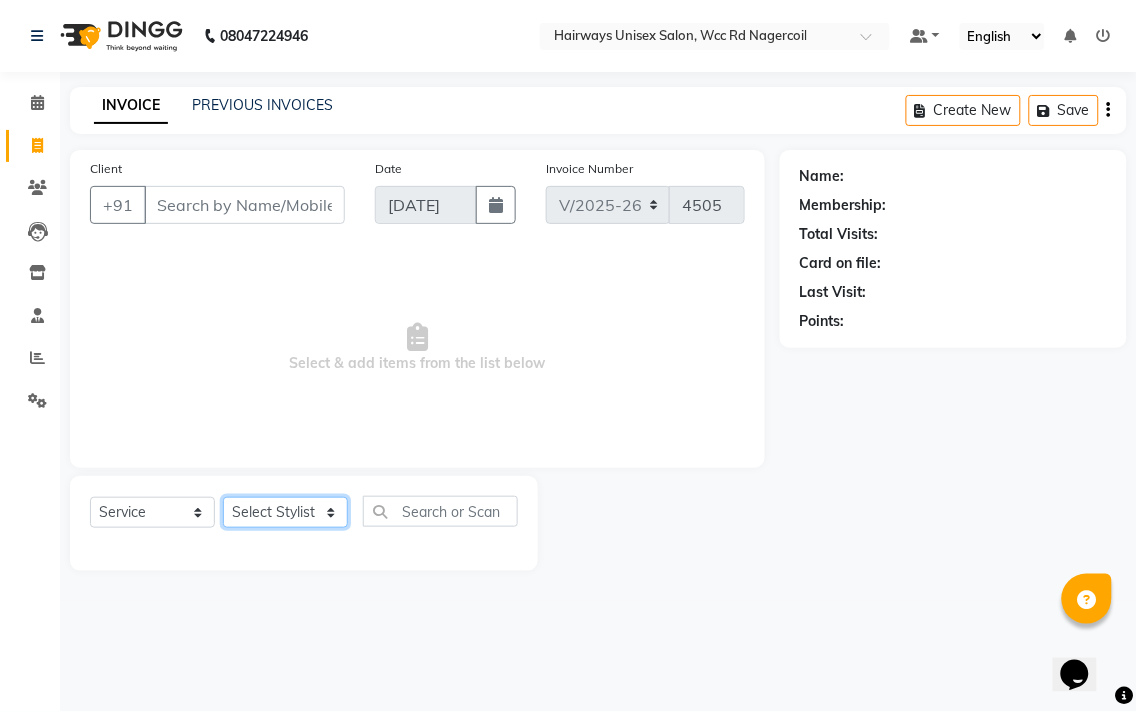 select on "49914" 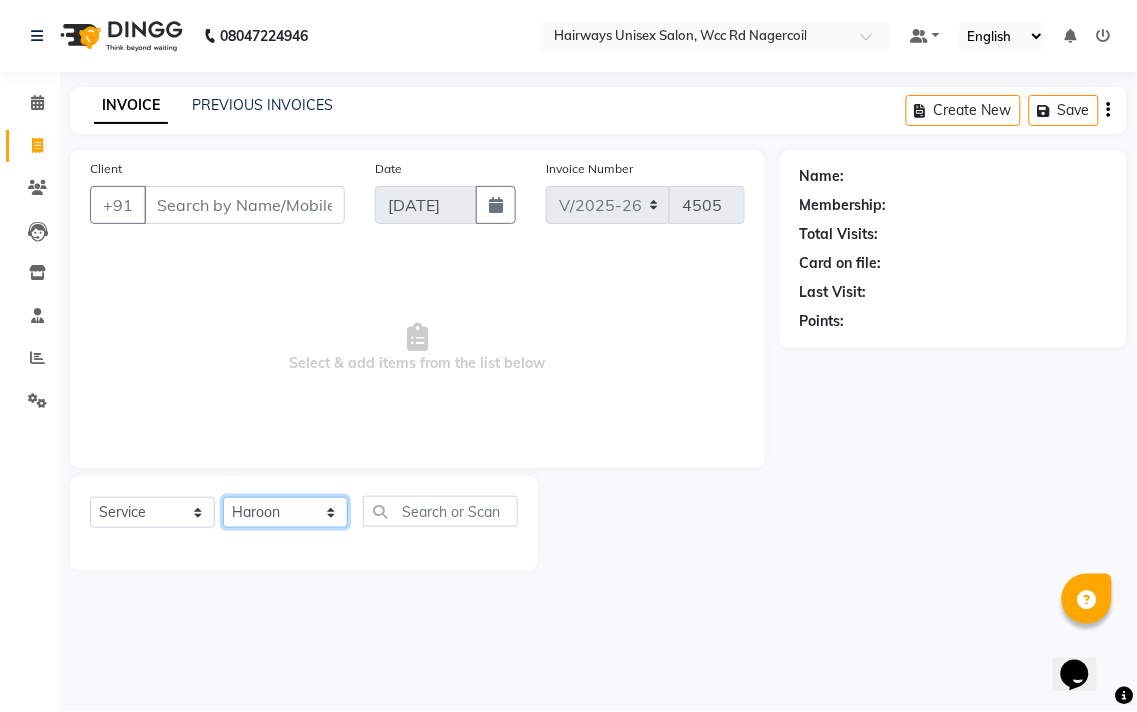 click on "Select Stylist Admin Chitra divya [PERSON_NAME] [PERSON_NAME] Reception [PERSON_NAME] [PERSON_NAME] Talib" 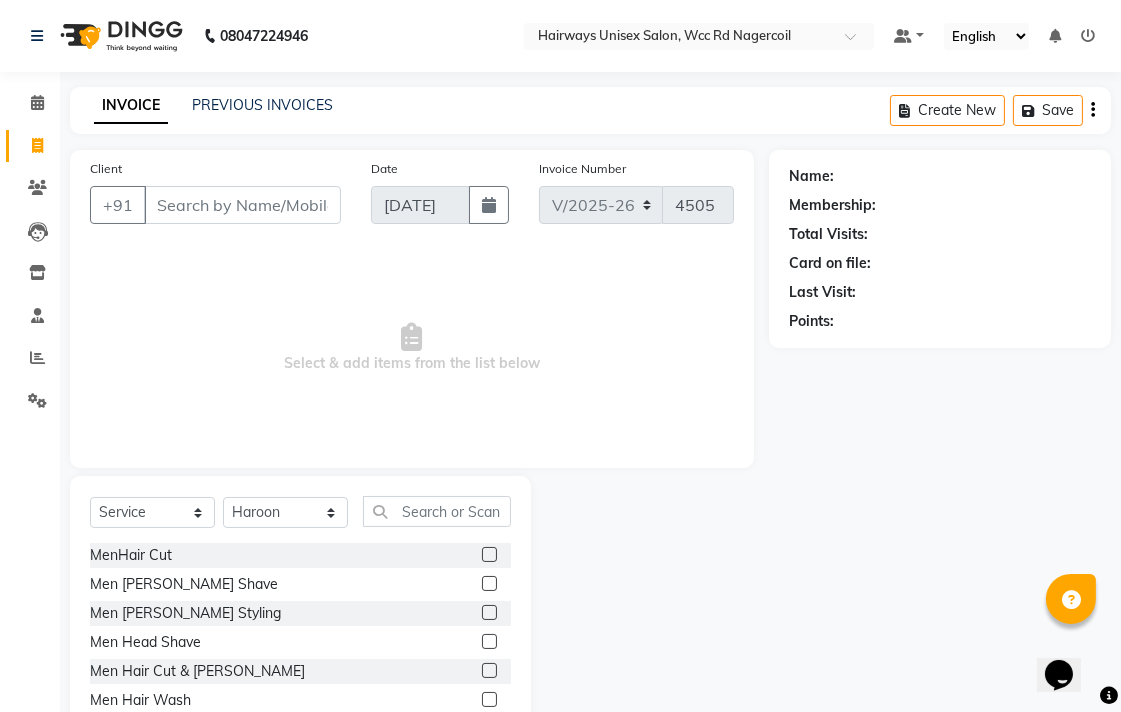 click 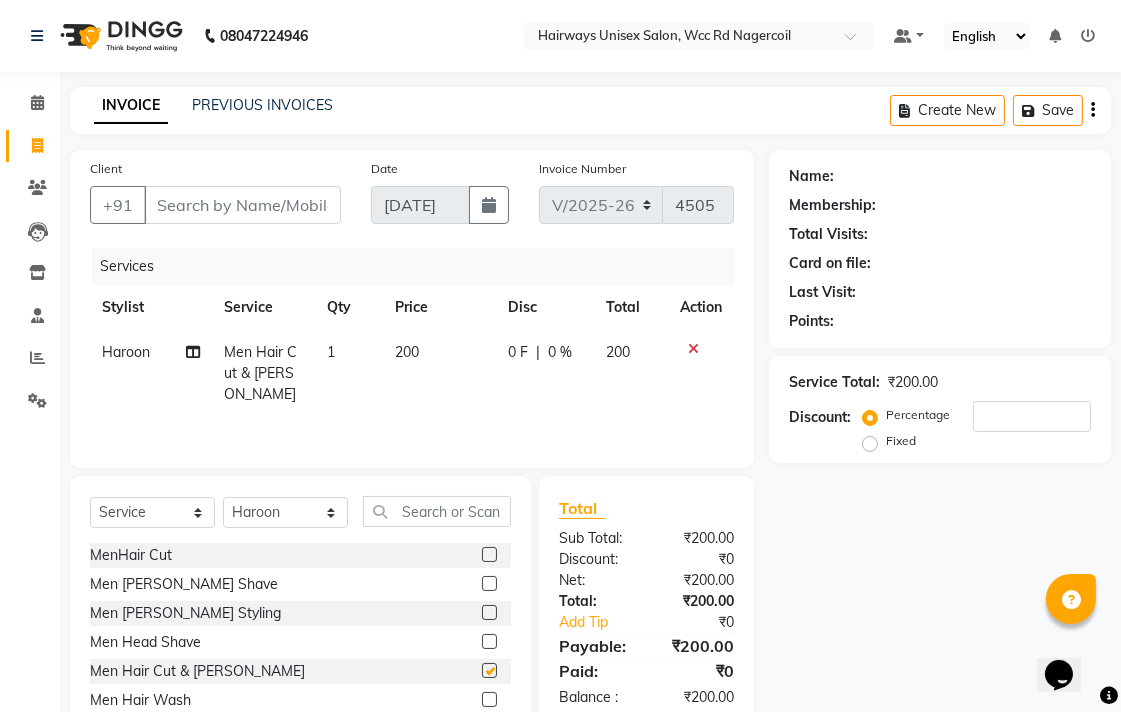 checkbox on "false" 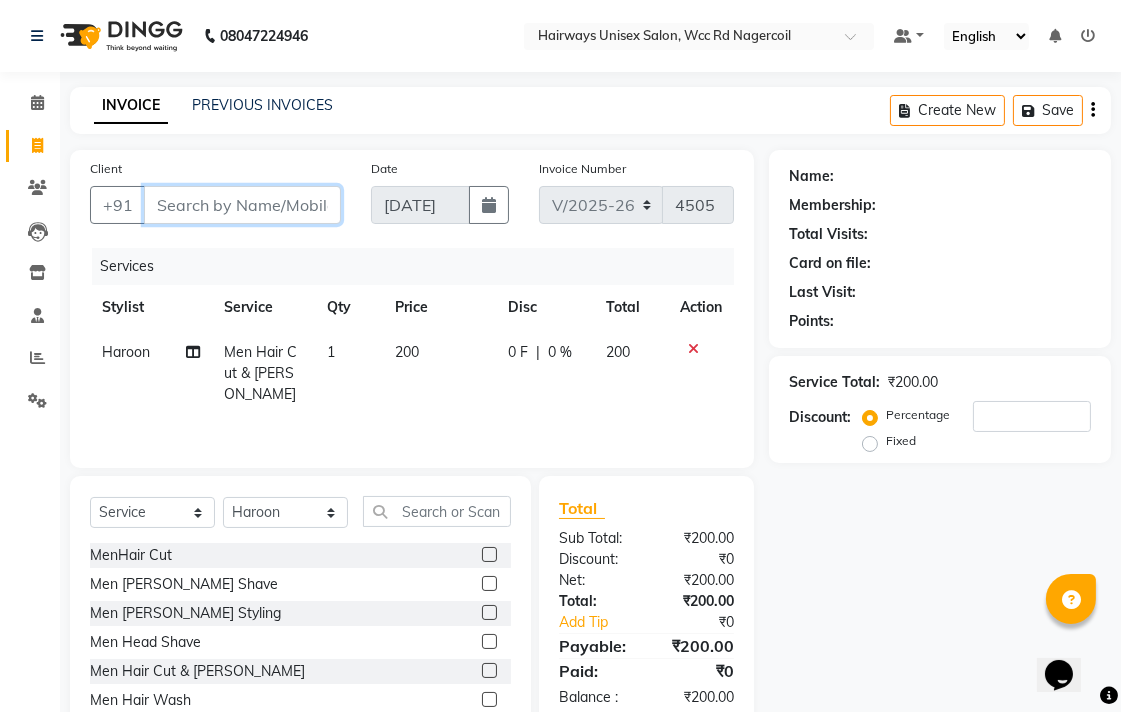 click on "Client" at bounding box center [242, 205] 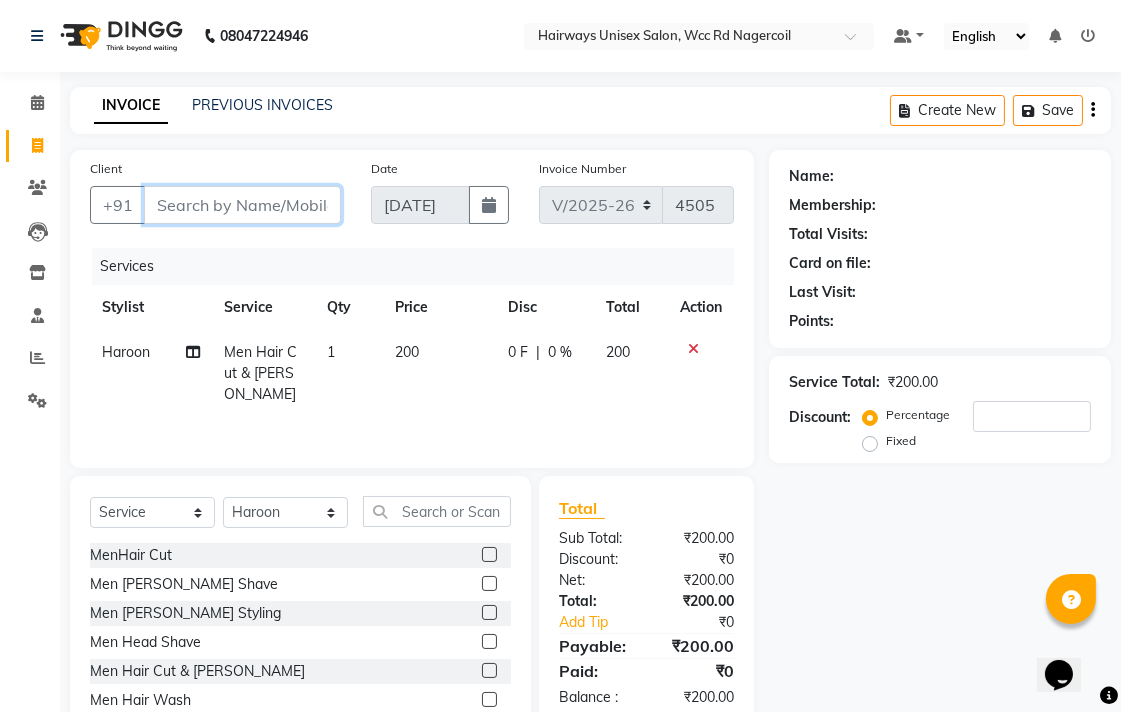 type on "7" 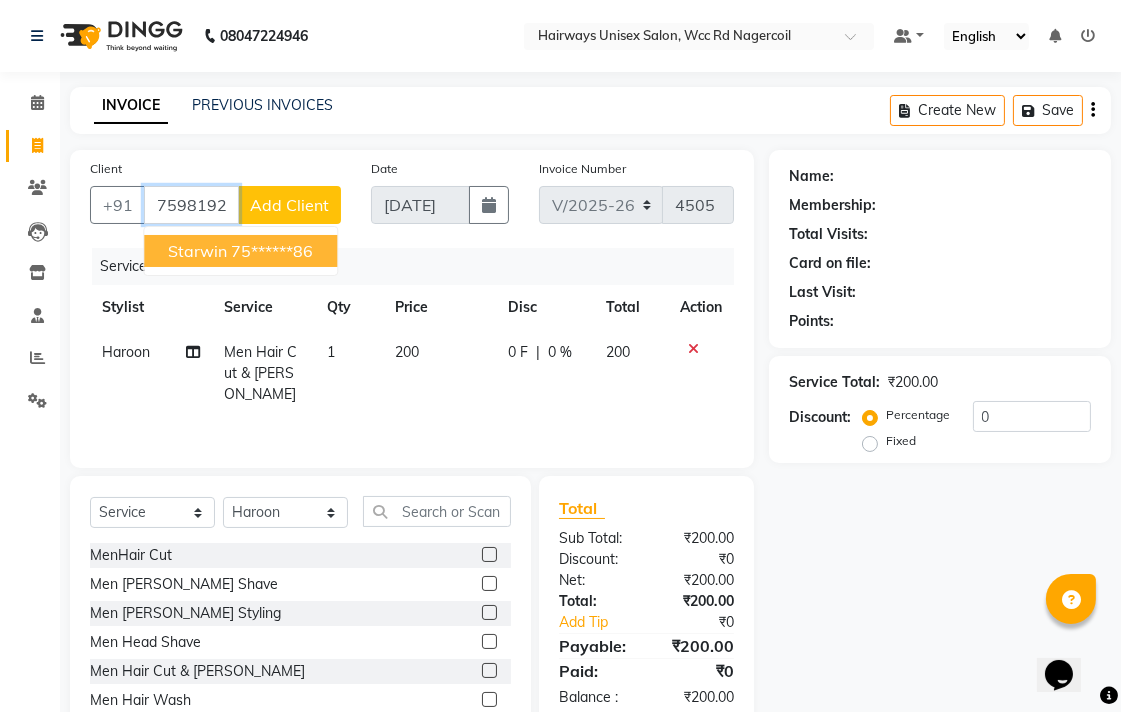 click on "75******86" at bounding box center (272, 251) 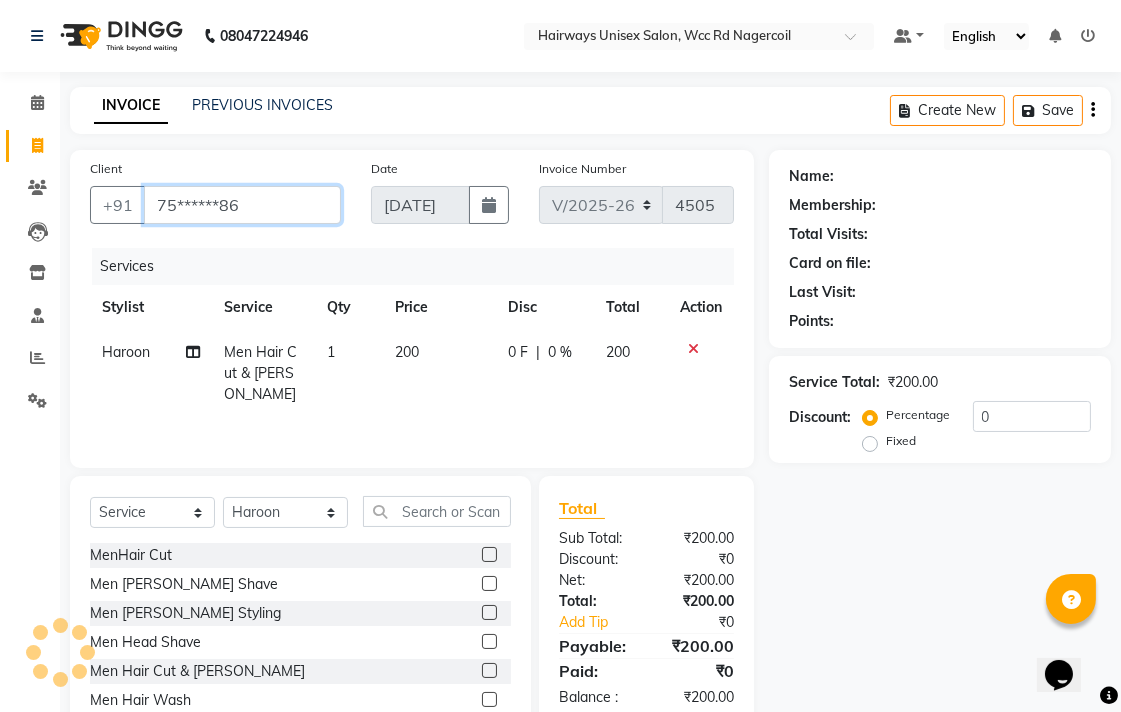 type on "75******86" 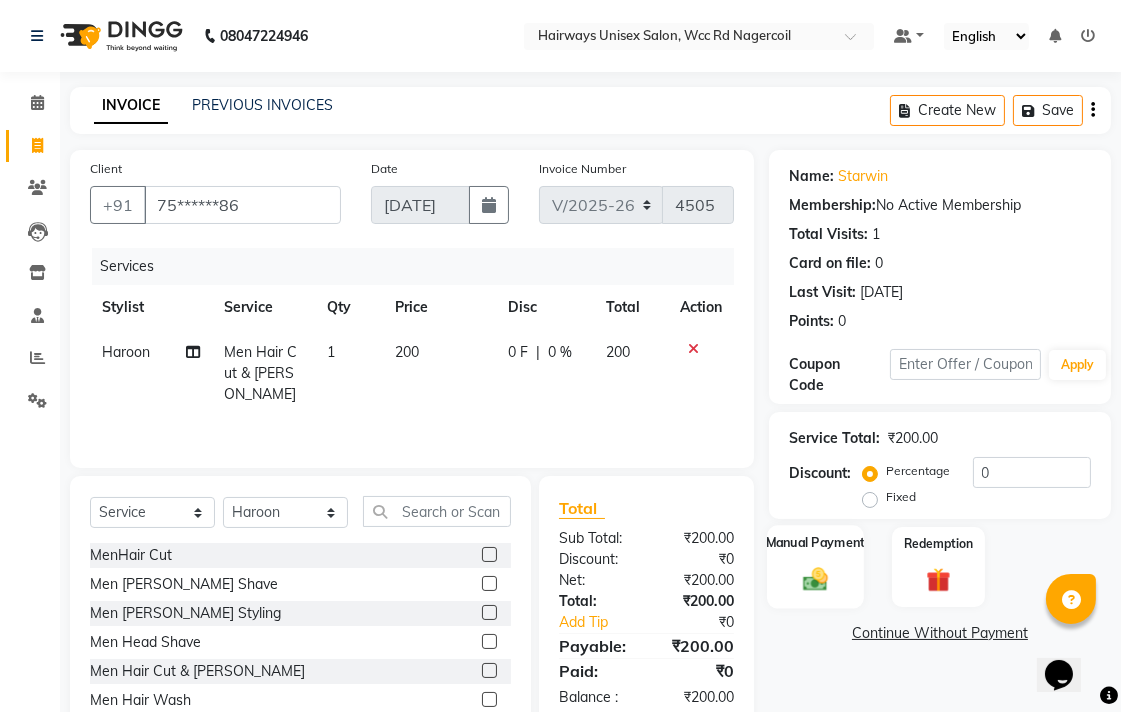 click 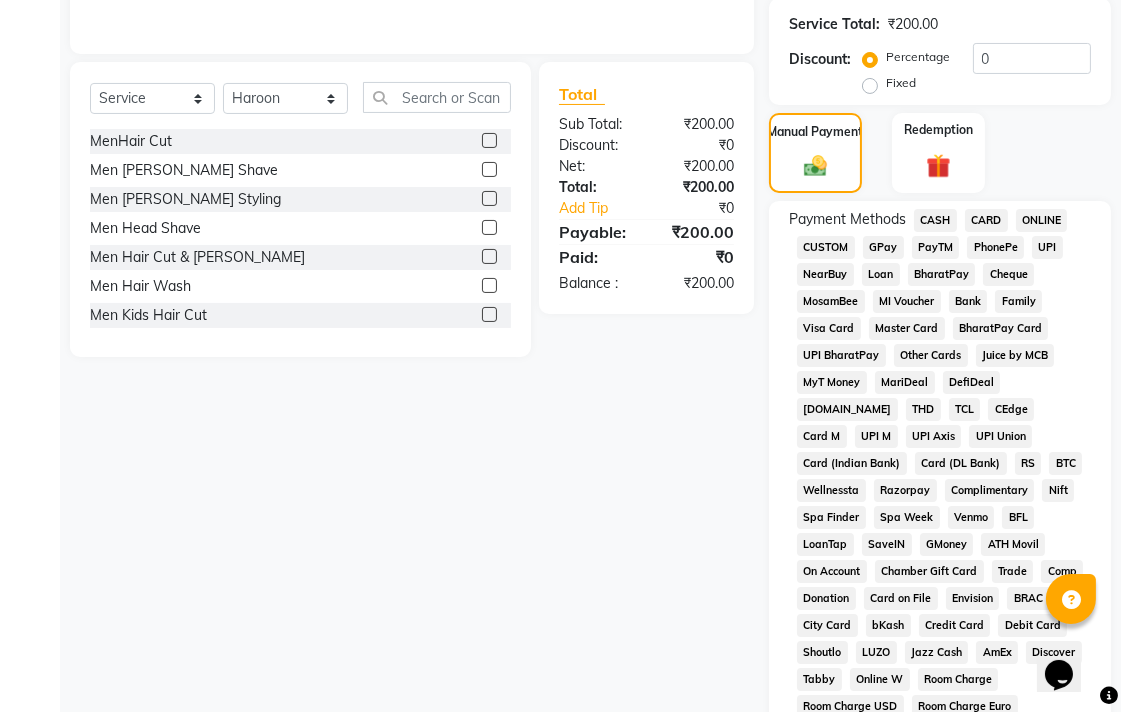 scroll, scrollTop: 444, scrollLeft: 0, axis: vertical 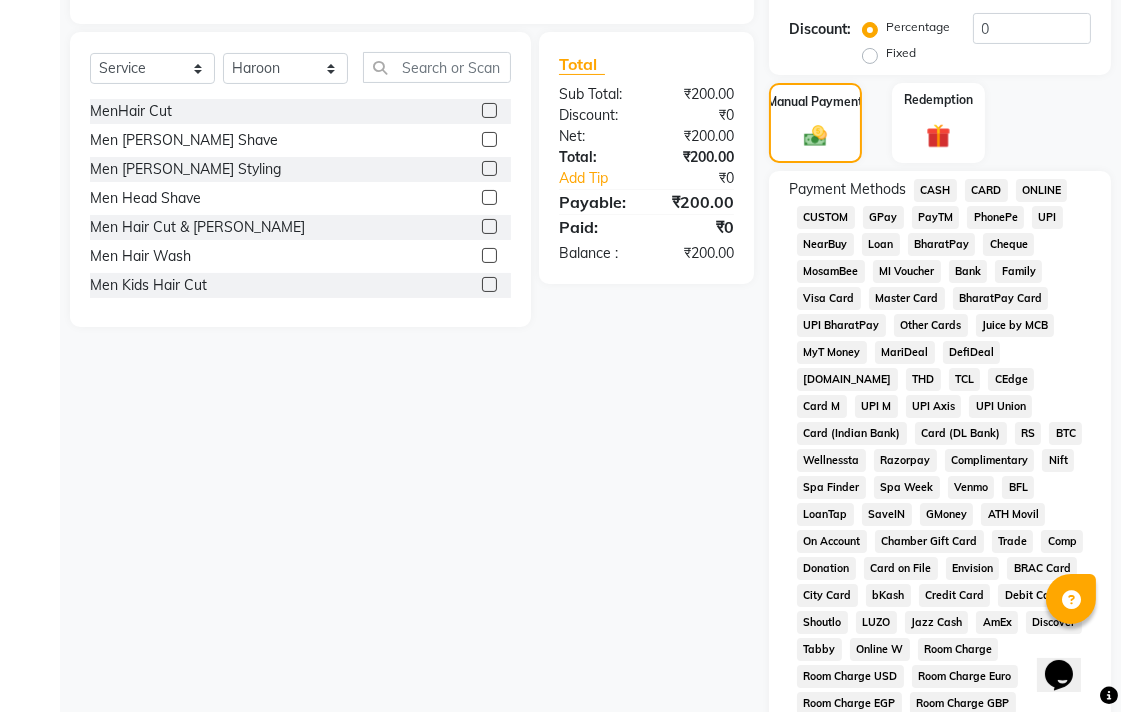 click on "UPI" 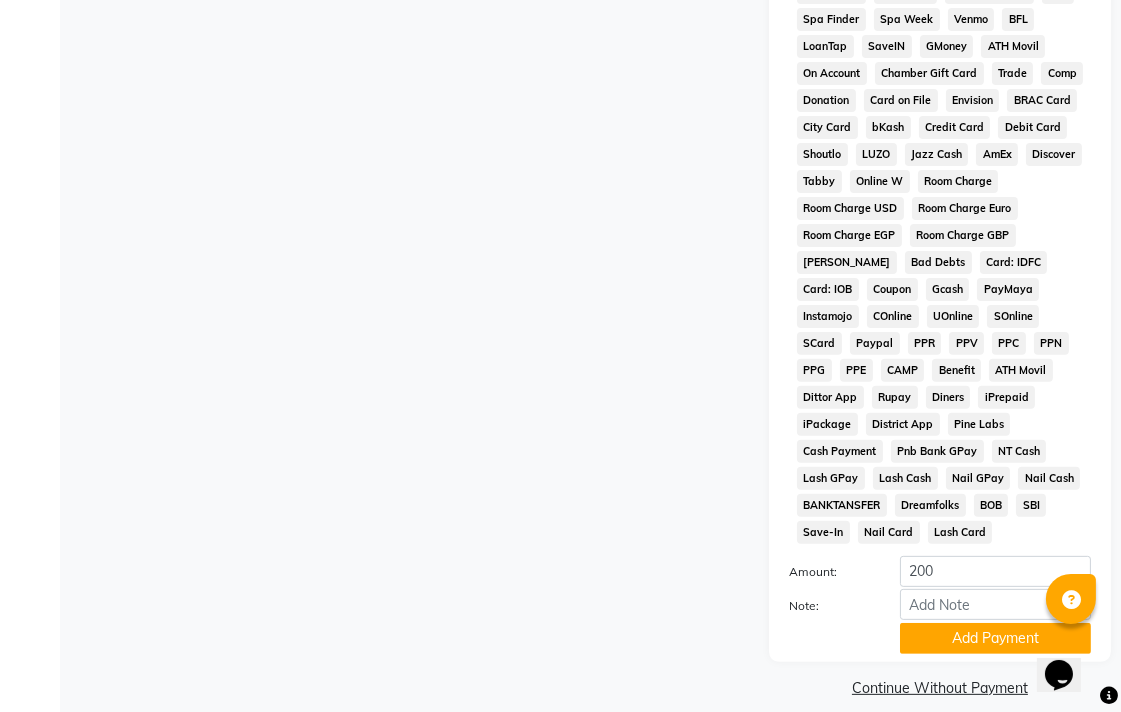 scroll, scrollTop: 913, scrollLeft: 0, axis: vertical 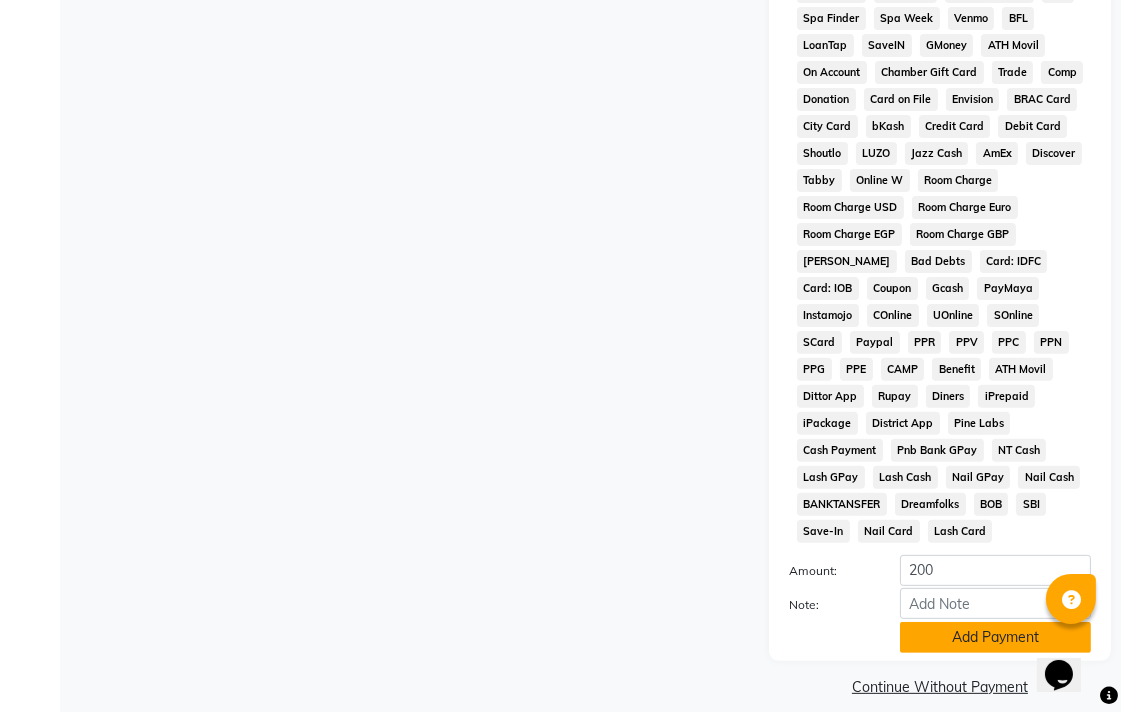 click on "Add Payment" 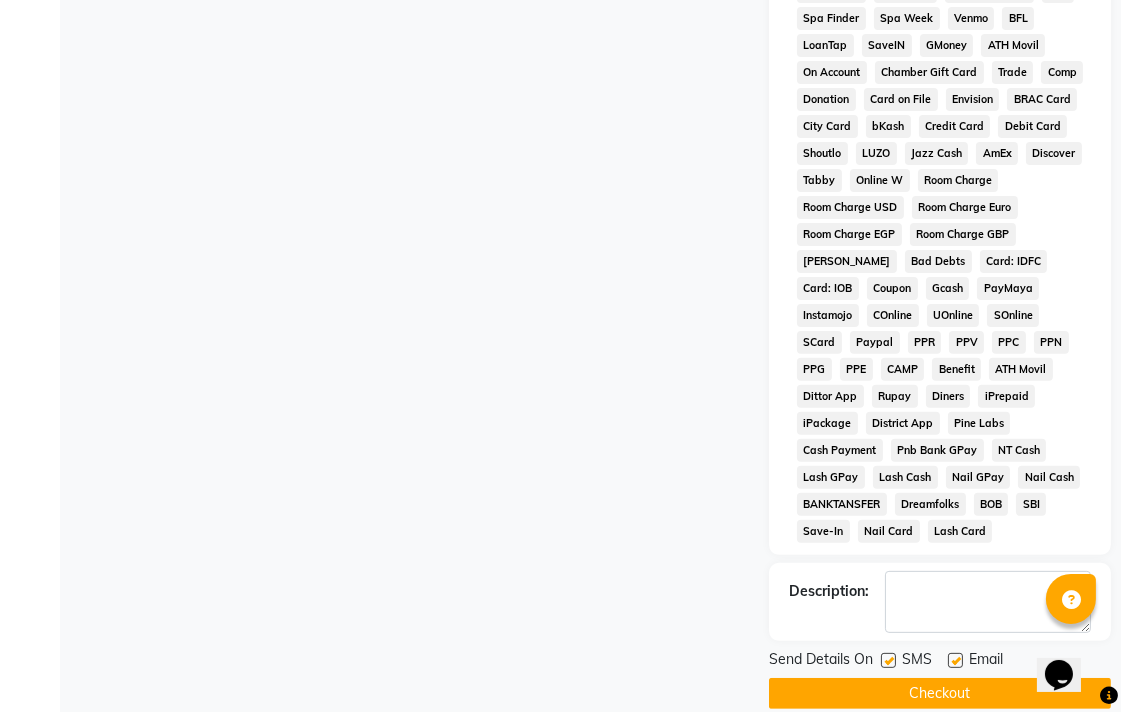 click on "Checkout" 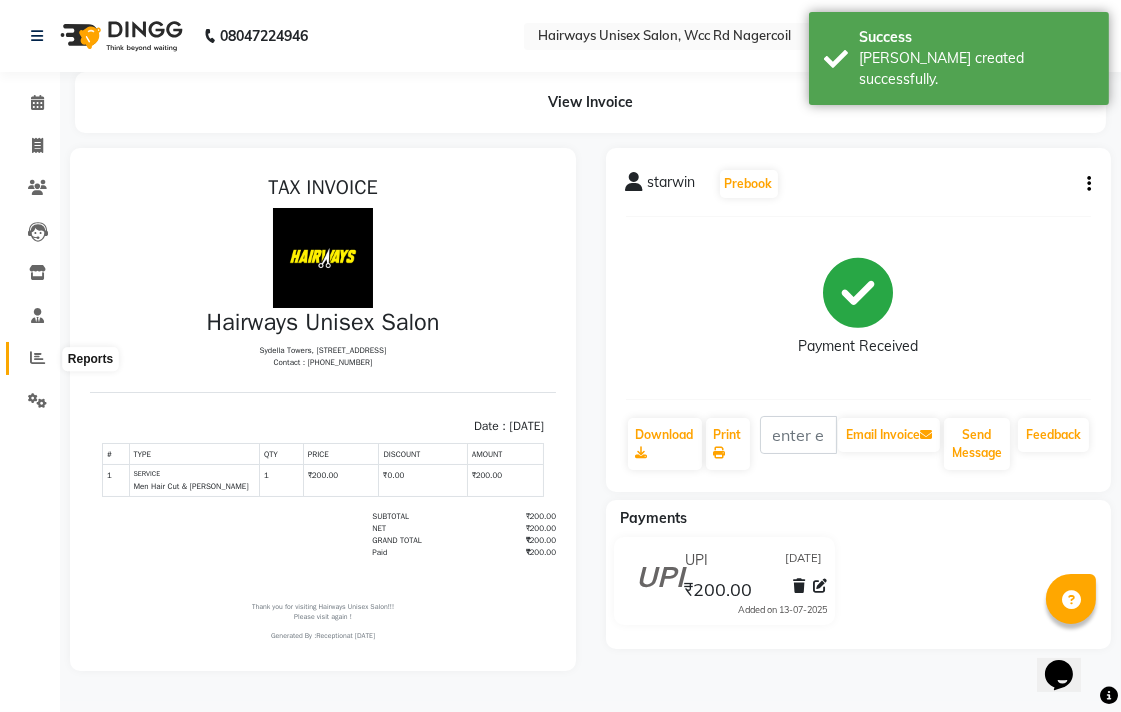 scroll, scrollTop: 0, scrollLeft: 0, axis: both 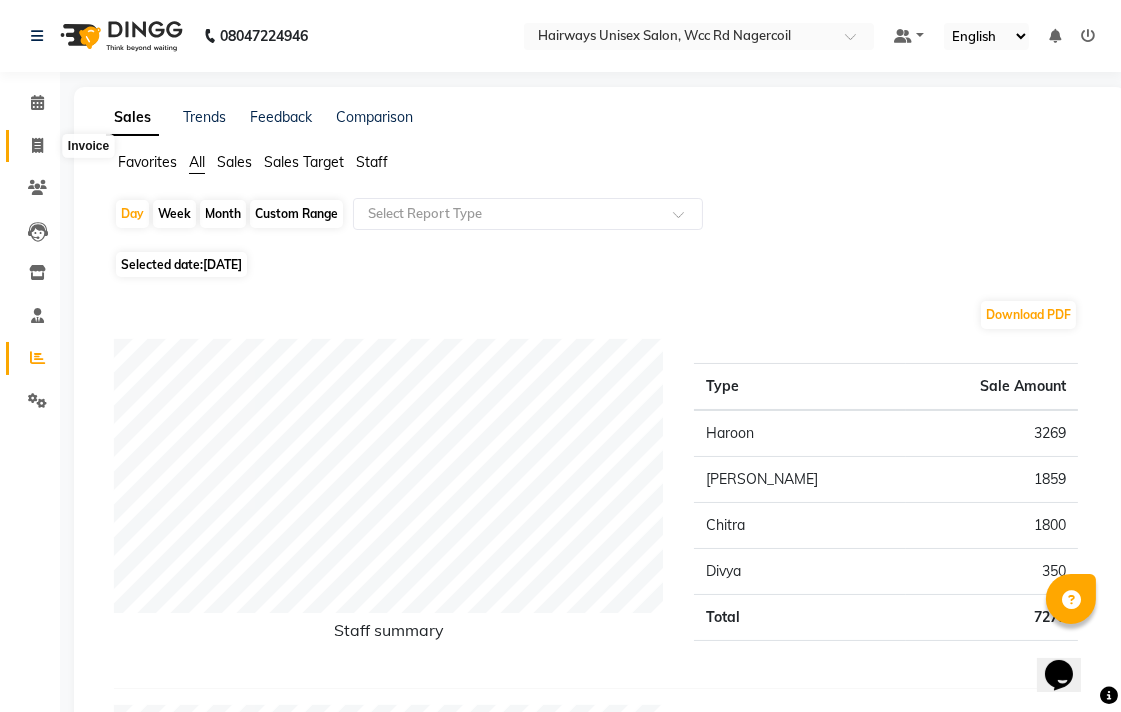 click 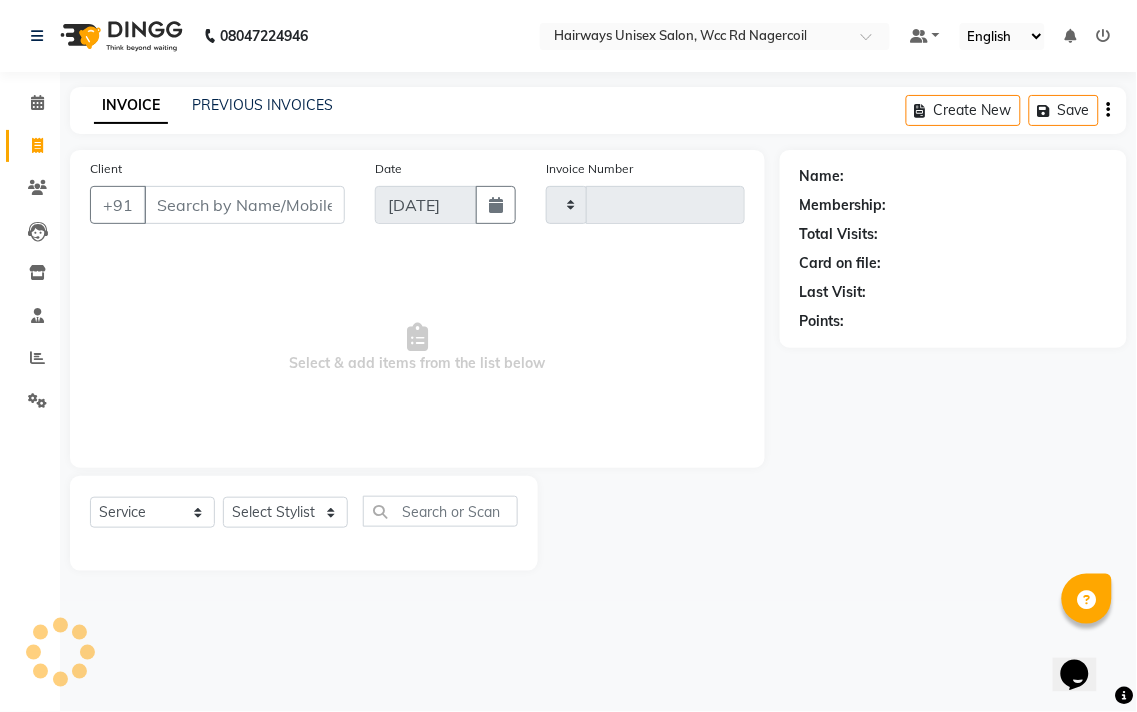 type on "4506" 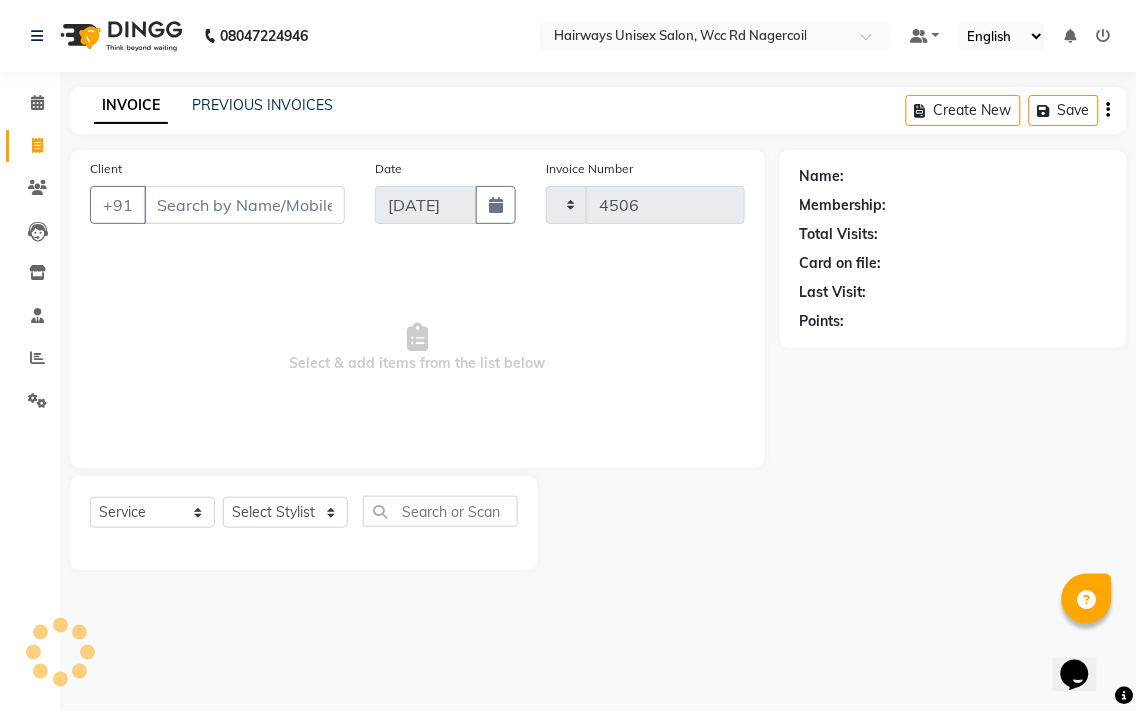 select on "6523" 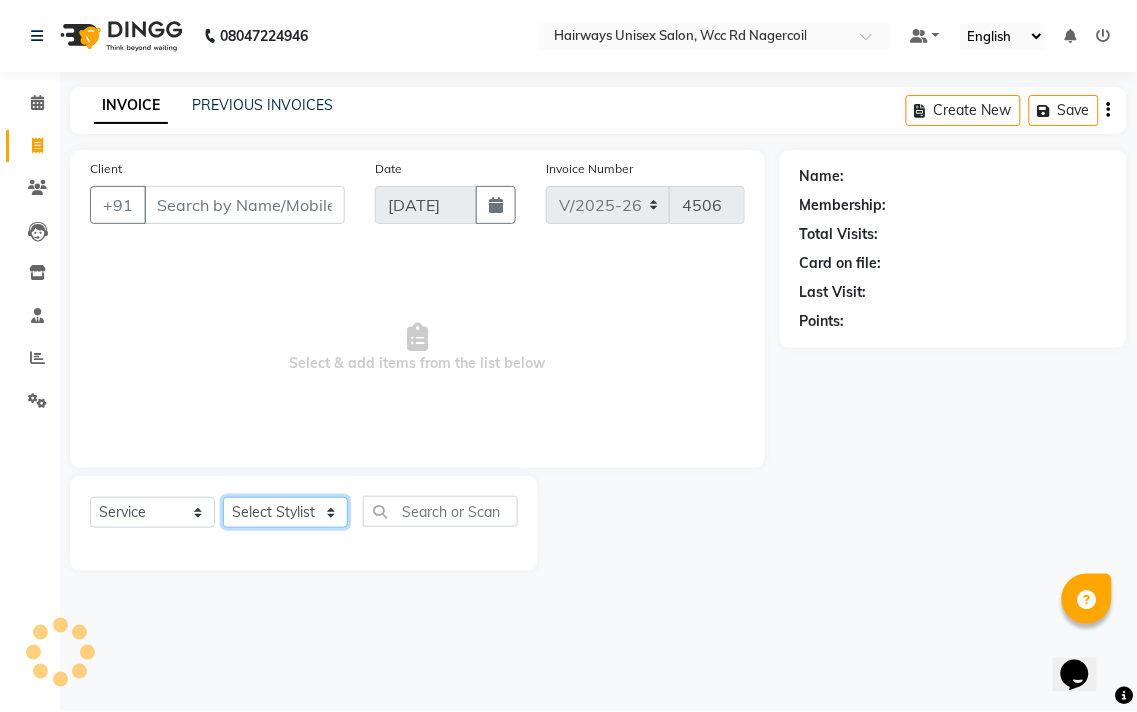click on "Select Stylist" 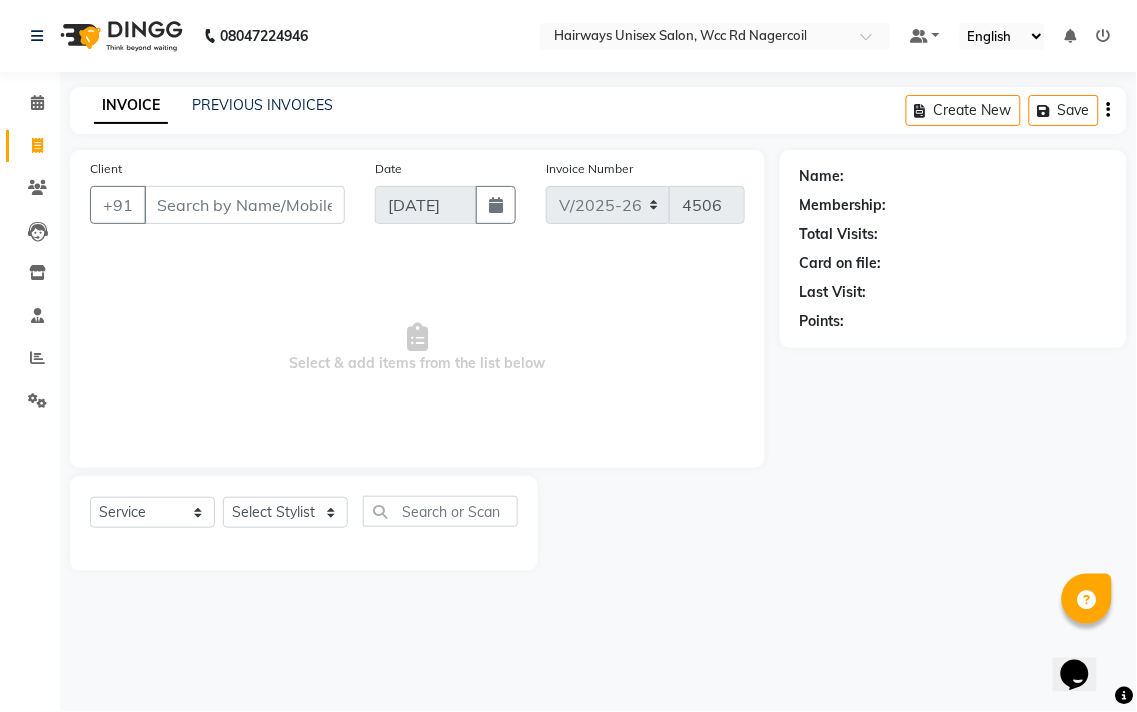click 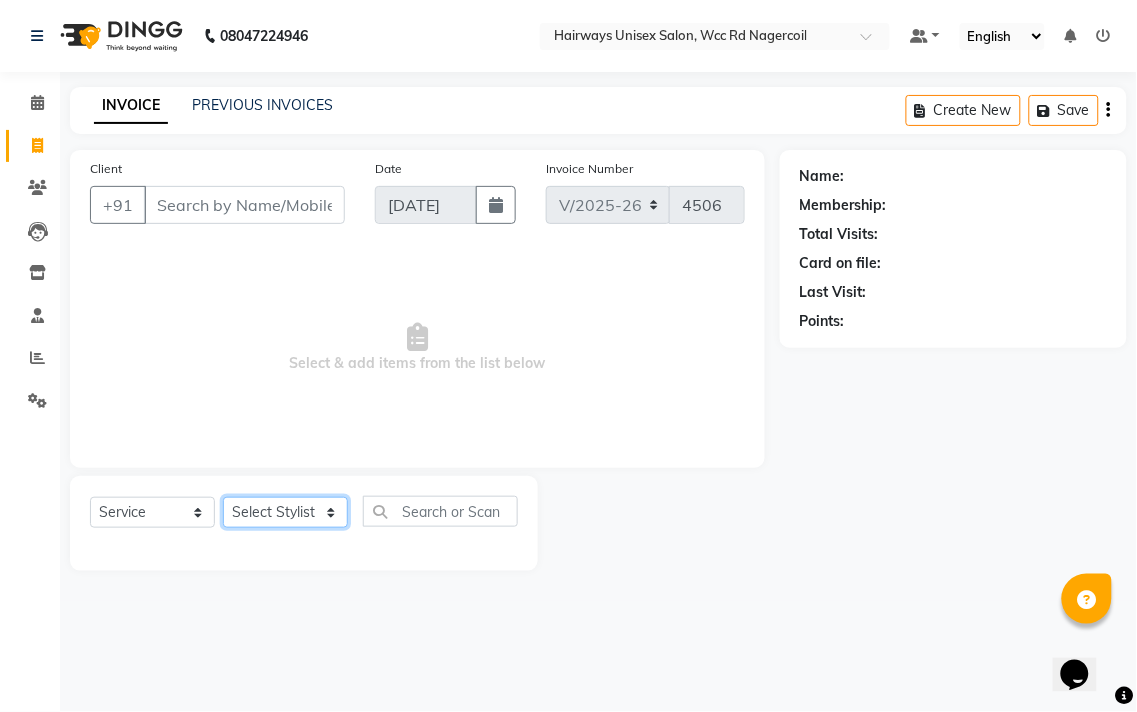 click on "Select Stylist Admin Chitra divya [PERSON_NAME] [PERSON_NAME] Reception [PERSON_NAME] [PERSON_NAME] Talib" 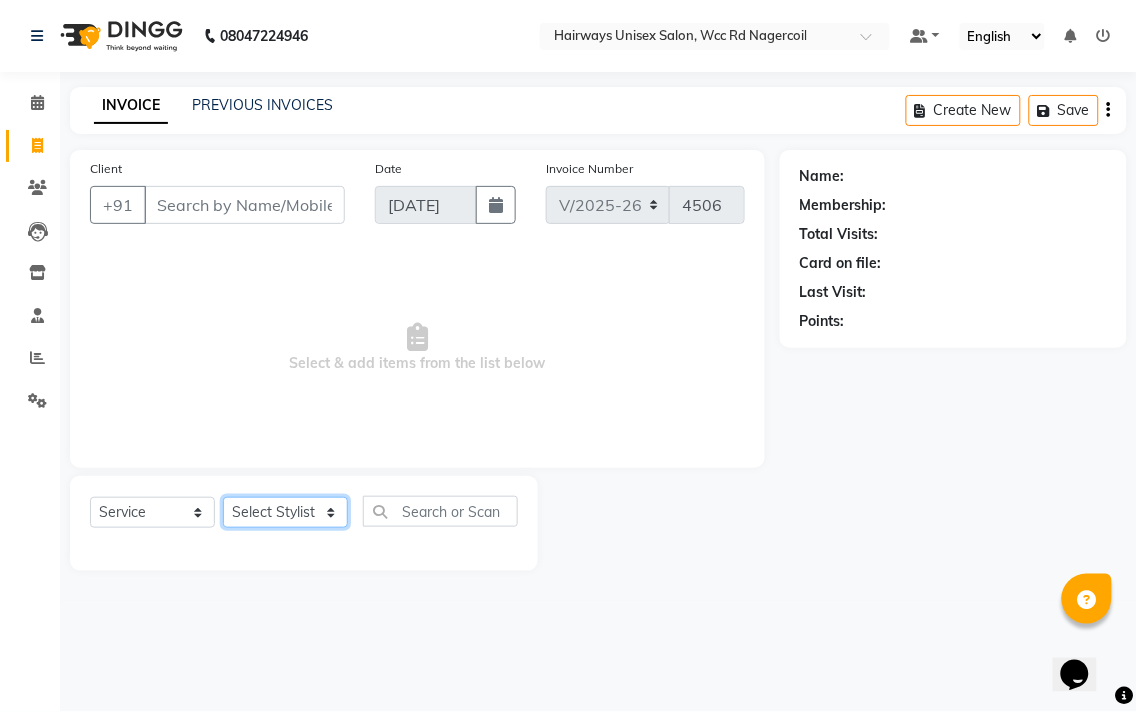 select on "54333" 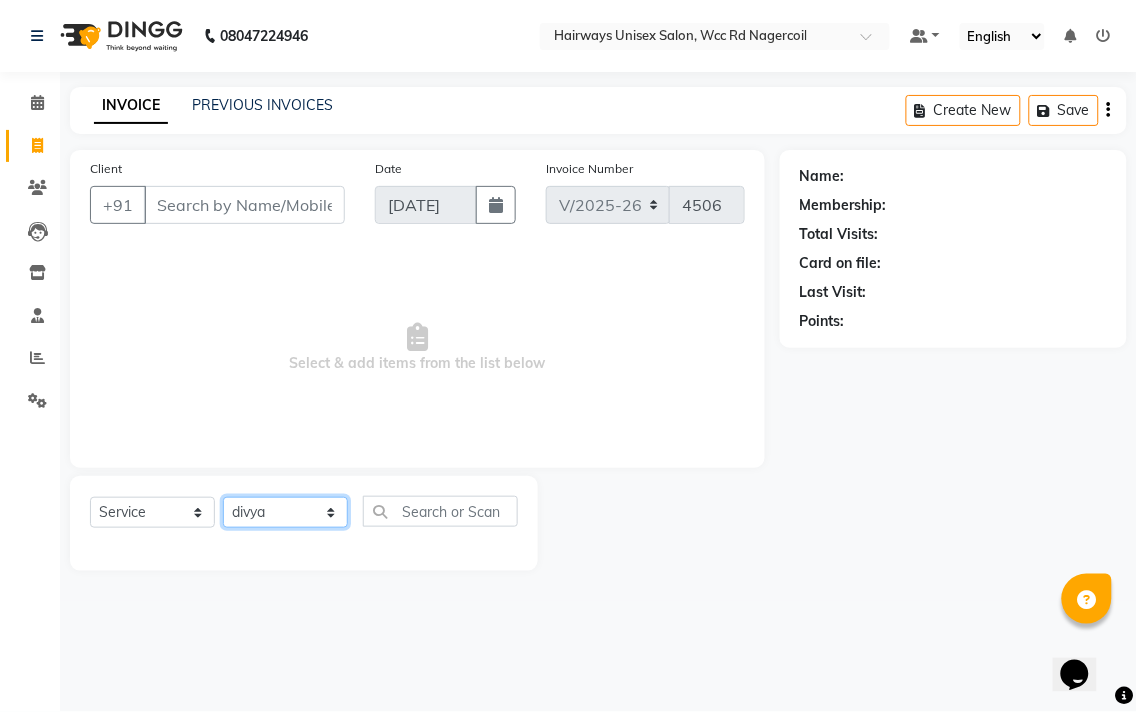 click on "Select Stylist Admin Chitra divya [PERSON_NAME] [PERSON_NAME] Reception [PERSON_NAME] [PERSON_NAME] Talib" 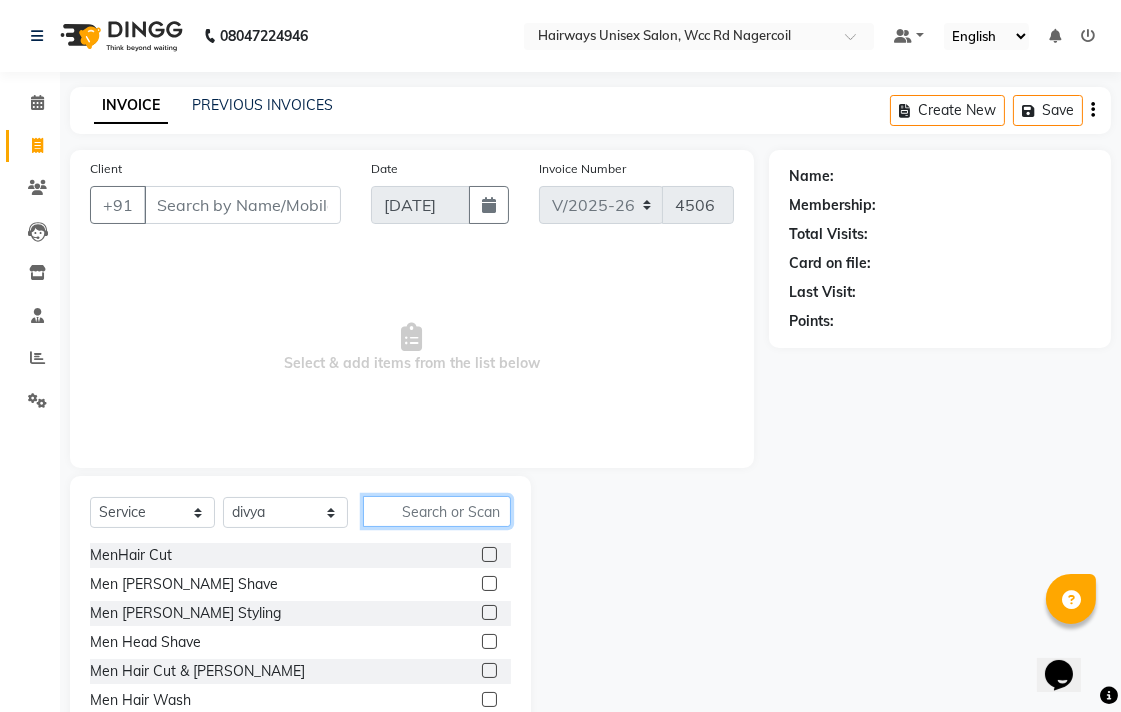 click 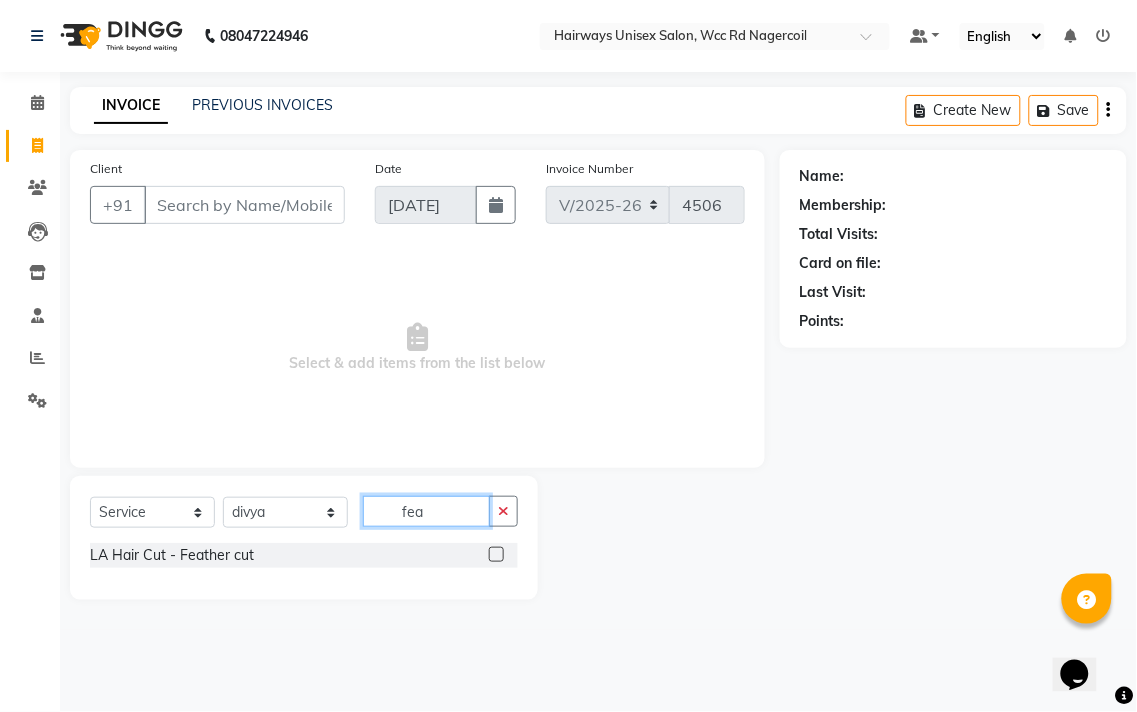 type on "fea" 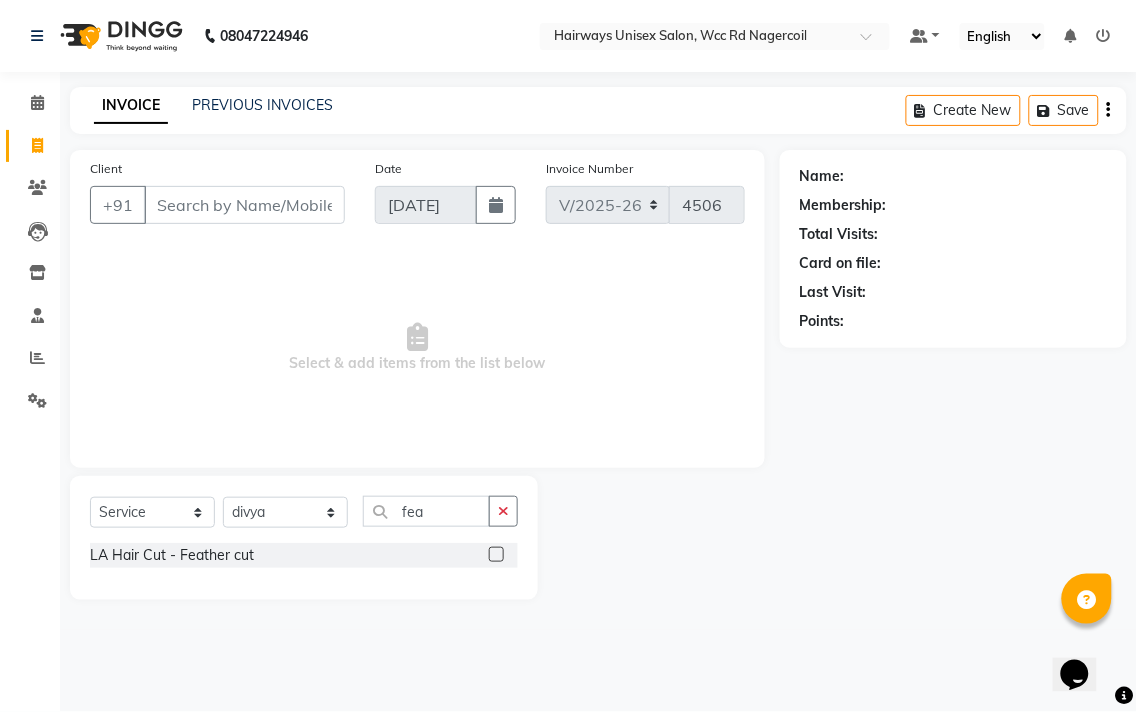 click 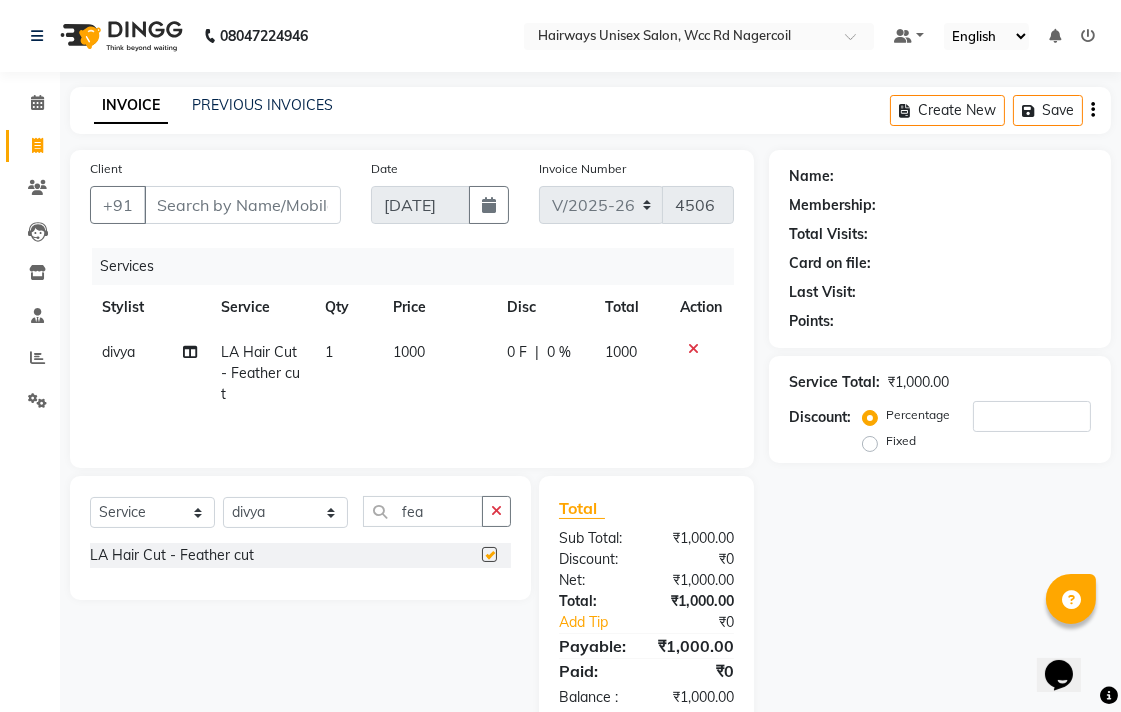 checkbox on "false" 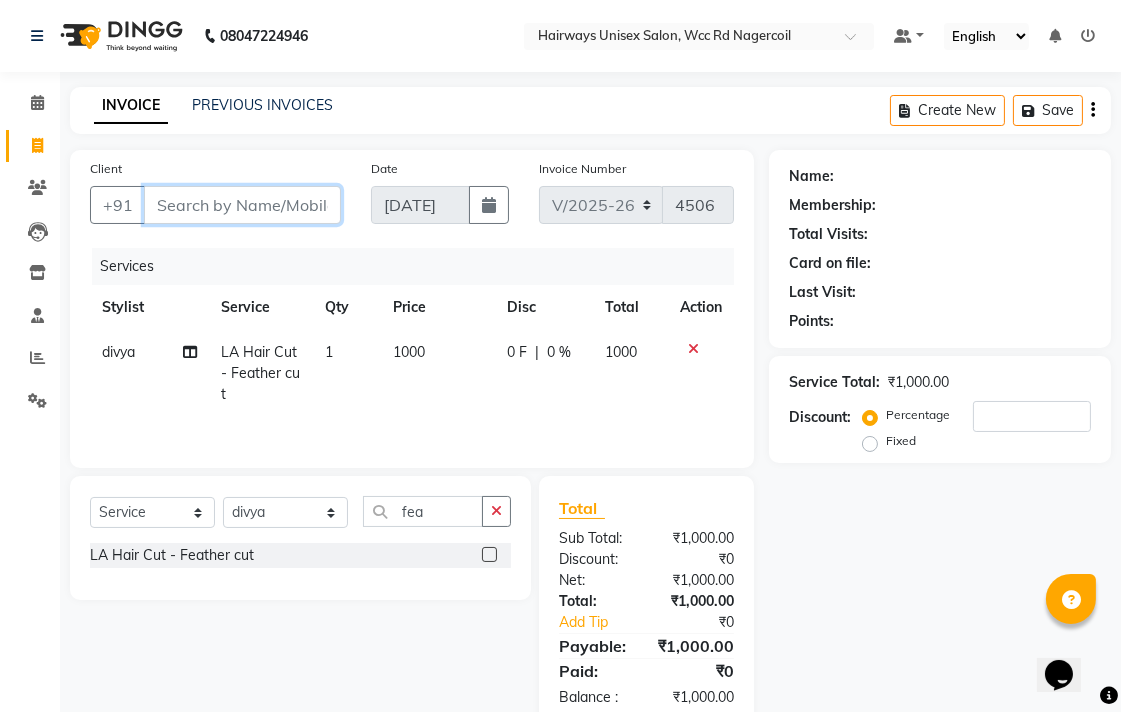 click on "Client" at bounding box center (242, 205) 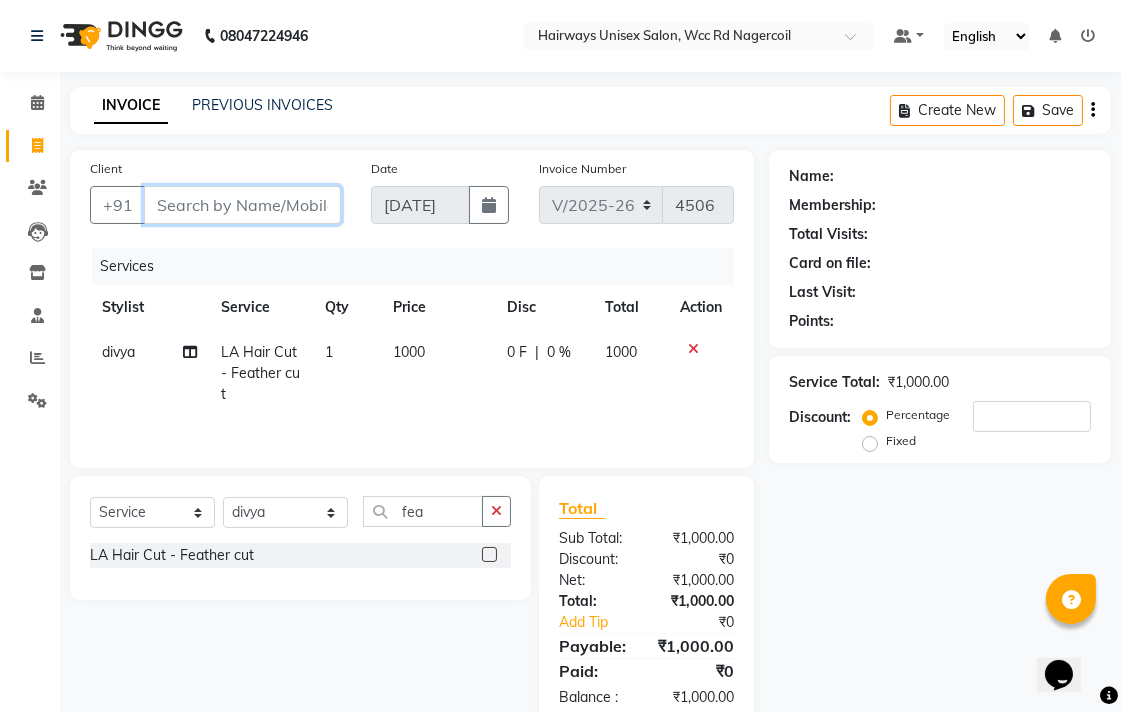 type on "8" 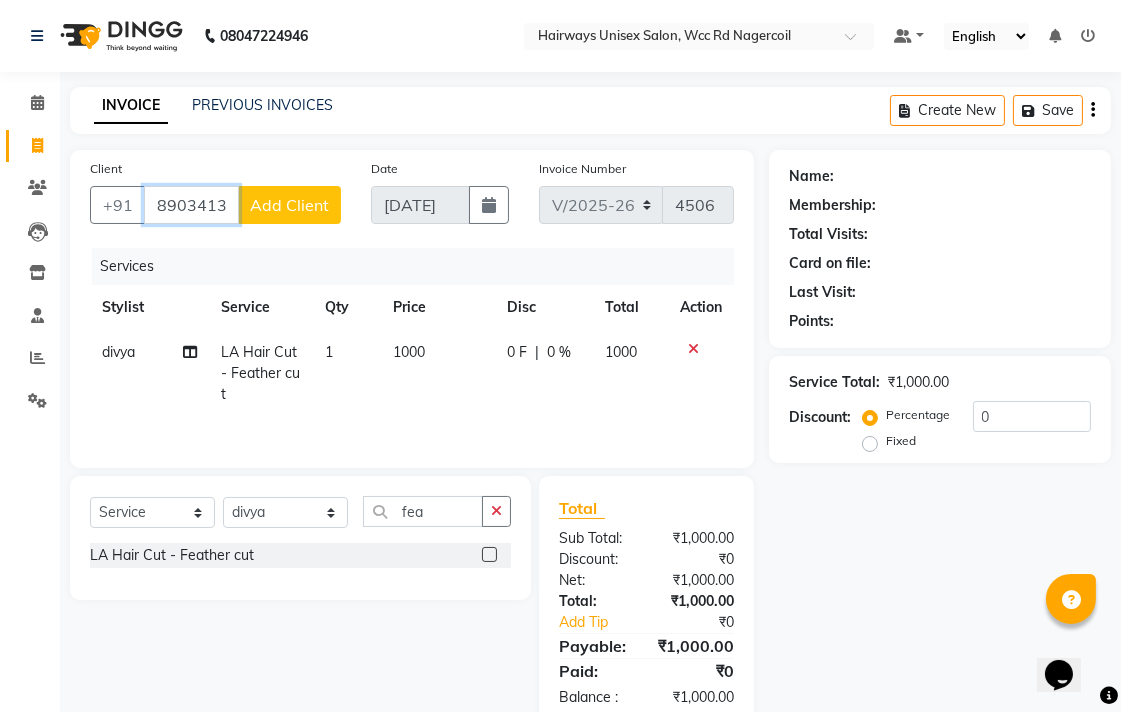 type on "8903413891" 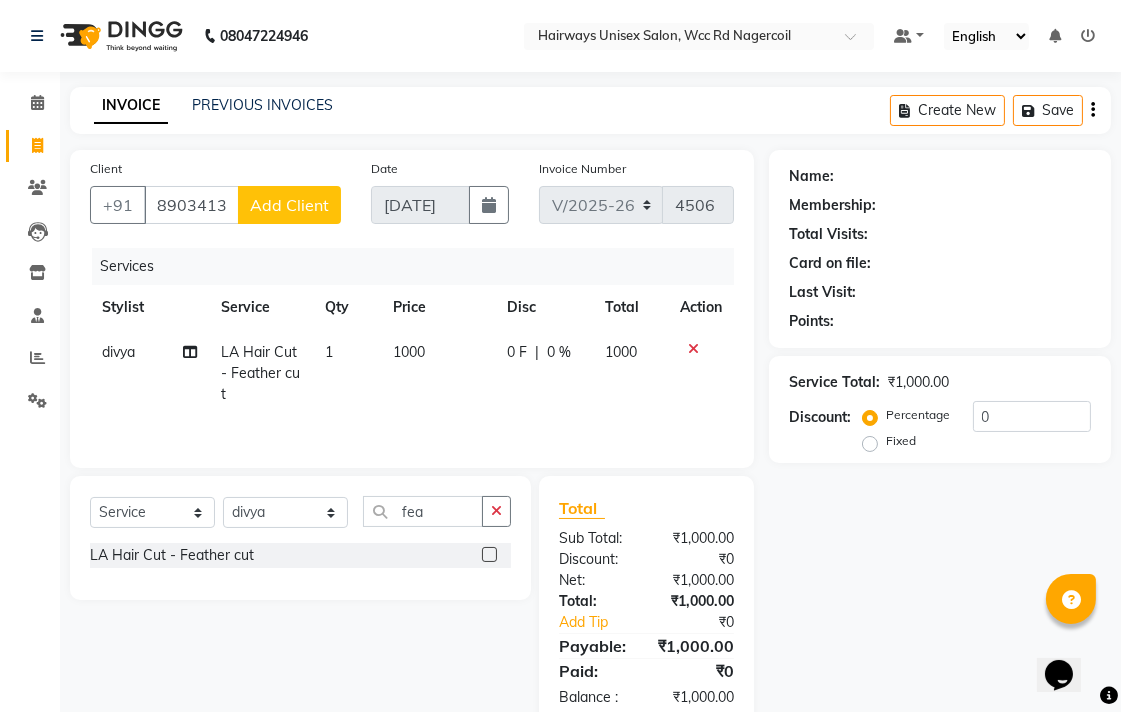 click on "Add Client" 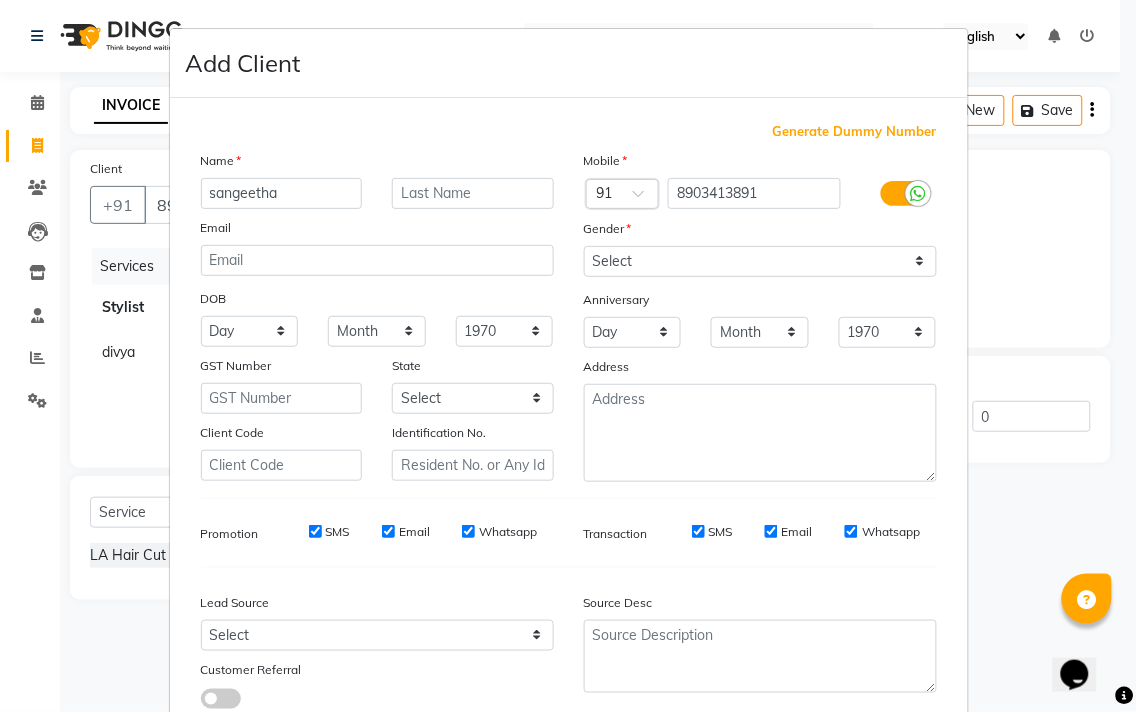 type on "sangeetha" 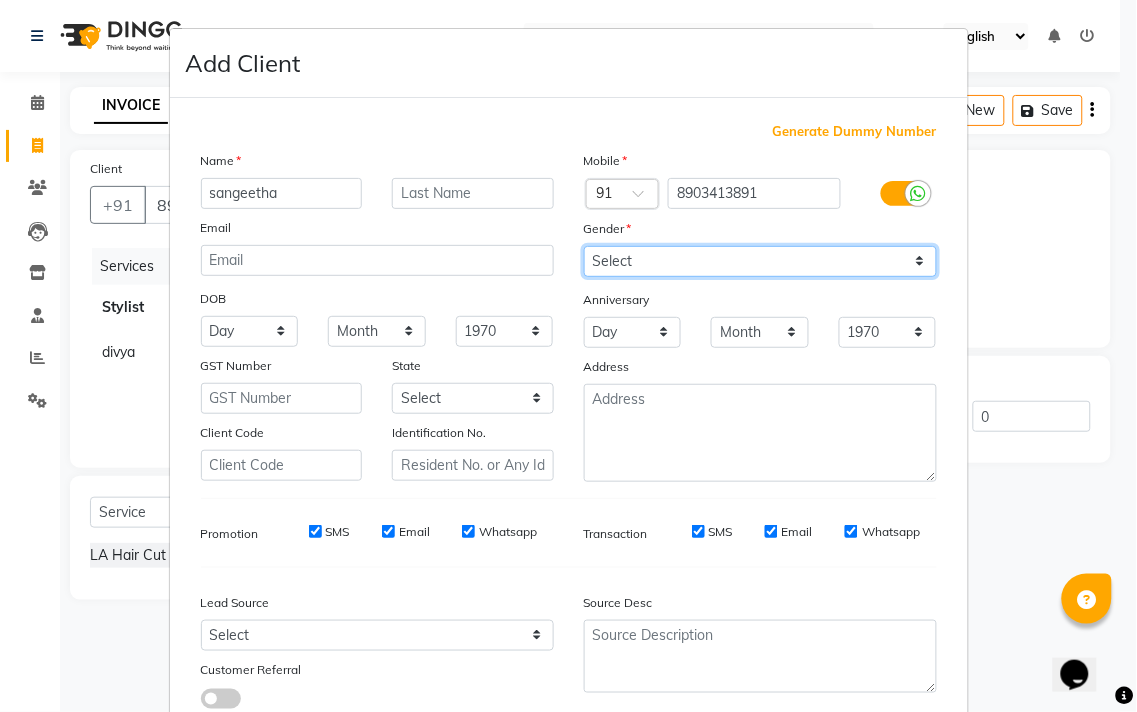 click on "Select [DEMOGRAPHIC_DATA] [DEMOGRAPHIC_DATA] Other Prefer Not To Say" at bounding box center (760, 261) 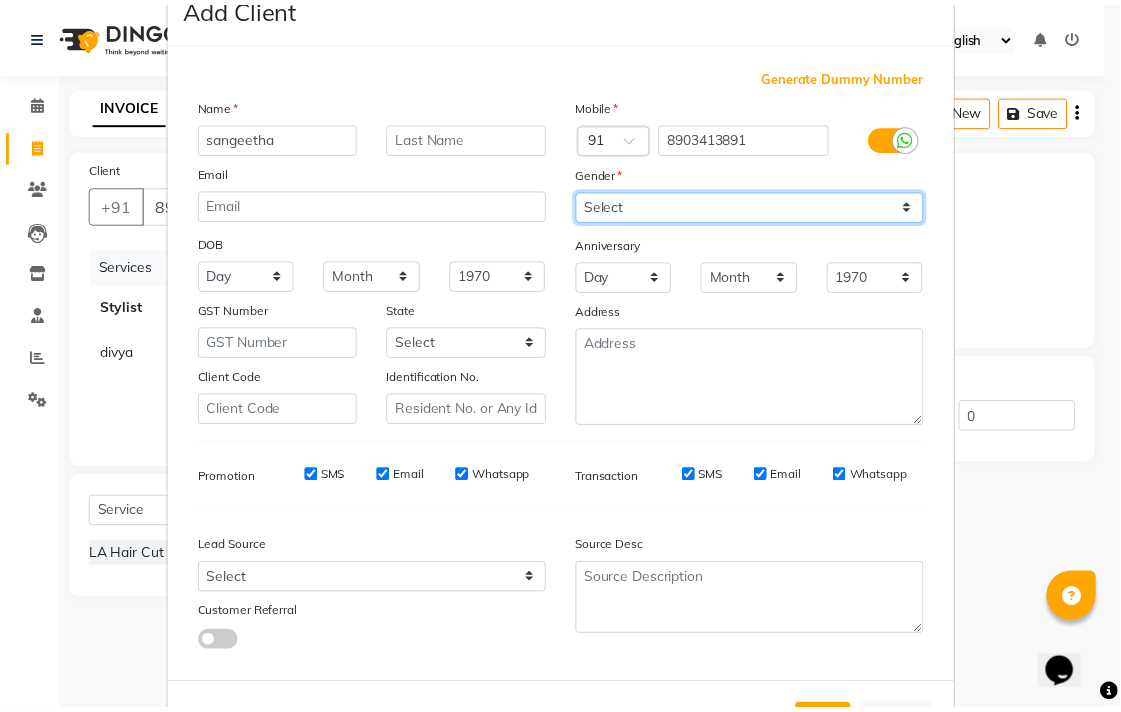 scroll, scrollTop: 138, scrollLeft: 0, axis: vertical 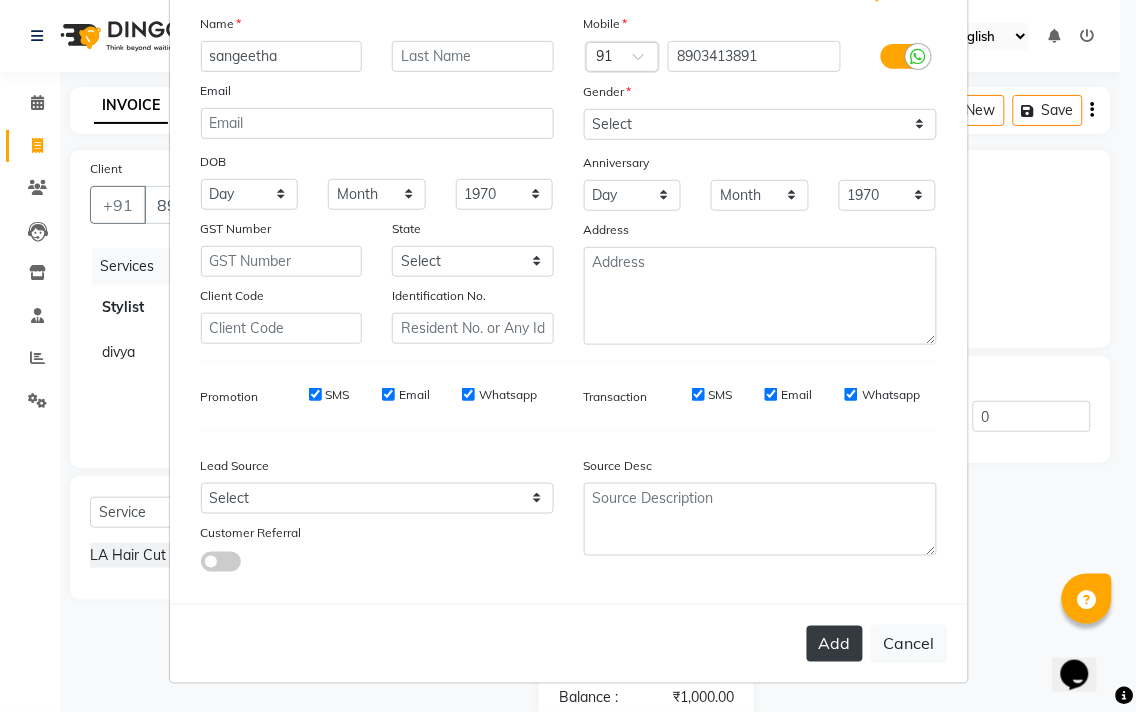 click on "Add" at bounding box center (835, 644) 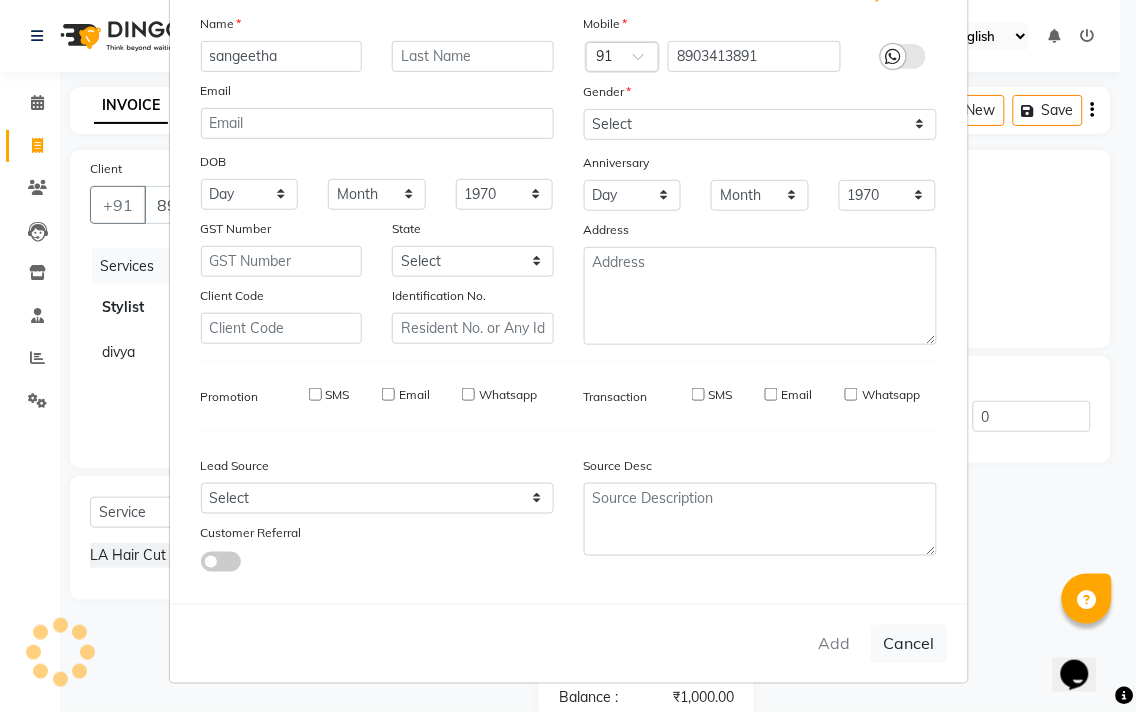 type on "89******91" 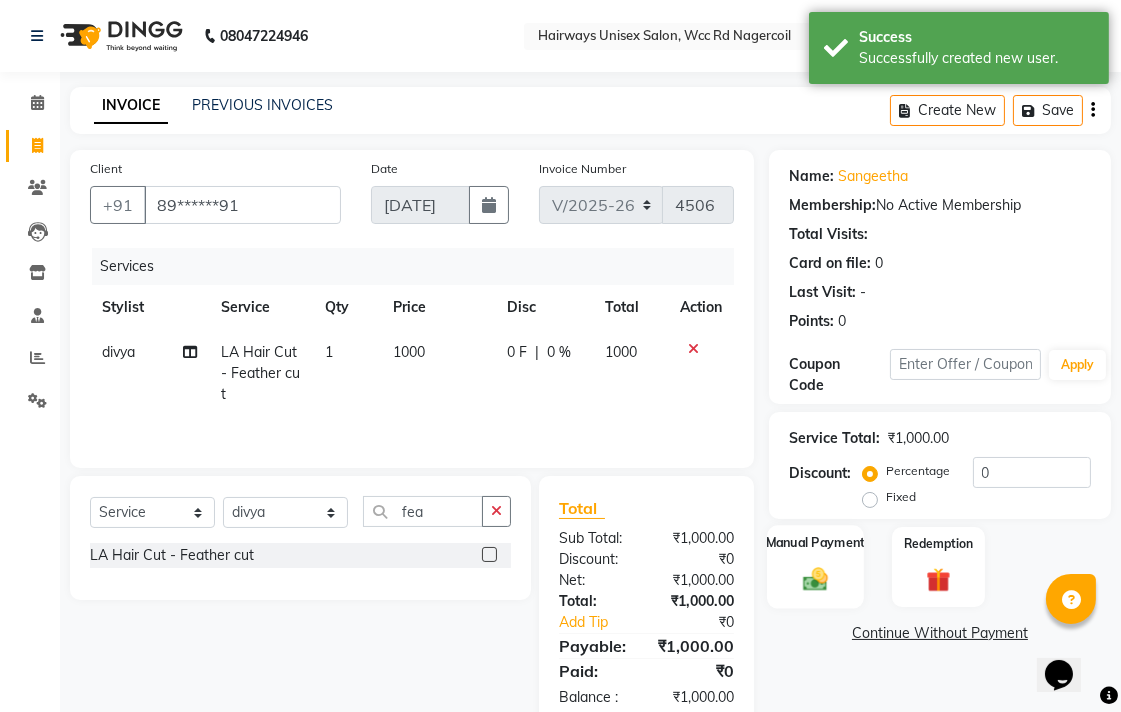 click 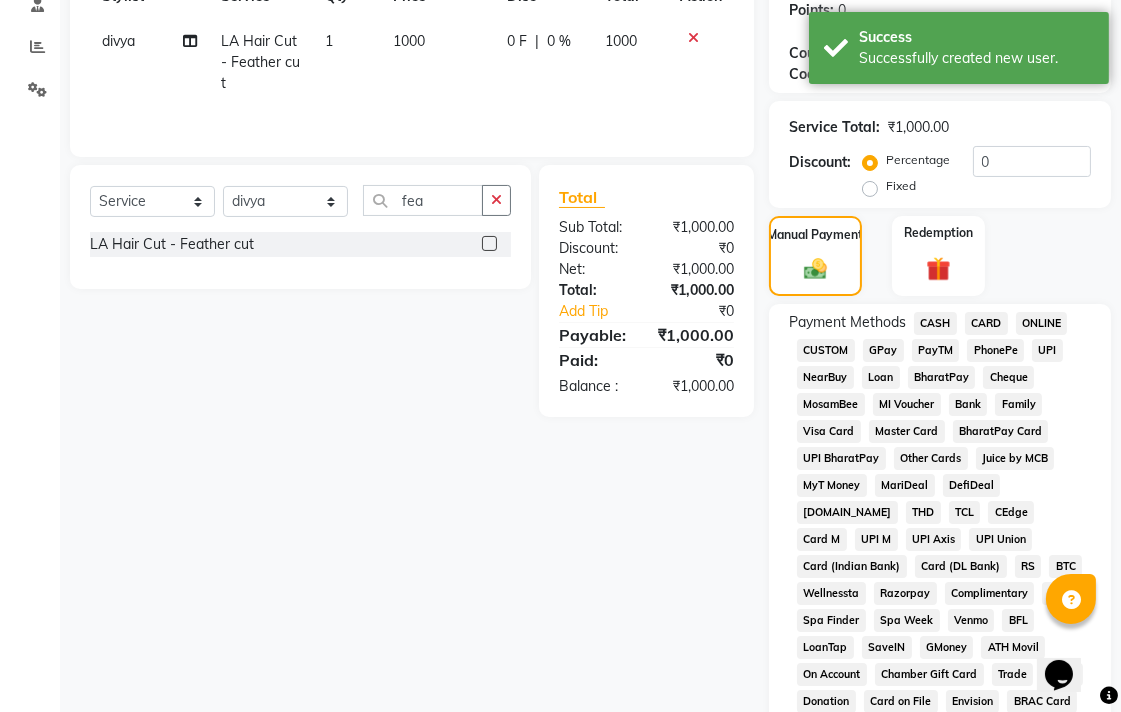 scroll, scrollTop: 222, scrollLeft: 0, axis: vertical 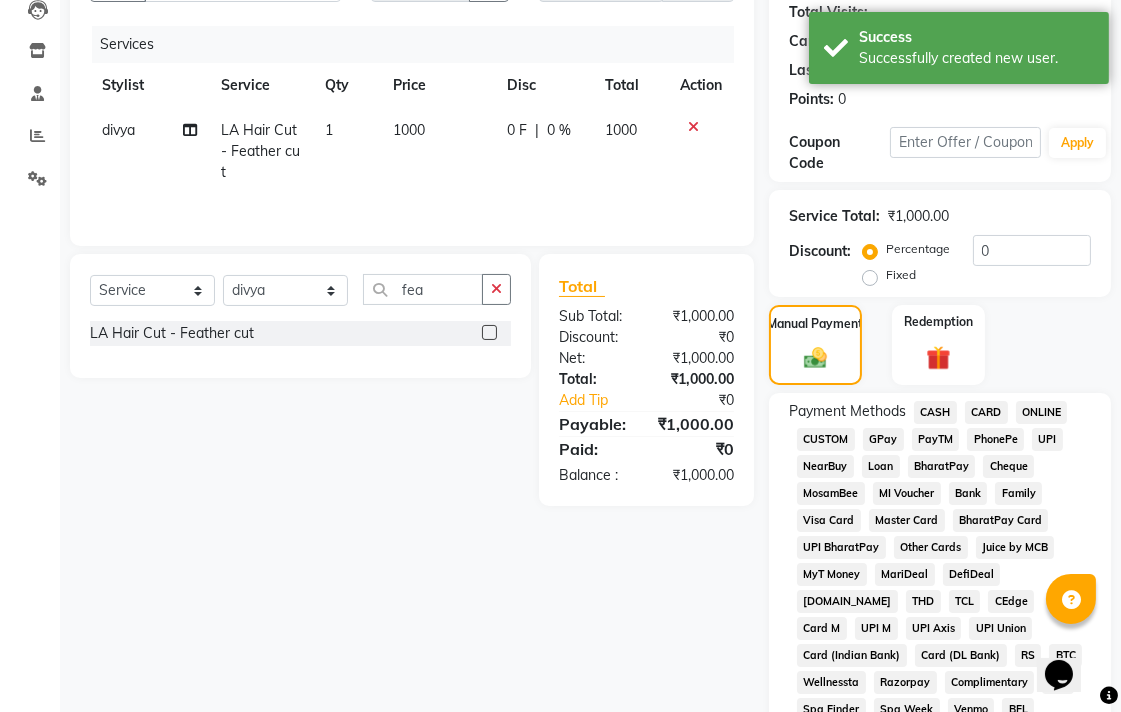 click on "UPI" 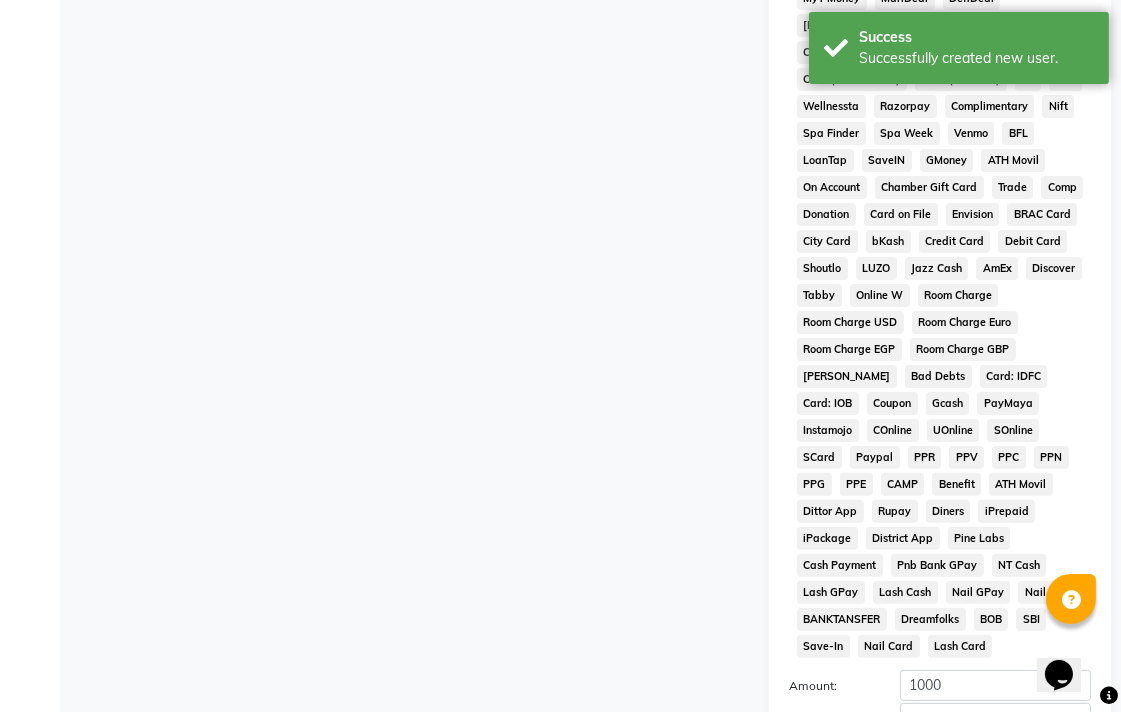 scroll, scrollTop: 913, scrollLeft: 0, axis: vertical 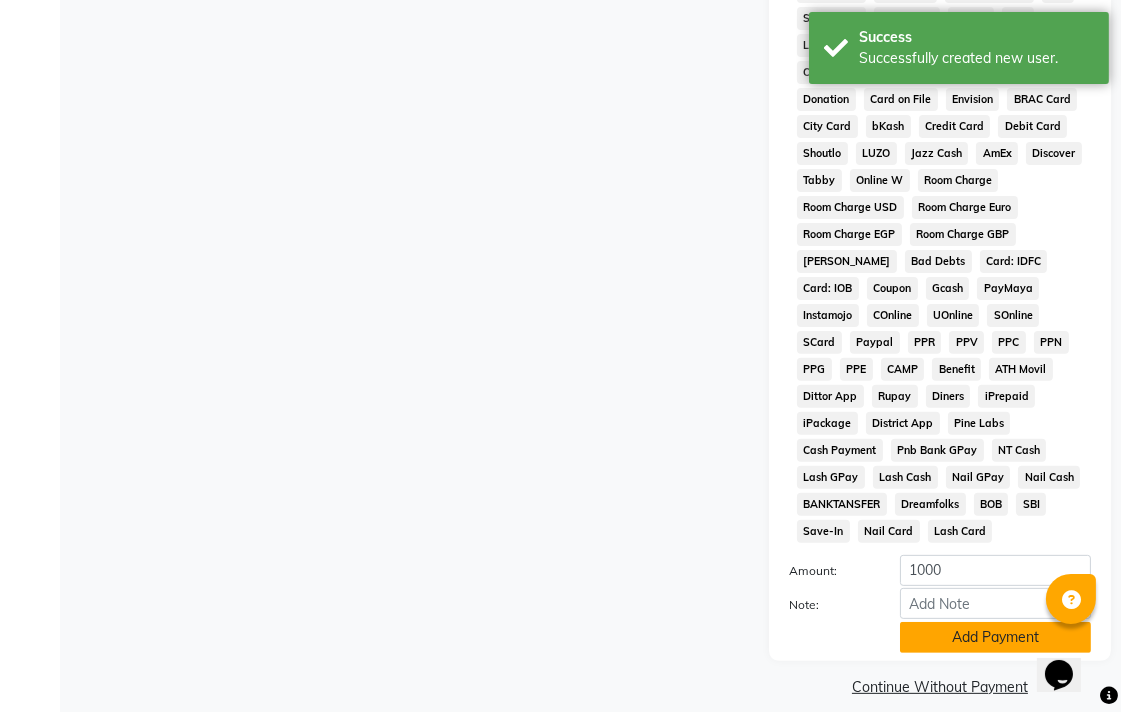 click on "Add Payment" 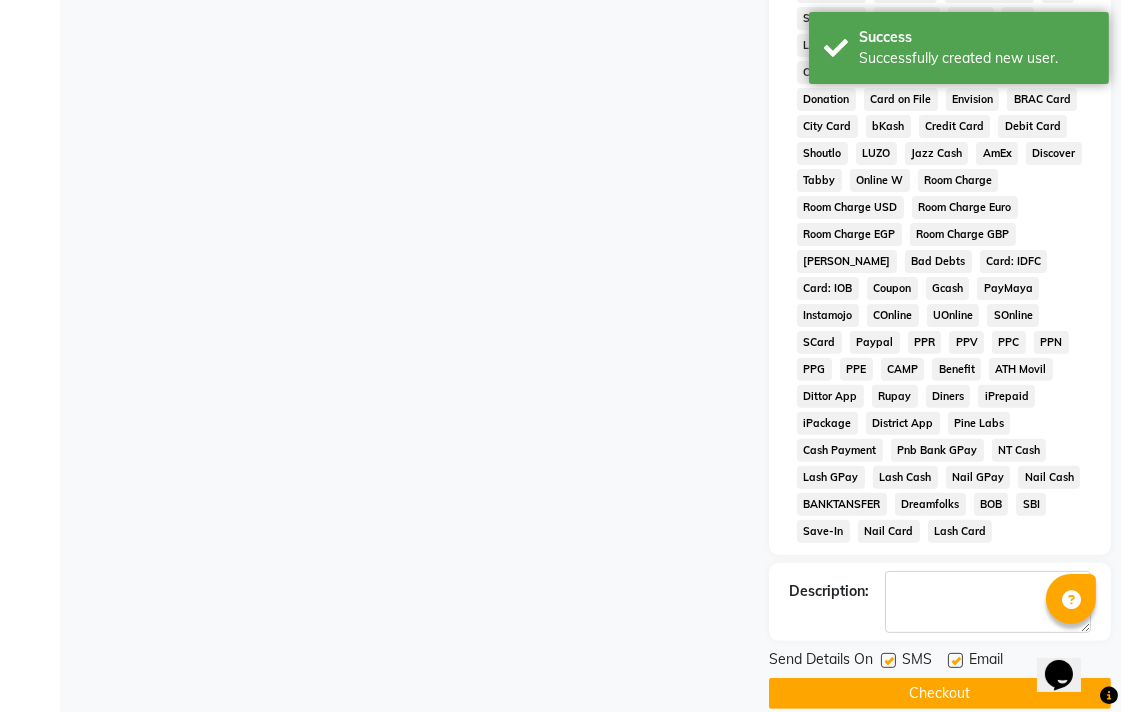 click on "Checkout" 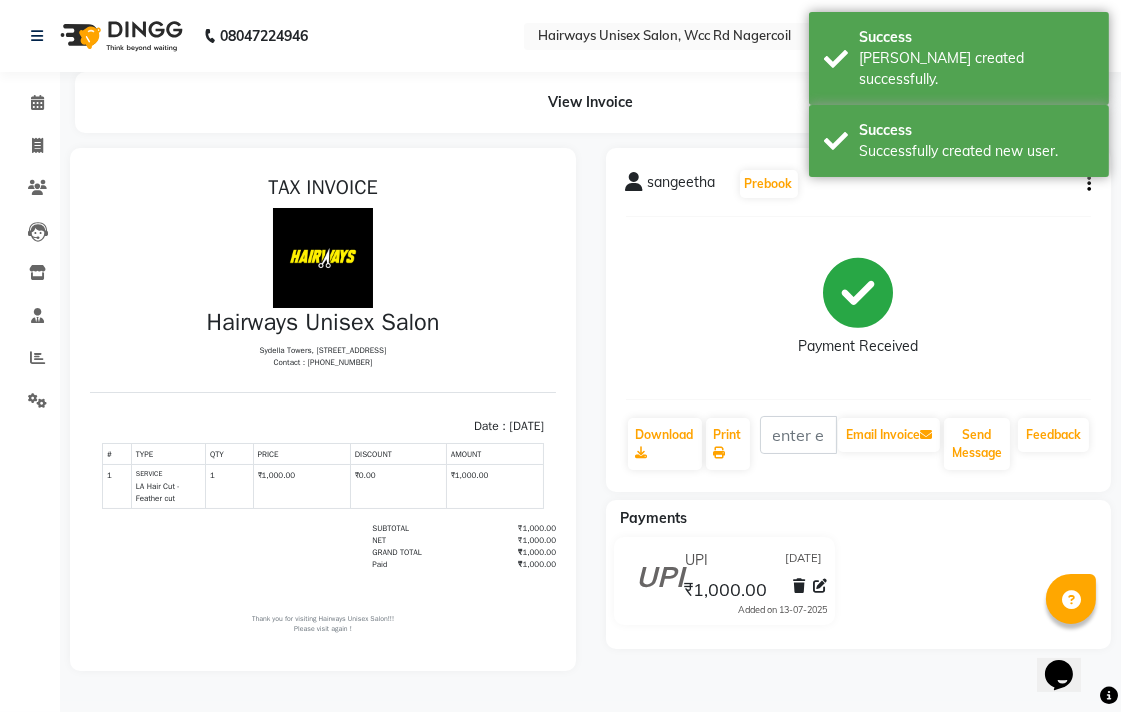scroll, scrollTop: 0, scrollLeft: 0, axis: both 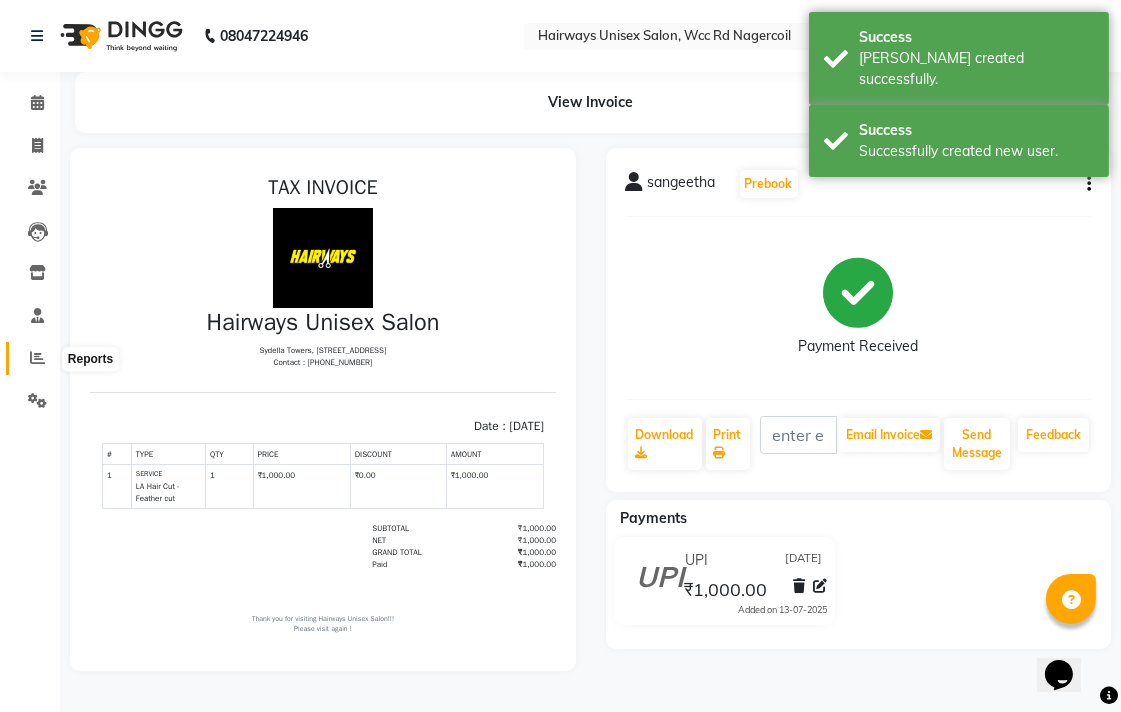 click 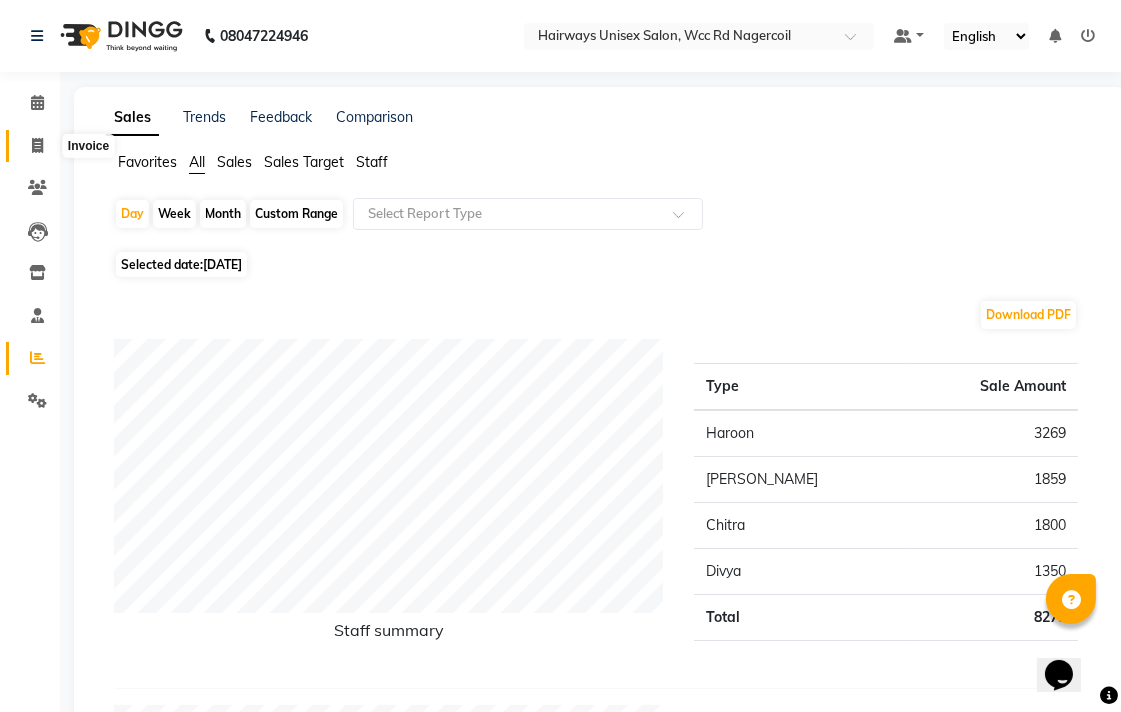 click 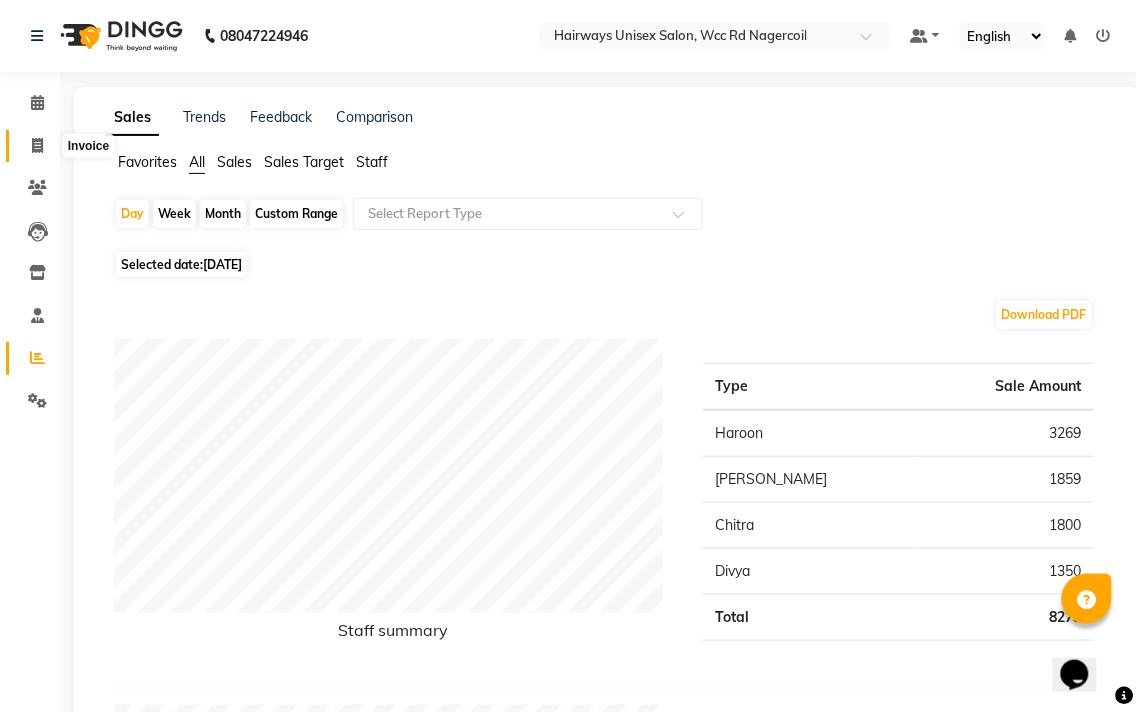 select on "service" 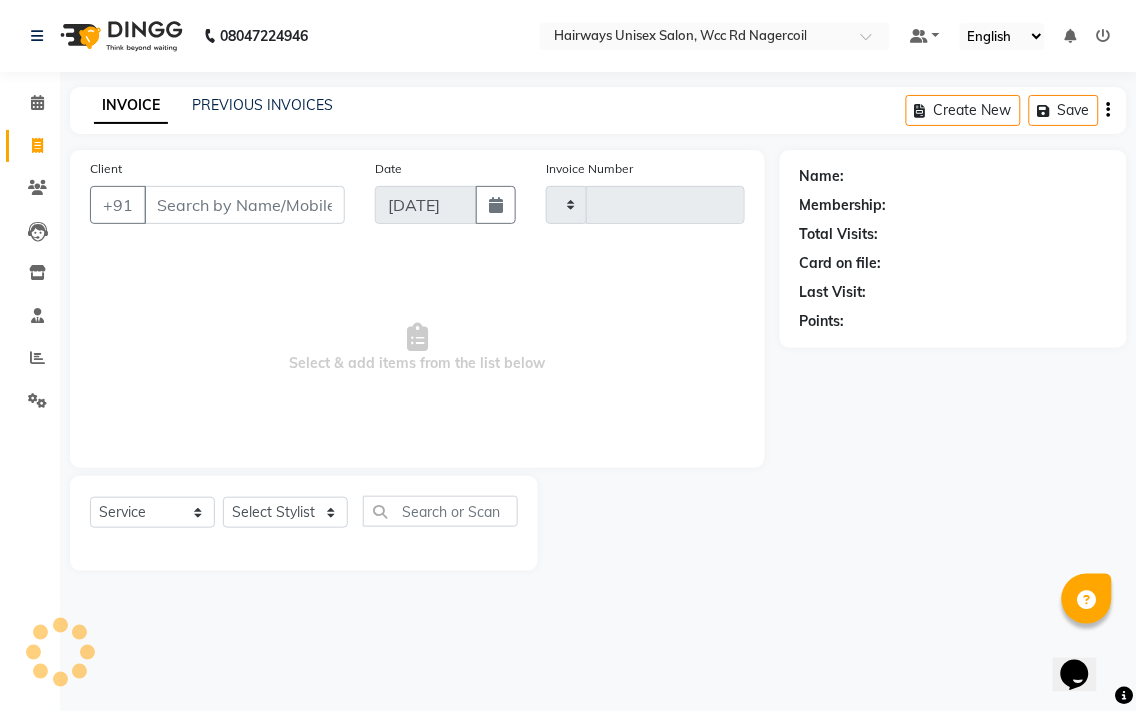type on "4507" 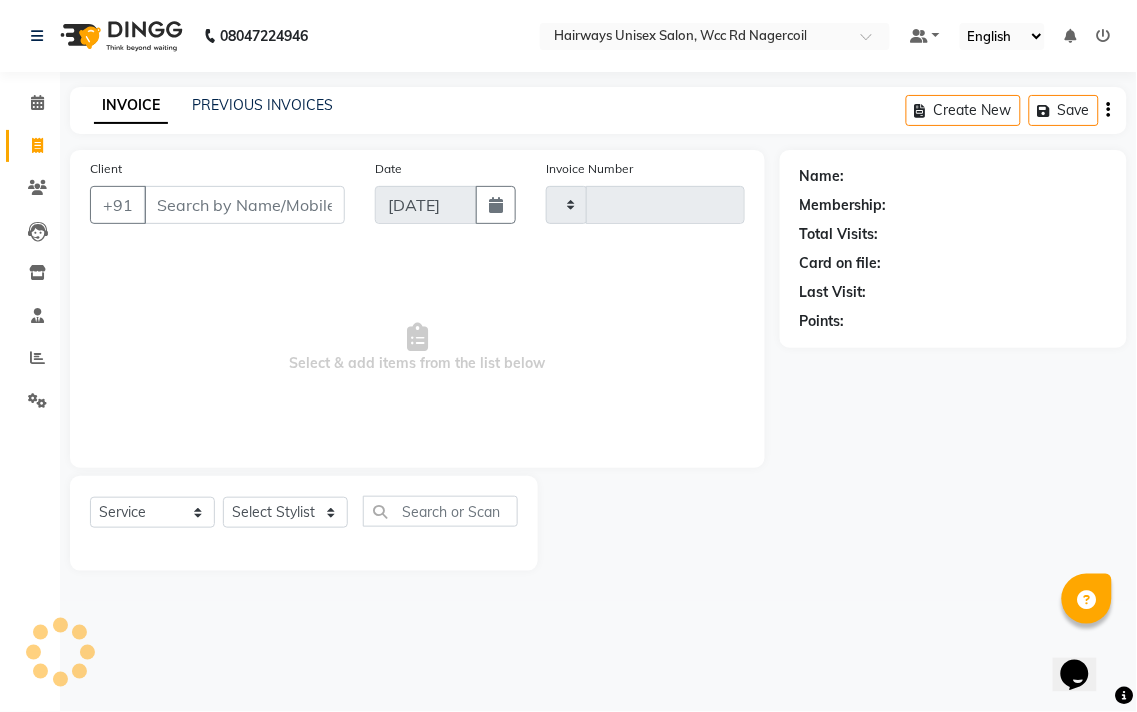 select on "6523" 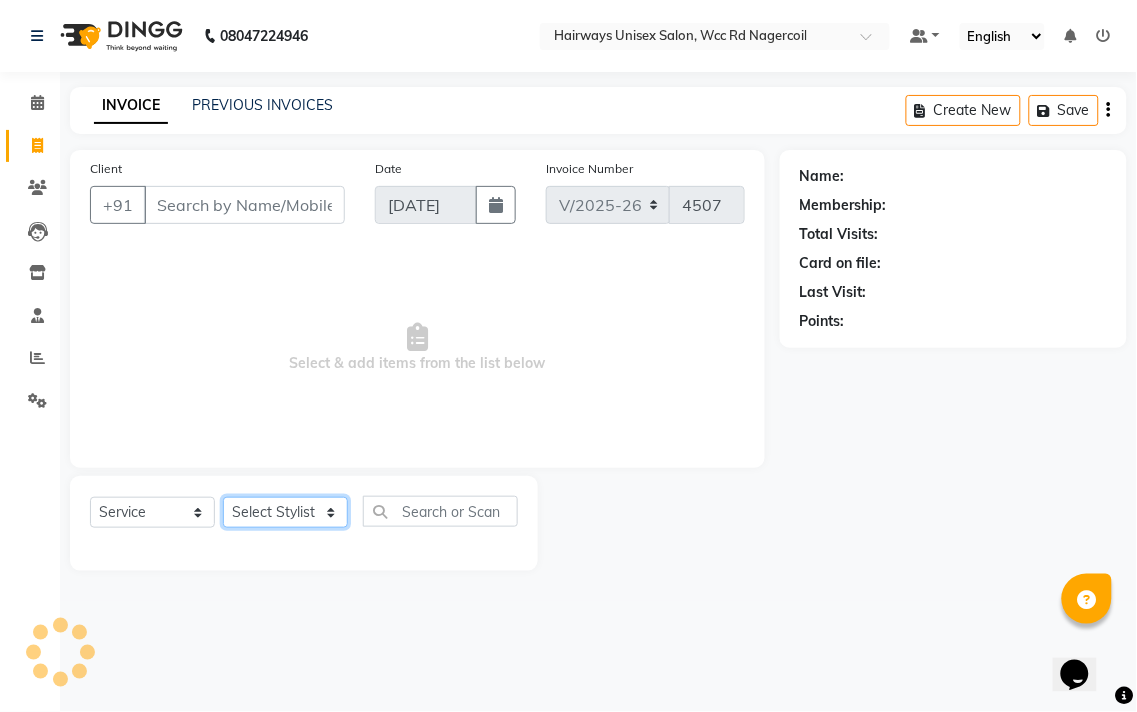 click on "Select Stylist" 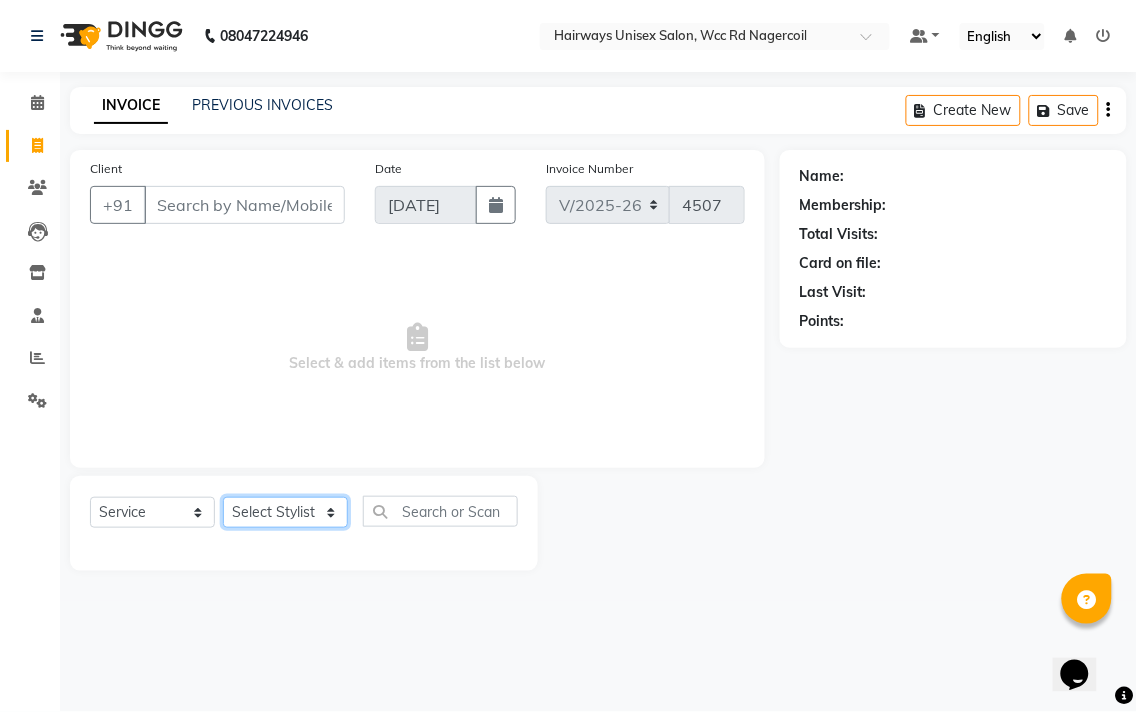 select on "50257" 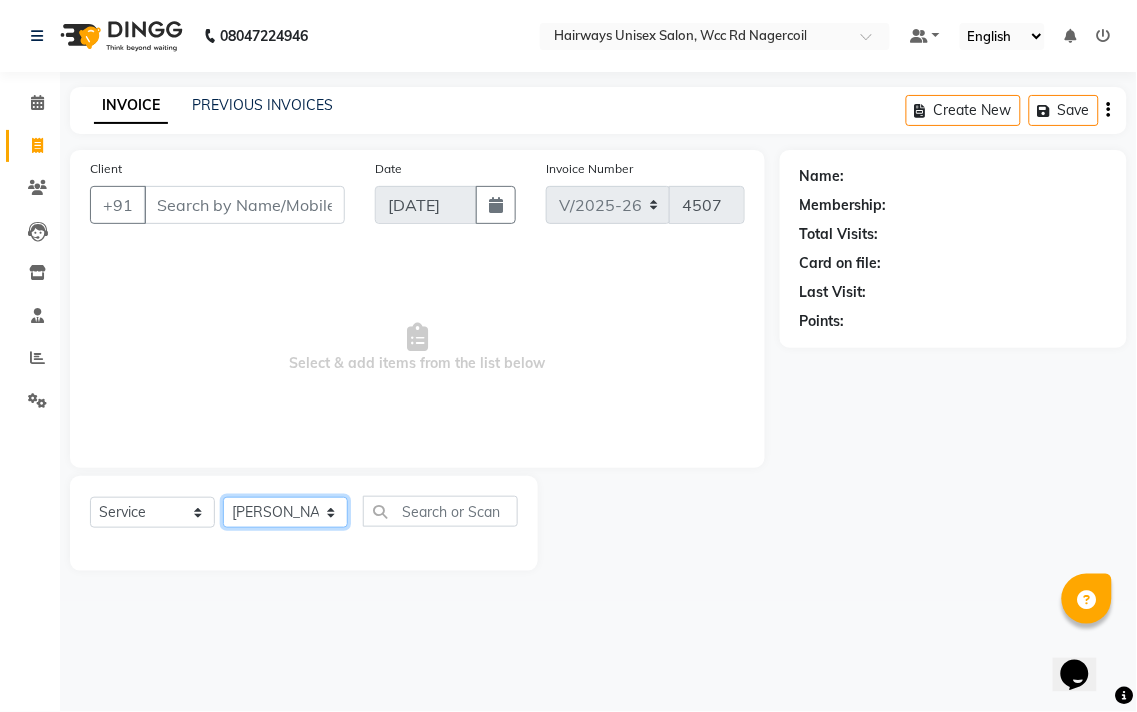 click on "Select Stylist Admin Chitra divya [PERSON_NAME] [PERSON_NAME] Reception [PERSON_NAME] [PERSON_NAME] Talib" 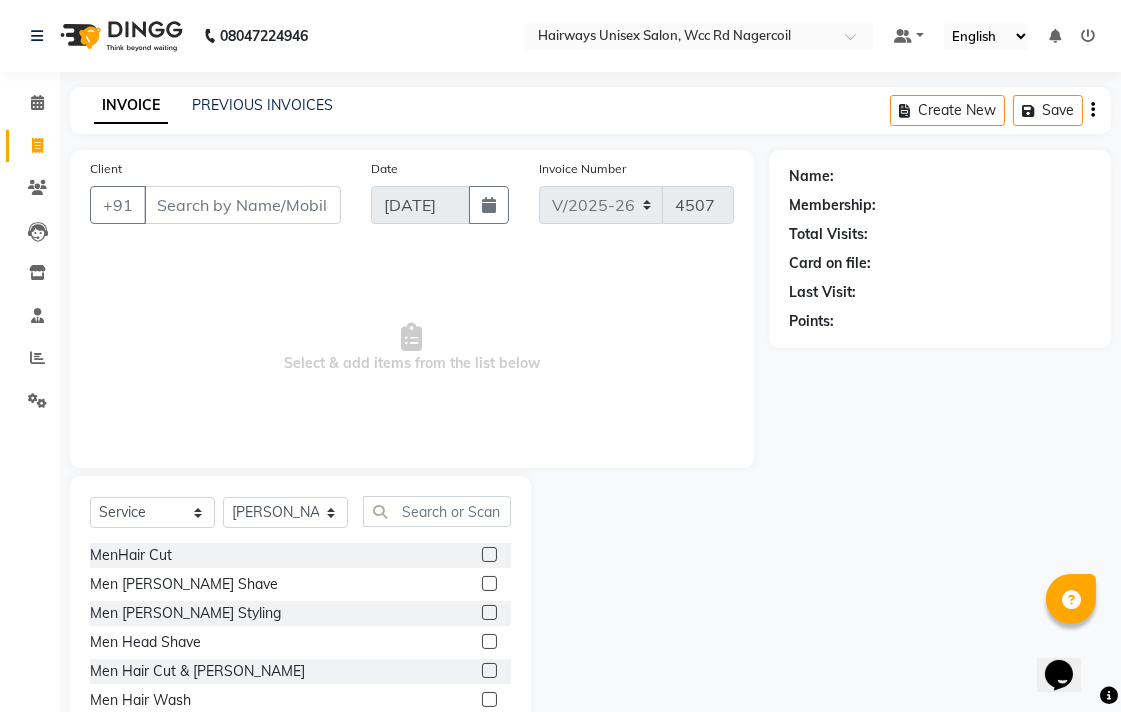 drag, startPoint x: 192, startPoint y: 665, endPoint x: 244, endPoint y: 547, distance: 128.9496 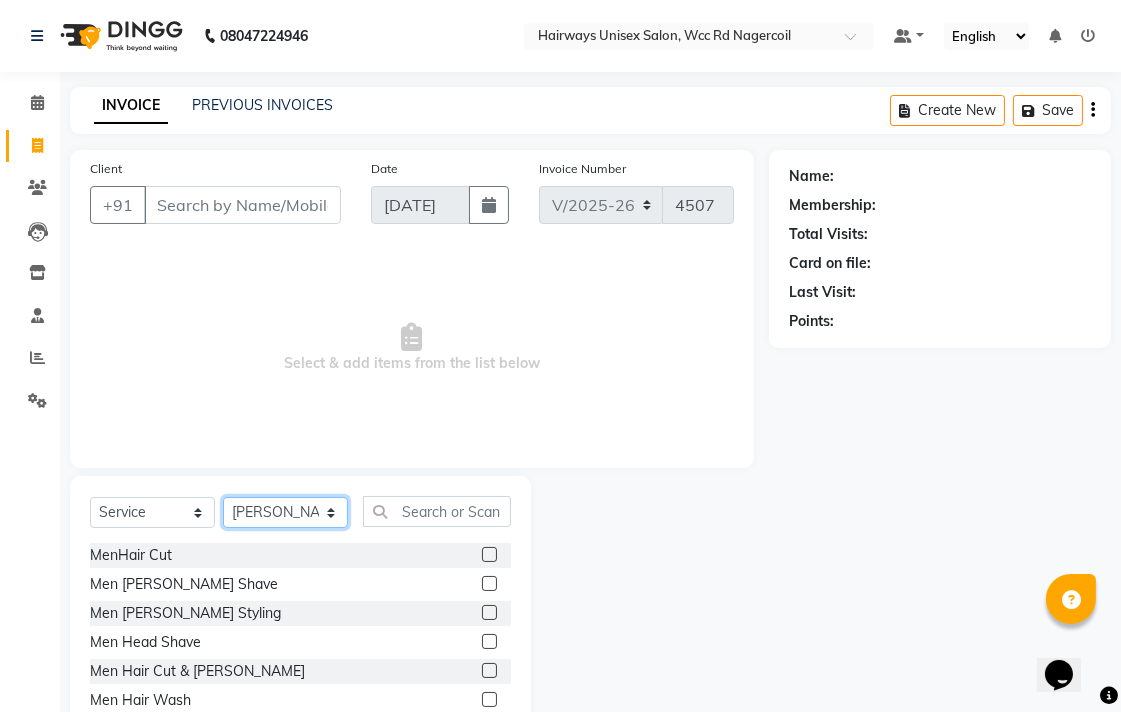 click on "Select Stylist Admin Chitra divya [PERSON_NAME] [PERSON_NAME] Reception [PERSON_NAME] [PERSON_NAME] Talib" 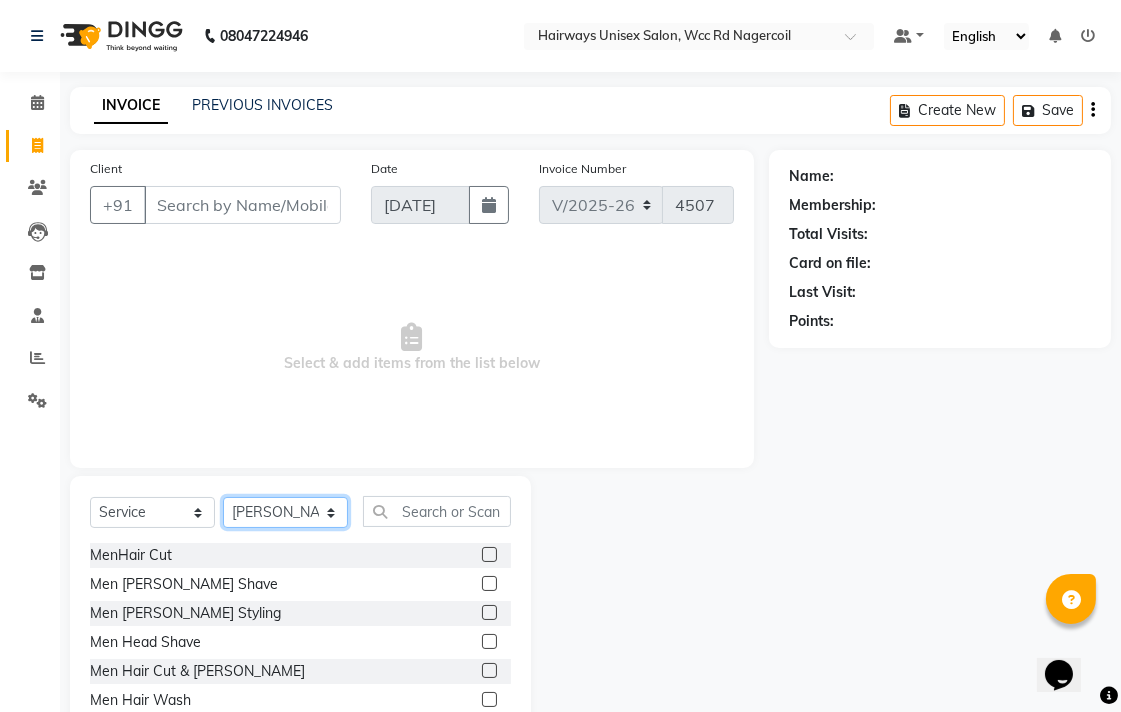click on "Select Stylist Admin Chitra divya [PERSON_NAME] [PERSON_NAME] Reception [PERSON_NAME] [PERSON_NAME] Talib" 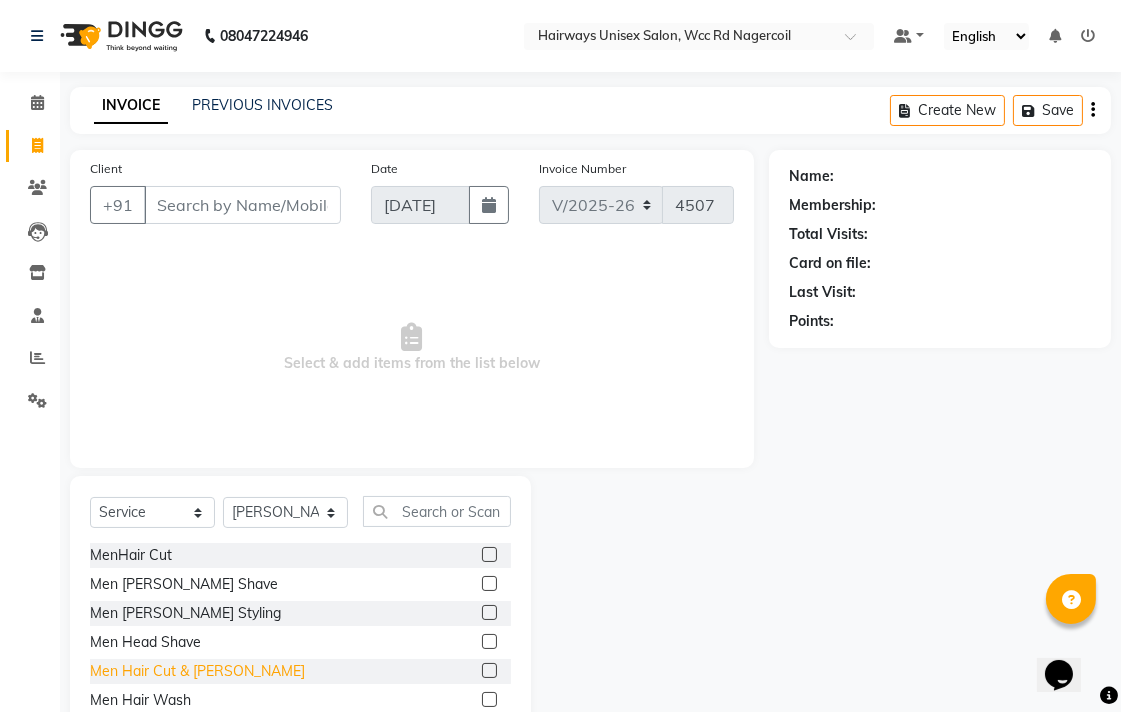 click on "Men Hair Cut & [PERSON_NAME]" 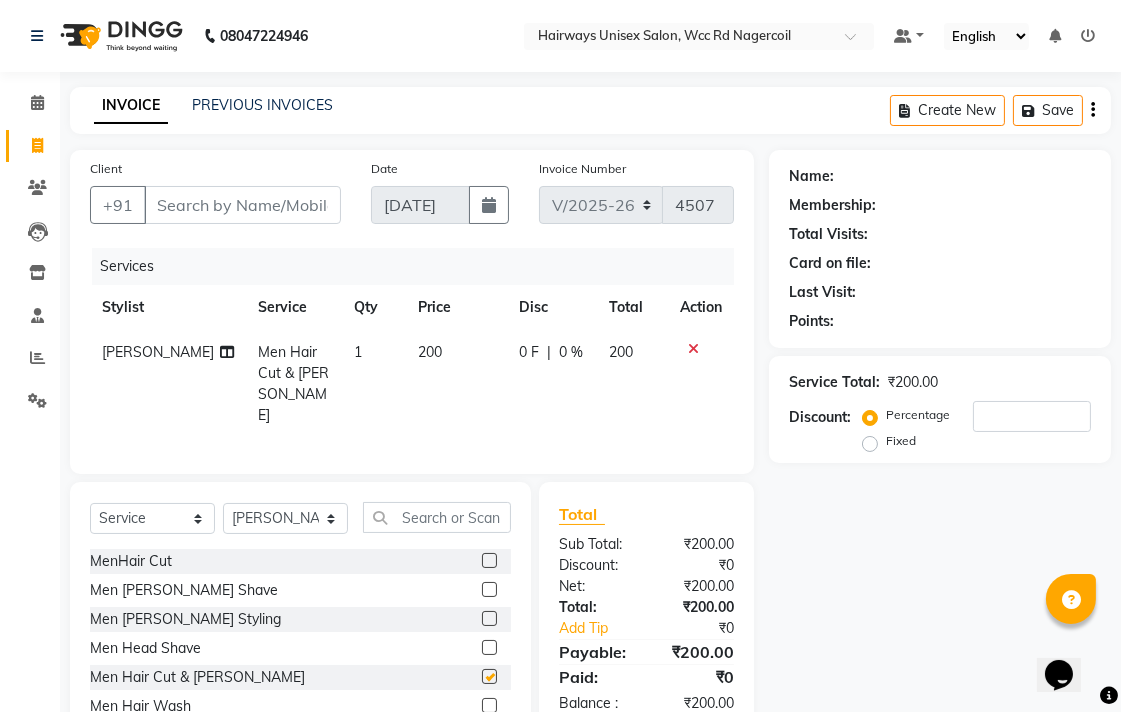 checkbox on "false" 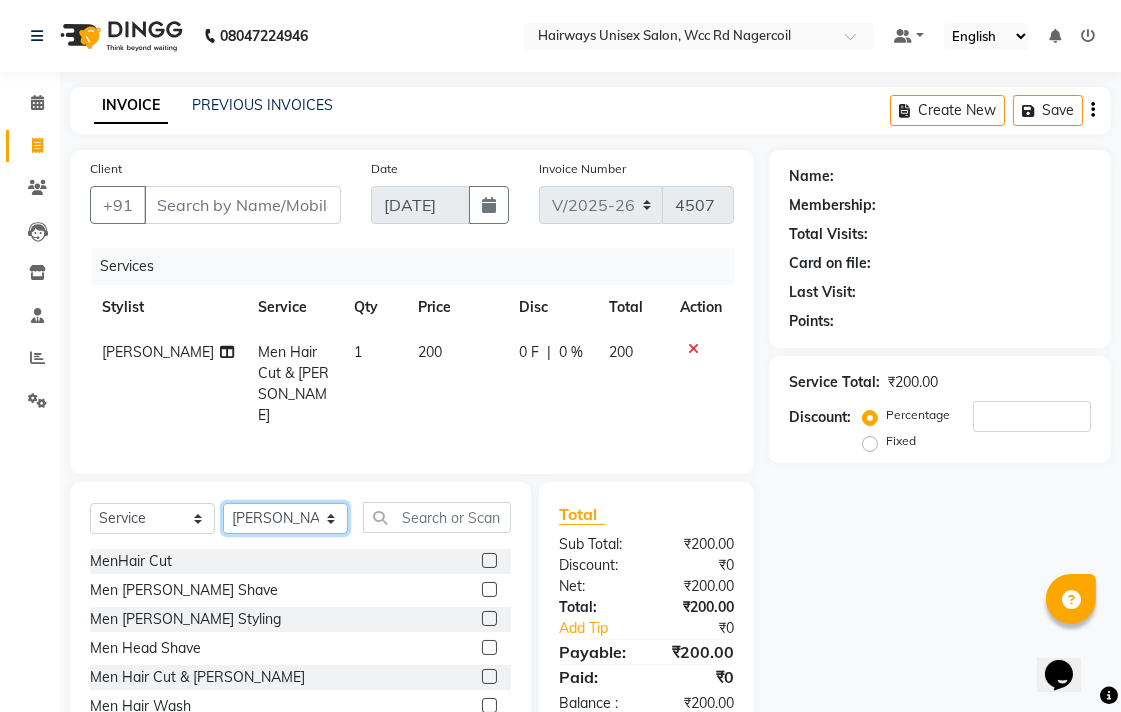 click on "Select Stylist Admin Chitra divya [PERSON_NAME] [PERSON_NAME] Reception [PERSON_NAME] [PERSON_NAME] Talib" 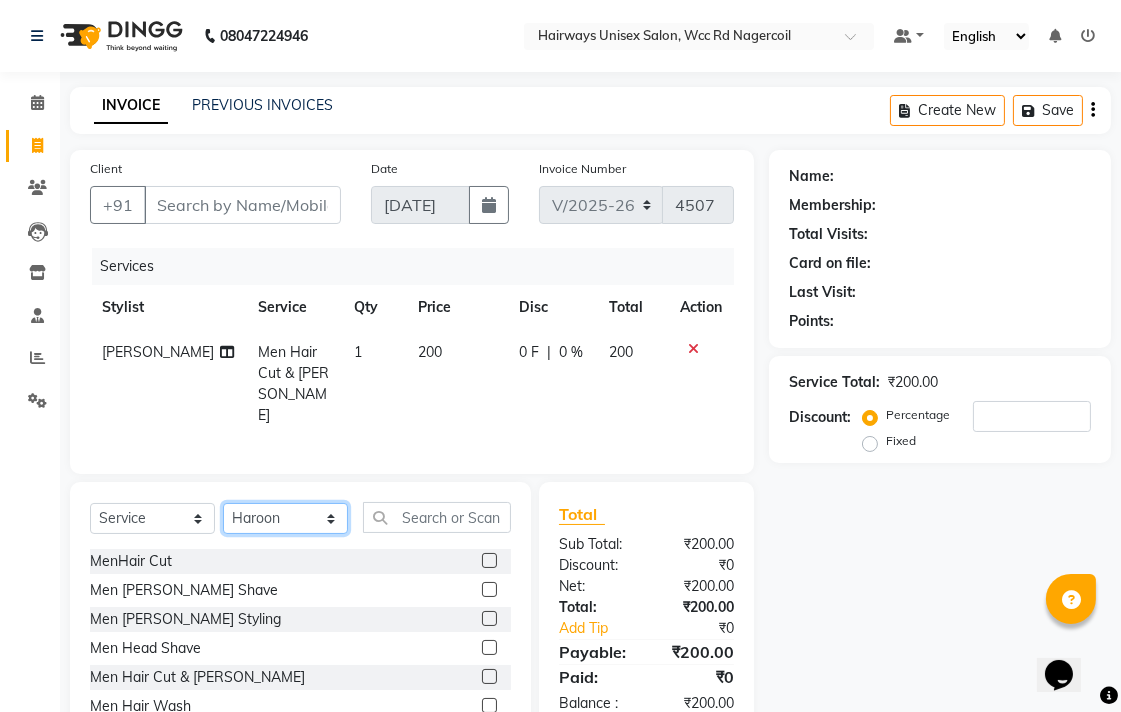 click on "Select Stylist Admin Chitra divya [PERSON_NAME] [PERSON_NAME] Reception [PERSON_NAME] [PERSON_NAME] Talib" 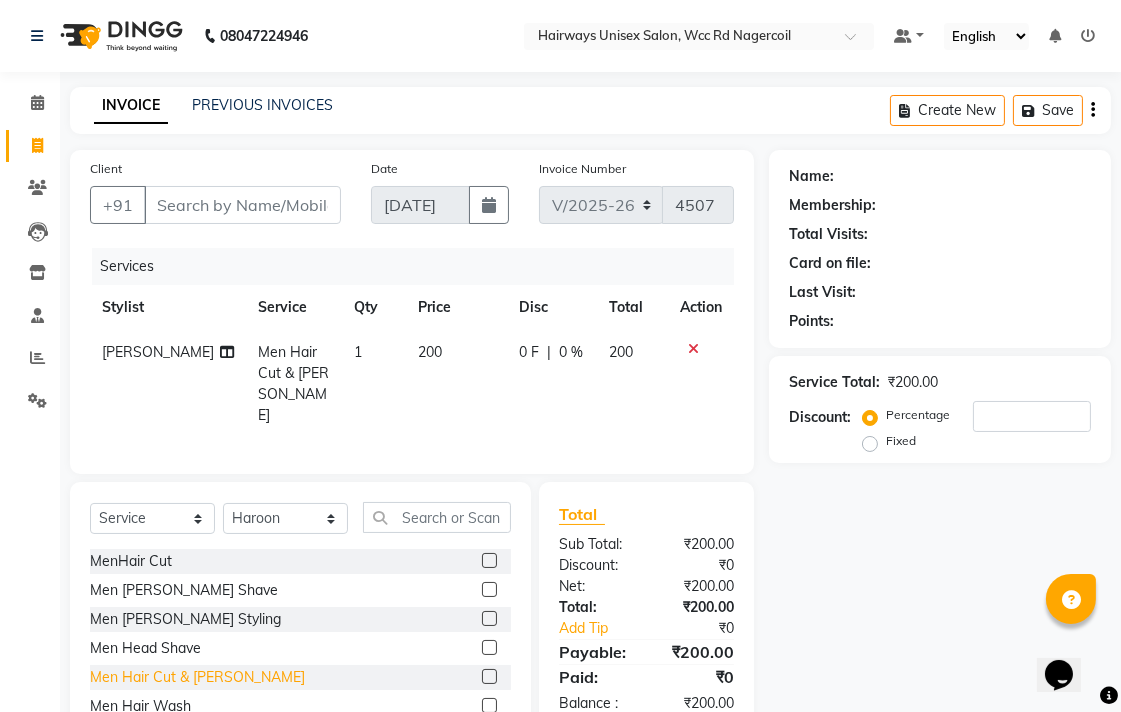 click on "Men Hair Cut & [PERSON_NAME]" 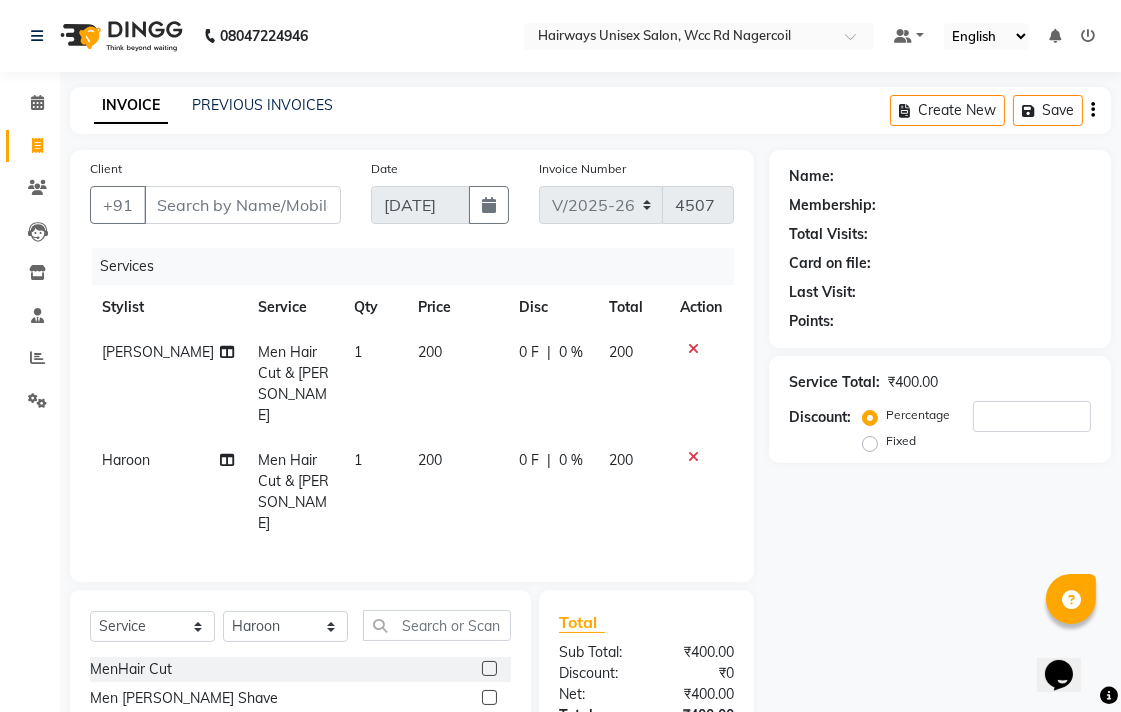 checkbox on "false" 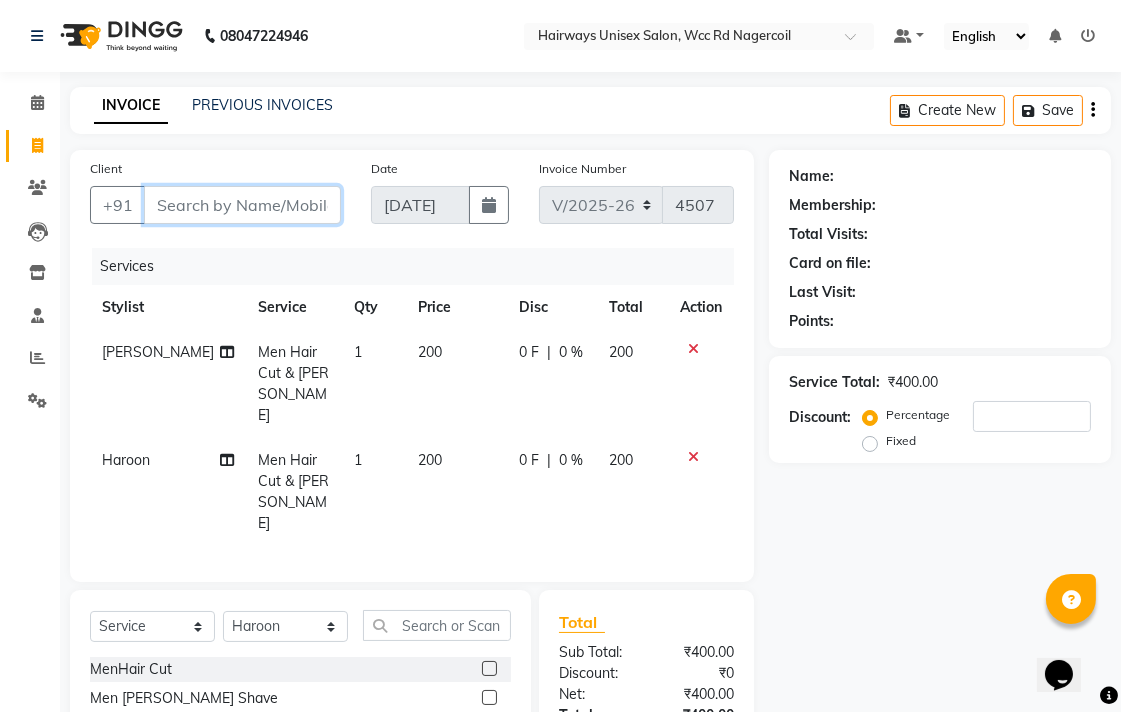 click on "Client" at bounding box center (242, 205) 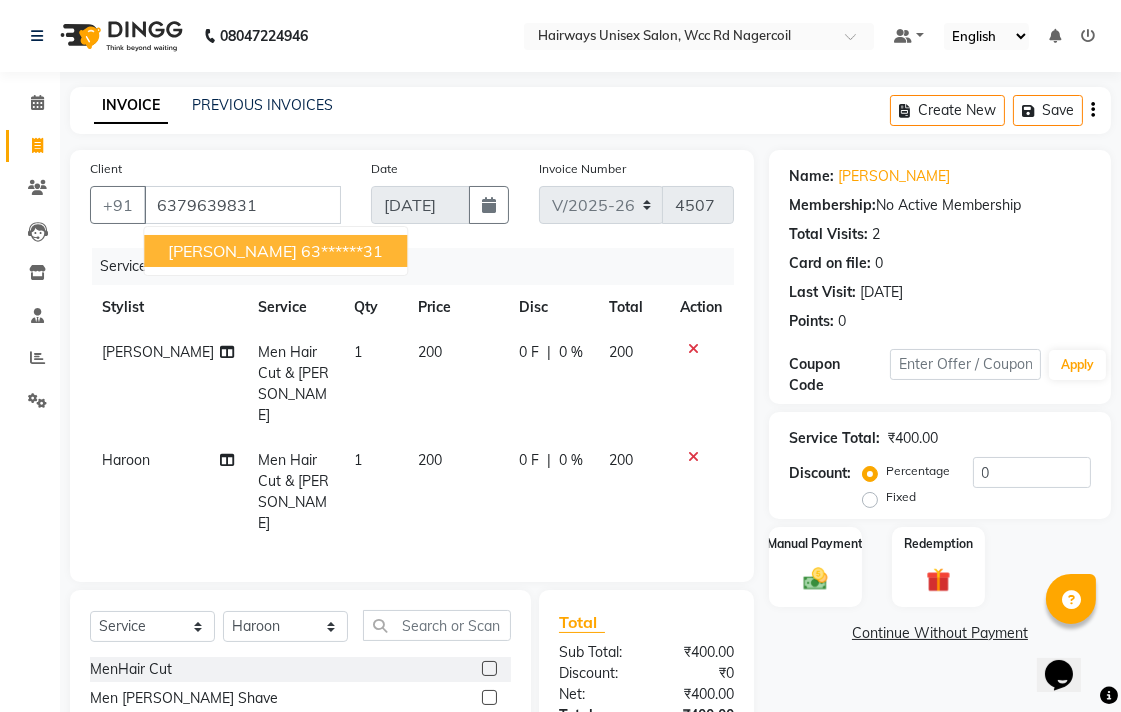 click on "63******31" at bounding box center (342, 251) 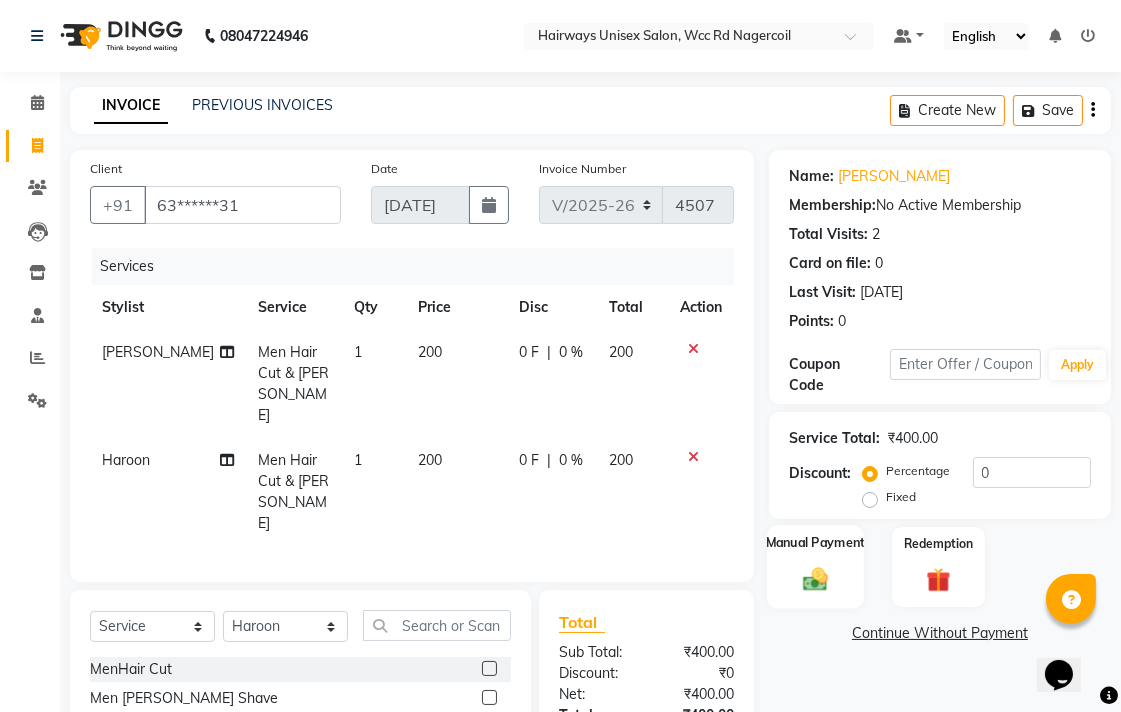 click on "Manual Payment" 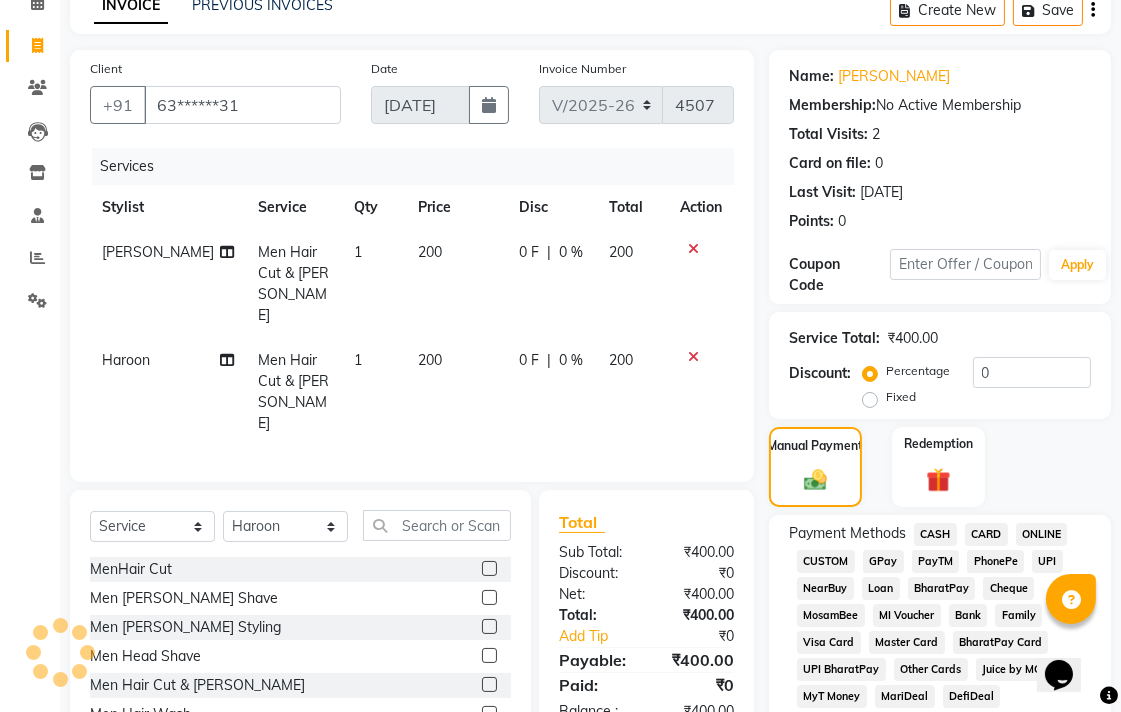 scroll, scrollTop: 222, scrollLeft: 0, axis: vertical 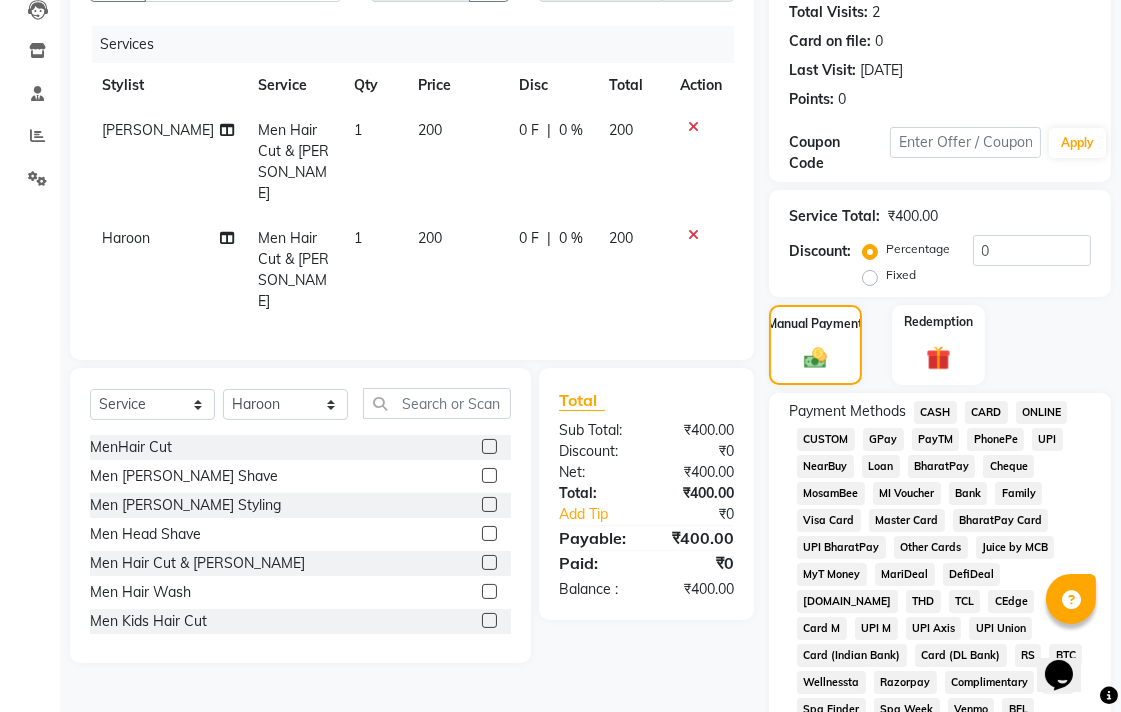 click on "CASH" 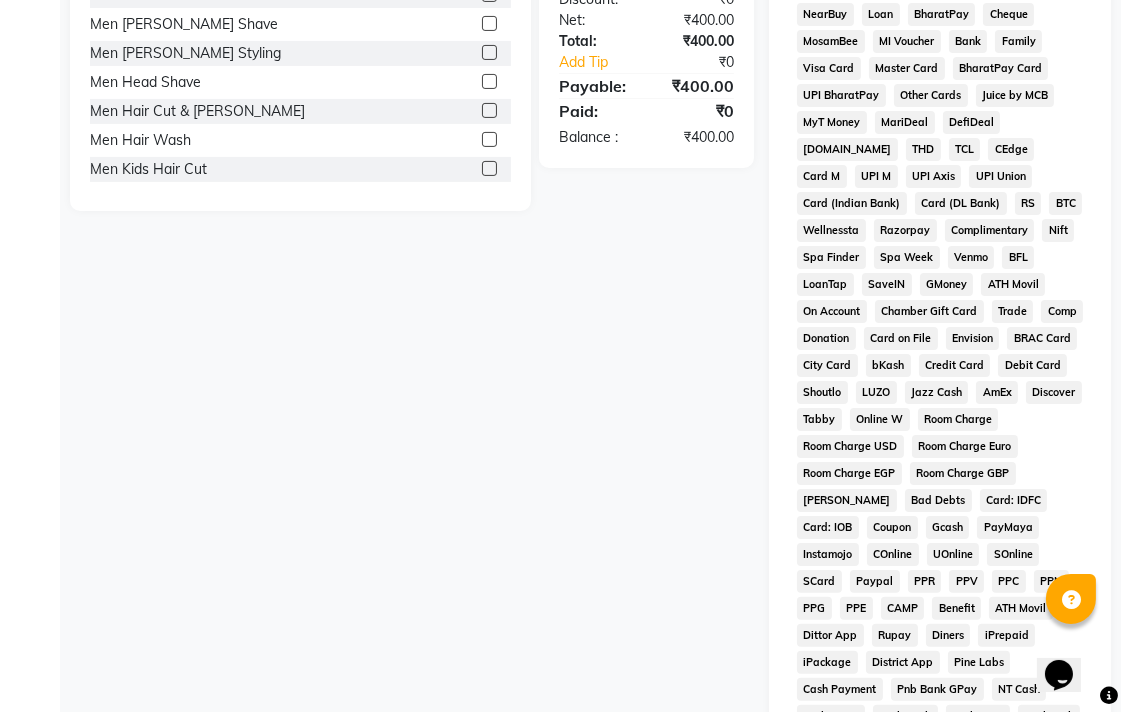 scroll, scrollTop: 913, scrollLeft: 0, axis: vertical 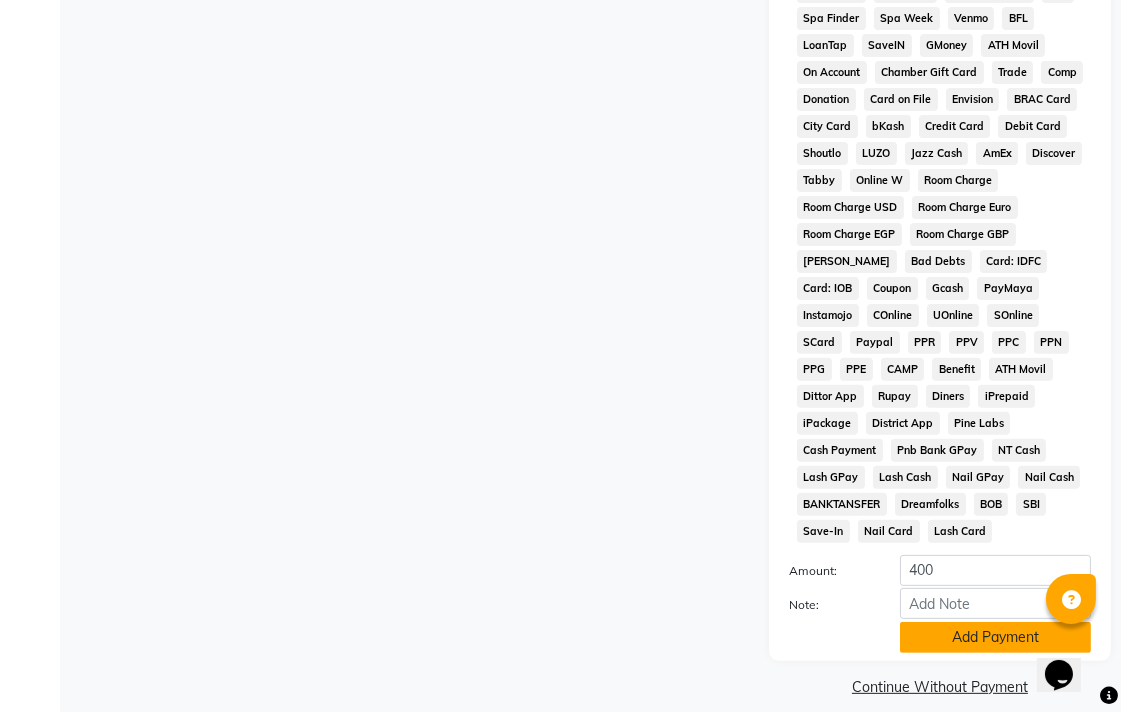 click on "Add Payment" 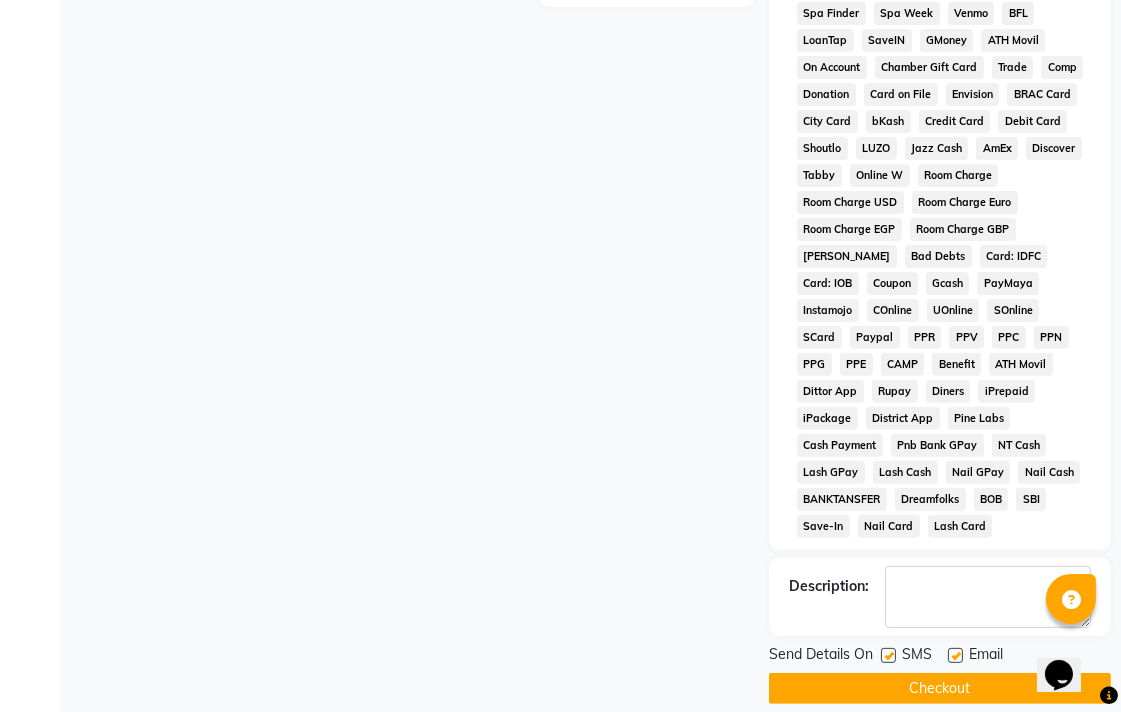 scroll, scrollTop: 921, scrollLeft: 0, axis: vertical 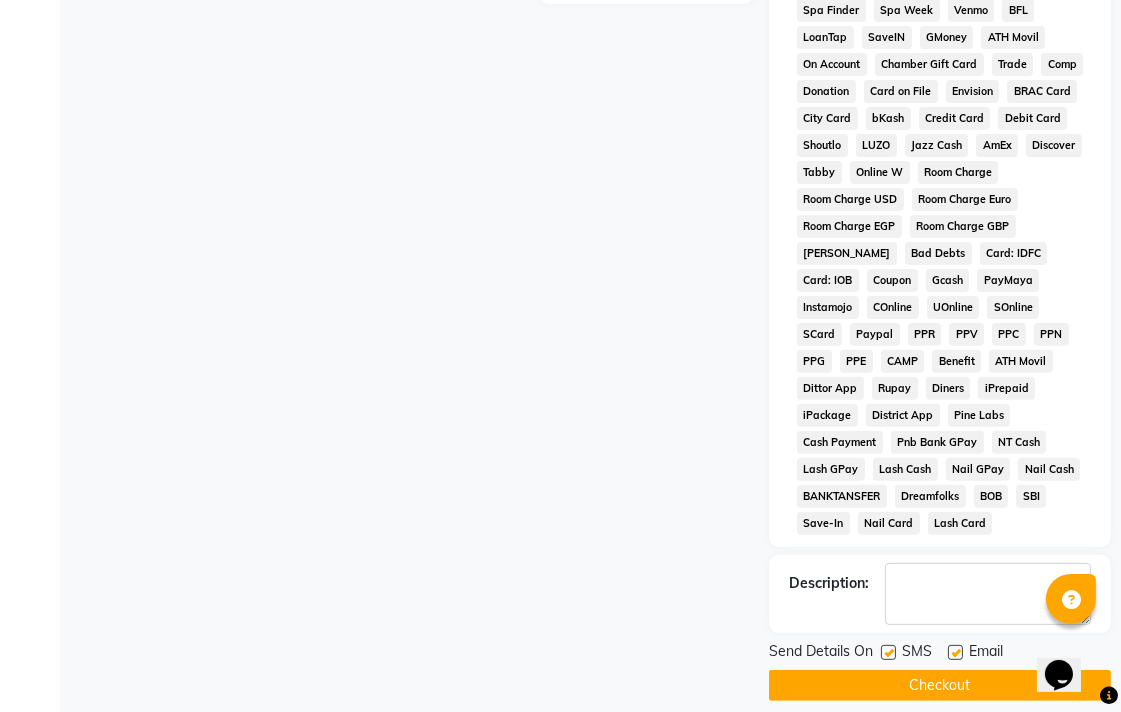click on "Checkout" 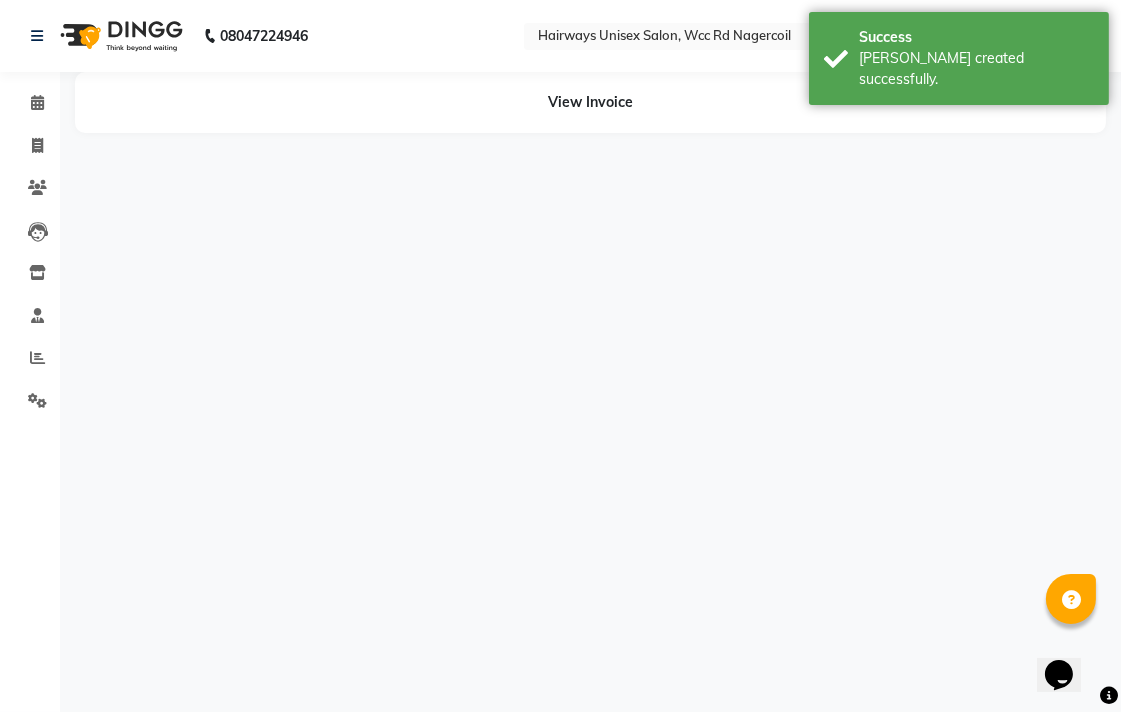 scroll, scrollTop: 0, scrollLeft: 0, axis: both 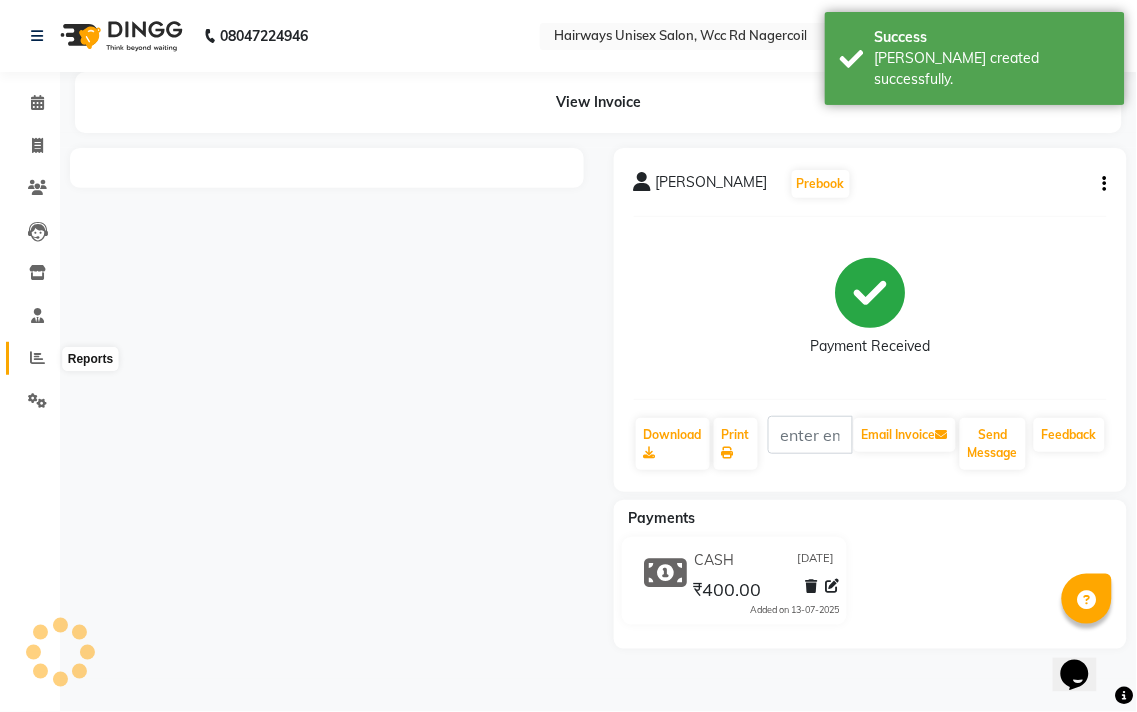 click 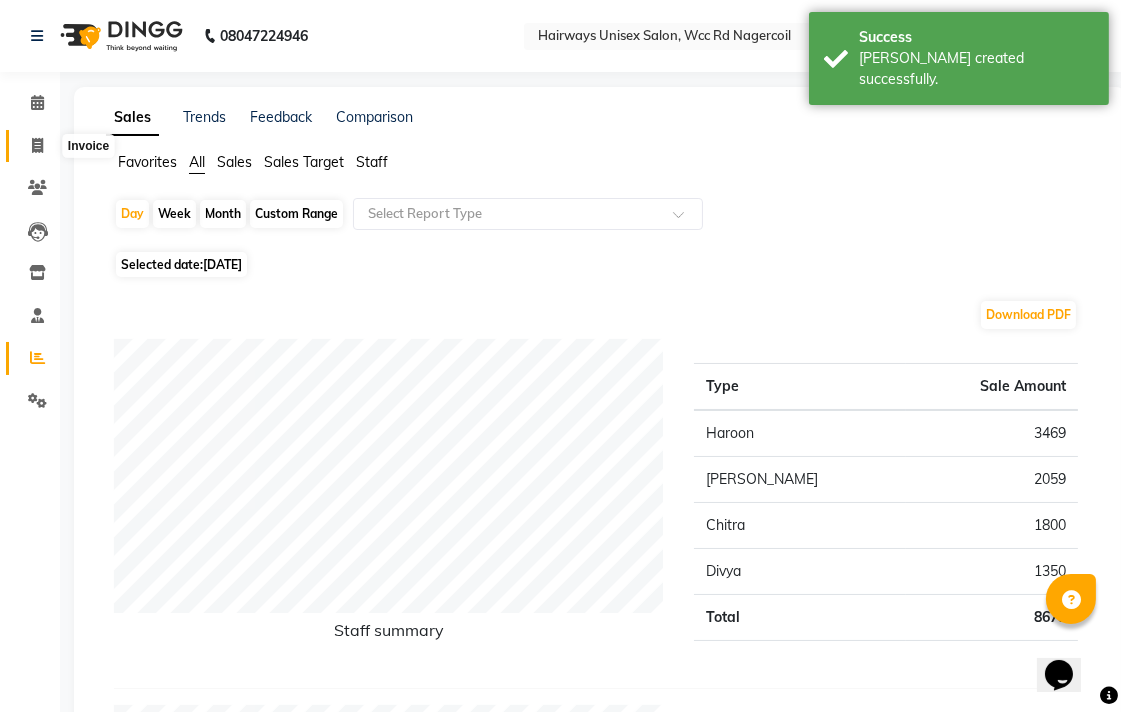 click 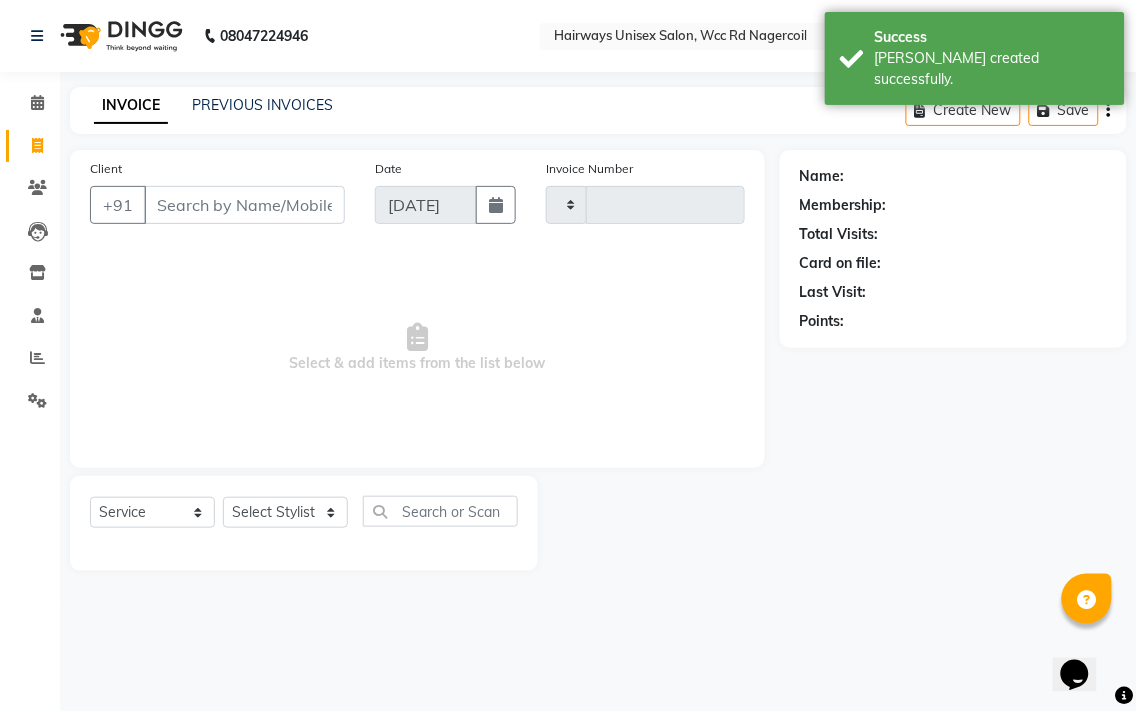 type on "4508" 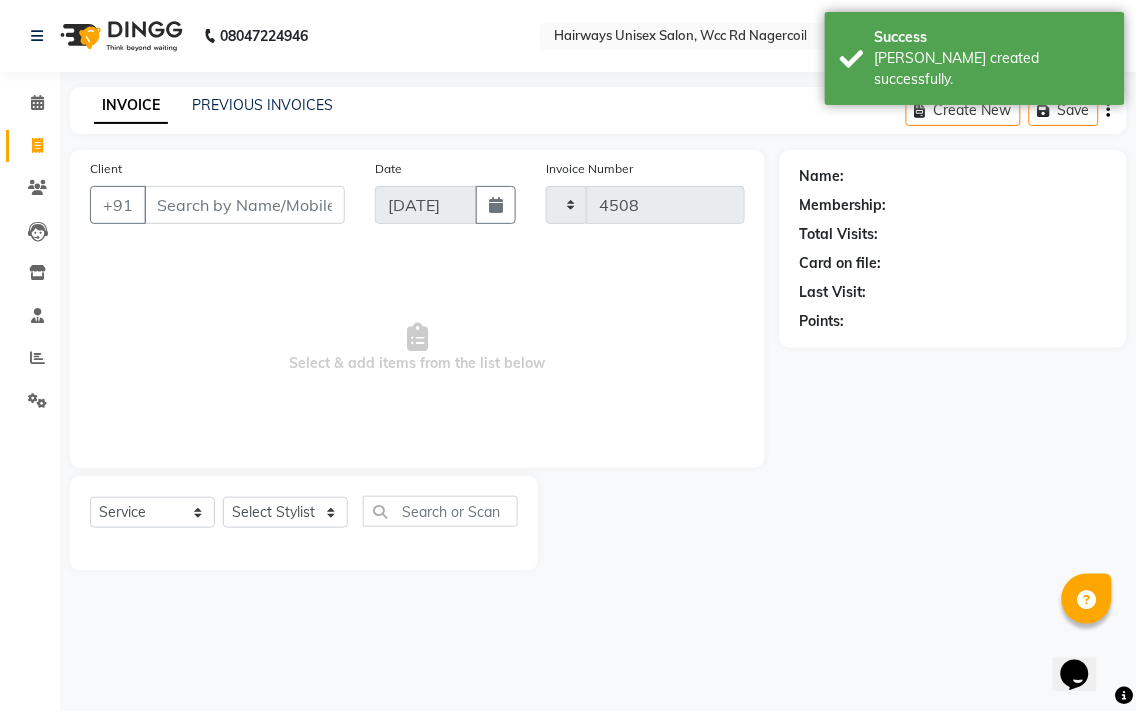 select on "6523" 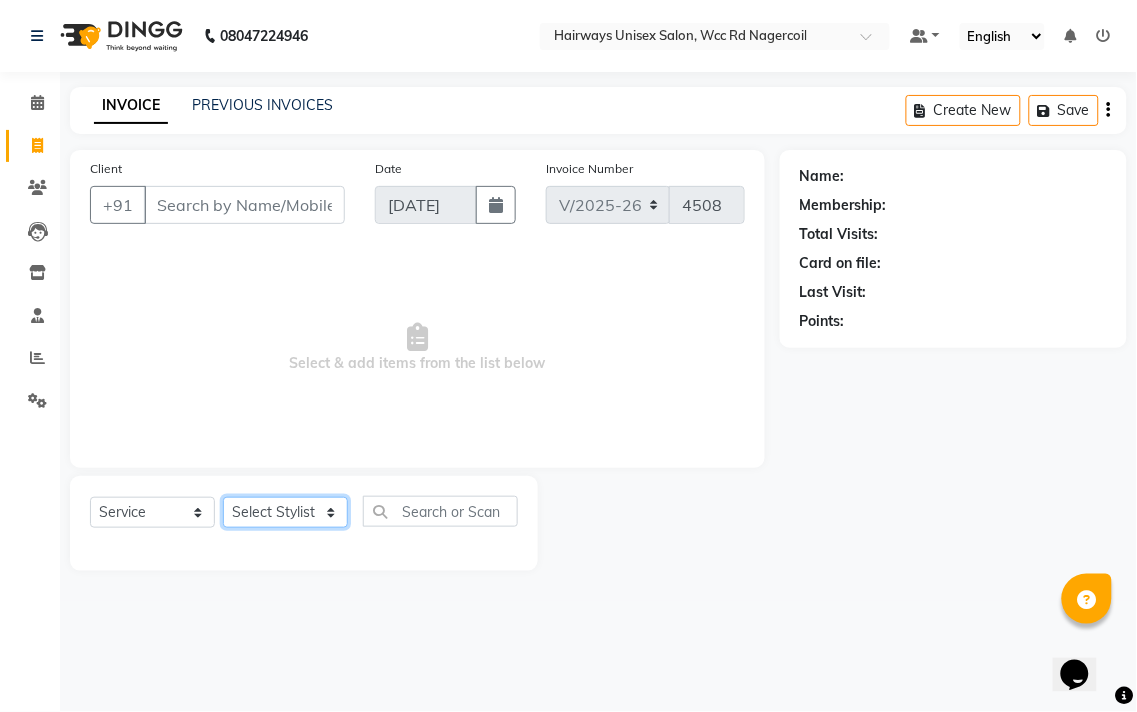 click on "Select Stylist Admin Chitra divya [PERSON_NAME] [PERSON_NAME] Reception [PERSON_NAME] [PERSON_NAME] Talib" 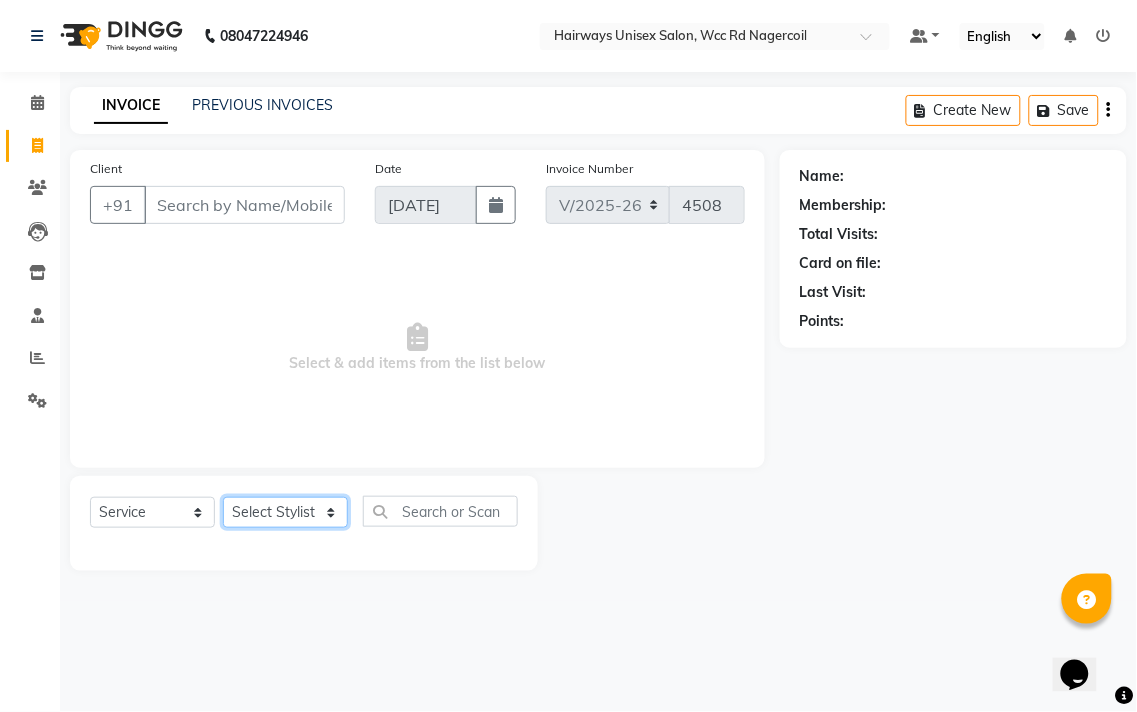 select on "49914" 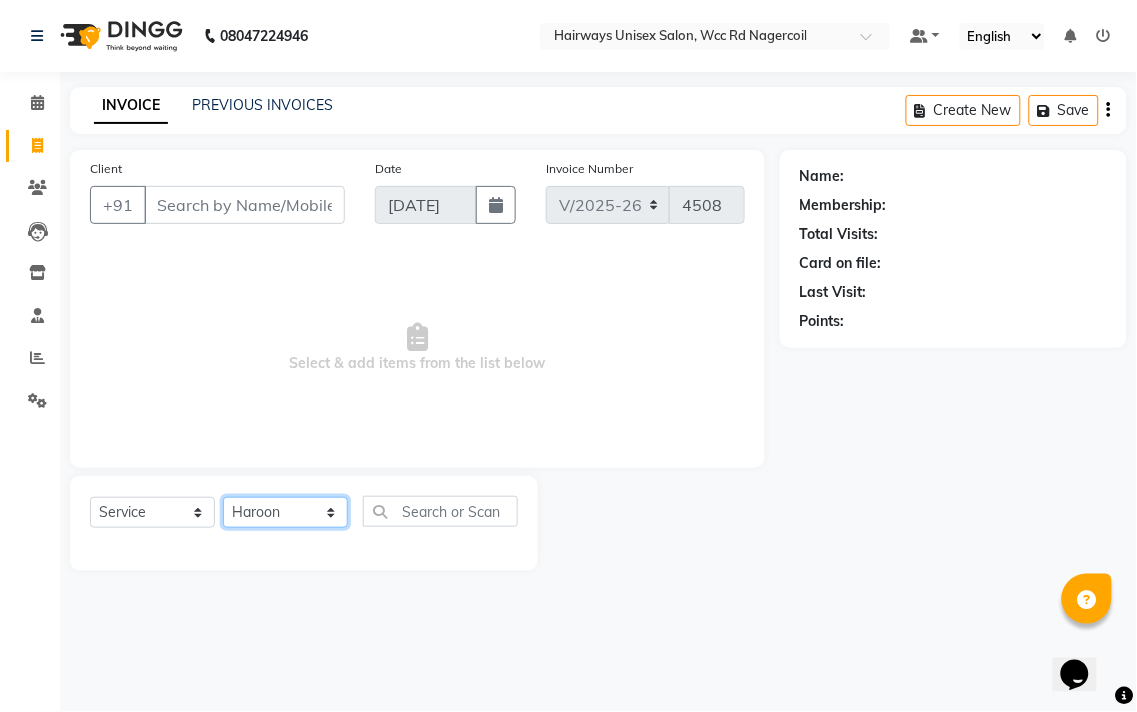 click on "Select Stylist Admin Chitra divya [PERSON_NAME] [PERSON_NAME] Reception [PERSON_NAME] [PERSON_NAME] Talib" 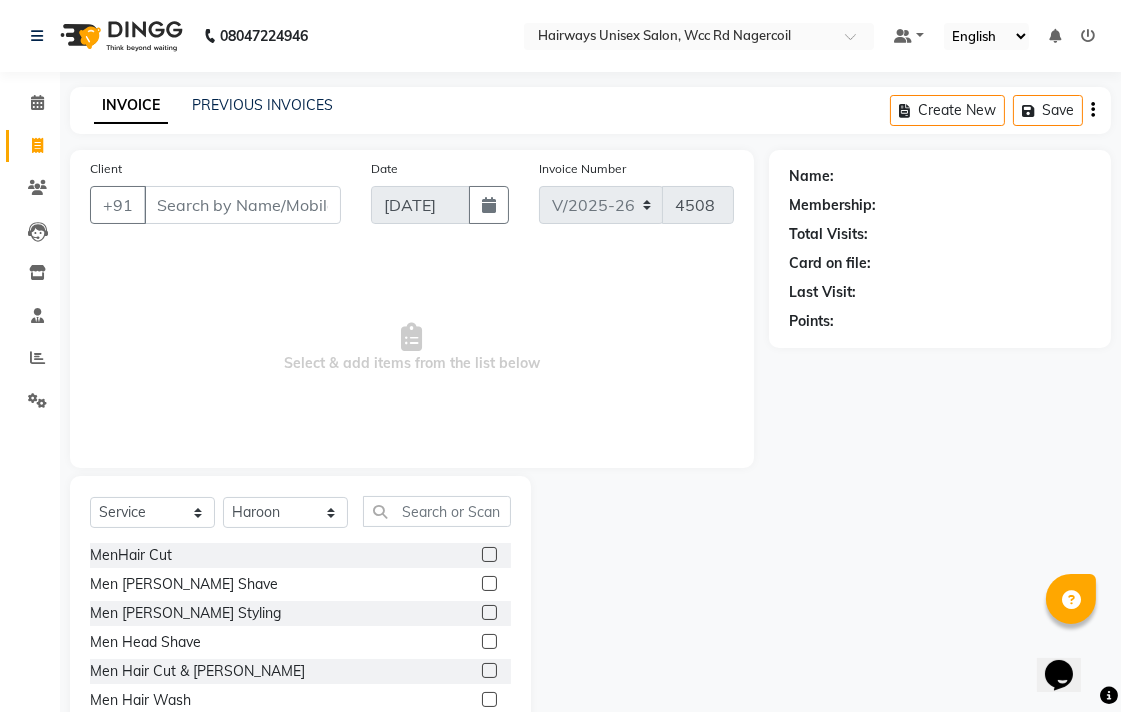click 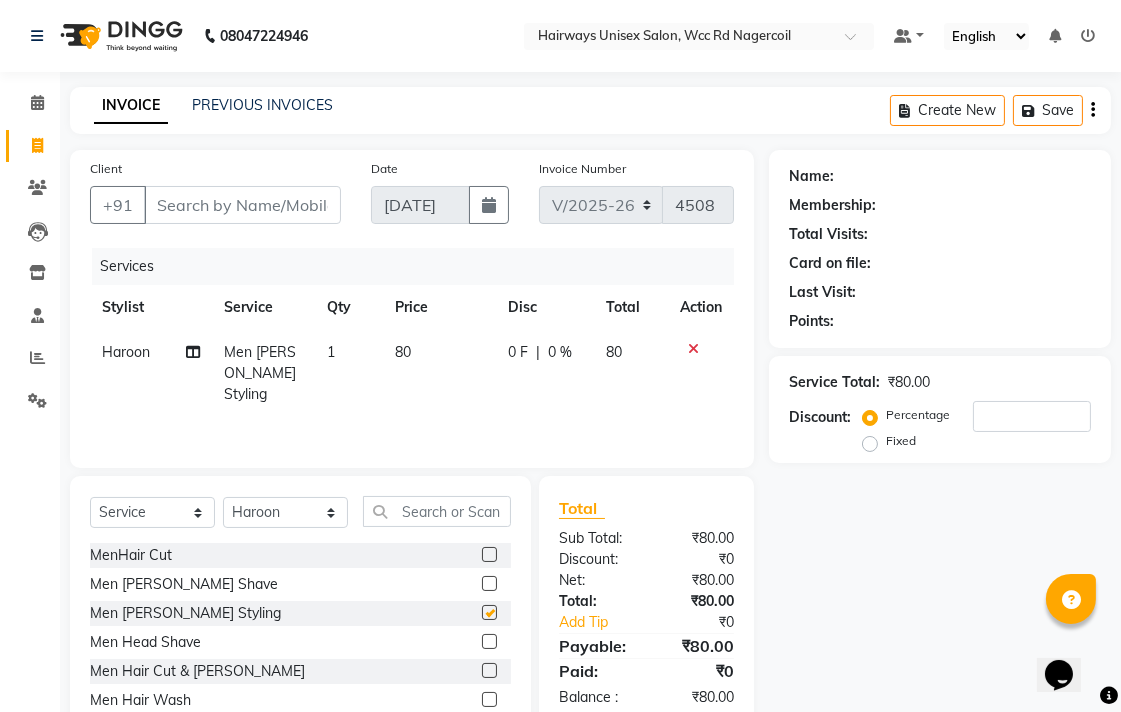 checkbox on "false" 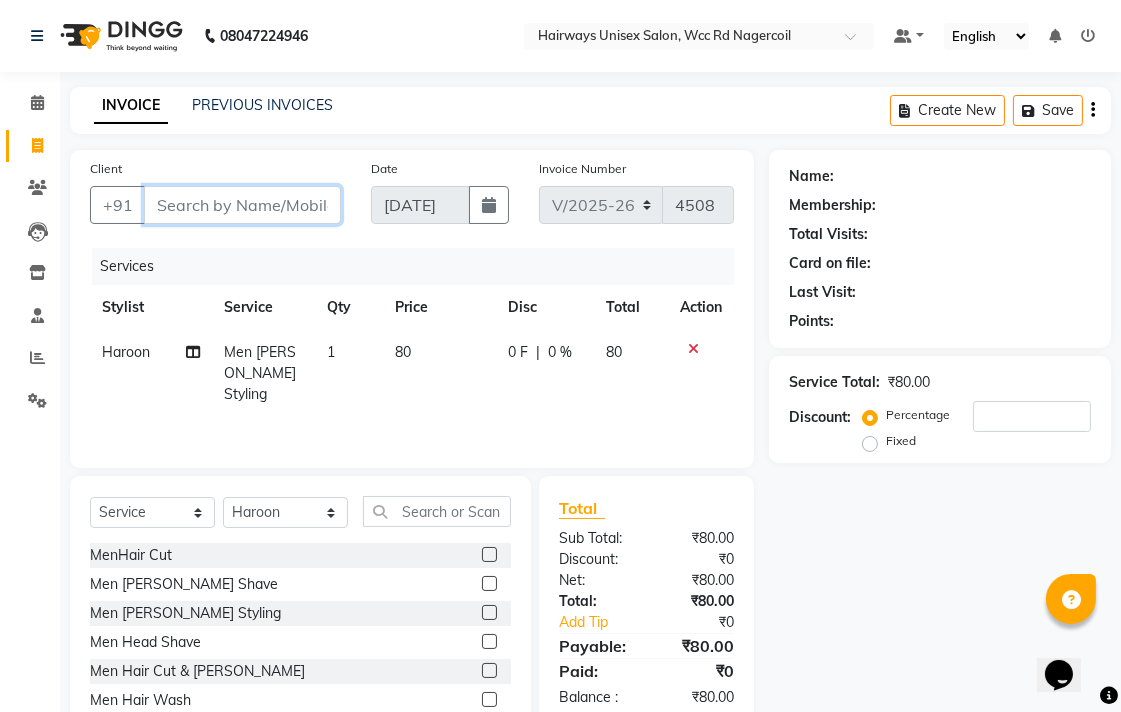 click on "Client" at bounding box center (242, 205) 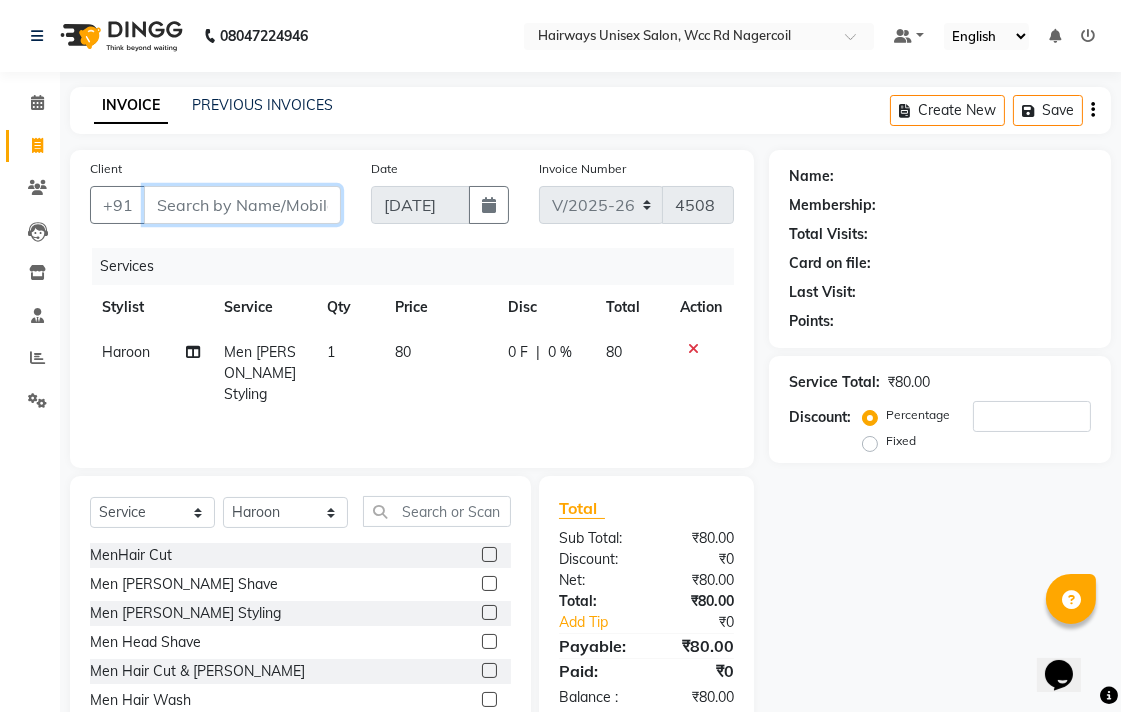 type on "8" 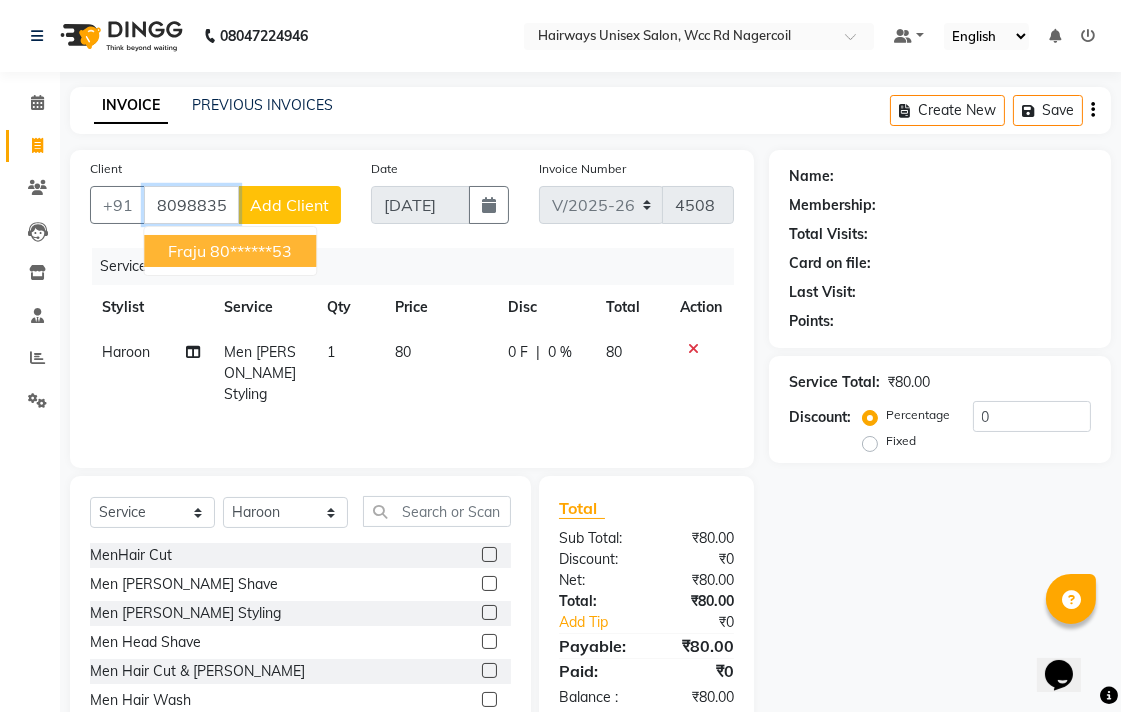 click on "Fraju" at bounding box center [187, 251] 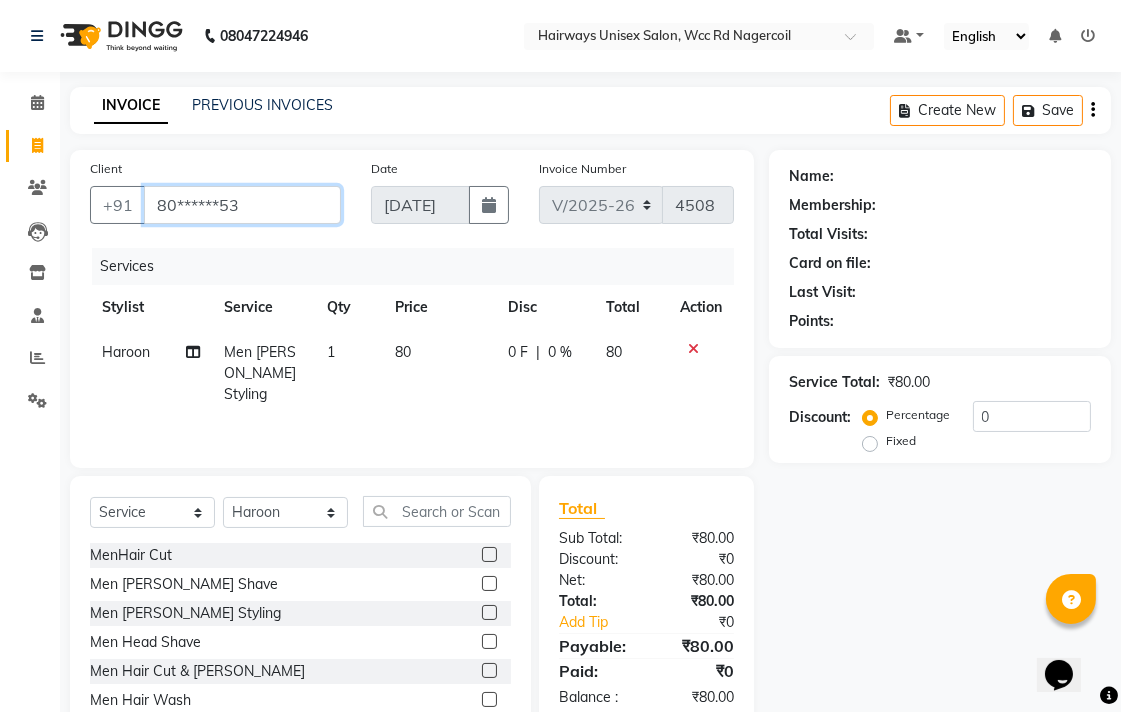 type on "80******53" 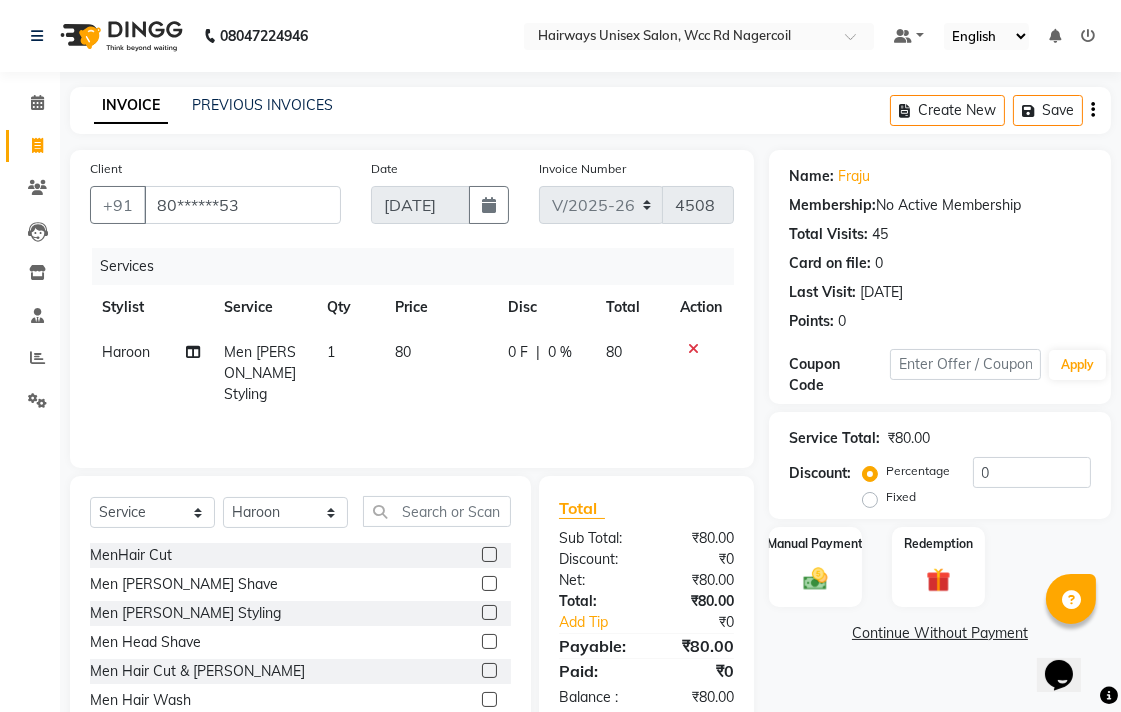 click on "Manual Payment Redemption" 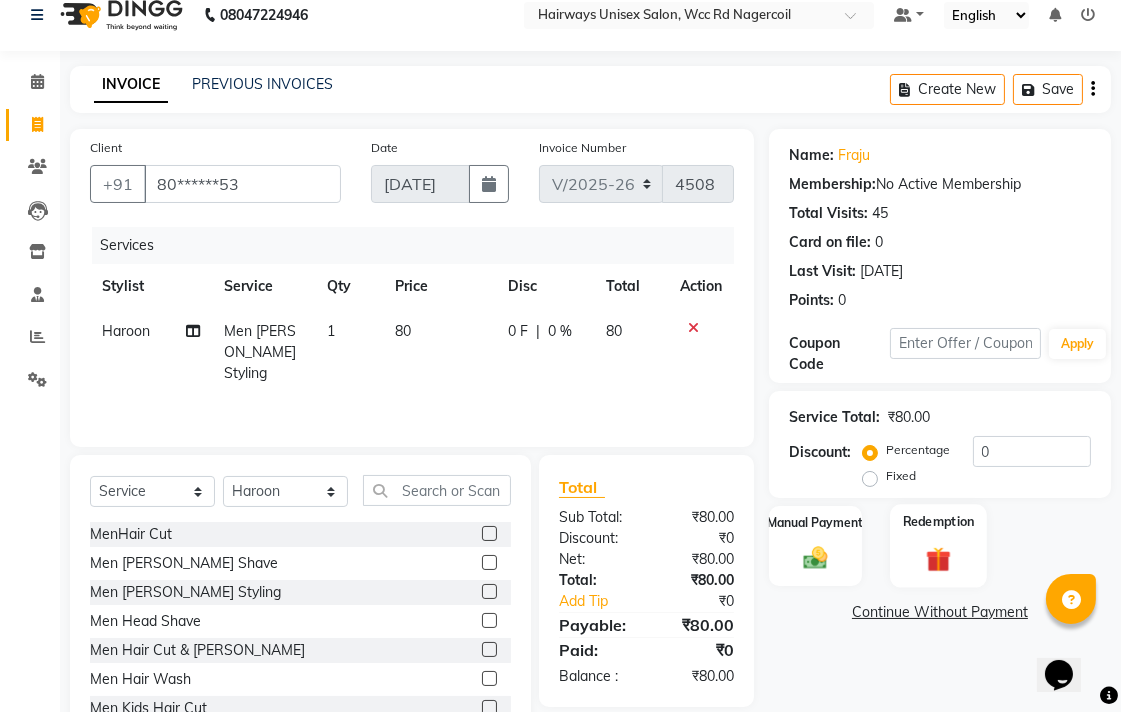 scroll, scrollTop: 88, scrollLeft: 0, axis: vertical 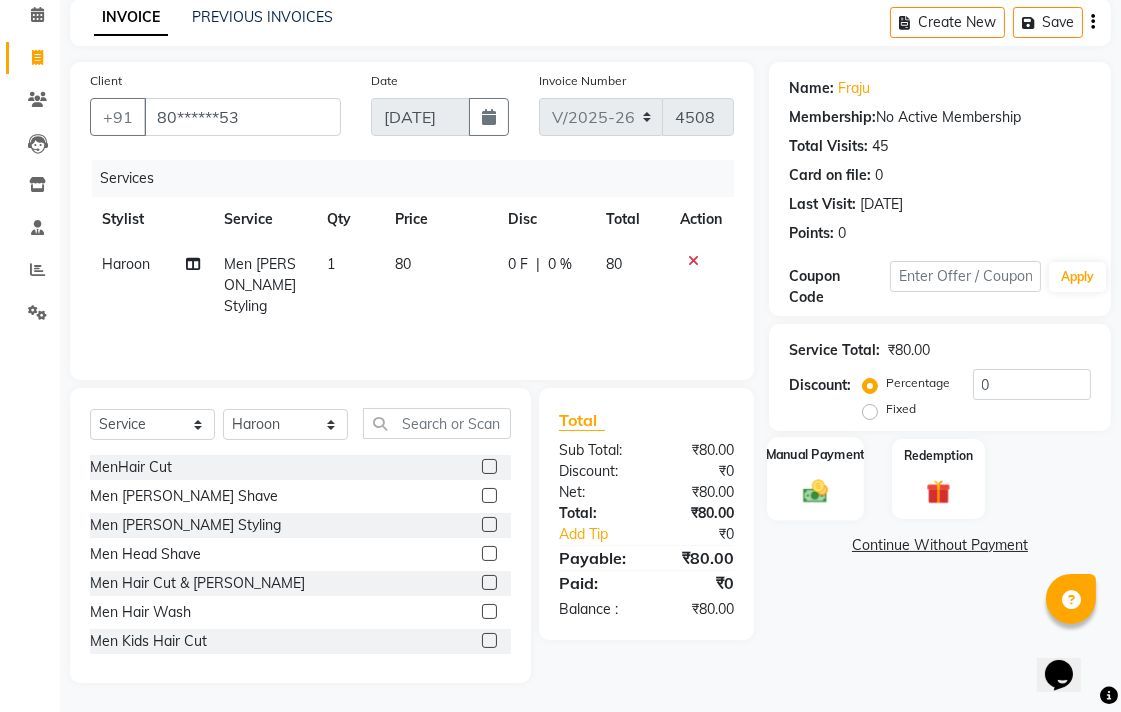 click on "Manual Payment" 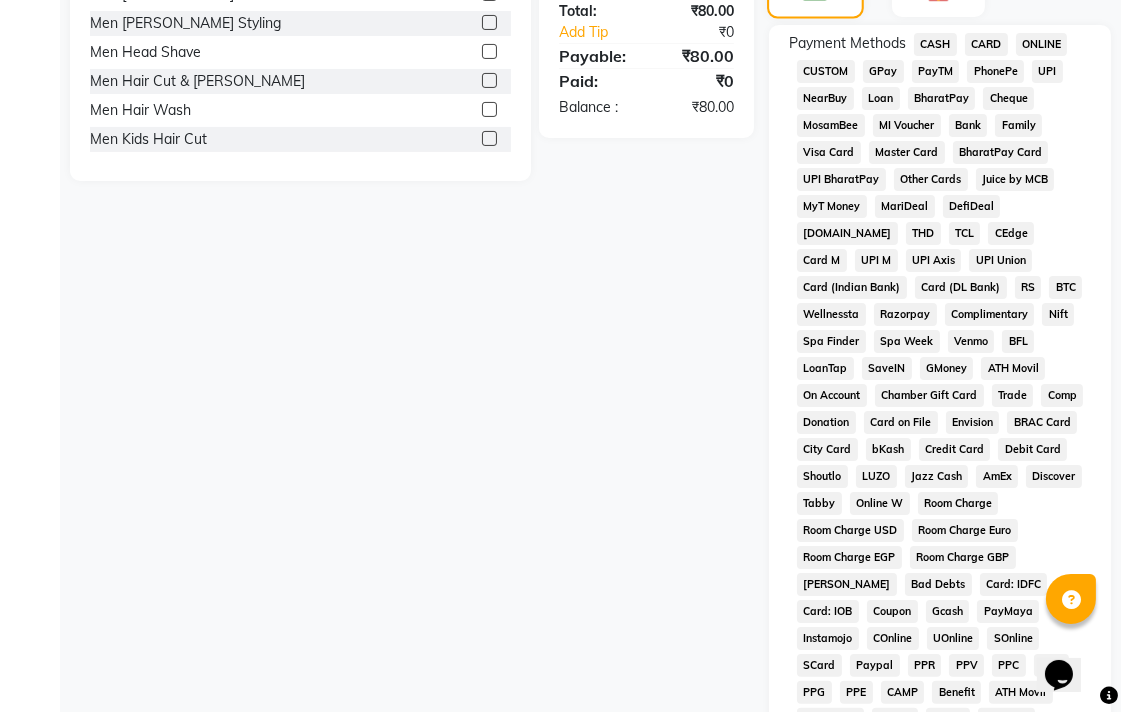 scroll, scrollTop: 644, scrollLeft: 0, axis: vertical 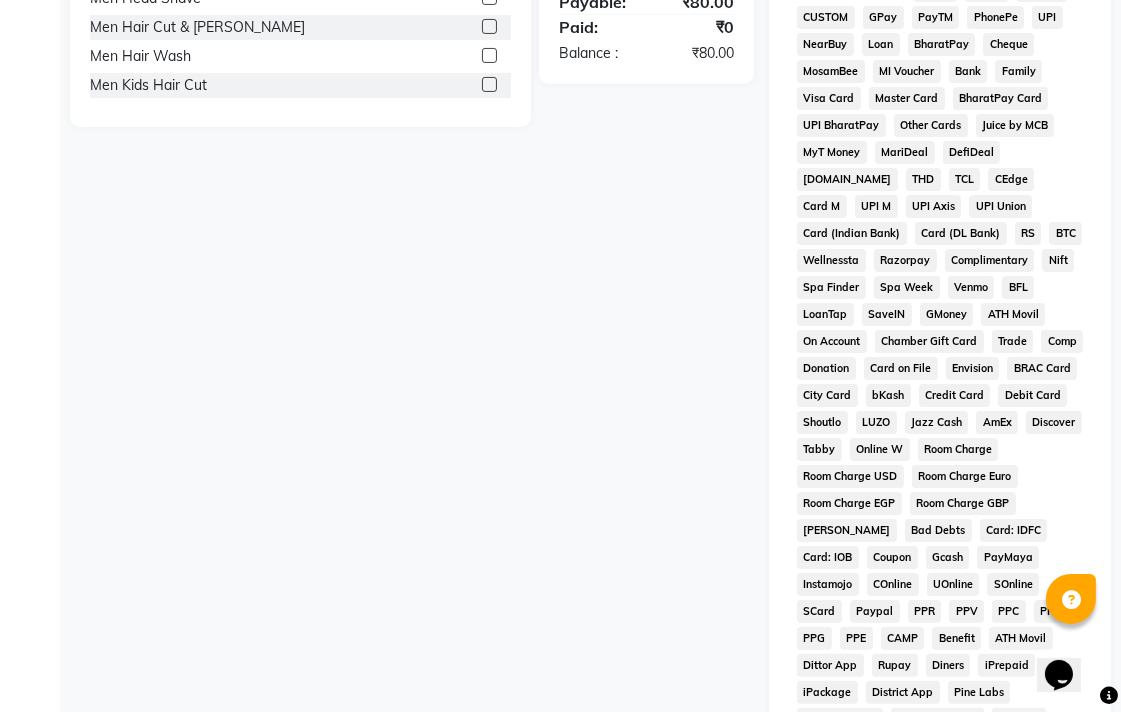 click on "UPI" 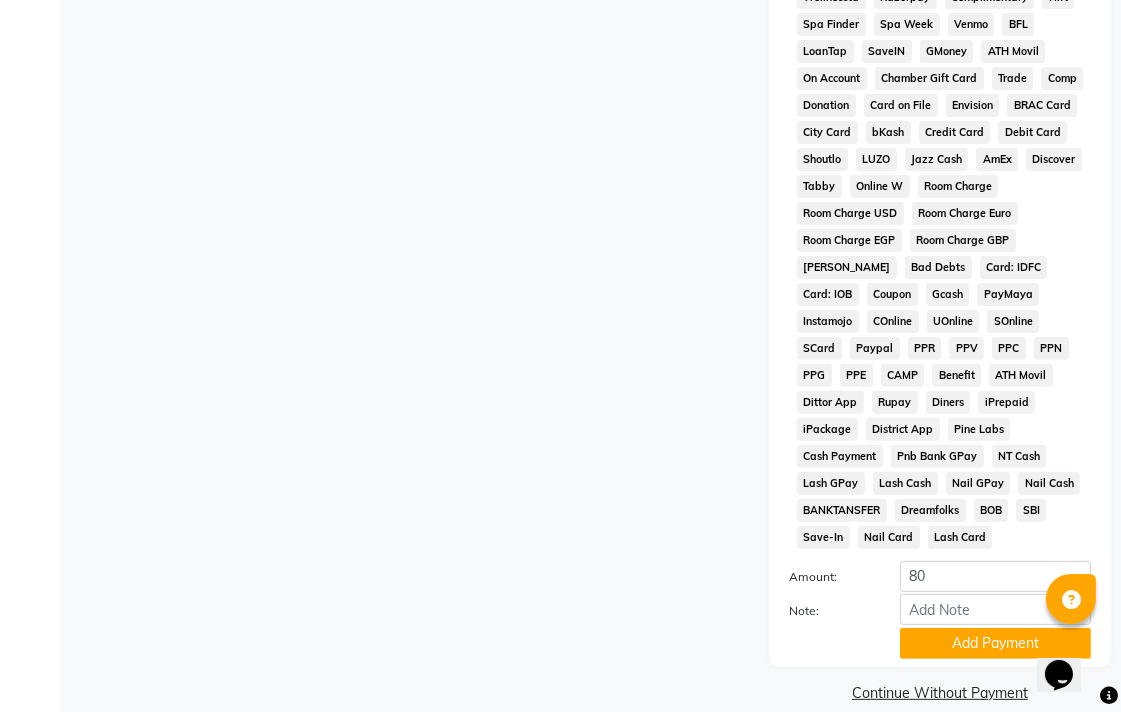 scroll, scrollTop: 913, scrollLeft: 0, axis: vertical 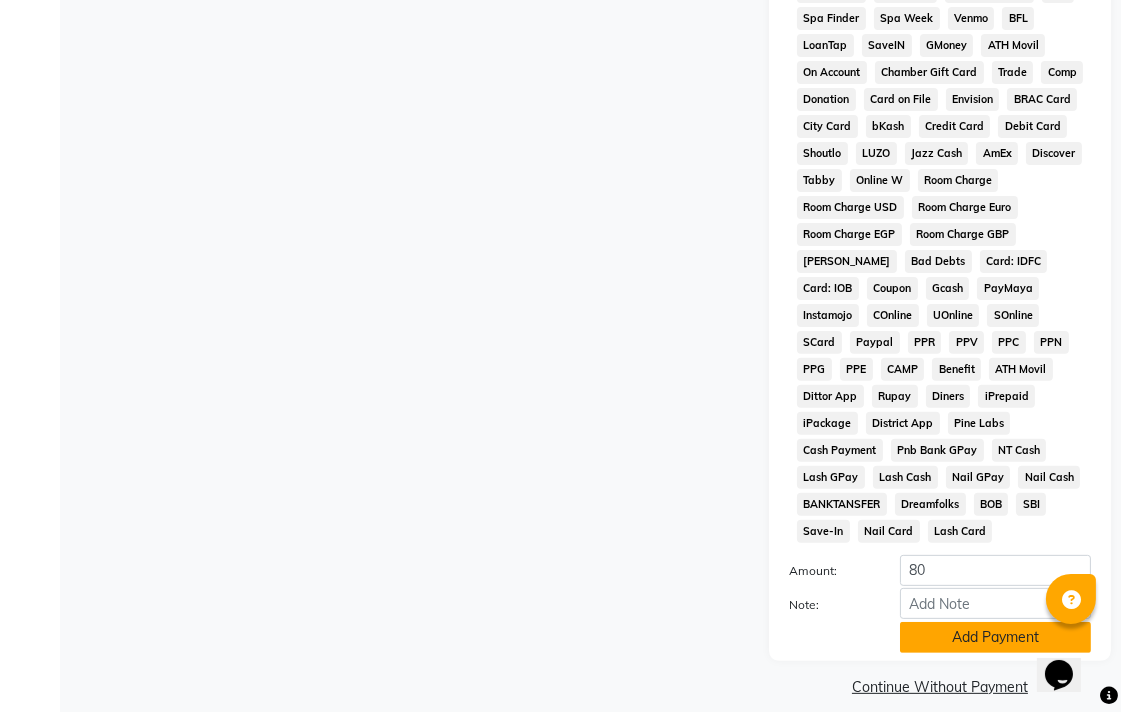 click on "Add Payment" 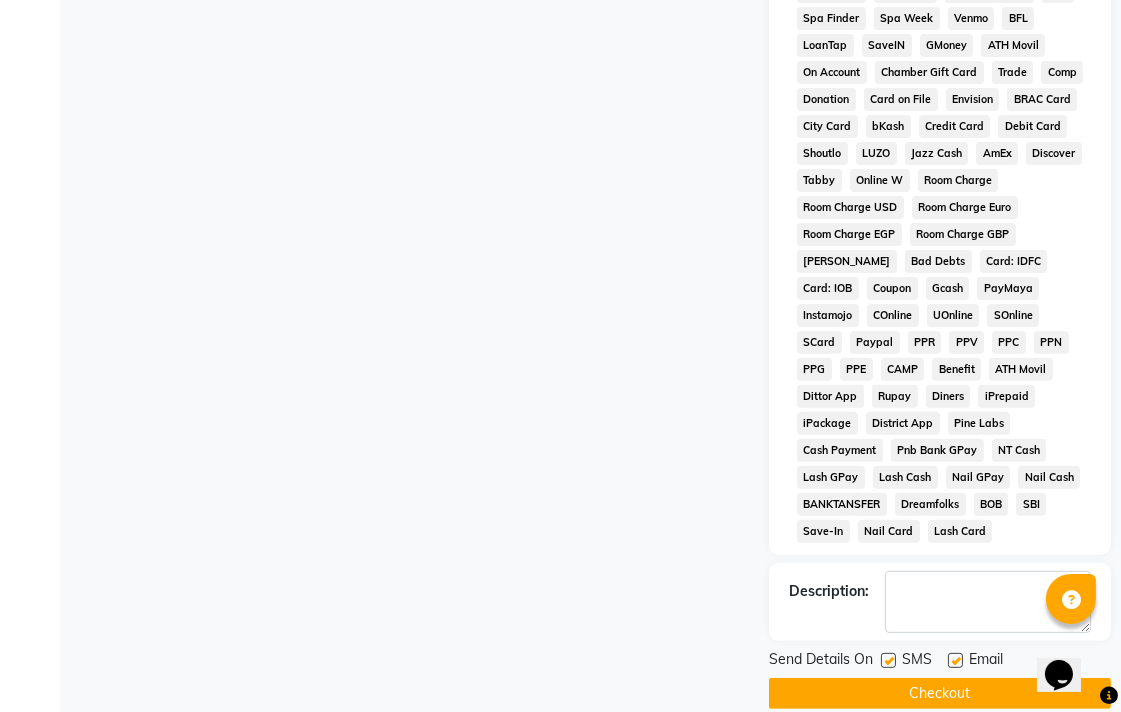 click on "Checkout" 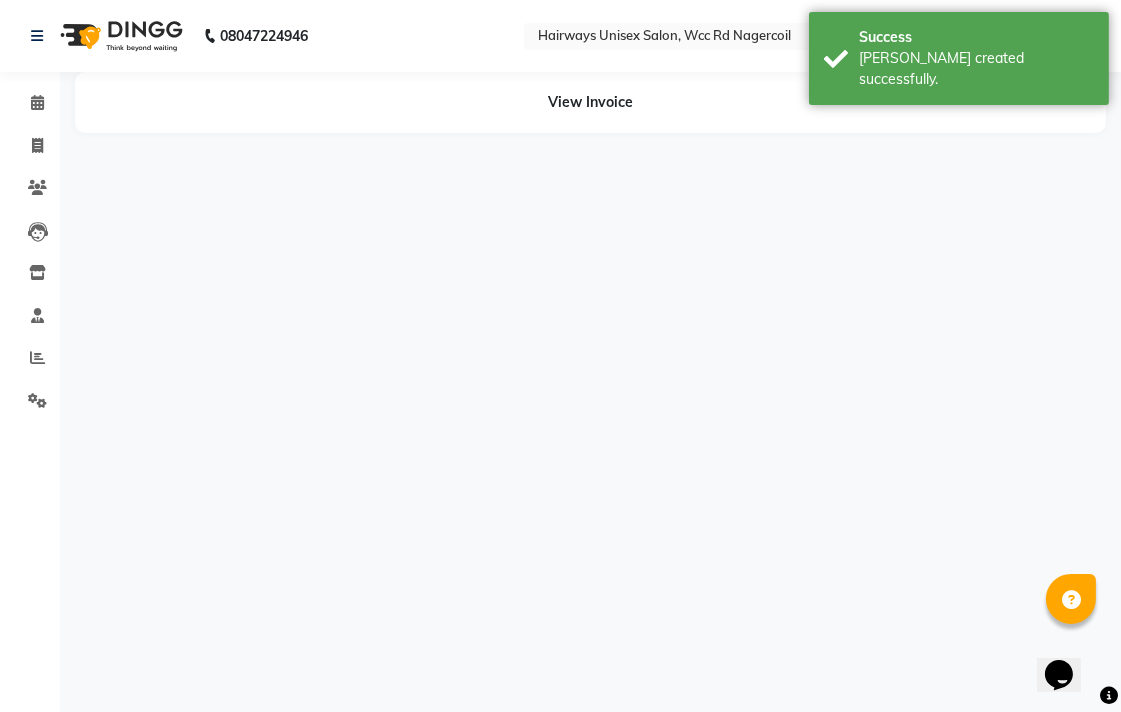 scroll, scrollTop: 0, scrollLeft: 0, axis: both 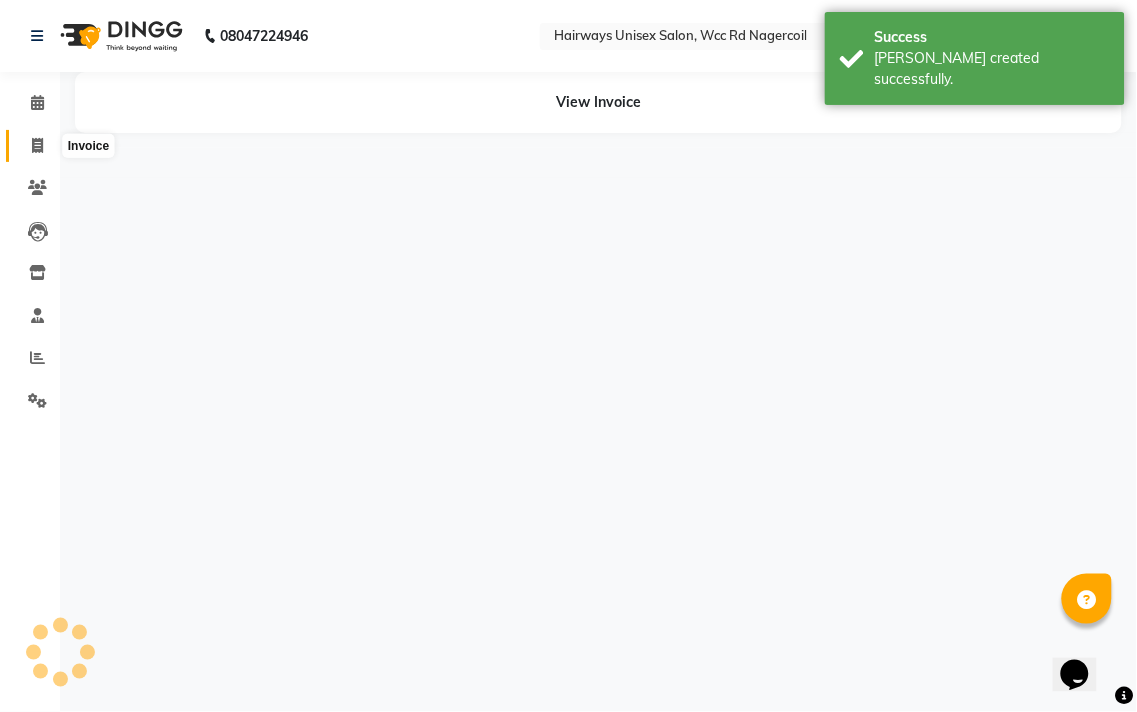 click 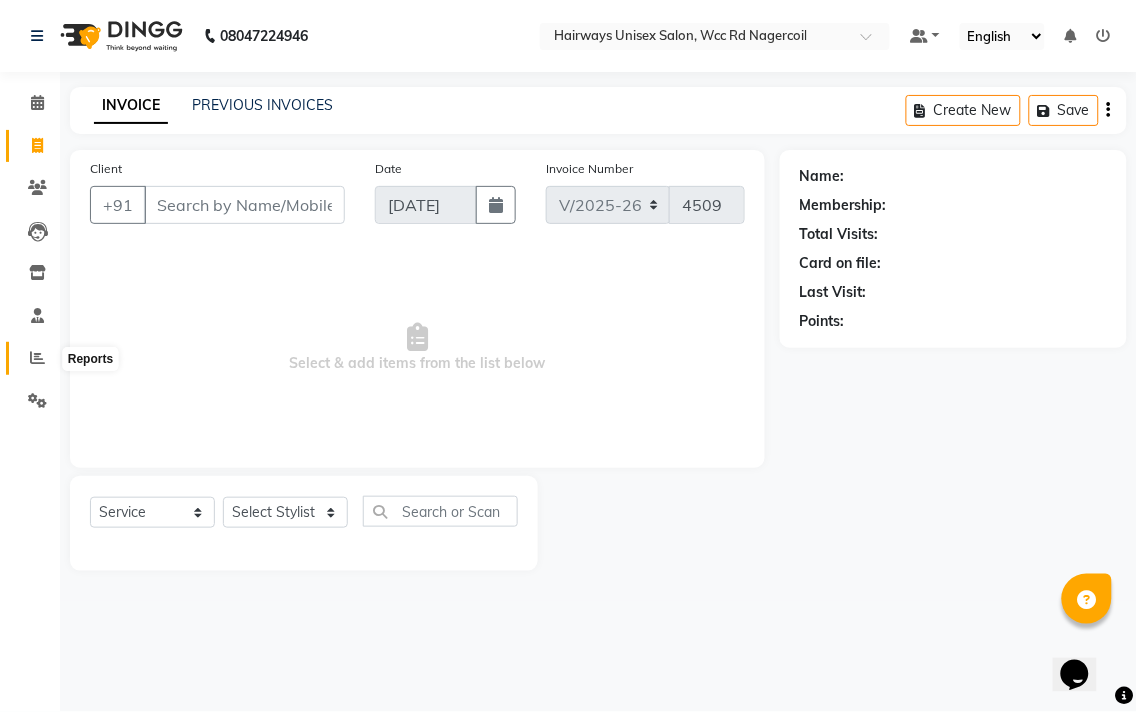 click 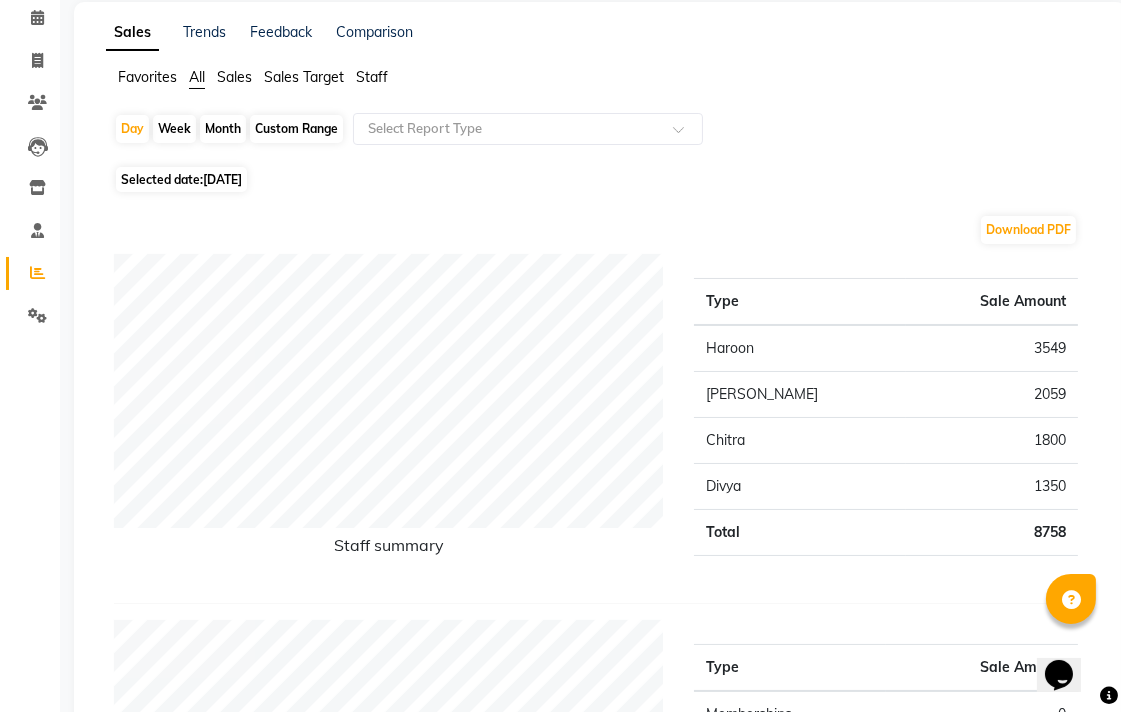 scroll, scrollTop: 84, scrollLeft: 0, axis: vertical 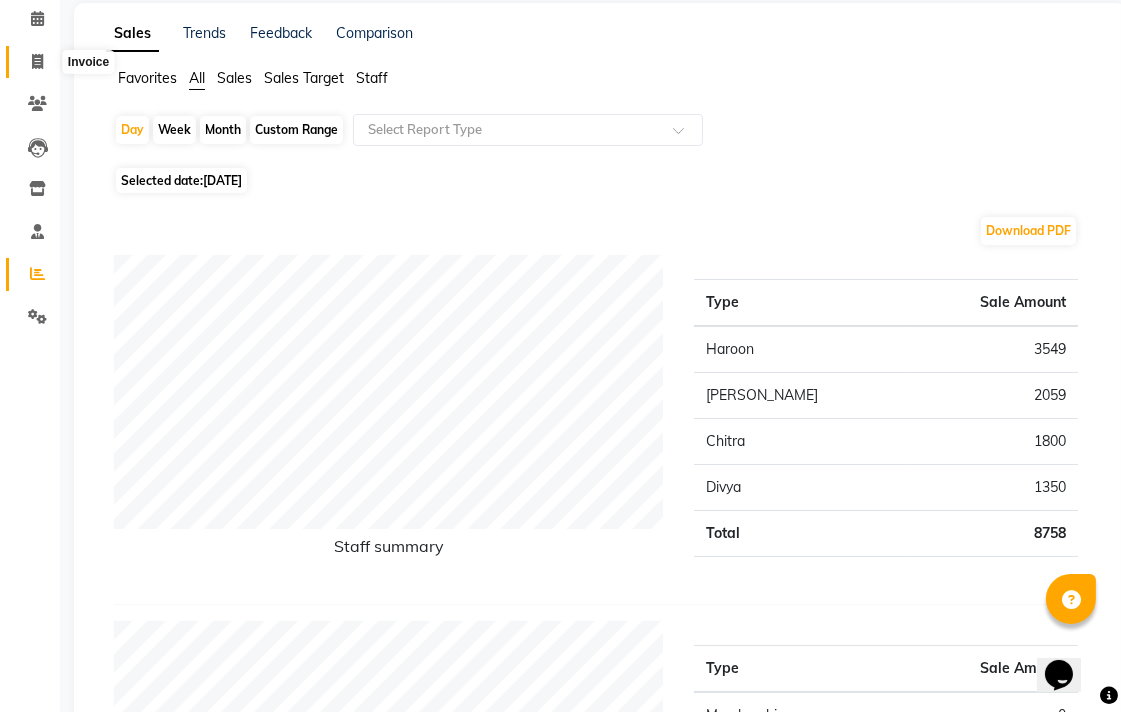 click 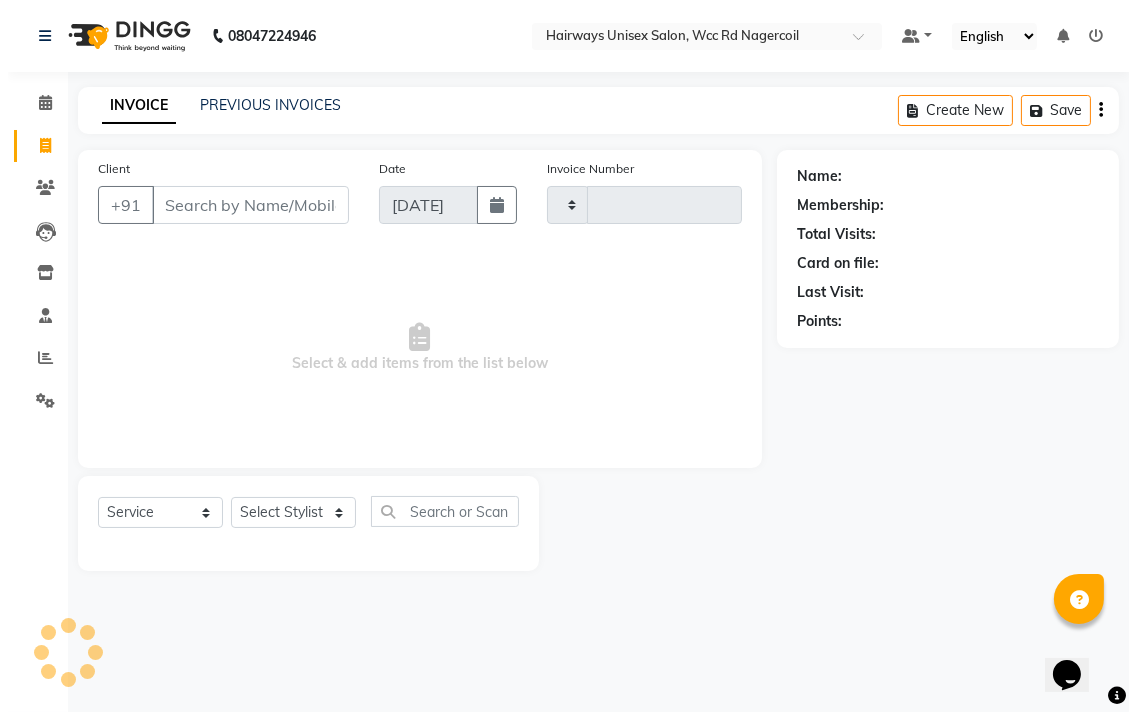 scroll, scrollTop: 0, scrollLeft: 0, axis: both 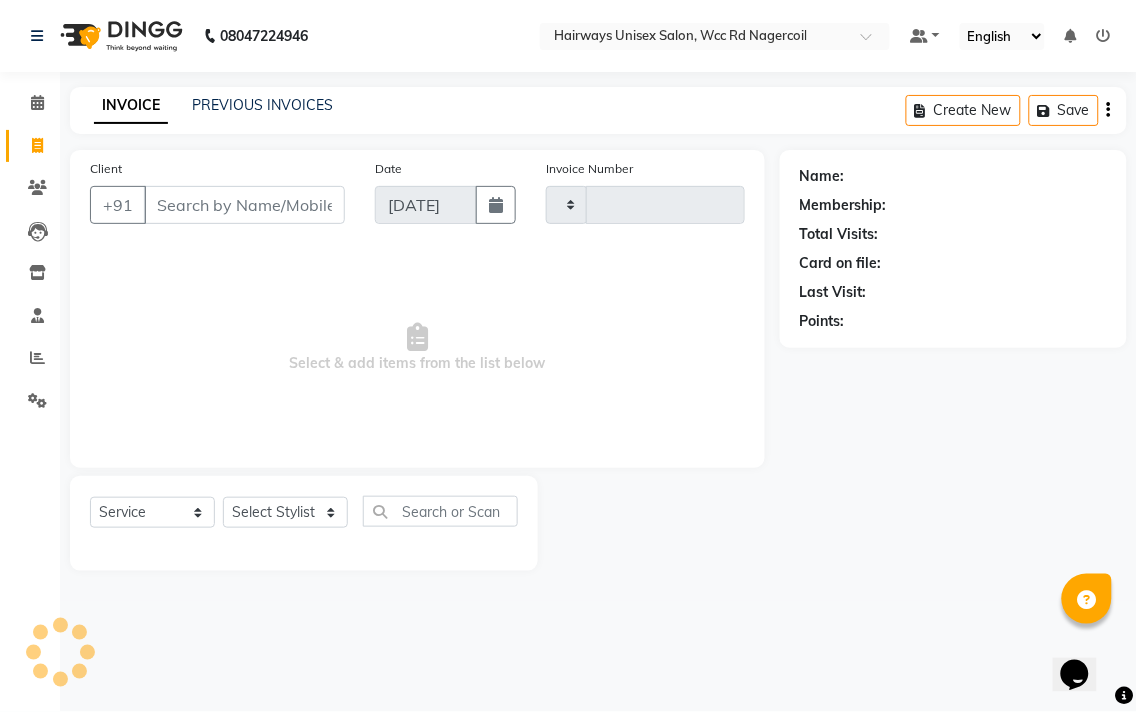 type on "4509" 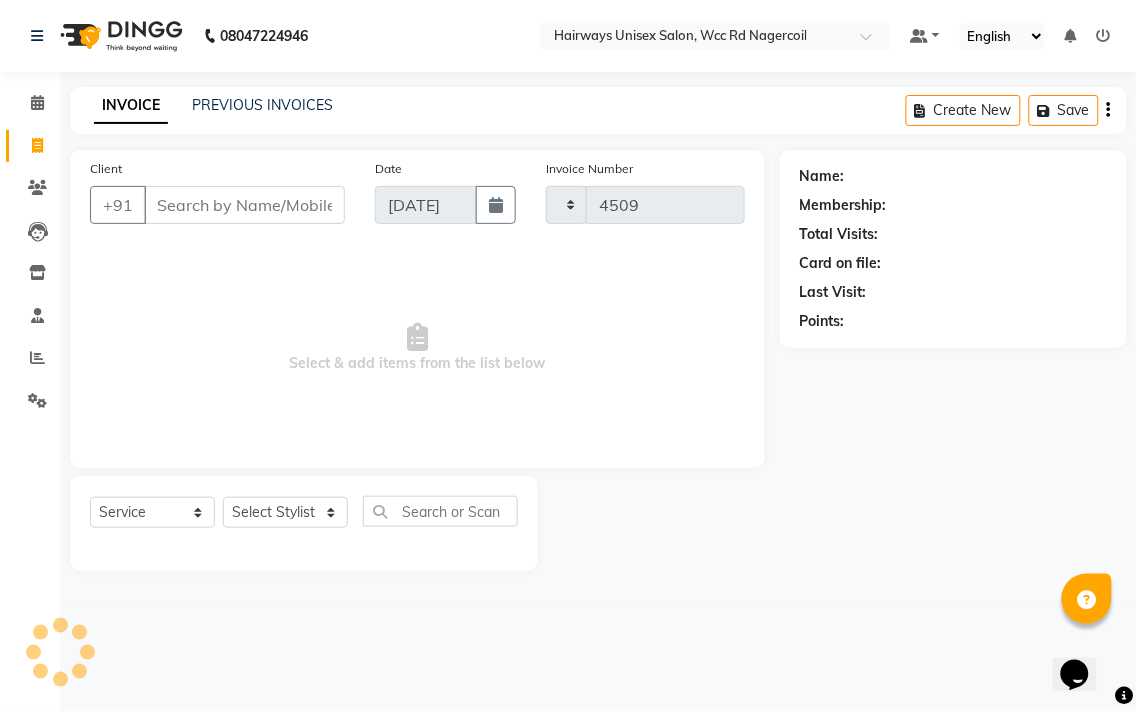 select on "6523" 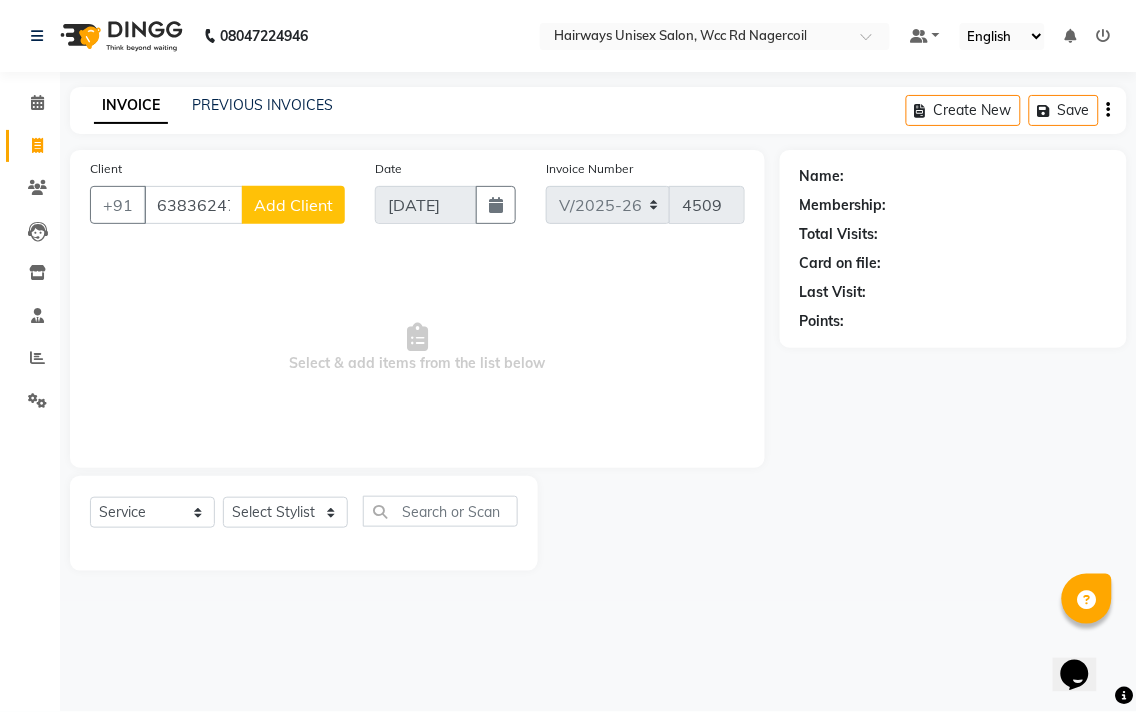 type on "6383624758" 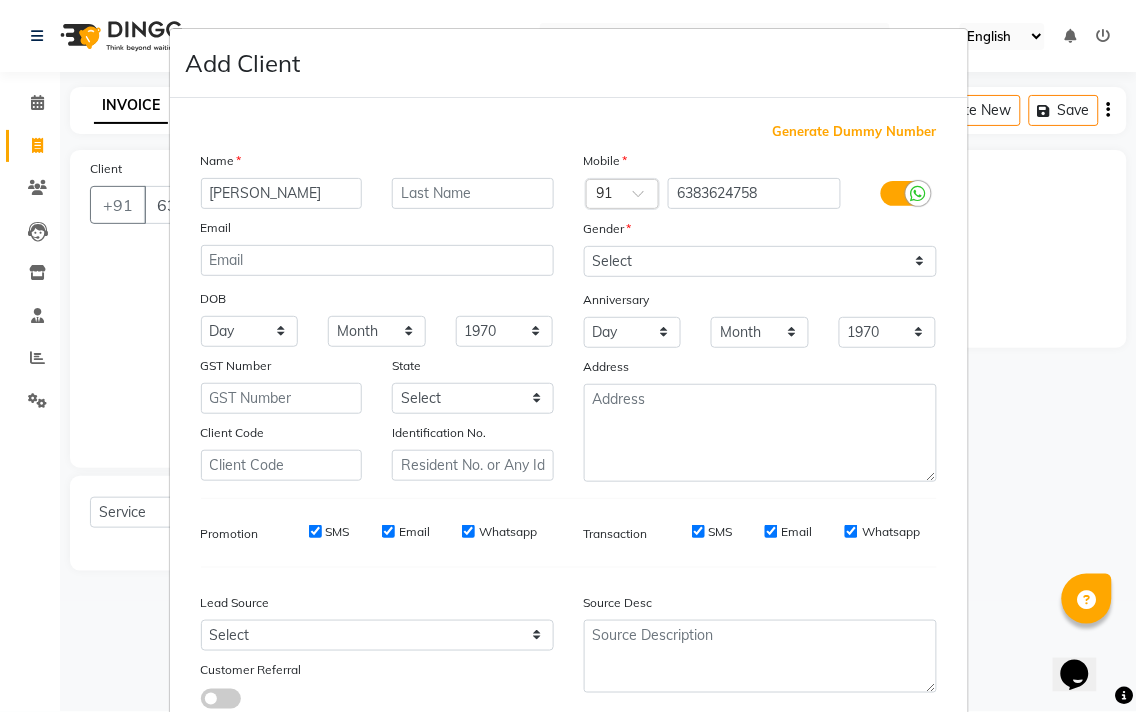 type on "[PERSON_NAME]" 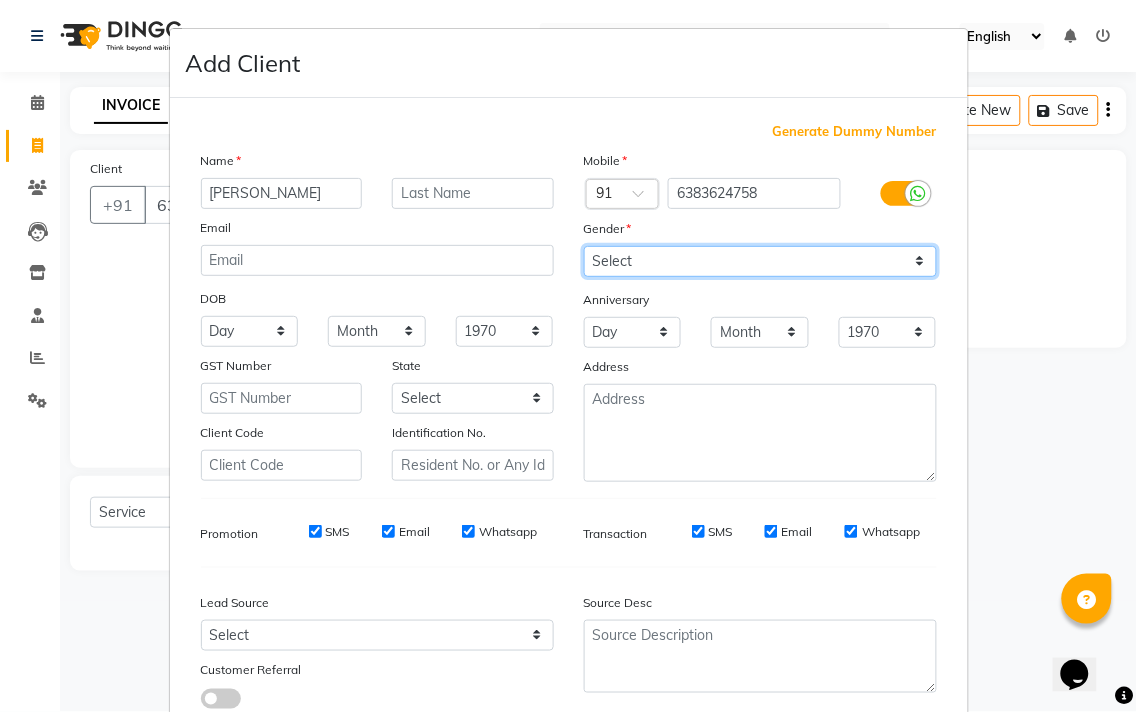 drag, startPoint x: 824, startPoint y: 262, endPoint x: 814, endPoint y: 275, distance: 16.40122 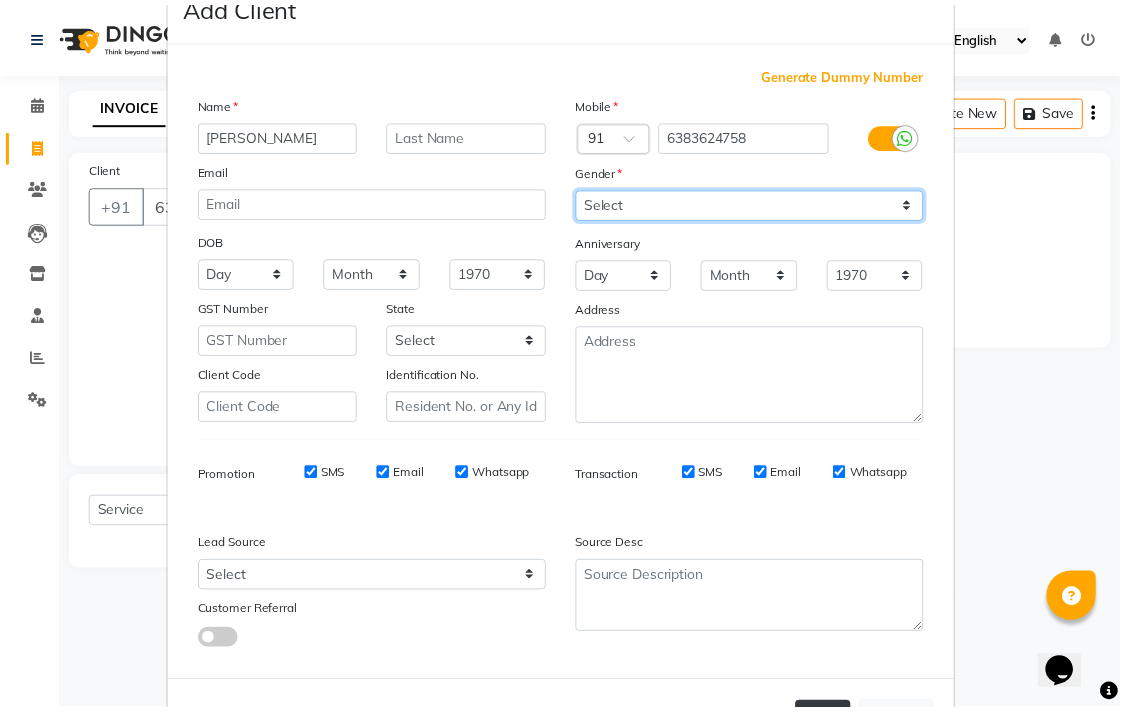 scroll, scrollTop: 138, scrollLeft: 0, axis: vertical 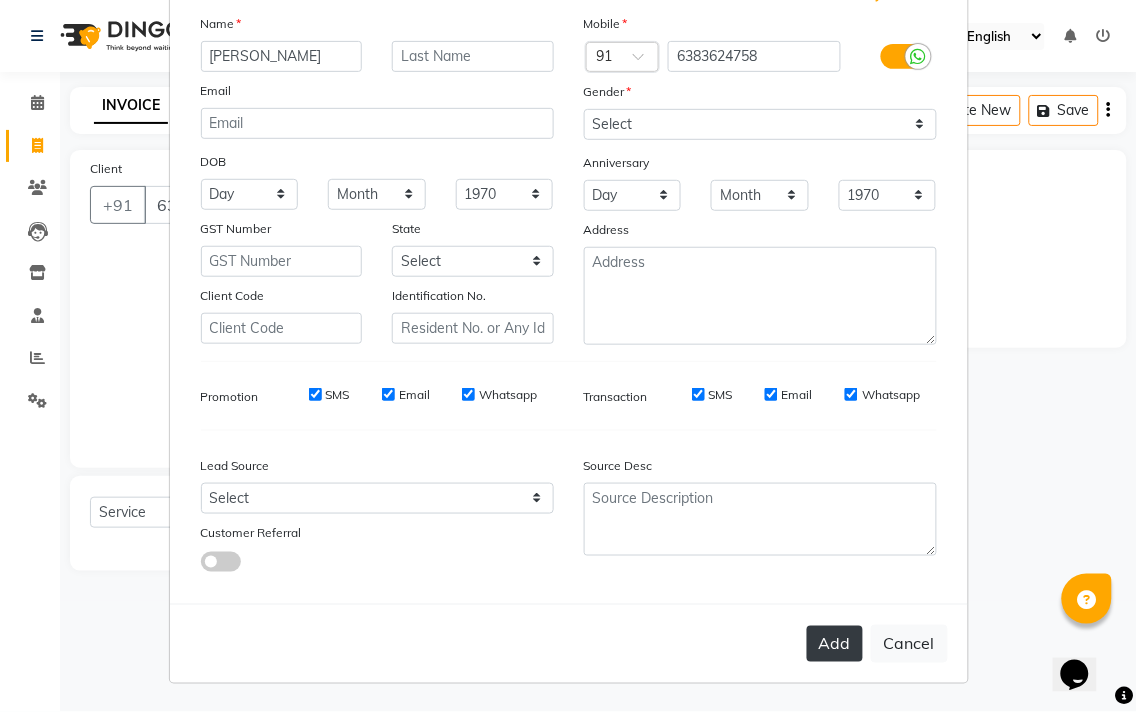 click on "Add" at bounding box center [835, 644] 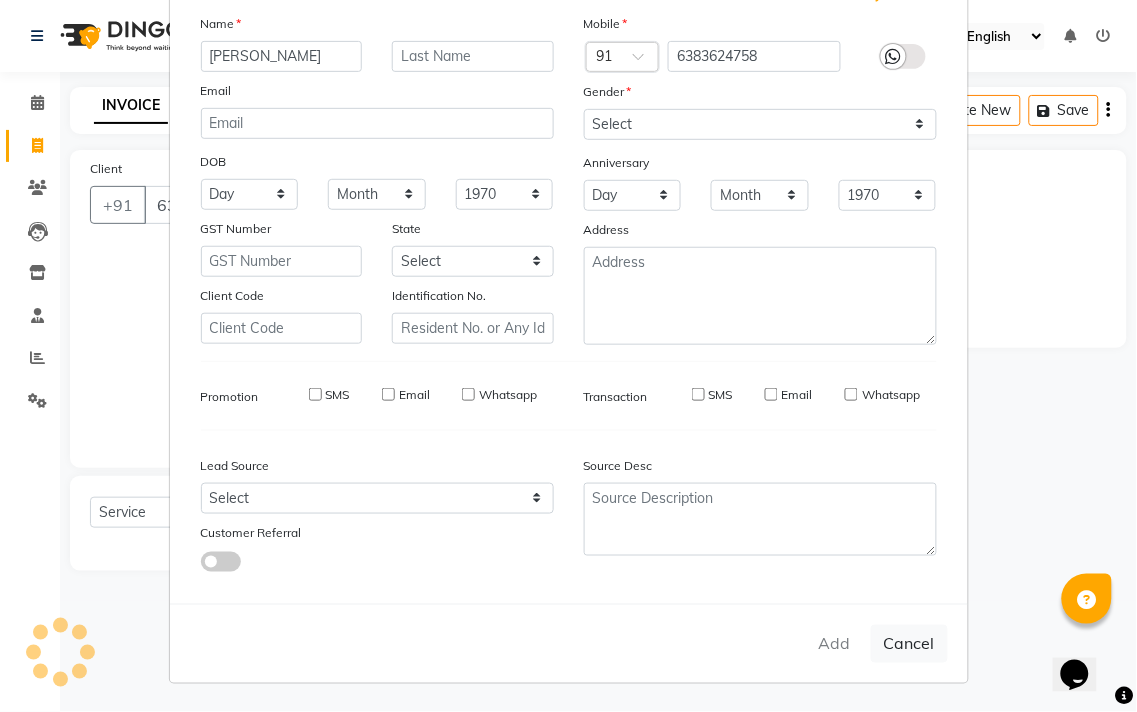 type on "63******58" 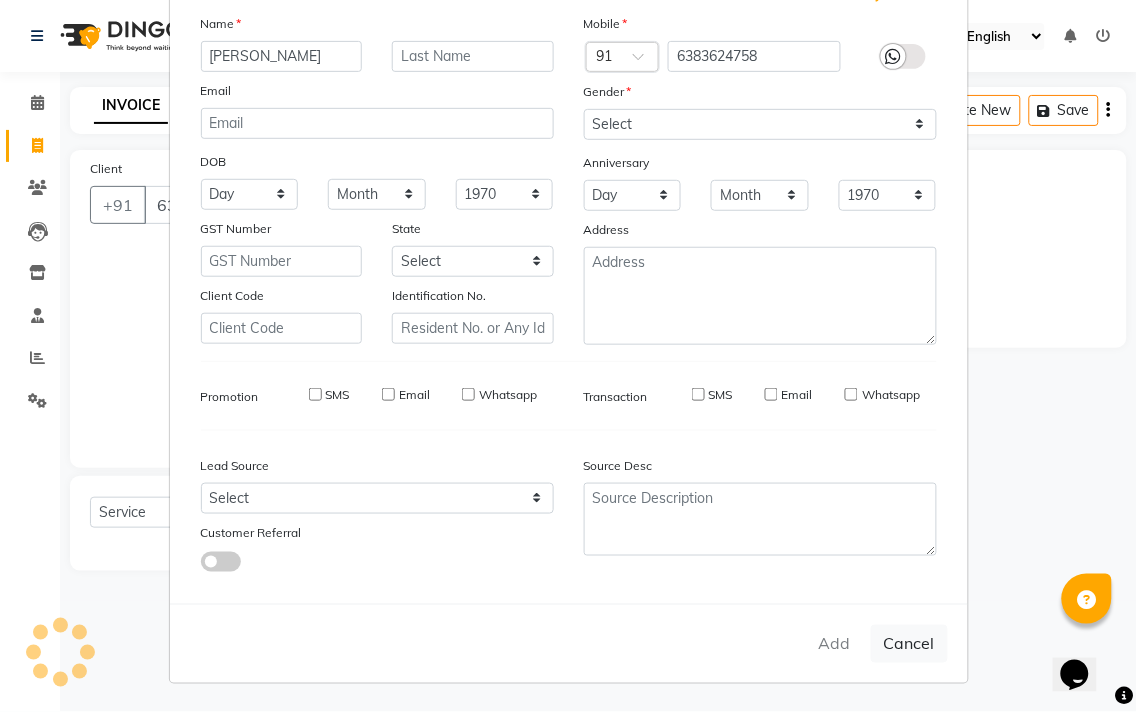 select 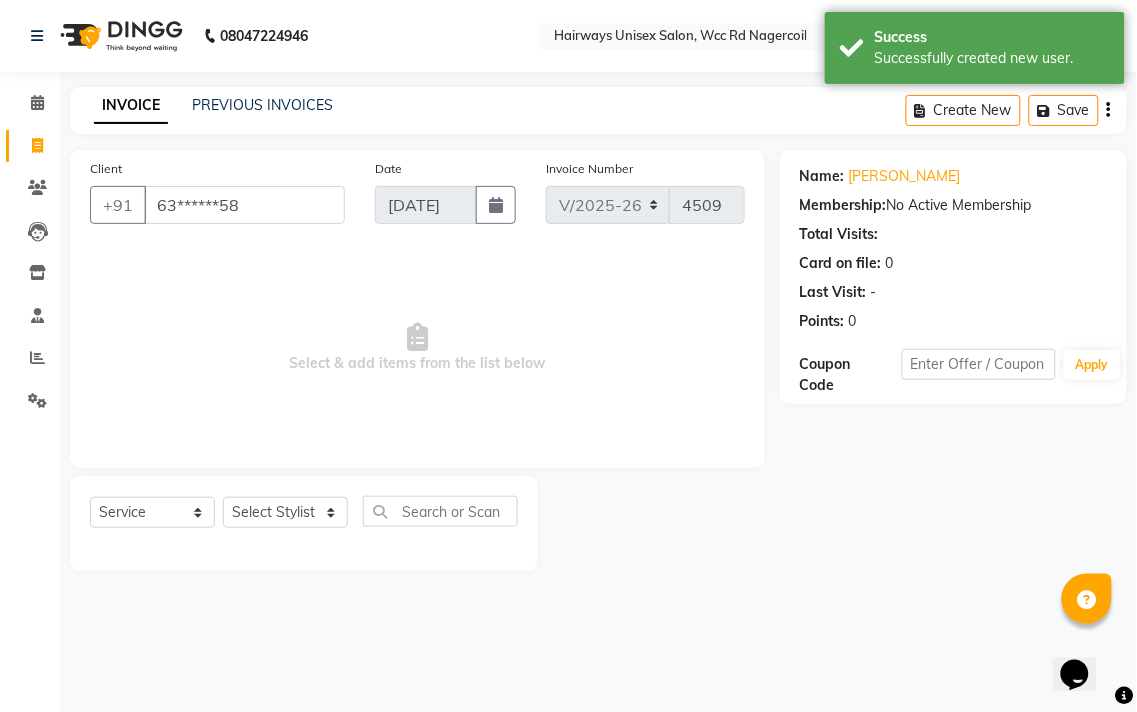 click on "Select  Service  Product  Membership  Package Voucher Prepaid Gift Card  Select Stylist Admin Chitra divya [PERSON_NAME] [PERSON_NAME] Reception [PERSON_NAME] [PERSON_NAME] Talib" 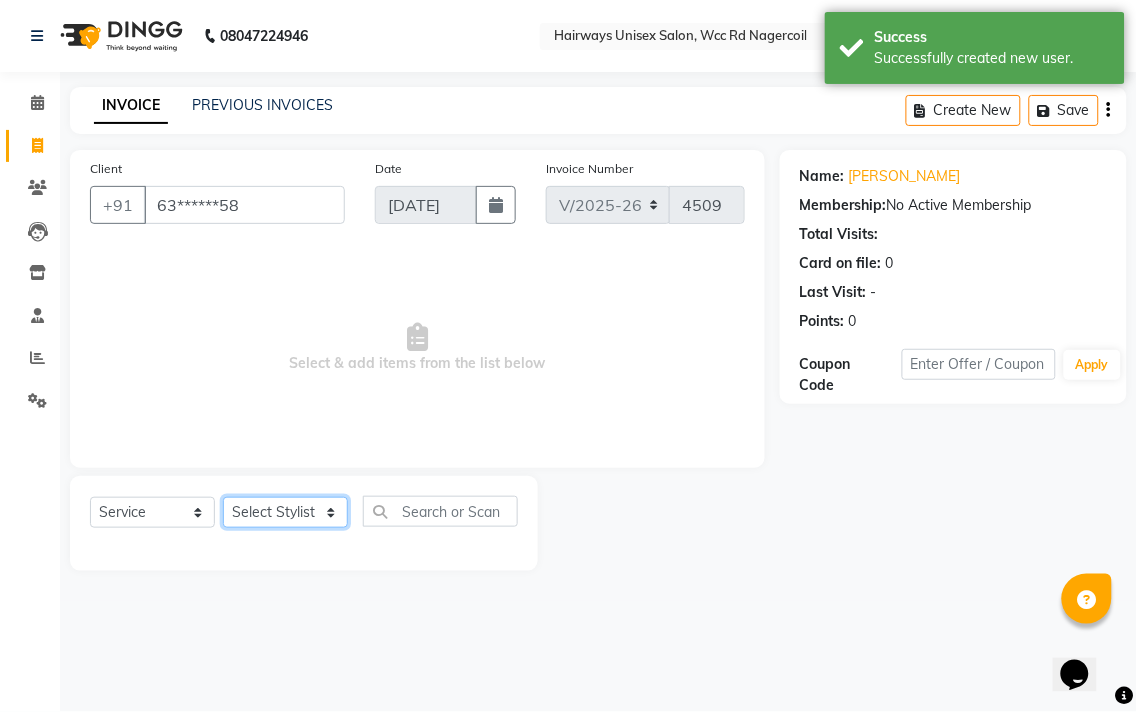 click on "Select Stylist Admin Chitra divya [PERSON_NAME] [PERSON_NAME] Reception [PERSON_NAME] [PERSON_NAME] Talib" 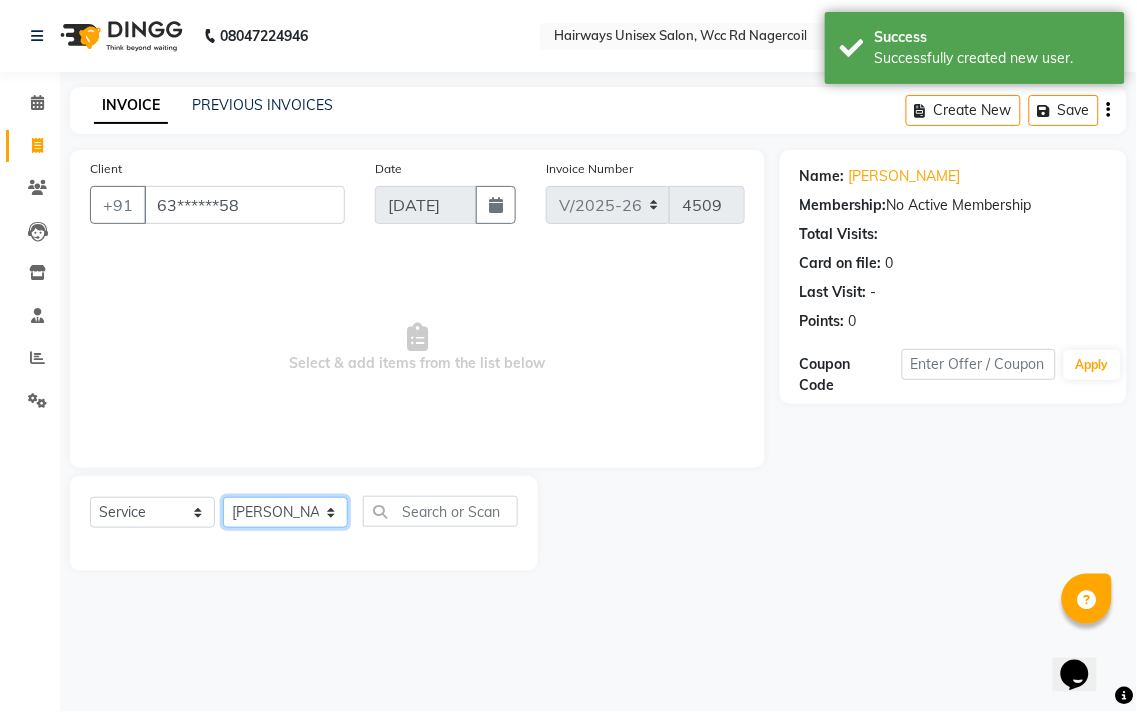 click on "Select Stylist Admin Chitra divya [PERSON_NAME] [PERSON_NAME] Reception [PERSON_NAME] [PERSON_NAME] Talib" 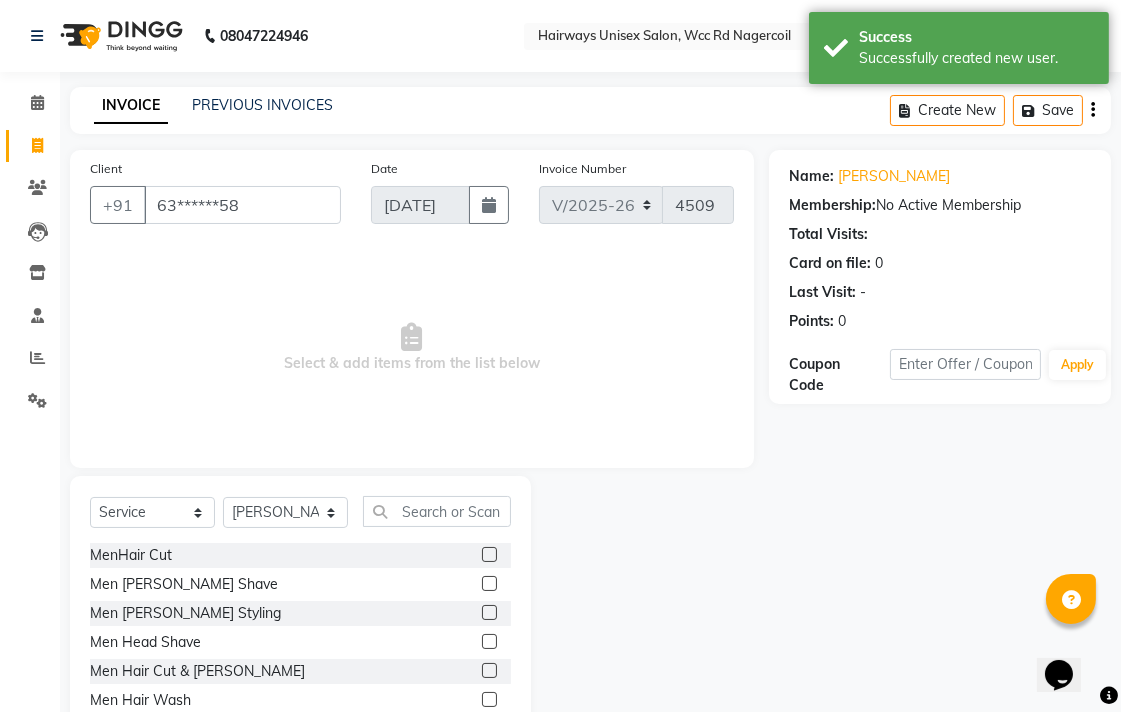 click 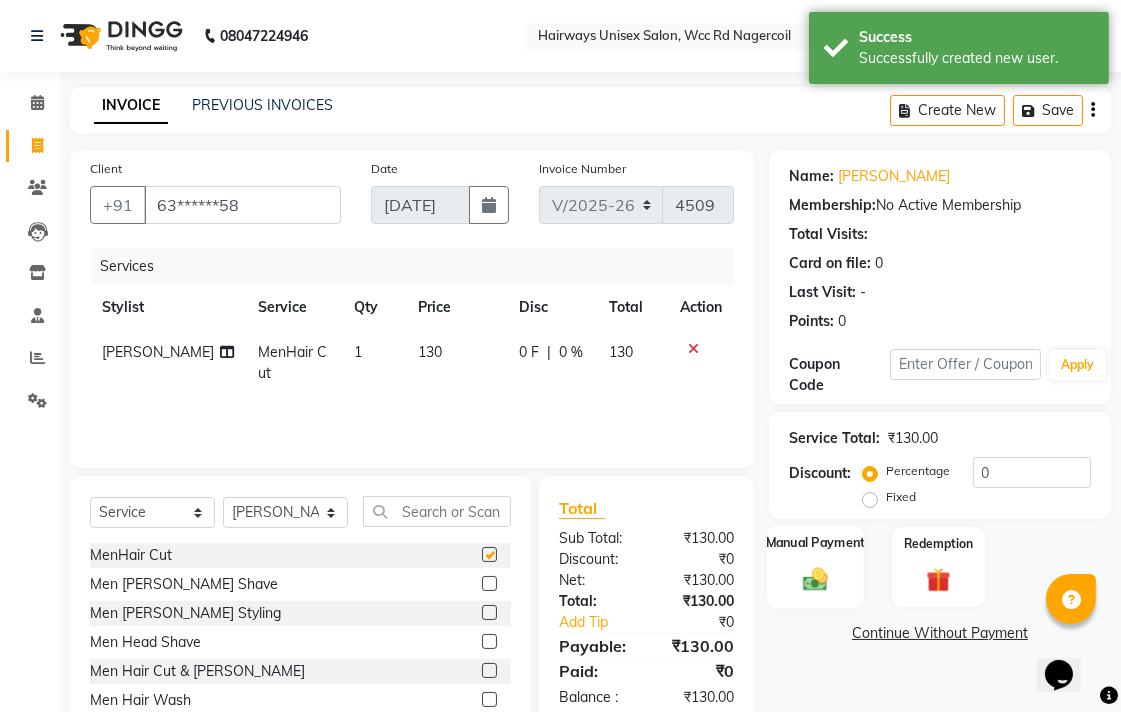 checkbox on "false" 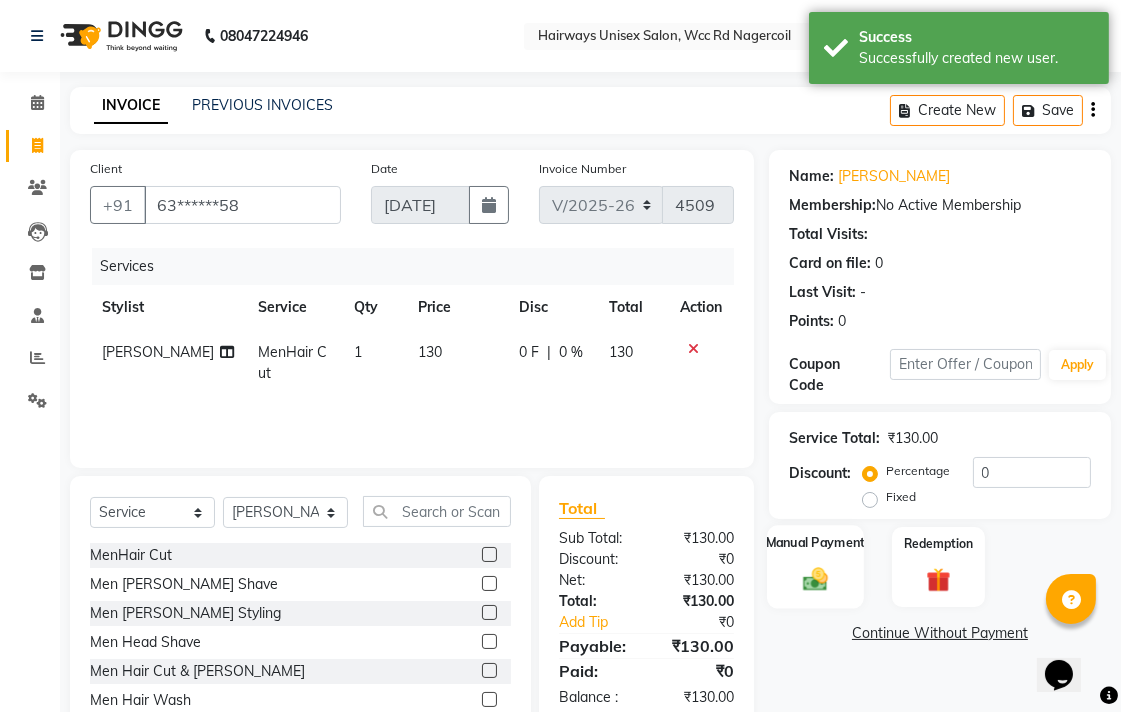 click on "Manual Payment" 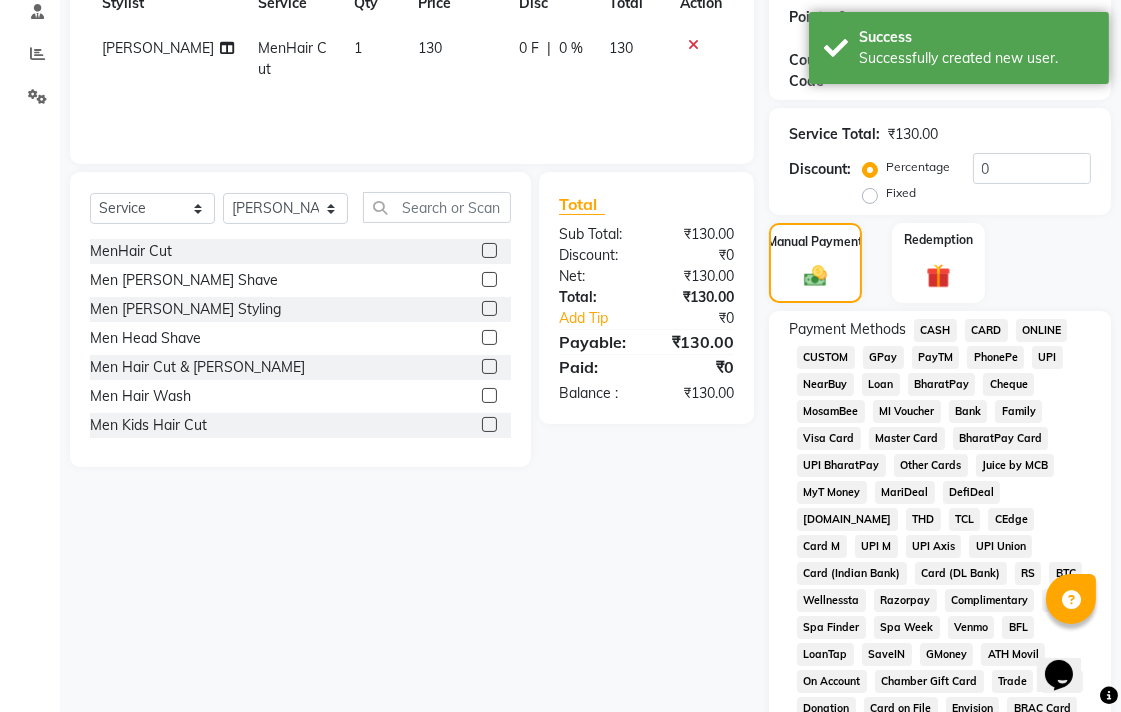 scroll, scrollTop: 333, scrollLeft: 0, axis: vertical 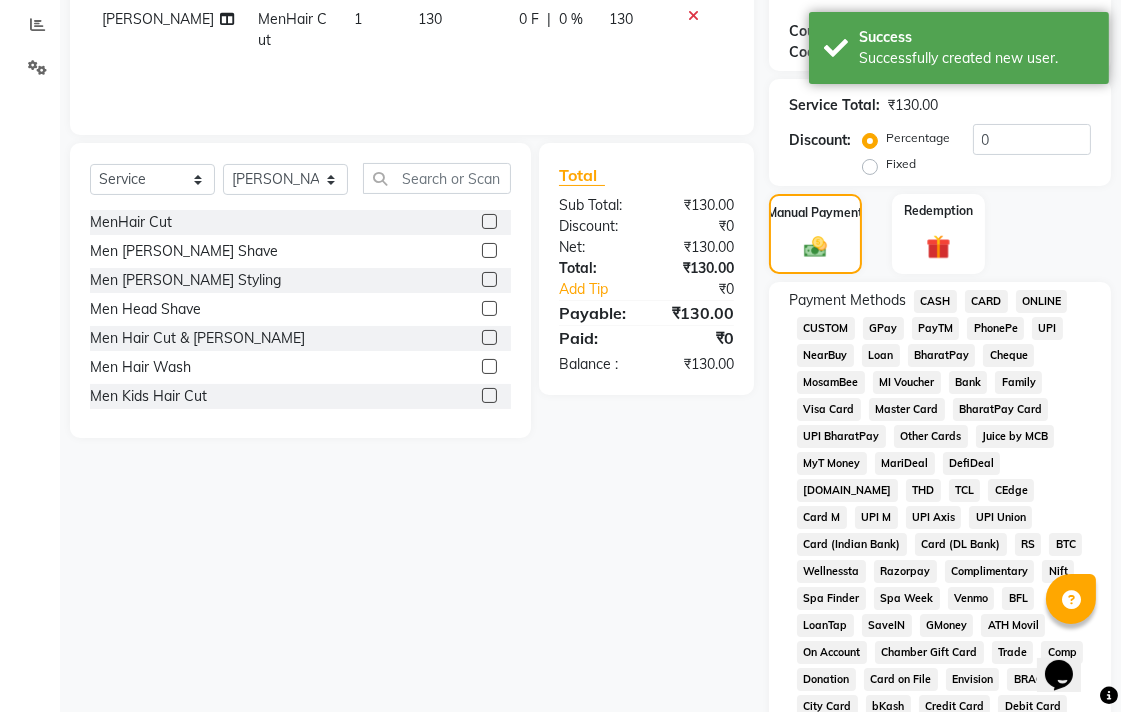 click on "CASH" 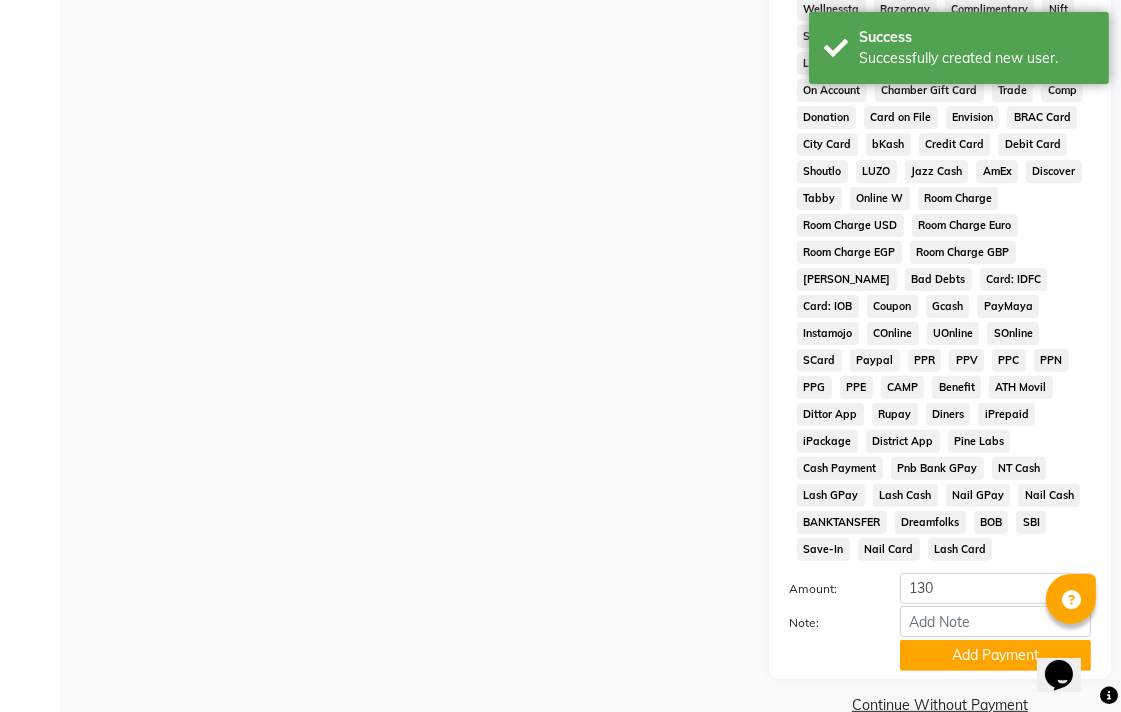 scroll, scrollTop: 913, scrollLeft: 0, axis: vertical 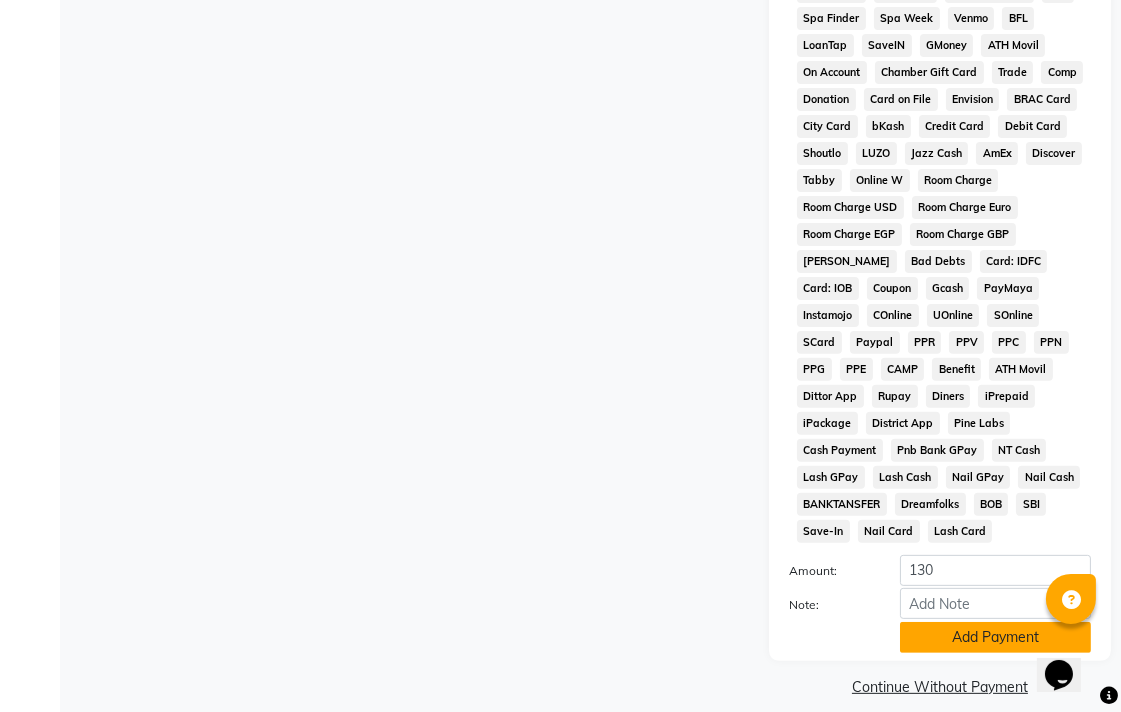 click on "Add Payment" 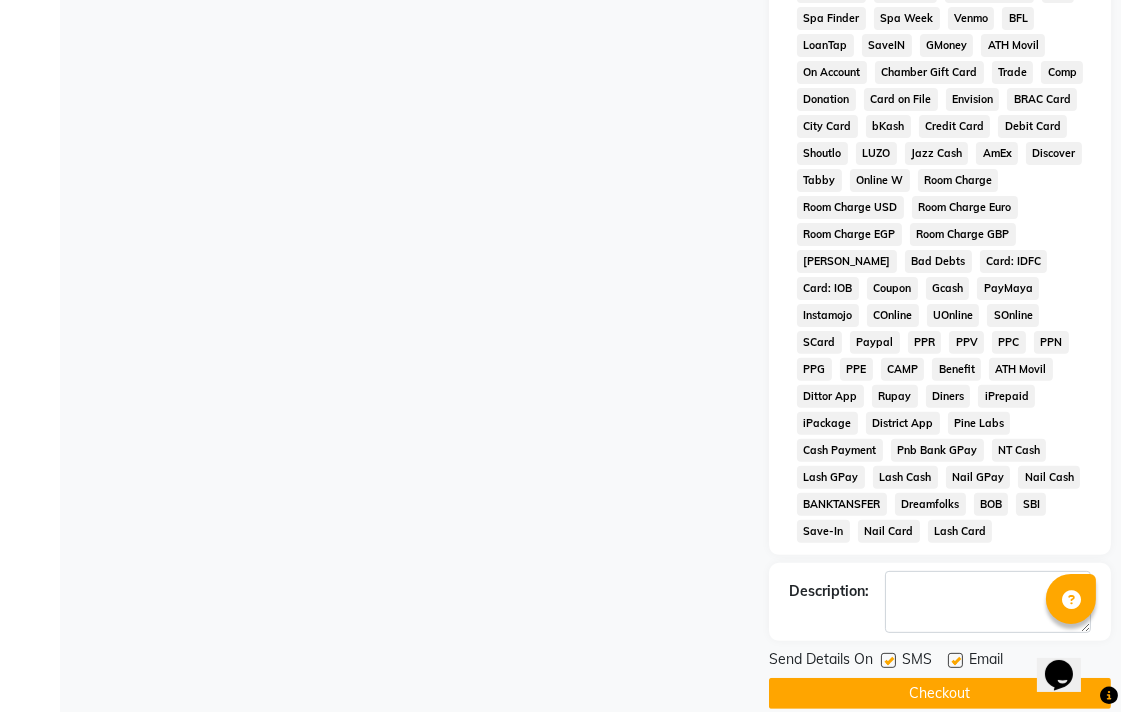 click on "Checkout" 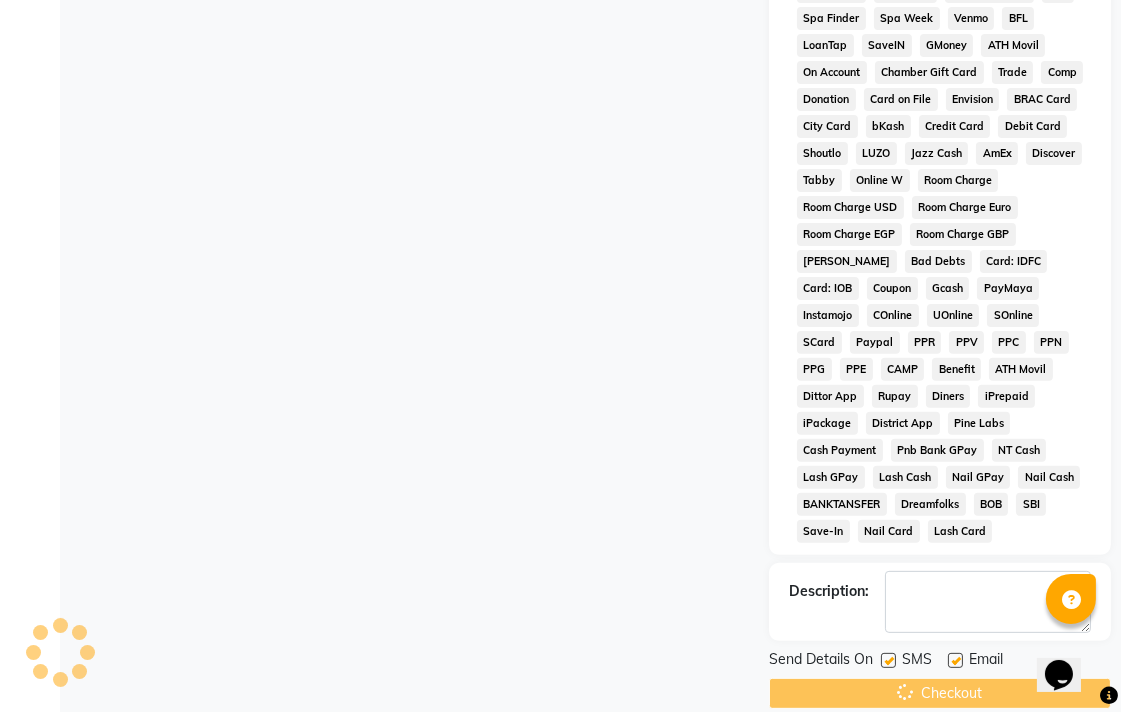 scroll, scrollTop: 0, scrollLeft: 0, axis: both 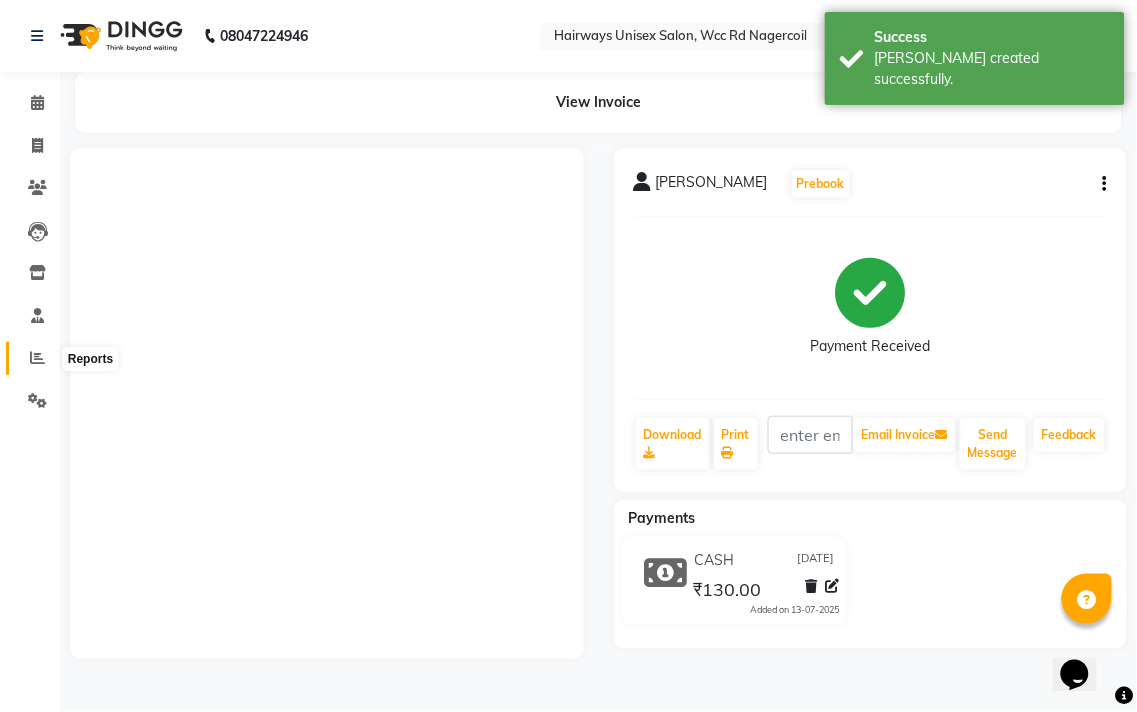 click 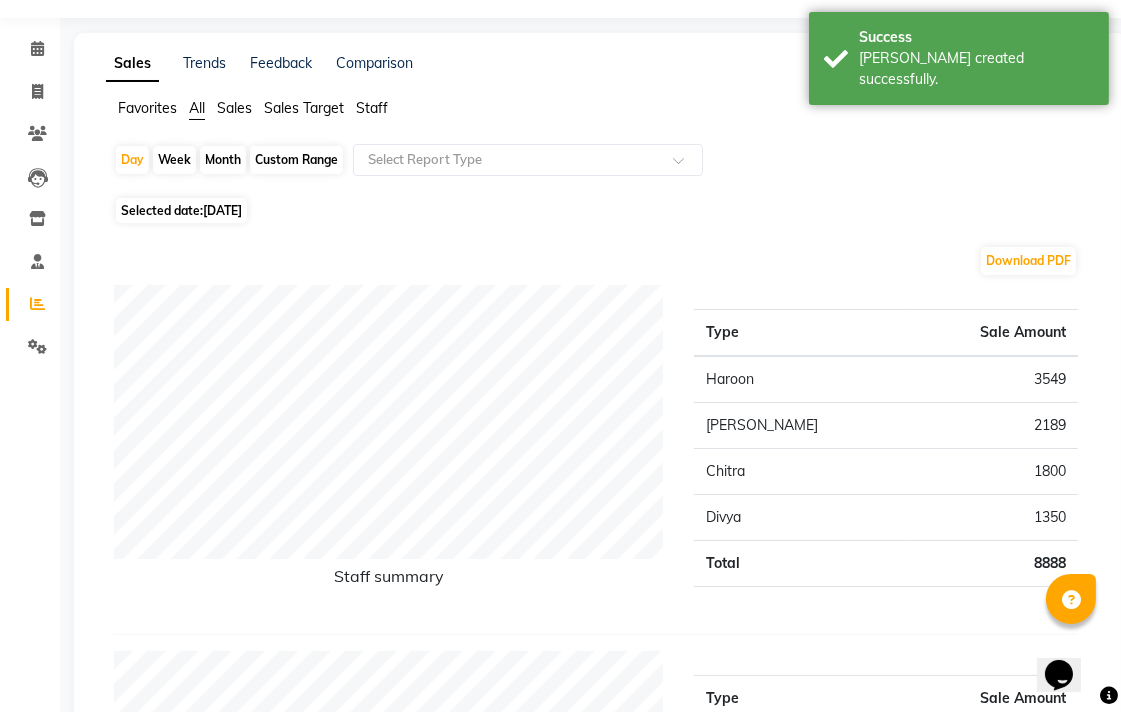 scroll, scrollTop: 0, scrollLeft: 0, axis: both 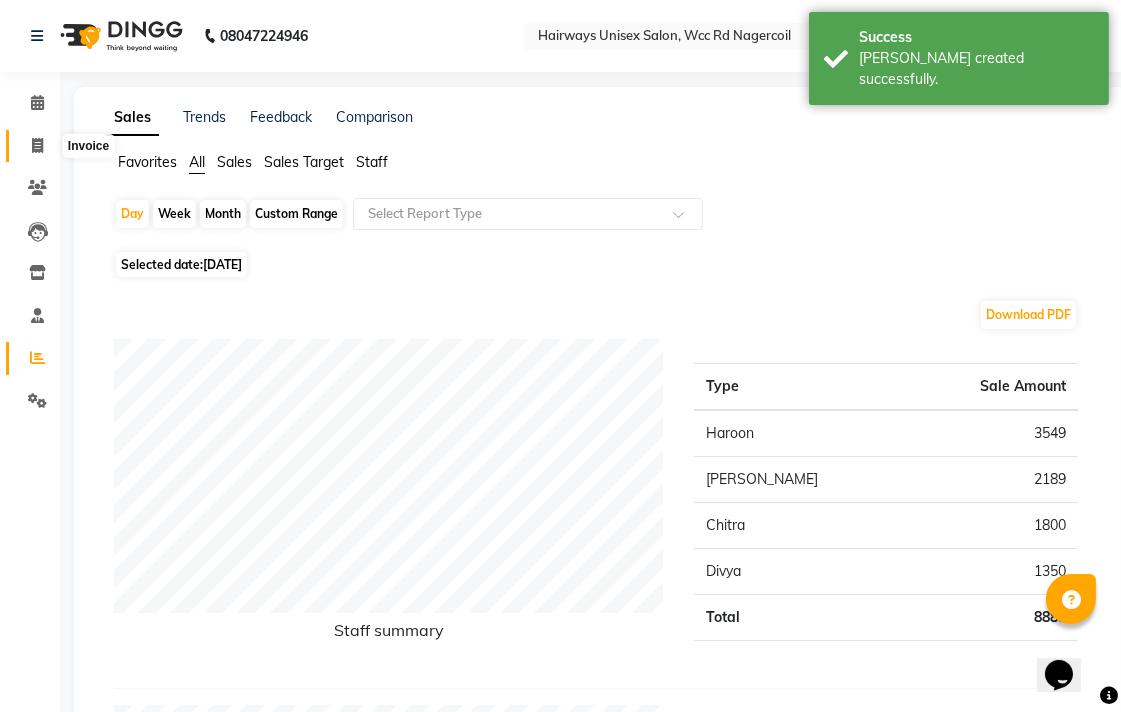 click 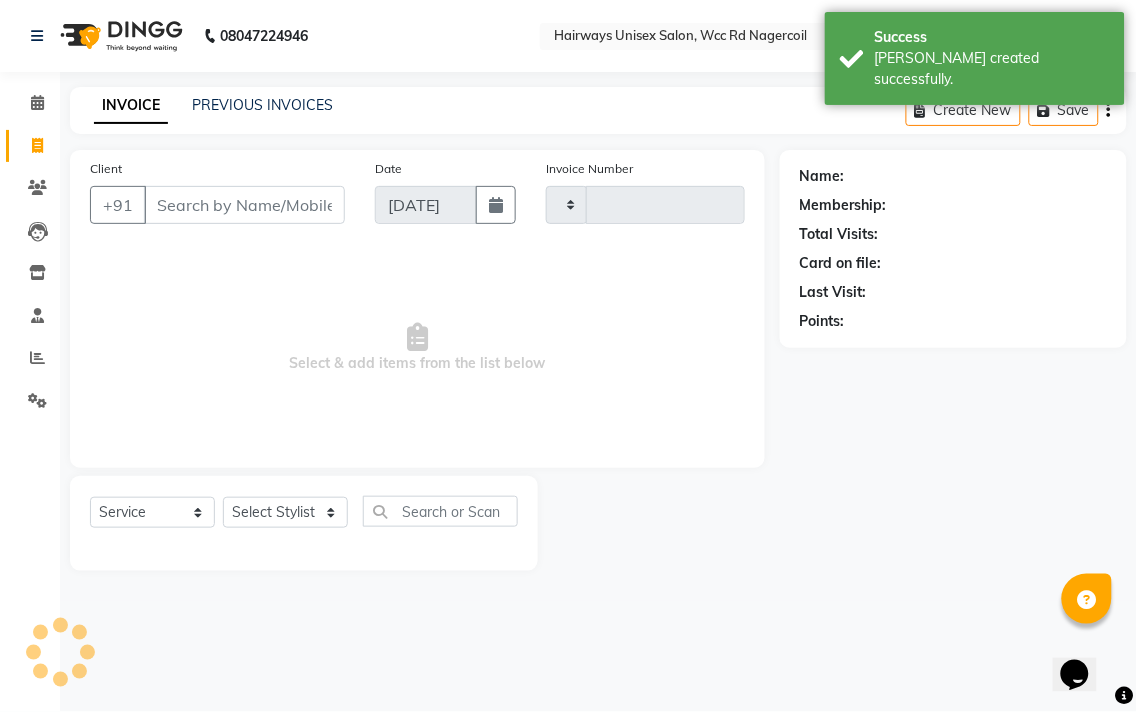 type on "4510" 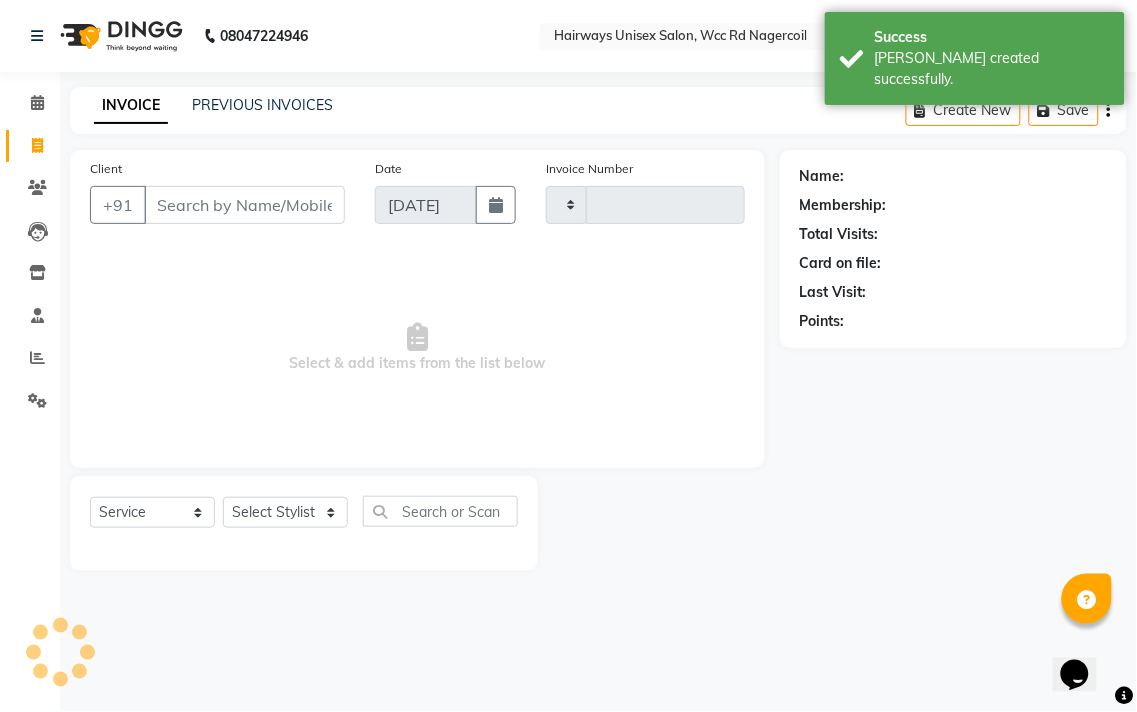 select on "6523" 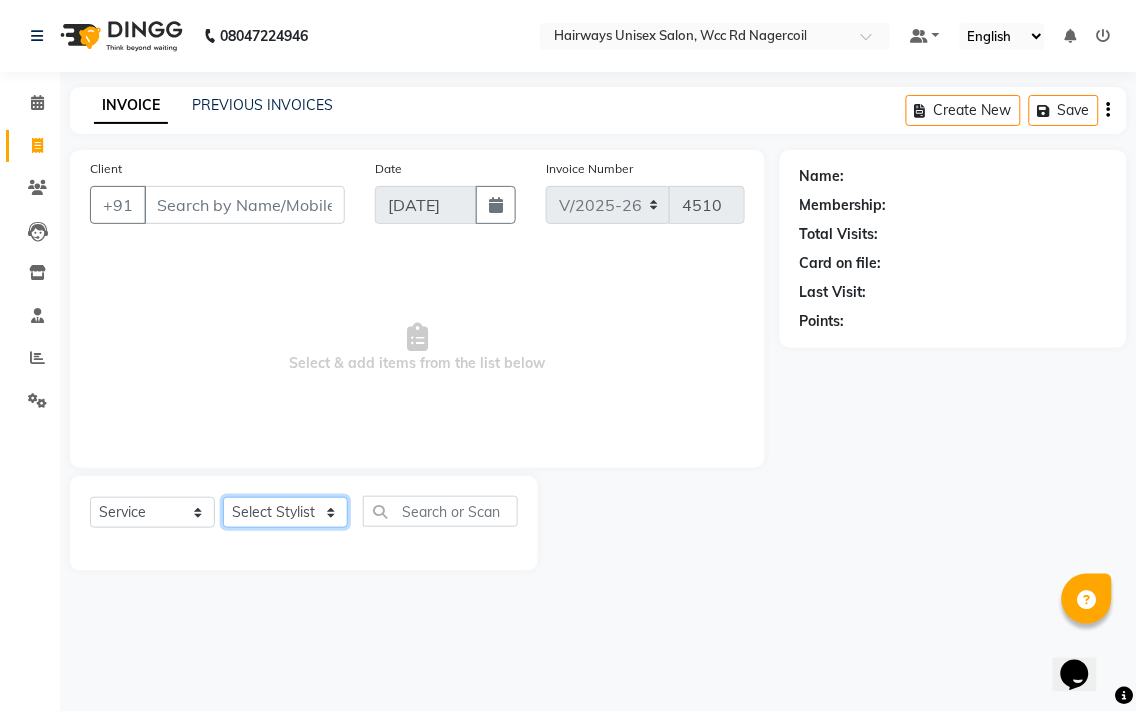click on "Select Stylist Admin Chitra divya [PERSON_NAME] [PERSON_NAME] Reception [PERSON_NAME] [PERSON_NAME] Talib" 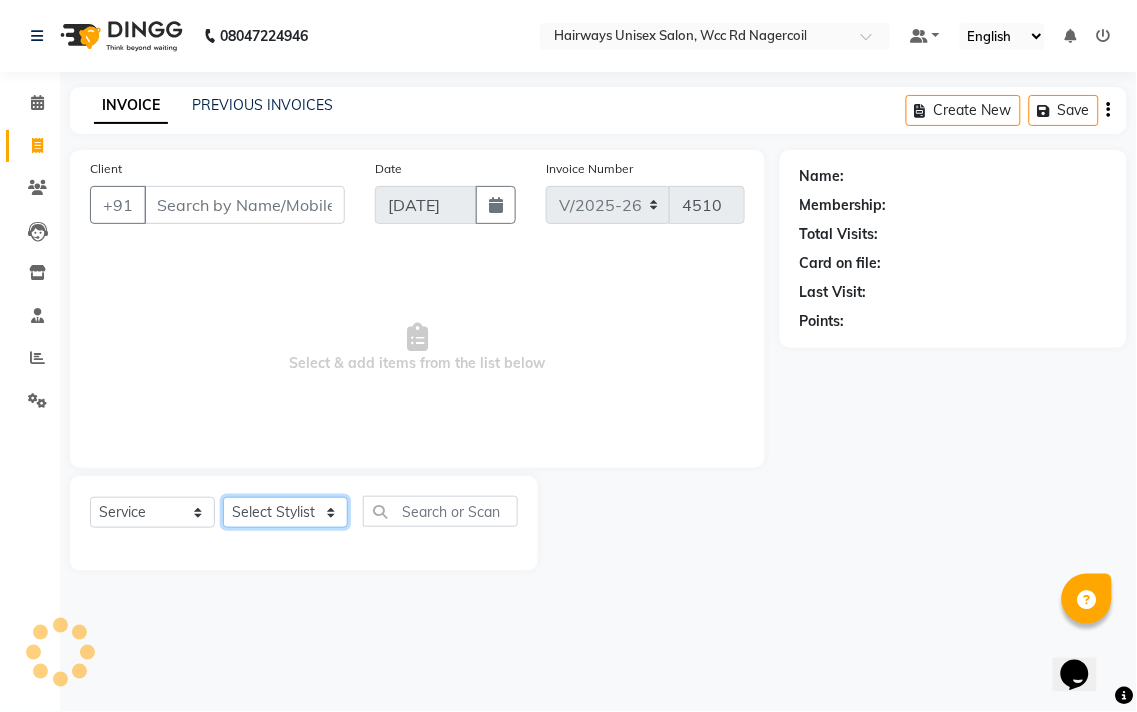 select on "50257" 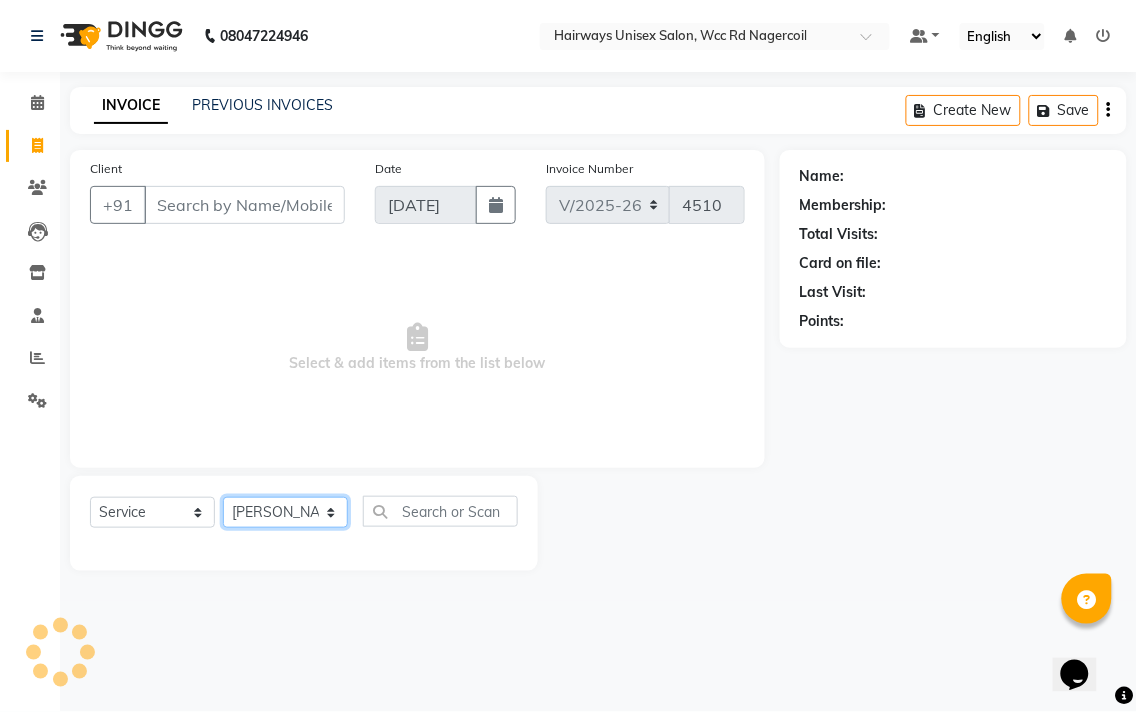 click on "Select Stylist Admin Chitra divya [PERSON_NAME] [PERSON_NAME] Reception [PERSON_NAME] [PERSON_NAME] Talib" 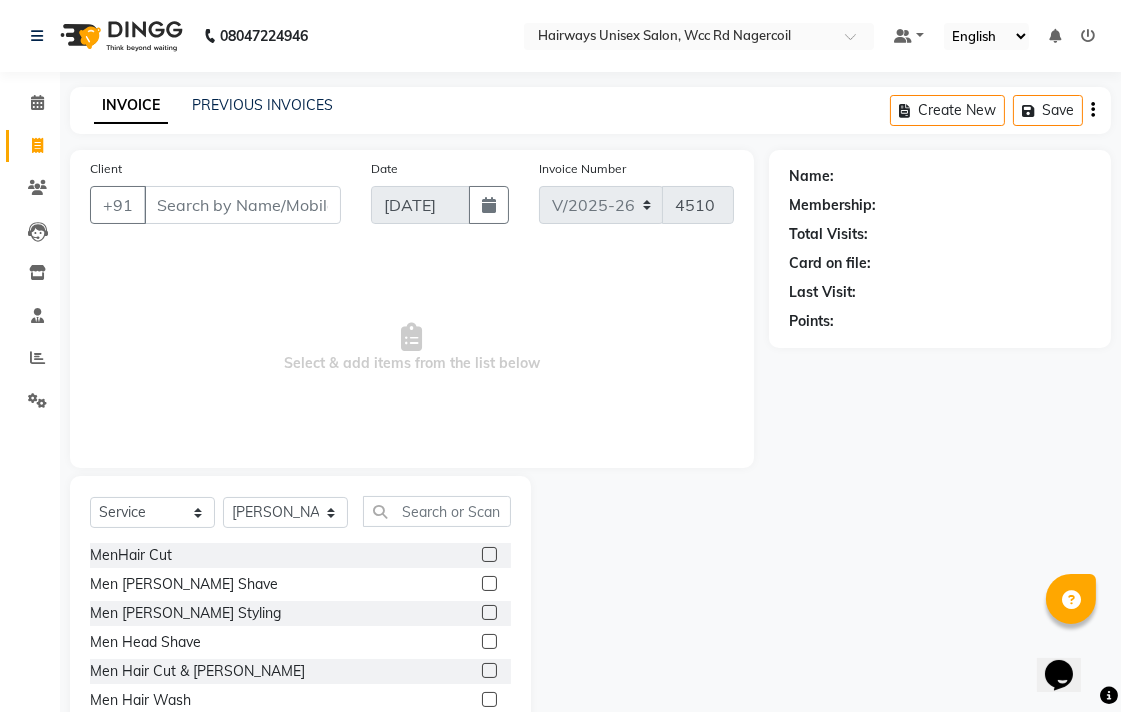 click 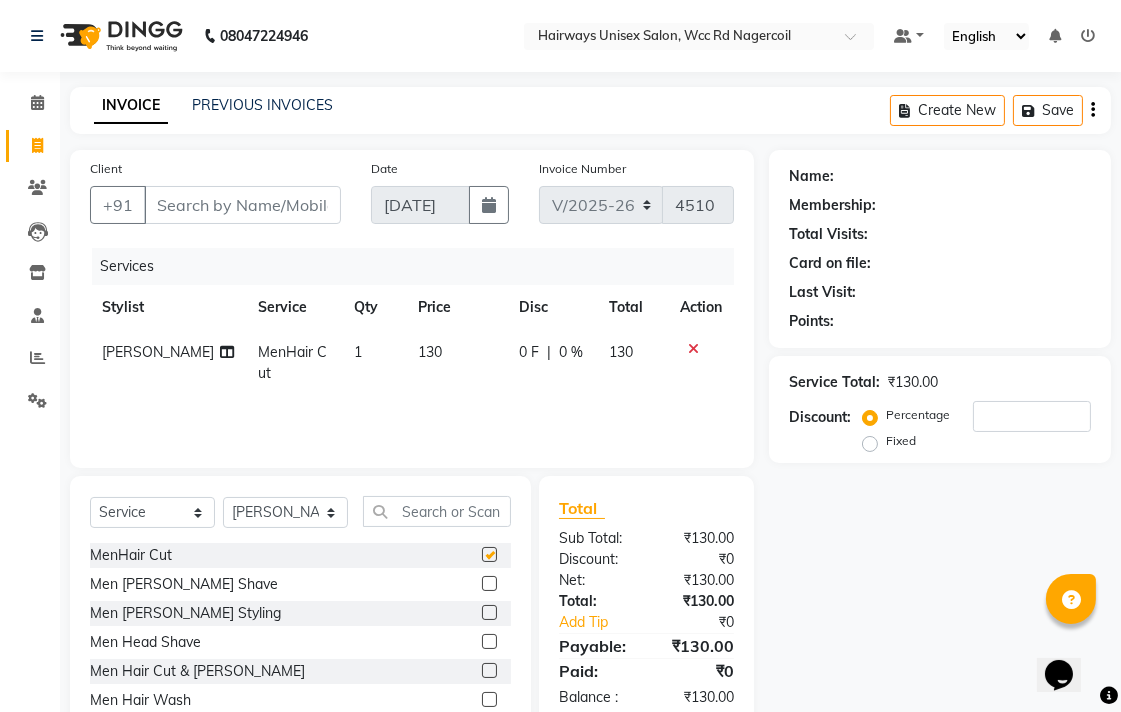 checkbox on "false" 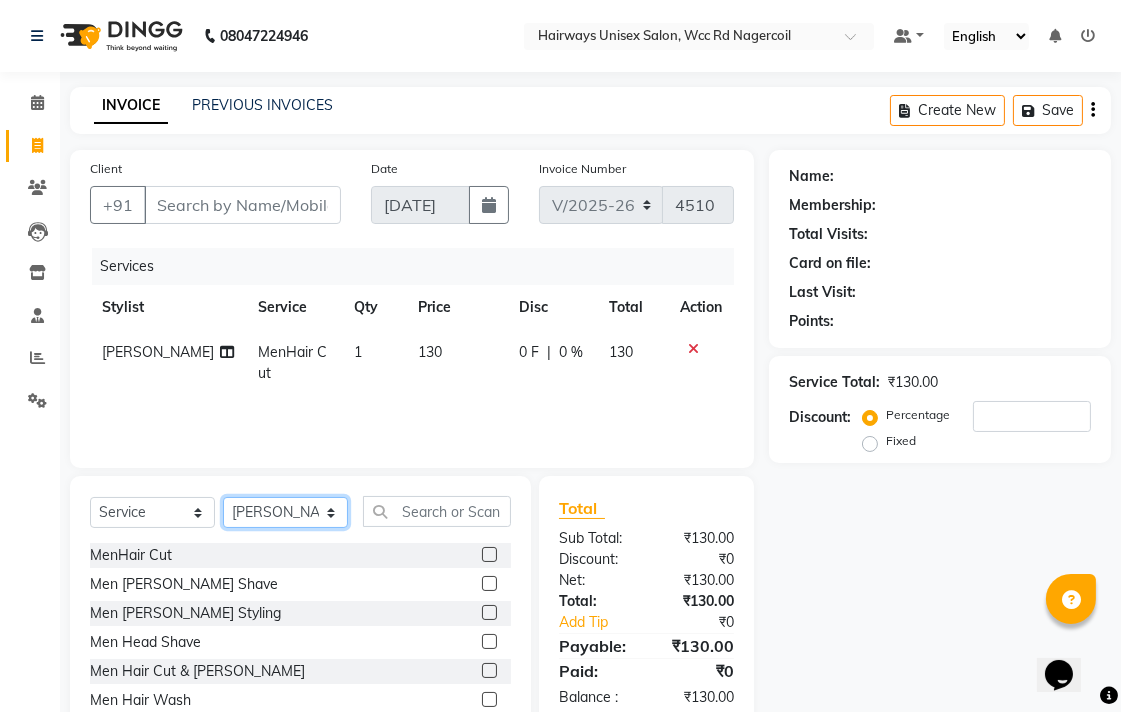 click on "Select Stylist Admin Chitra divya [PERSON_NAME] [PERSON_NAME] Reception [PERSON_NAME] [PERSON_NAME] Talib" 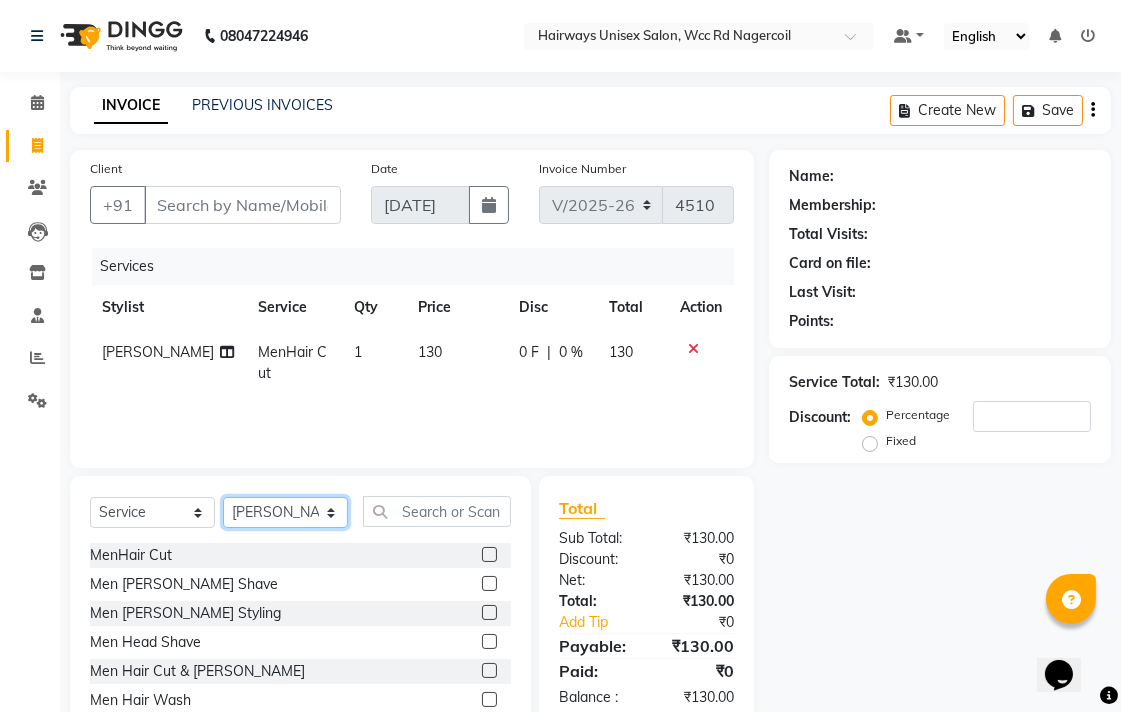select on "49914" 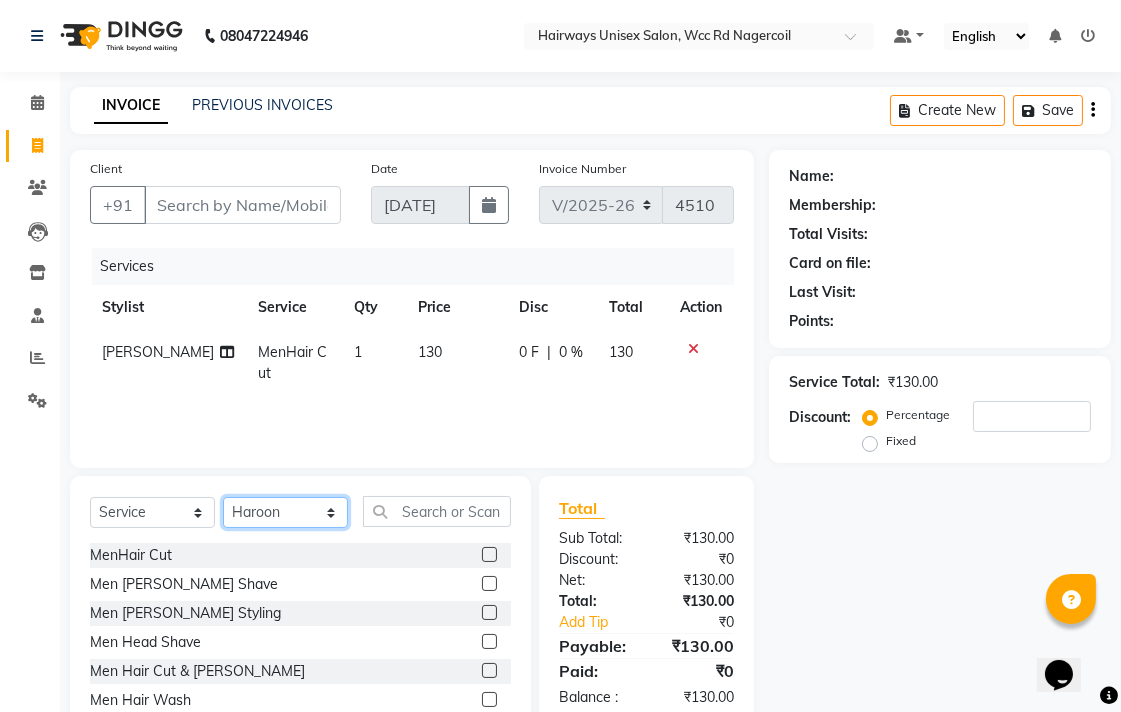 click on "Select Stylist Admin Chitra divya [PERSON_NAME] [PERSON_NAME] Reception [PERSON_NAME] [PERSON_NAME] Talib" 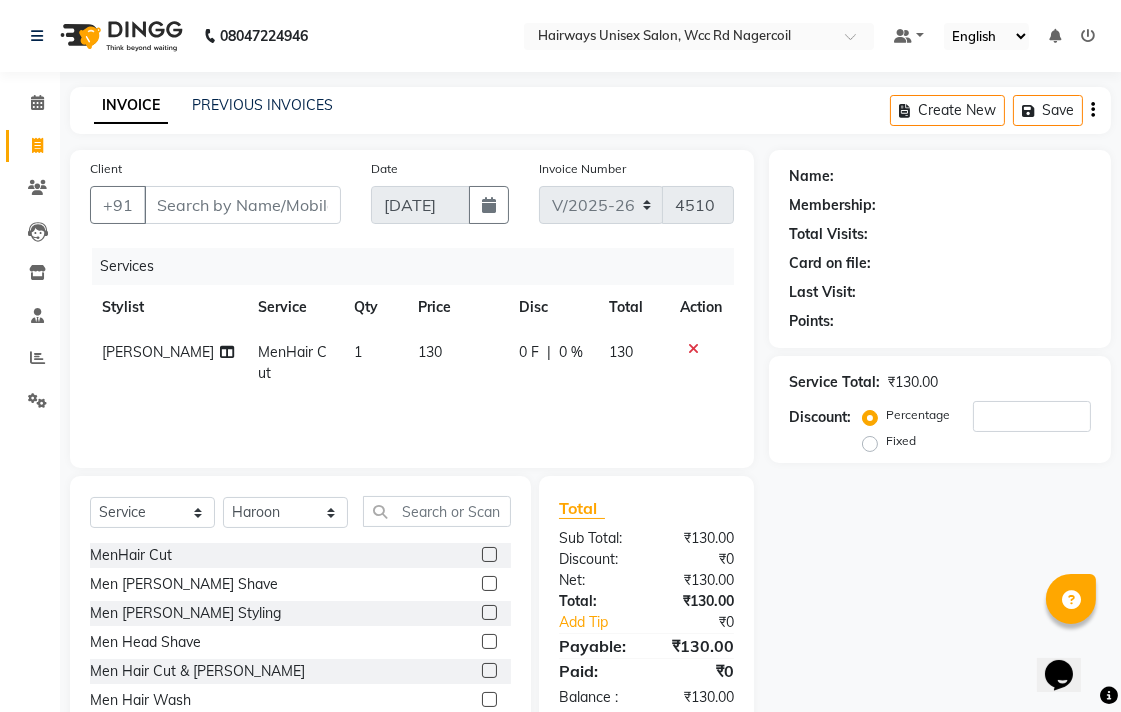 click 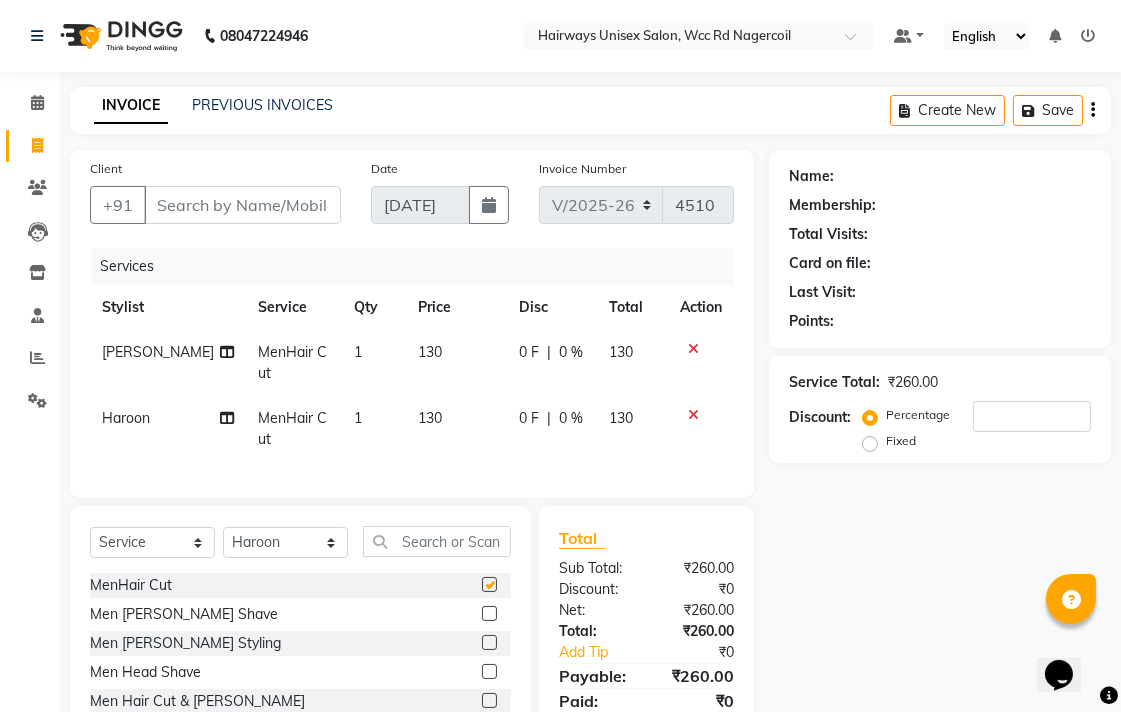 checkbox on "false" 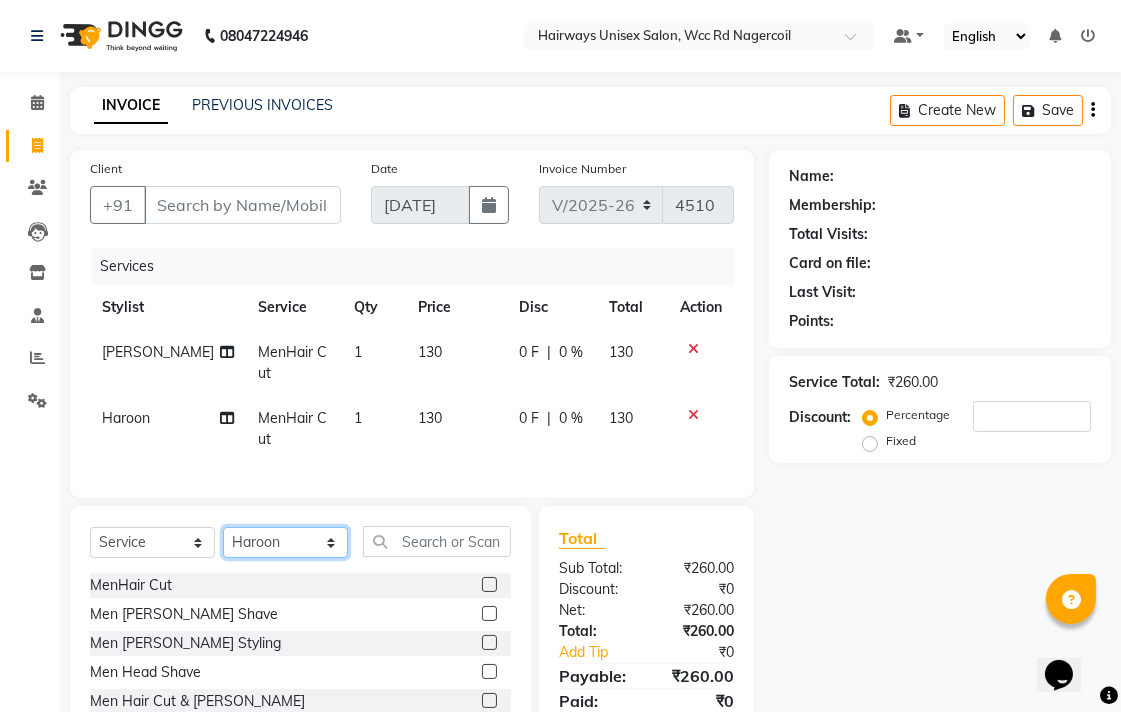 click on "Select Stylist Admin Chitra divya [PERSON_NAME] [PERSON_NAME] Reception [PERSON_NAME] [PERSON_NAME] Talib" 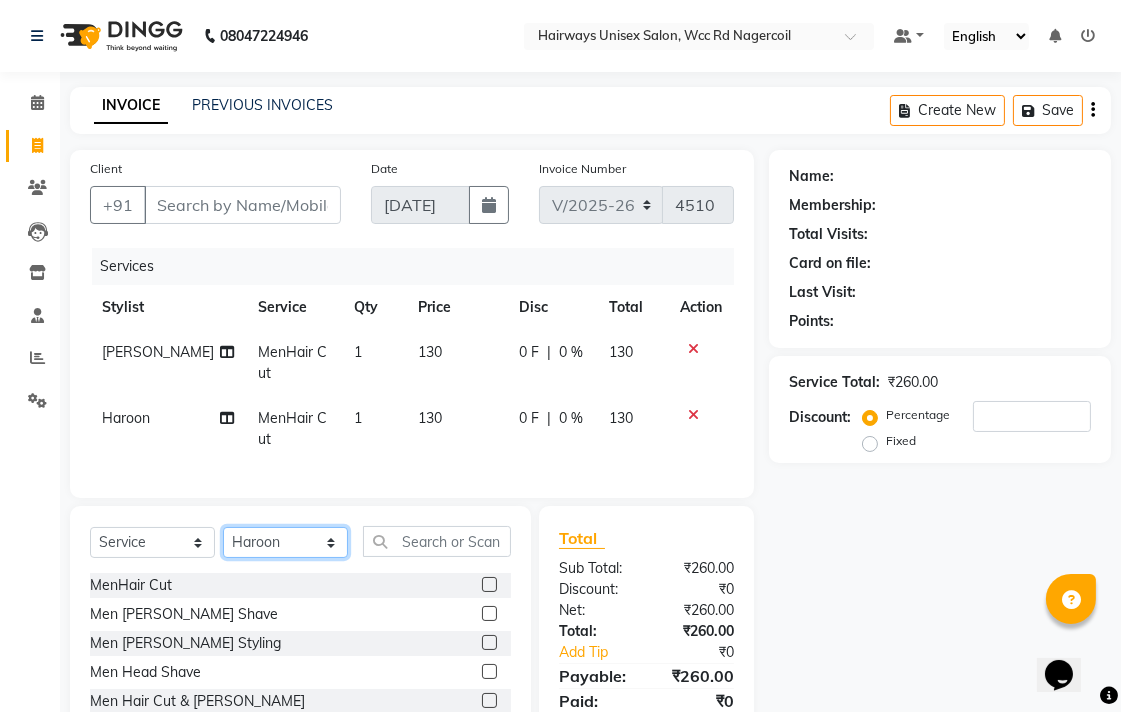 select on "67960" 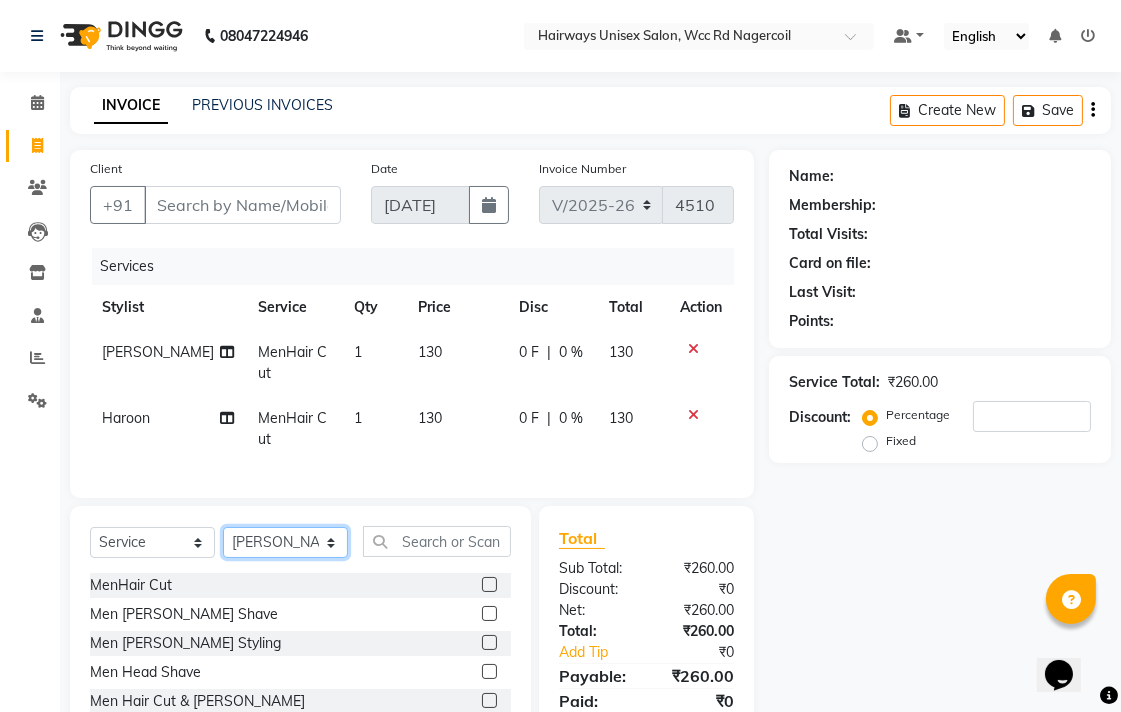 click on "Select Stylist Admin Chitra divya [PERSON_NAME] [PERSON_NAME] Reception [PERSON_NAME] [PERSON_NAME] Talib" 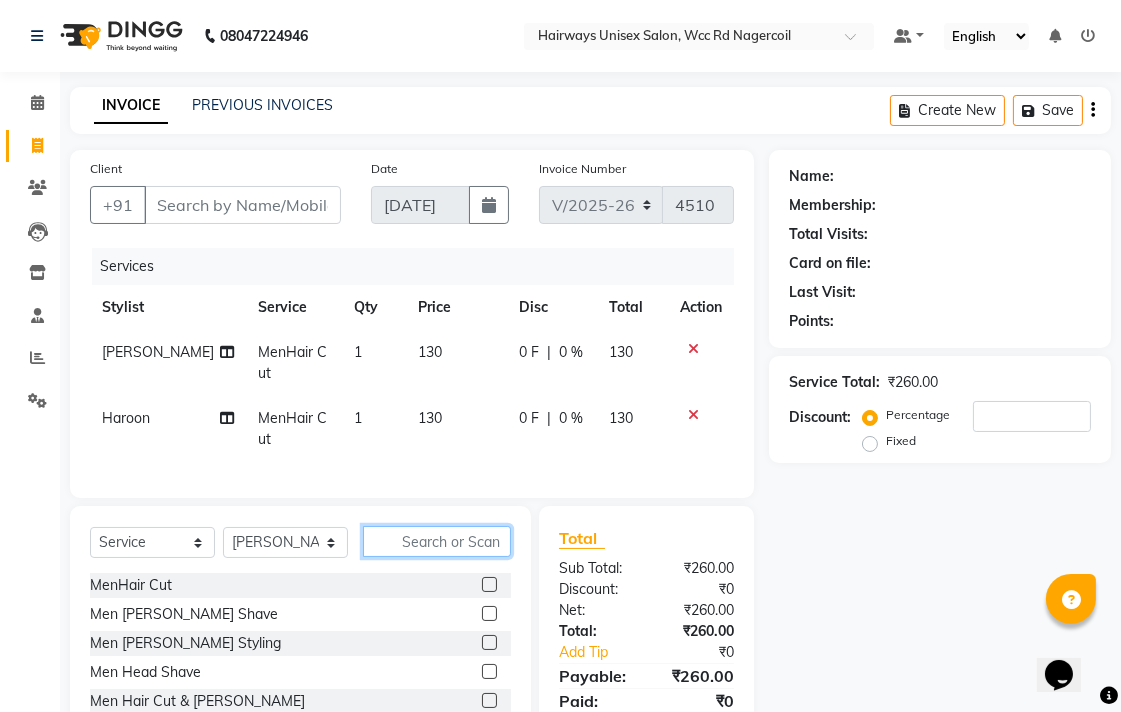 click 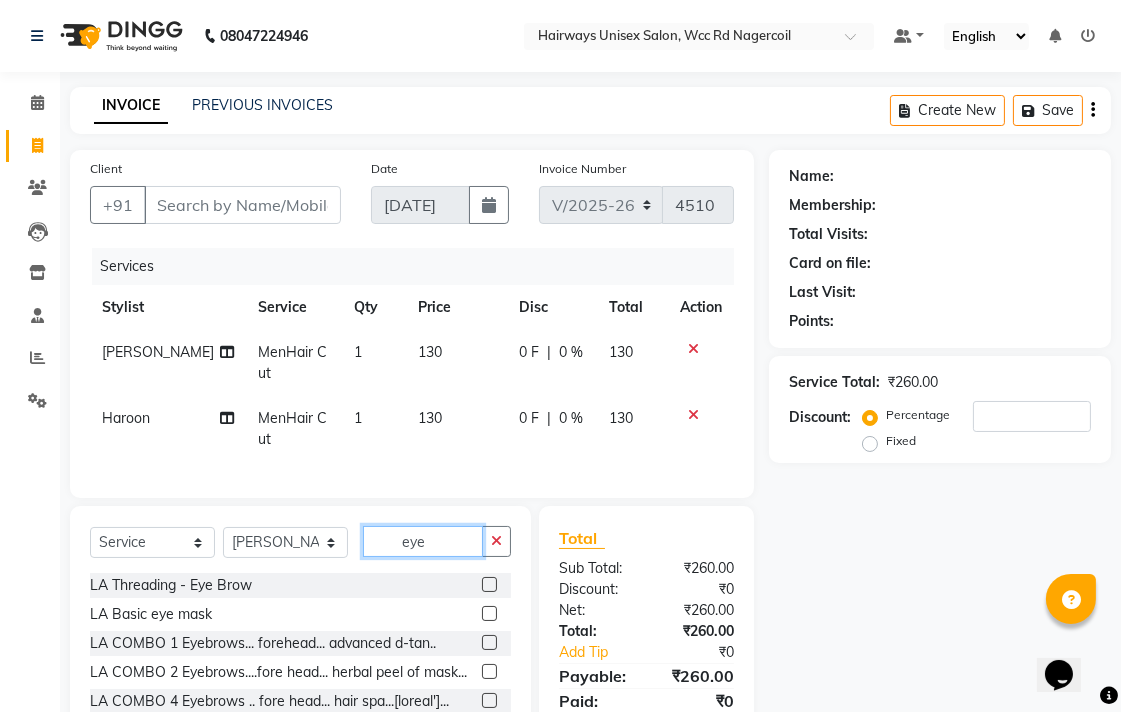 type on "eye" 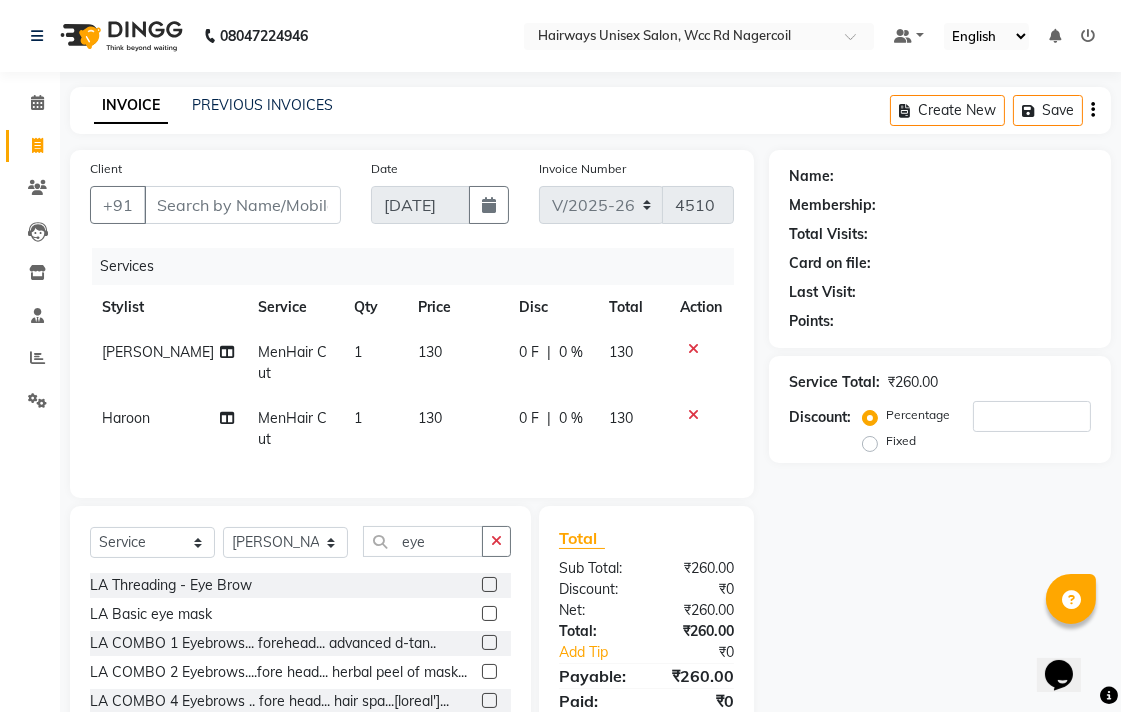 click 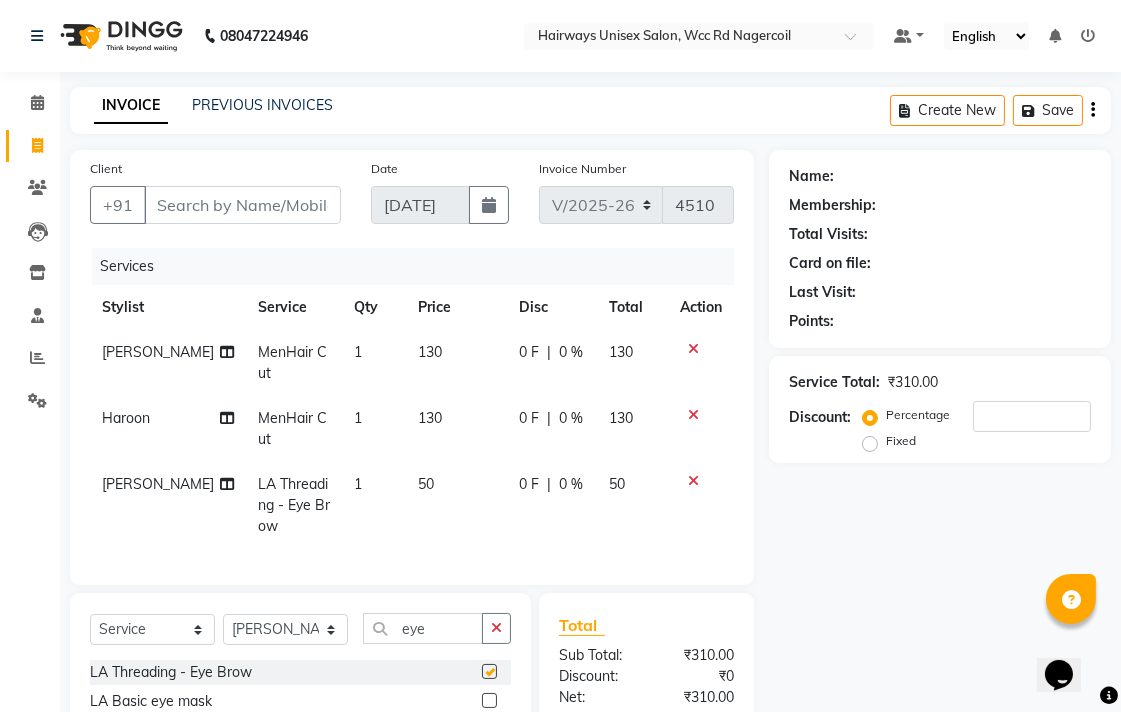 checkbox on "false" 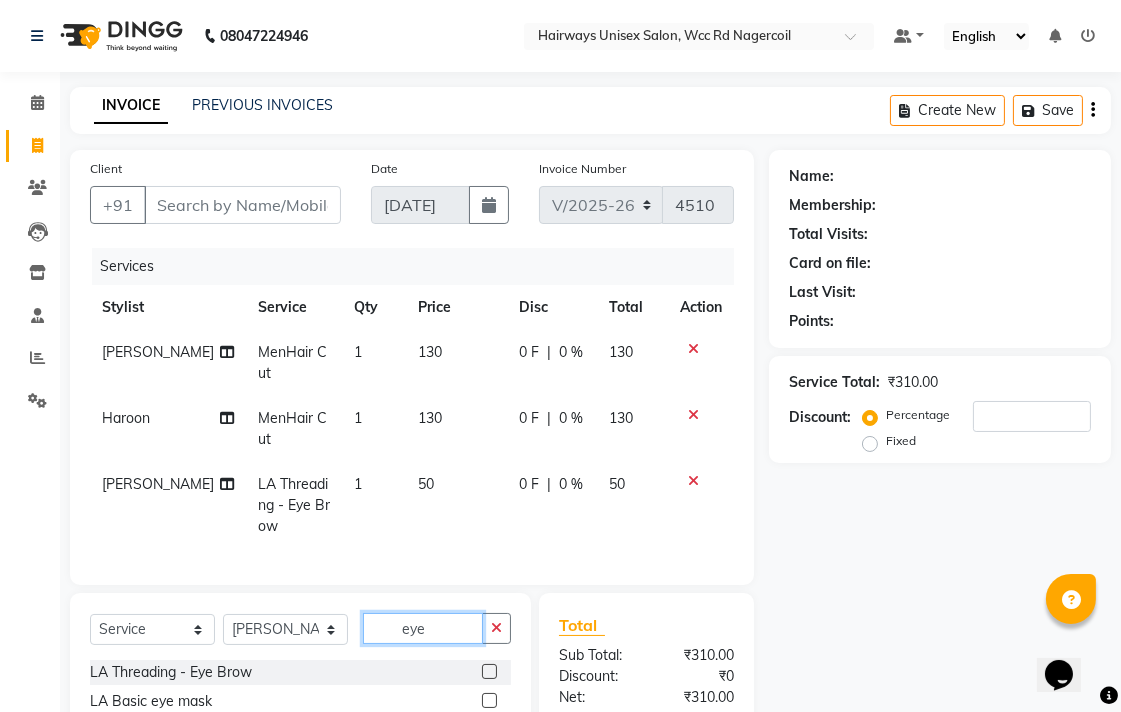 click on "eye" 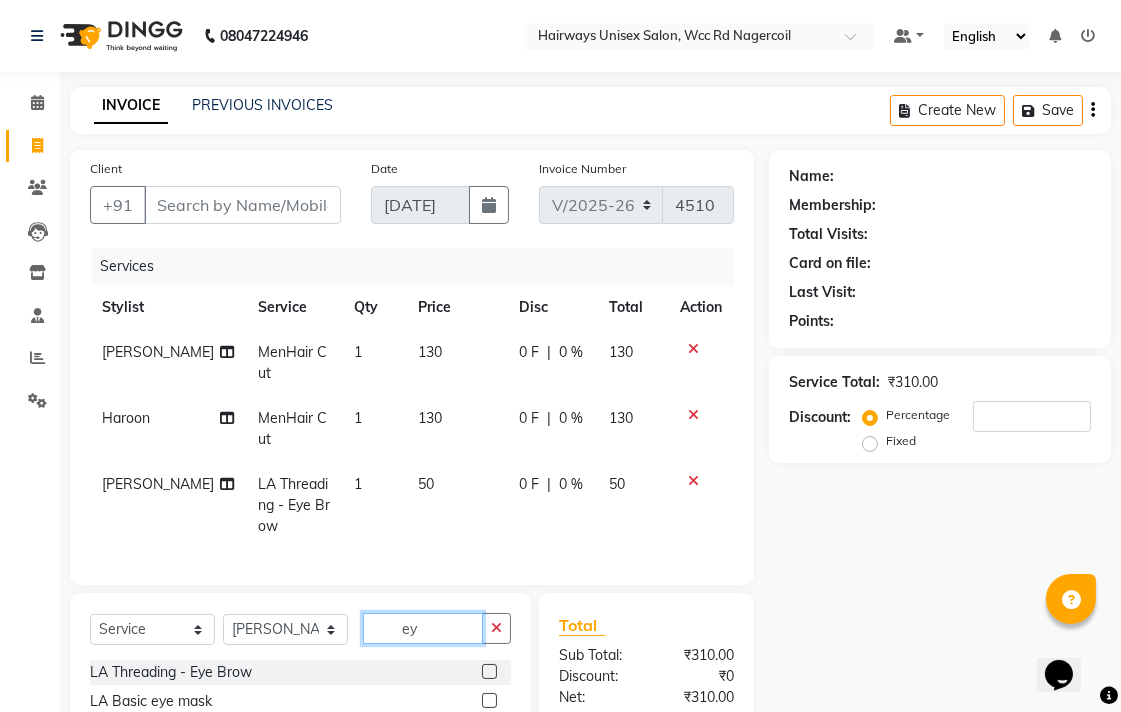 type on "e" 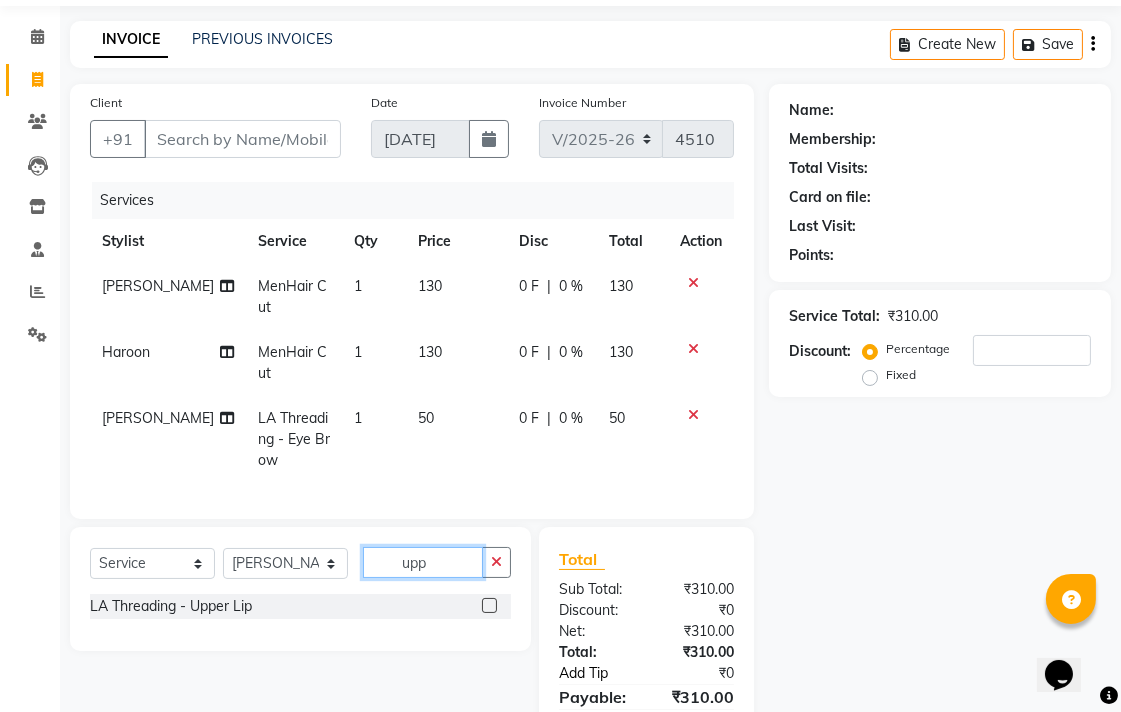 scroll, scrollTop: 180, scrollLeft: 0, axis: vertical 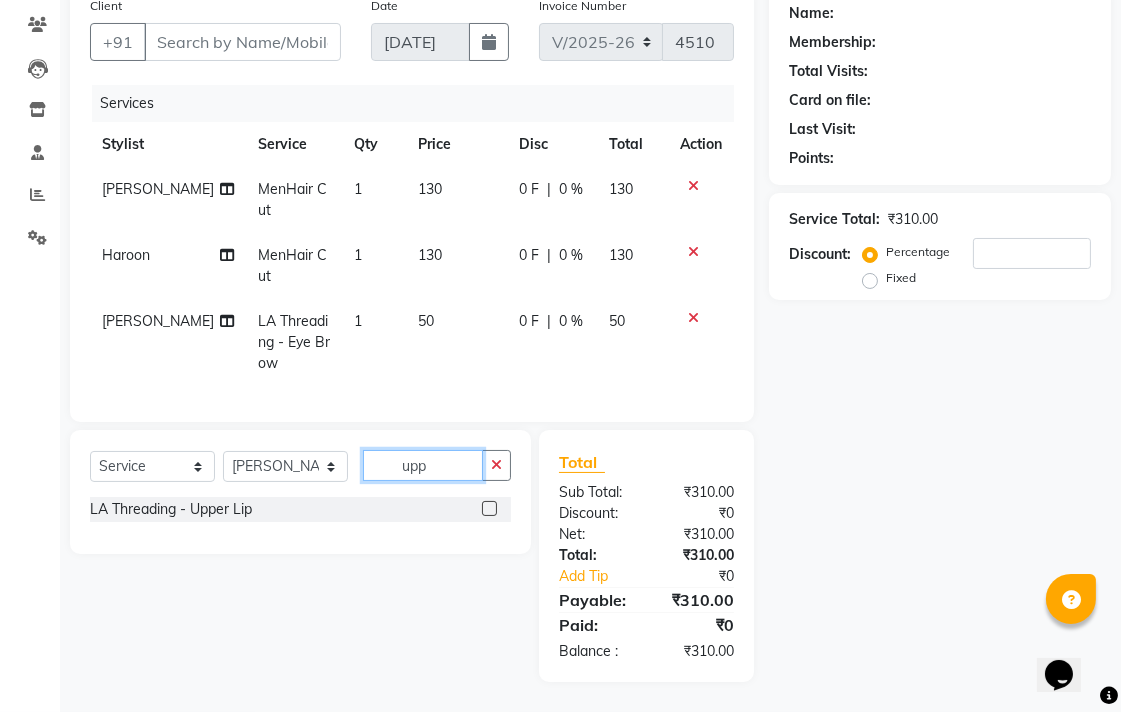 type on "upp" 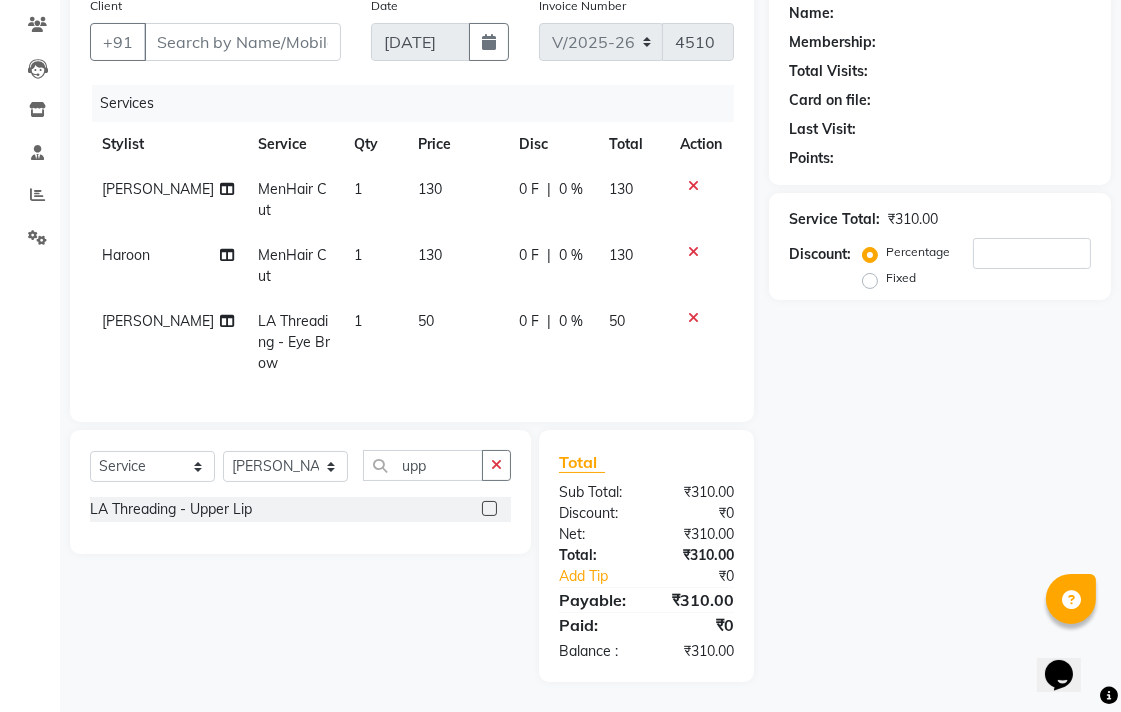 click 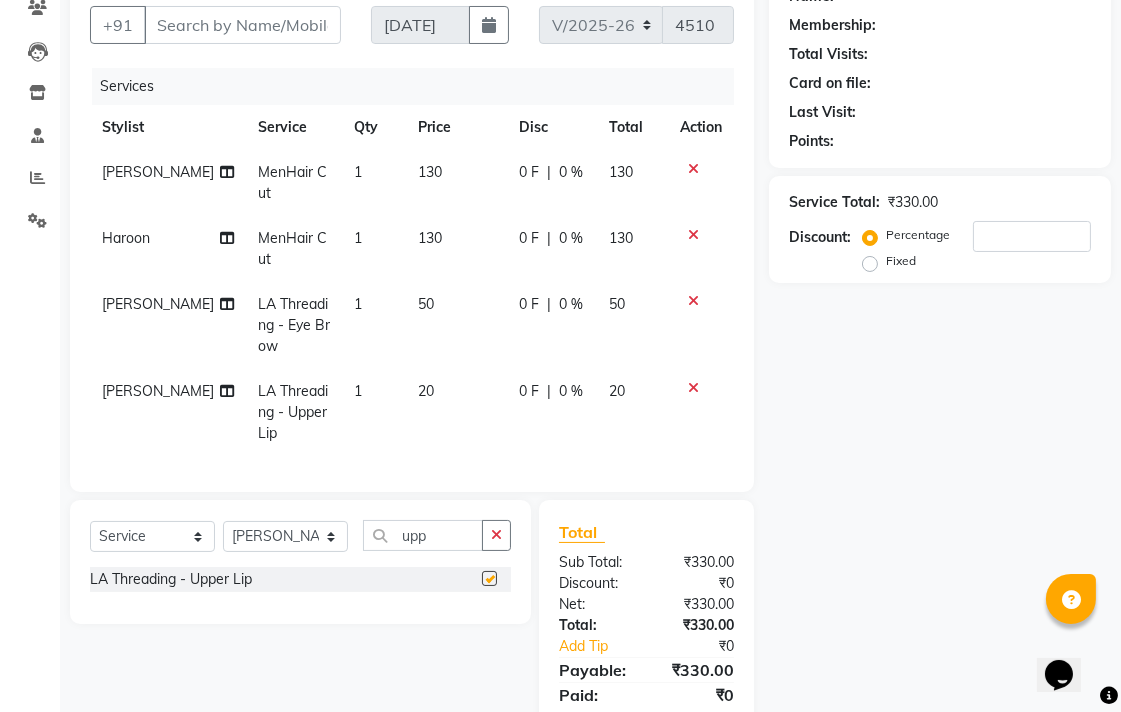 checkbox on "false" 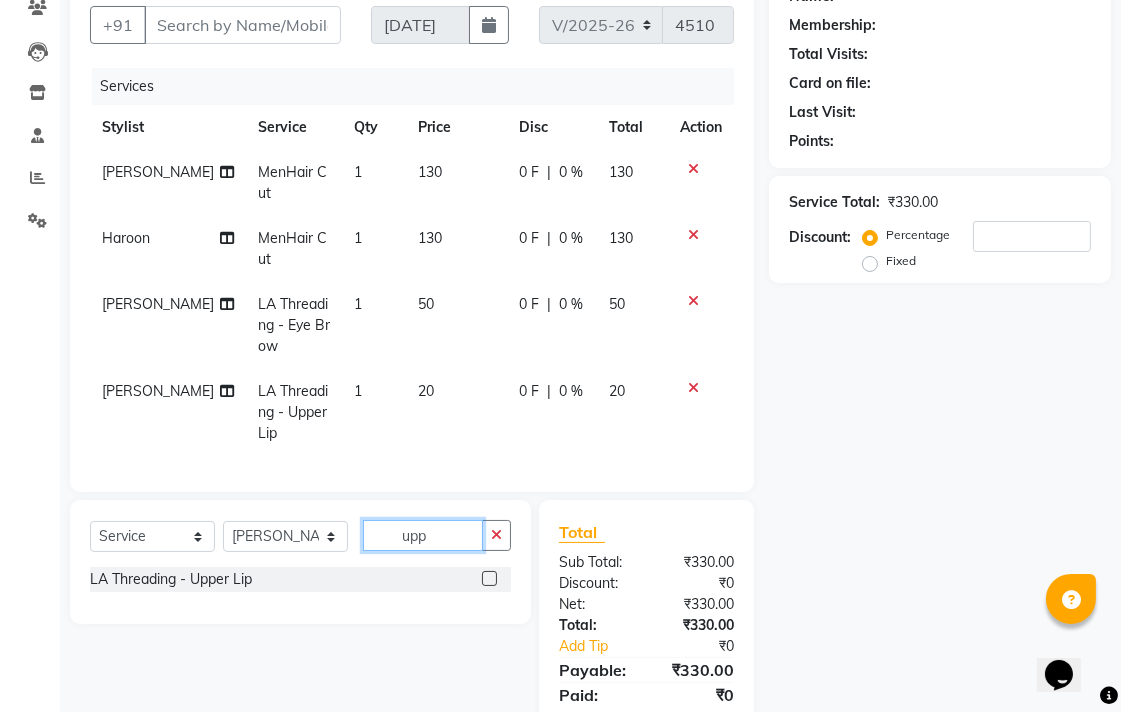click on "upp" 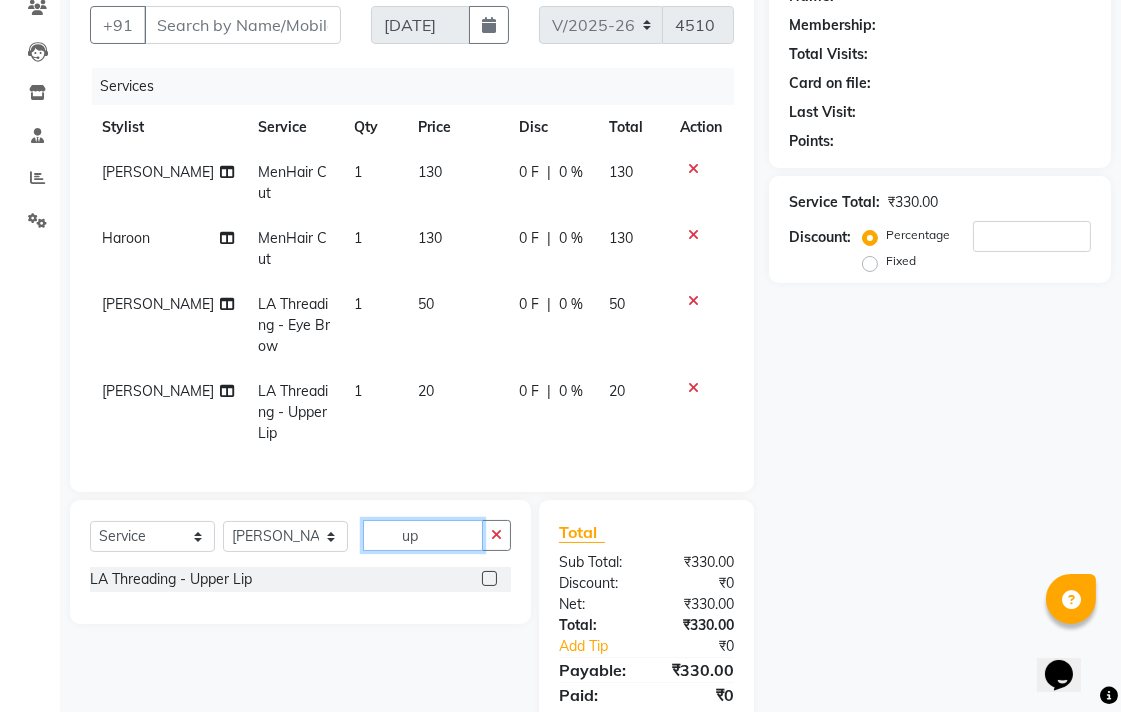 type on "u" 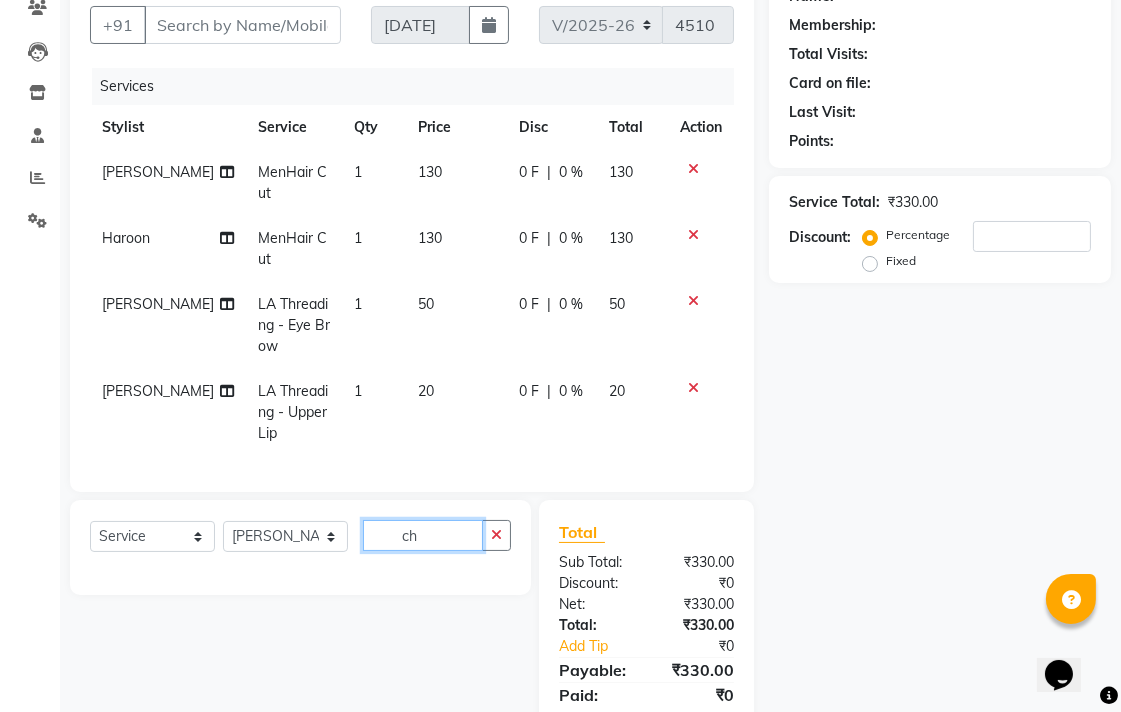 type on "c" 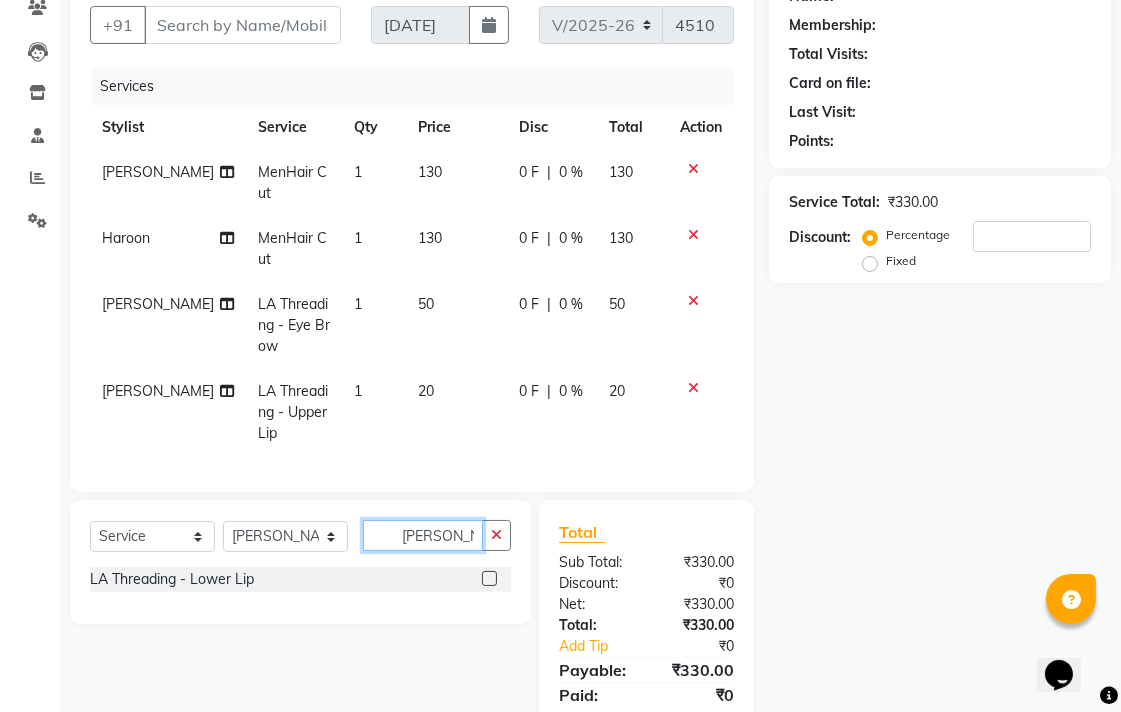type on "[PERSON_NAME]" 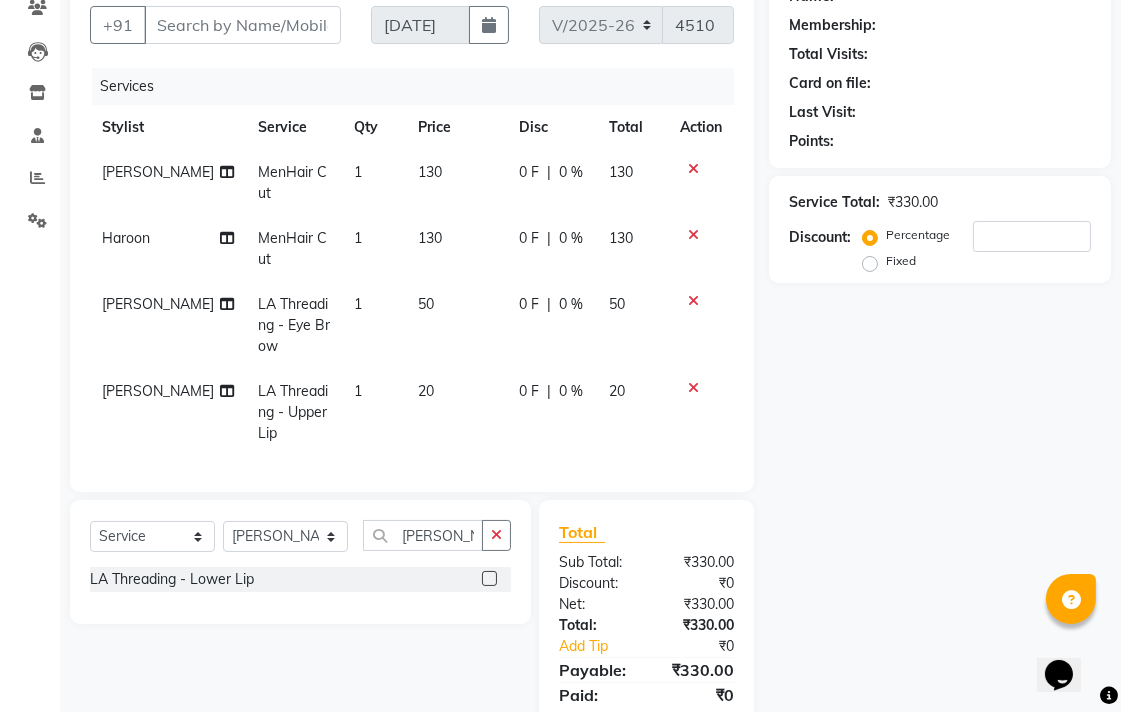 click 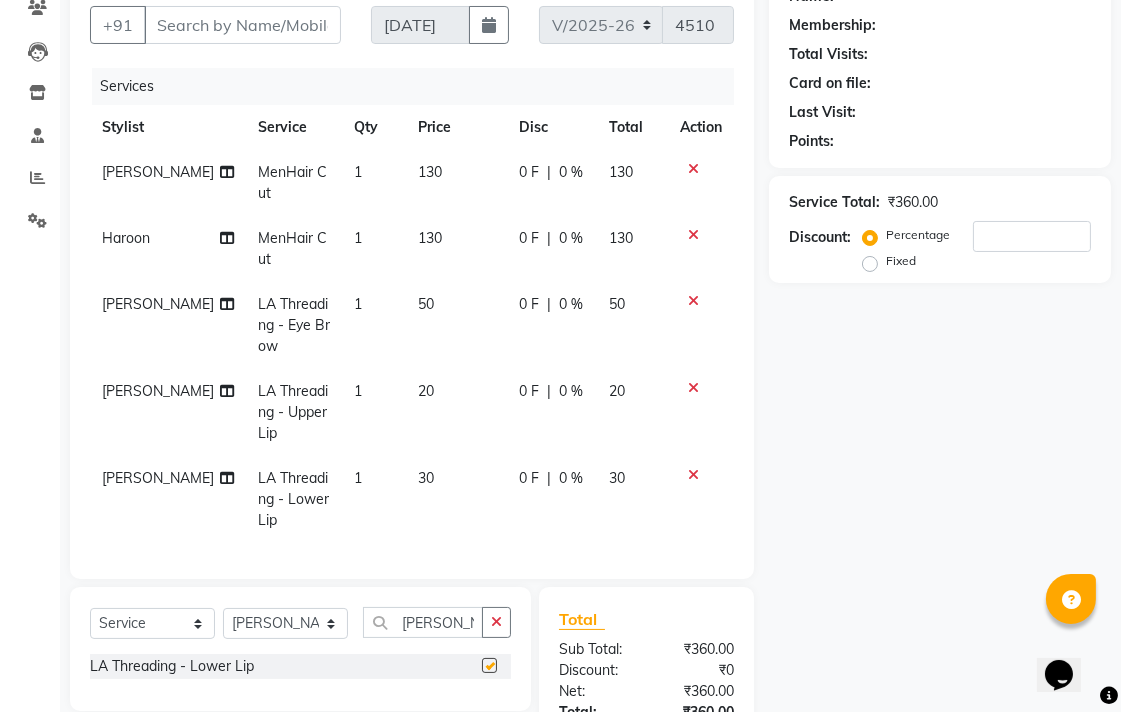 checkbox on "false" 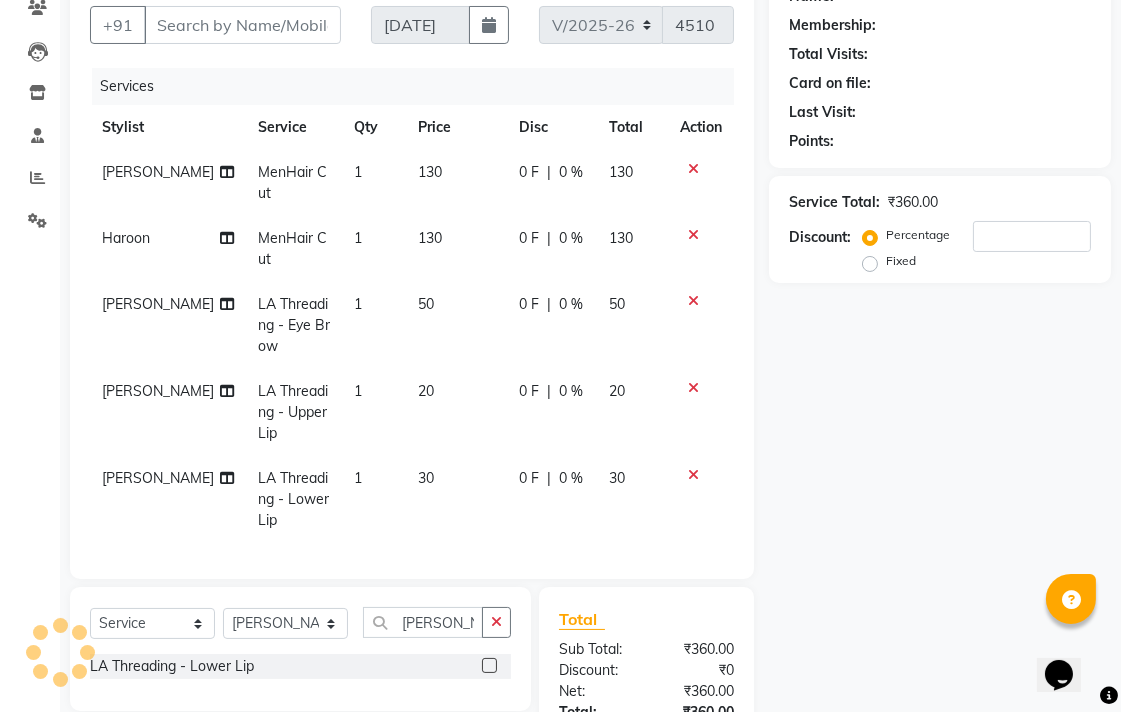 scroll, scrollTop: 7, scrollLeft: 0, axis: vertical 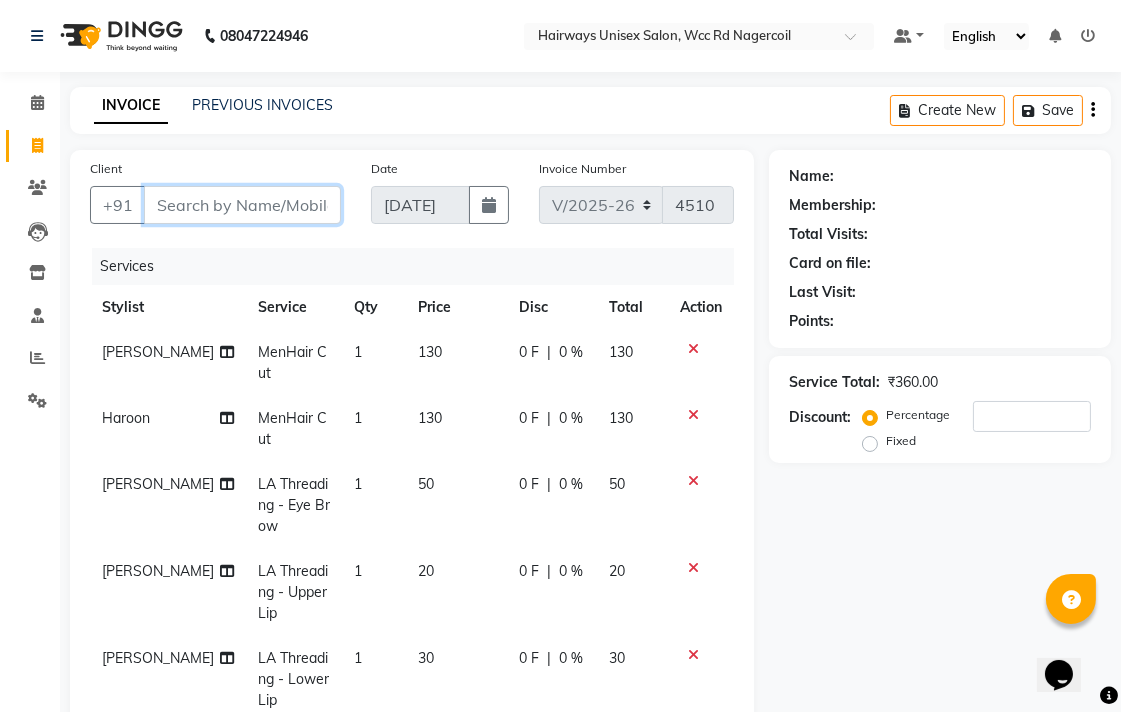click on "Client" at bounding box center (242, 205) 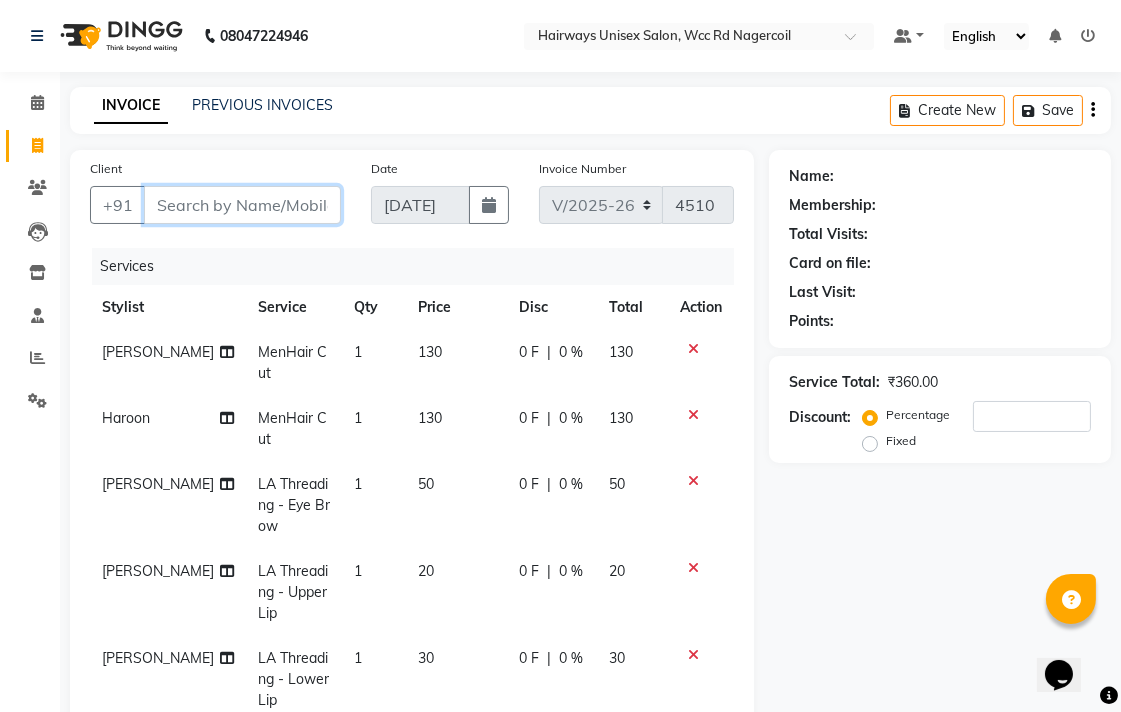 scroll, scrollTop: 346, scrollLeft: 0, axis: vertical 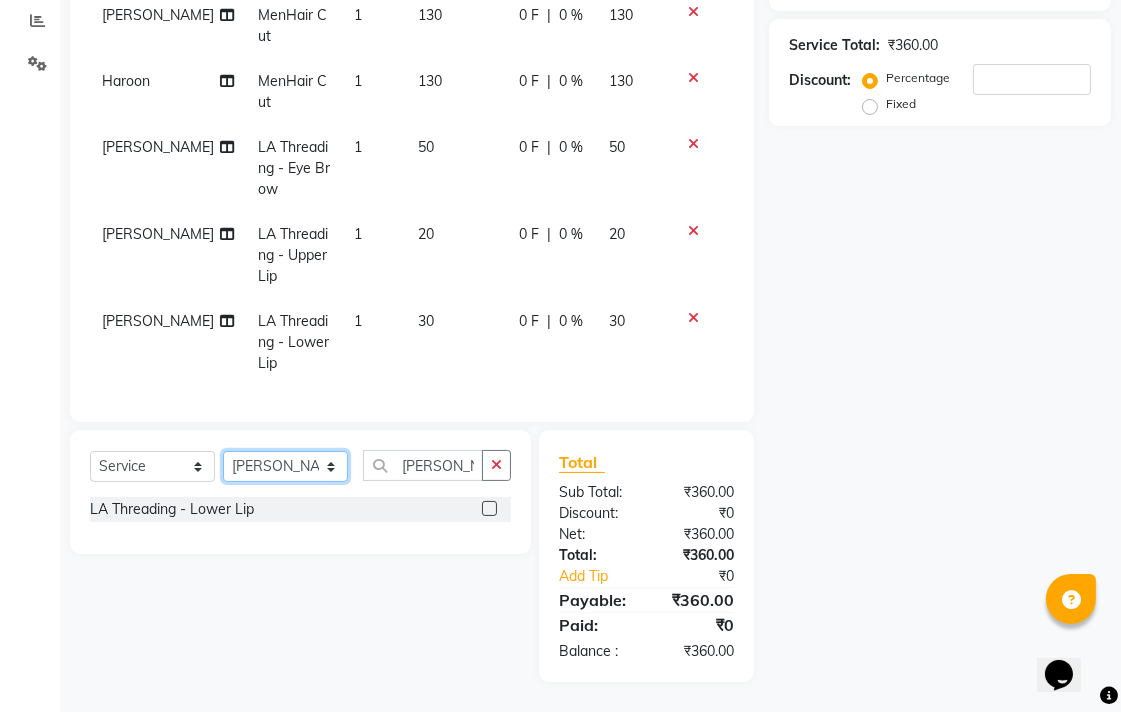 click on "Select Stylist Admin Chitra divya [PERSON_NAME] [PERSON_NAME] Reception [PERSON_NAME] [PERSON_NAME] Talib" 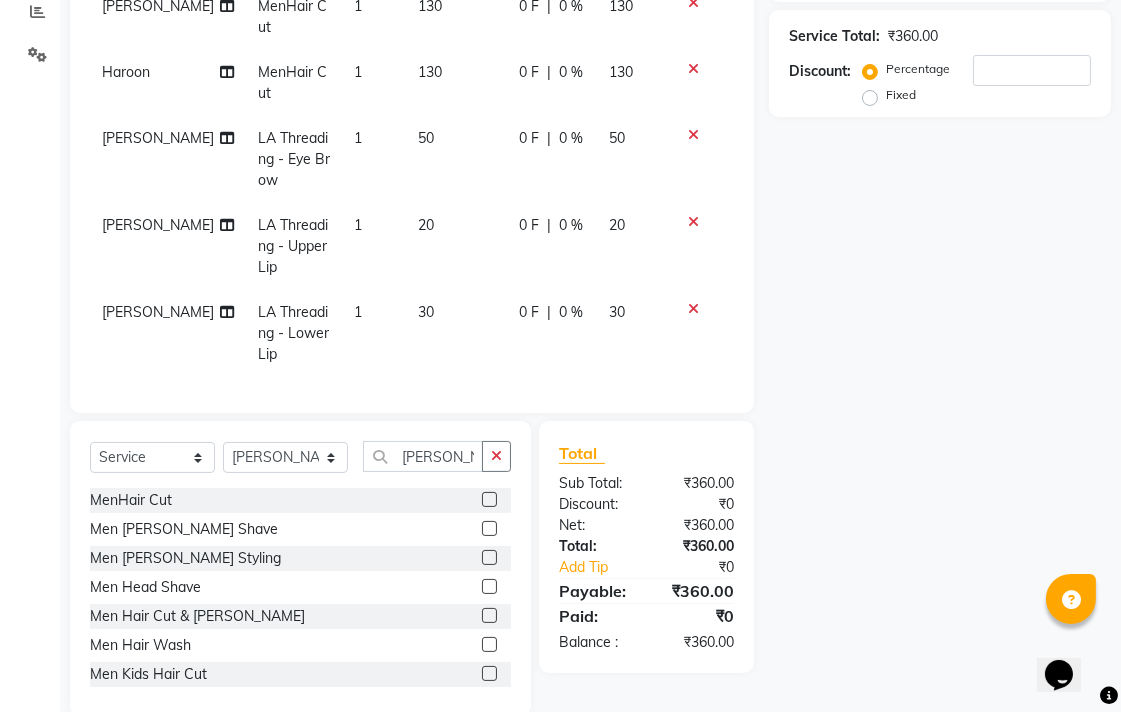 click 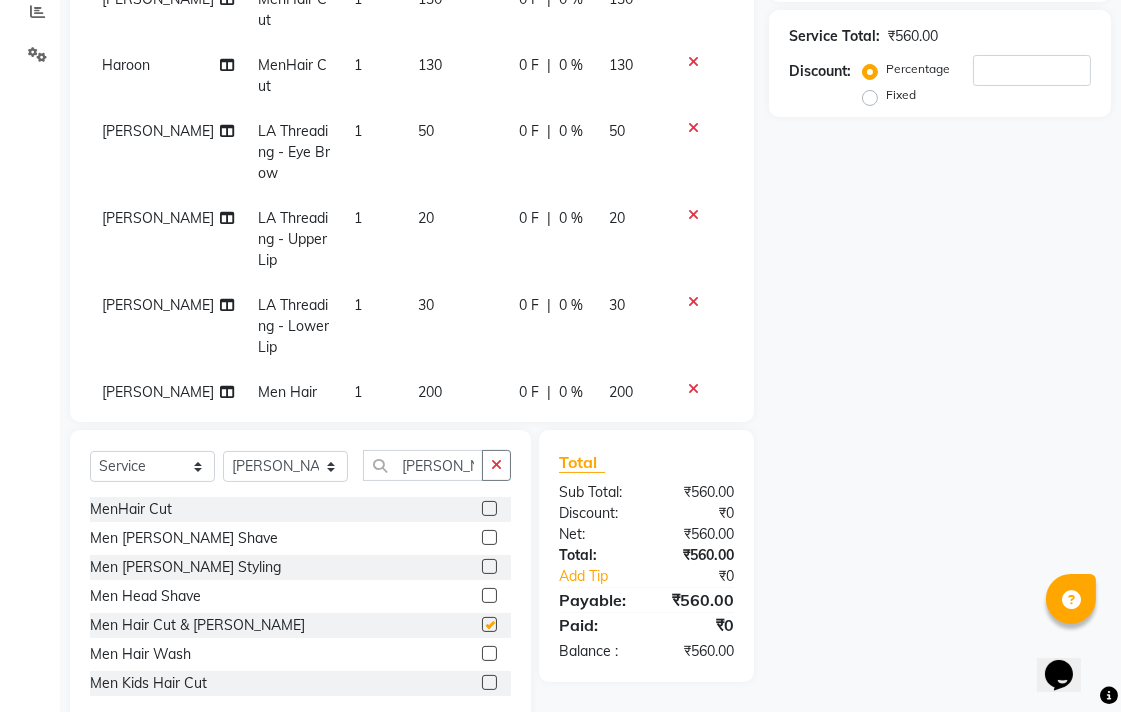 checkbox on "false" 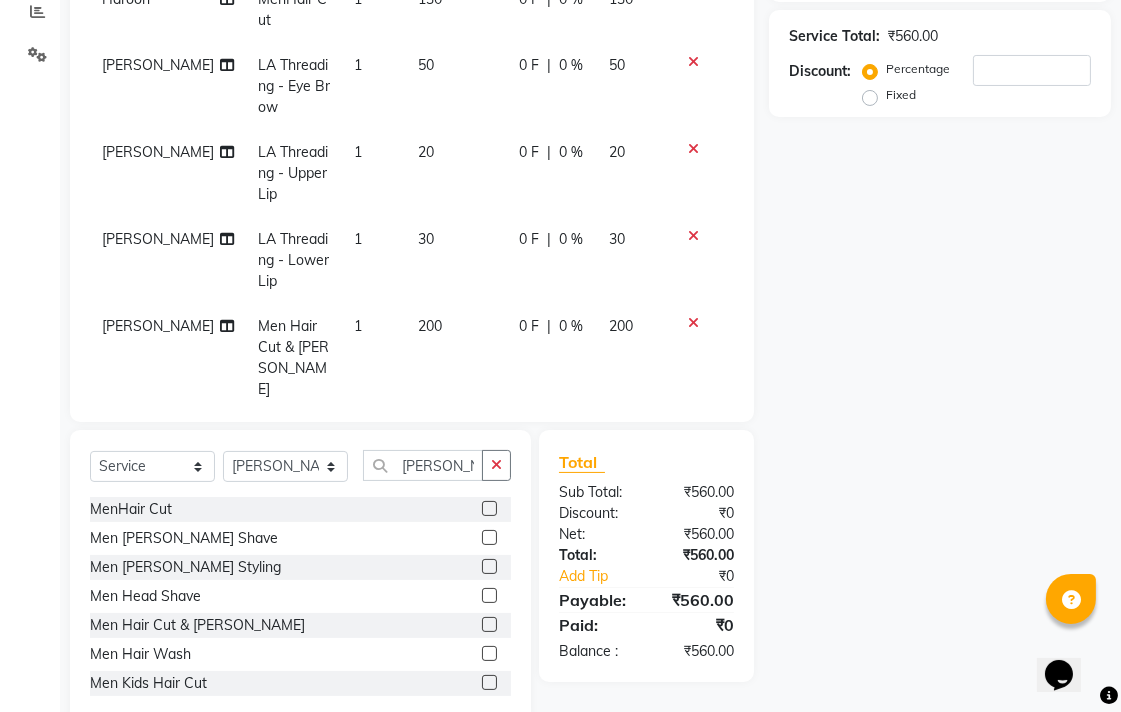 scroll, scrollTop: 0, scrollLeft: 0, axis: both 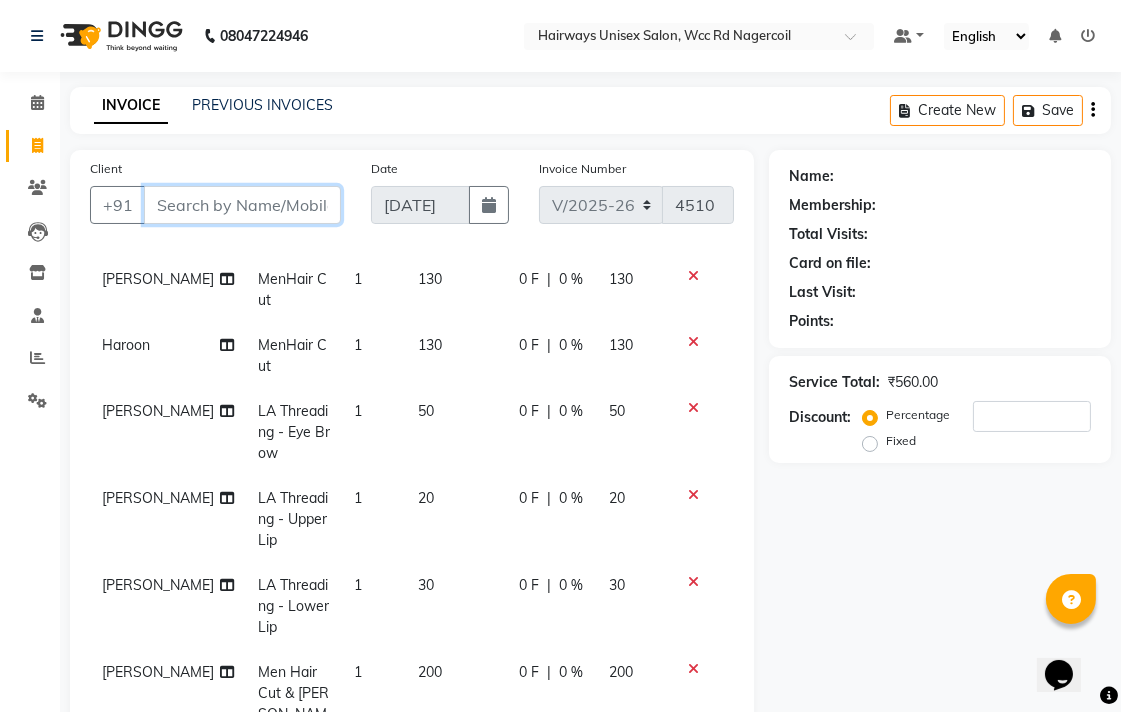 click on "Client" at bounding box center [242, 205] 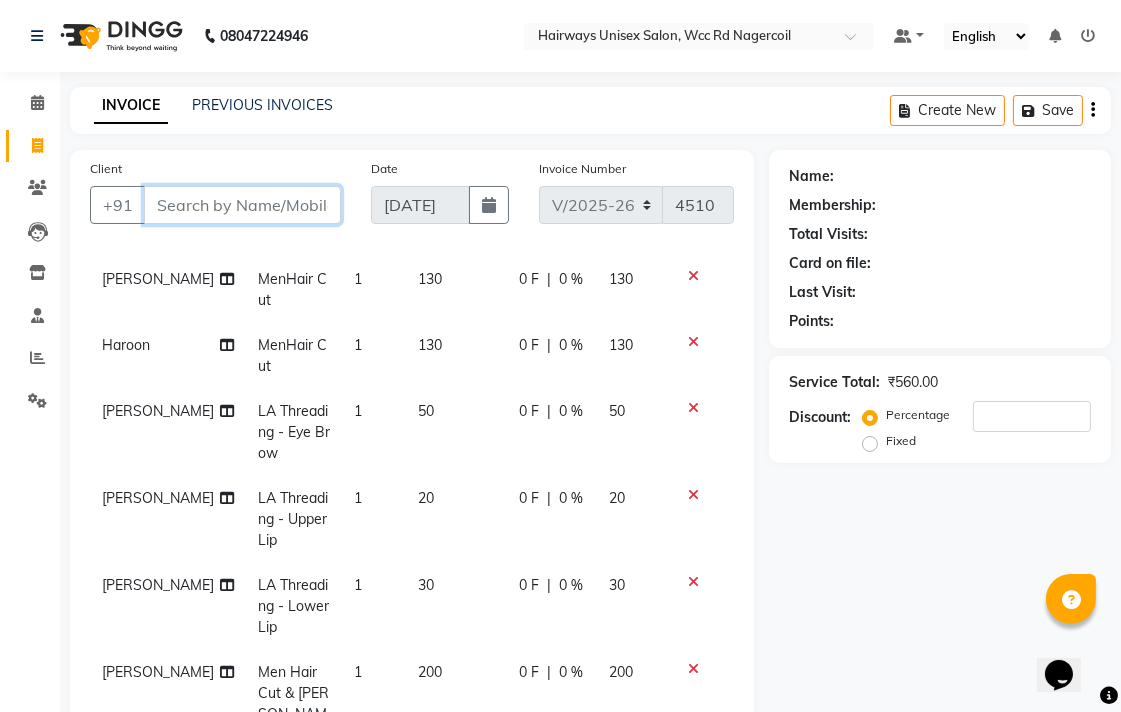 type on "9" 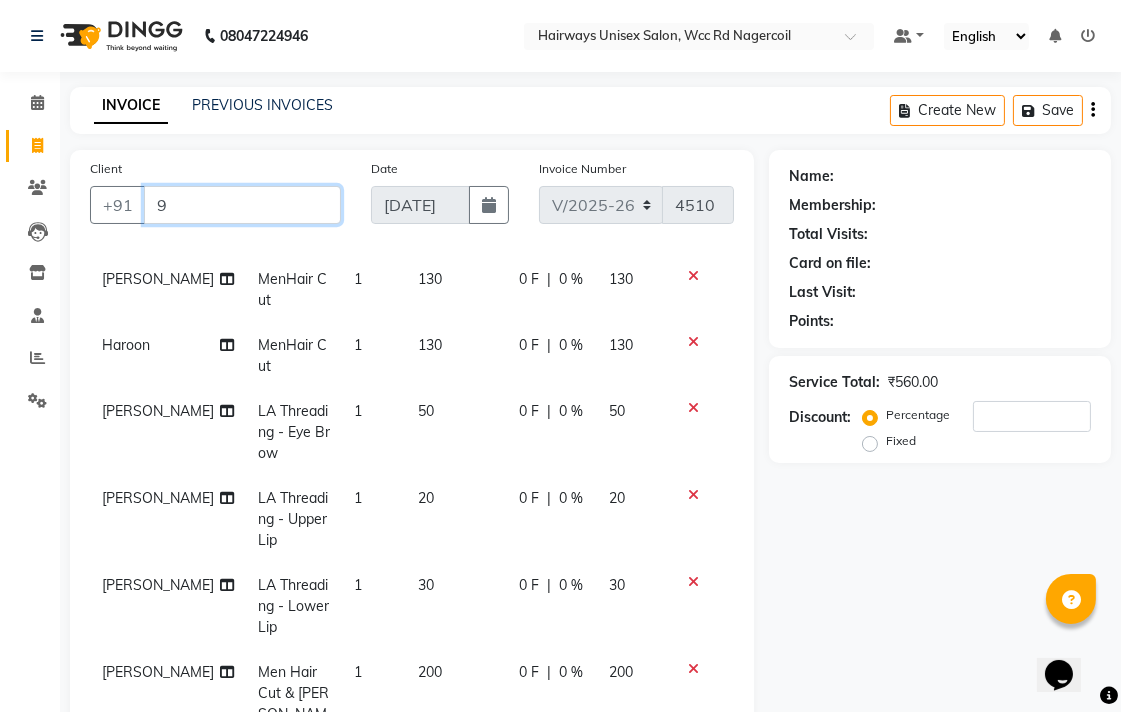 type on "0" 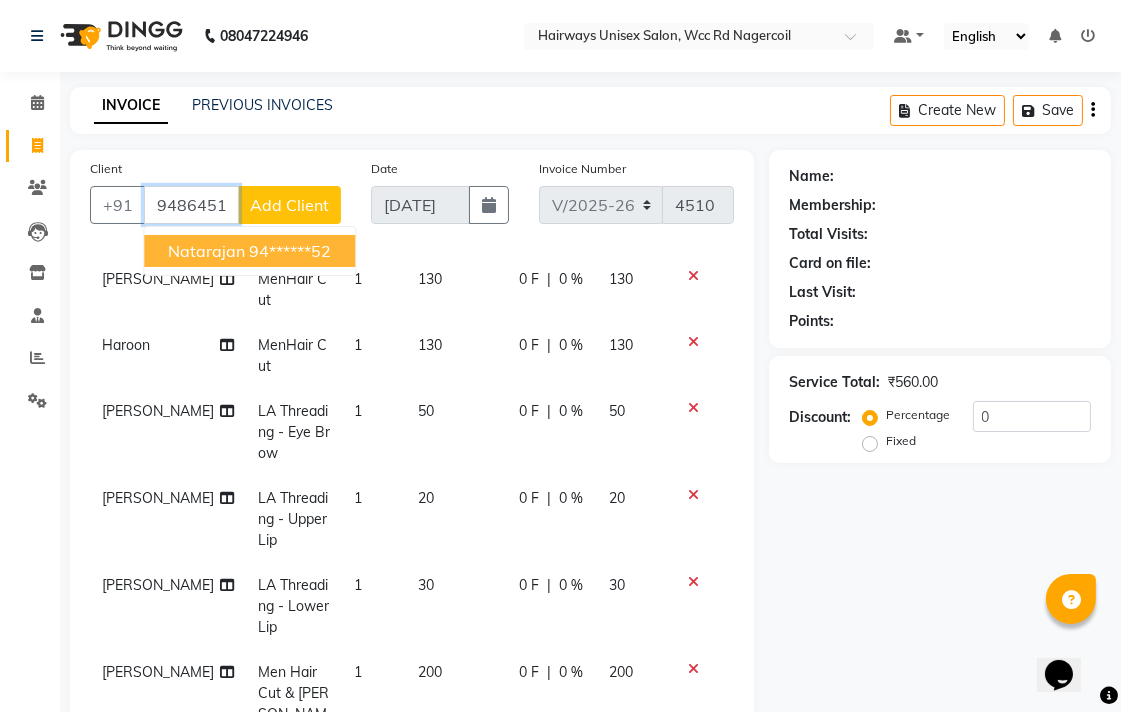 click on "94******52" at bounding box center (290, 251) 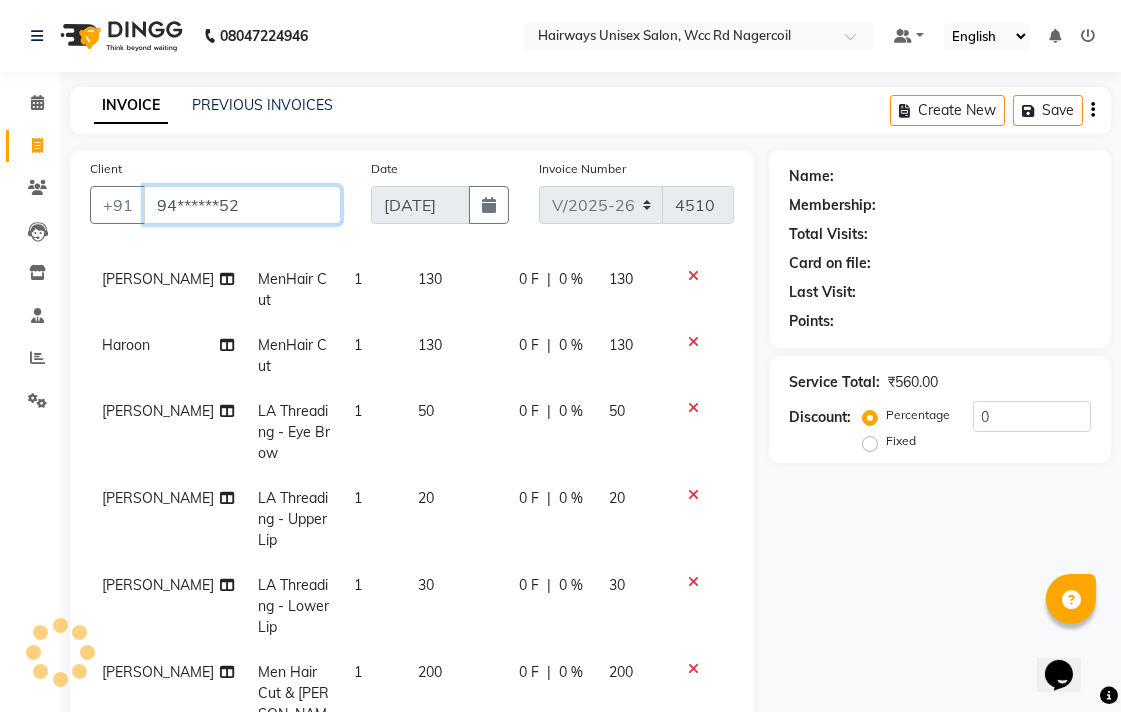 type on "94******52" 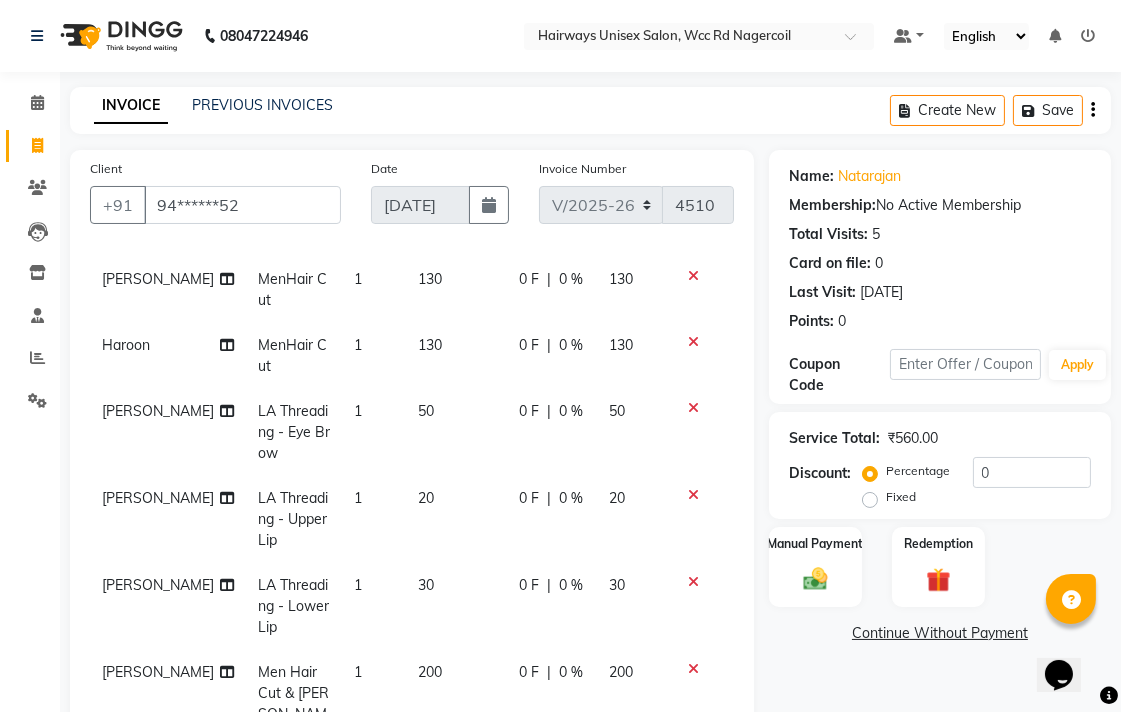click on "Manual Payment Redemption" 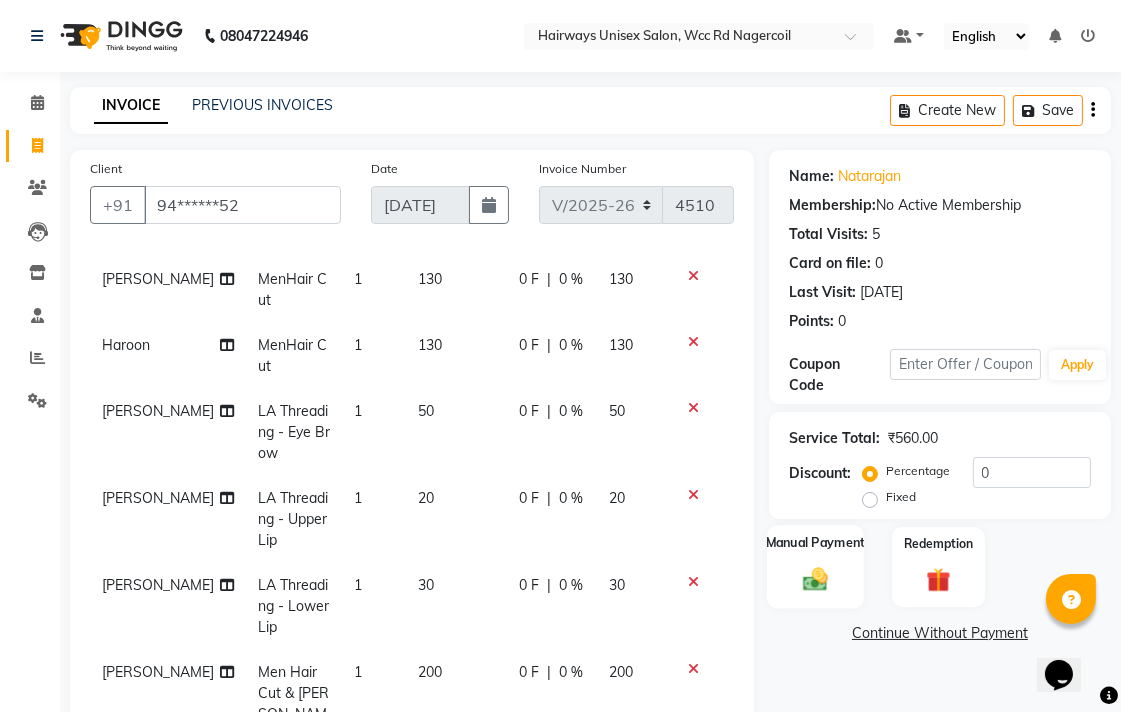 click 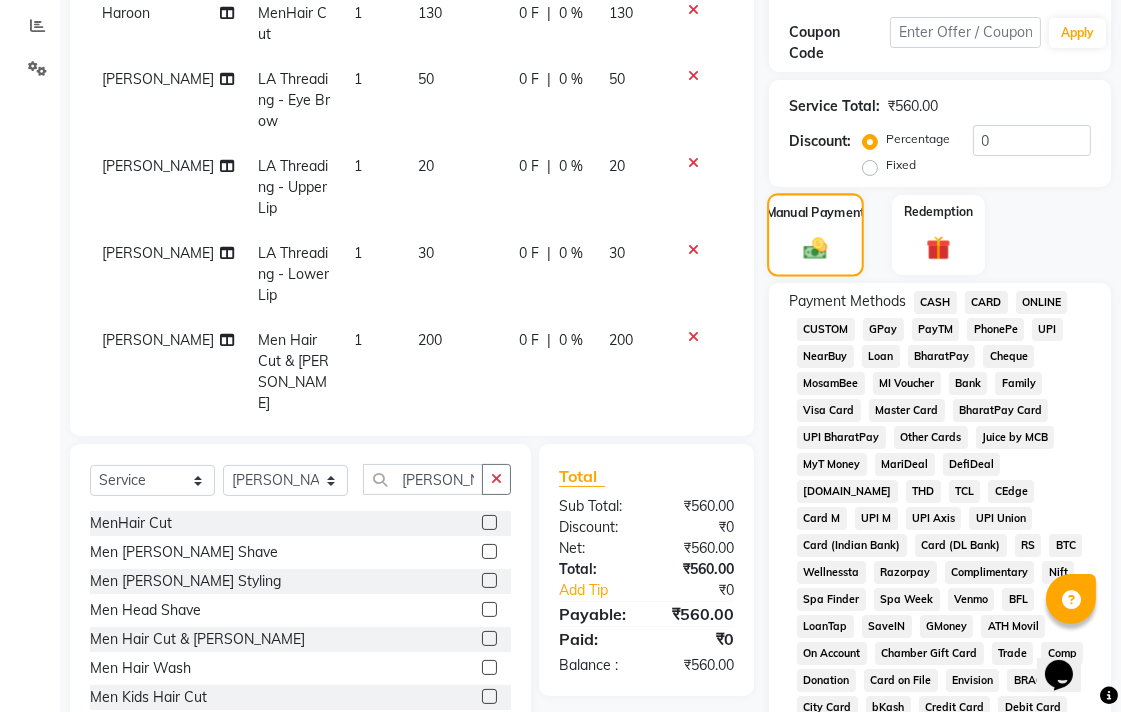 scroll, scrollTop: 333, scrollLeft: 0, axis: vertical 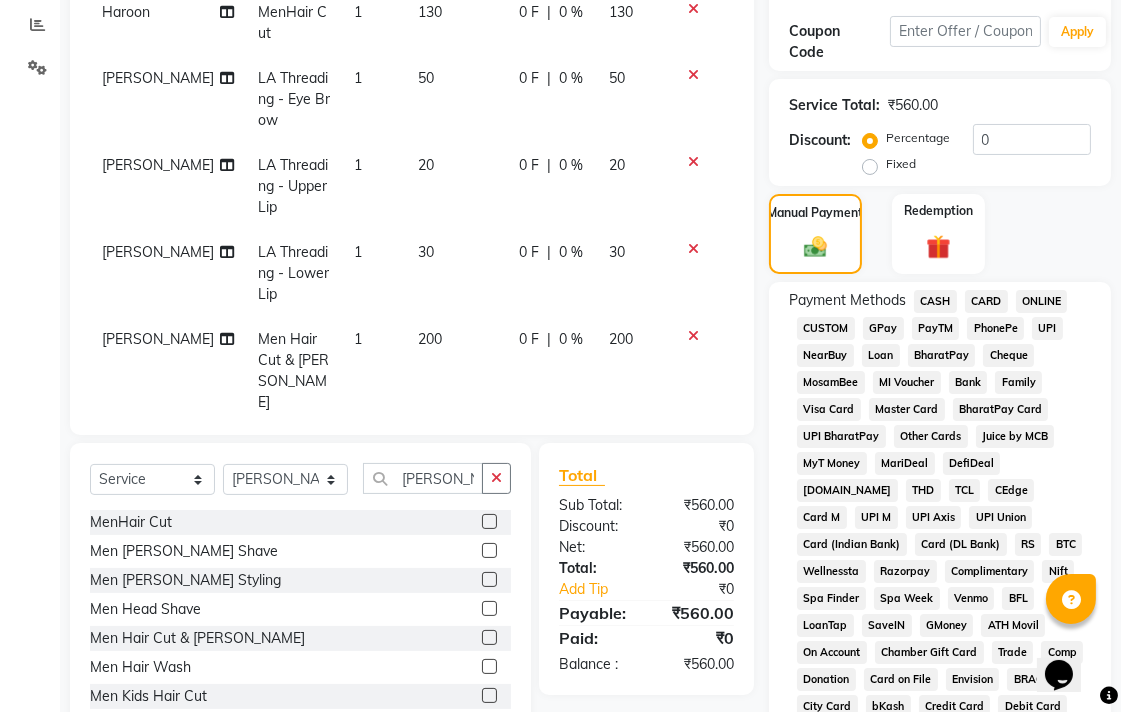 click on "UPI" 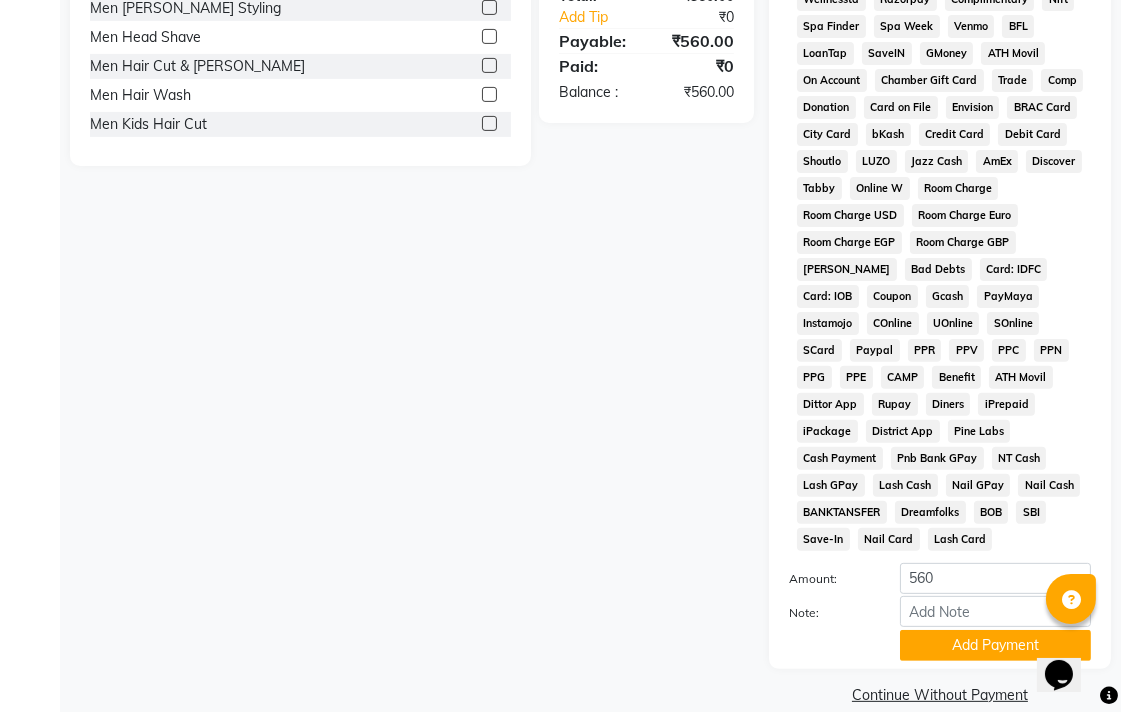 scroll, scrollTop: 913, scrollLeft: 0, axis: vertical 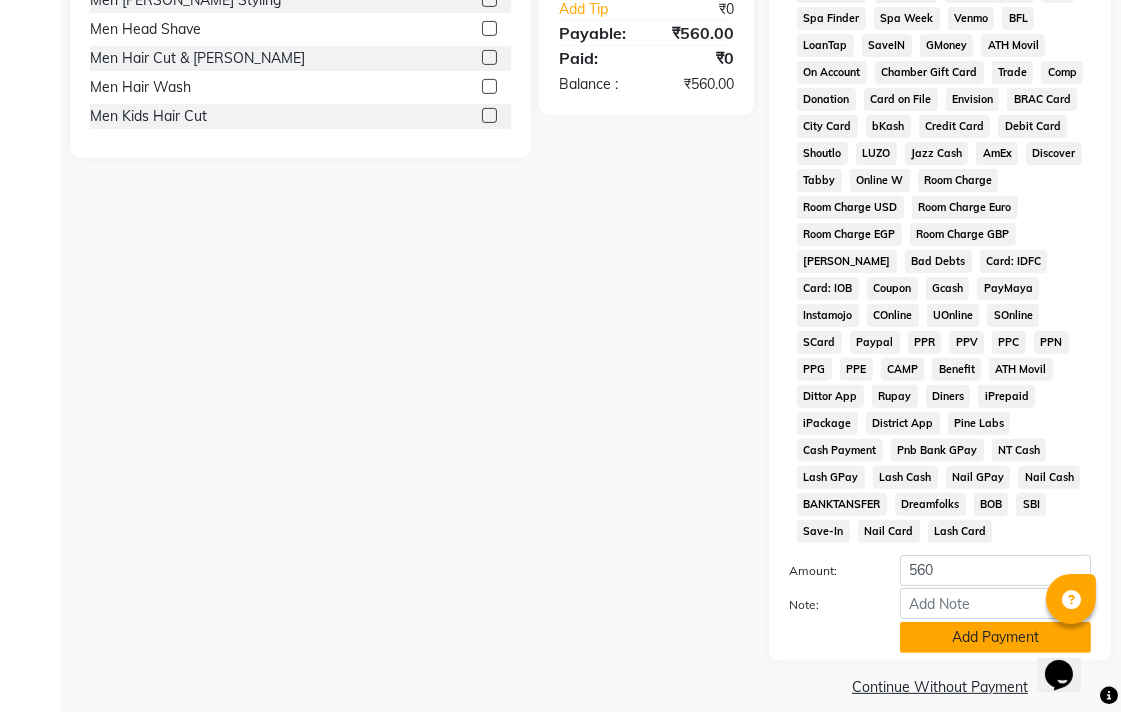 click on "Add Payment" 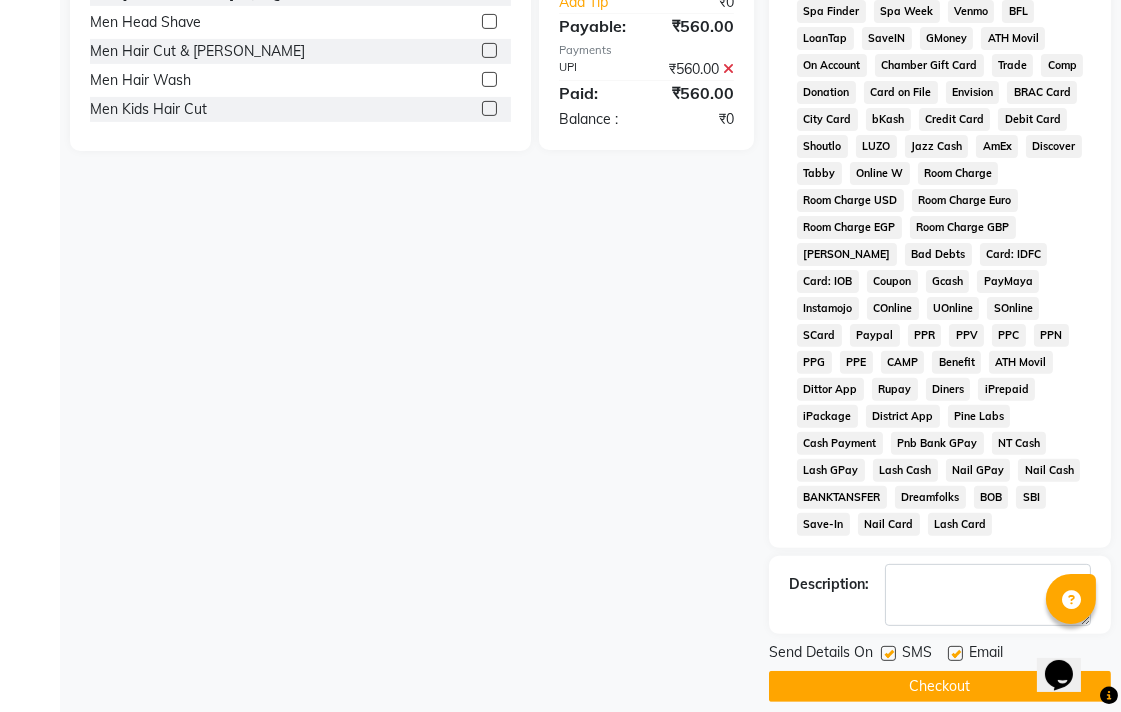 scroll, scrollTop: 921, scrollLeft: 0, axis: vertical 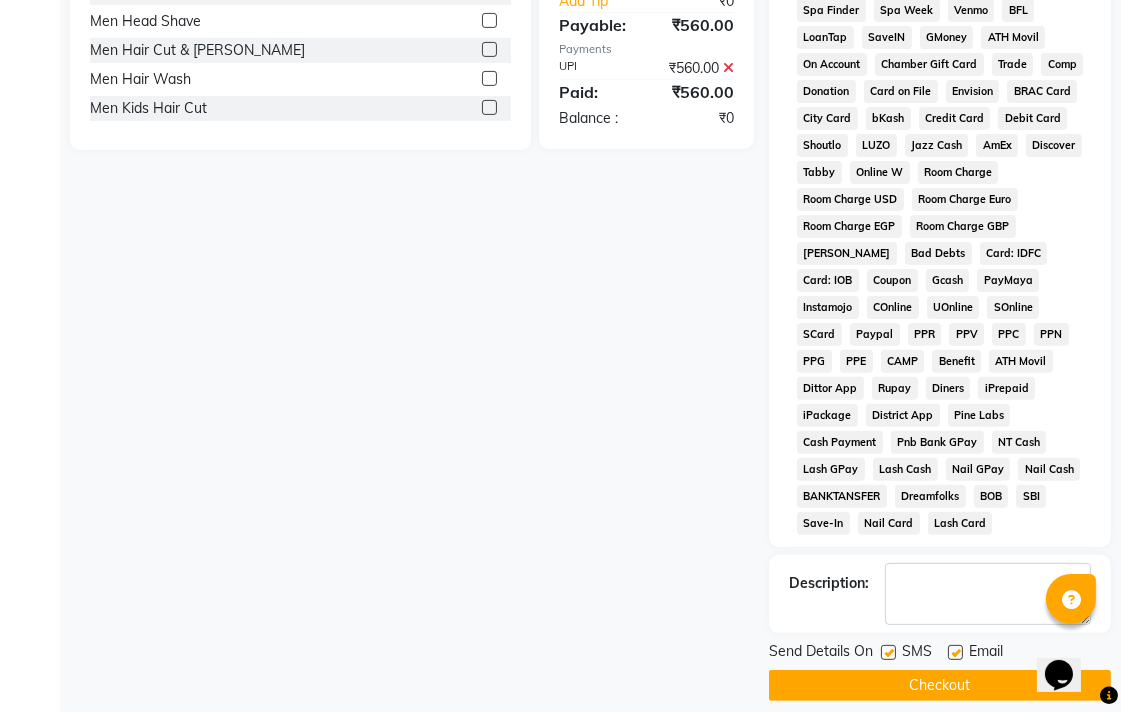 click on "Checkout" 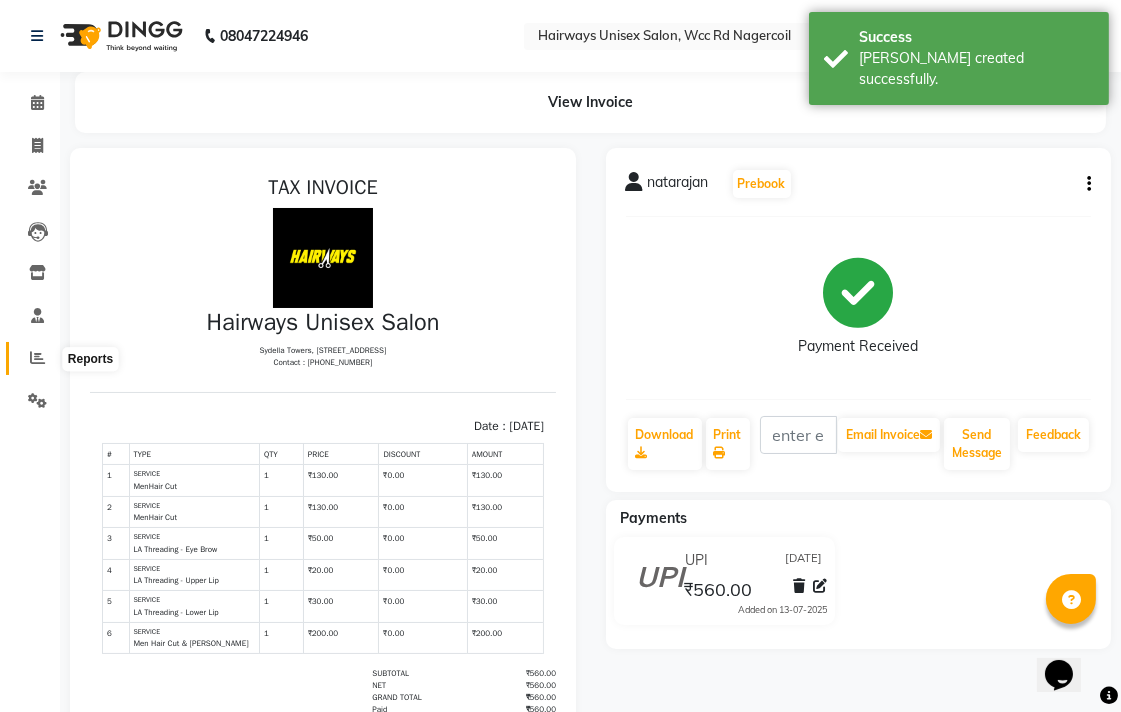 scroll, scrollTop: 0, scrollLeft: 0, axis: both 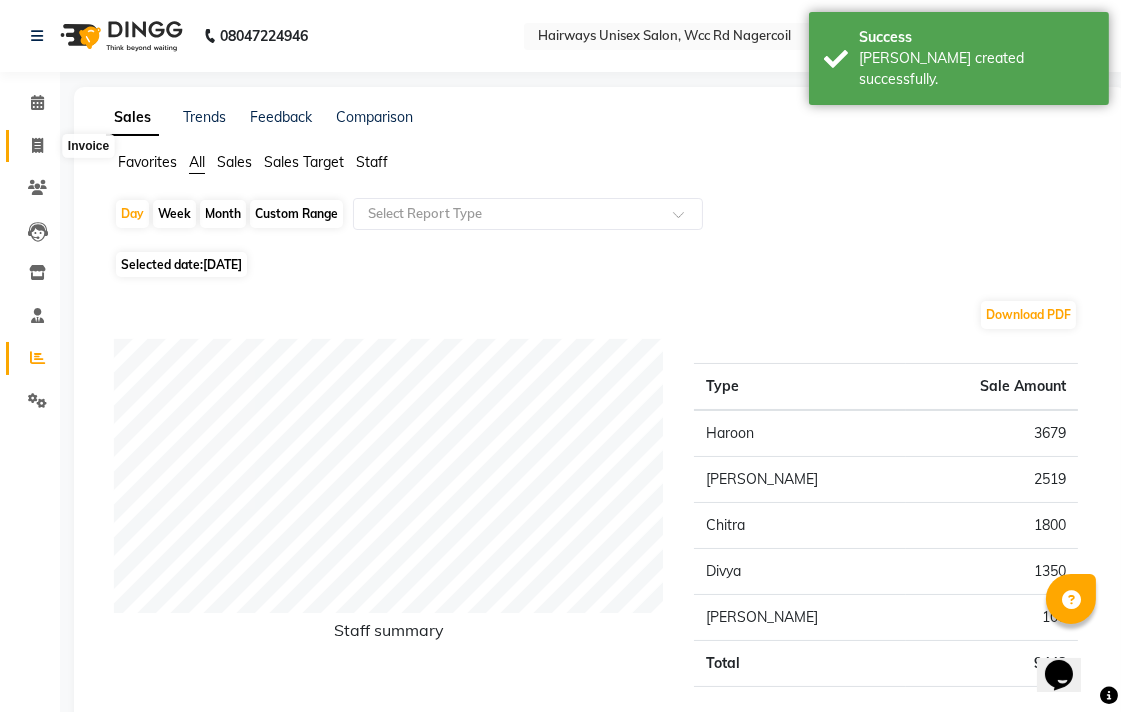 click 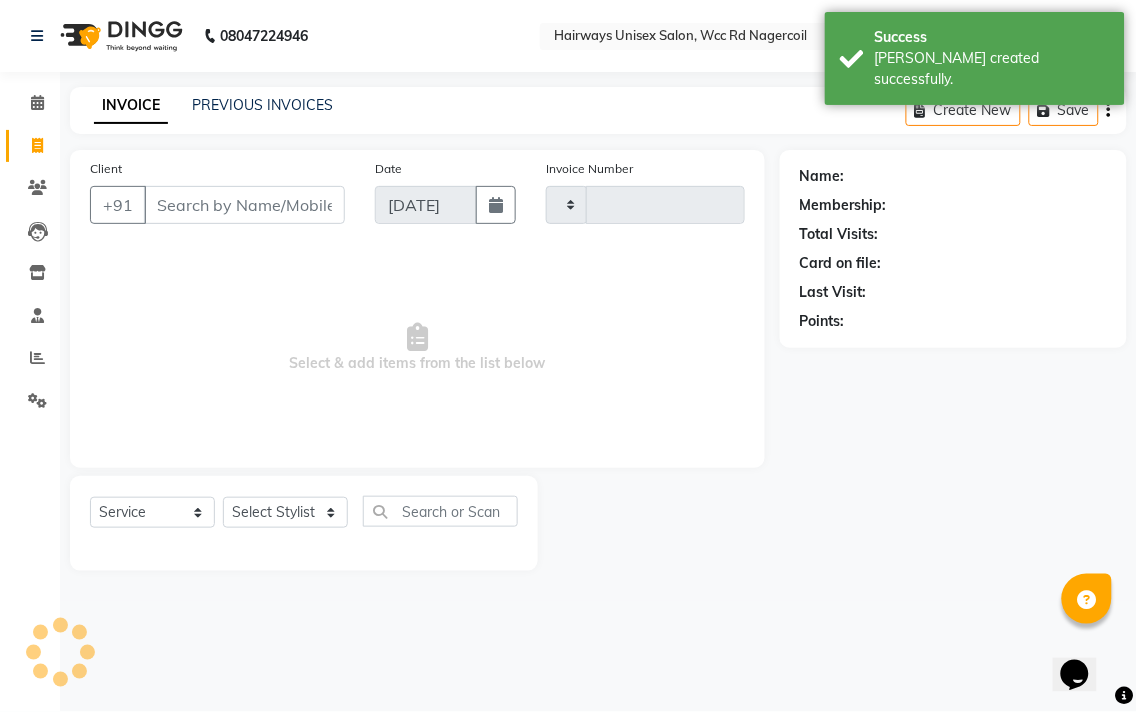 type on "4511" 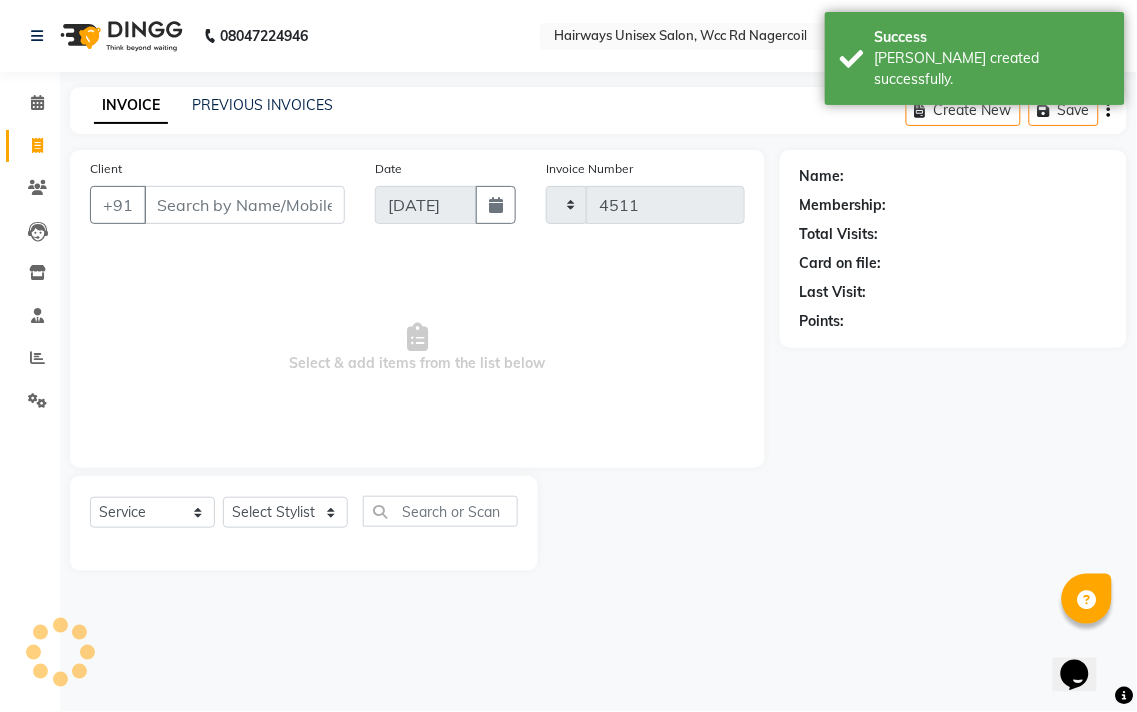 select on "6523" 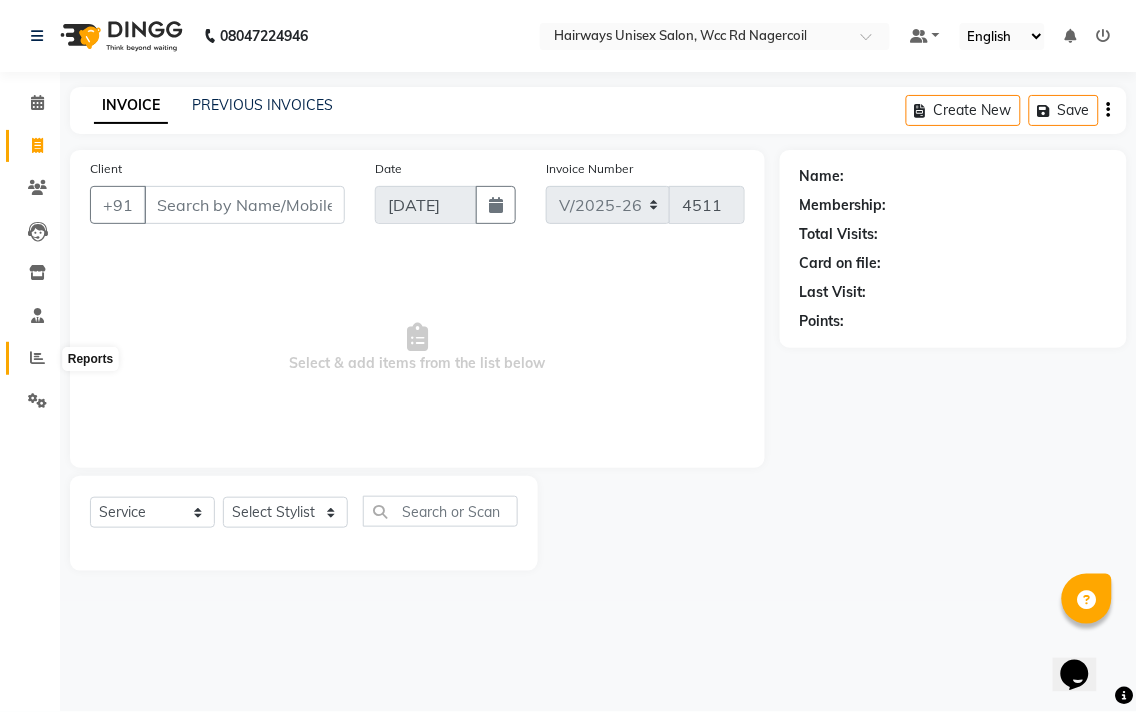 click 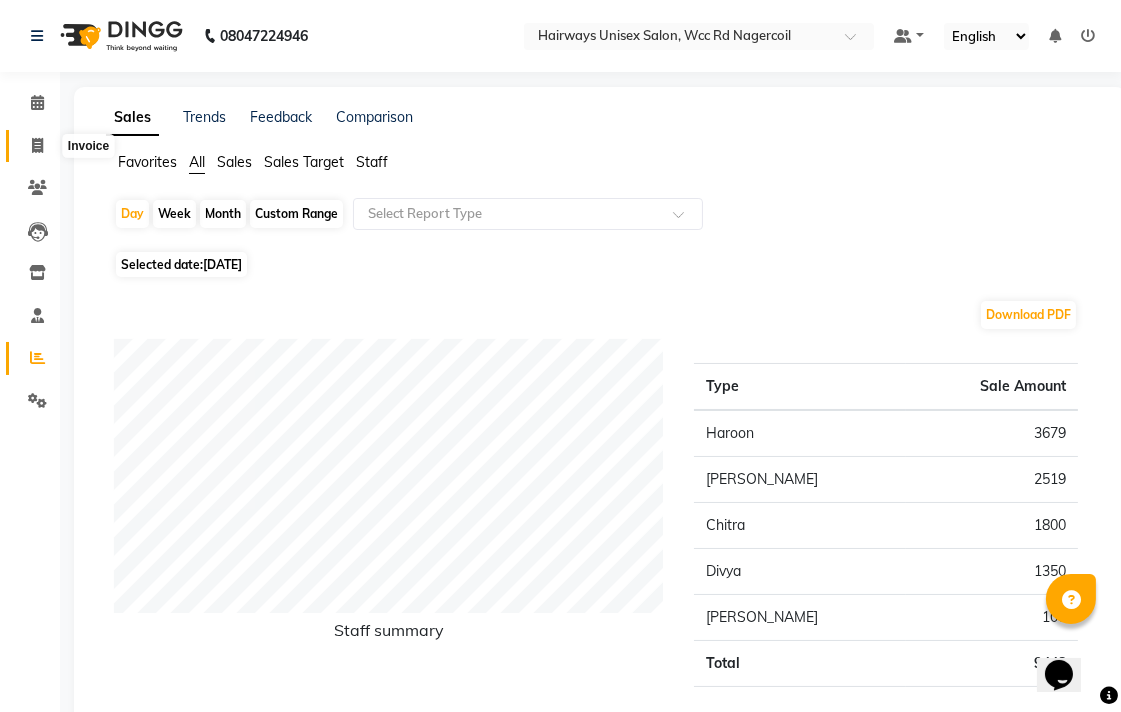 click 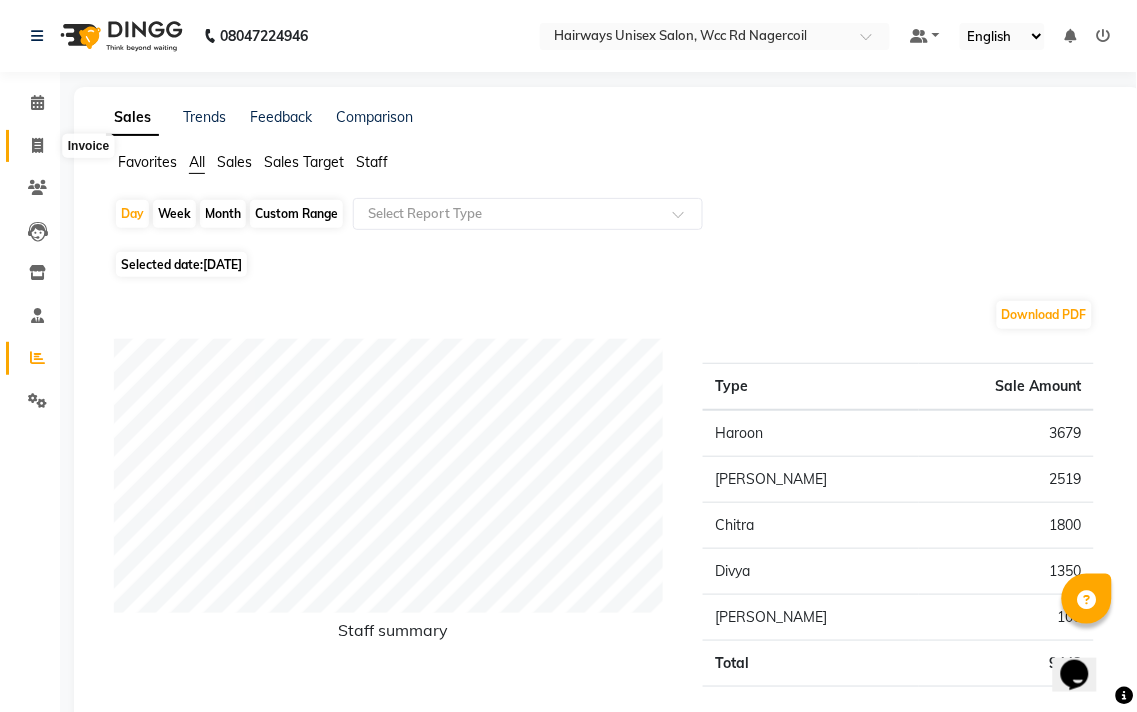 select on "service" 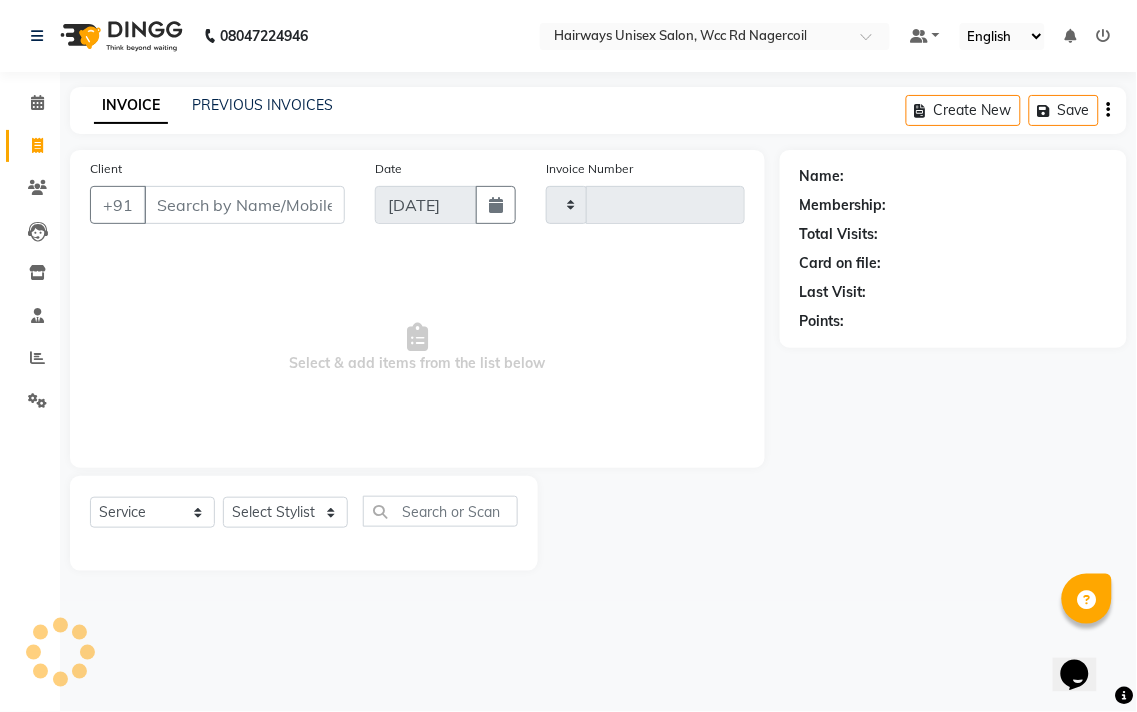 type on "4511" 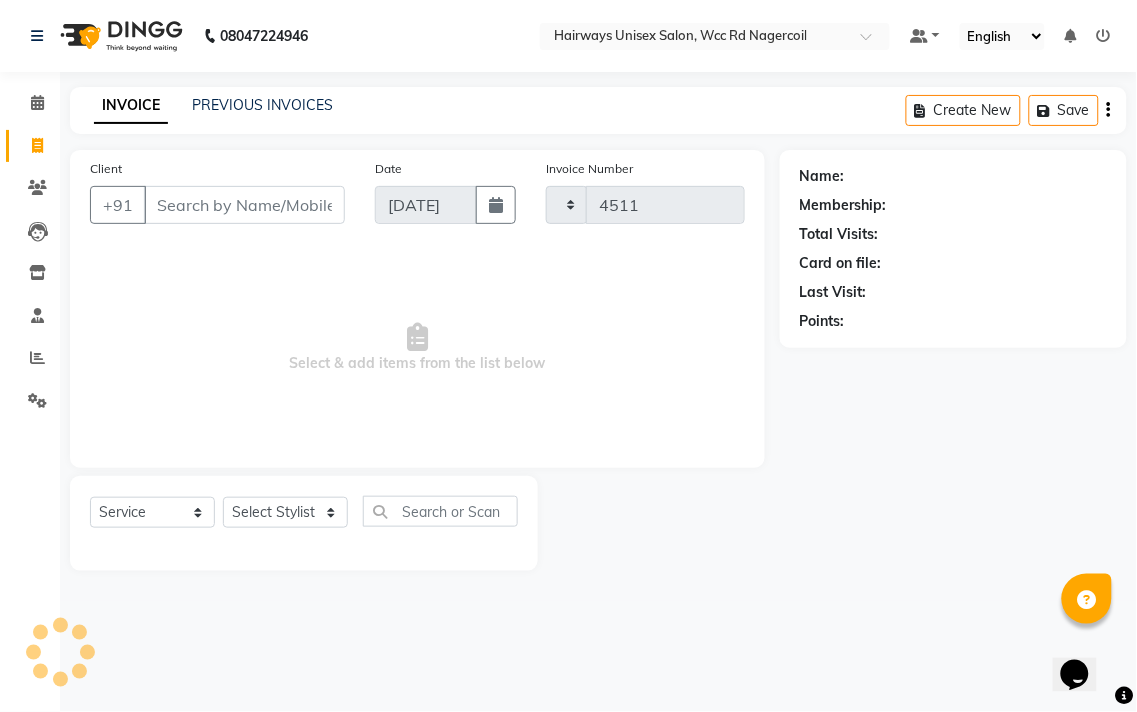 select on "6523" 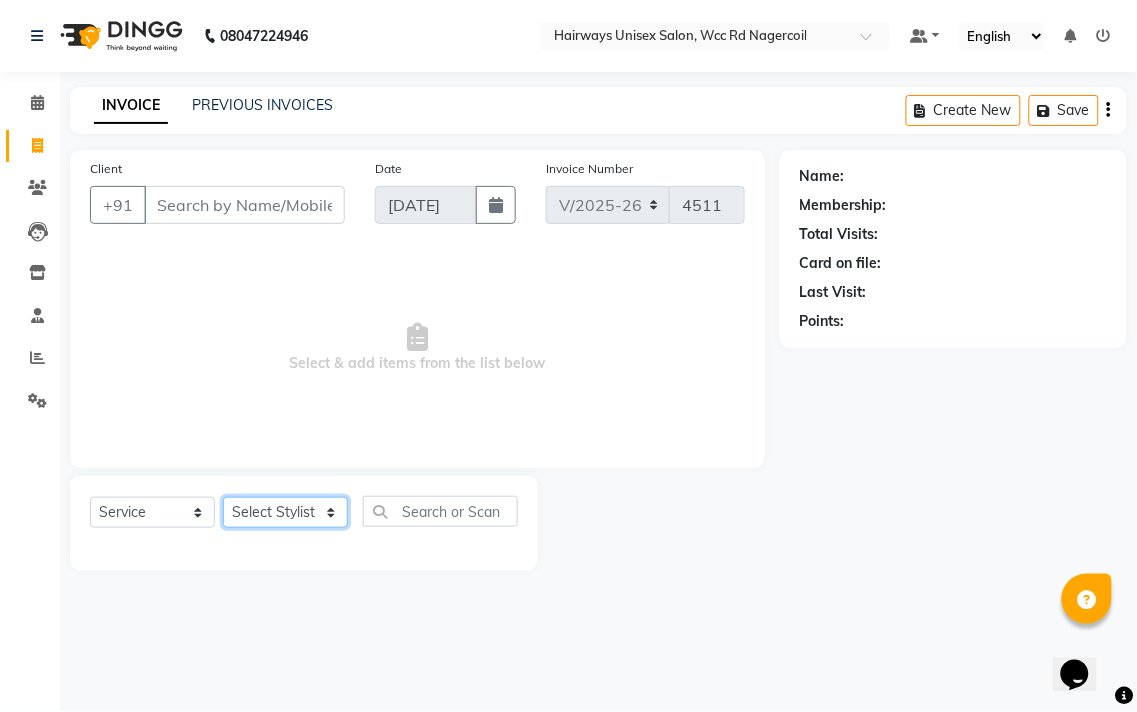 click on "Select Stylist Admin Chitra divya [PERSON_NAME] [PERSON_NAME] Reception [PERSON_NAME] [PERSON_NAME] Talib" 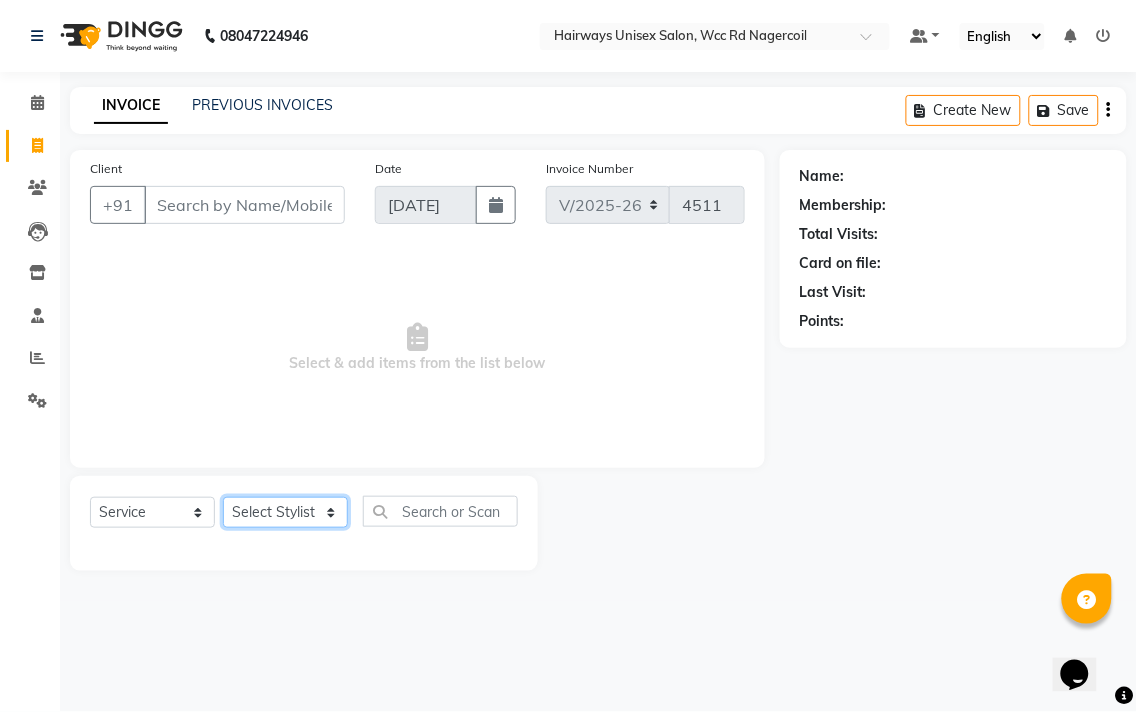select on "67960" 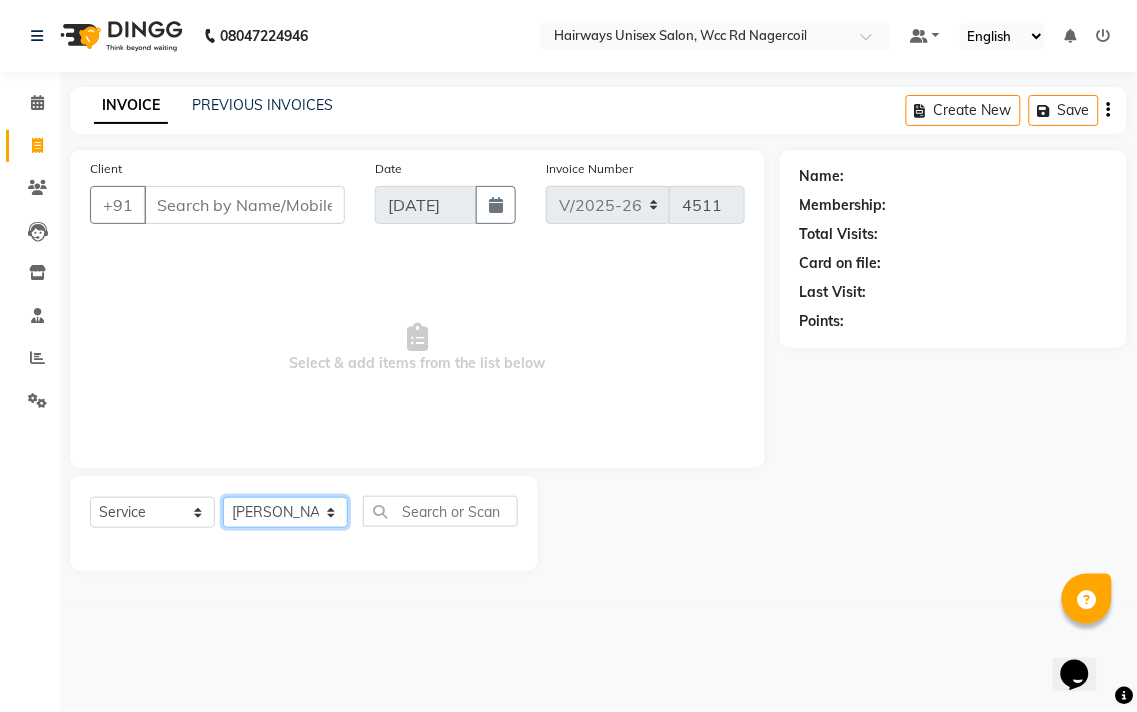 click on "Select Stylist Admin Chitra divya [PERSON_NAME] [PERSON_NAME] Reception [PERSON_NAME] [PERSON_NAME] Talib" 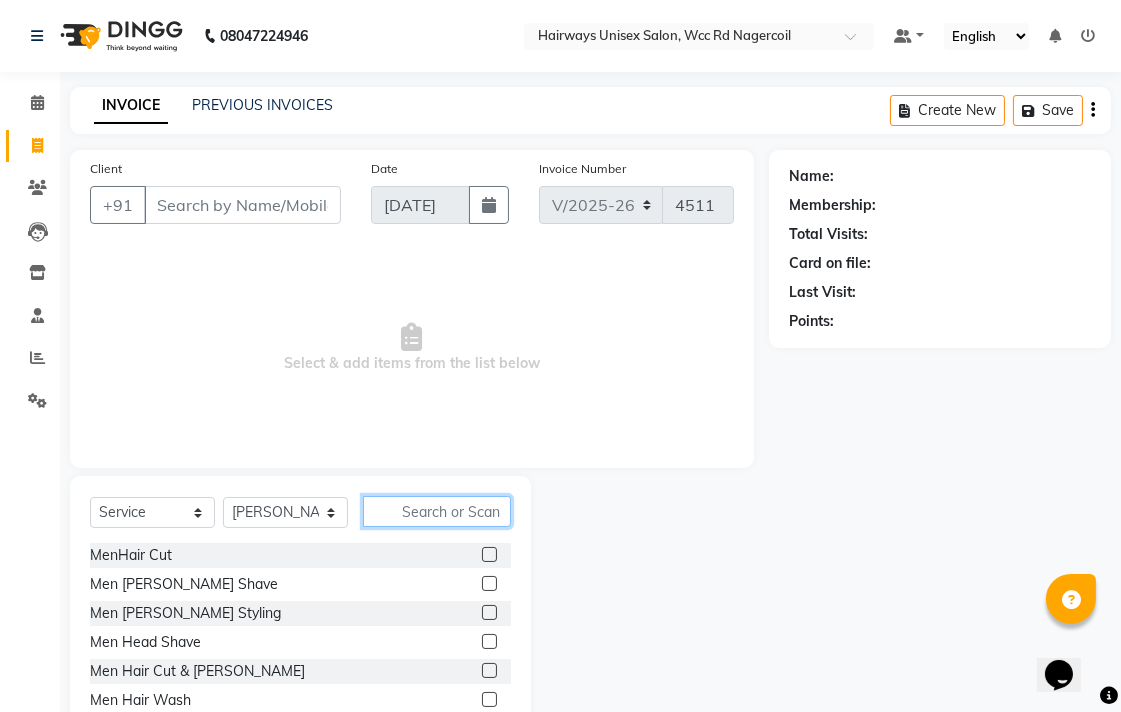 click 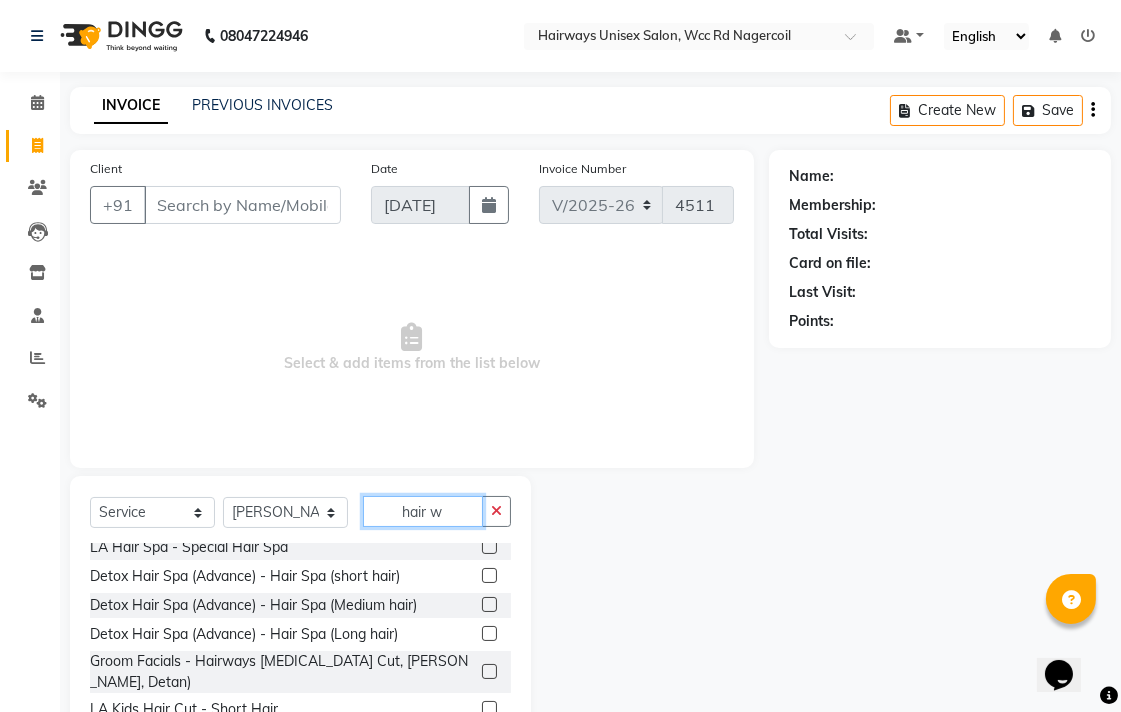 scroll, scrollTop: 0, scrollLeft: 0, axis: both 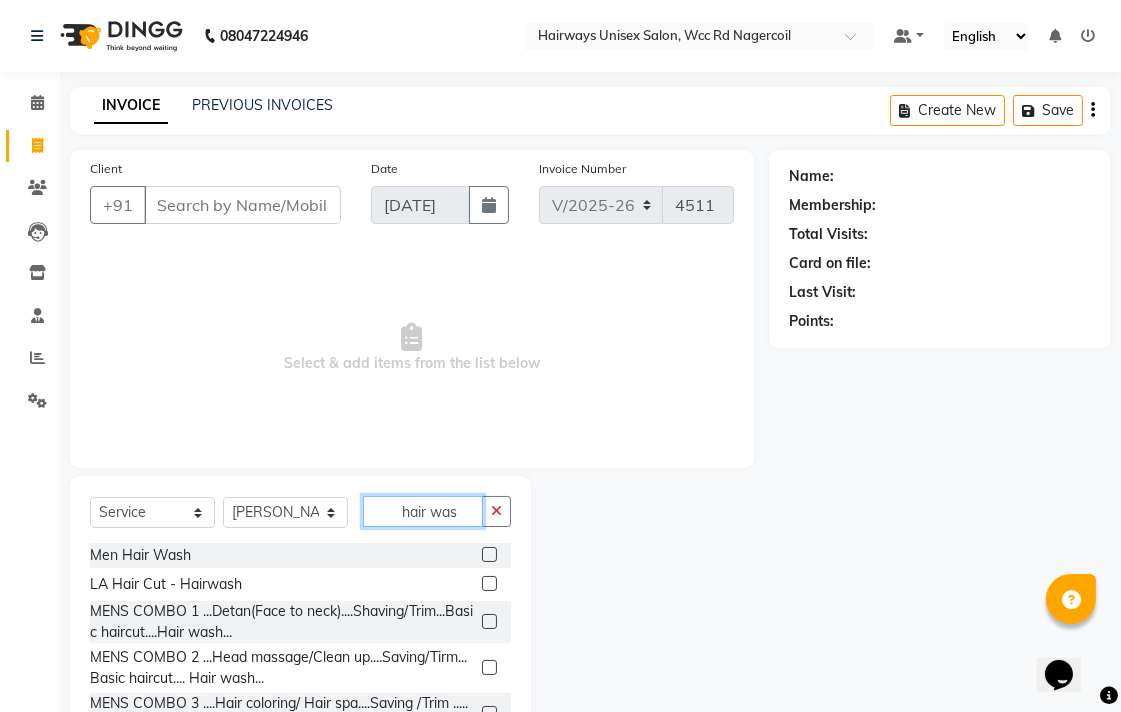 type on "hair was" 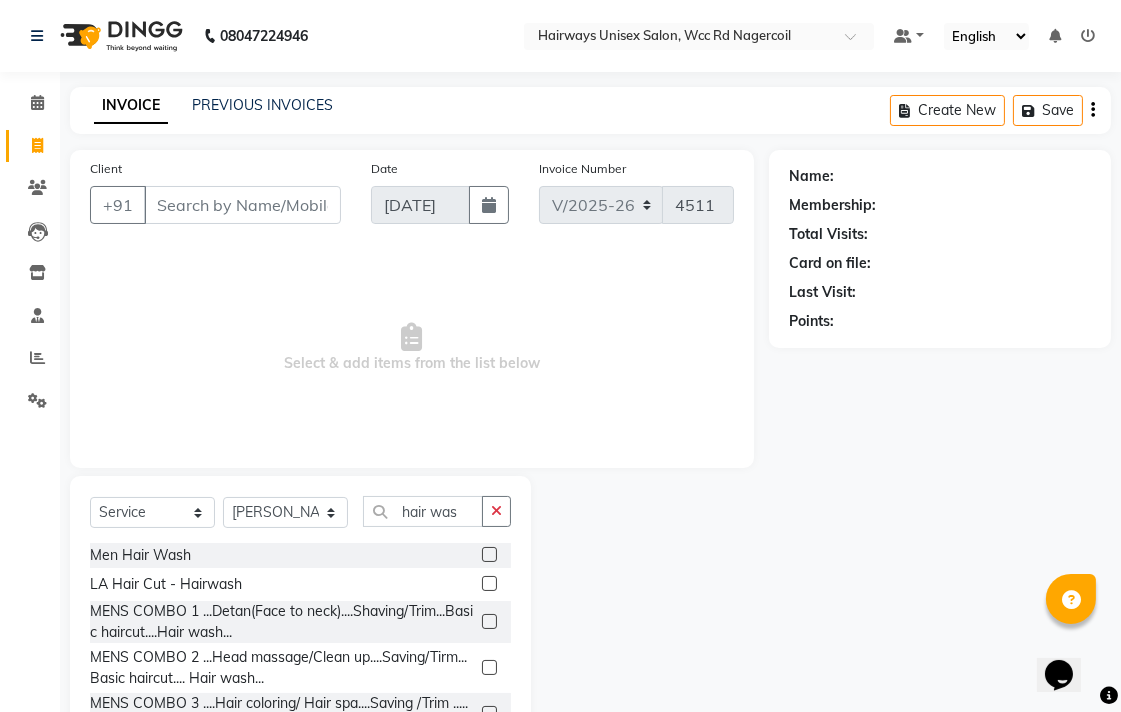 click 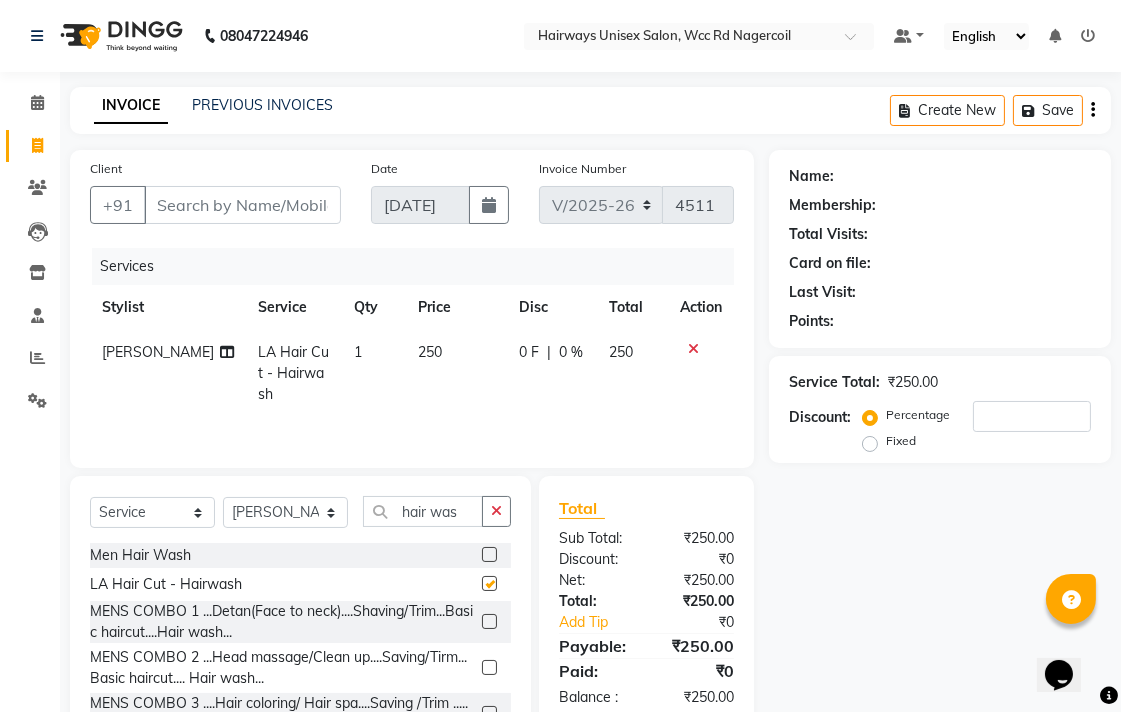 checkbox on "false" 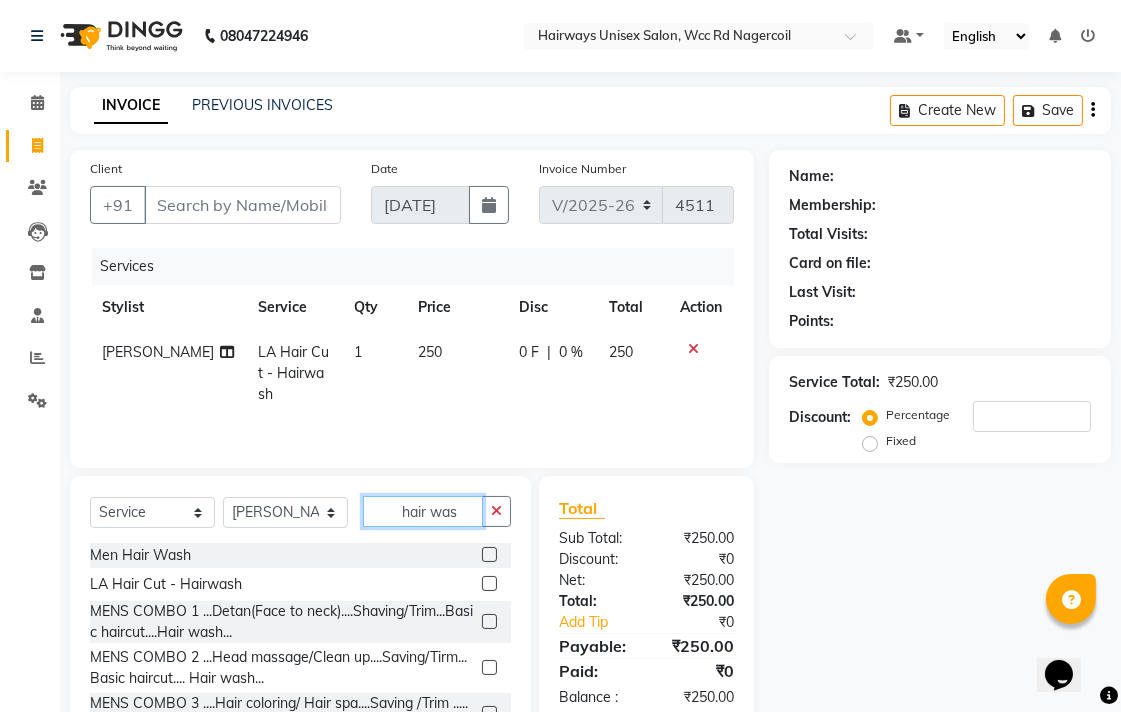 click on "hair was" 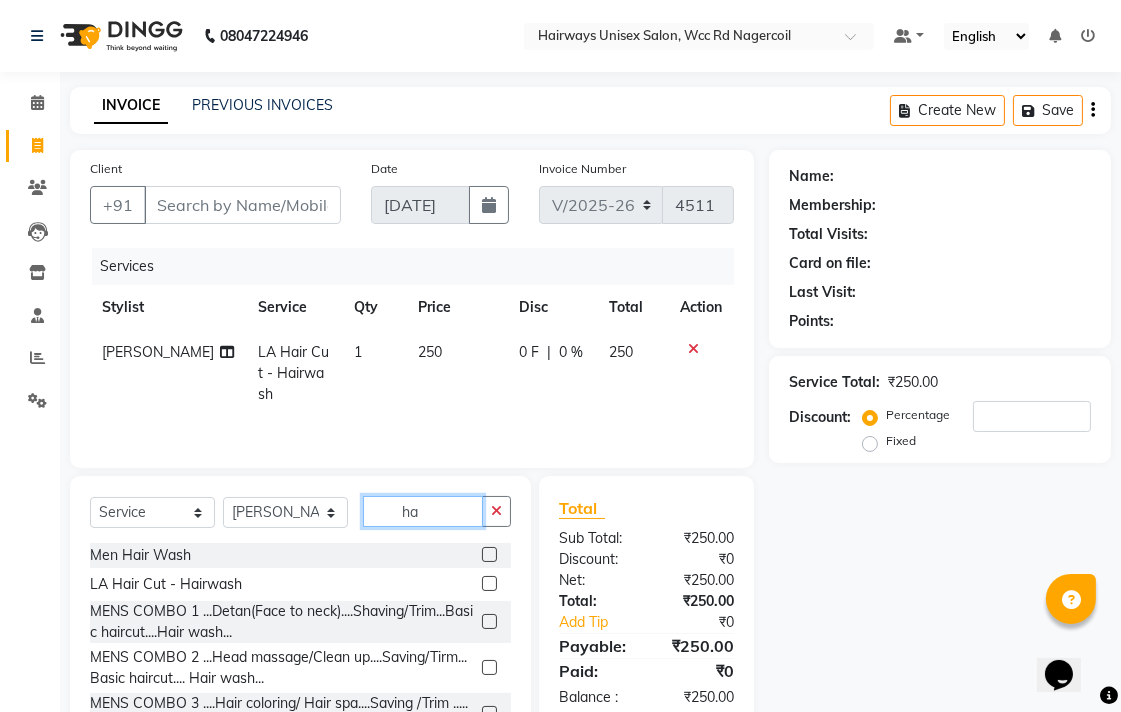 type on "h" 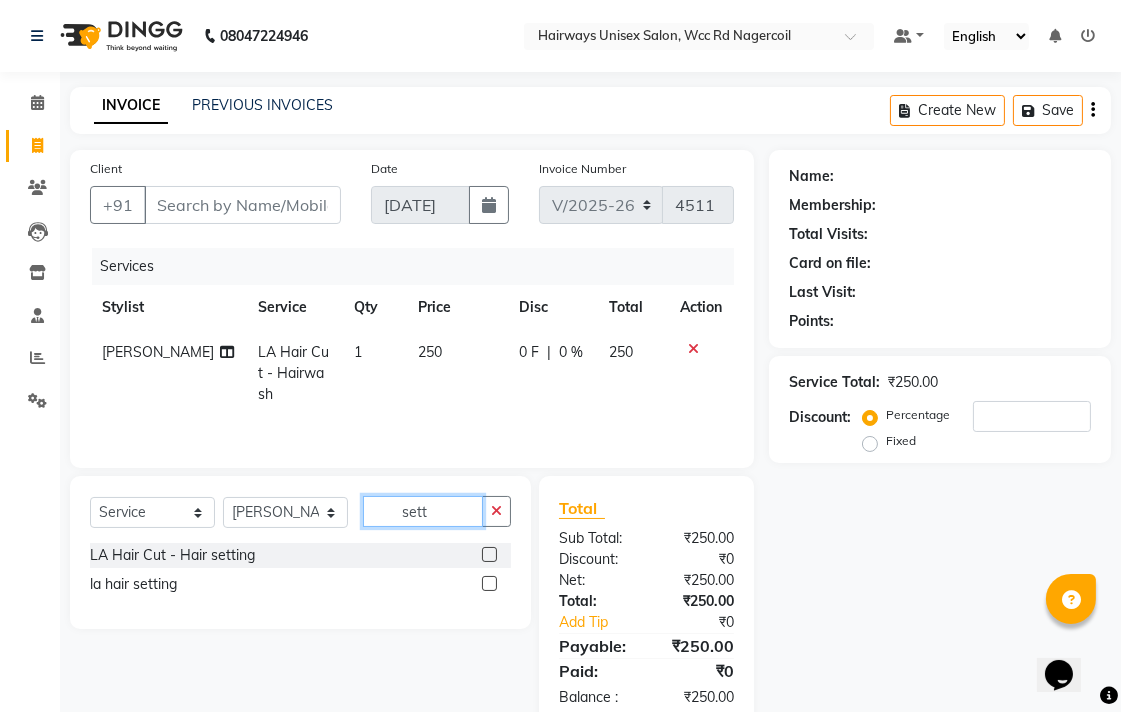 type on "sett" 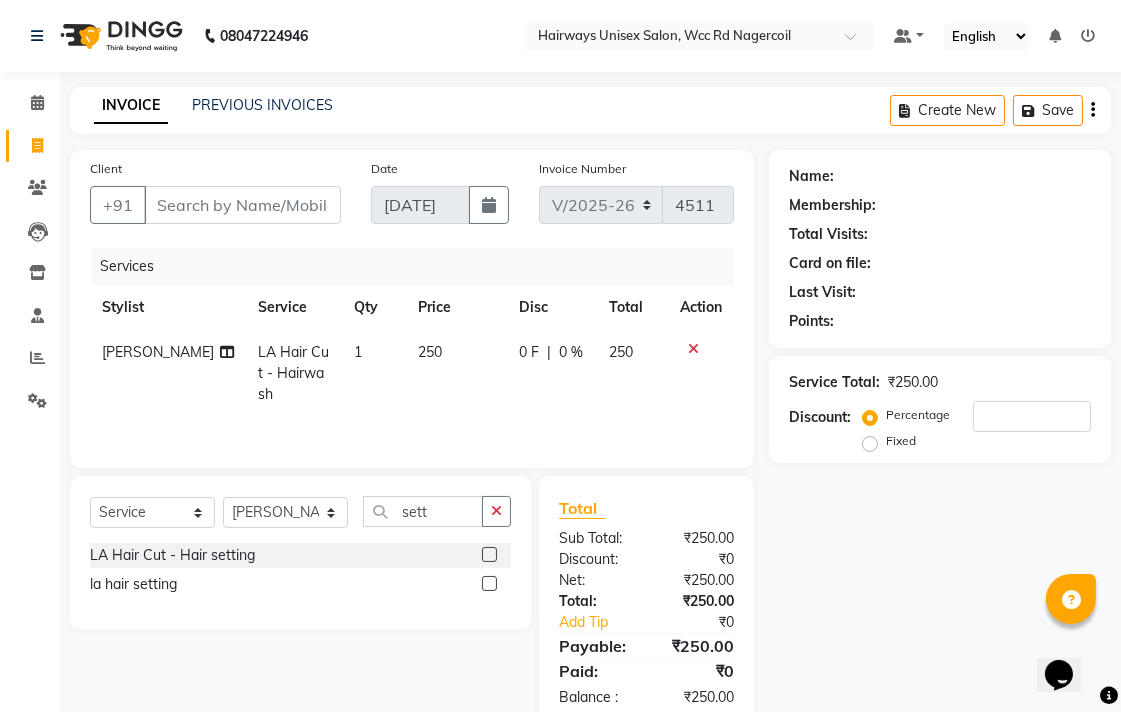 click 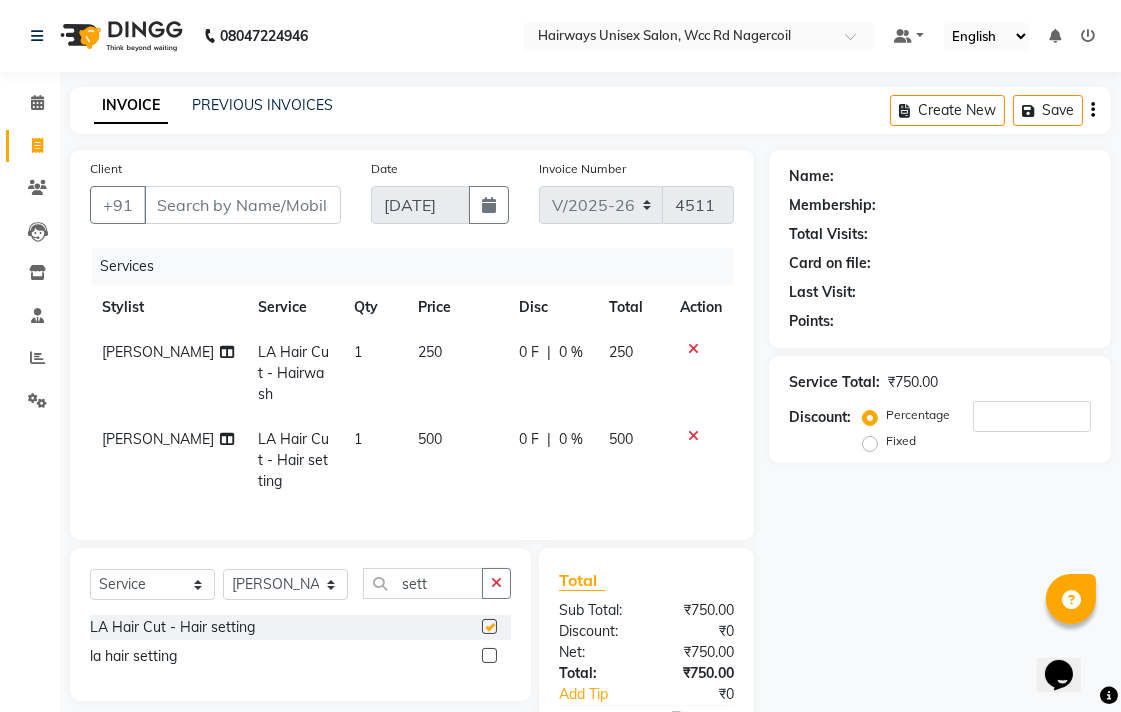 checkbox on "false" 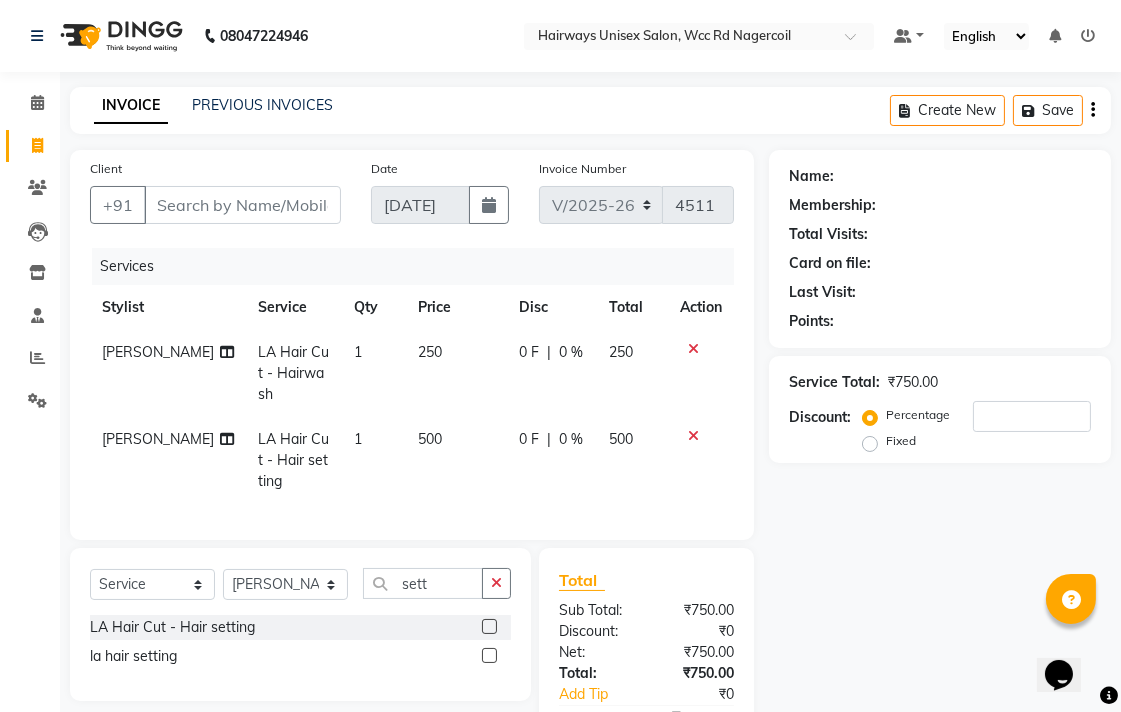 click on "Client +91" 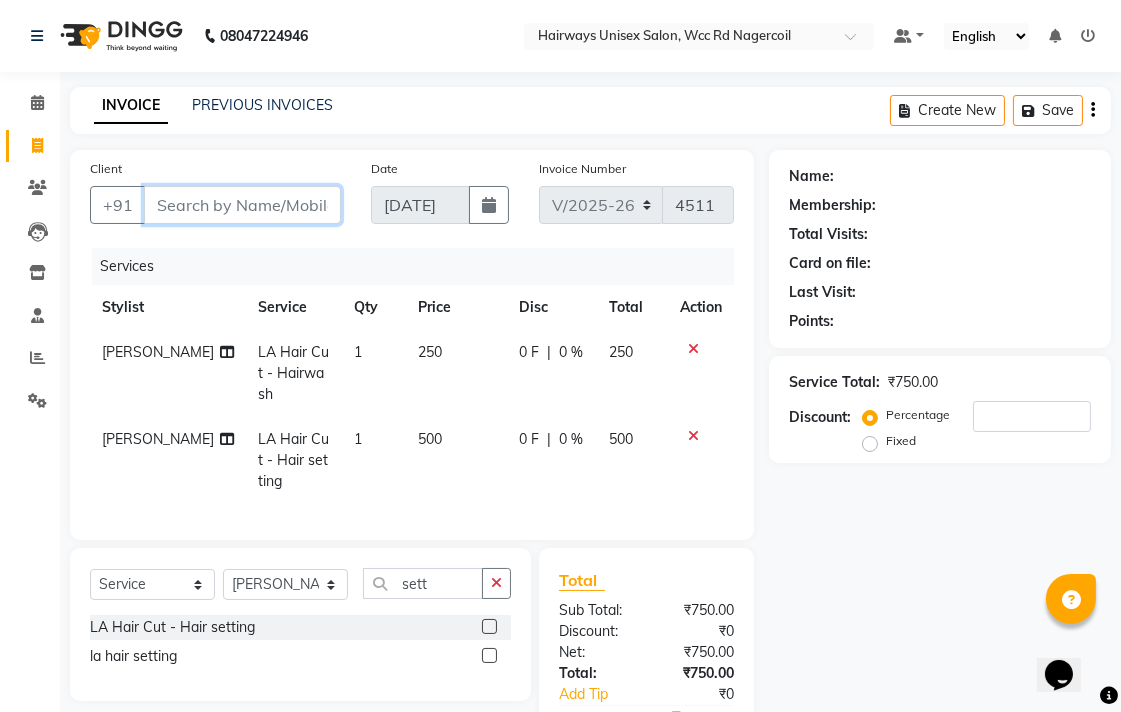 click on "Client" at bounding box center (242, 205) 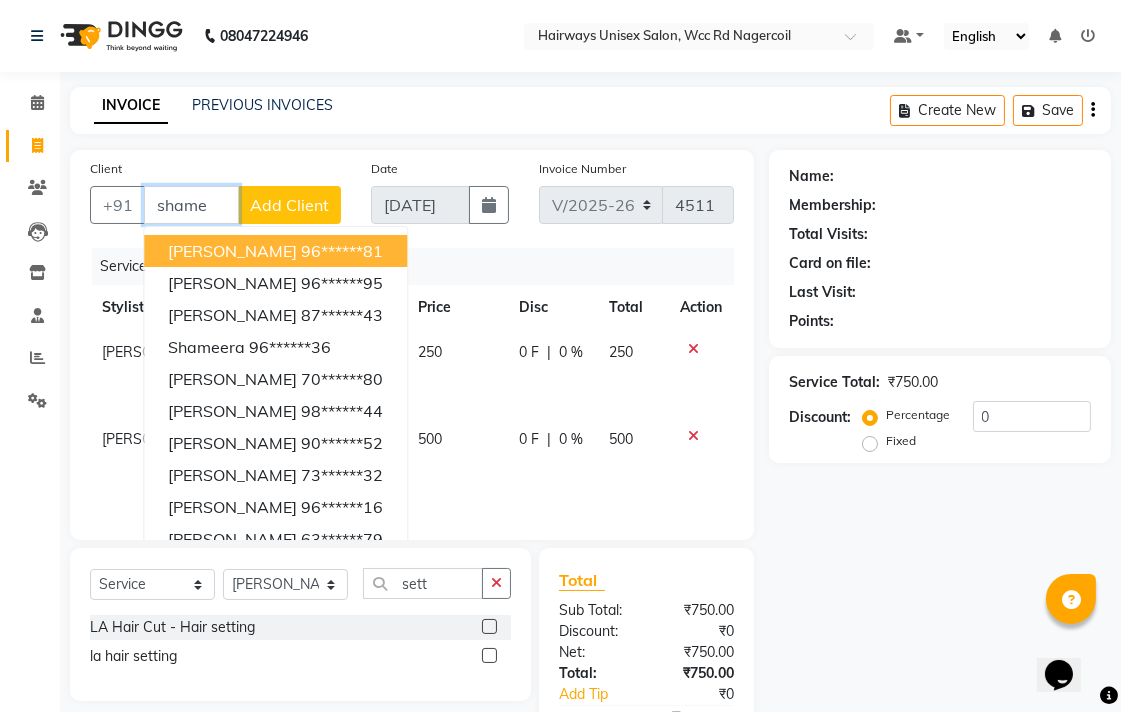 click on "96******81" at bounding box center [342, 251] 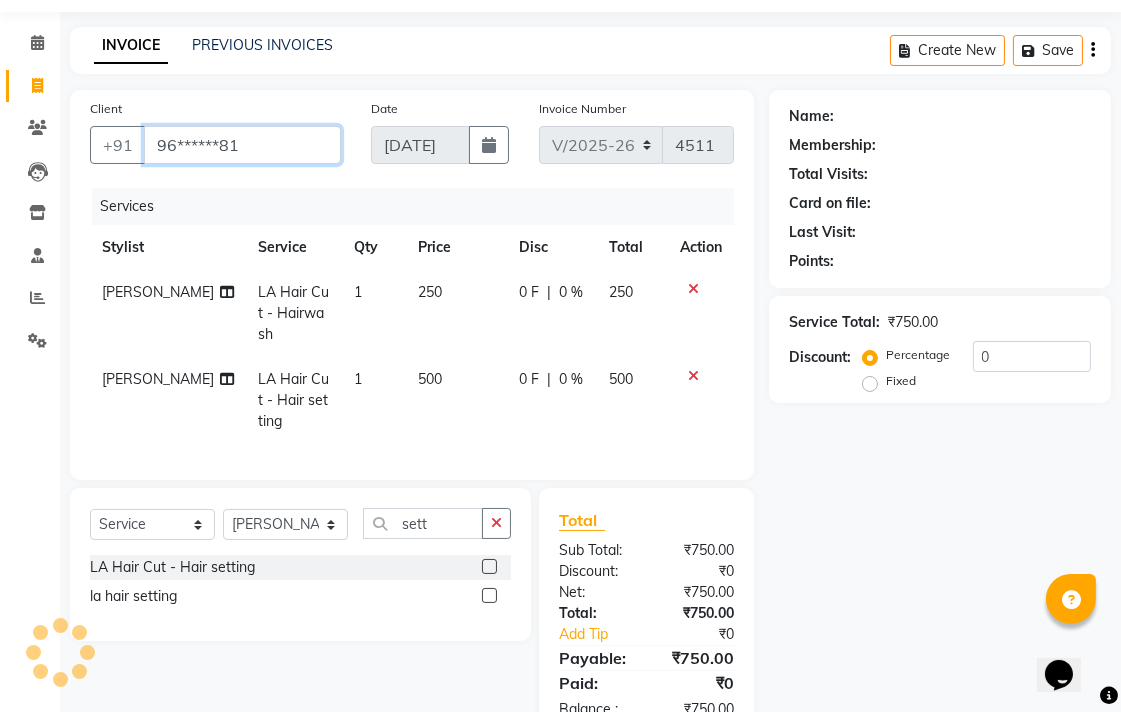 scroll, scrollTop: 113, scrollLeft: 0, axis: vertical 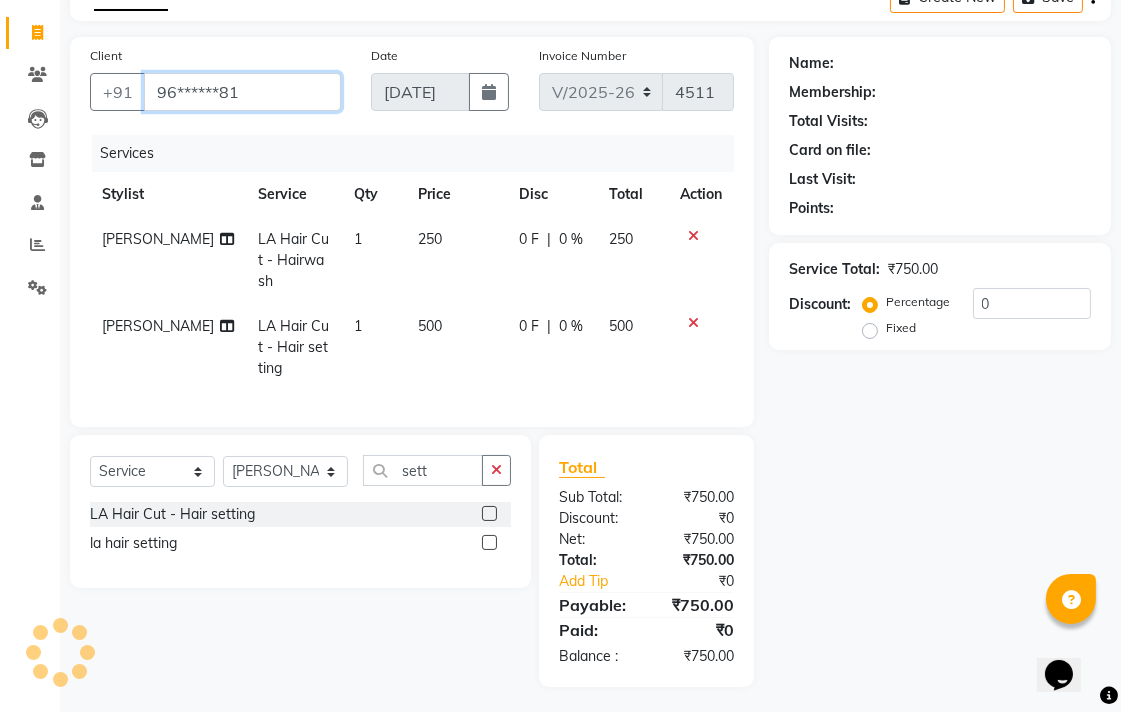 type on "96******81" 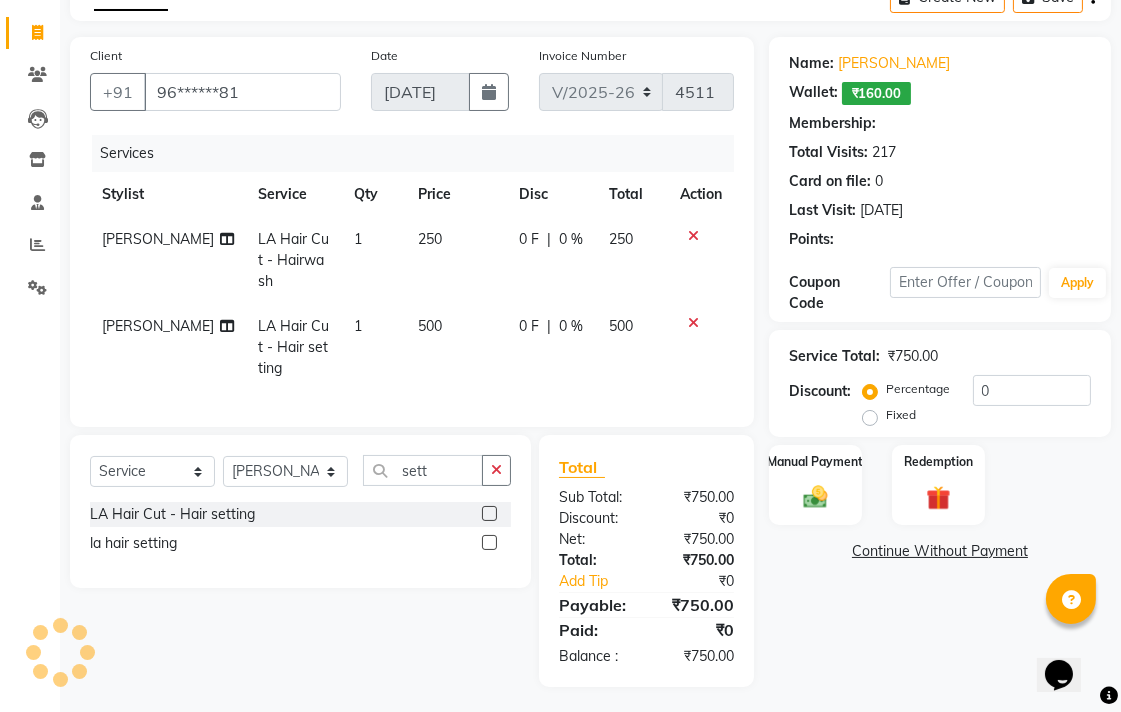select on "1: Object" 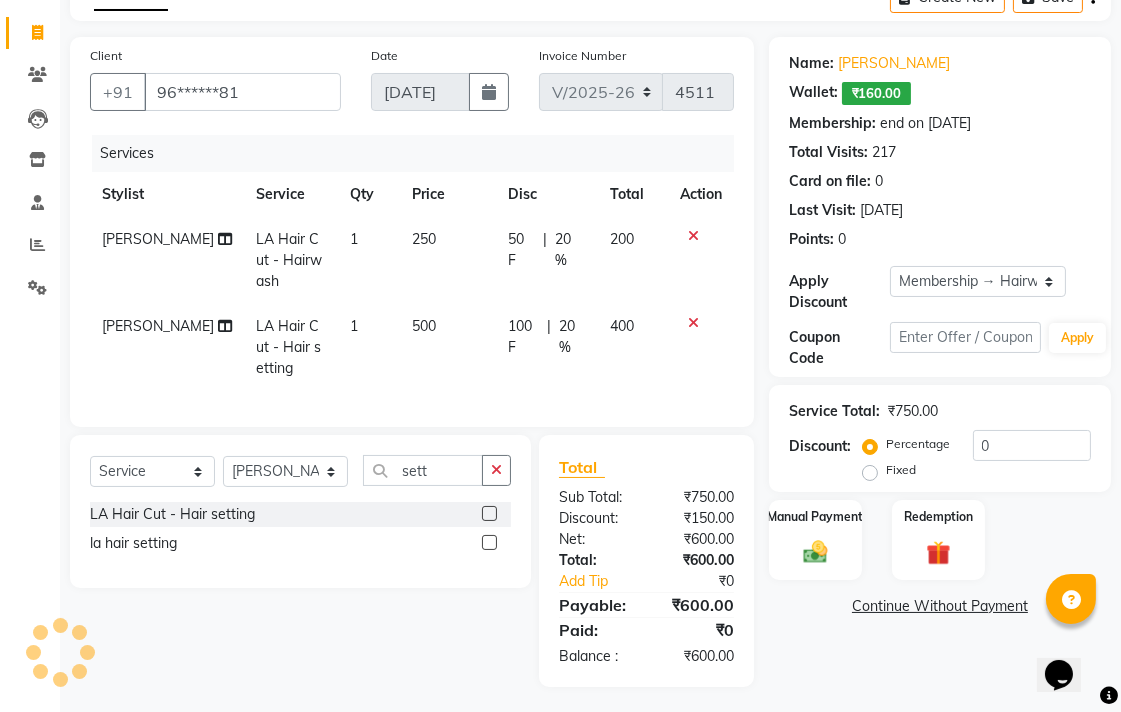 click 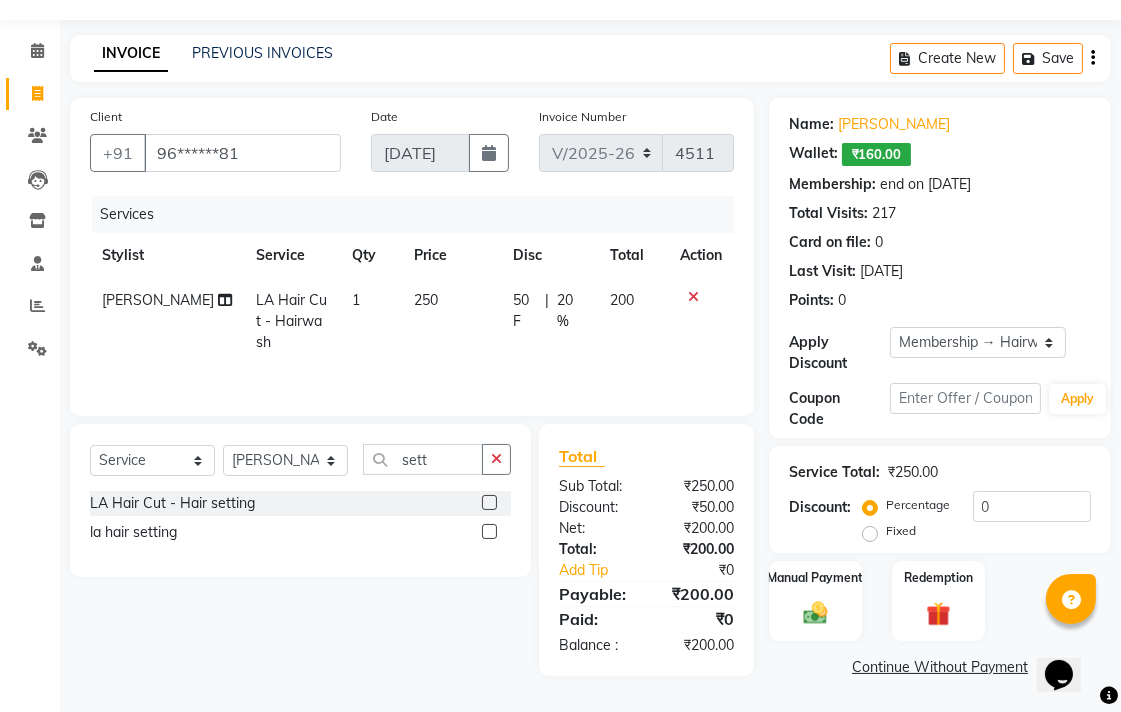 click 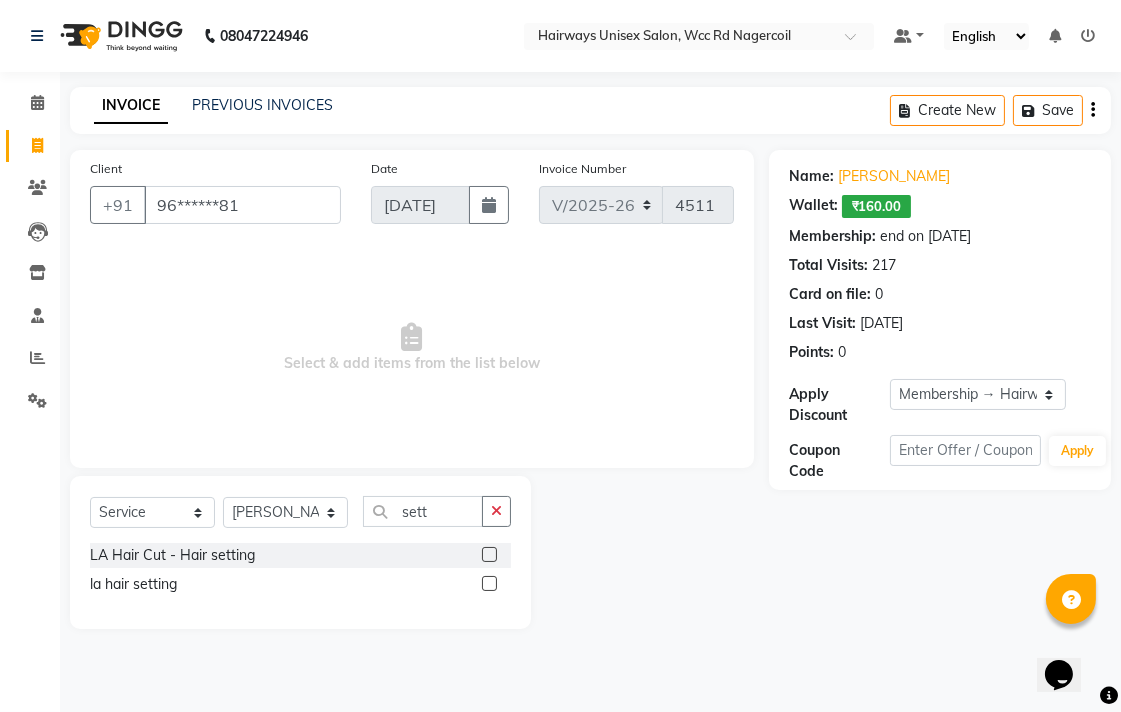 scroll, scrollTop: 0, scrollLeft: 0, axis: both 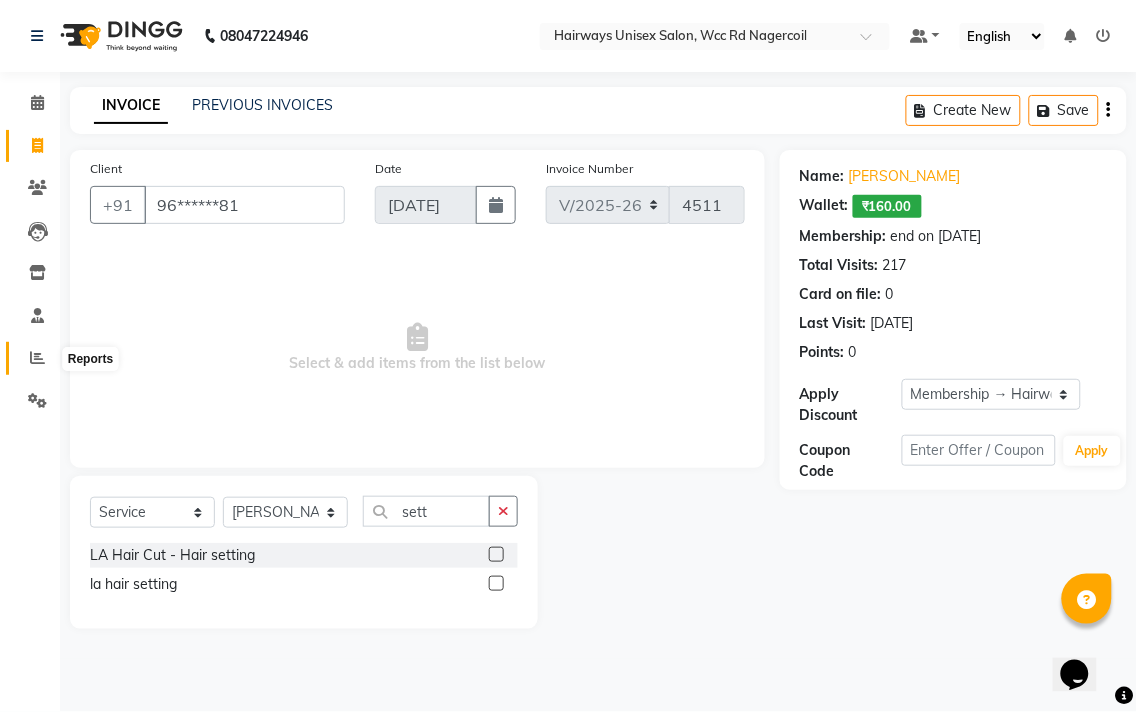 click 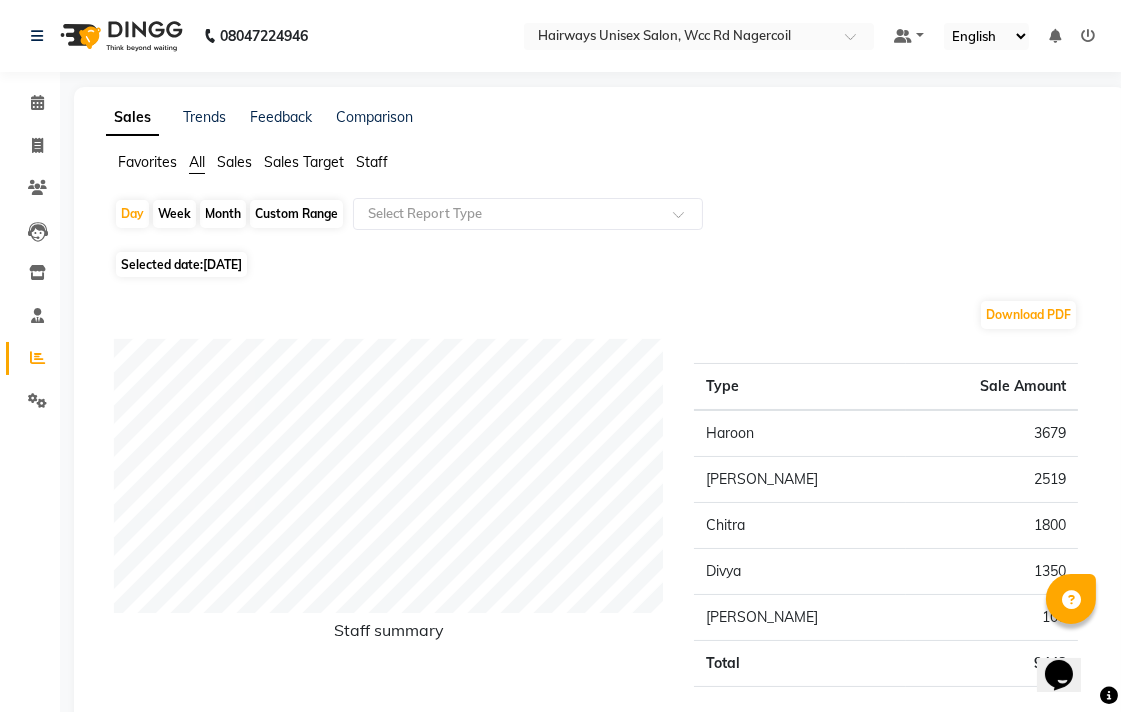 click on "Invoice" 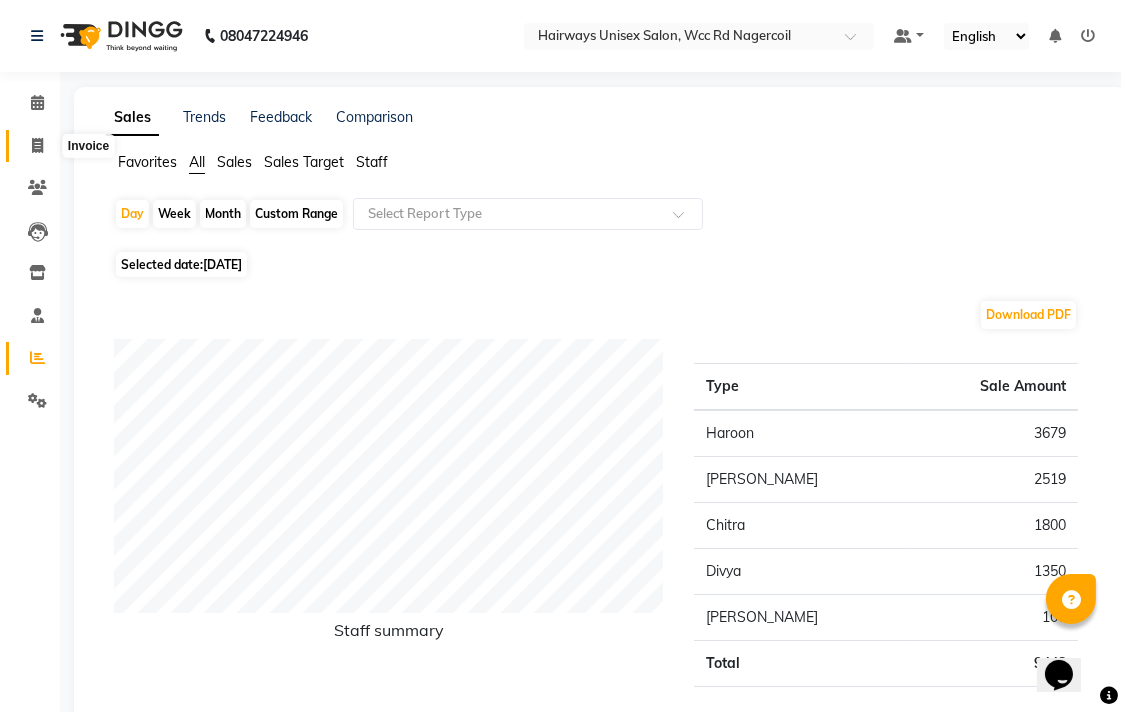 click 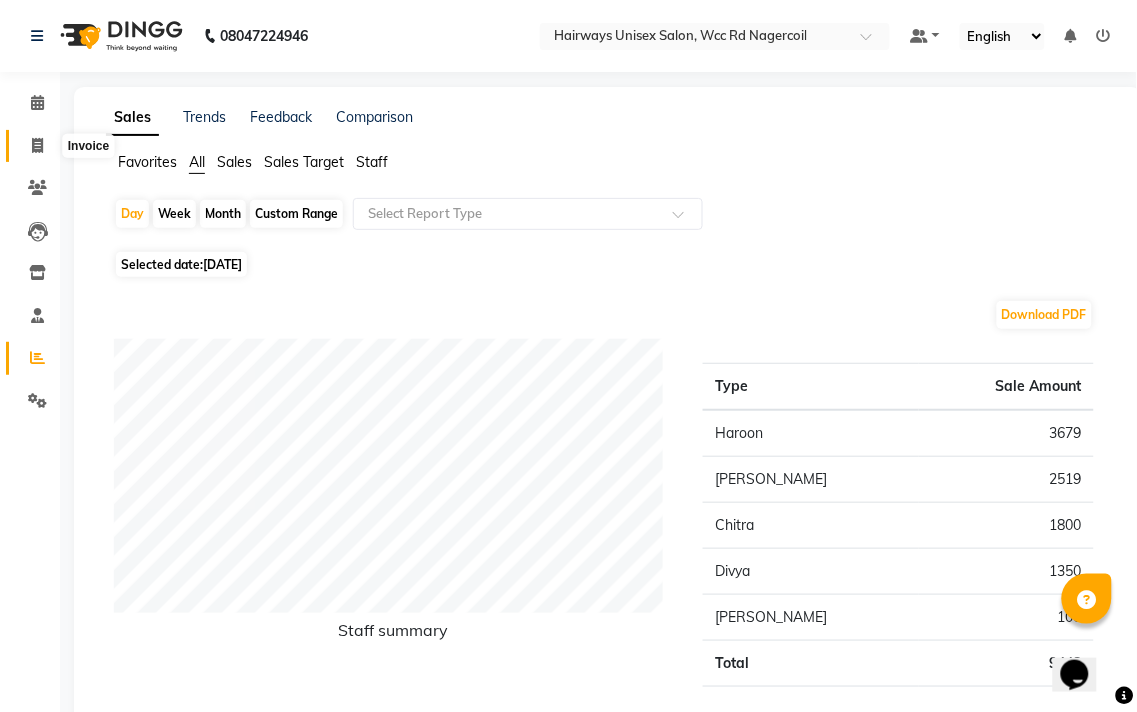 select on "service" 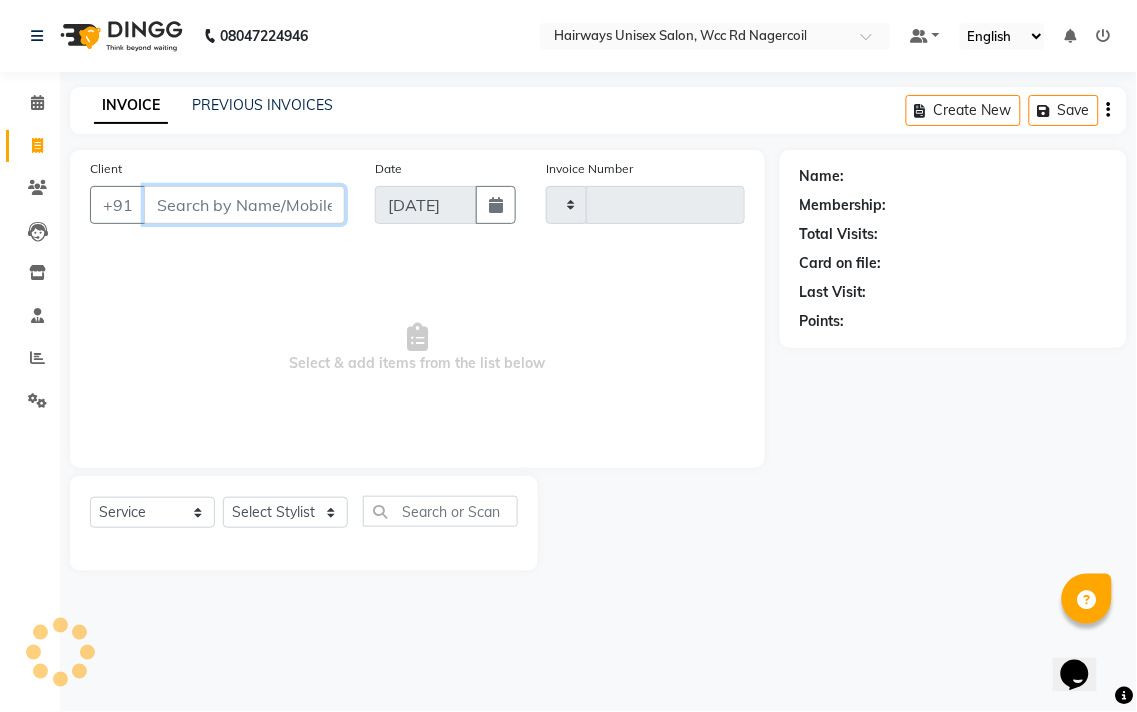 type on "4511" 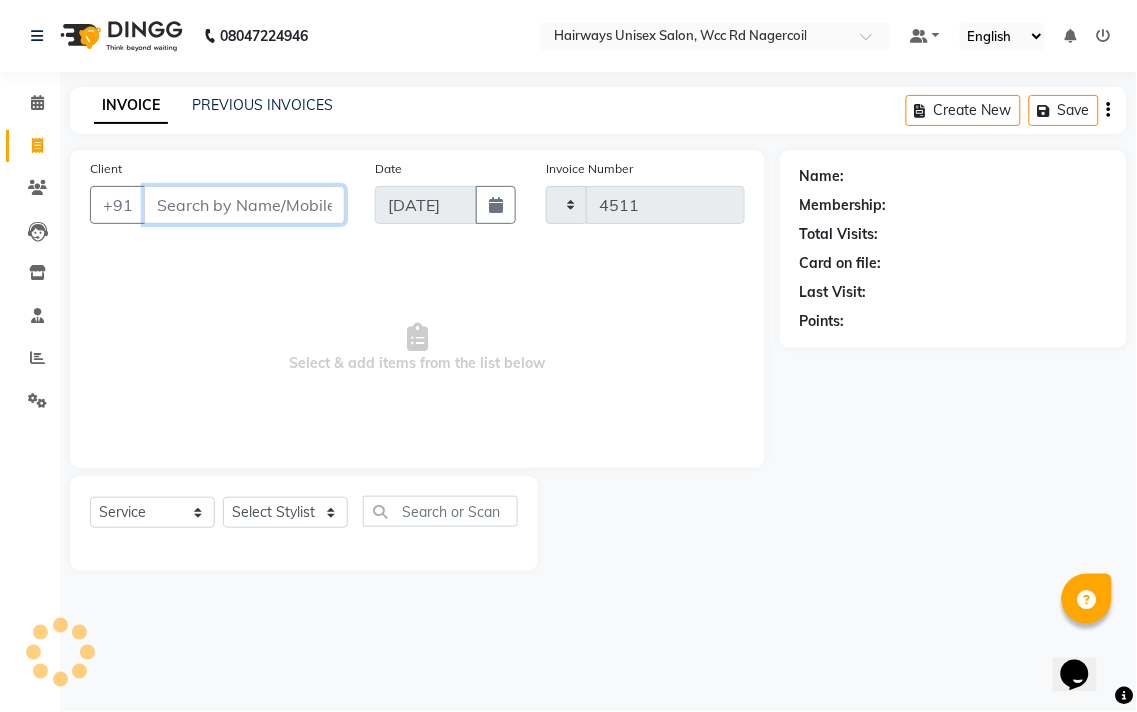 select on "6523" 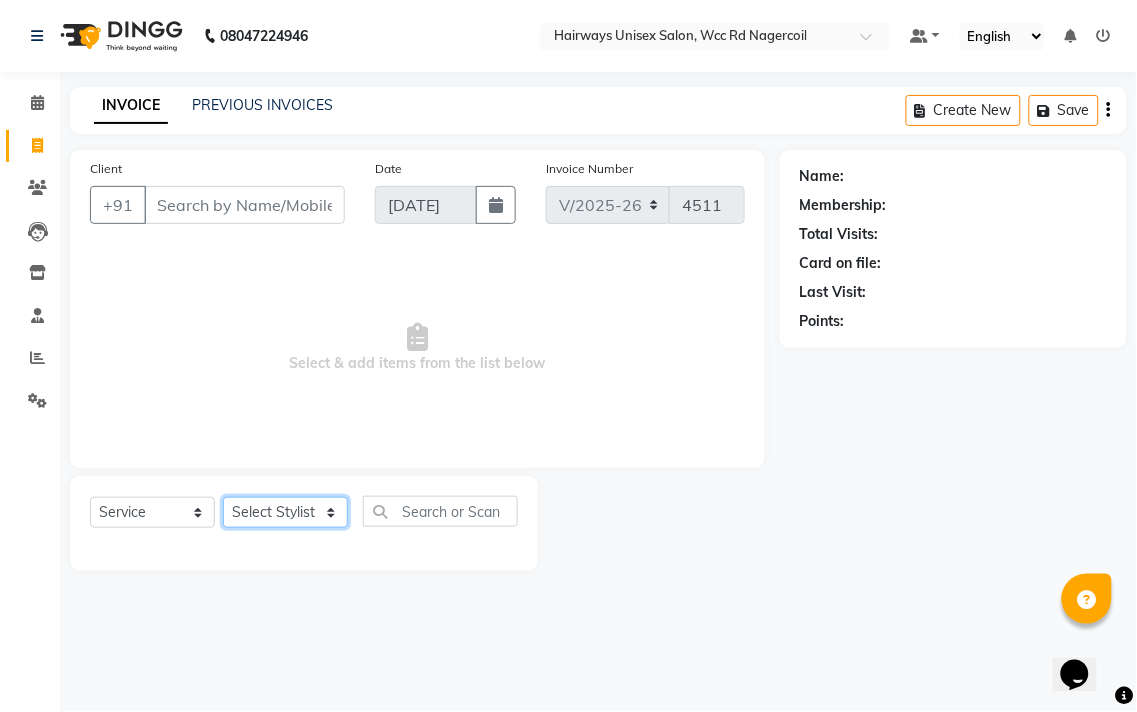 click on "Select Stylist Admin Chitra divya [PERSON_NAME] [PERSON_NAME] Reception [PERSON_NAME] [PERSON_NAME] Talib" 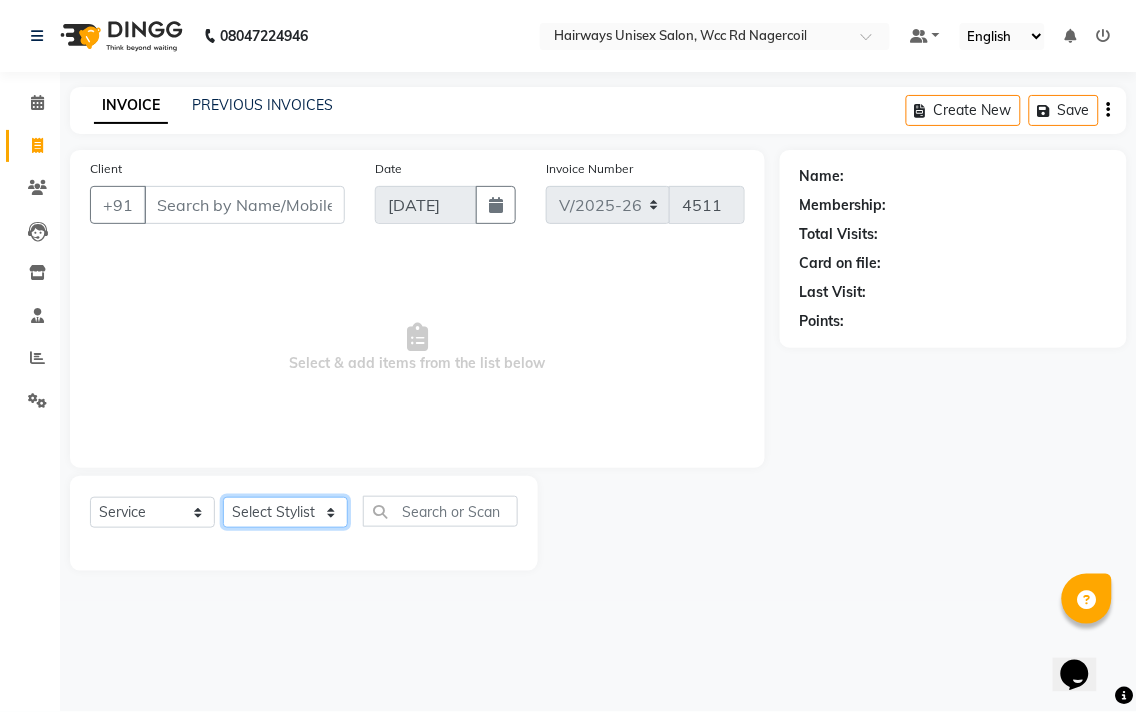 select on "50257" 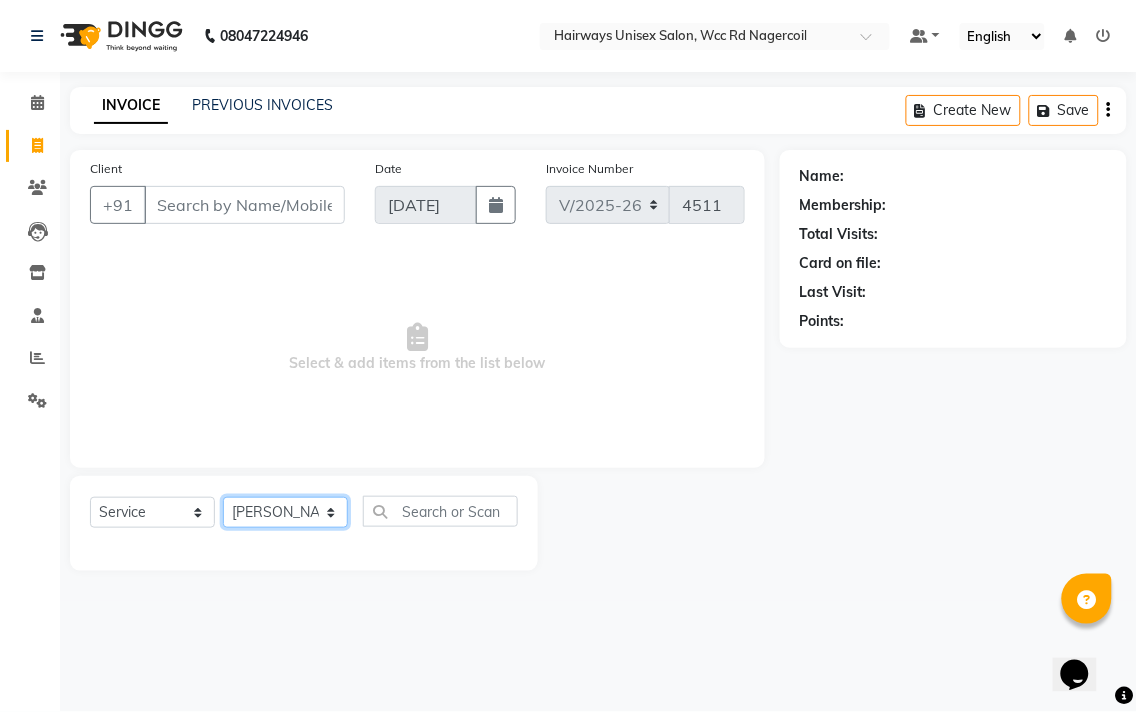 click on "Select Stylist Admin Chitra divya [PERSON_NAME] [PERSON_NAME] Reception [PERSON_NAME] [PERSON_NAME] Talib" 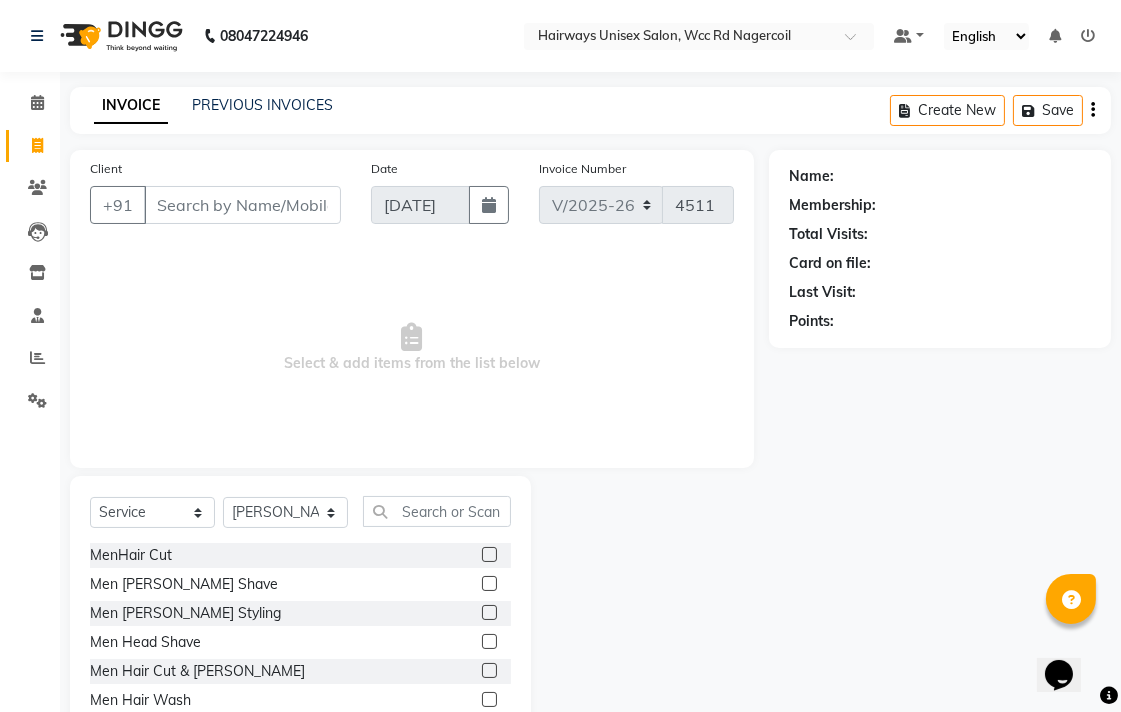 click 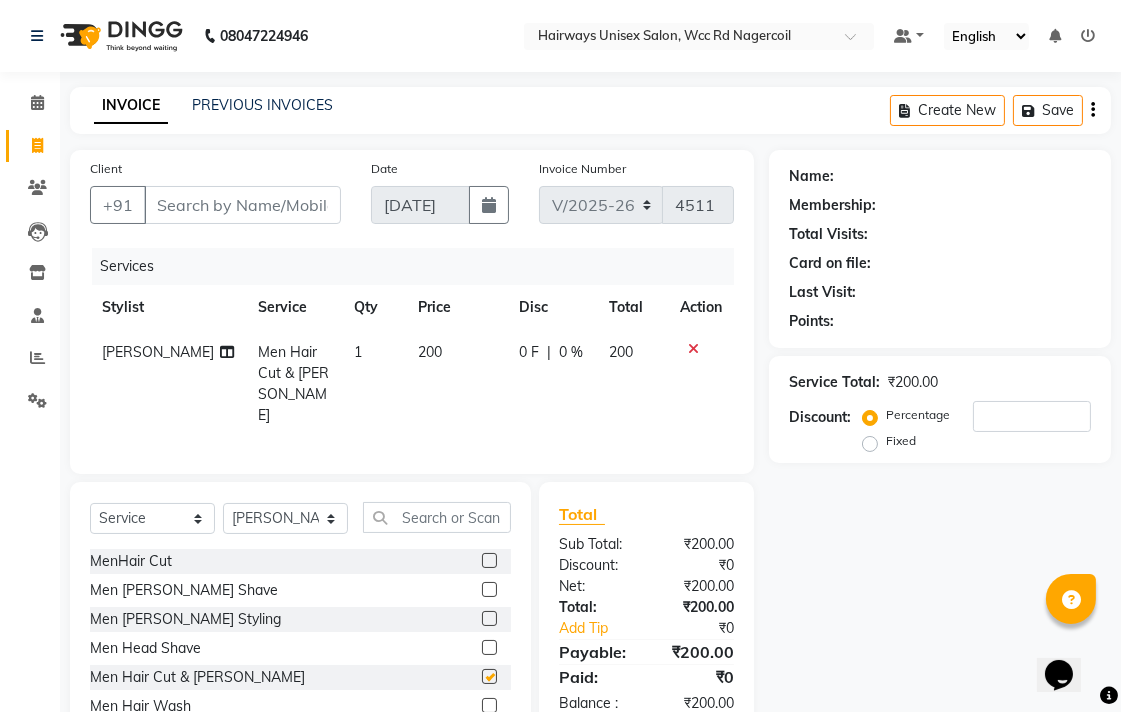 checkbox on "false" 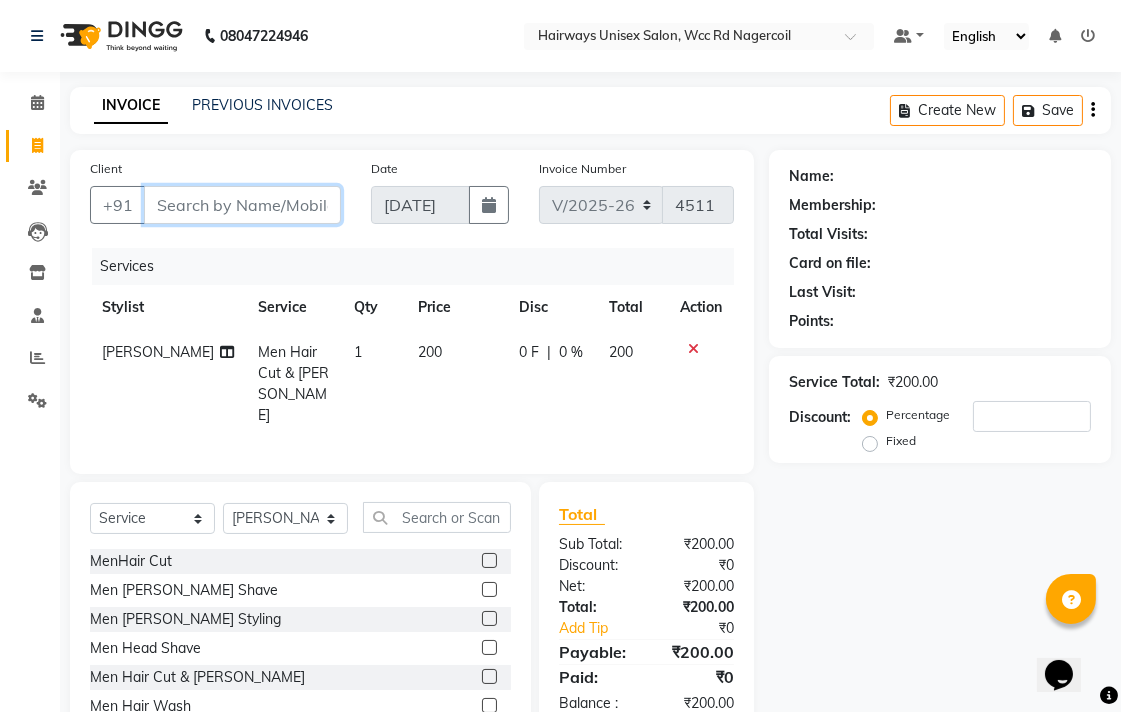 click on "Client" at bounding box center (242, 205) 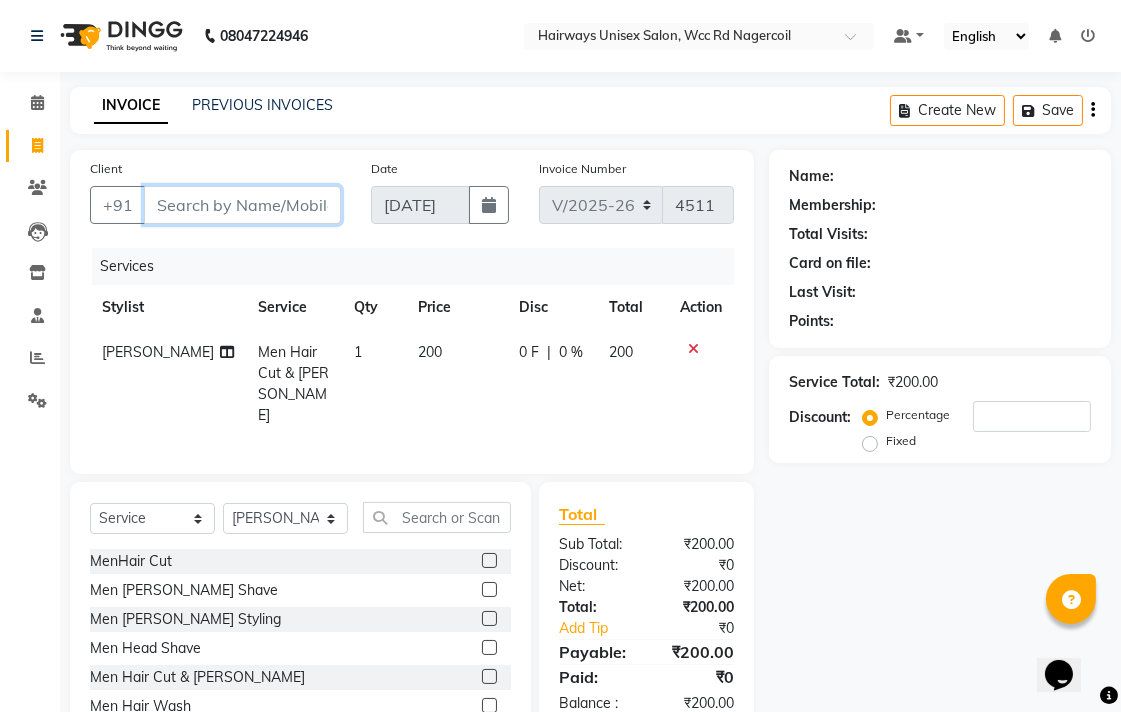 type on "s" 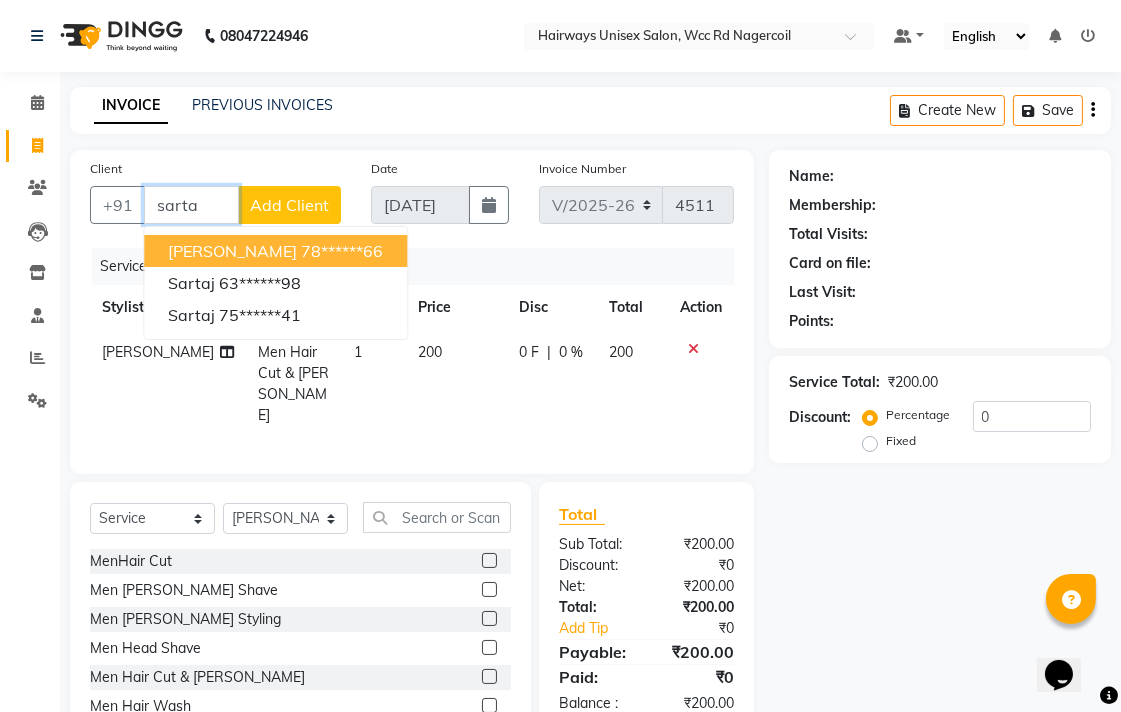 click on "78******66" at bounding box center [342, 251] 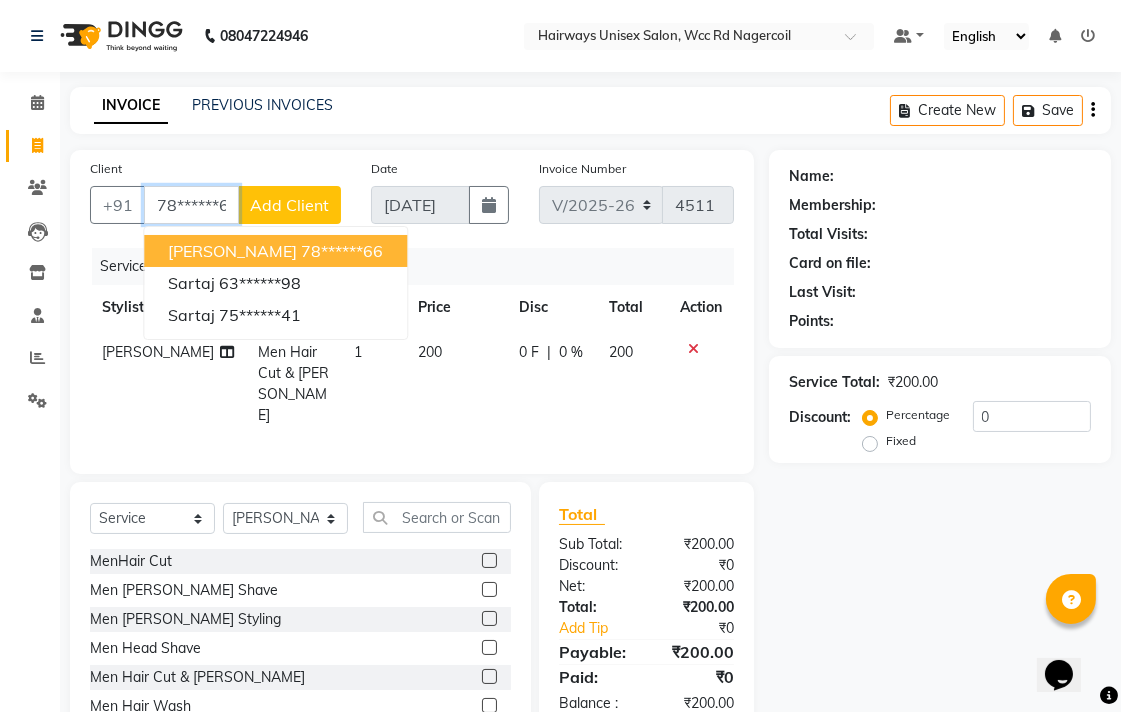 type on "78******66" 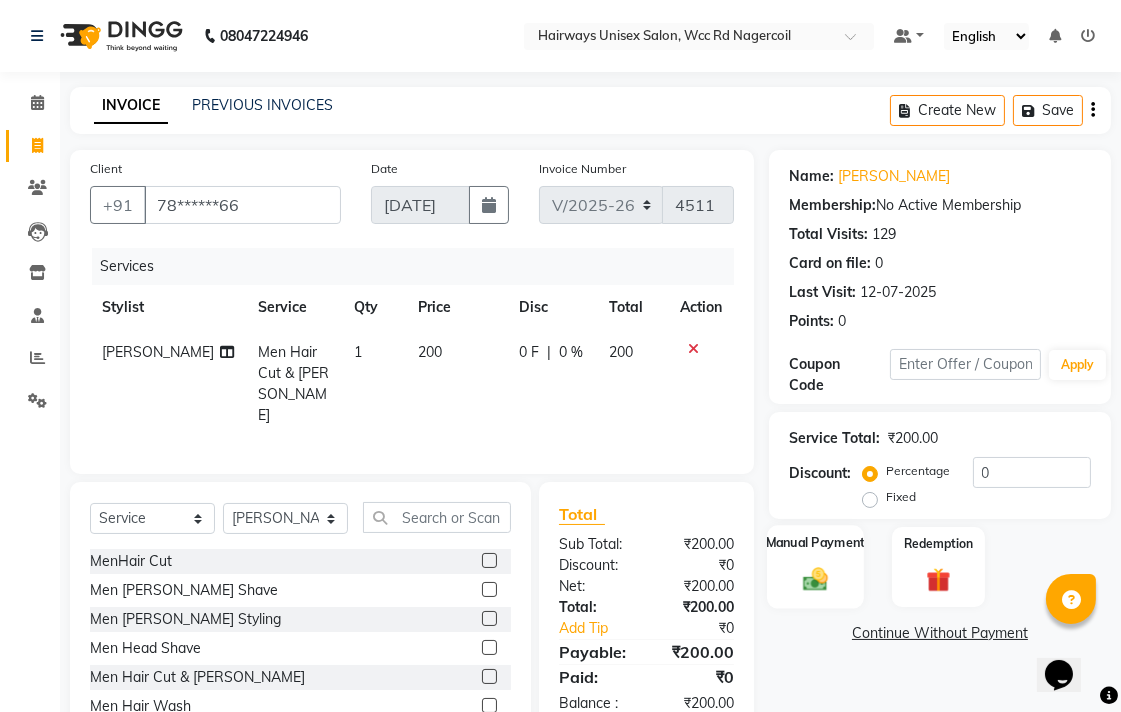 click on "Manual Payment" 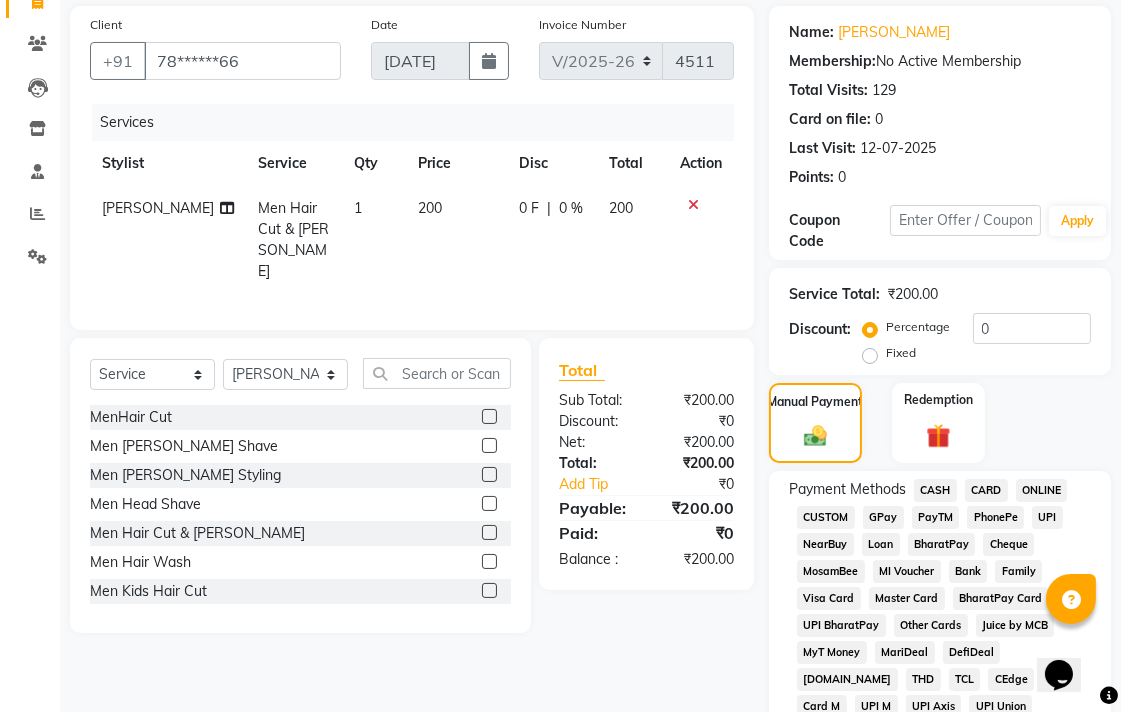 scroll, scrollTop: 444, scrollLeft: 0, axis: vertical 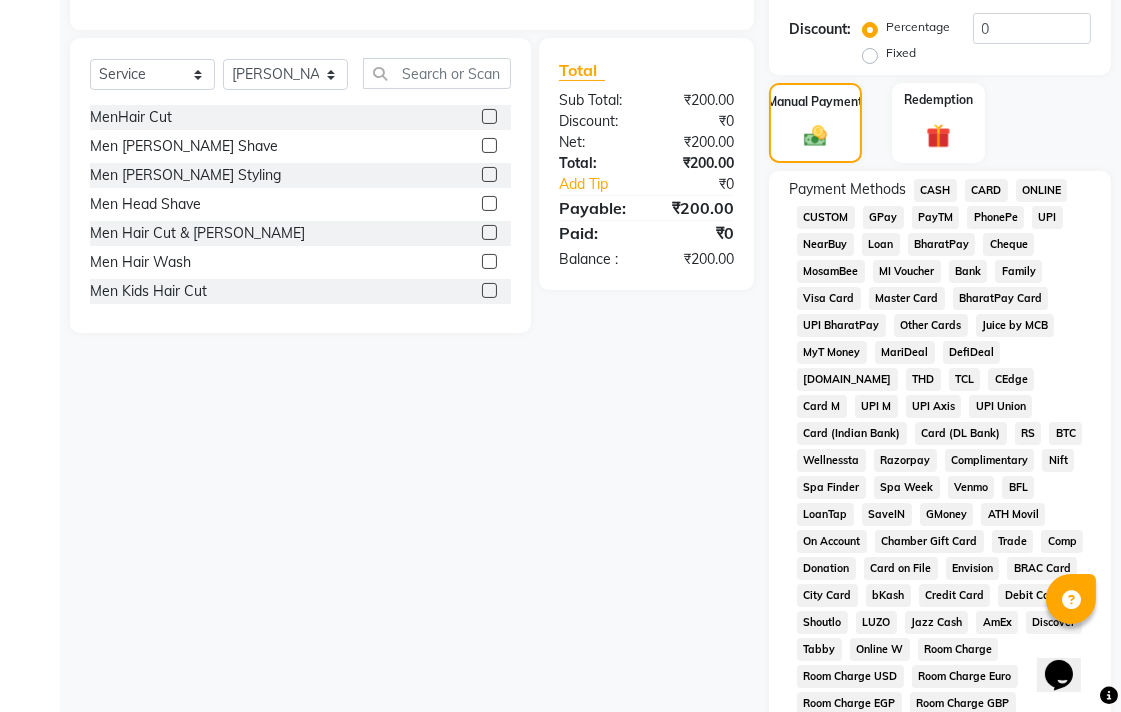 click on "CASH" 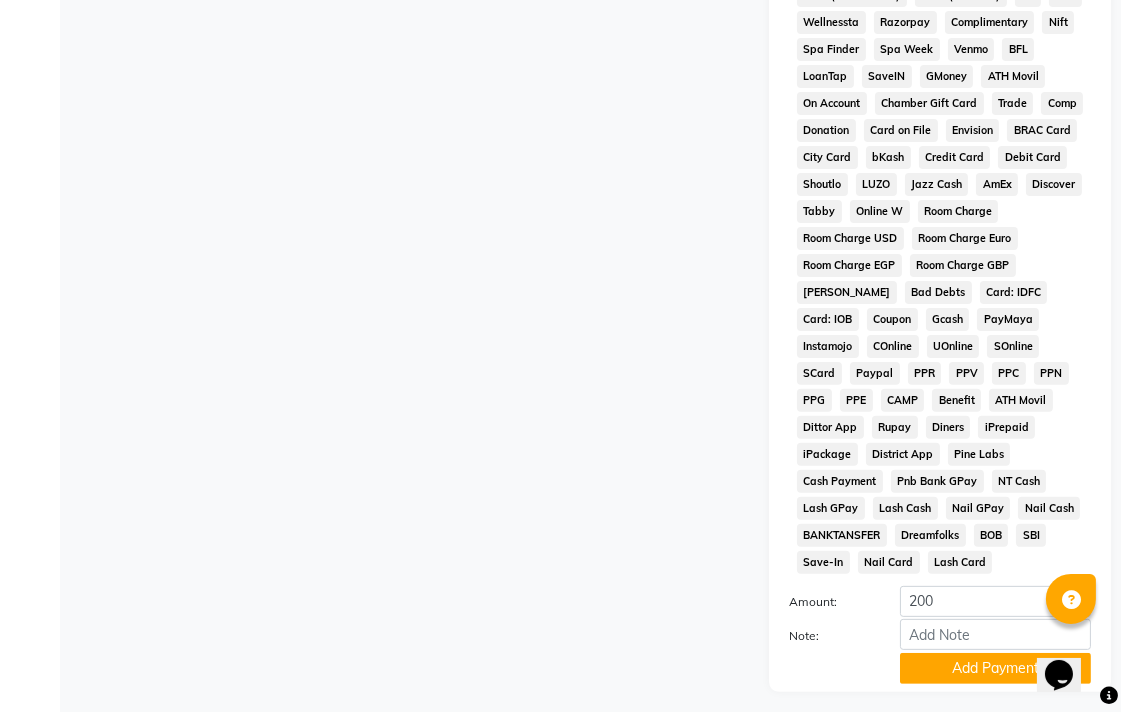 scroll, scrollTop: 913, scrollLeft: 0, axis: vertical 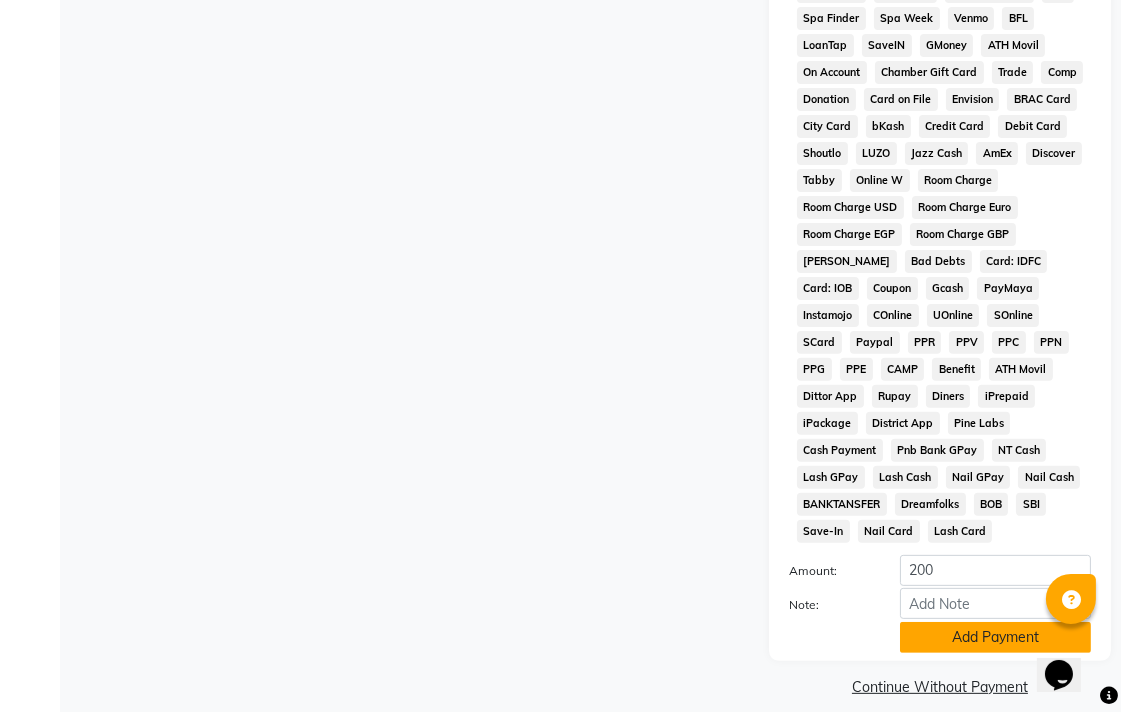 click on "Add Payment" 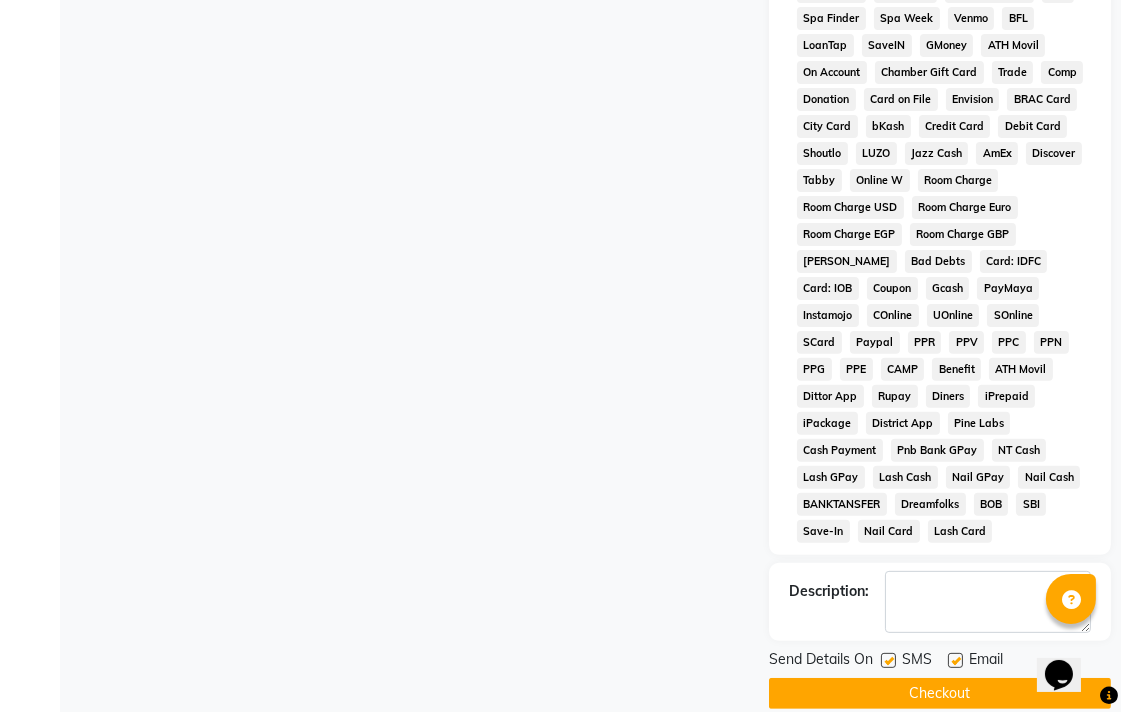 click on "Checkout" 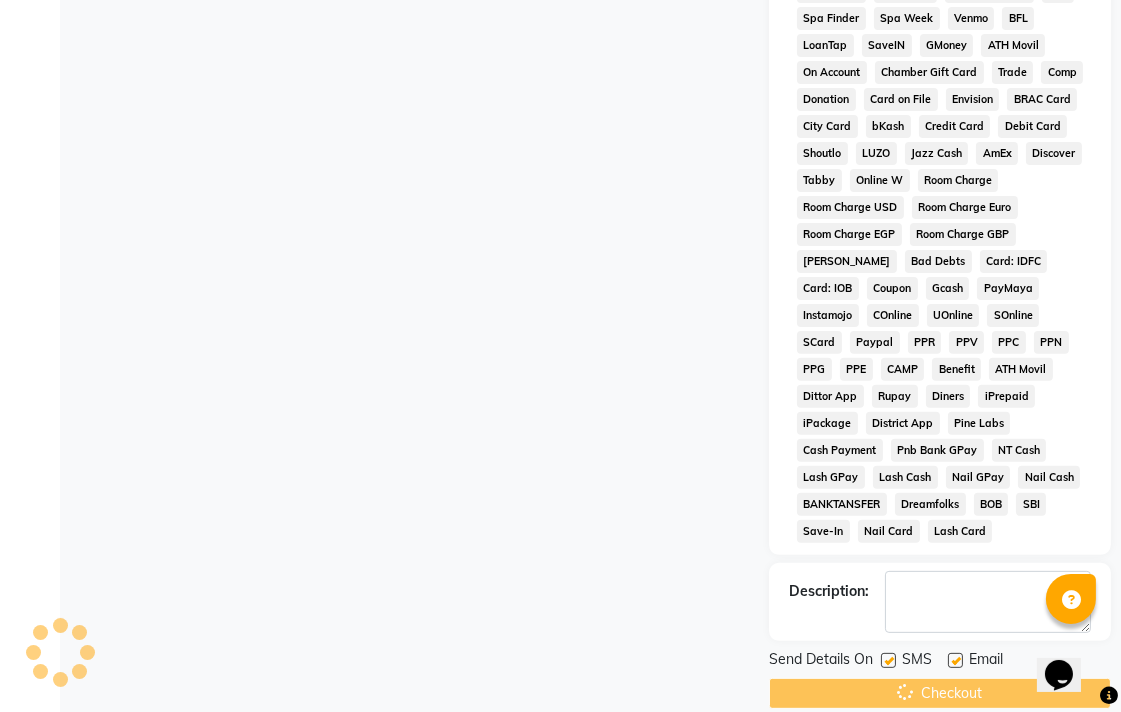 scroll, scrollTop: 0, scrollLeft: 0, axis: both 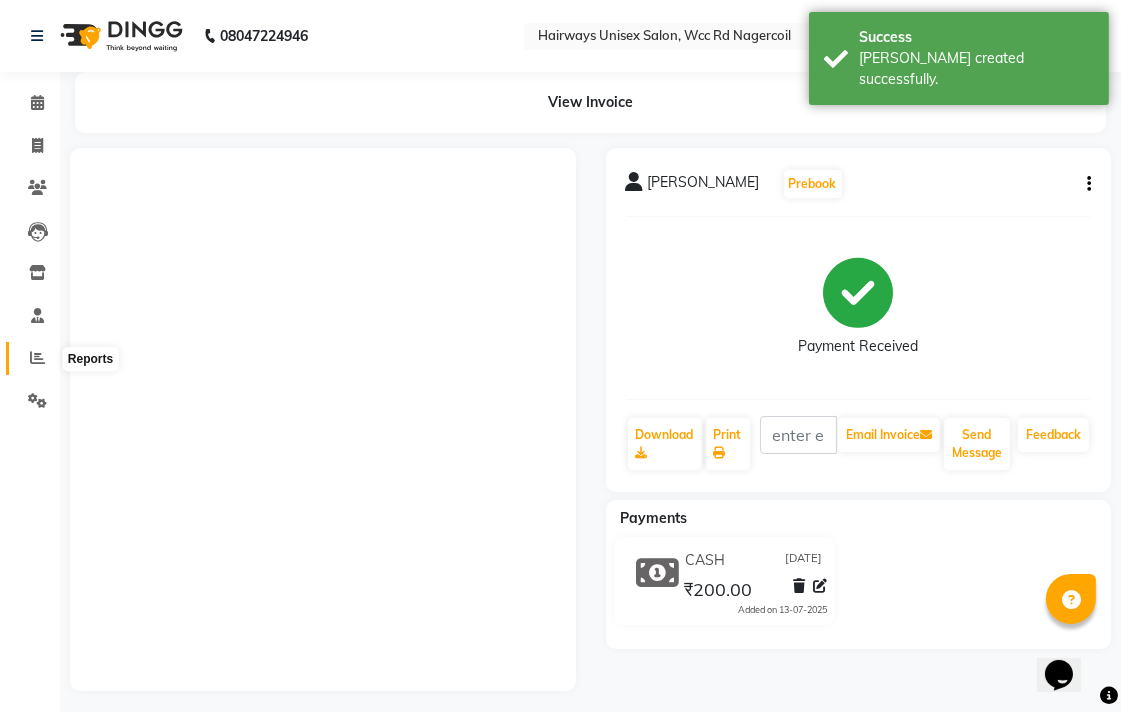 click 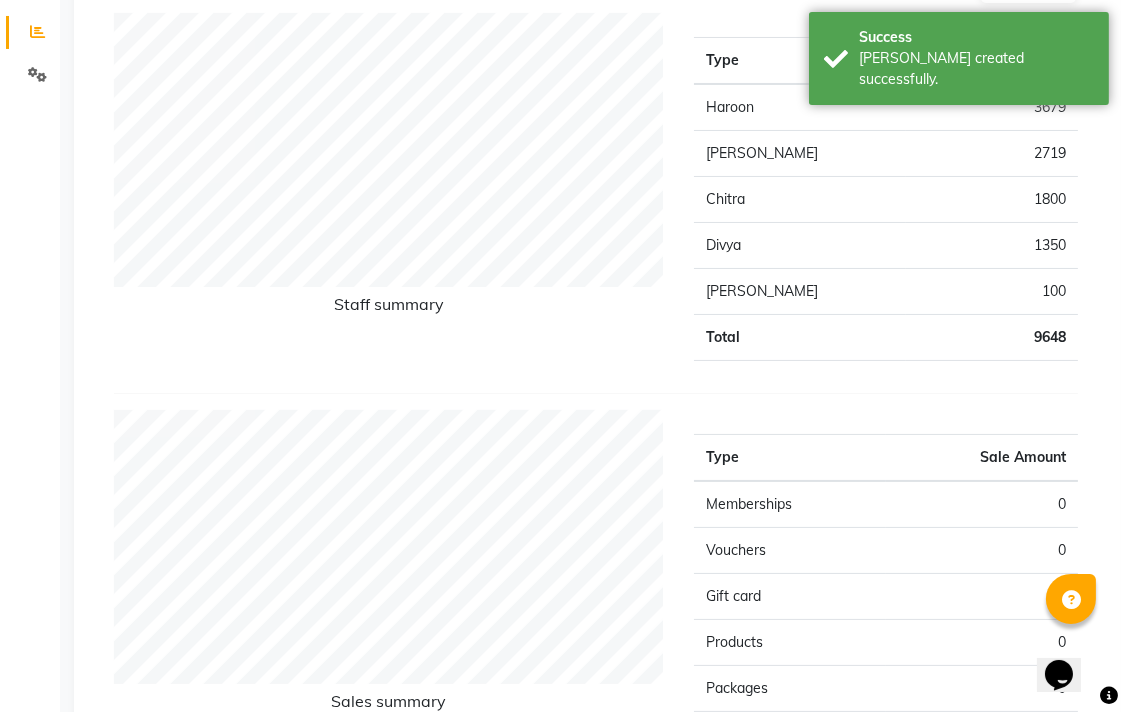 scroll, scrollTop: 0, scrollLeft: 0, axis: both 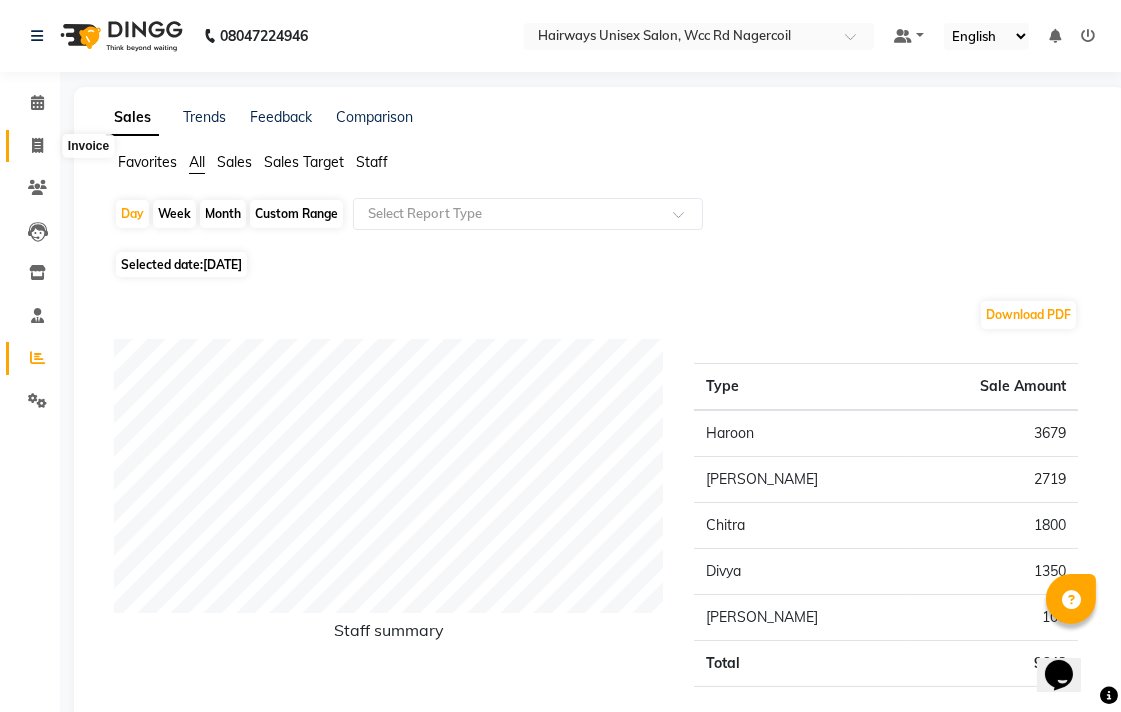 click 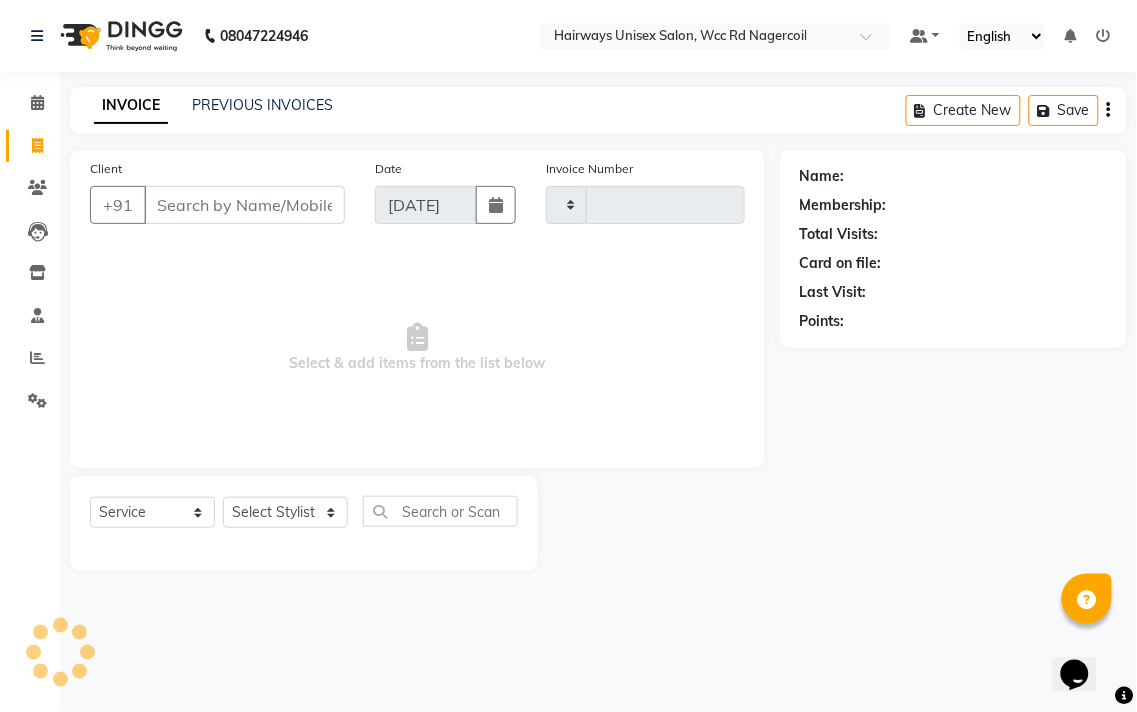 type on "4512" 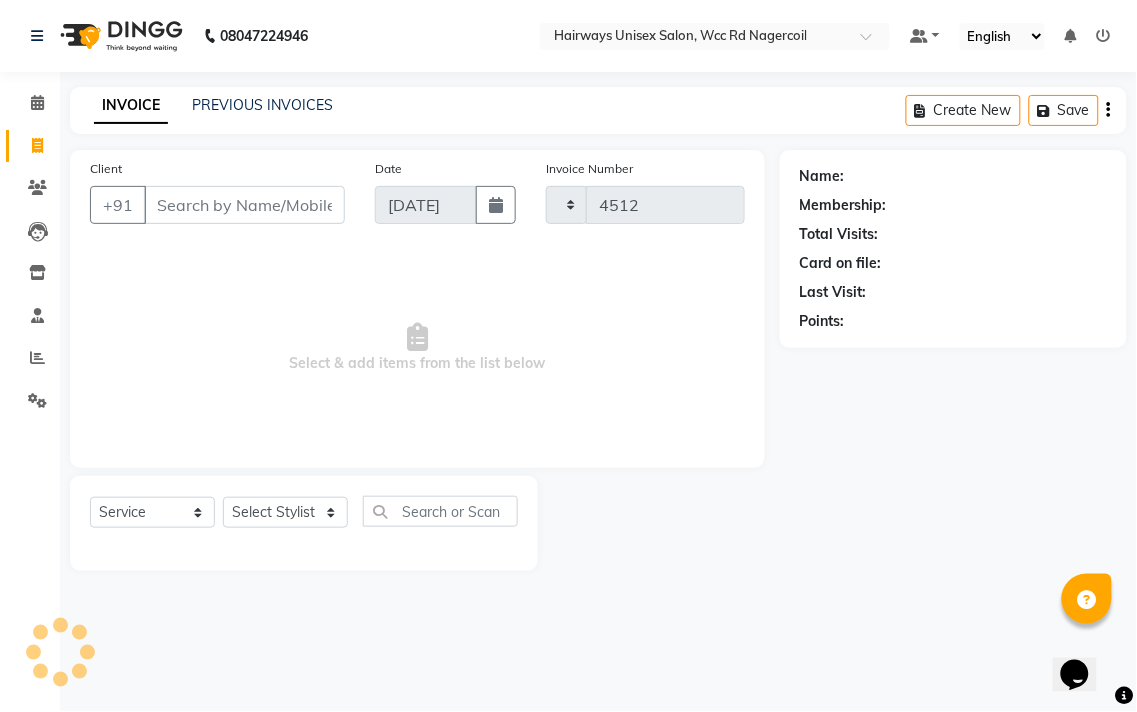 select on "6523" 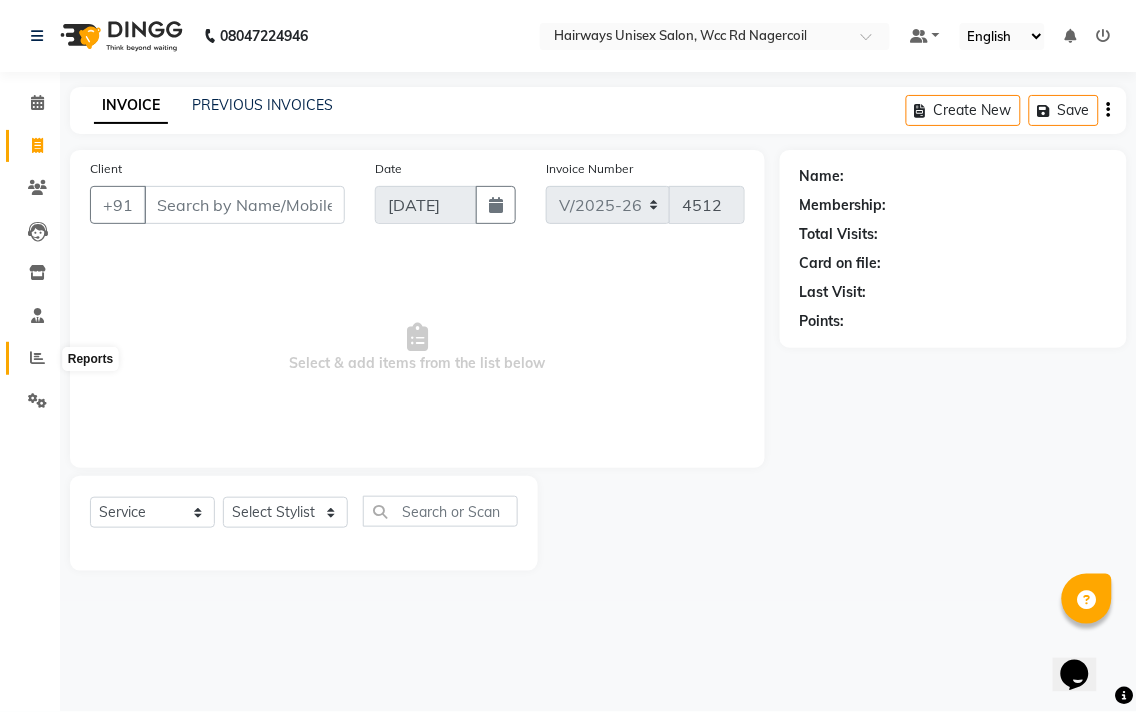 click 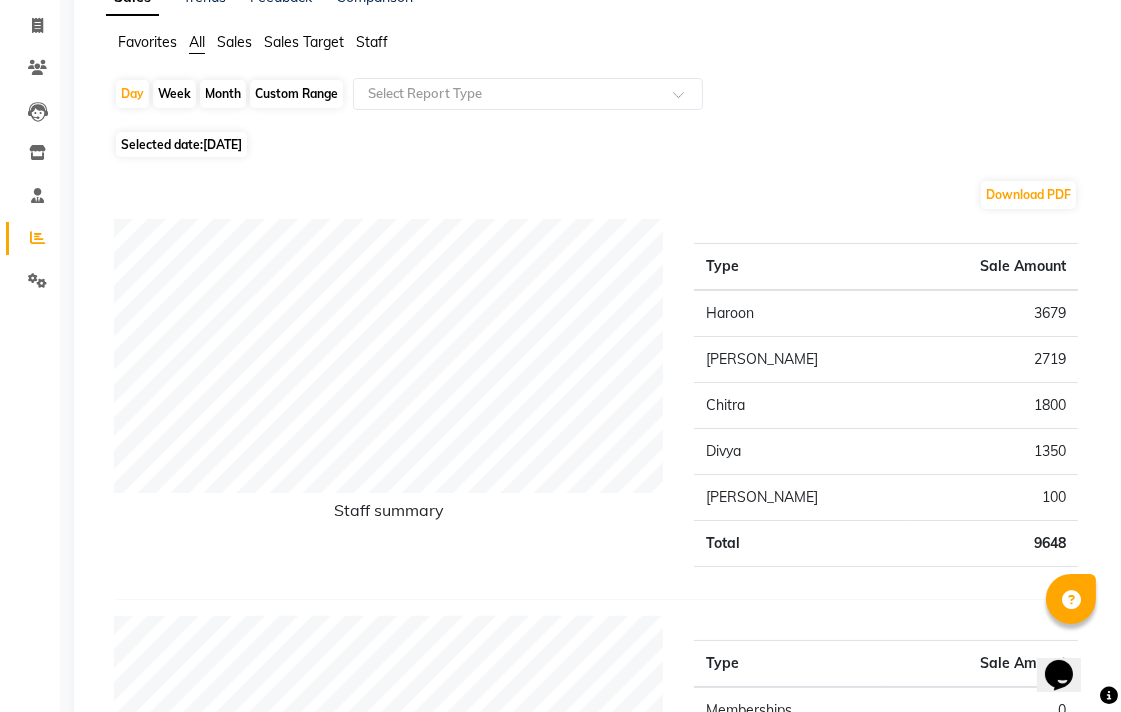 scroll, scrollTop: 0, scrollLeft: 0, axis: both 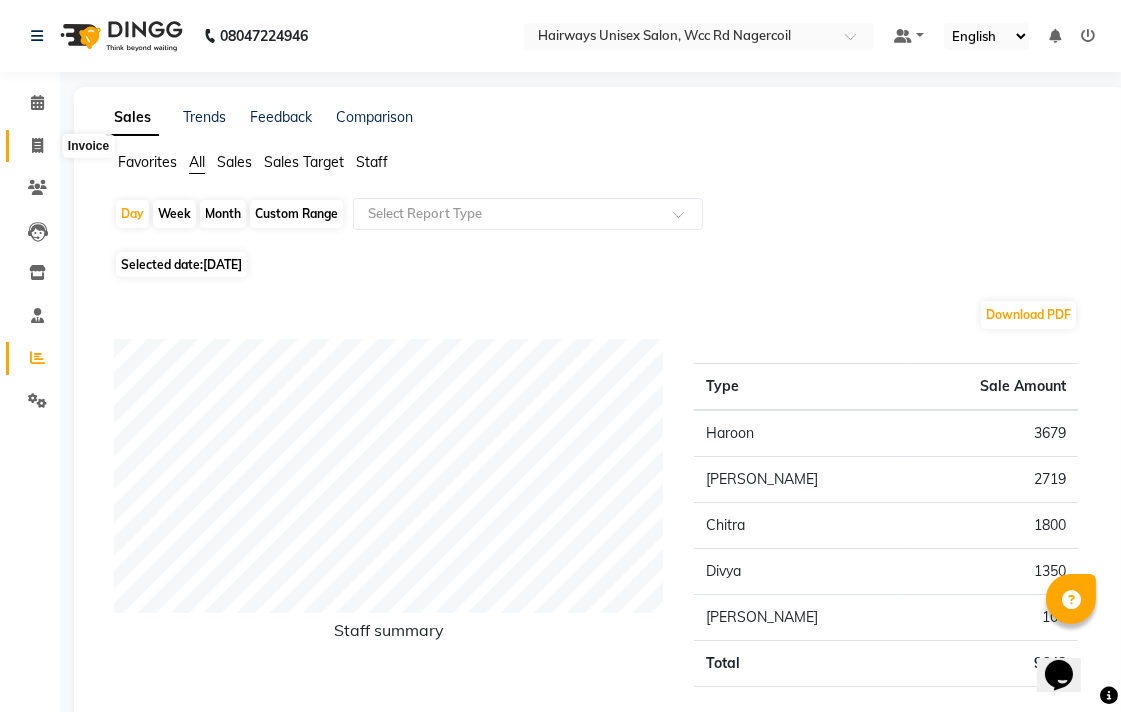 click 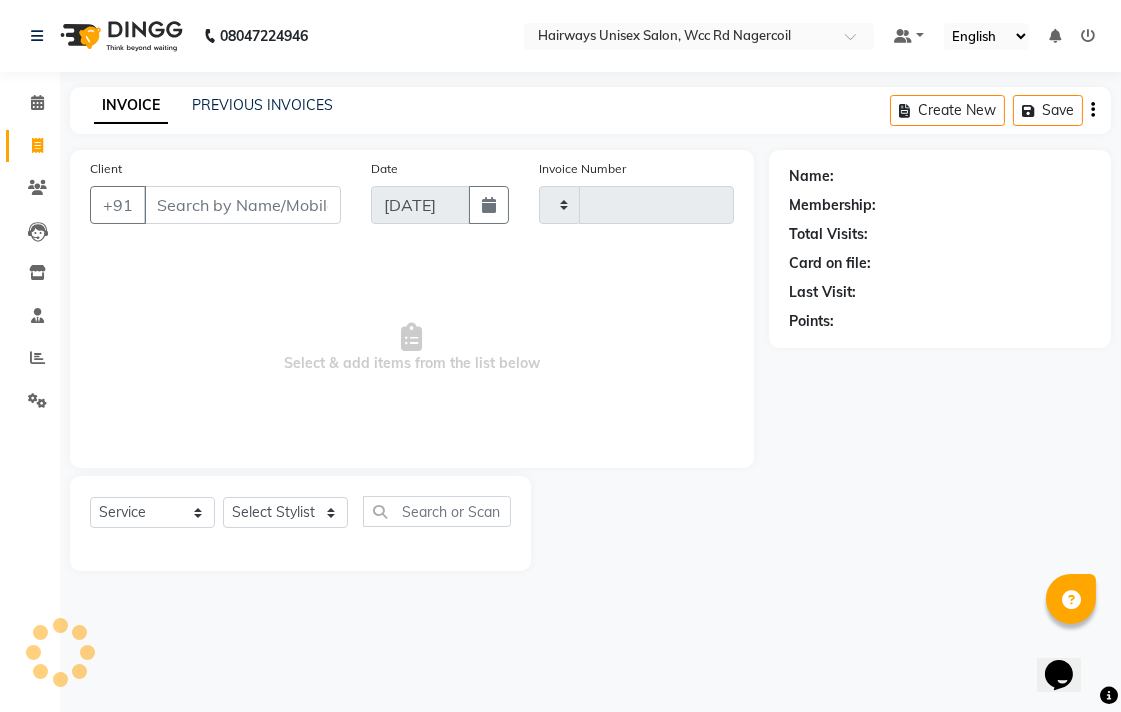 type on "4512" 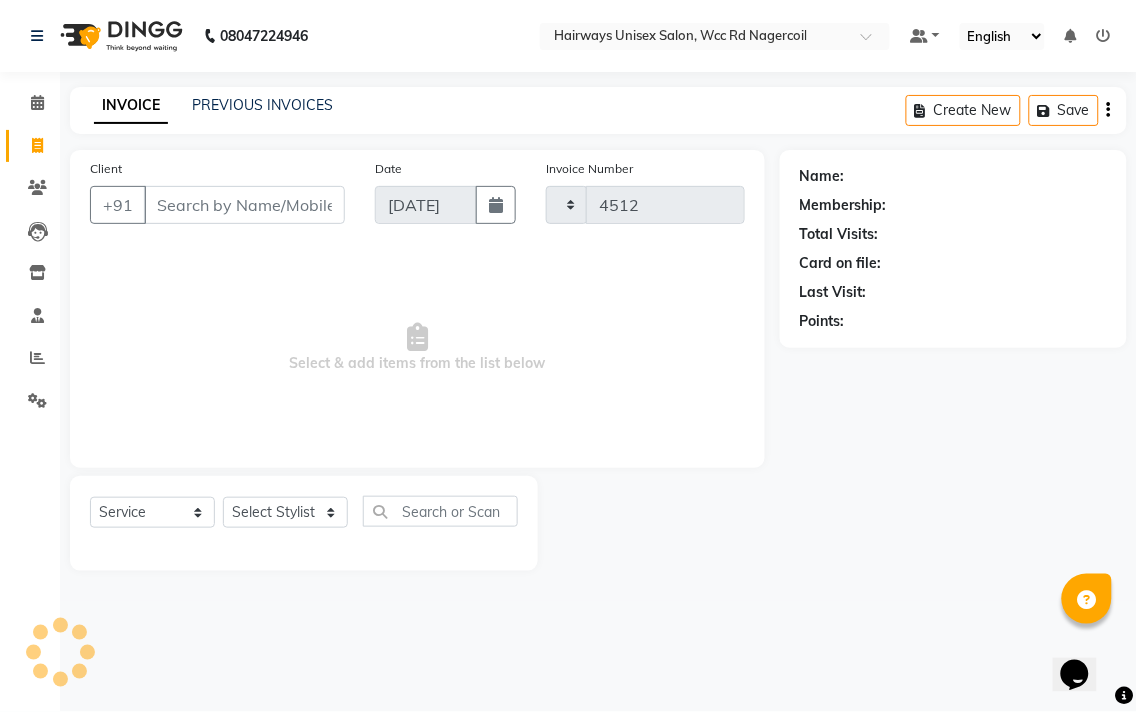 select on "6523" 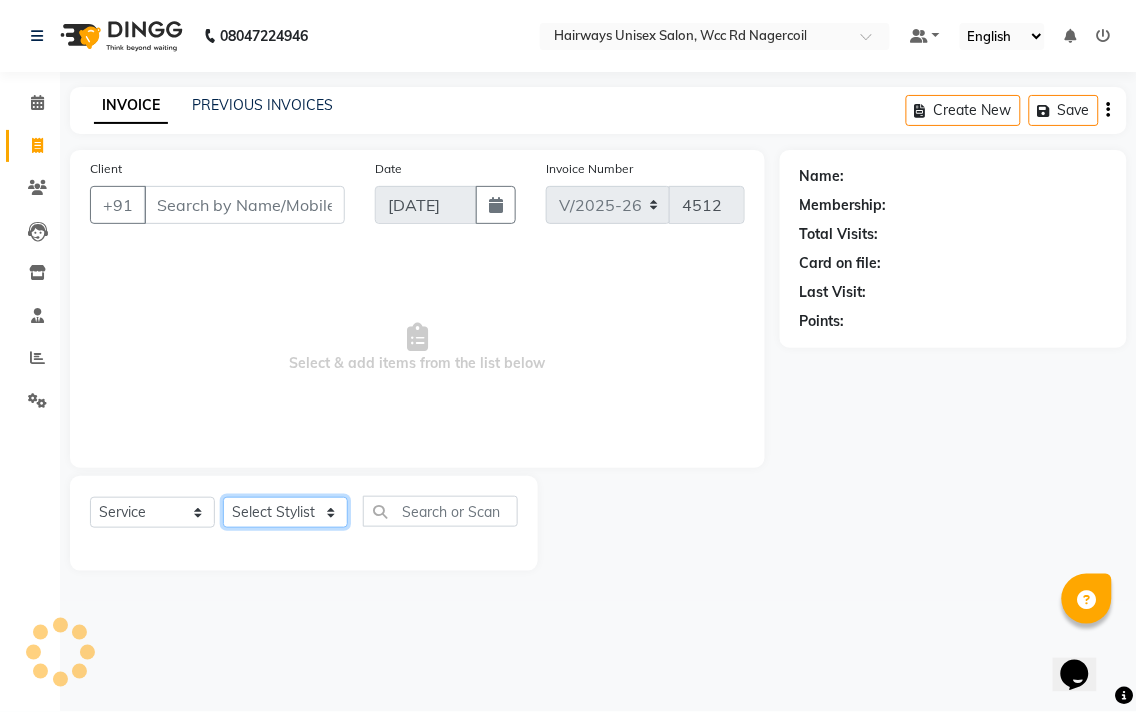 click on "Select Stylist" 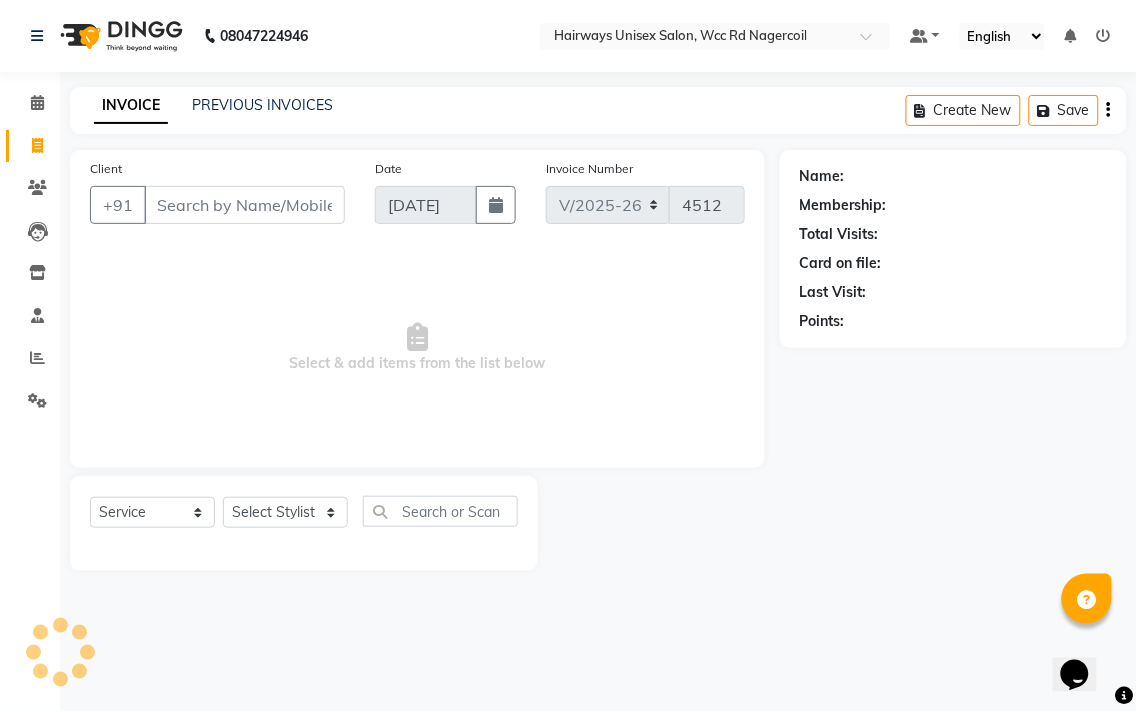 drag, startPoint x: 614, startPoint y: 540, endPoint x: 576, endPoint y: 527, distance: 40.16217 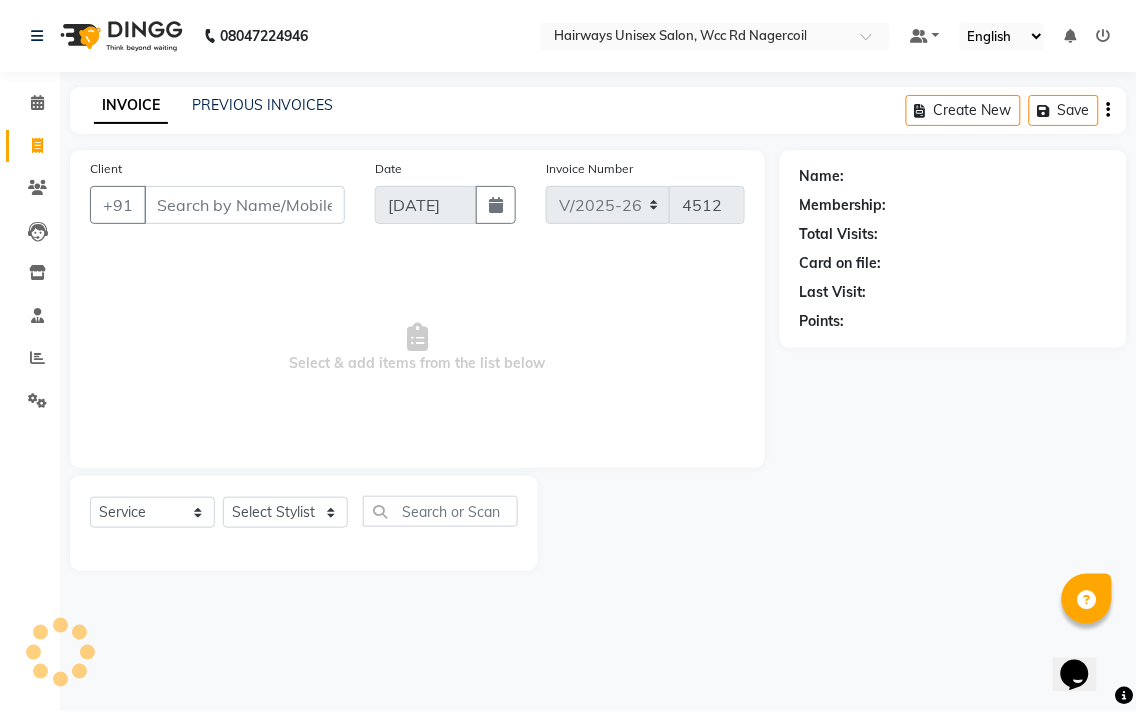 click 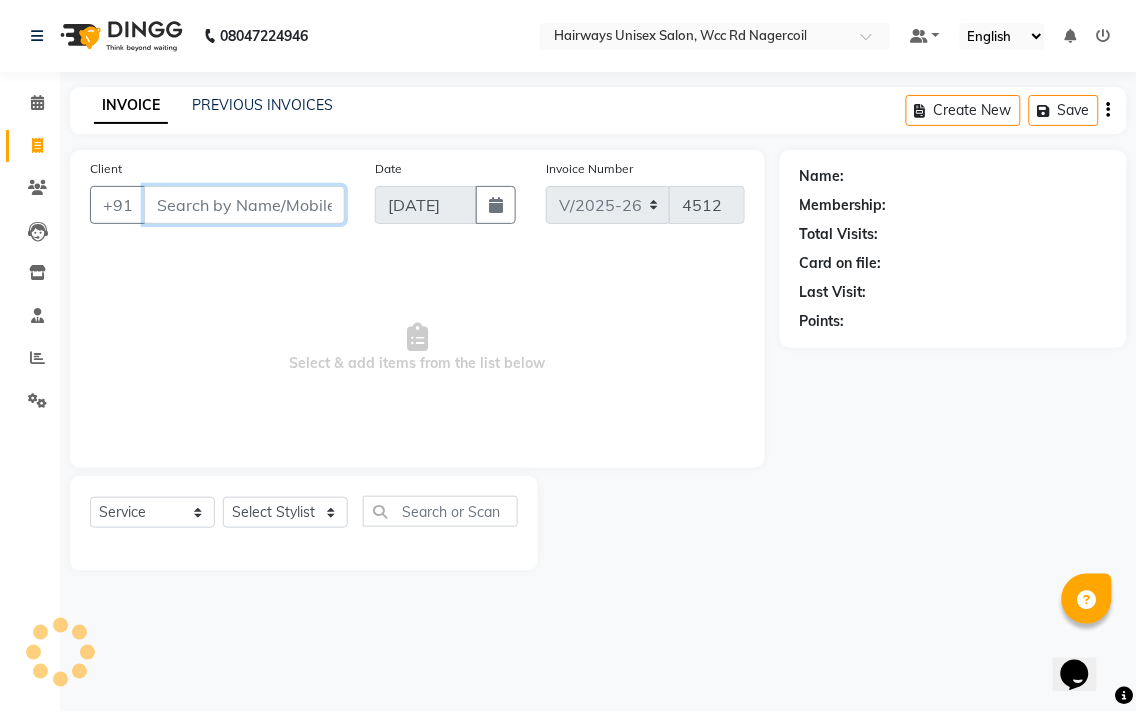 click on "Client" at bounding box center [244, 205] 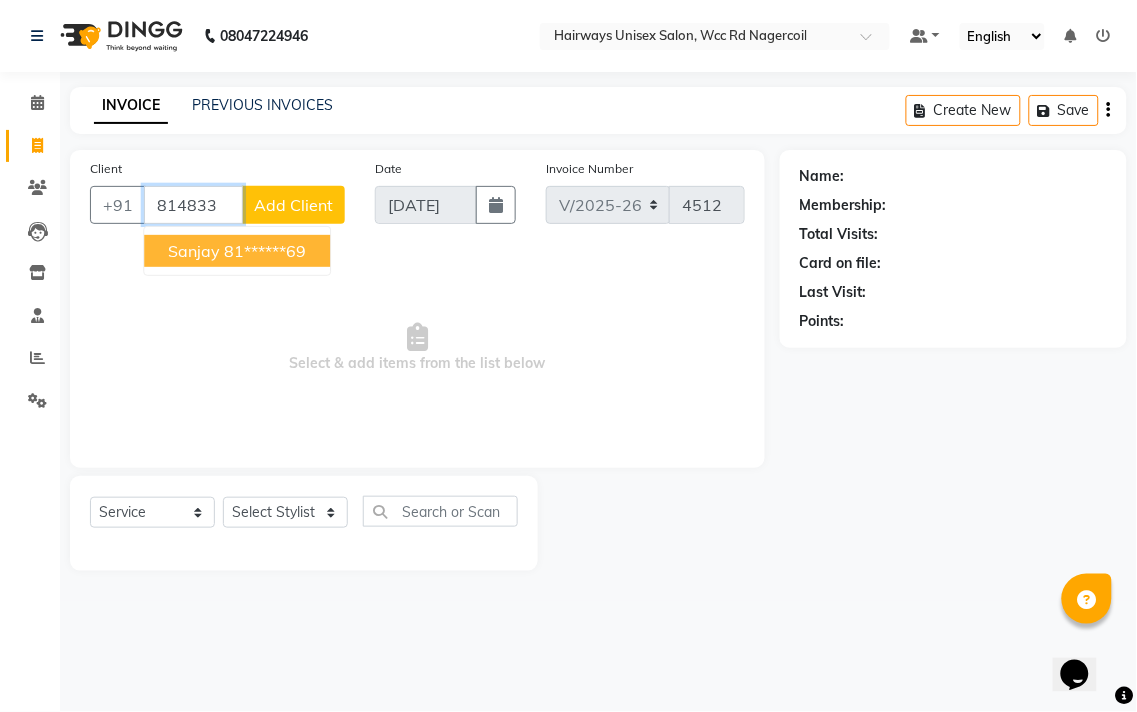 click on "81******69" at bounding box center (265, 251) 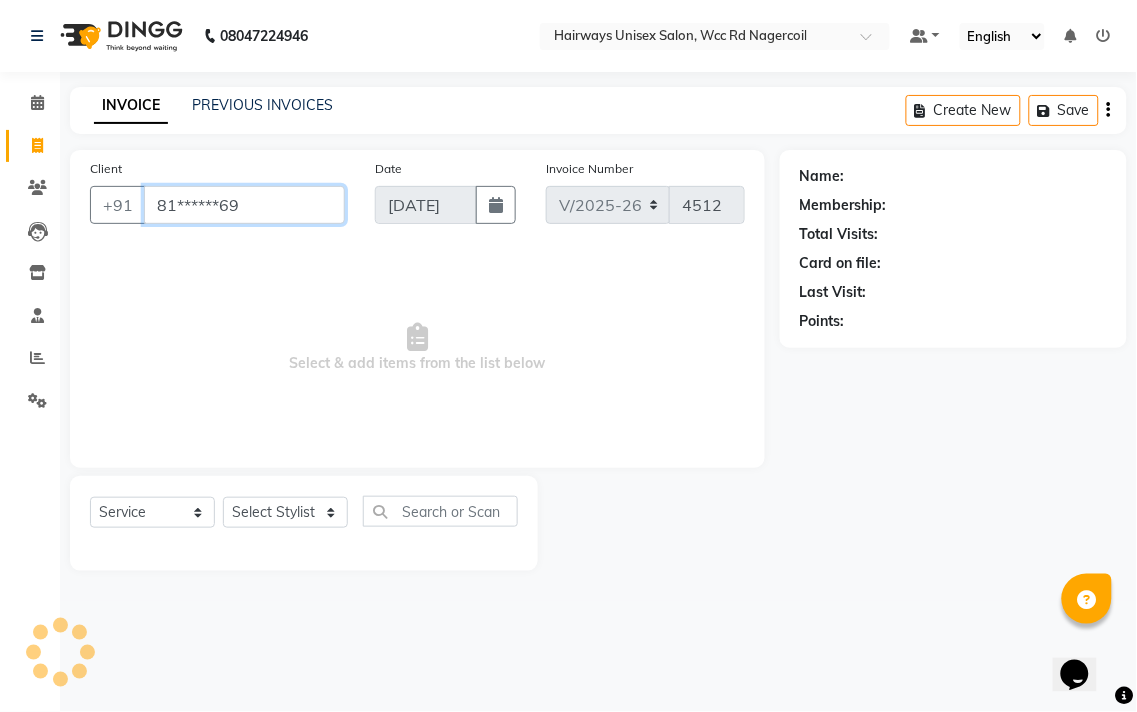 type on "81******69" 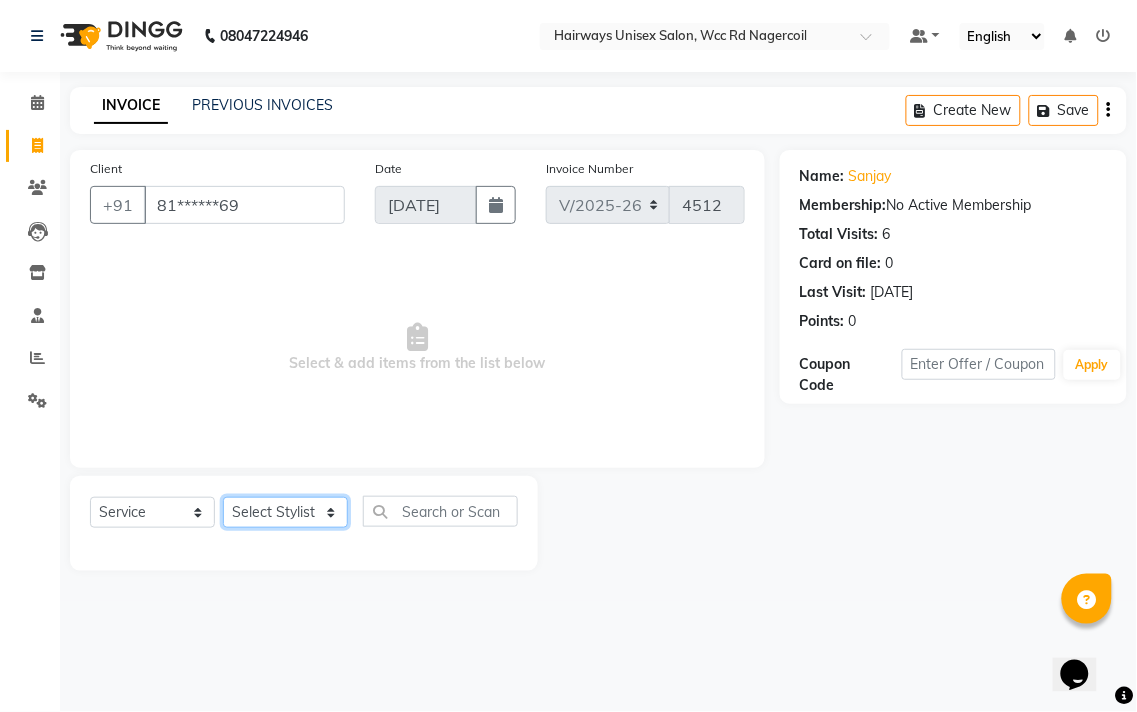 click on "Select Stylist Admin Chitra divya [PERSON_NAME] [PERSON_NAME] Reception [PERSON_NAME] [PERSON_NAME] Talib" 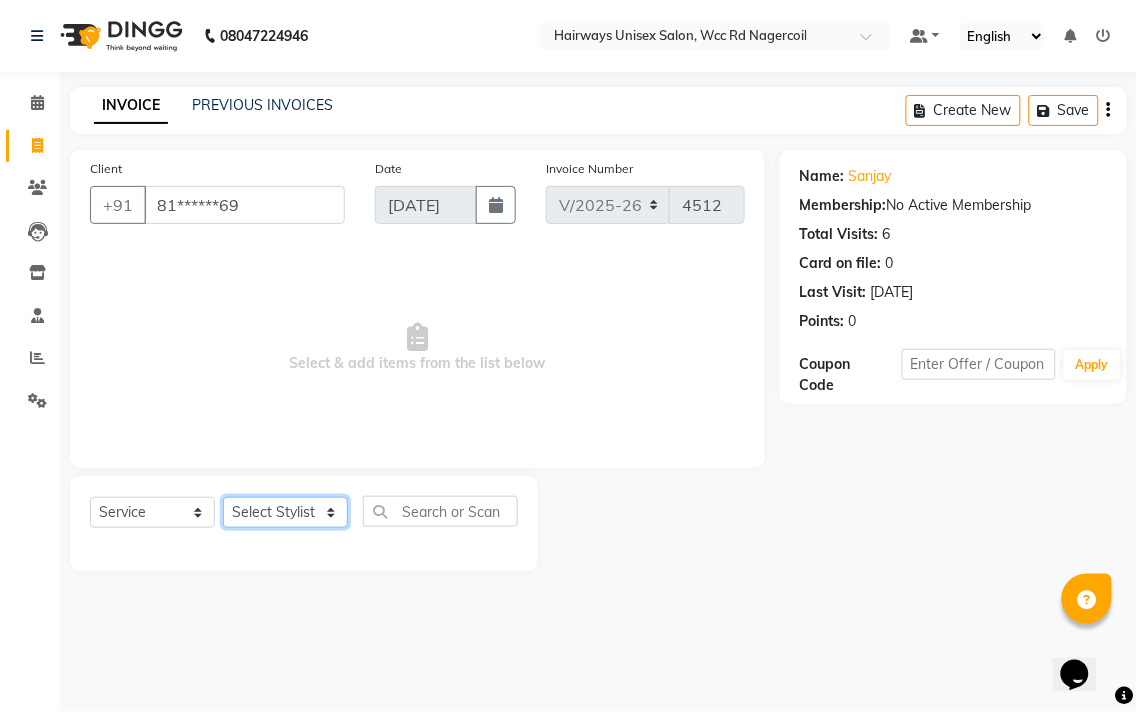 select on "49914" 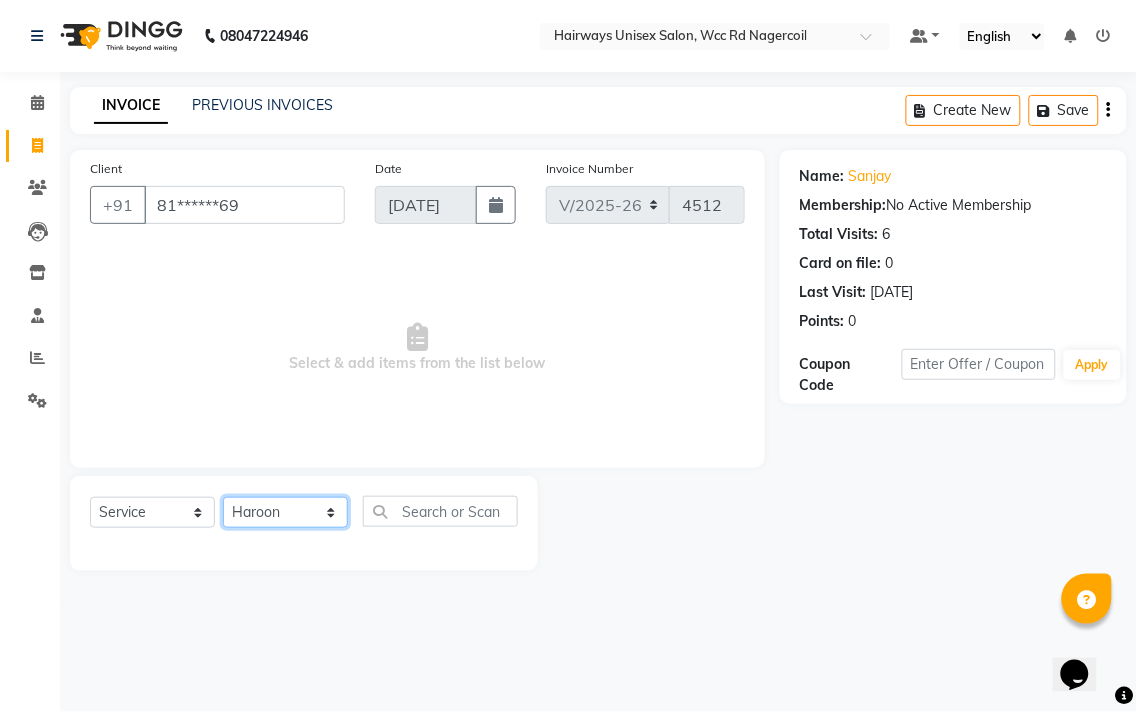 click on "Select Stylist Admin Chitra divya [PERSON_NAME] [PERSON_NAME] Reception [PERSON_NAME] [PERSON_NAME] Talib" 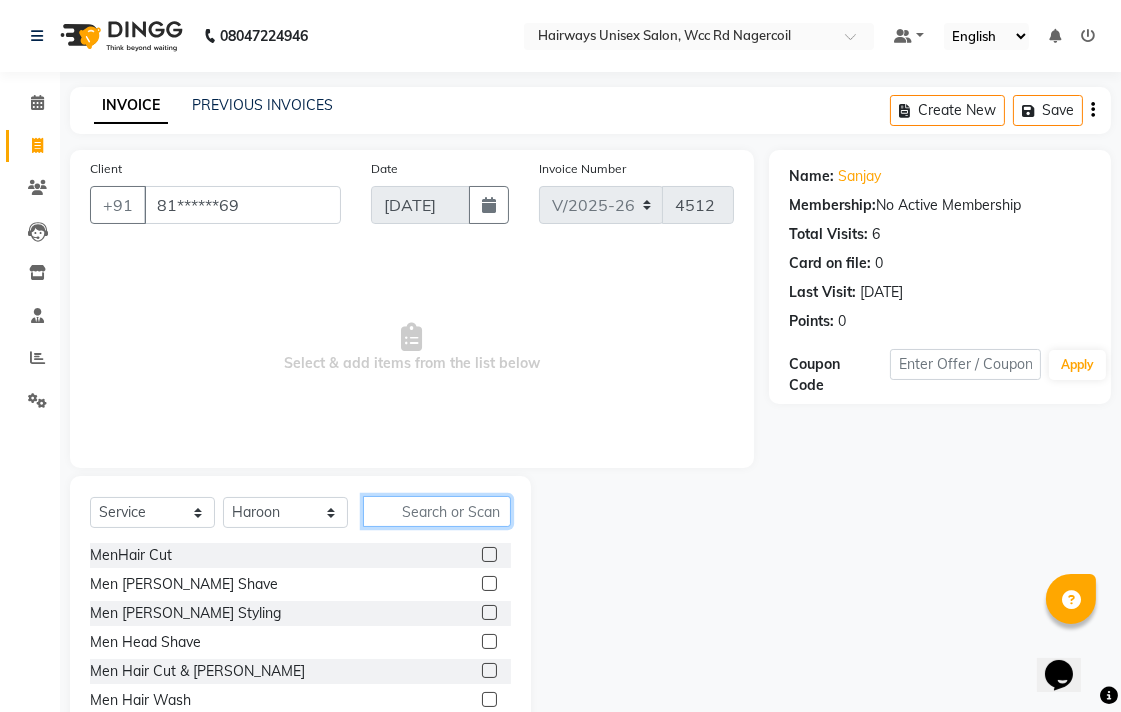click 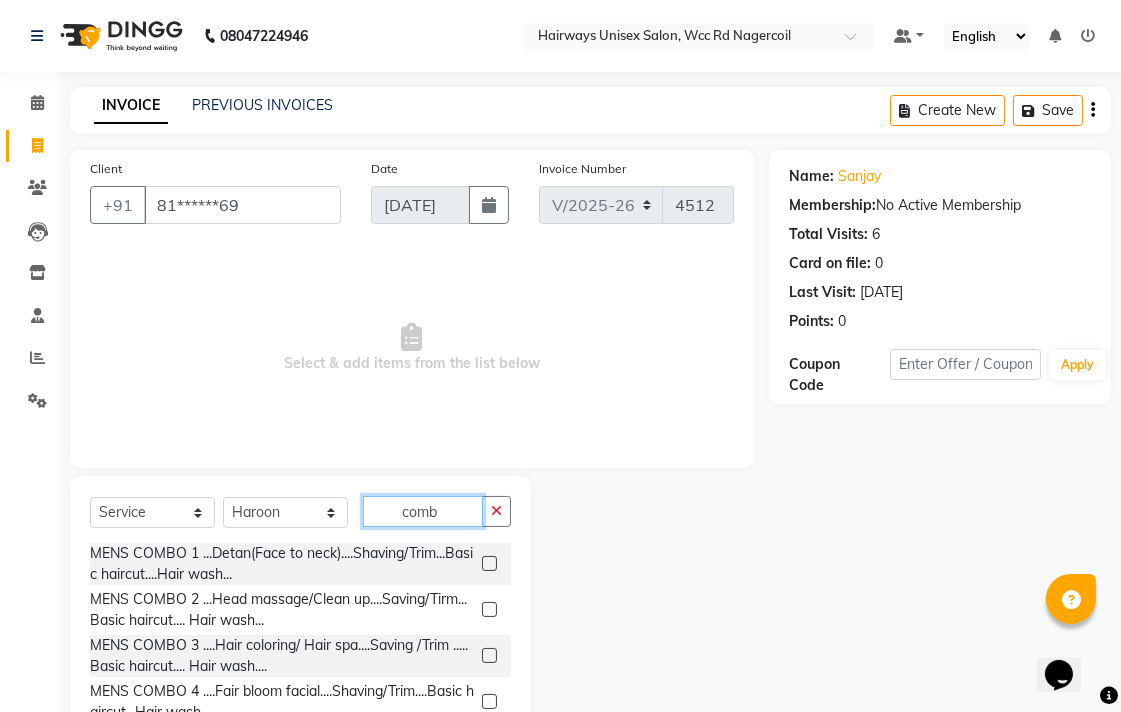 type on "comb" 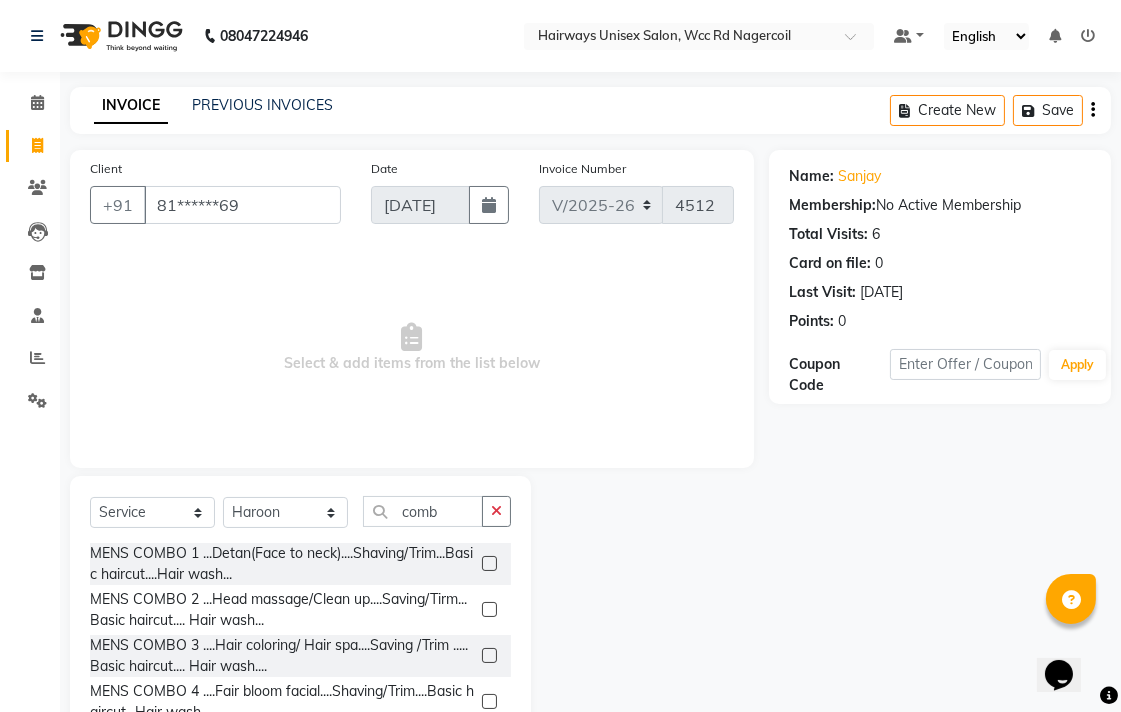 click 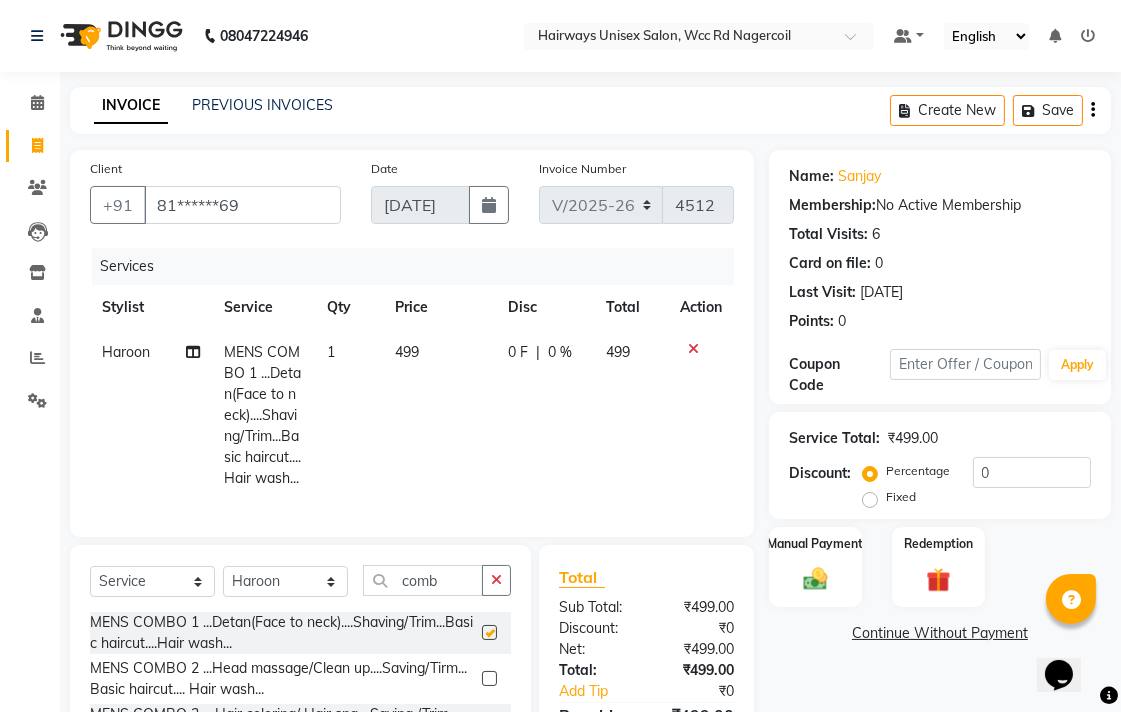 checkbox on "false" 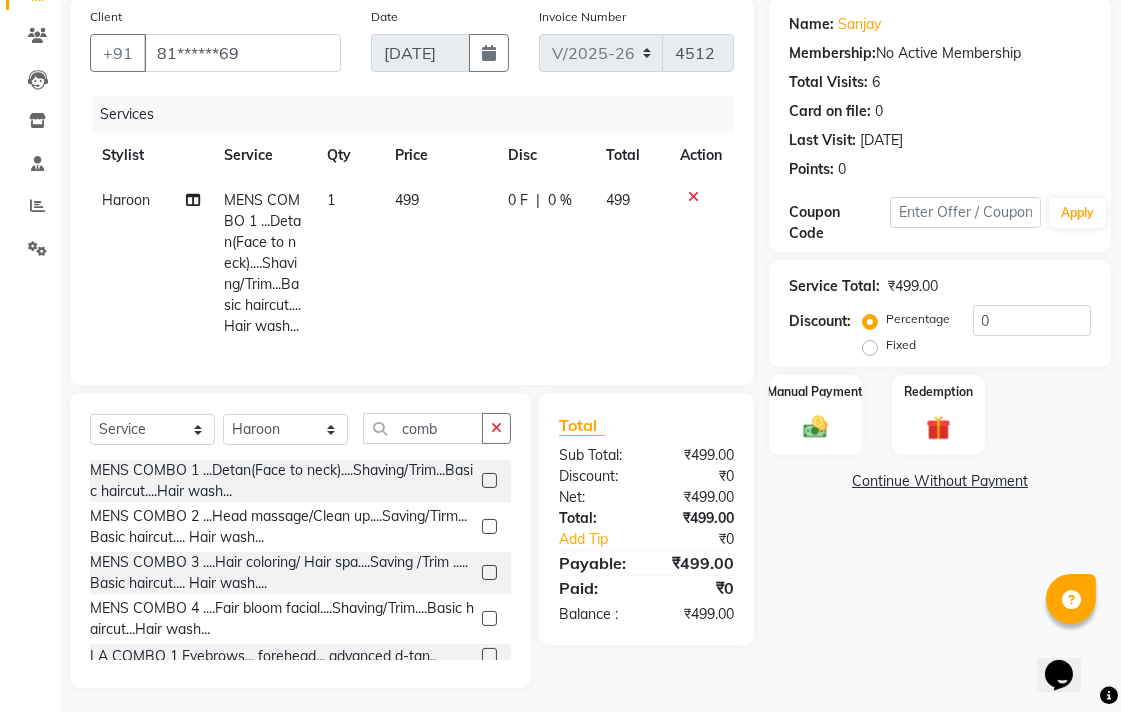 scroll, scrollTop: 195, scrollLeft: 0, axis: vertical 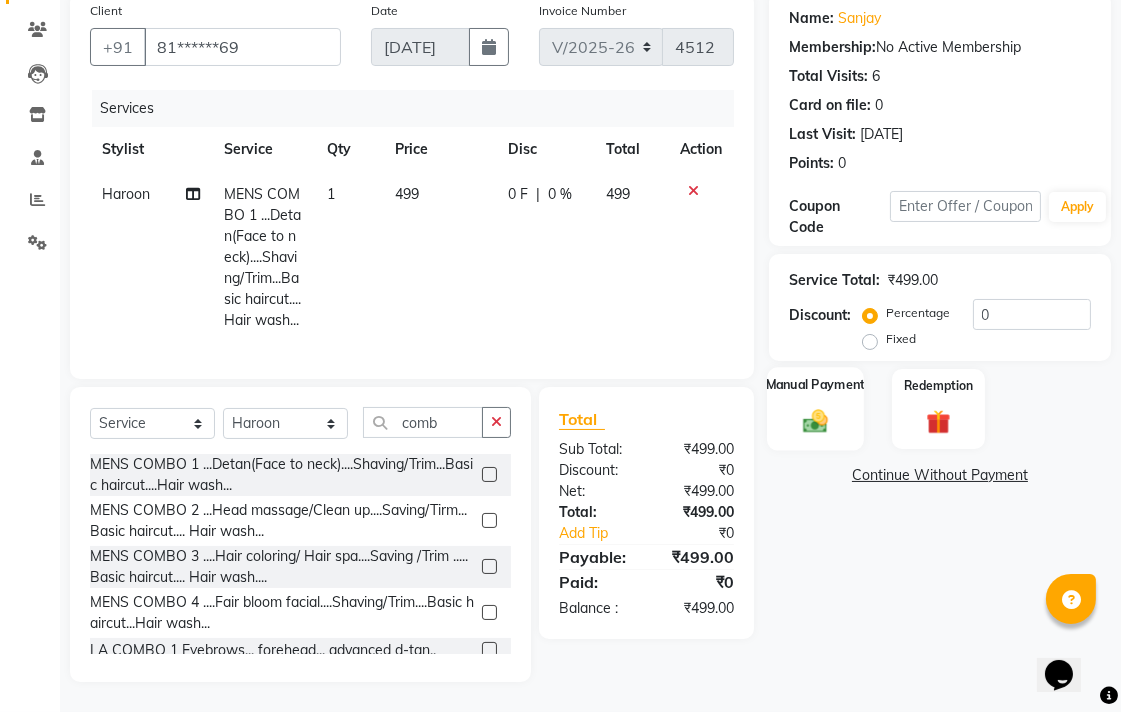 click 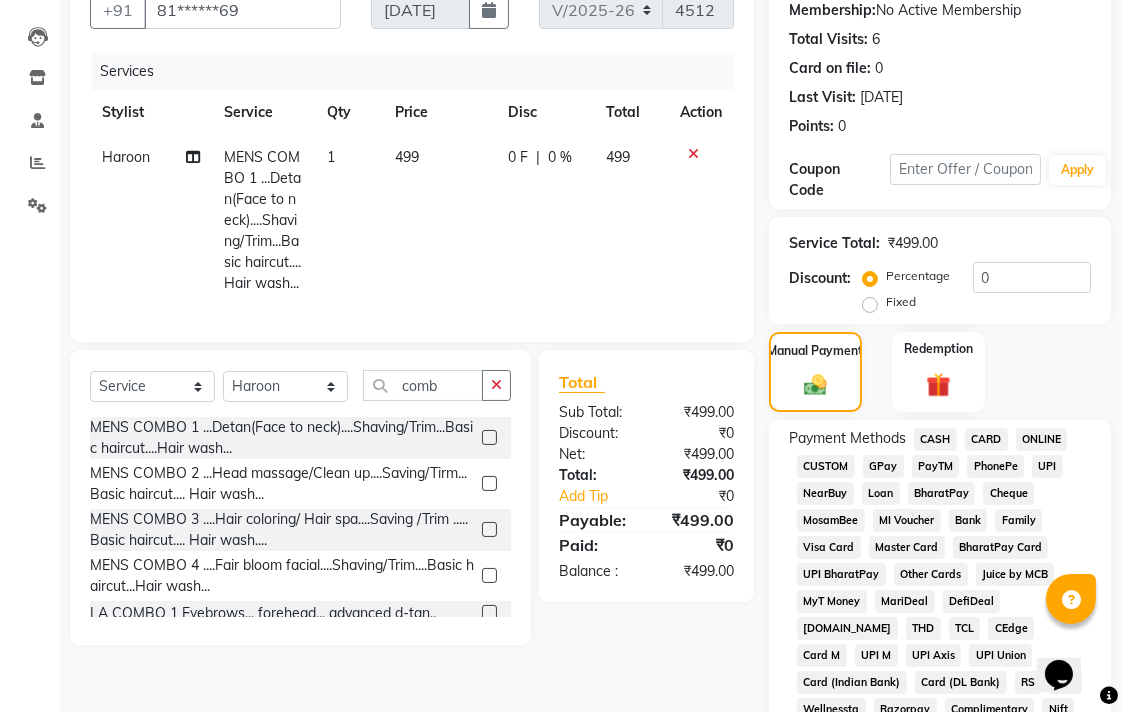 click on "CARD" 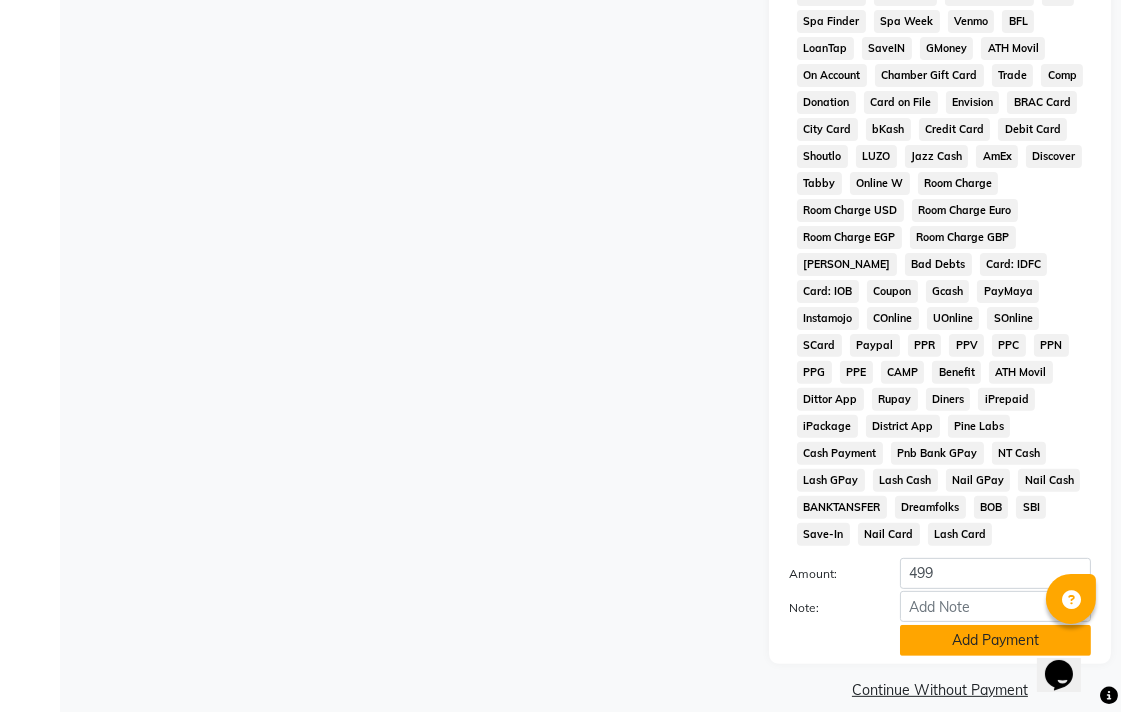 scroll, scrollTop: 913, scrollLeft: 0, axis: vertical 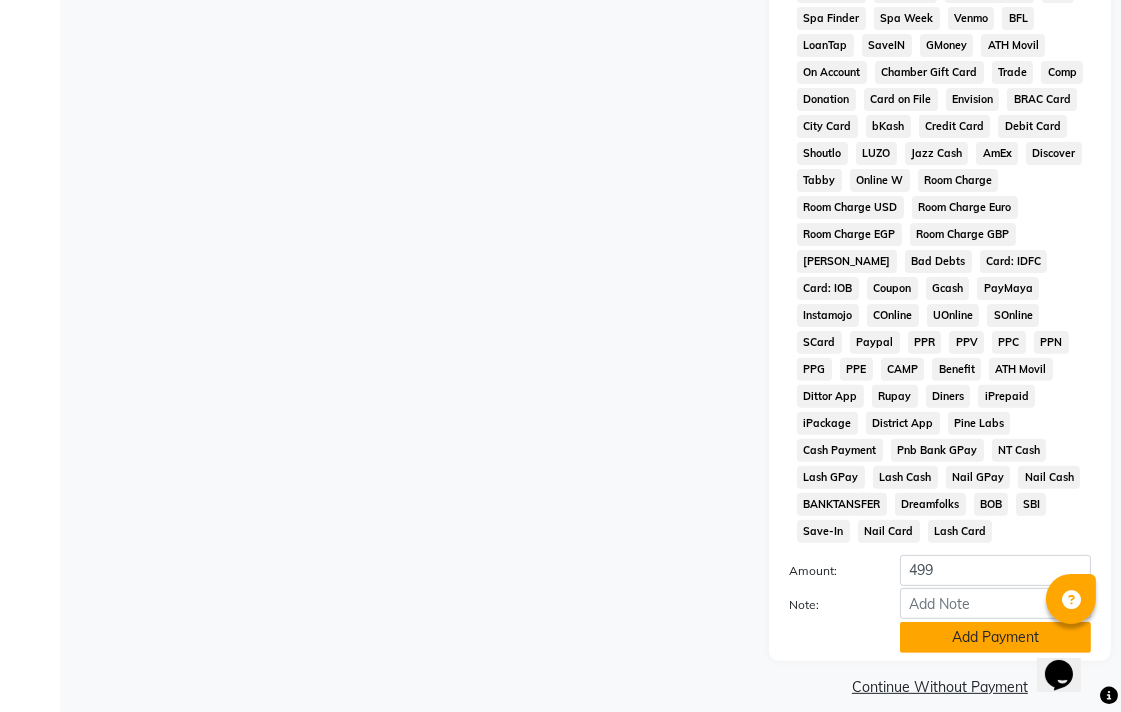 click on "Add Payment" 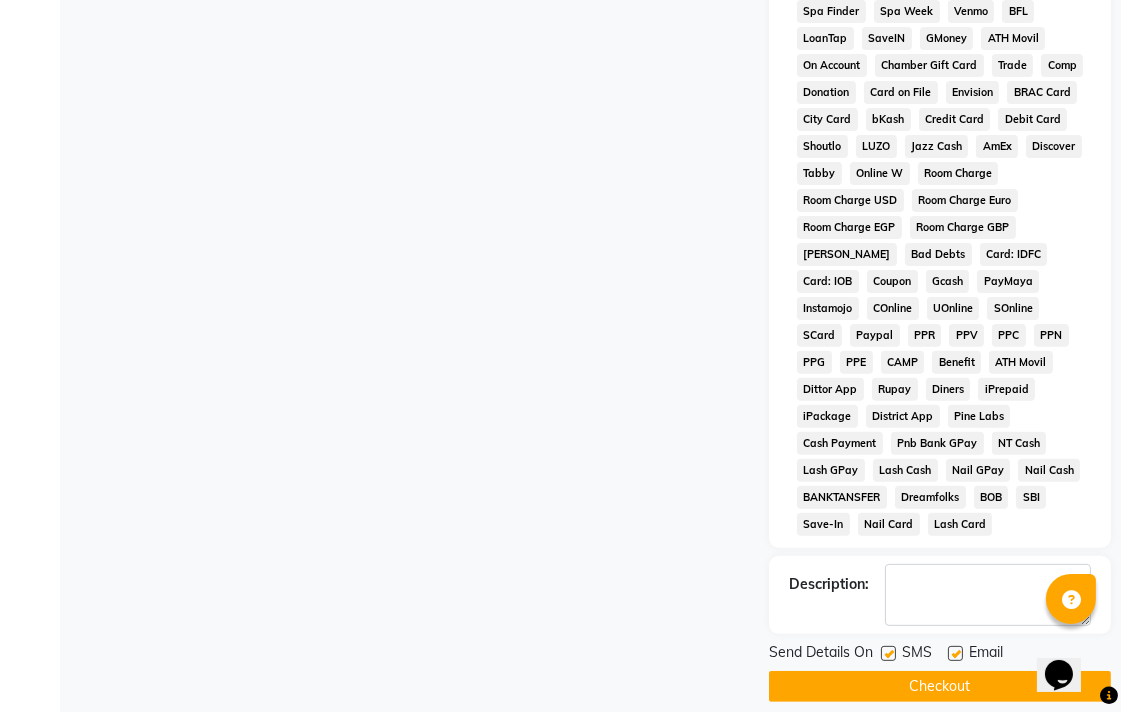 scroll, scrollTop: 921, scrollLeft: 0, axis: vertical 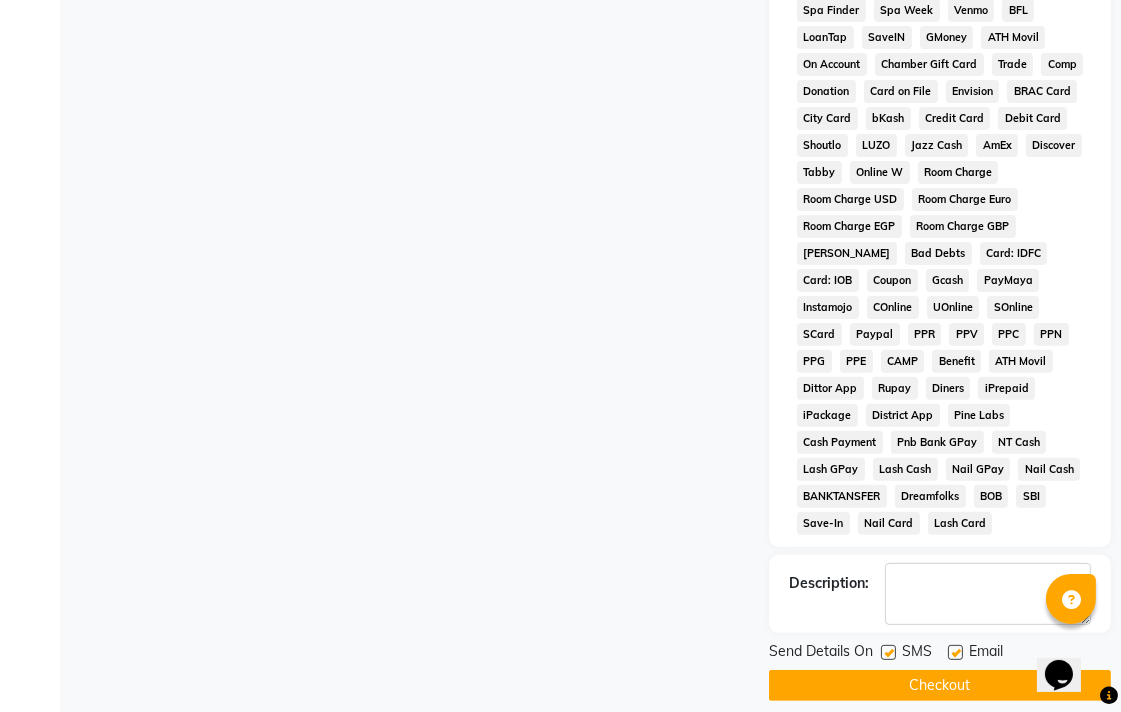 click on "Checkout" 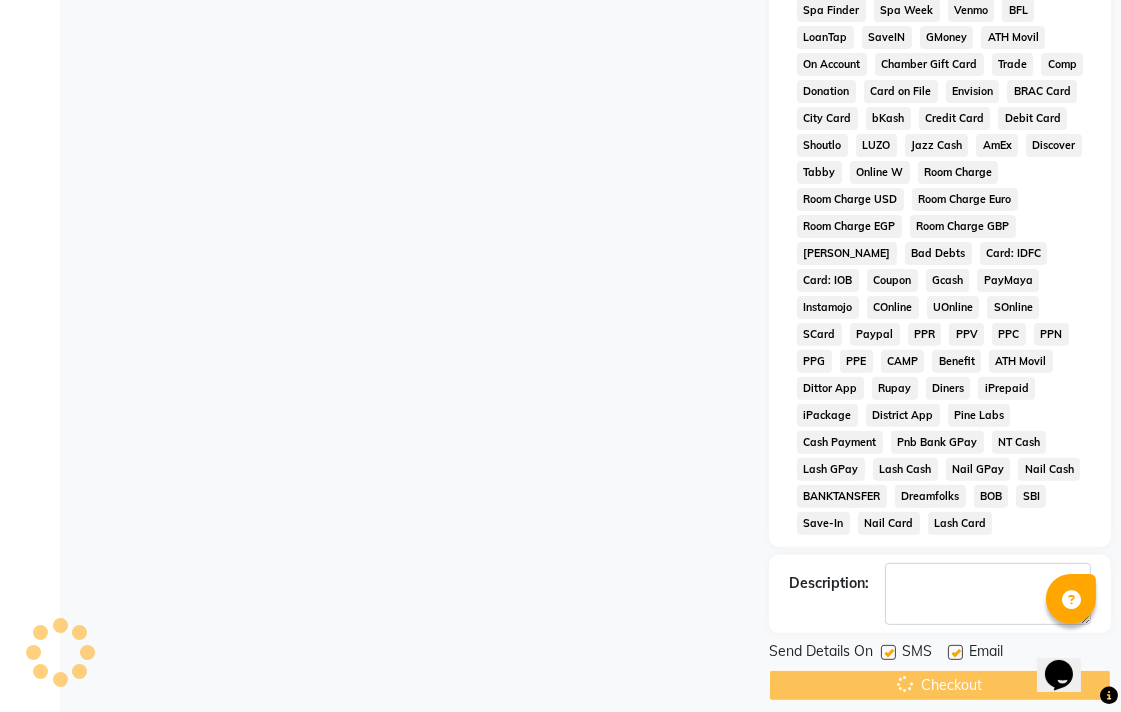scroll, scrollTop: 0, scrollLeft: 0, axis: both 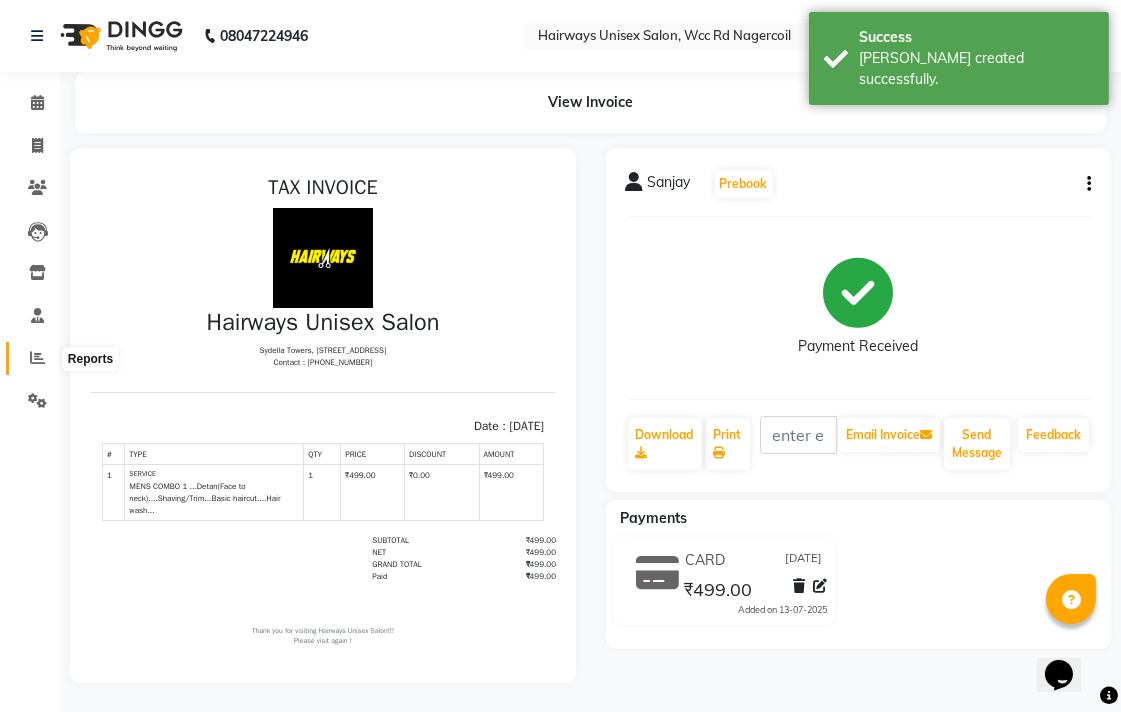 click 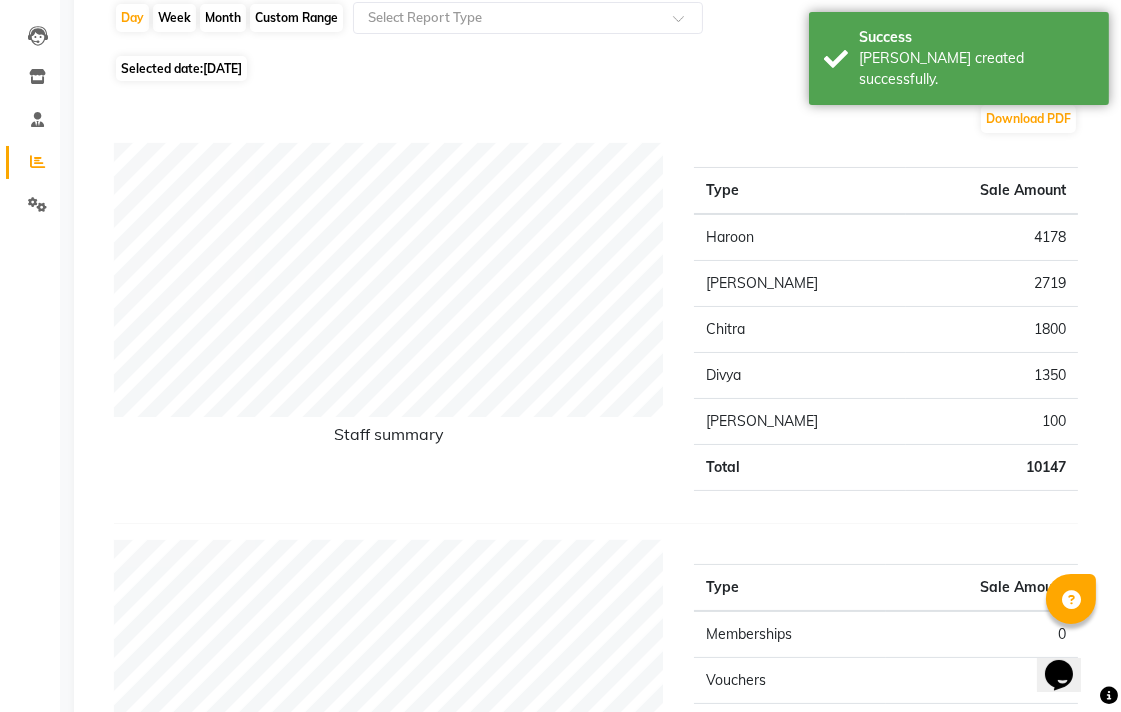 scroll, scrollTop: 0, scrollLeft: 0, axis: both 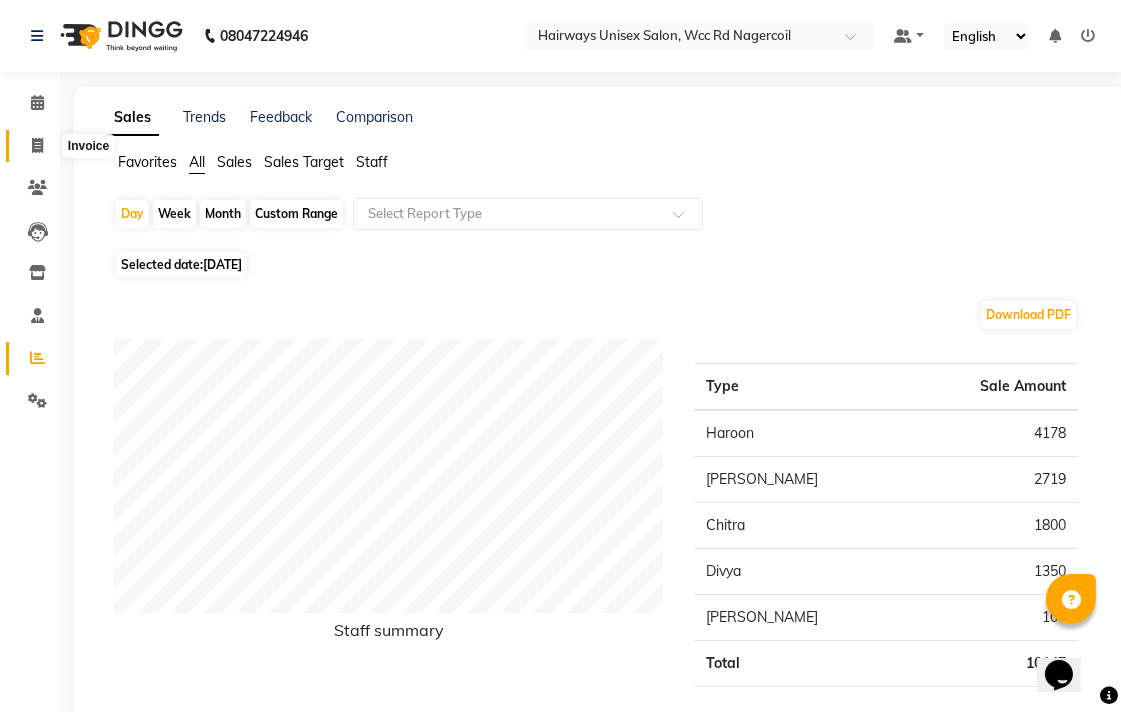 click 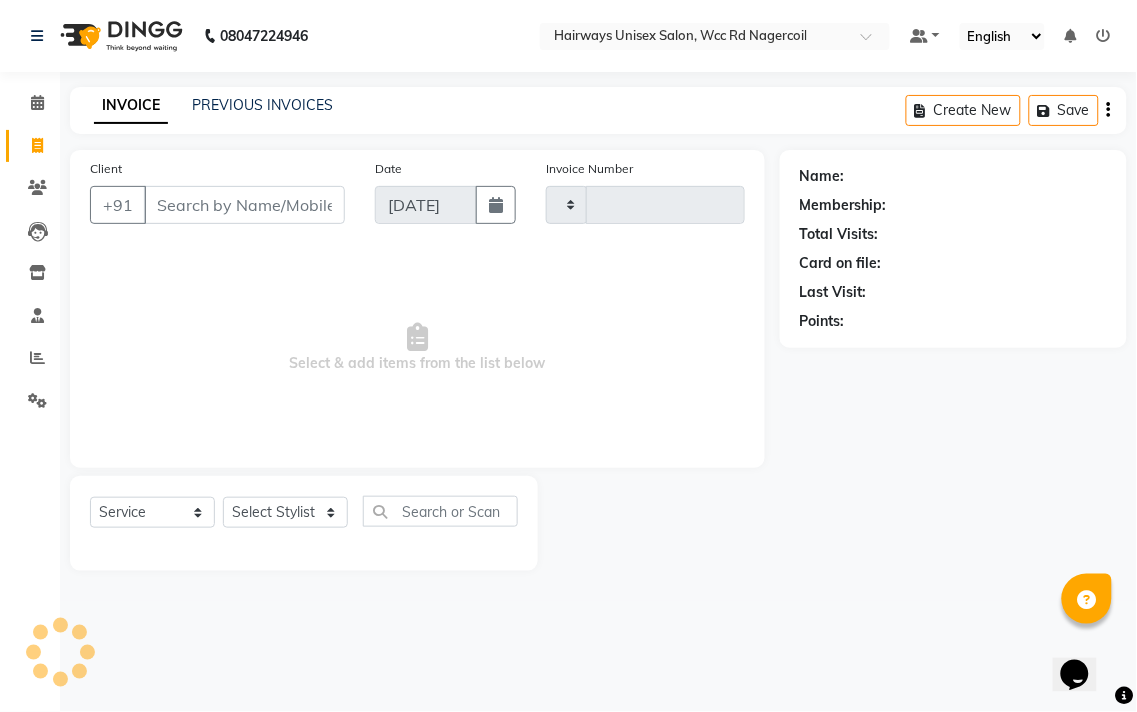 type on "4513" 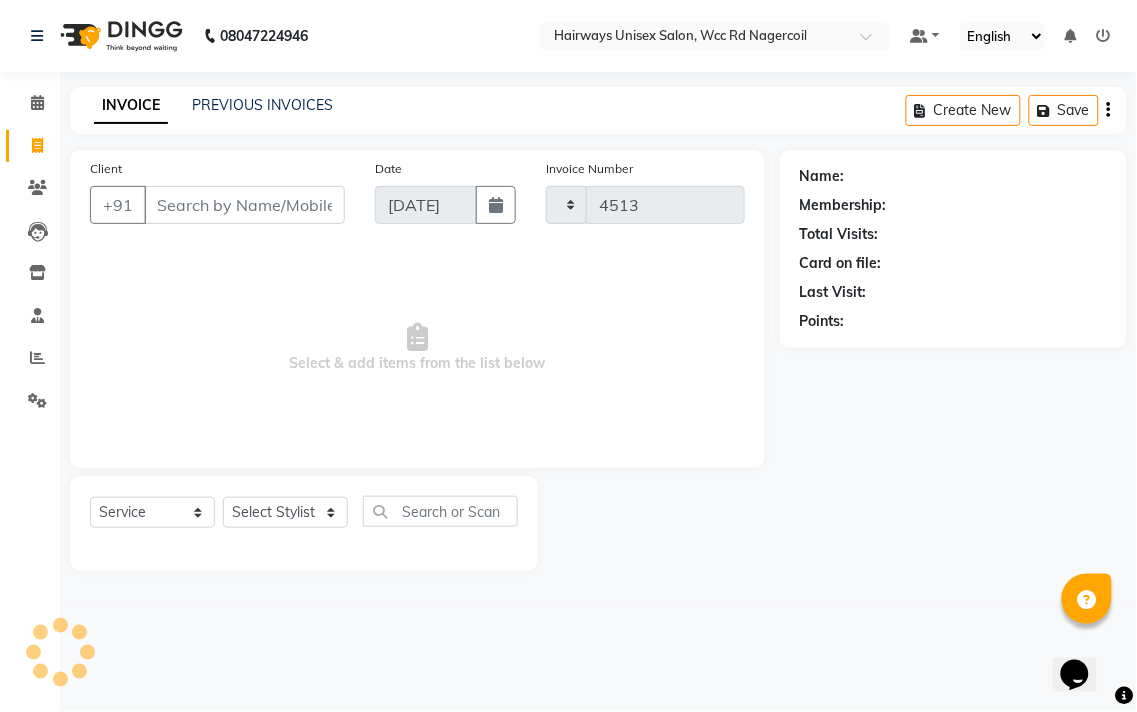 select on "6523" 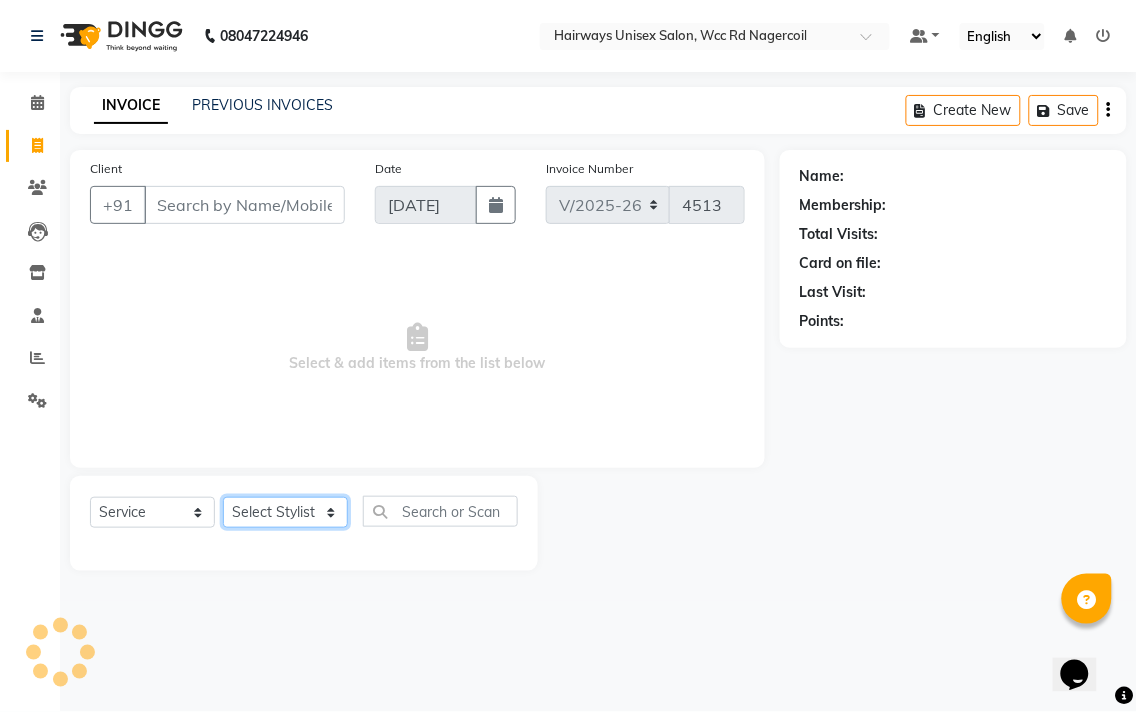 click on "Select Stylist Admin Chitra divya [PERSON_NAME] [PERSON_NAME] Reception [PERSON_NAME] [PERSON_NAME] Talib" 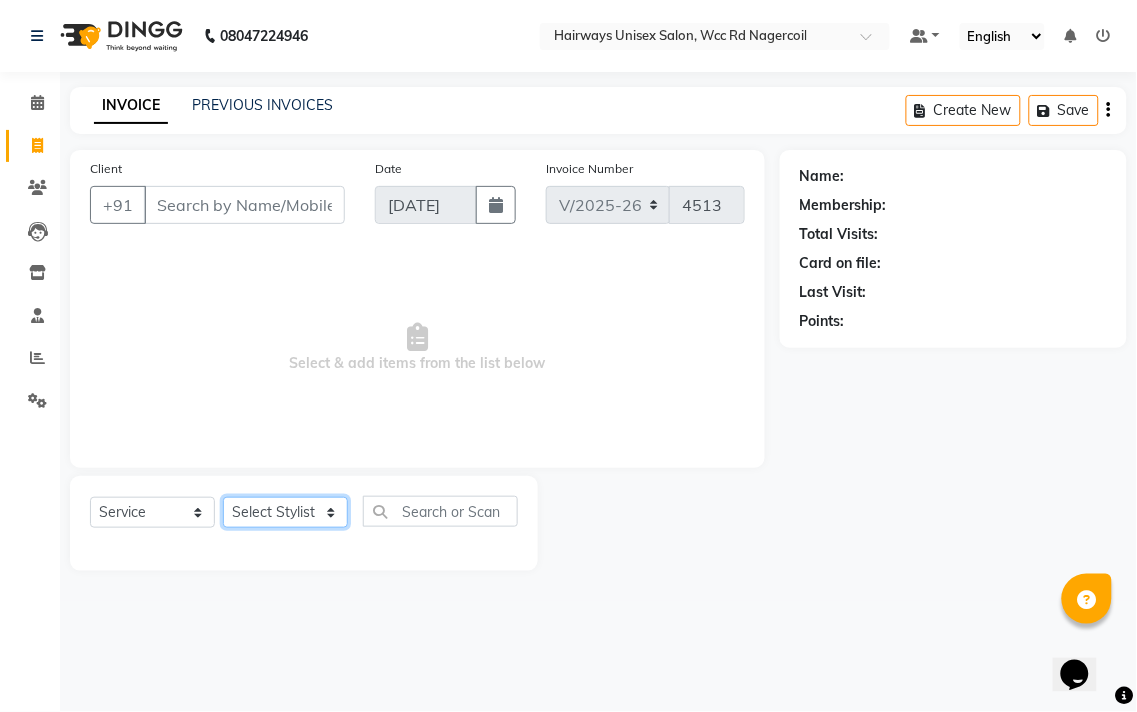 select on "49914" 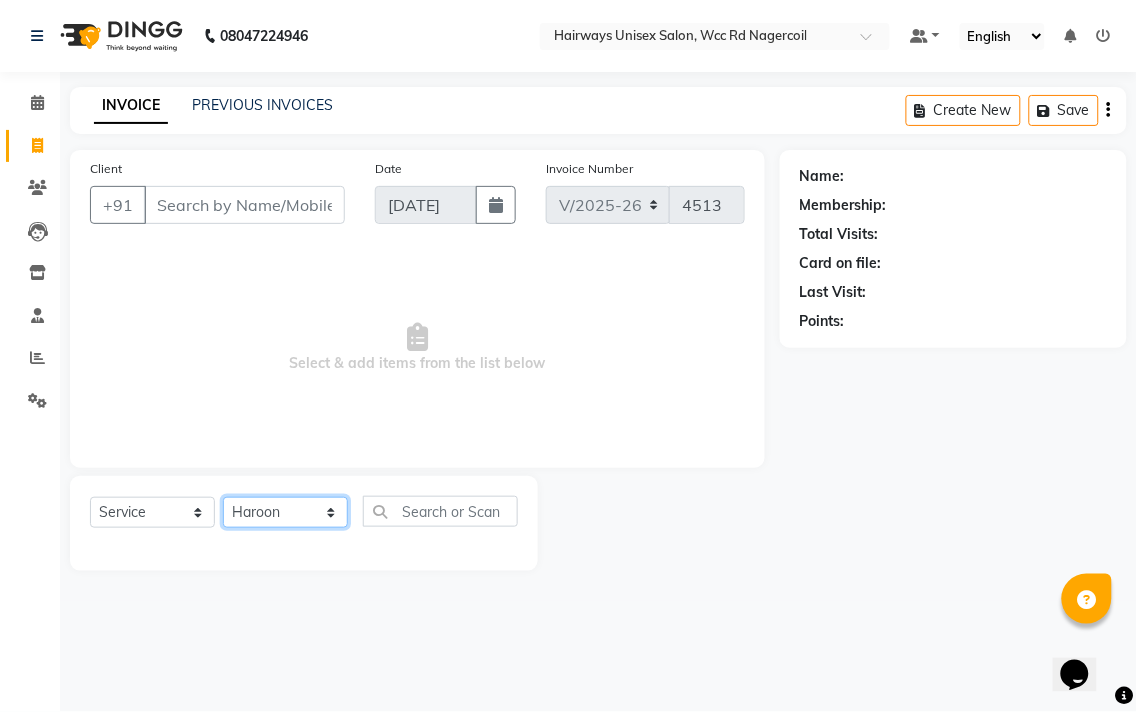 click on "Select Stylist Admin Chitra divya [PERSON_NAME] [PERSON_NAME] Reception [PERSON_NAME] [PERSON_NAME] Talib" 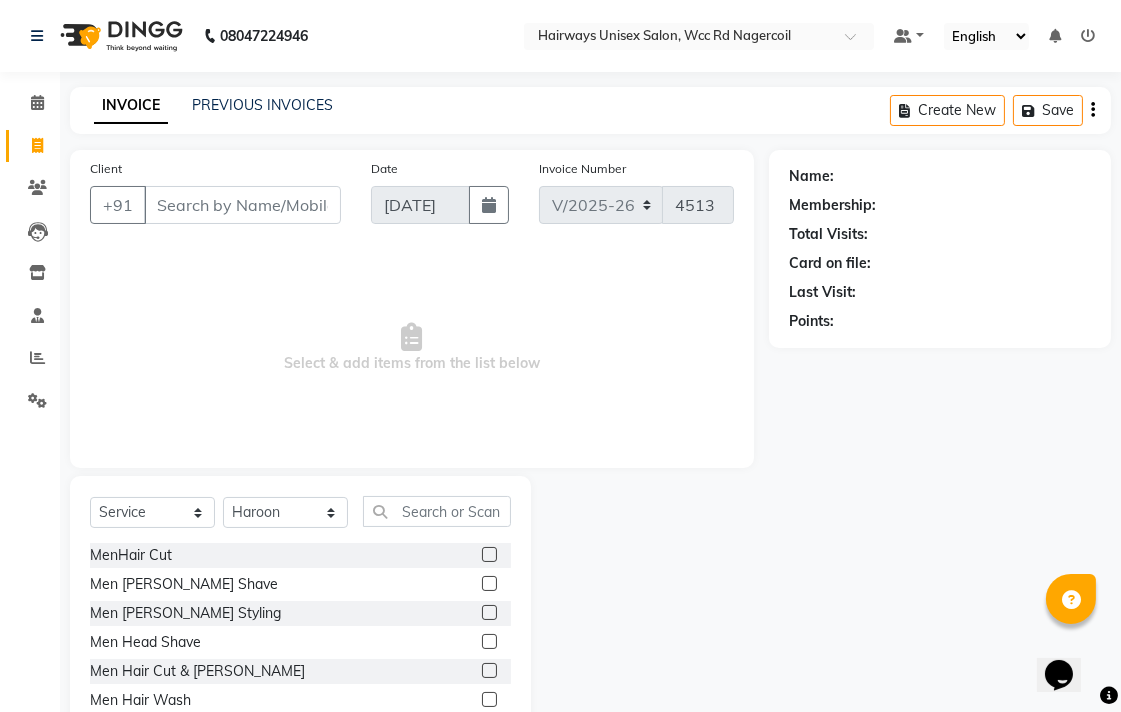 click 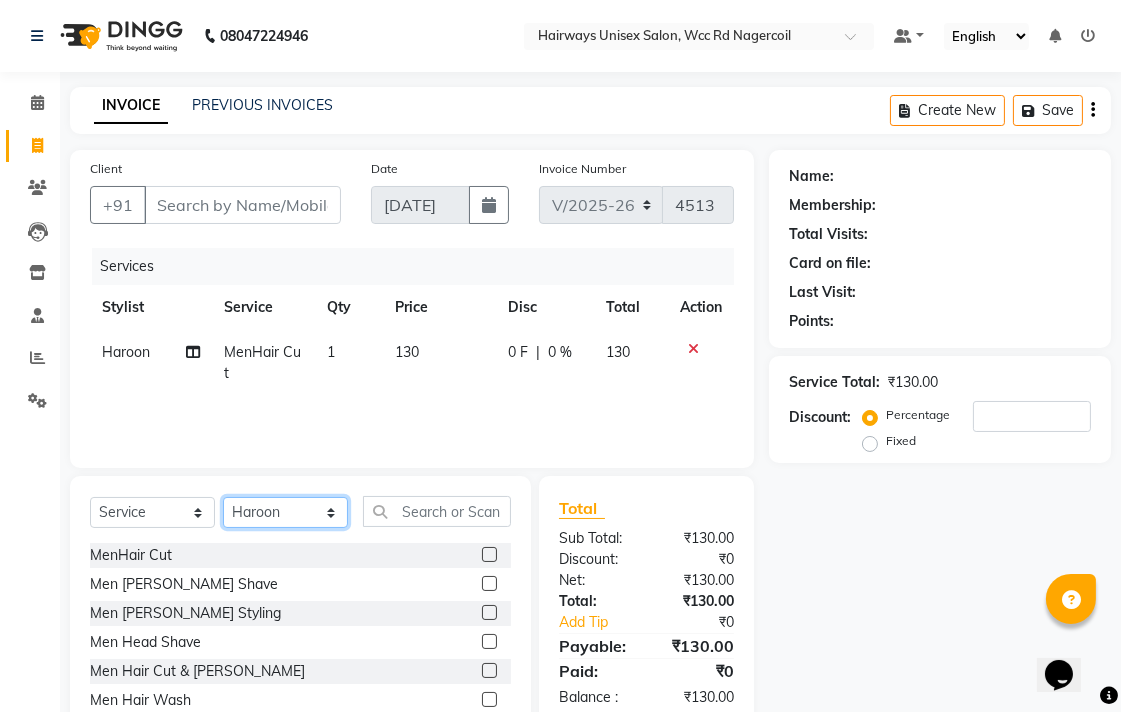 checkbox on "false" 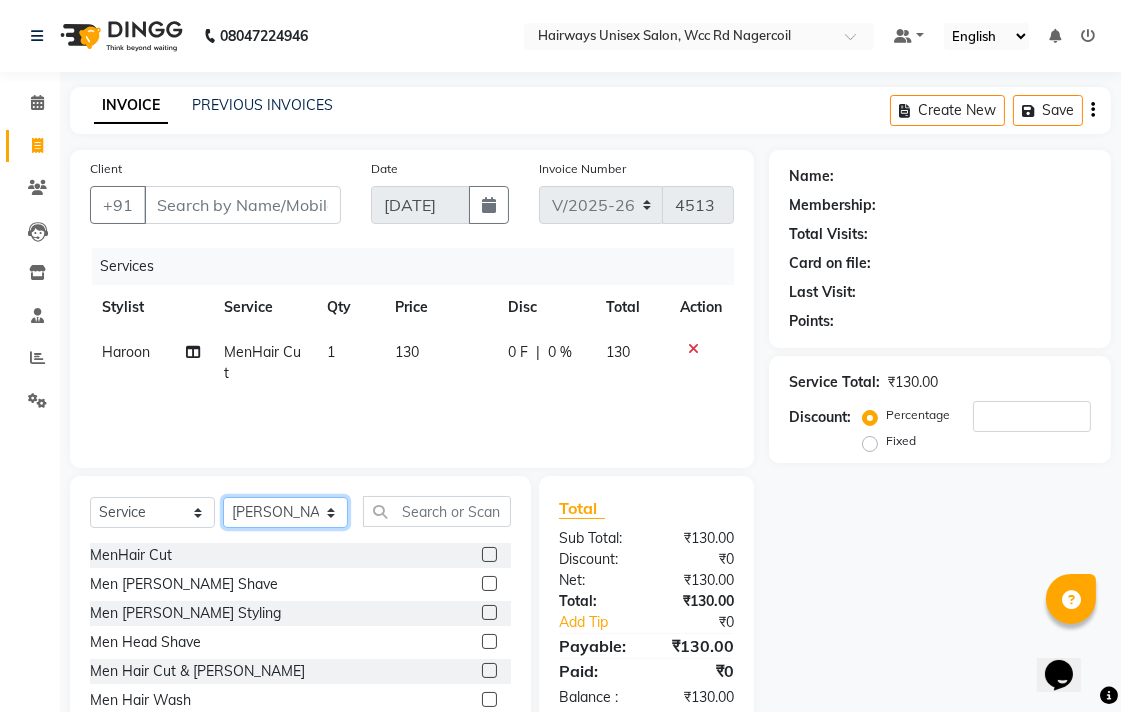 click on "Select Stylist Admin Chitra divya [PERSON_NAME] [PERSON_NAME] Reception [PERSON_NAME] [PERSON_NAME] Talib" 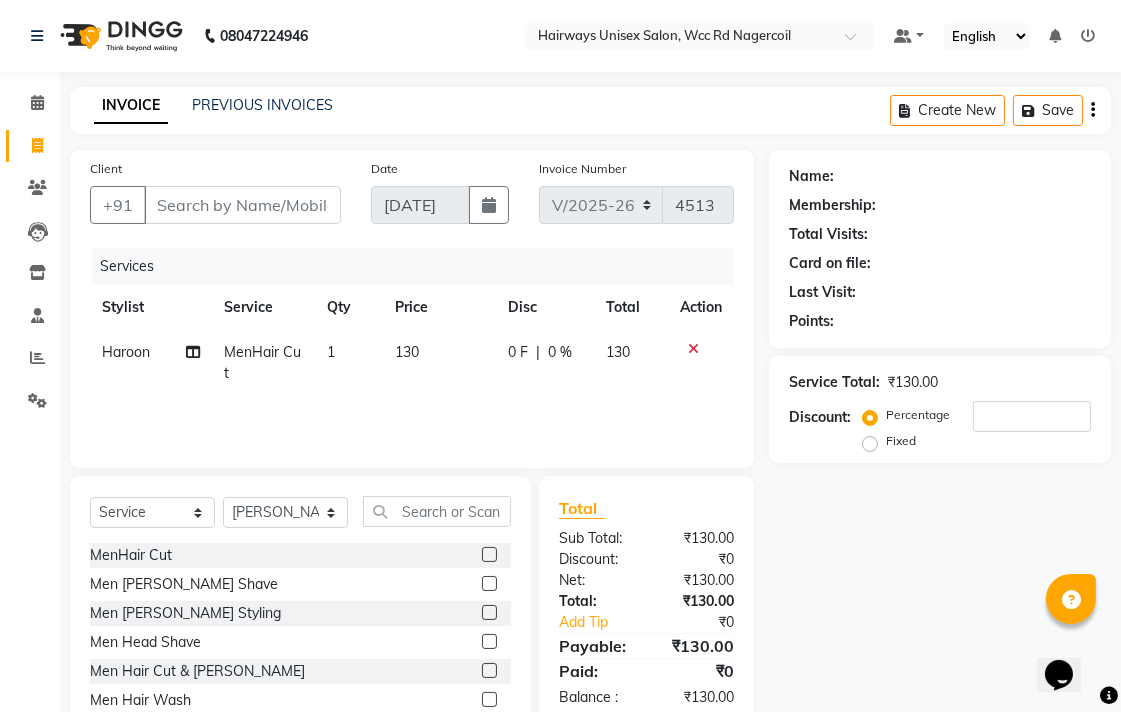 click 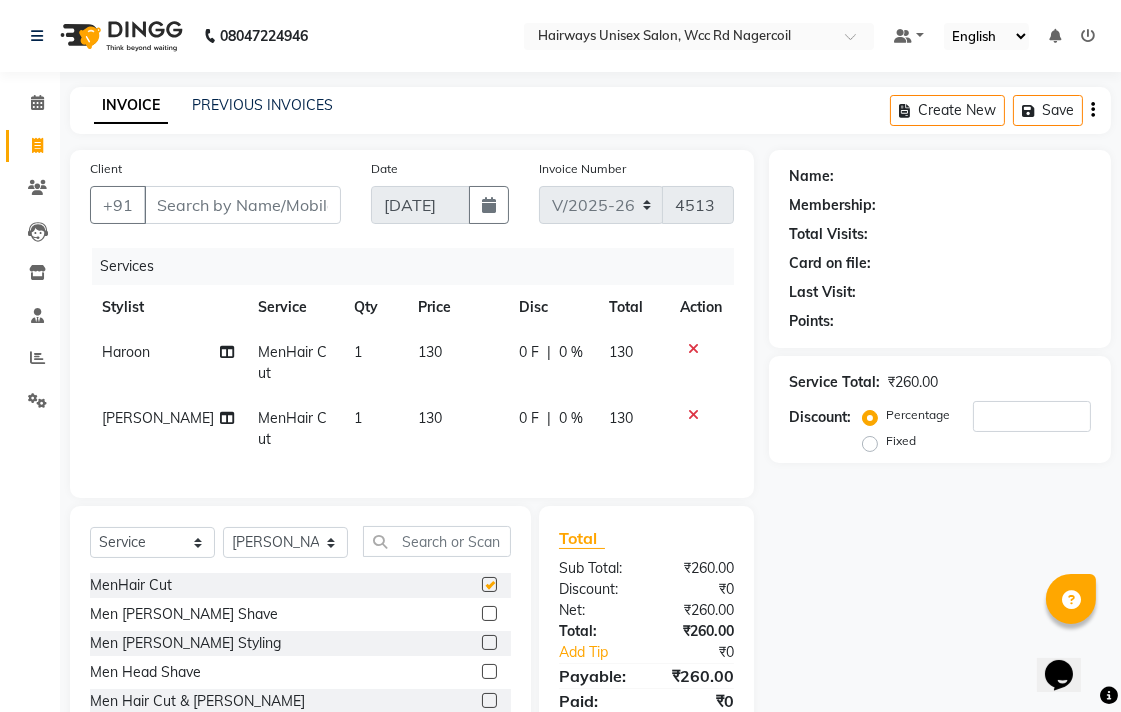 checkbox on "false" 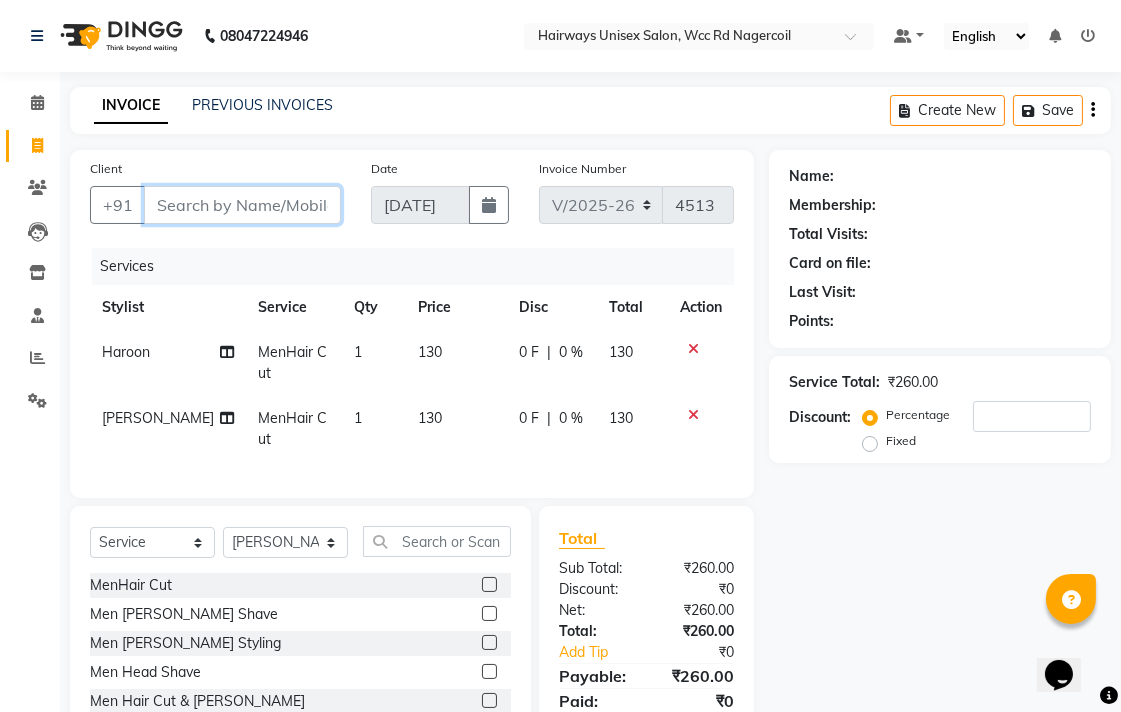 click on "Client" at bounding box center (242, 205) 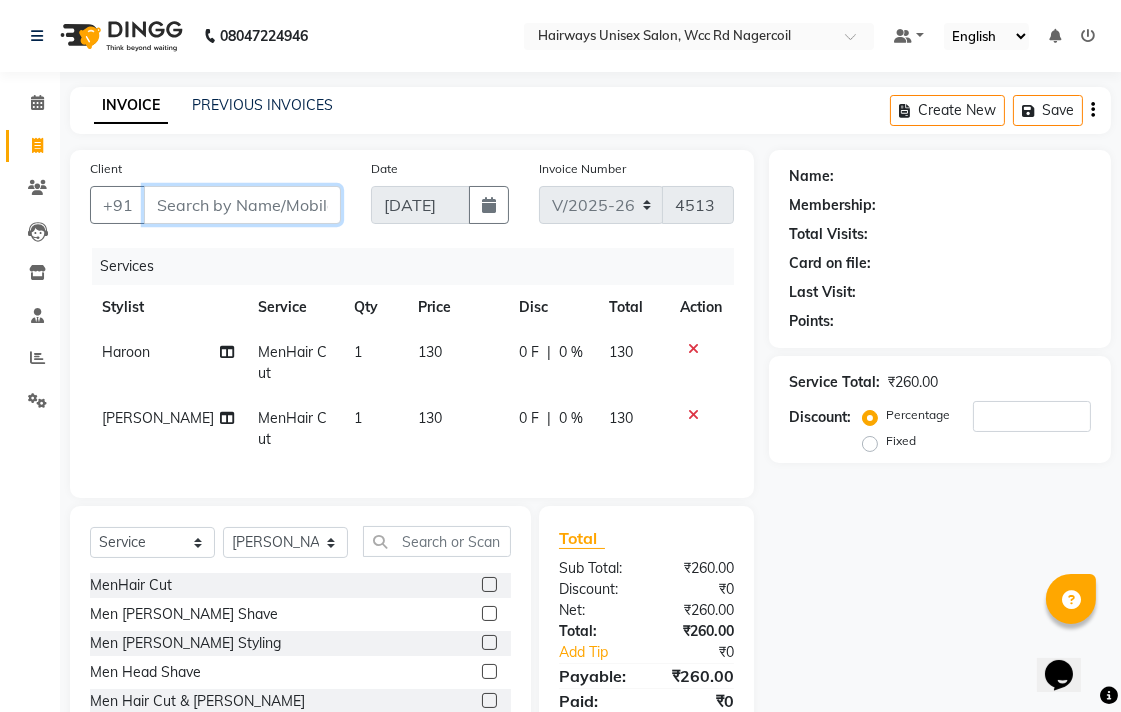 type on "9" 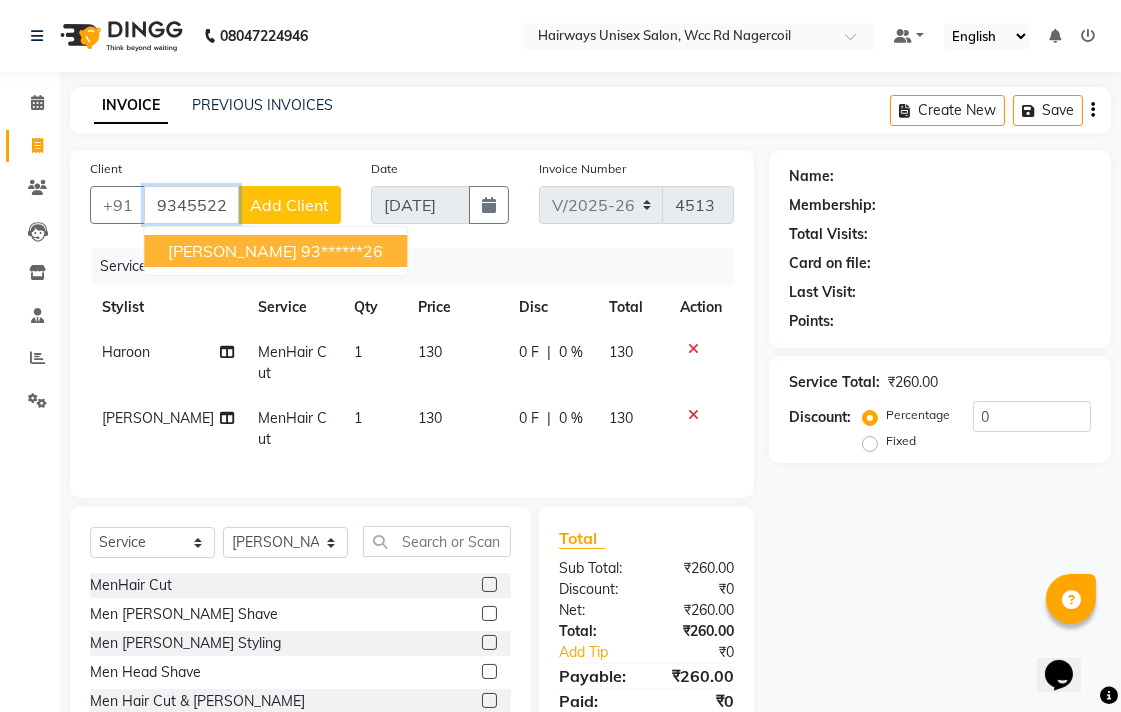 click on "[PERSON_NAME]  93******26" at bounding box center [275, 251] 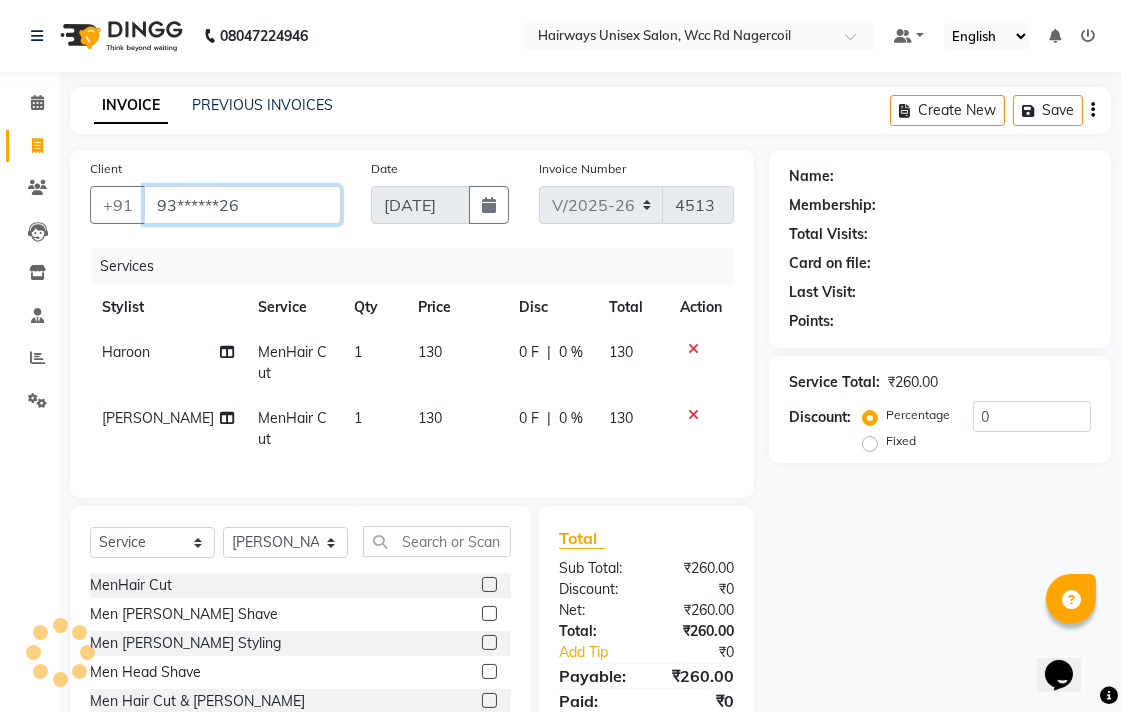 type on "93******26" 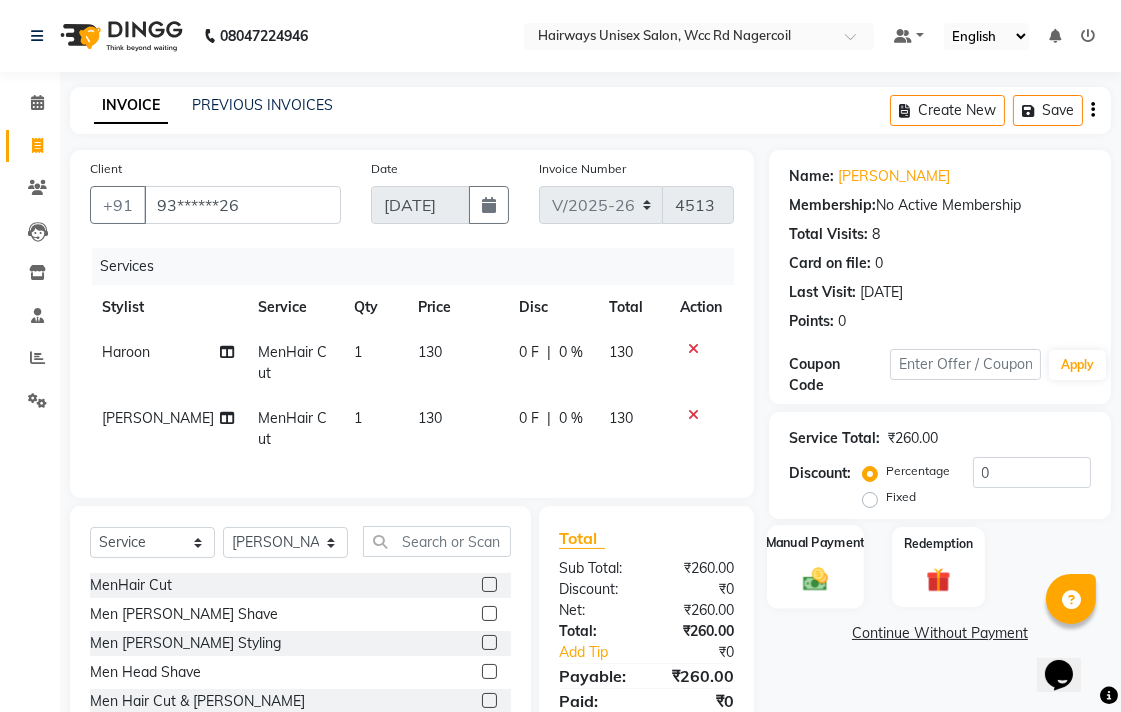 click 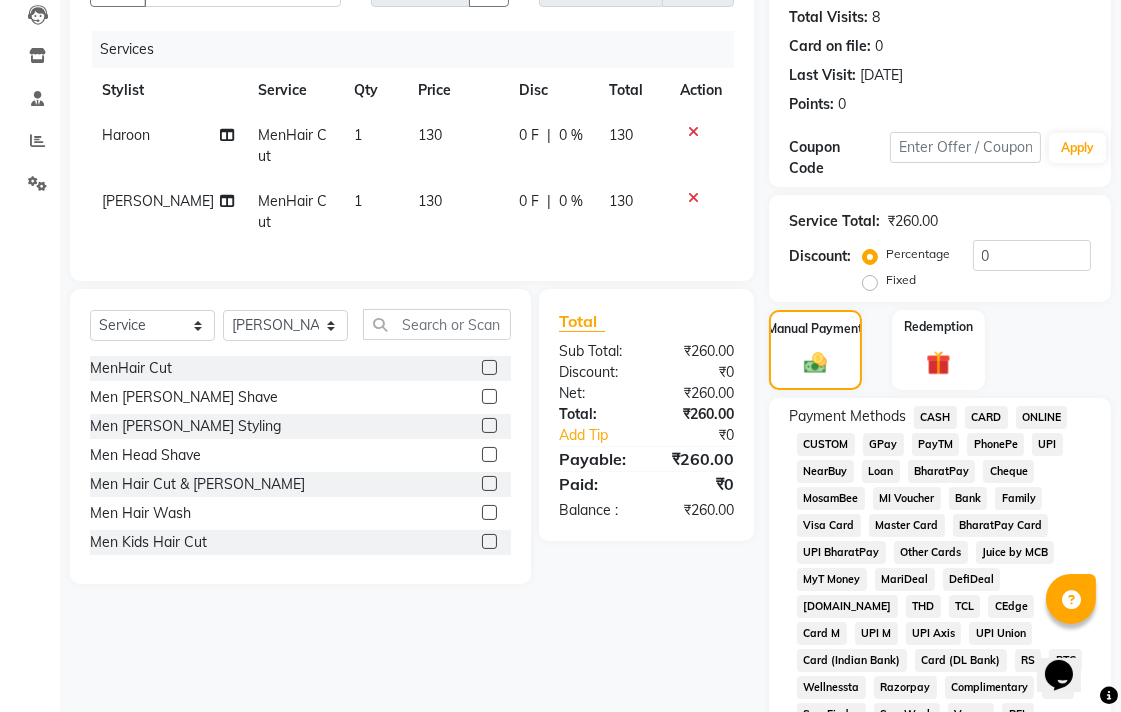scroll, scrollTop: 222, scrollLeft: 0, axis: vertical 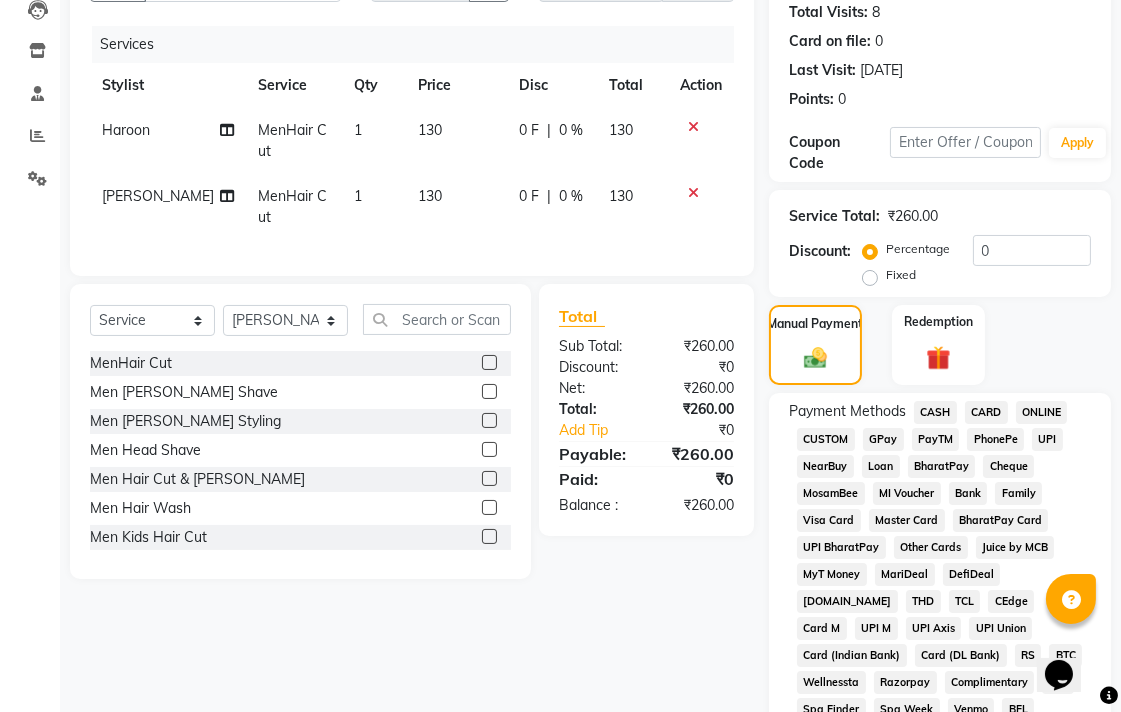 click on "CASH" 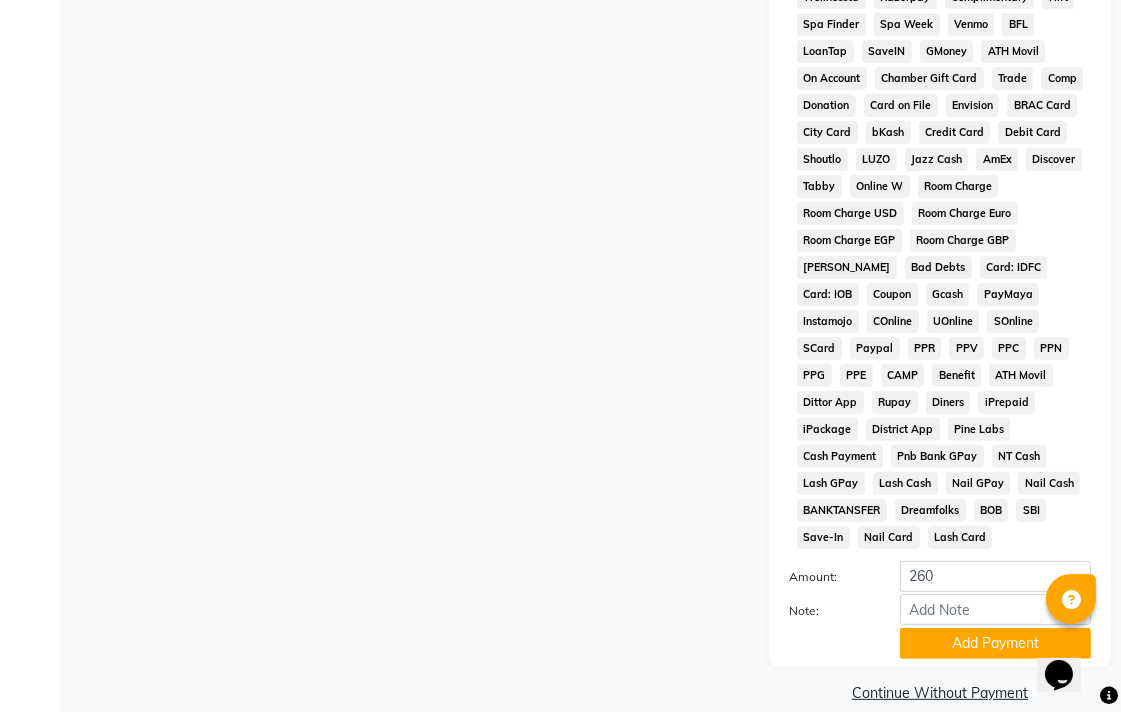 scroll, scrollTop: 913, scrollLeft: 0, axis: vertical 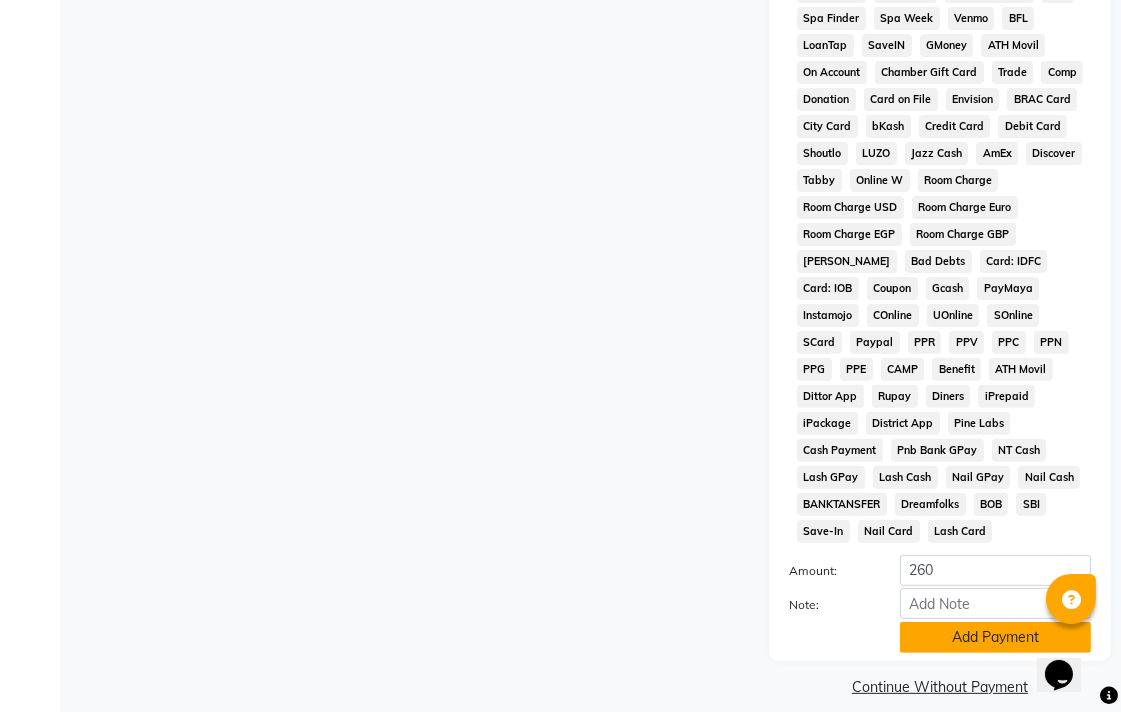 click on "Add Payment" 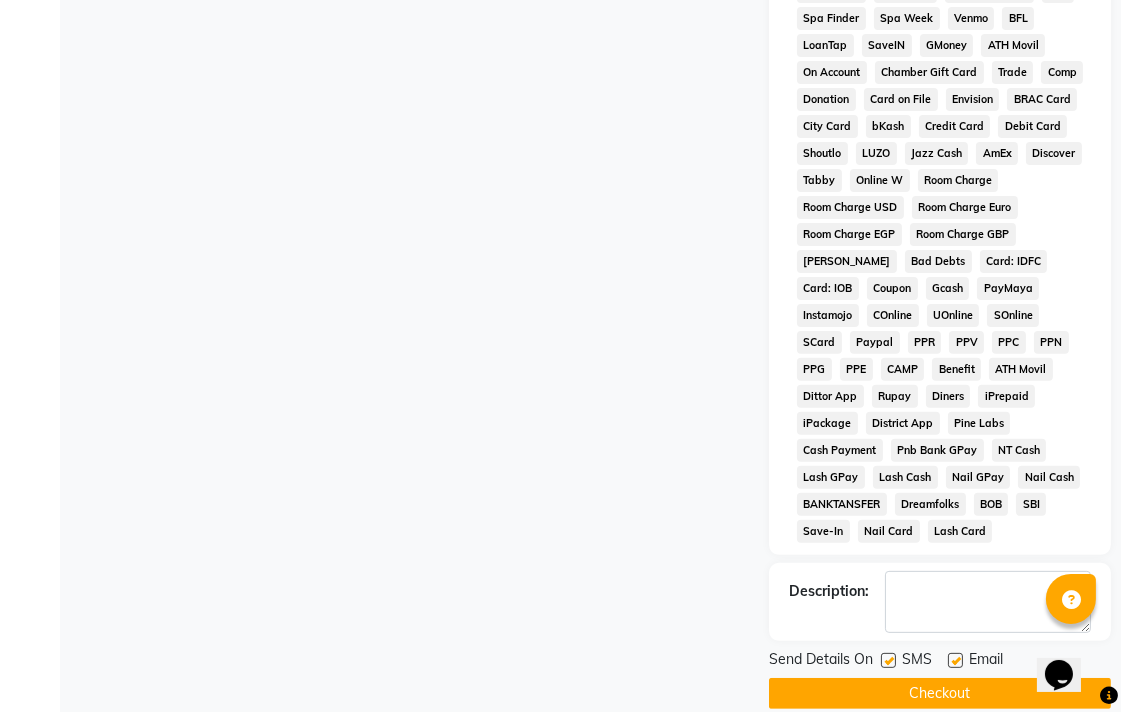click on "Checkout" 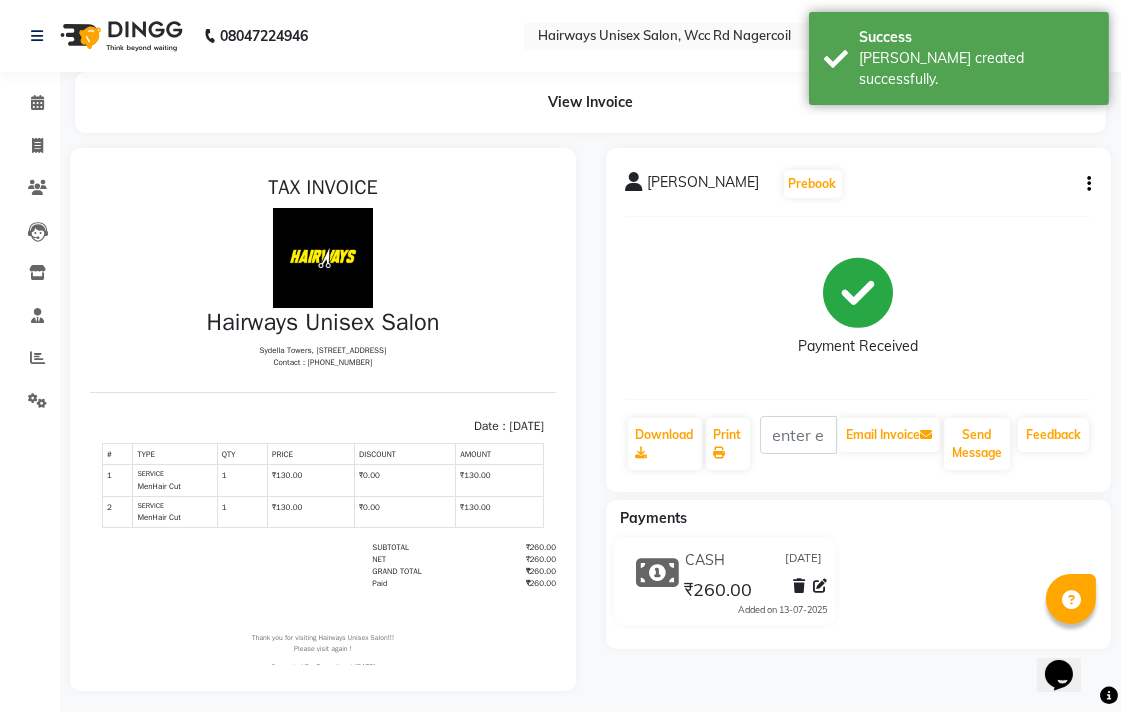 scroll, scrollTop: 0, scrollLeft: 0, axis: both 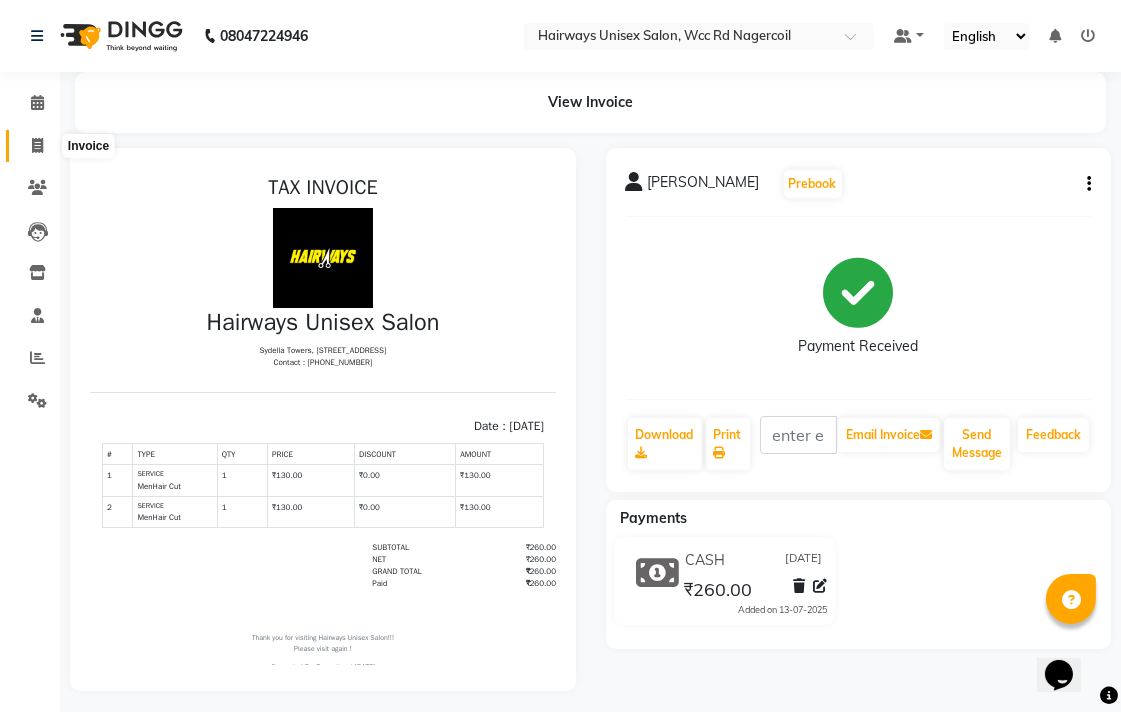 drag, startPoint x: 23, startPoint y: 134, endPoint x: 315, endPoint y: 705, distance: 641.3306 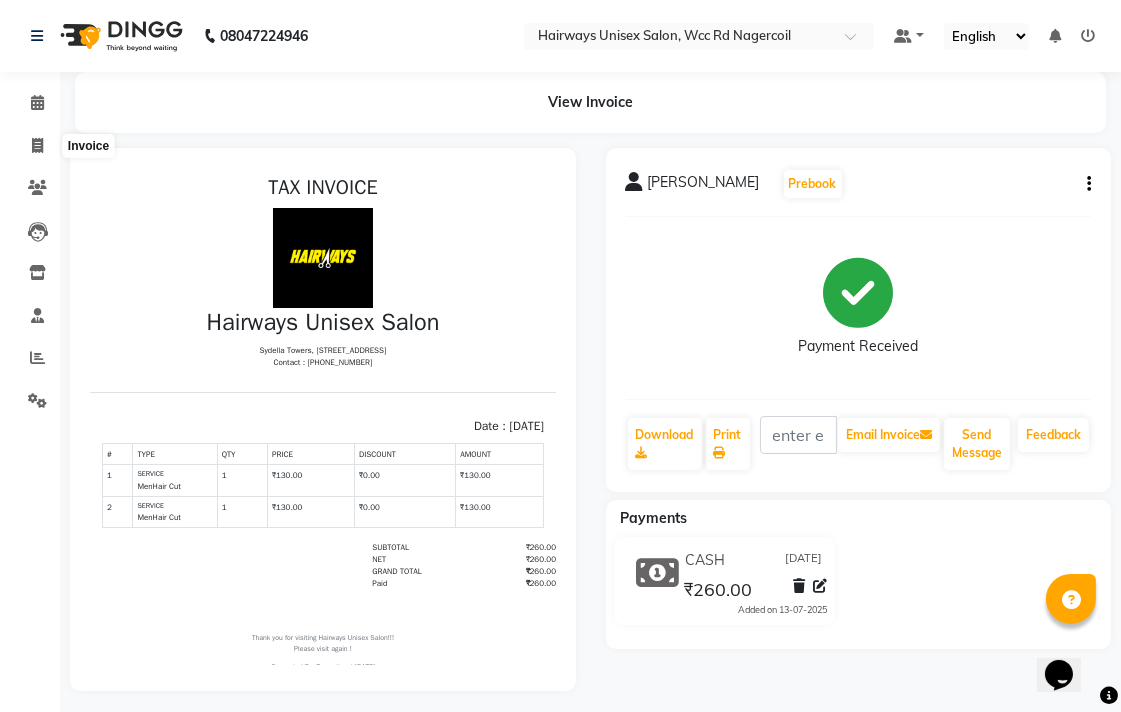 select on "service" 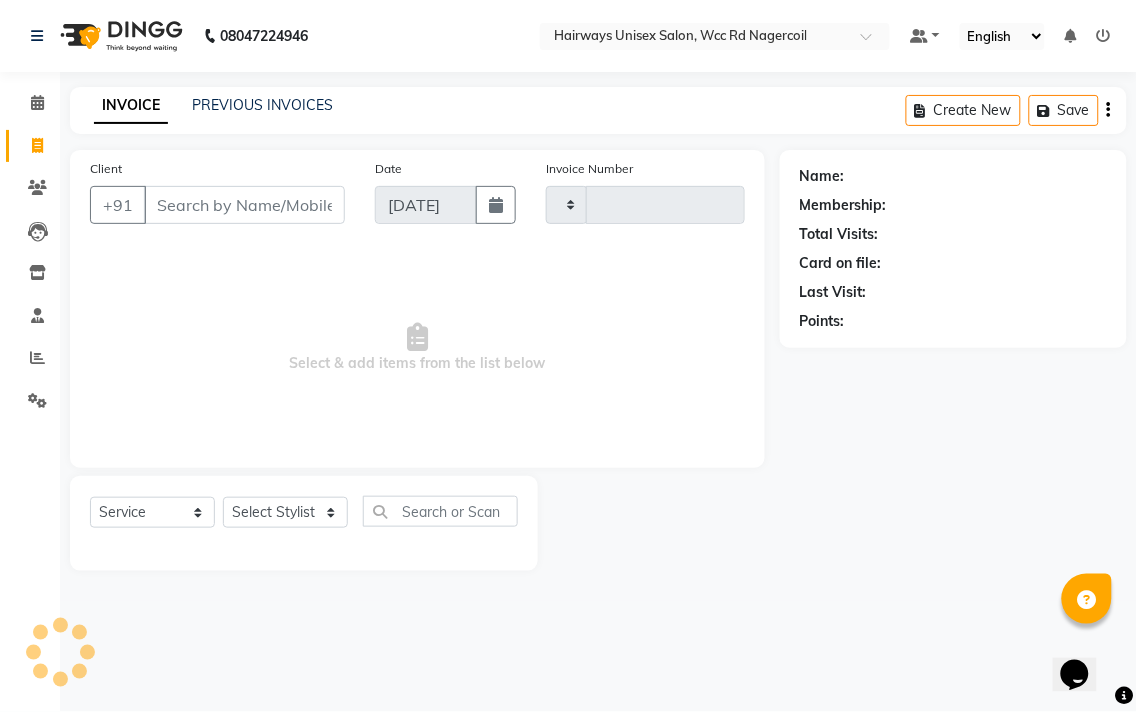 type on "4514" 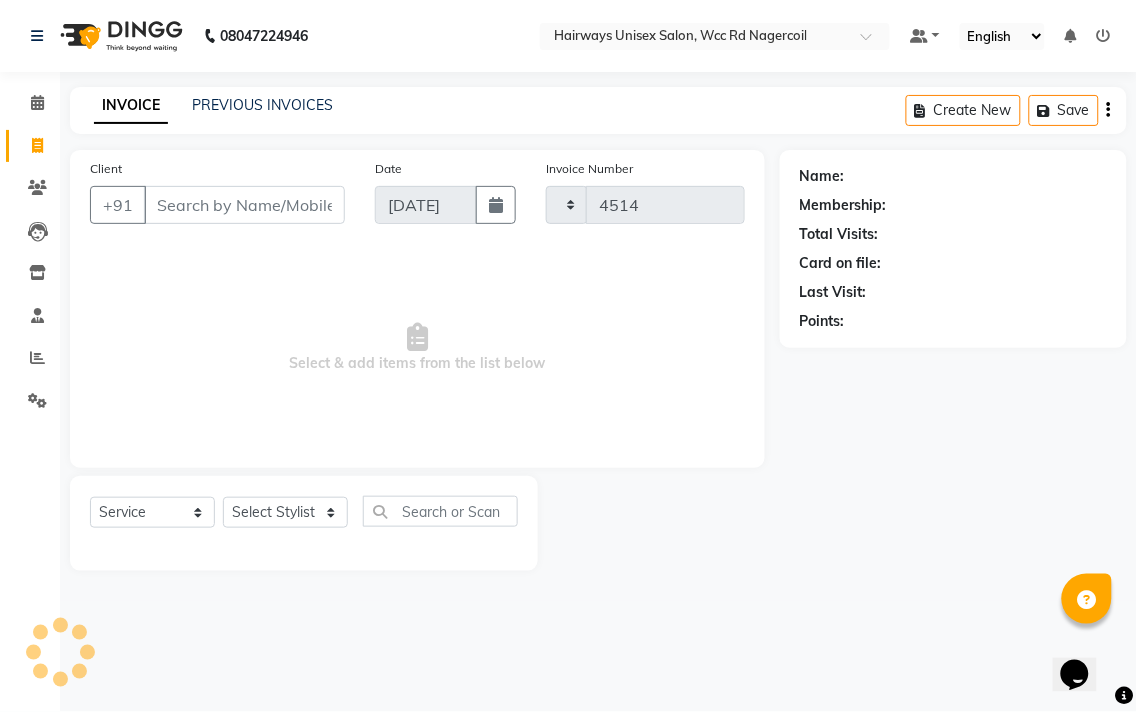 select on "6523" 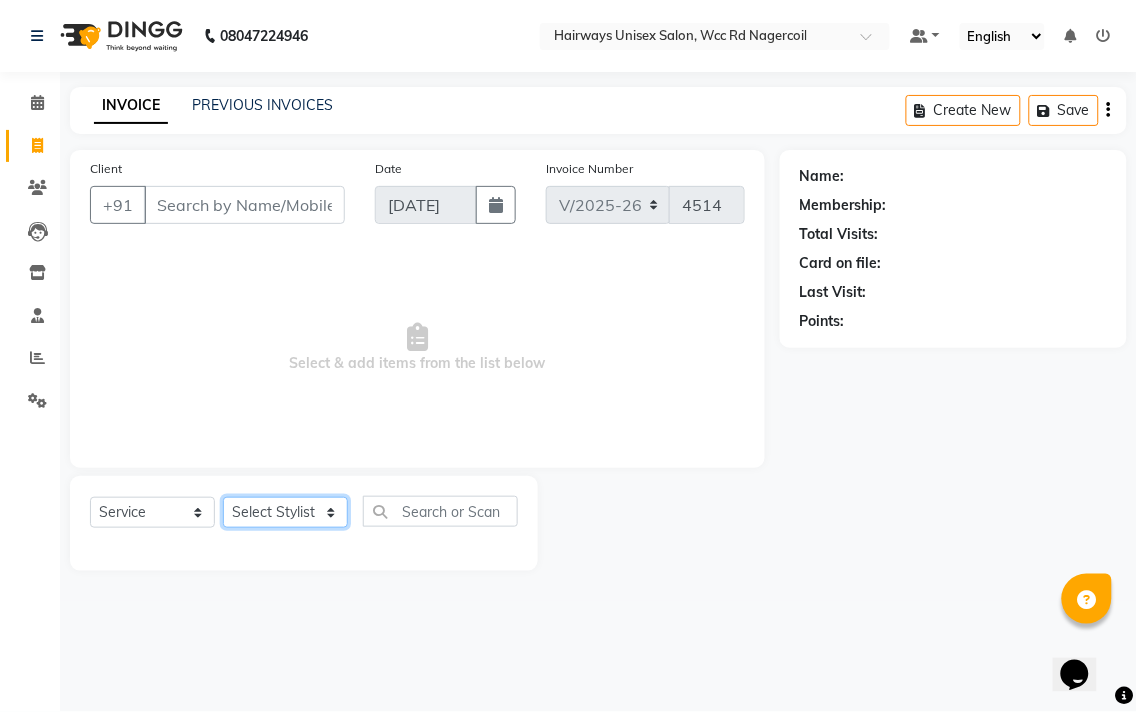 click on "Select Stylist" 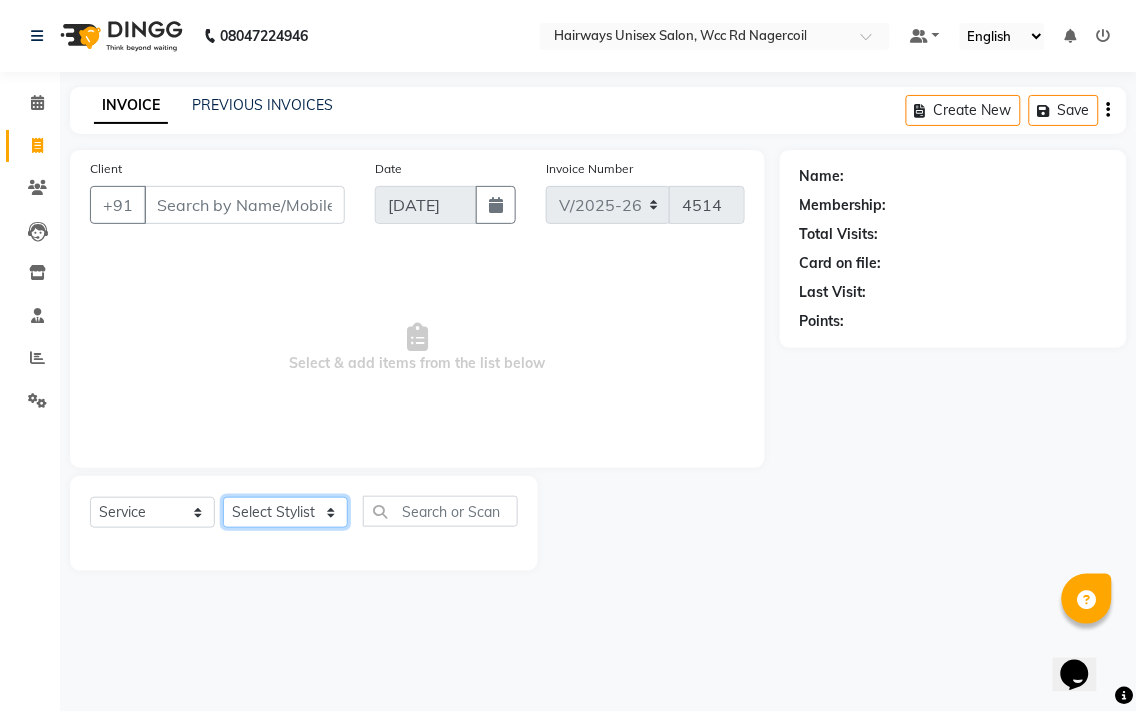 select on "50257" 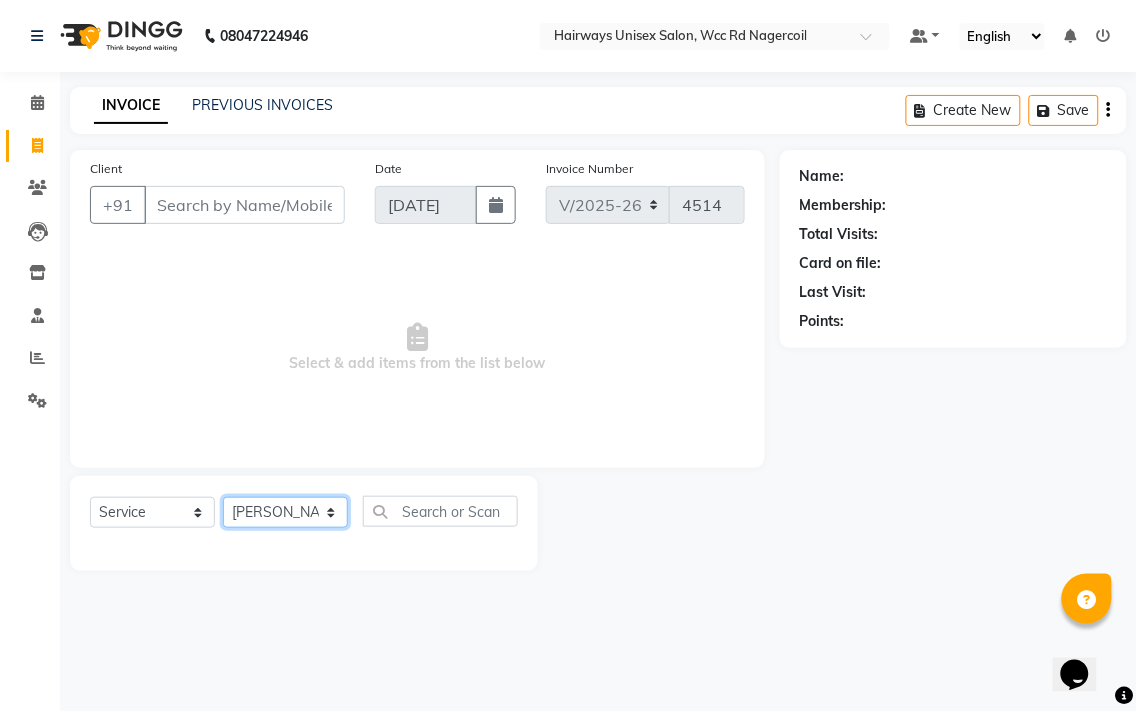 click on "Select Stylist Admin Chitra divya [PERSON_NAME] [PERSON_NAME] Reception [PERSON_NAME] [PERSON_NAME] Talib" 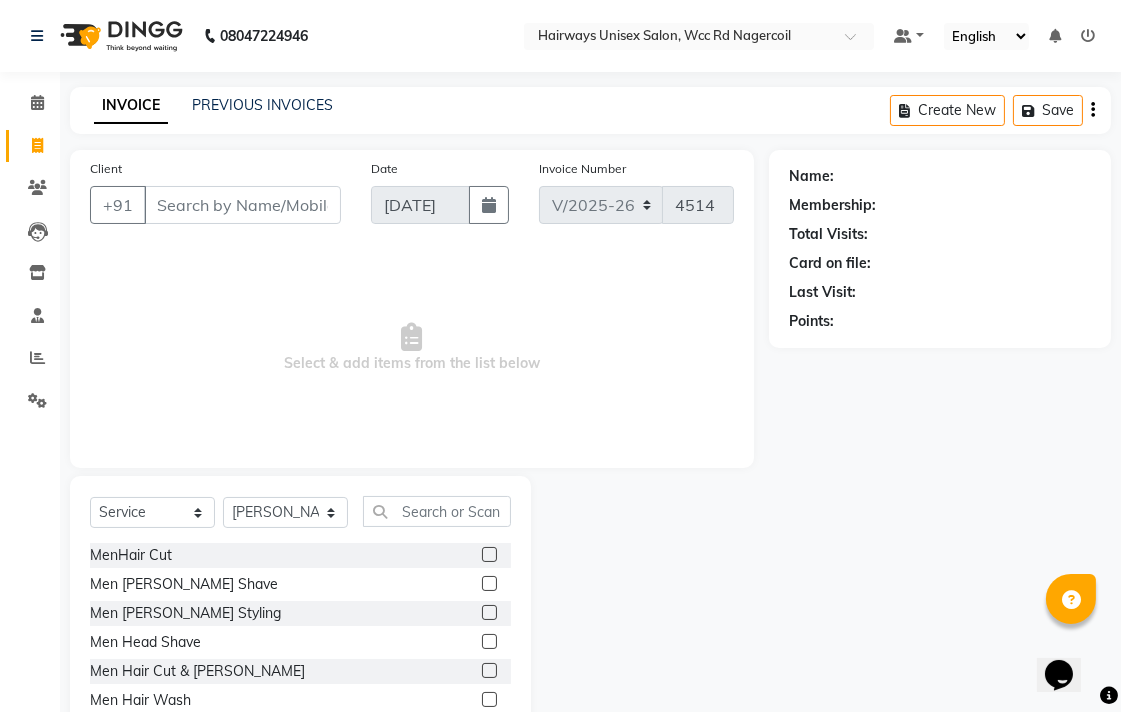 click 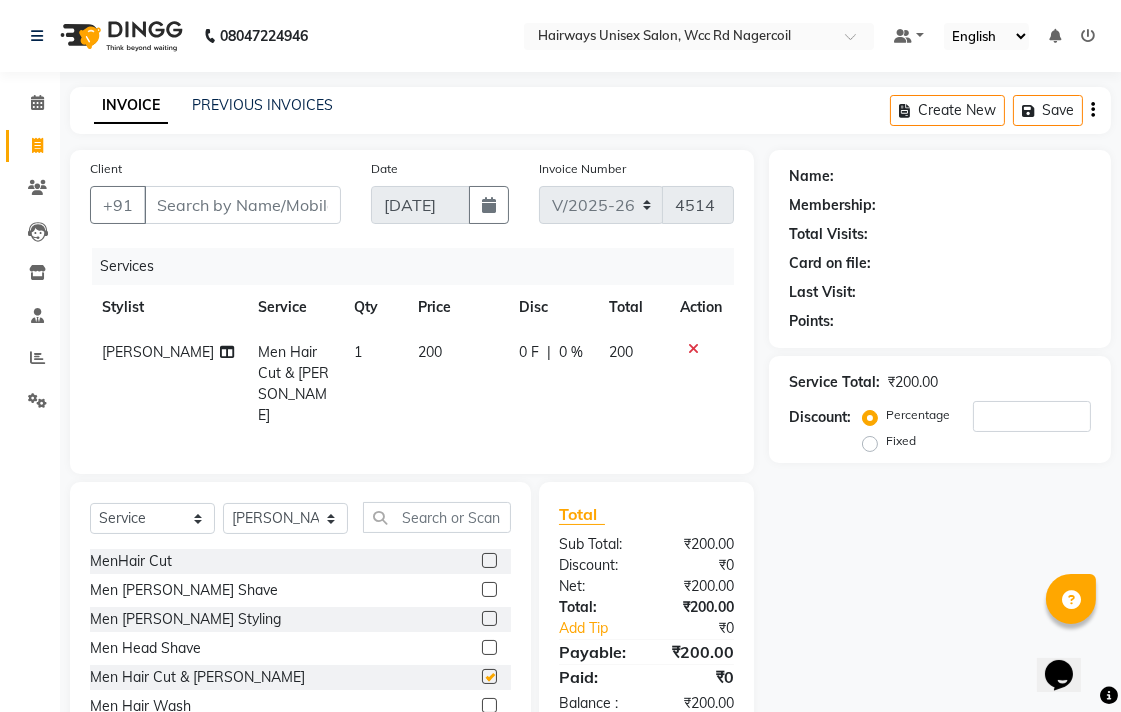 checkbox on "false" 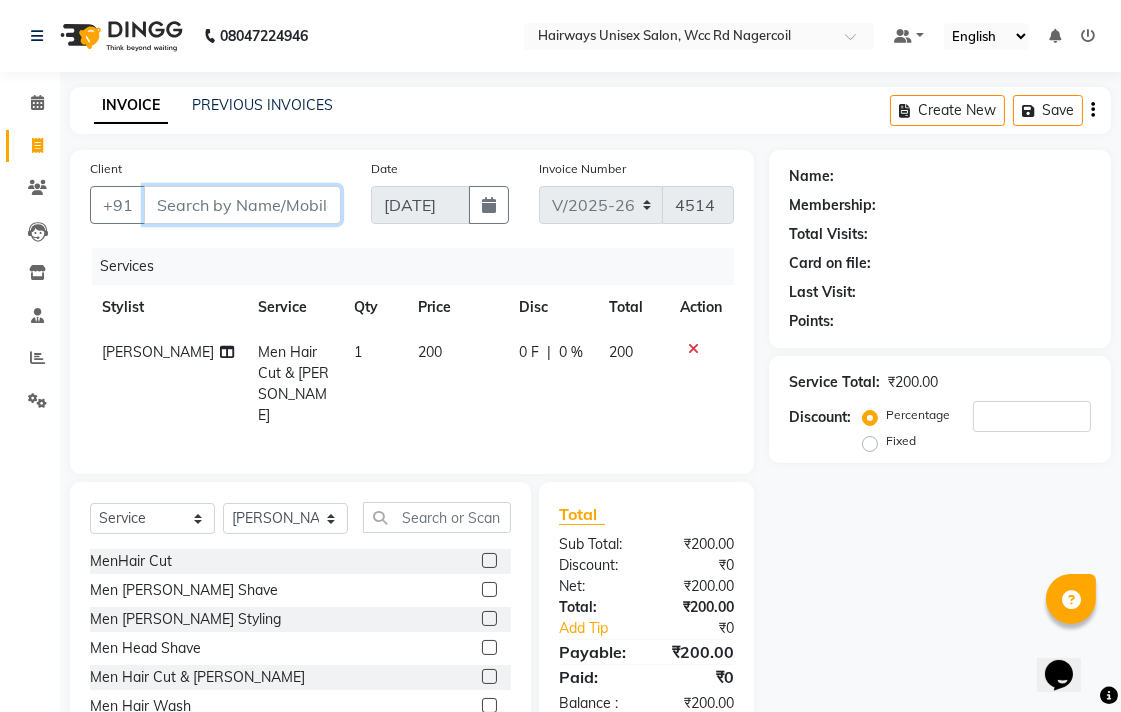 click on "Client" at bounding box center [242, 205] 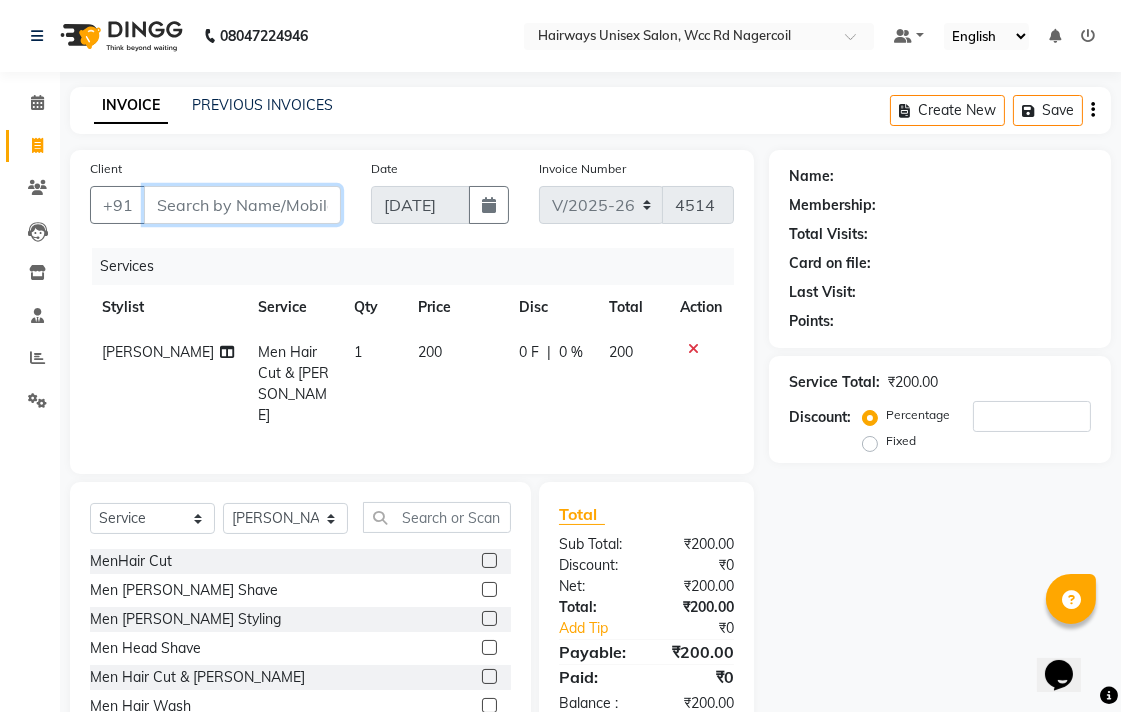 type on "8" 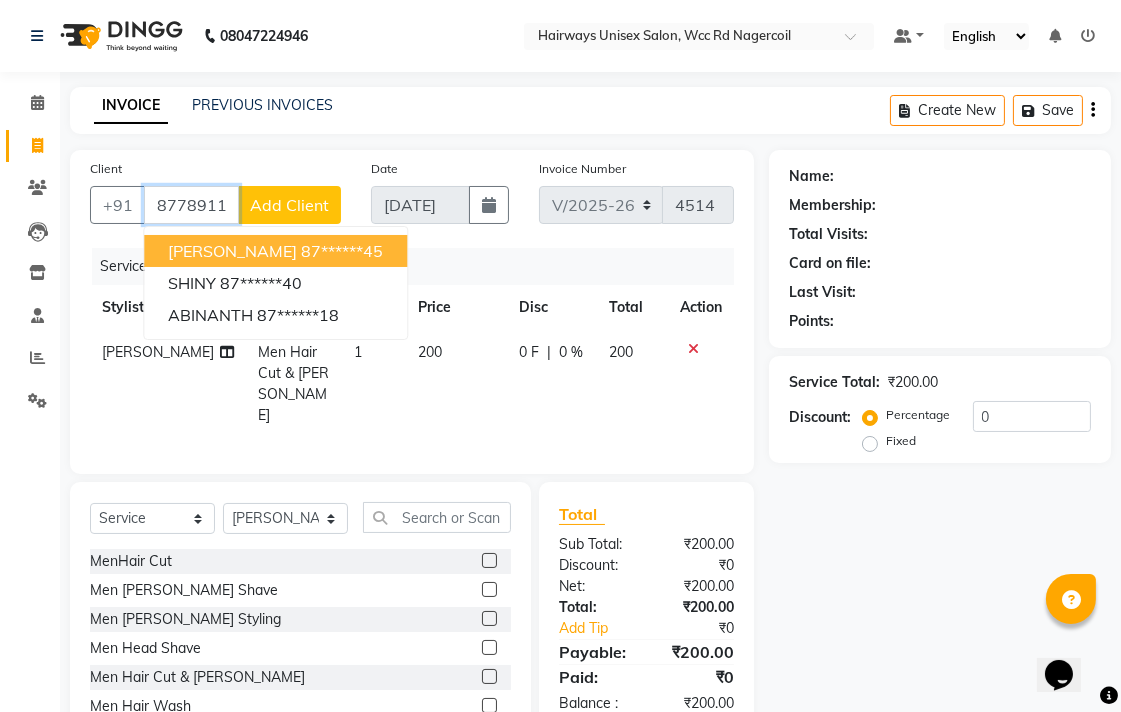 click on "87******45" at bounding box center [342, 251] 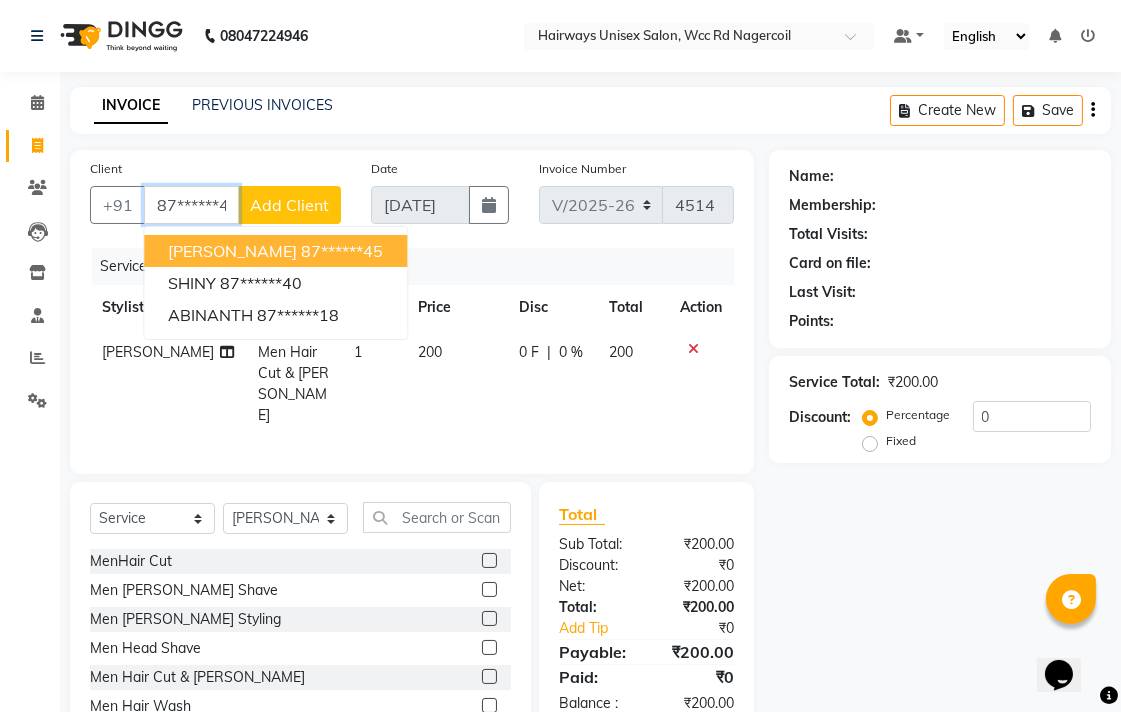 type on "87******45" 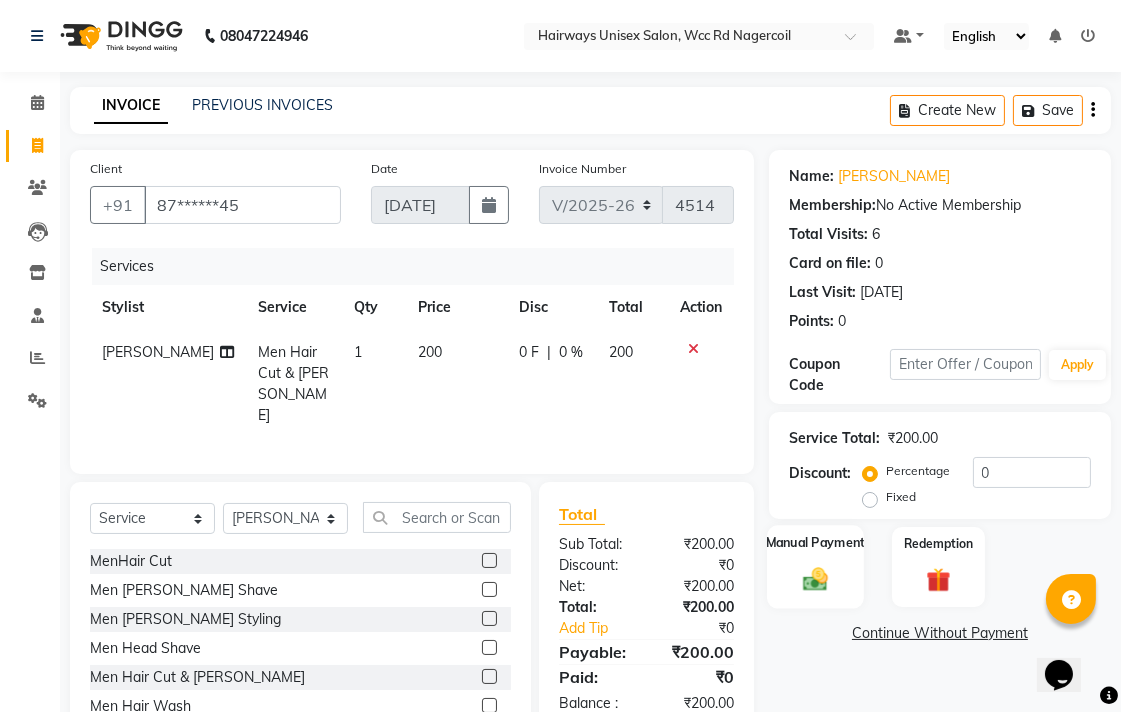 click on "Manual Payment" 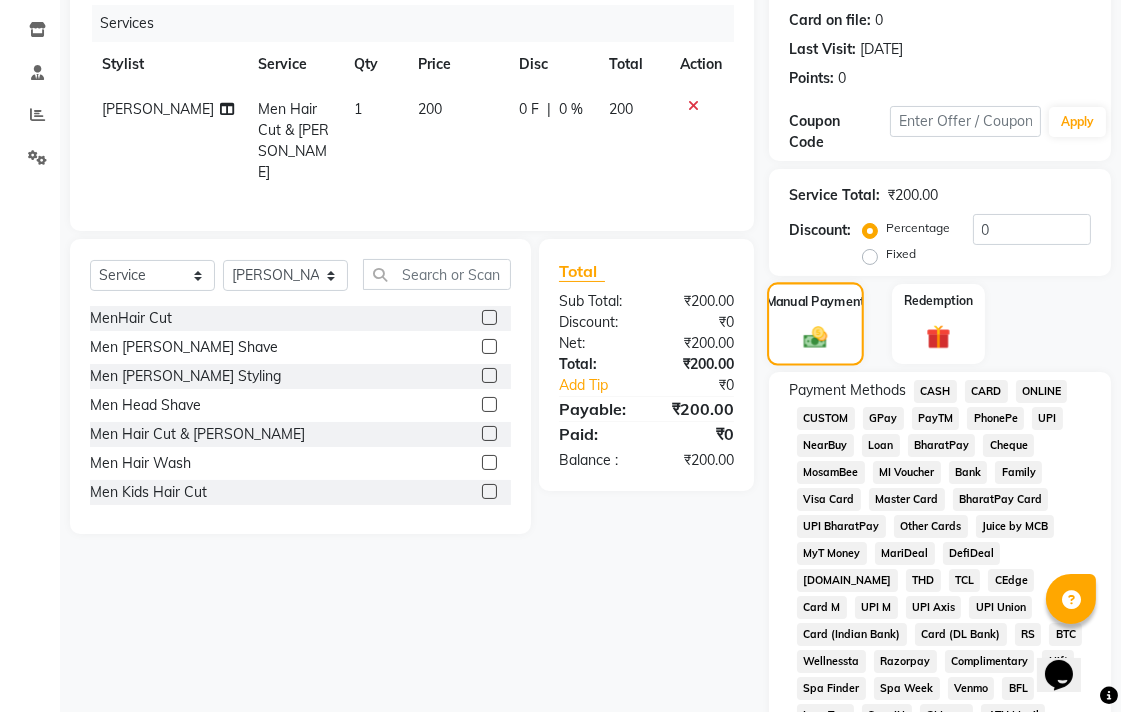 scroll, scrollTop: 333, scrollLeft: 0, axis: vertical 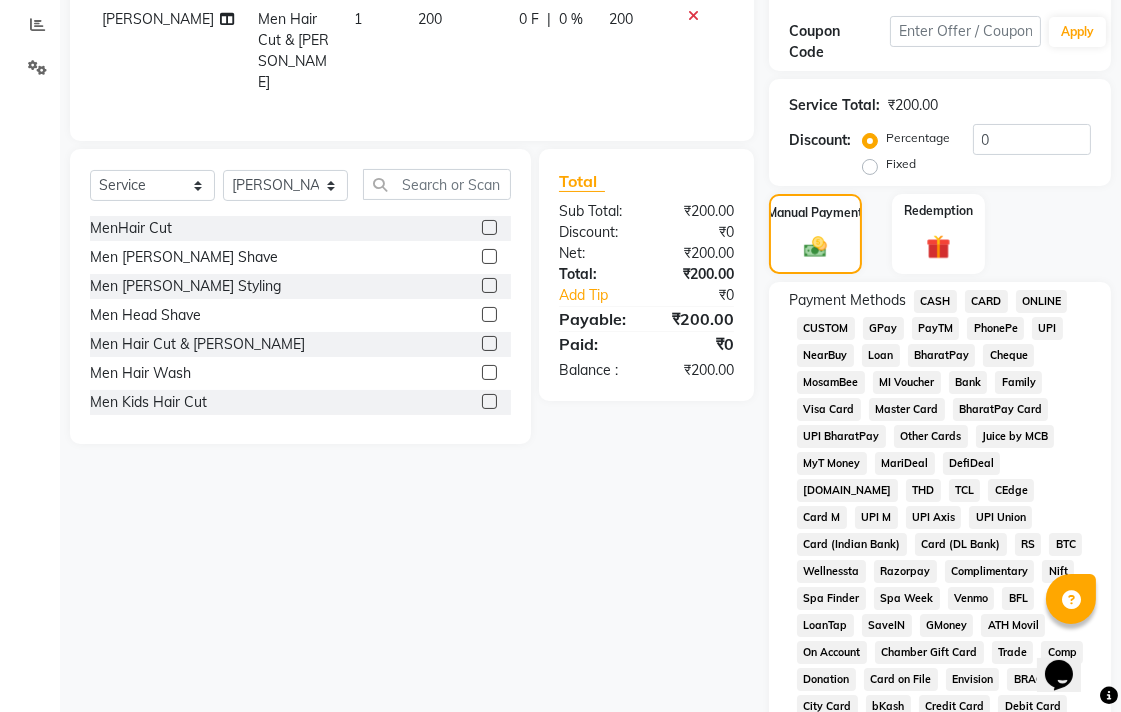 click on "UPI" 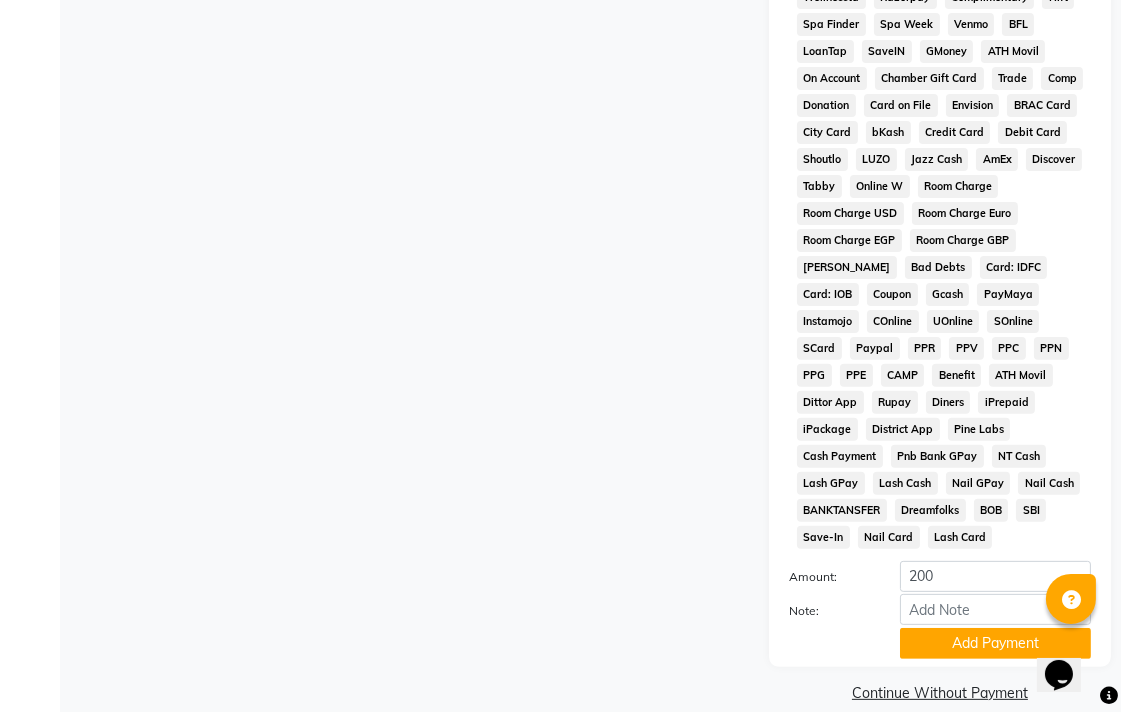 scroll, scrollTop: 913, scrollLeft: 0, axis: vertical 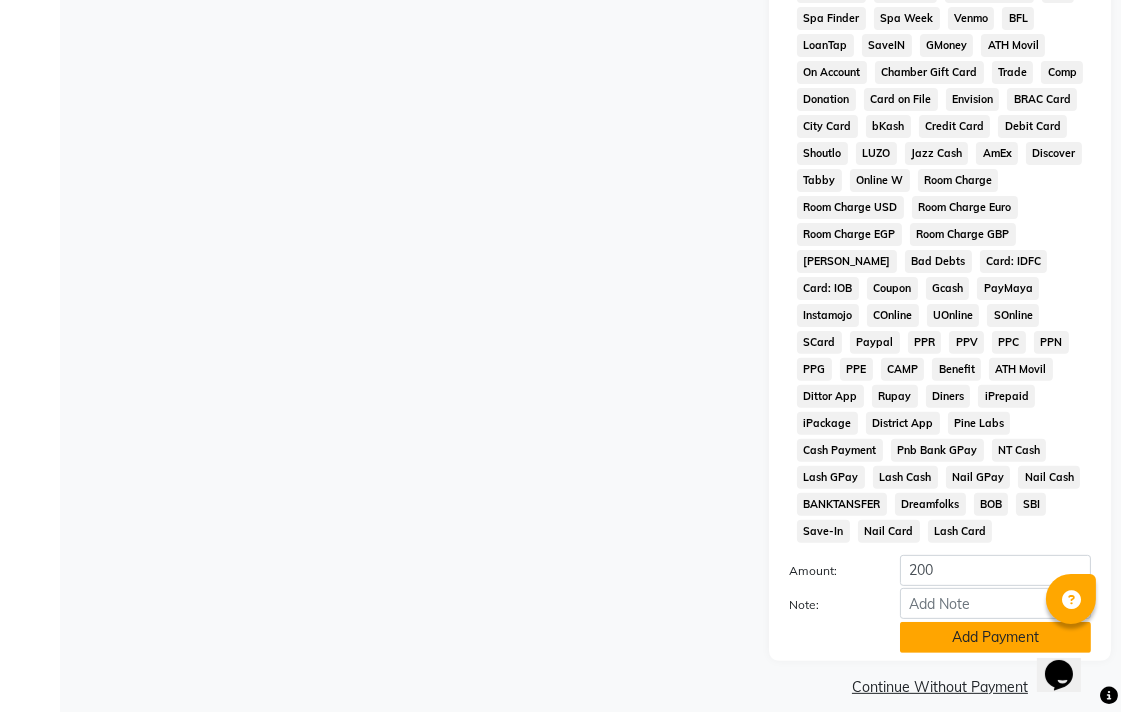 click on "Add Payment" 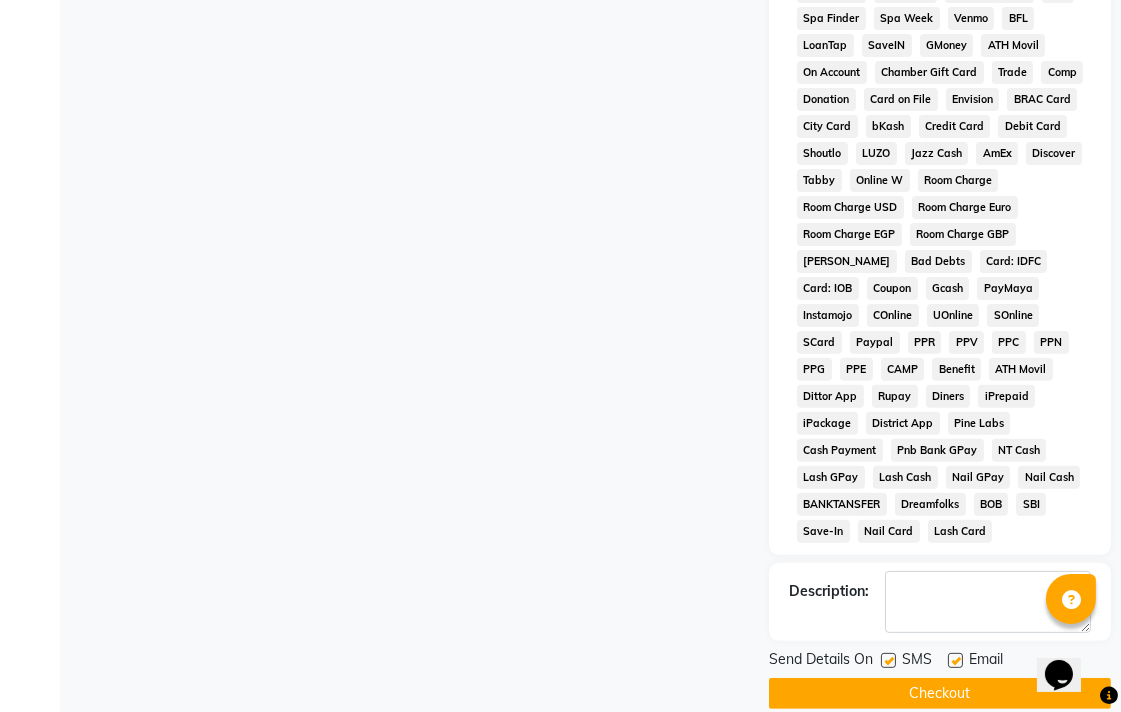 click on "Checkout" 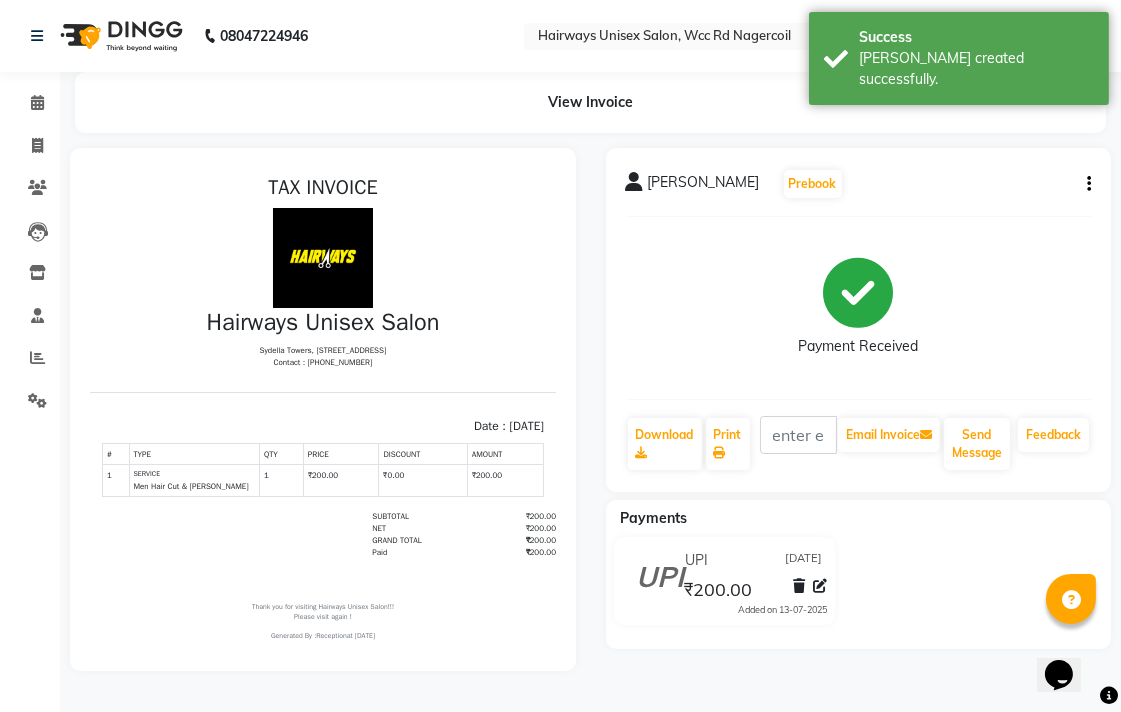 scroll, scrollTop: 0, scrollLeft: 0, axis: both 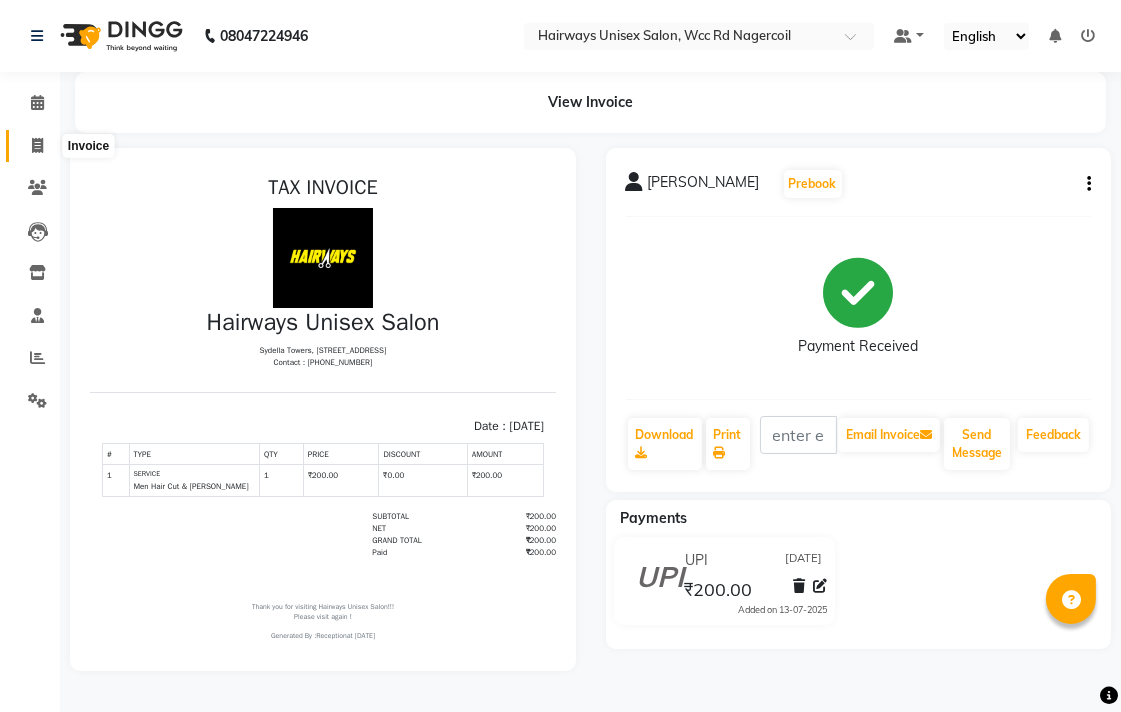 click 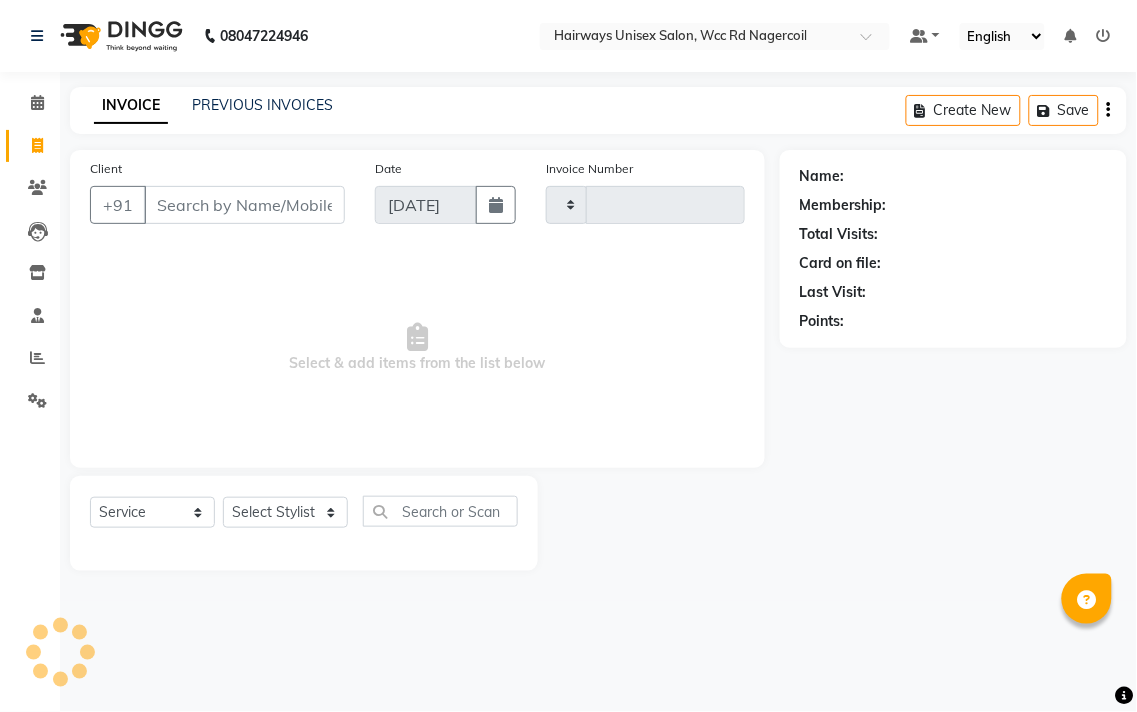 type on "4515" 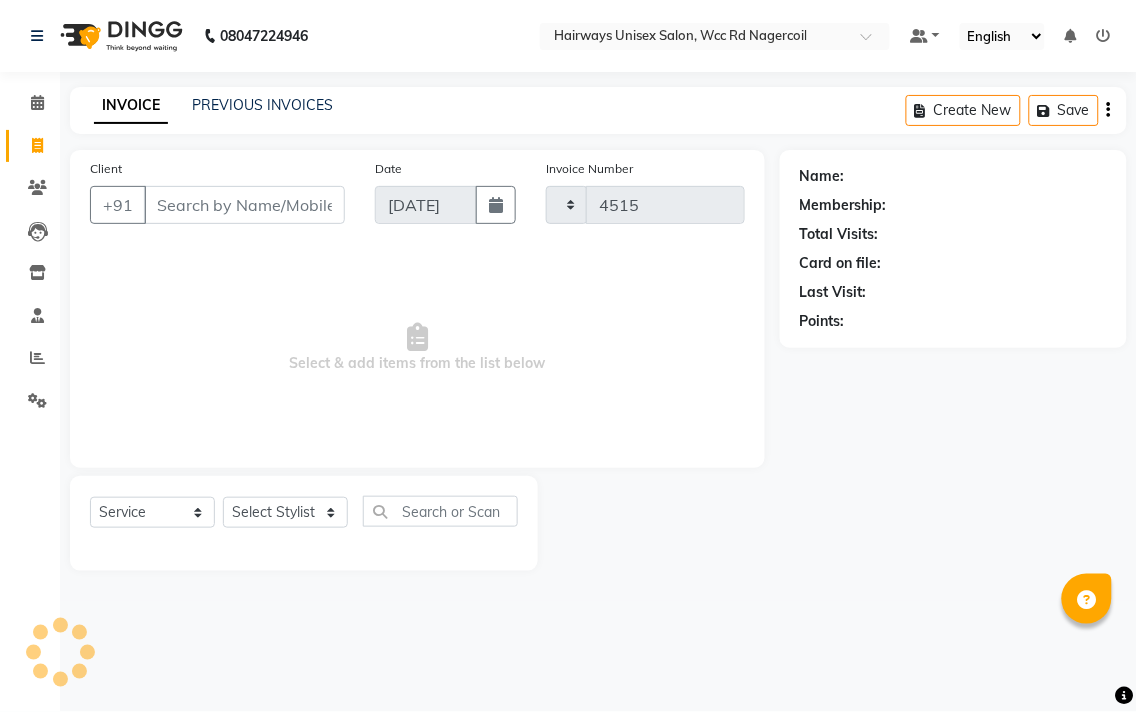 select on "6523" 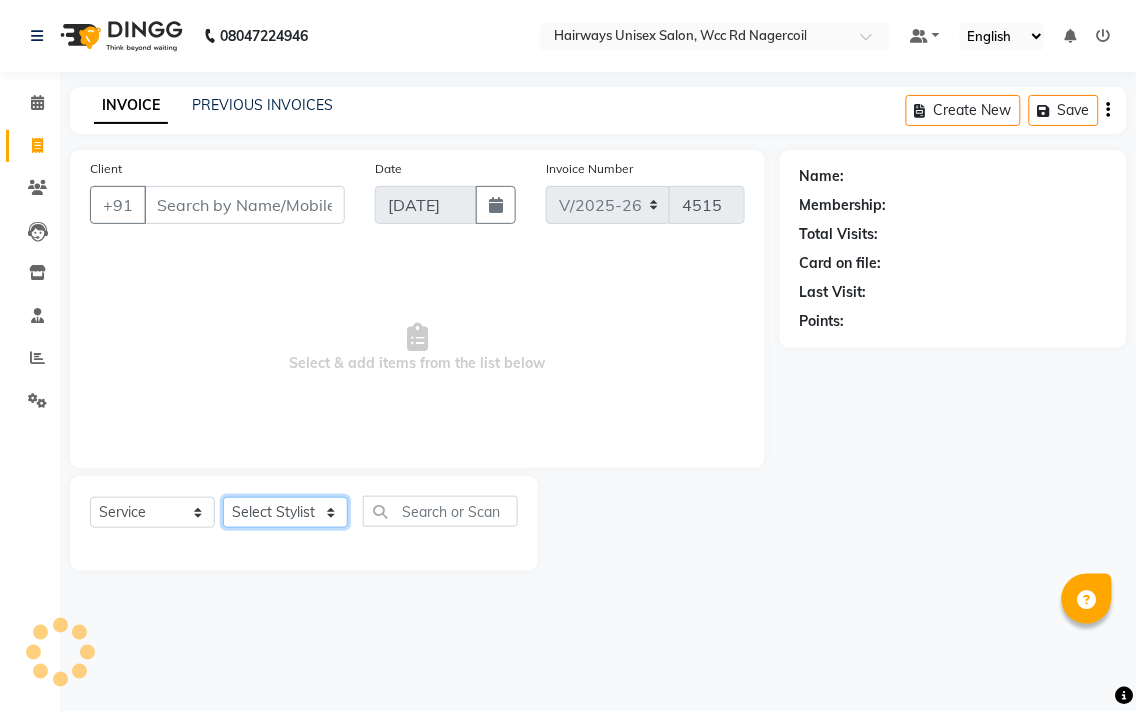 click on "Select Stylist" 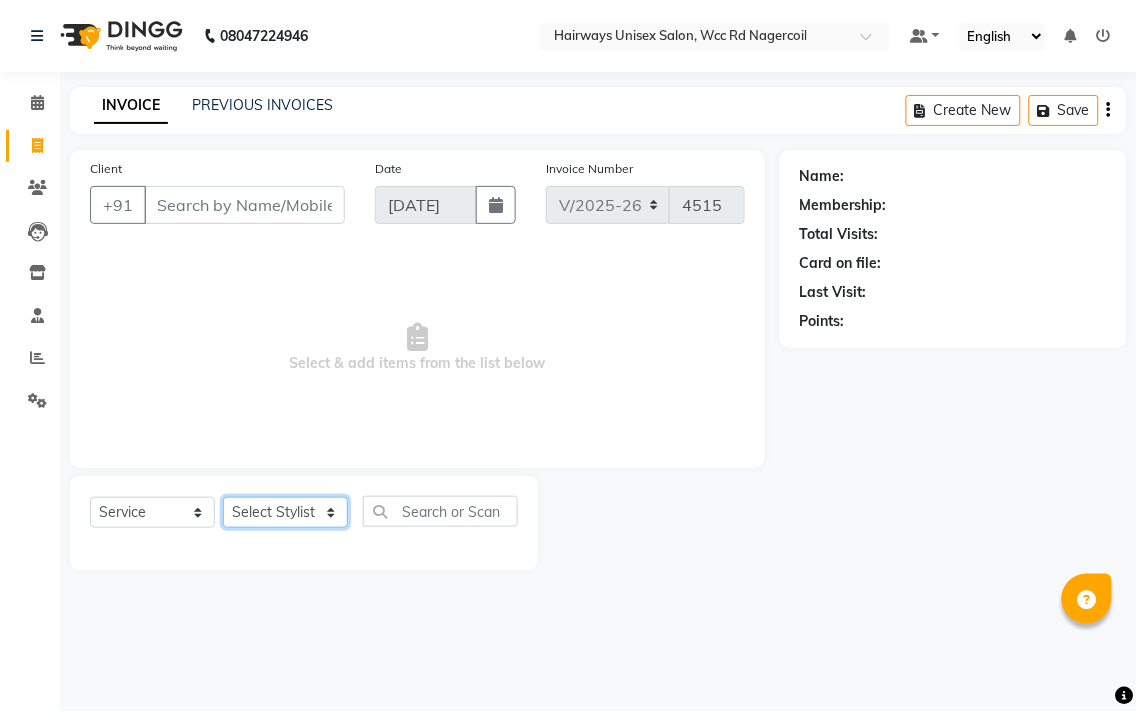 select on "49914" 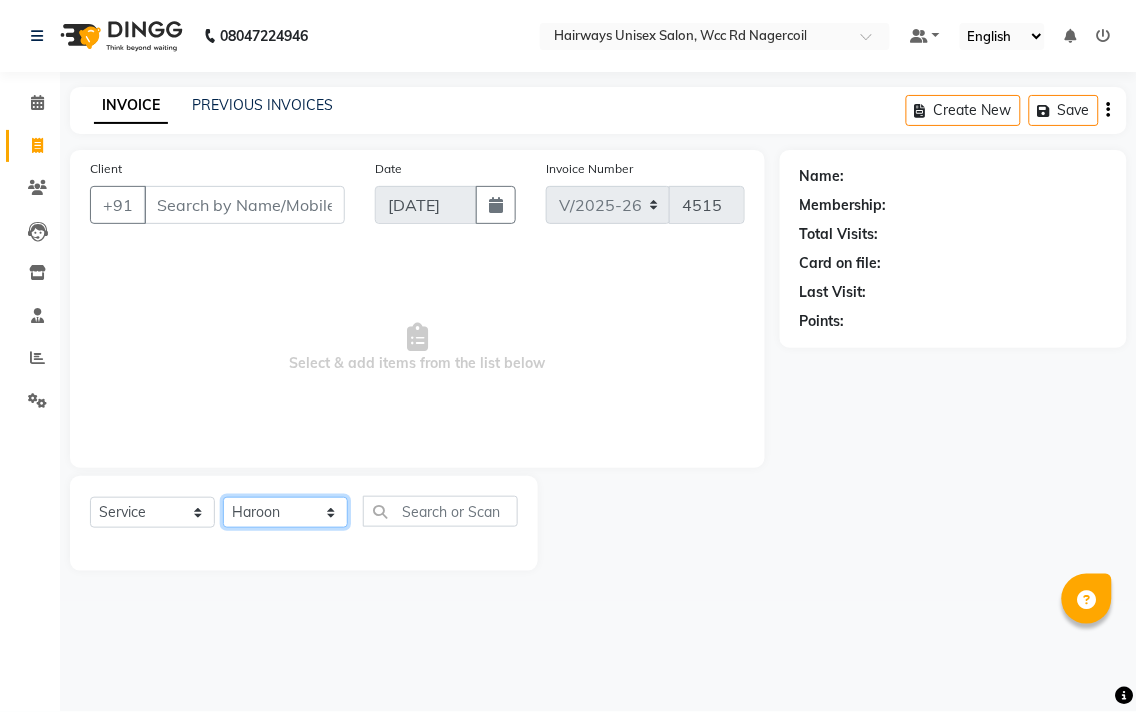 click on "Select Stylist Admin Chitra divya [PERSON_NAME] [PERSON_NAME] Reception [PERSON_NAME] [PERSON_NAME] Talib" 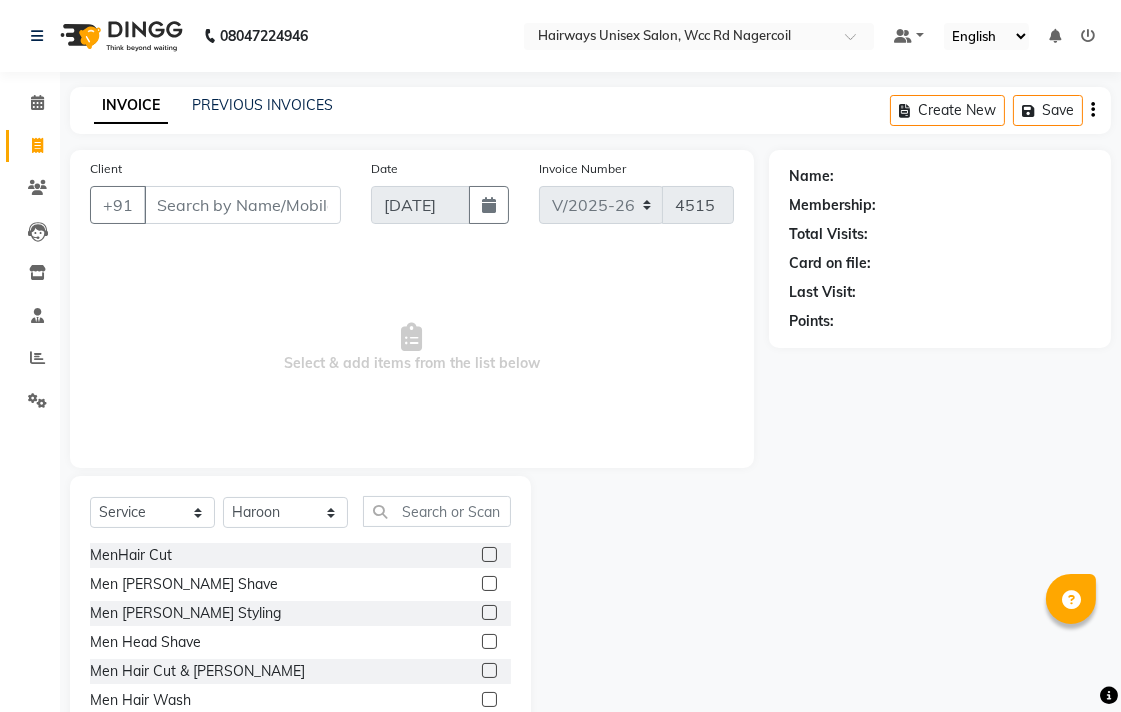 click 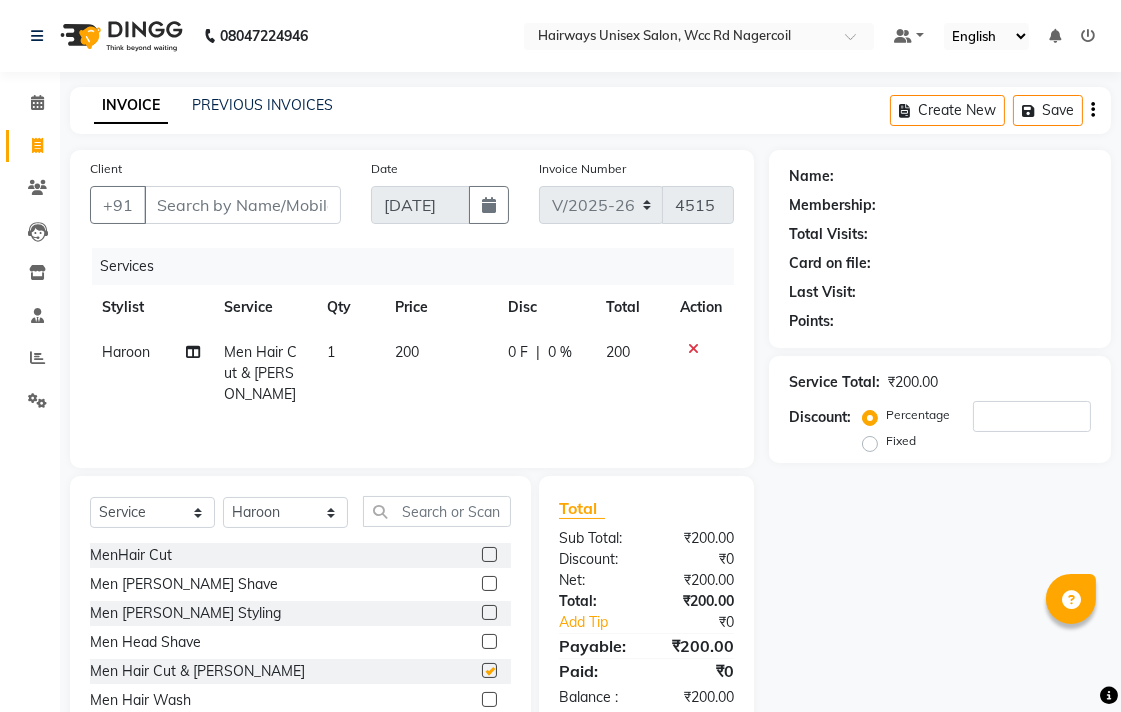 checkbox on "false" 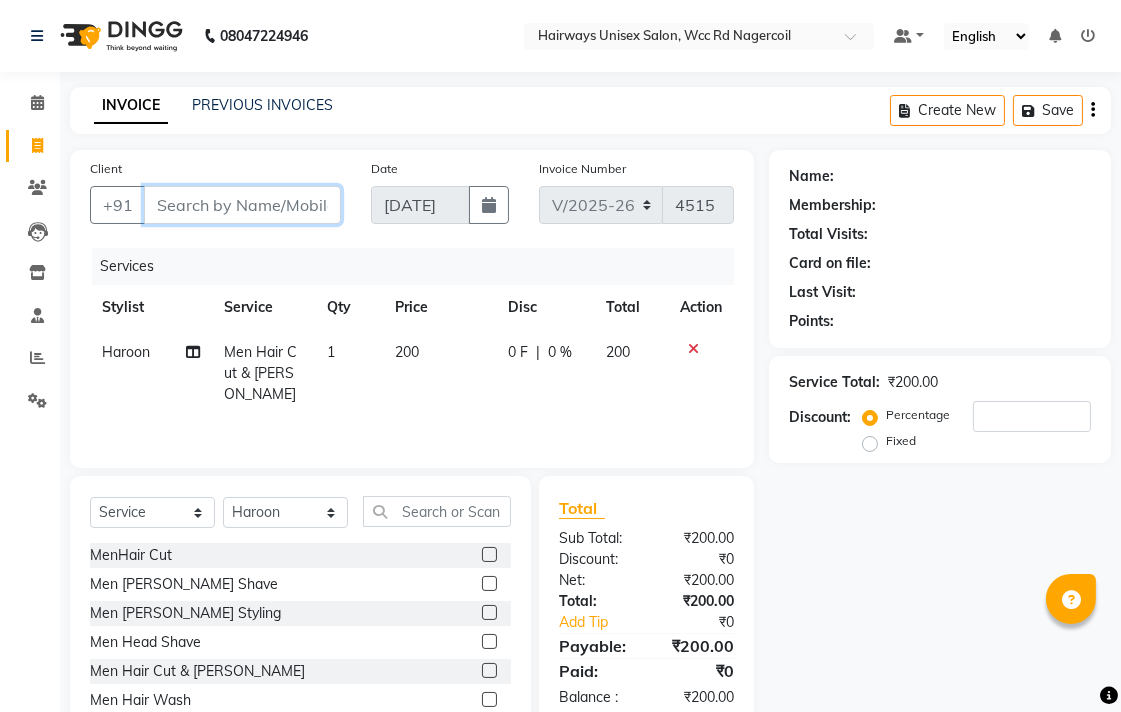 click on "Client" at bounding box center [242, 205] 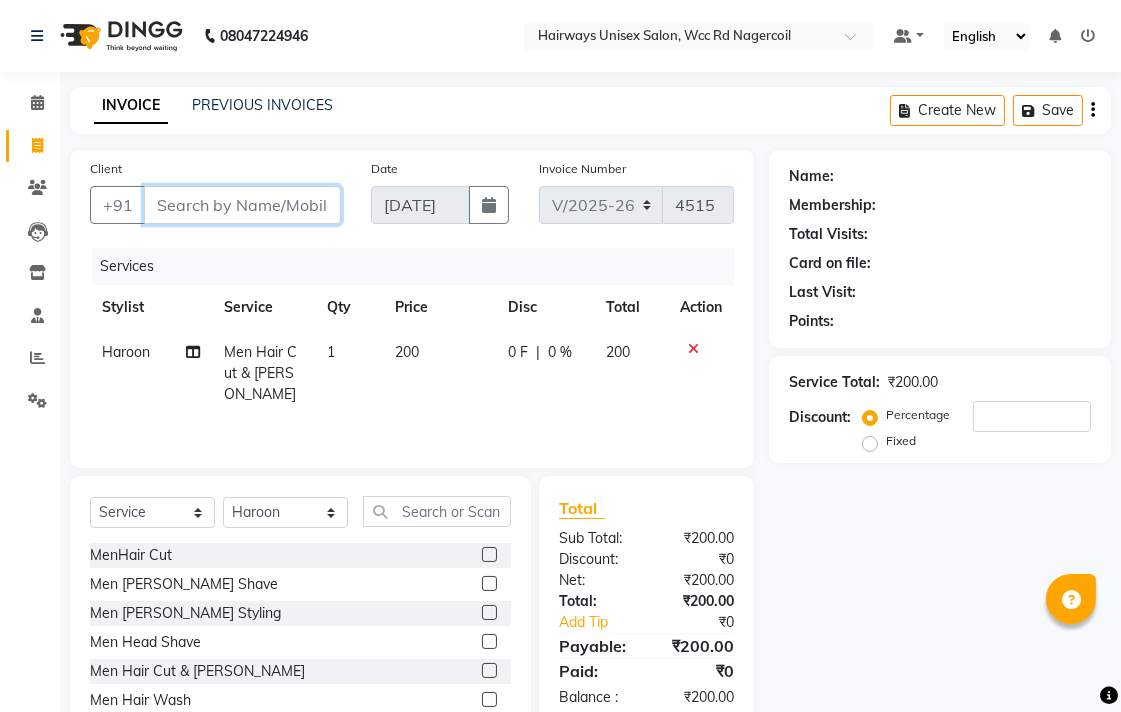 type on "6" 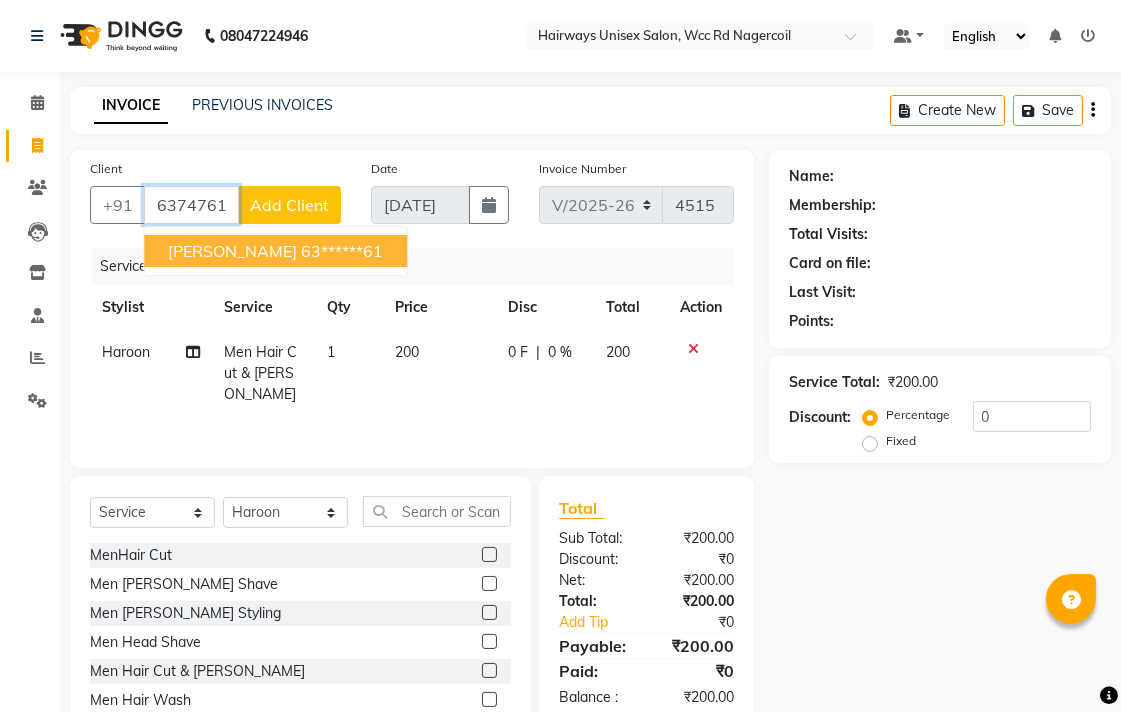 click on "63******61" at bounding box center [342, 251] 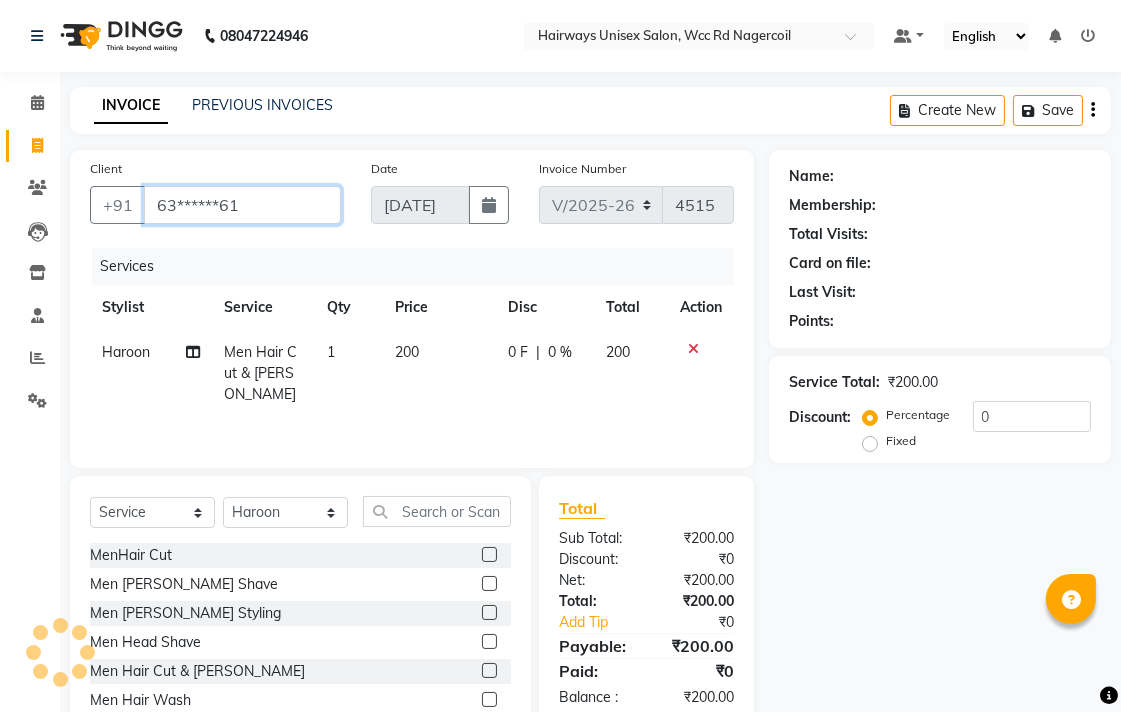 type on "63******61" 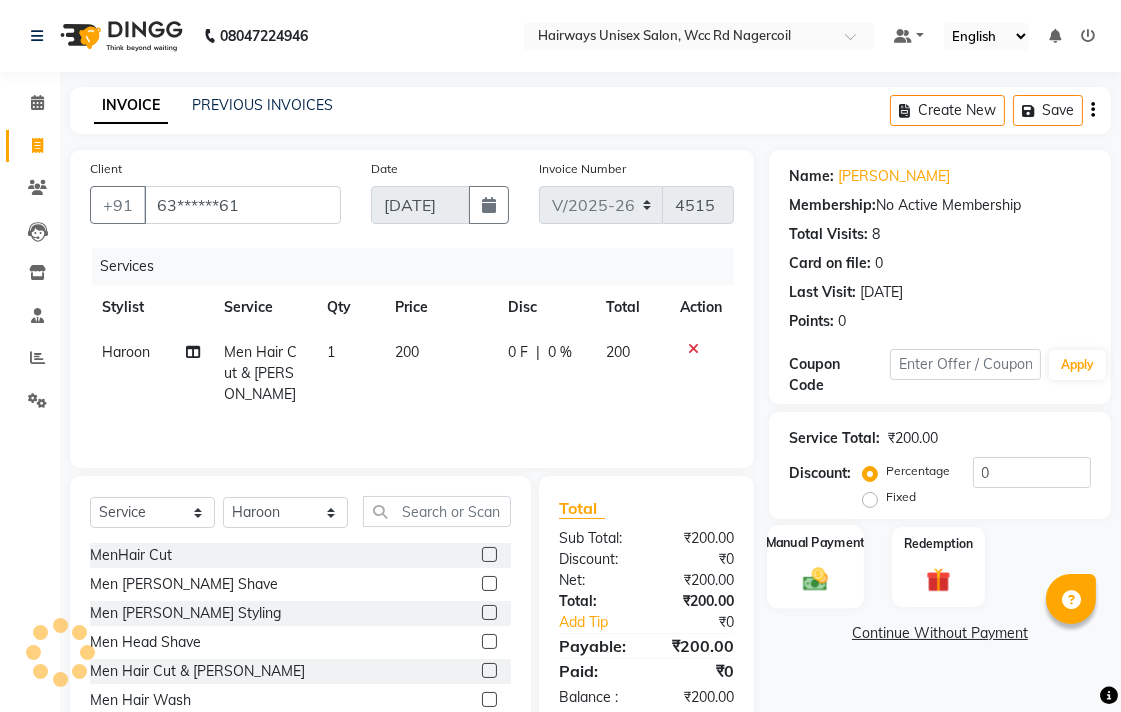 click on "Manual Payment" 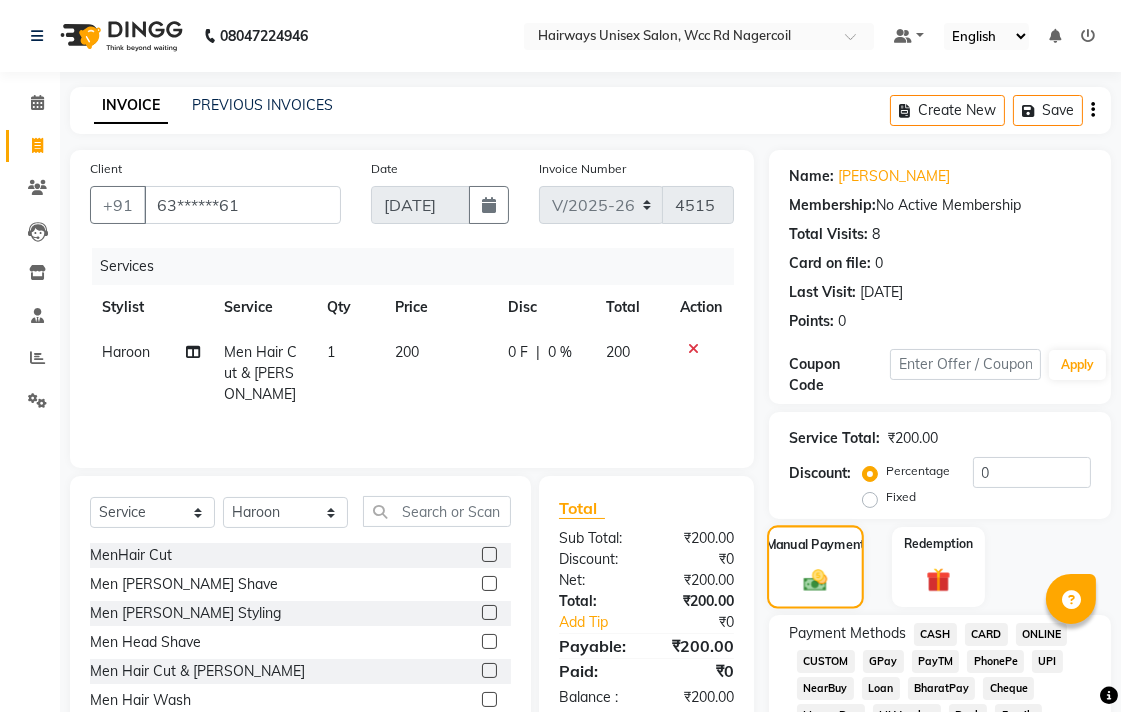 scroll, scrollTop: 333, scrollLeft: 0, axis: vertical 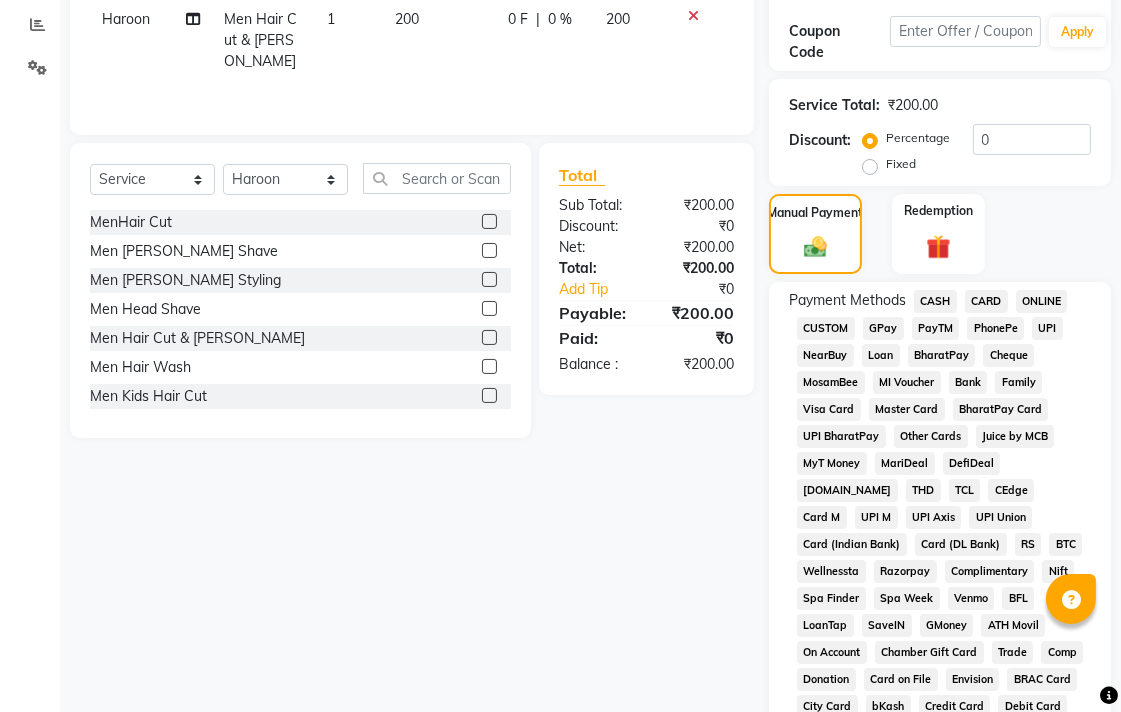 click on "CASH" 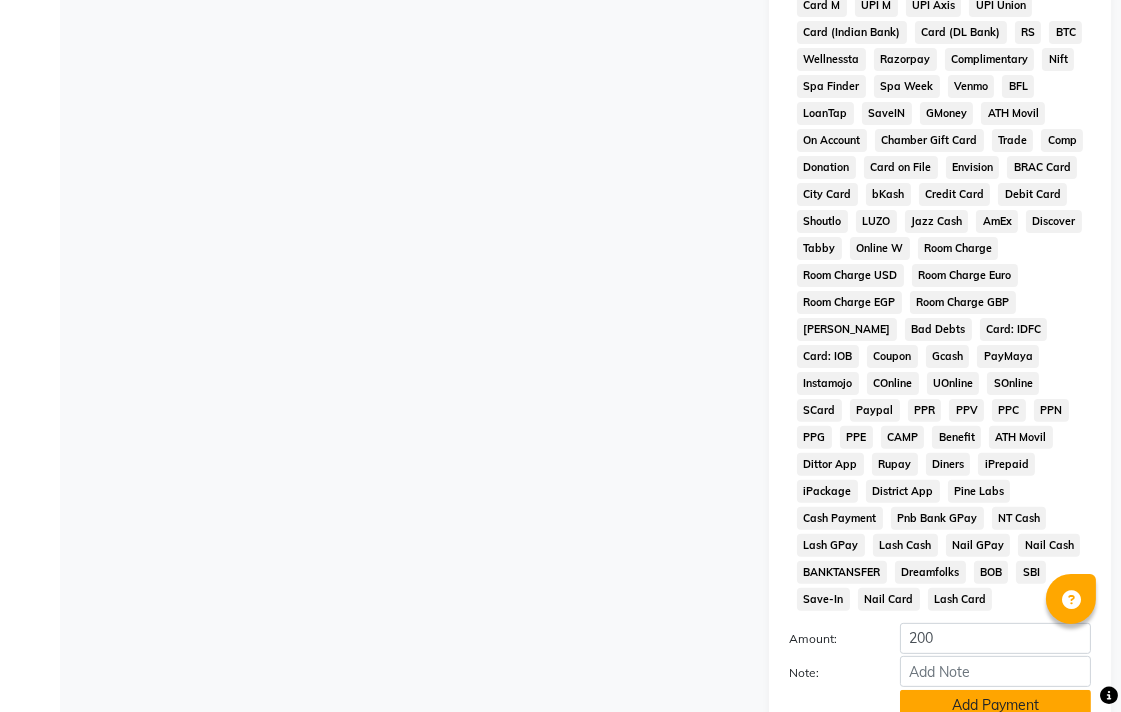 scroll, scrollTop: 913, scrollLeft: 0, axis: vertical 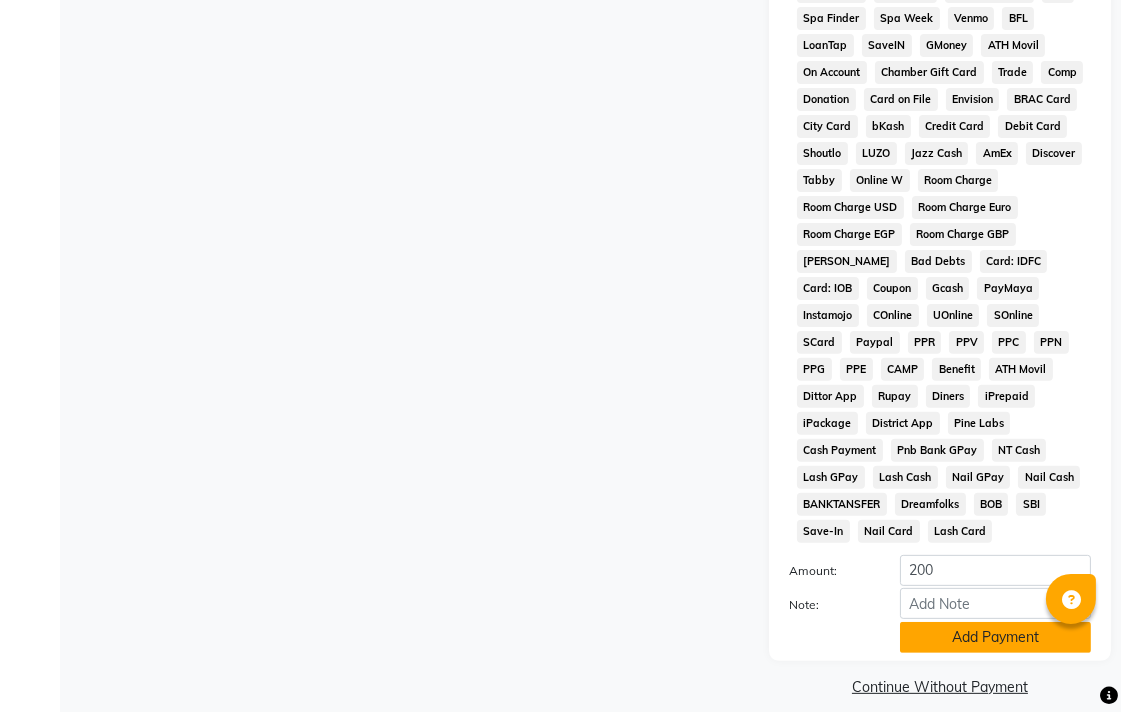 click on "Add Payment" 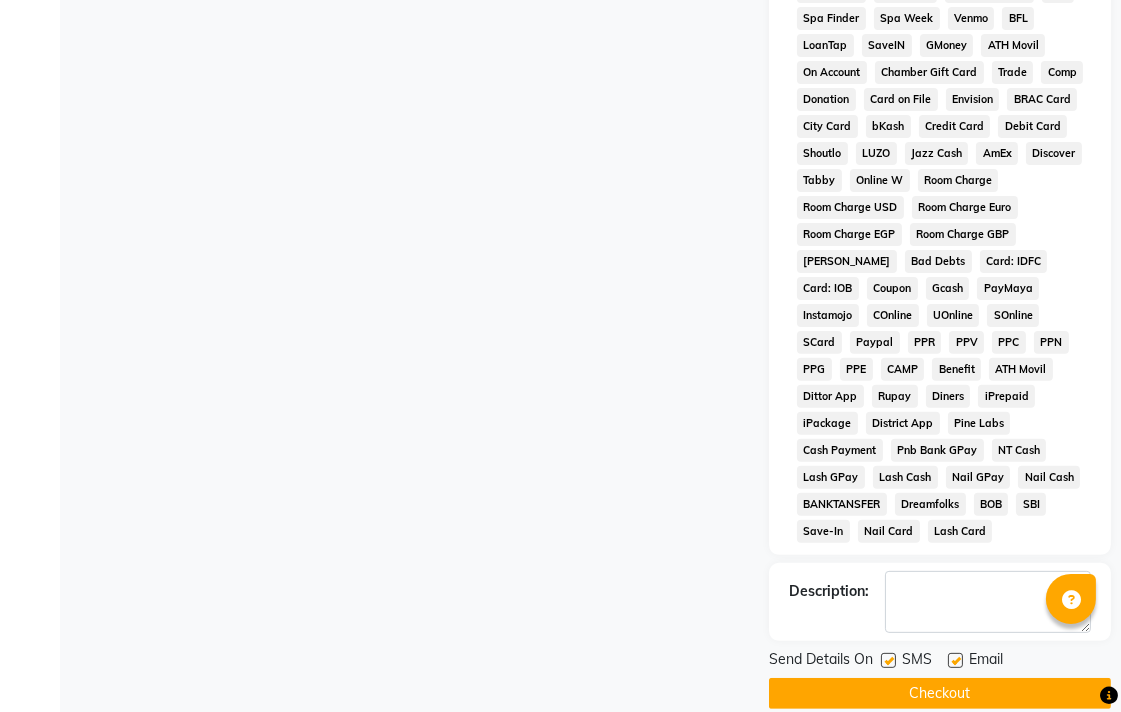 click on "Checkout" 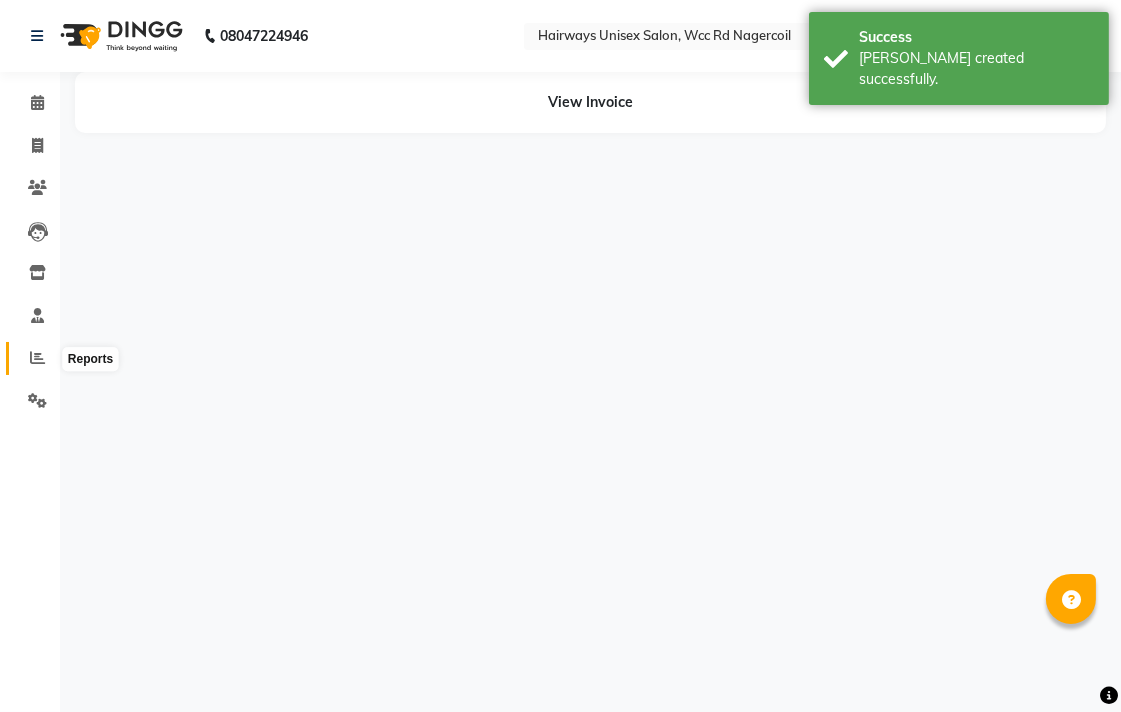 scroll, scrollTop: 0, scrollLeft: 0, axis: both 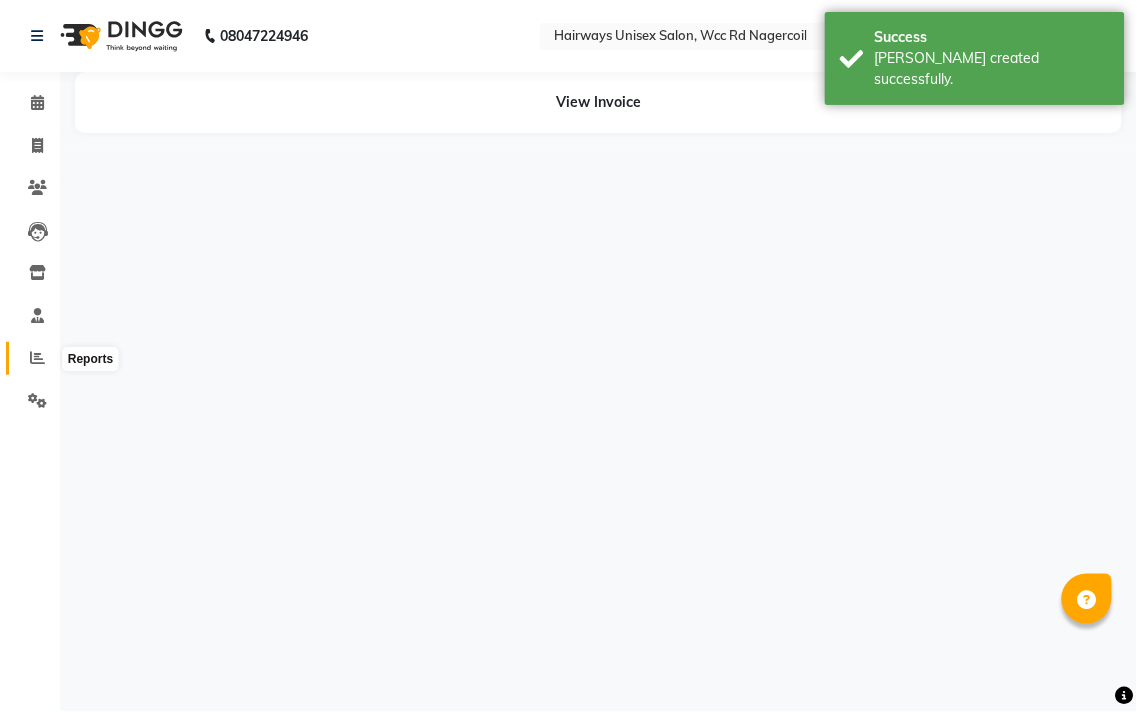 click 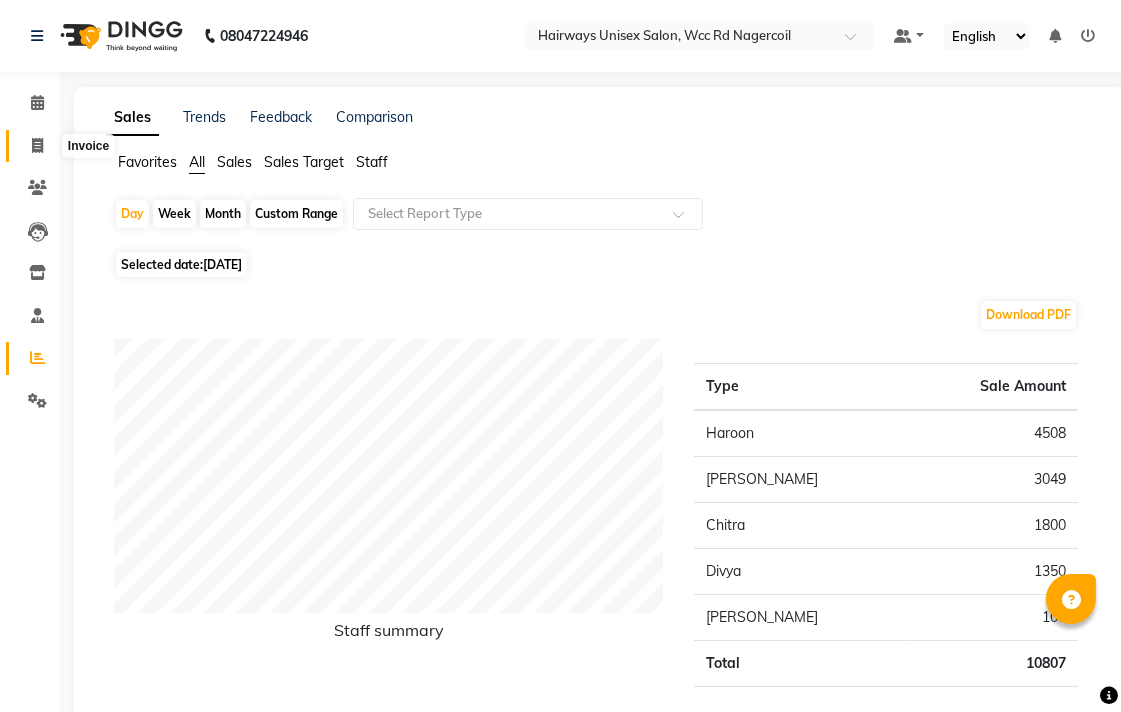 click 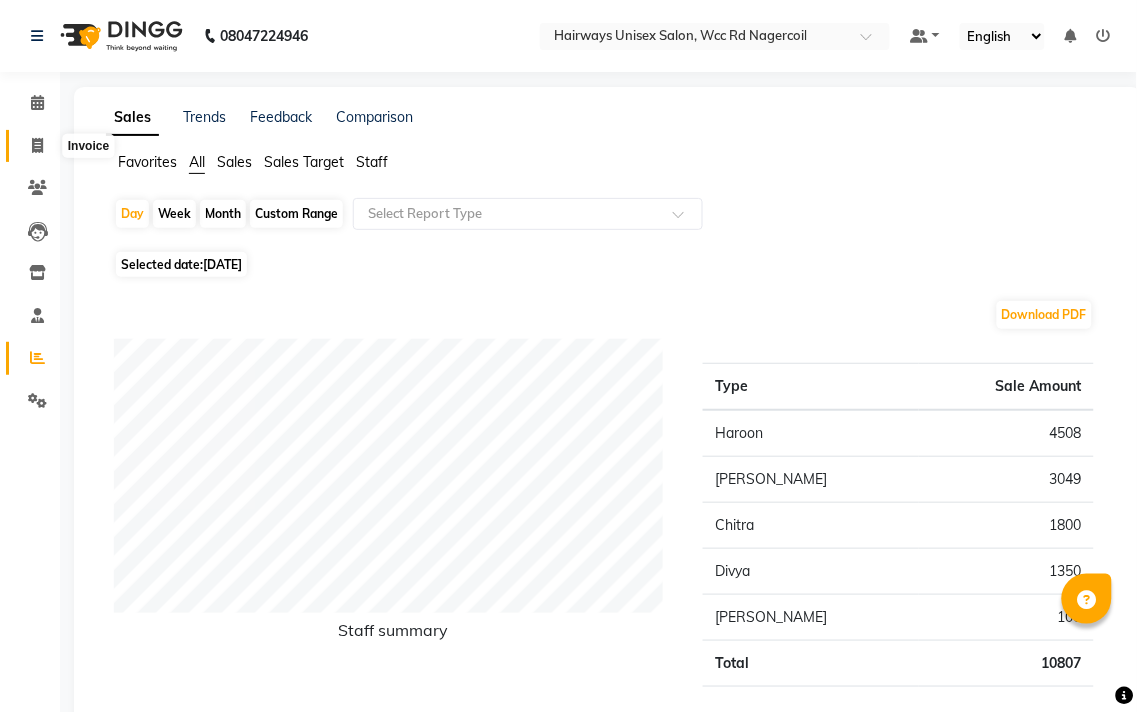 select on "service" 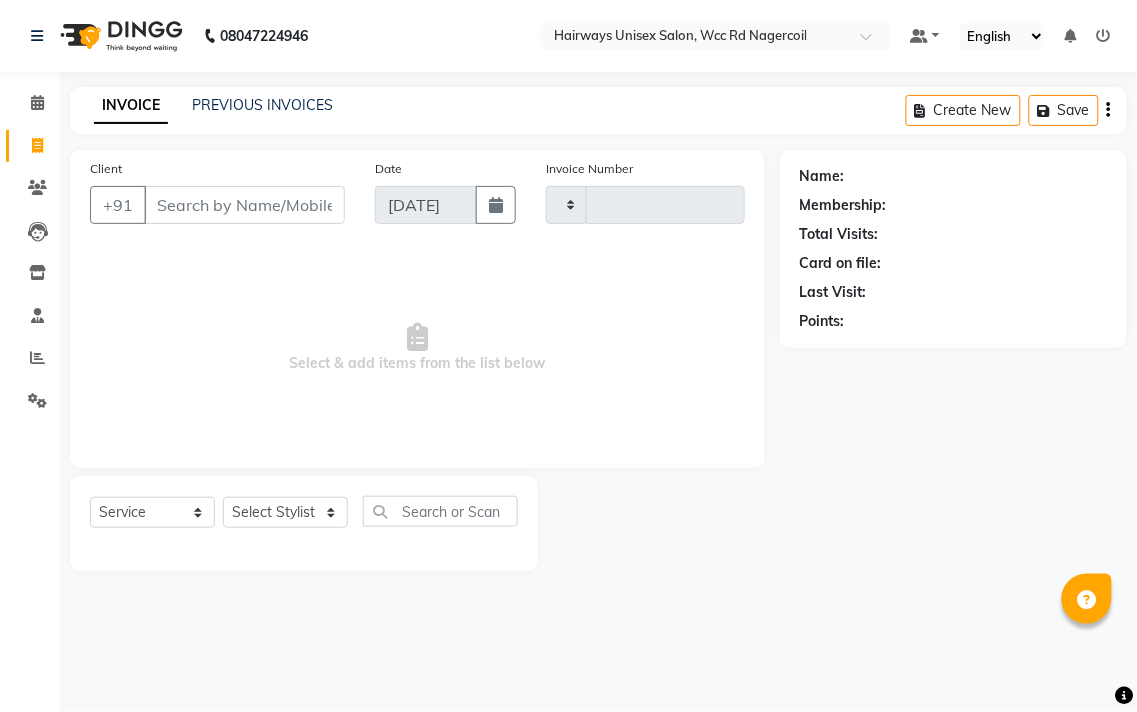 type on "4516" 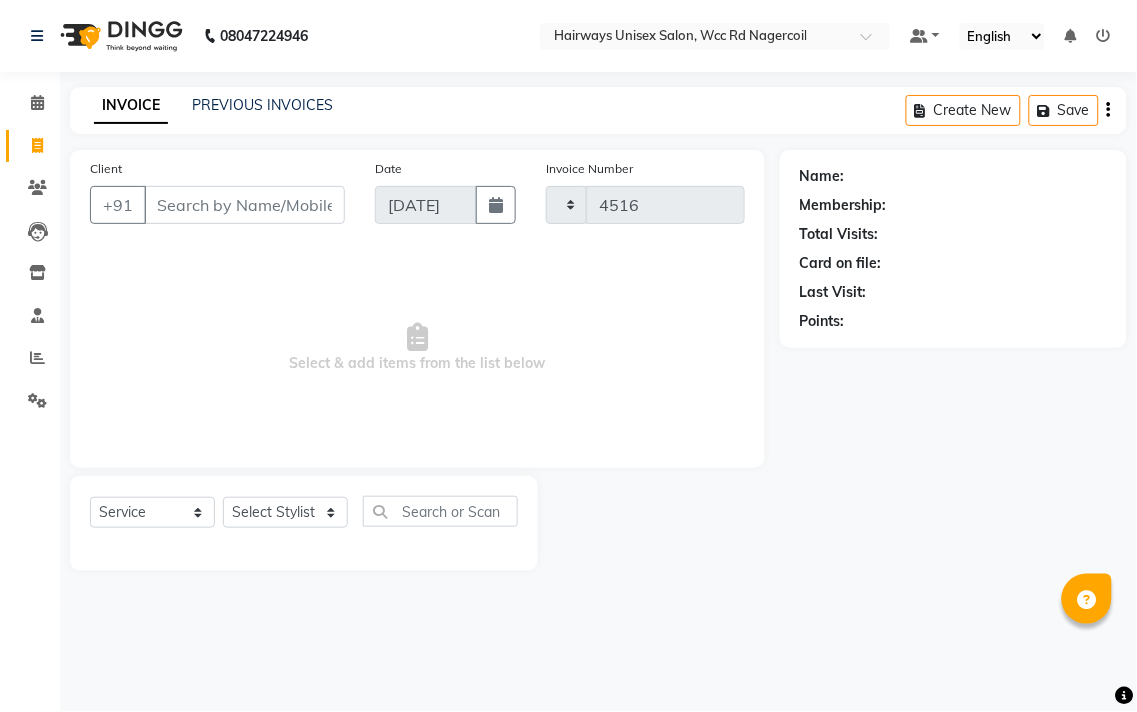 select on "6523" 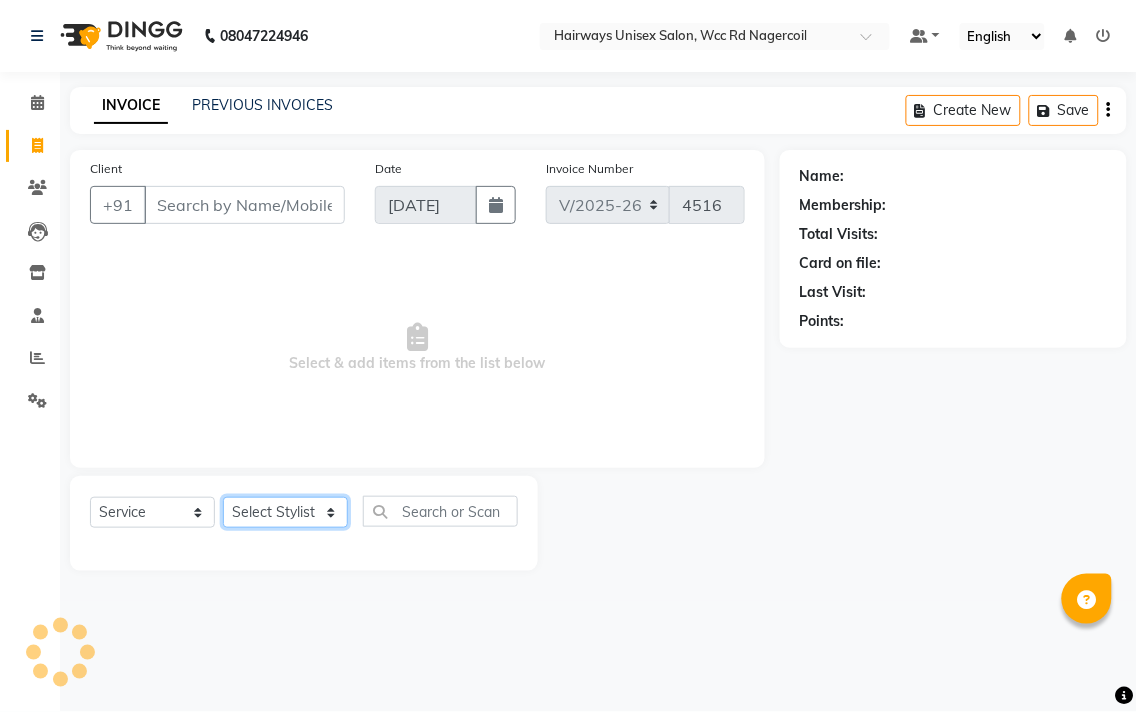 click on "Select Stylist" 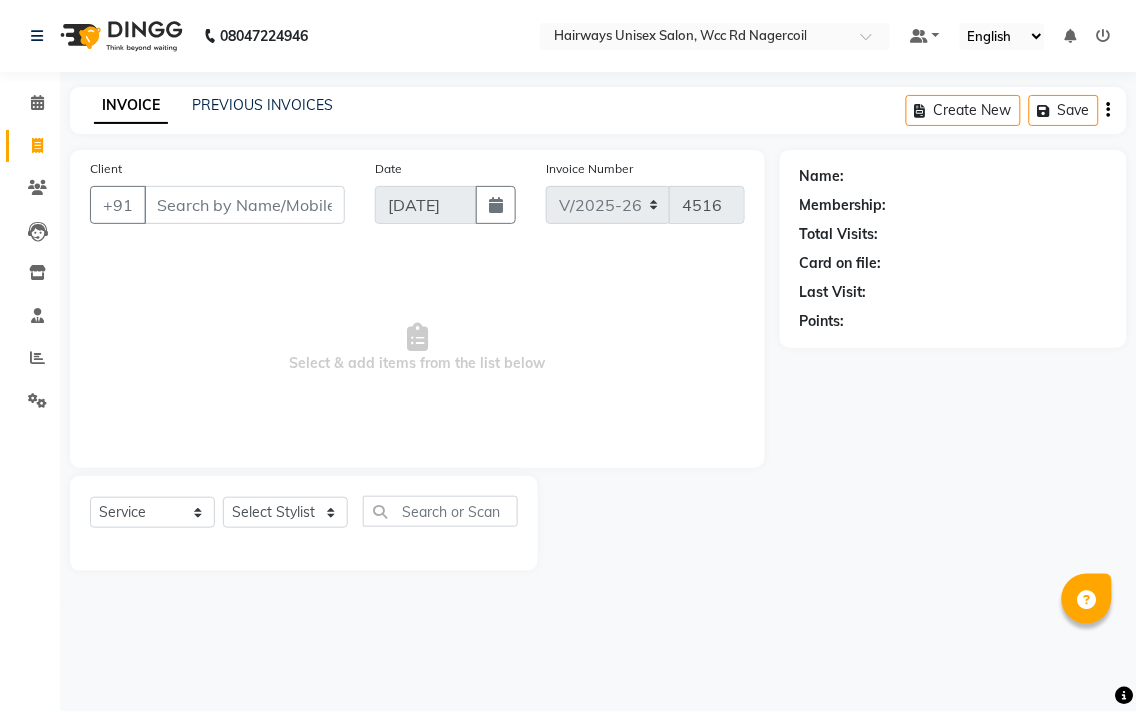 click 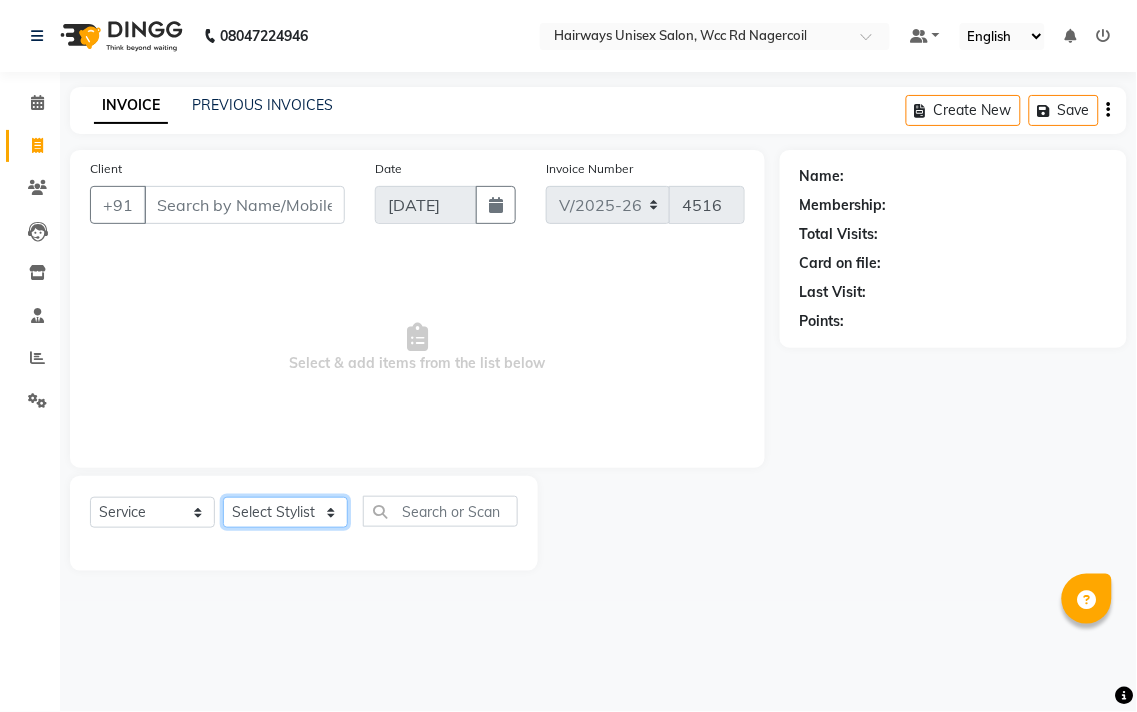 click on "Select Stylist" 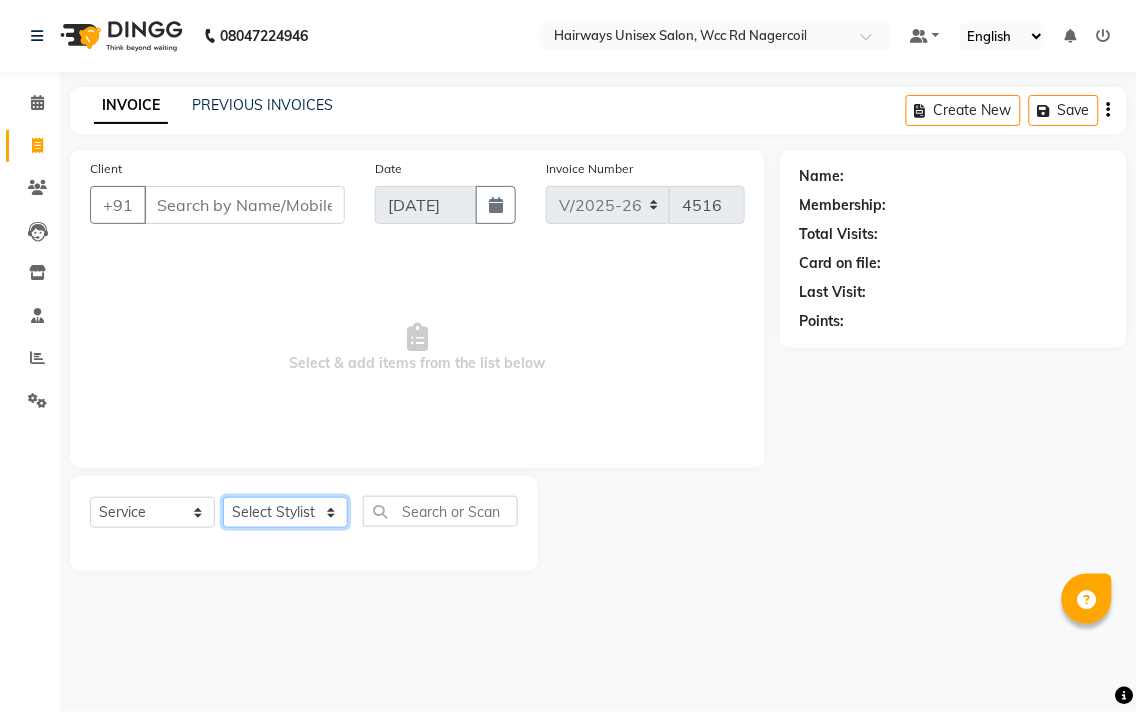 select on "54333" 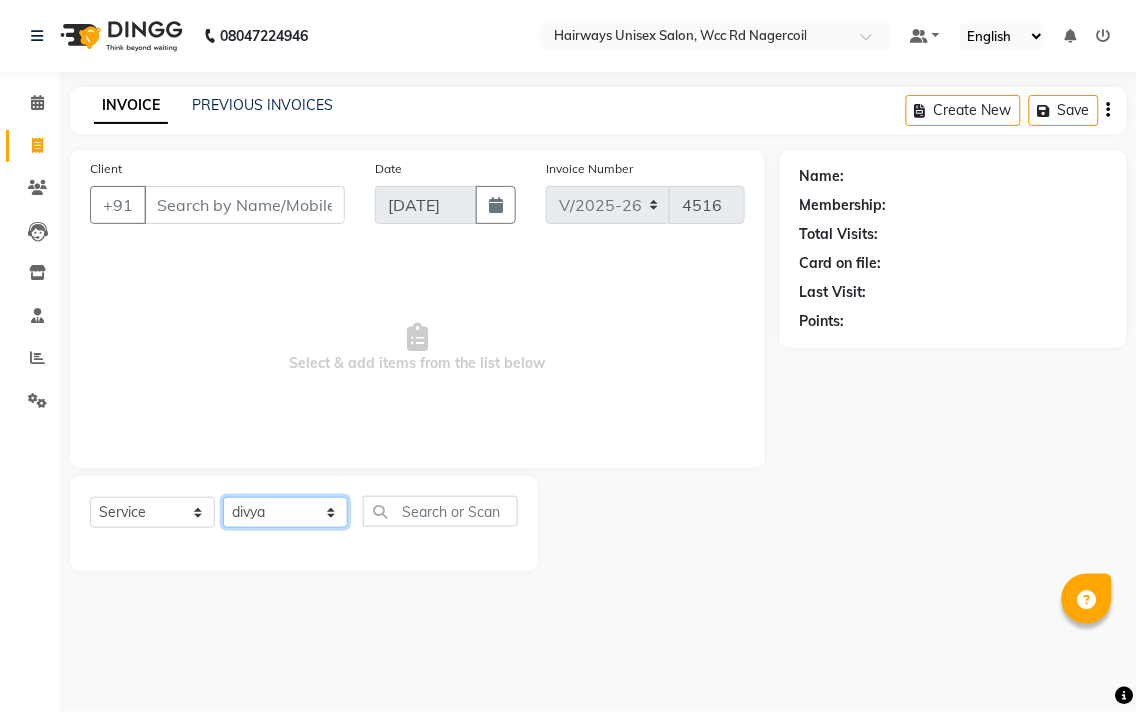 click on "Select Stylist Admin Chitra divya [PERSON_NAME] [PERSON_NAME] Reception [PERSON_NAME] [PERSON_NAME] Talib" 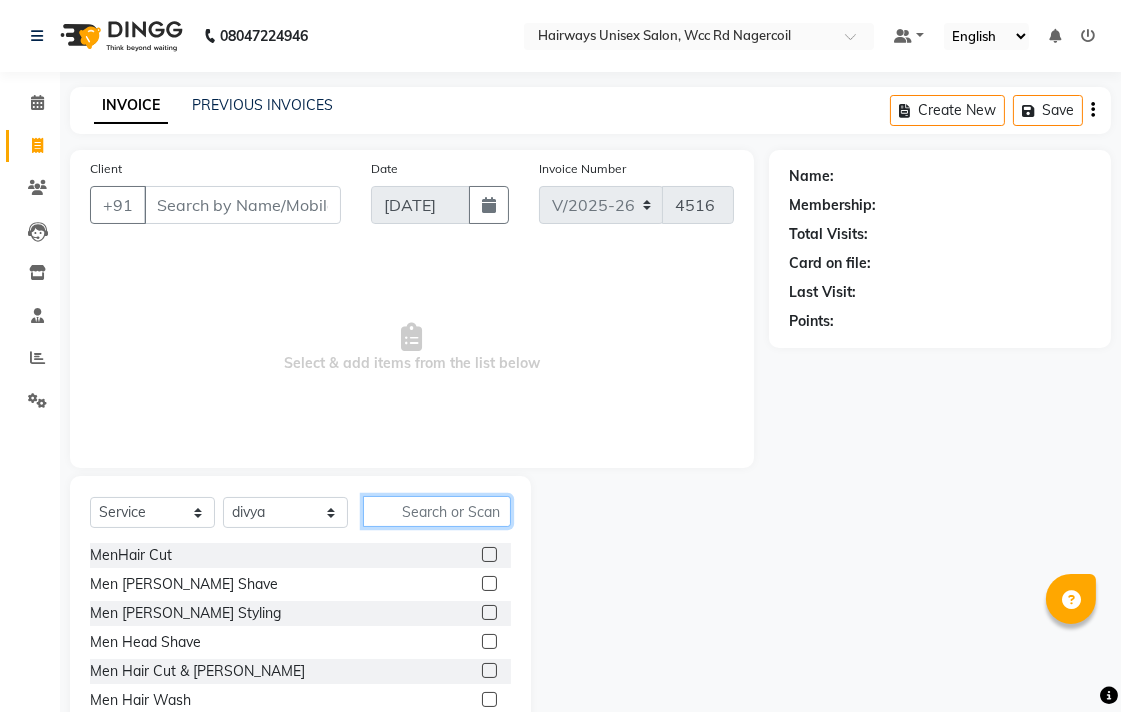 click 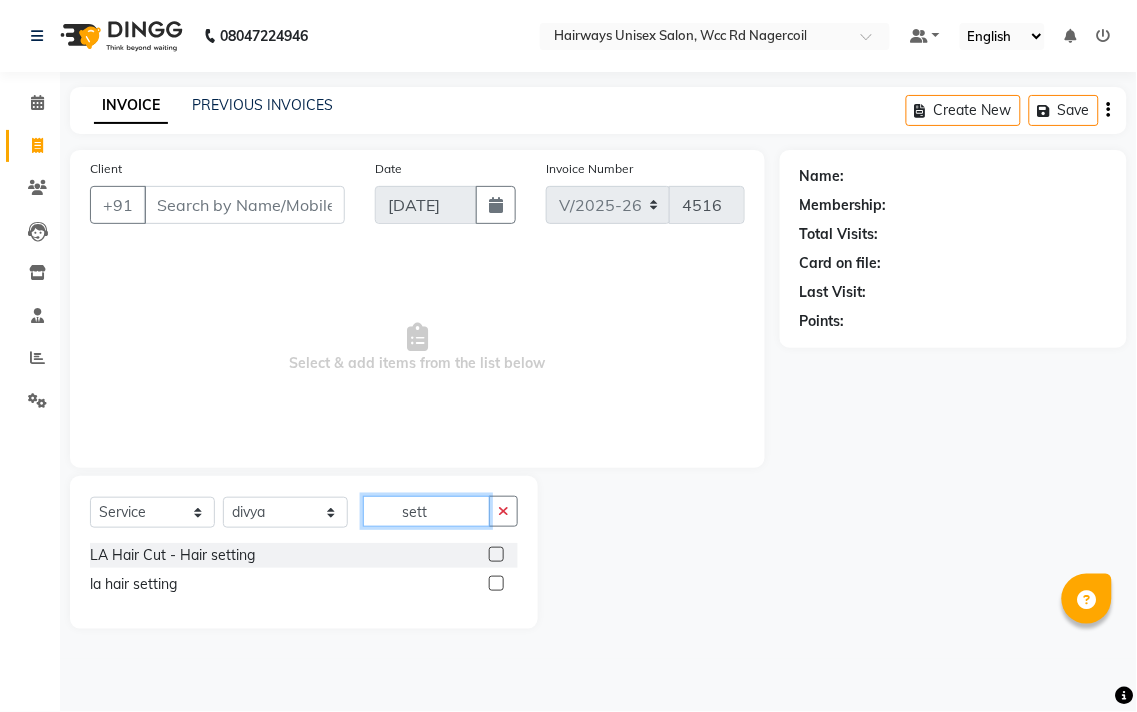 type on "sett" 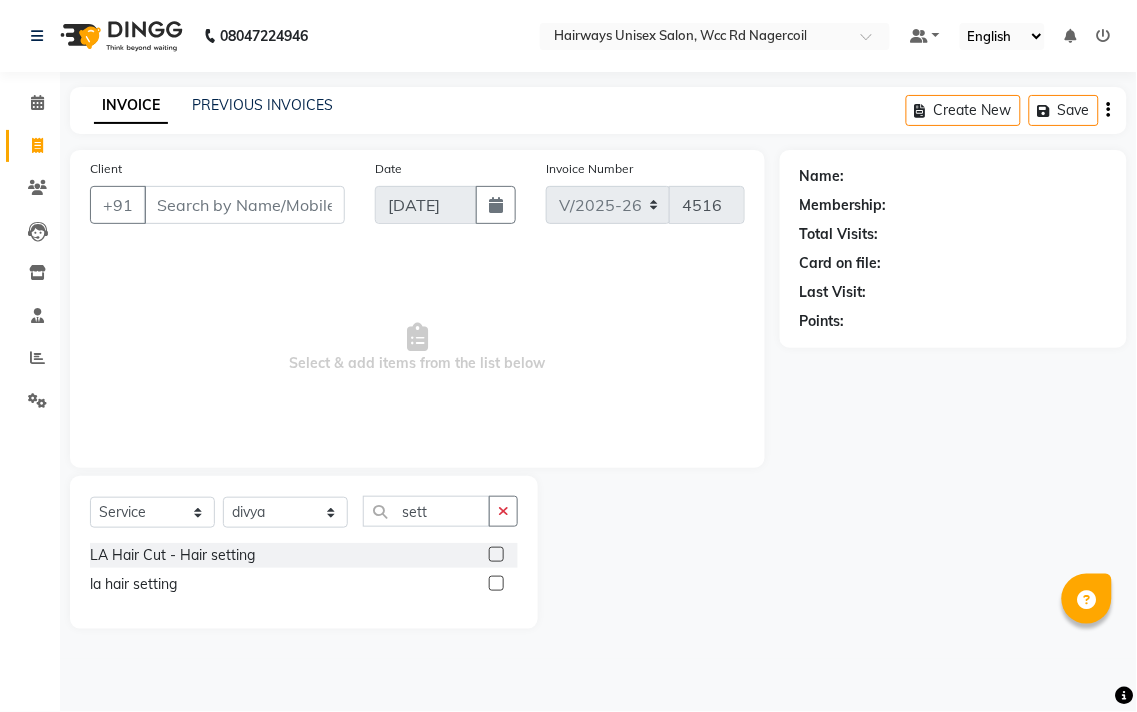 click 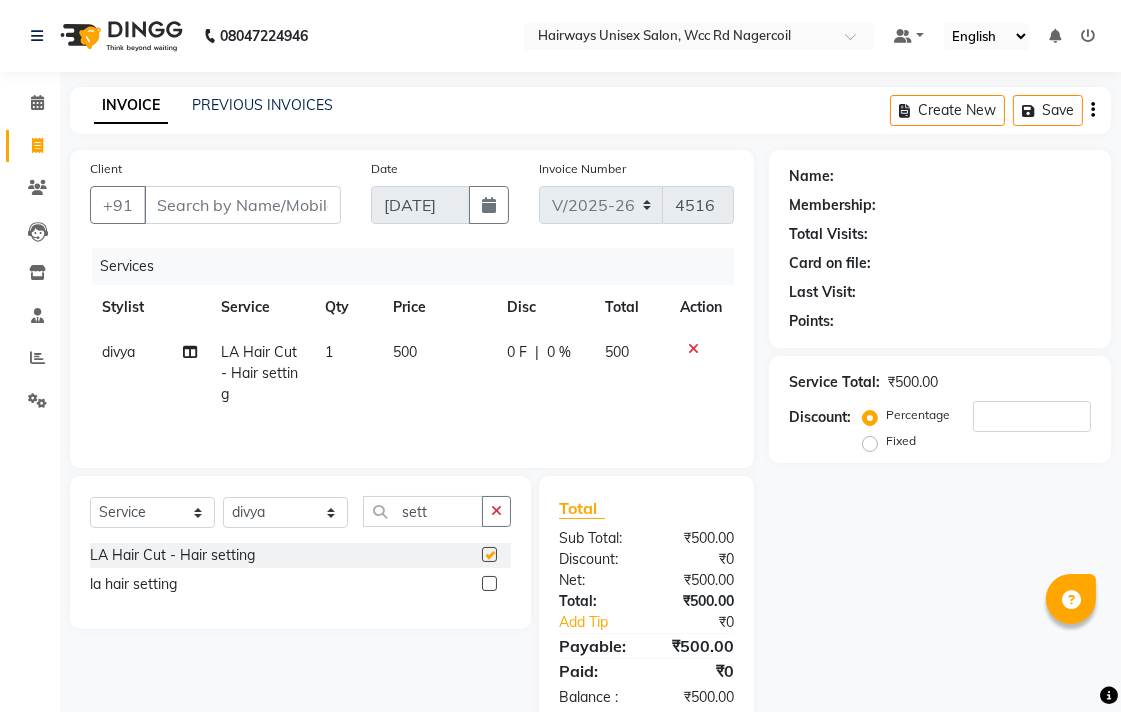 checkbox on "false" 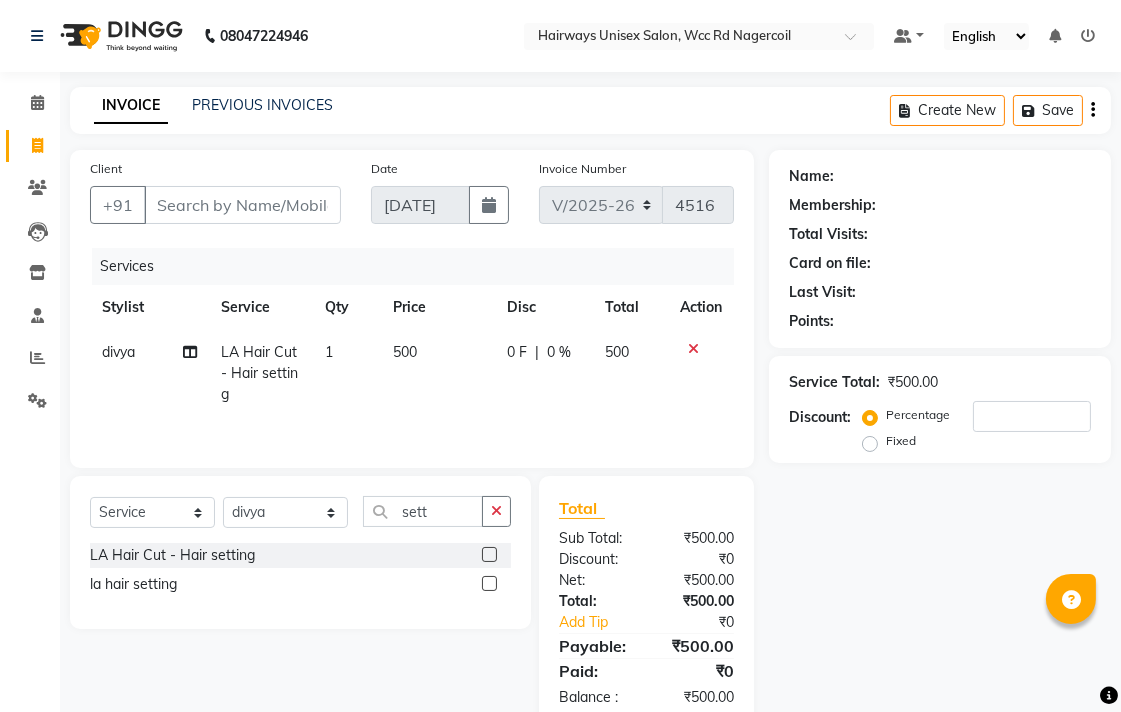 click on "500" 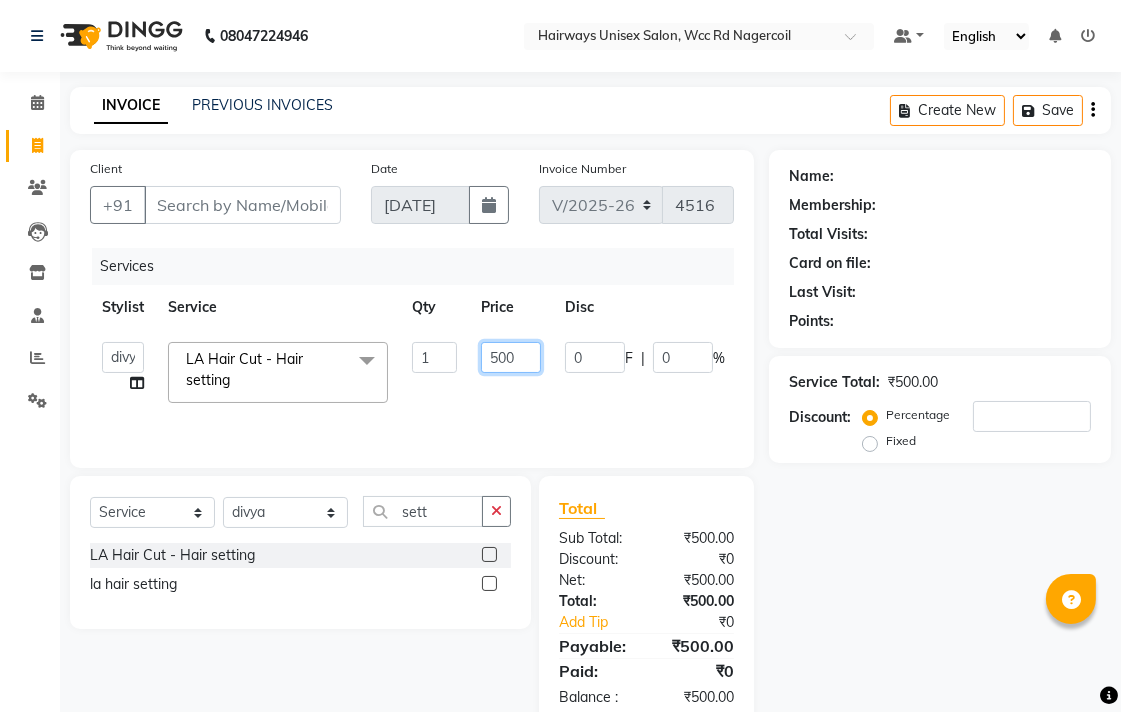 click on "500" 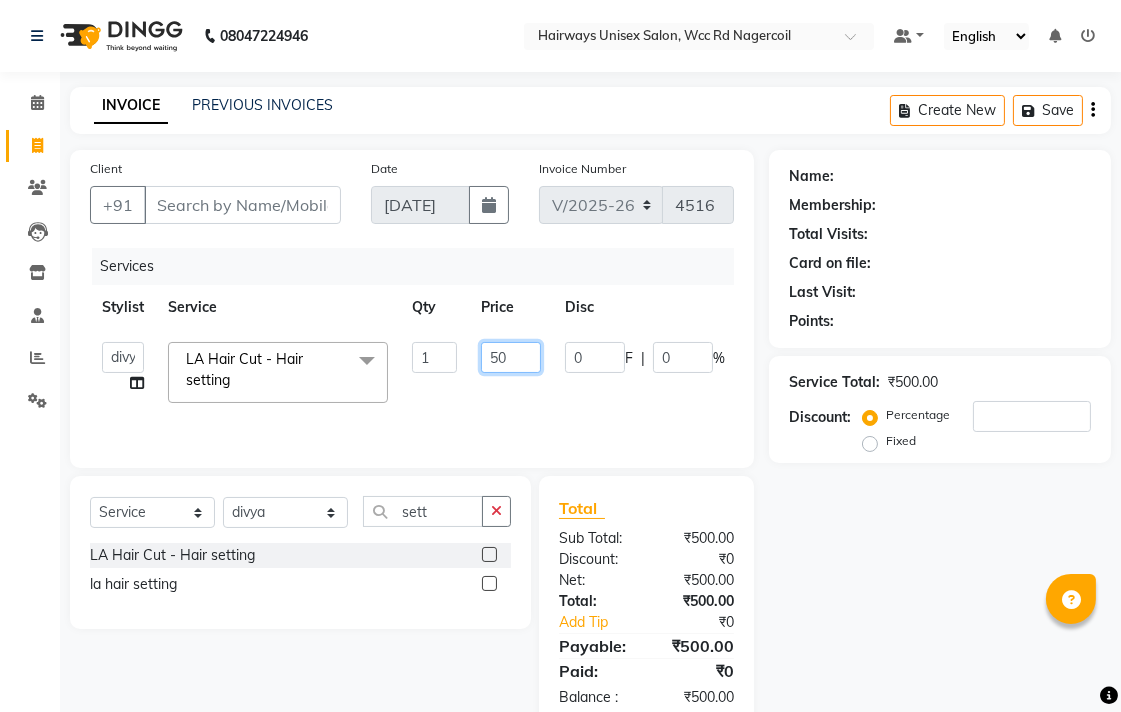 type on "550" 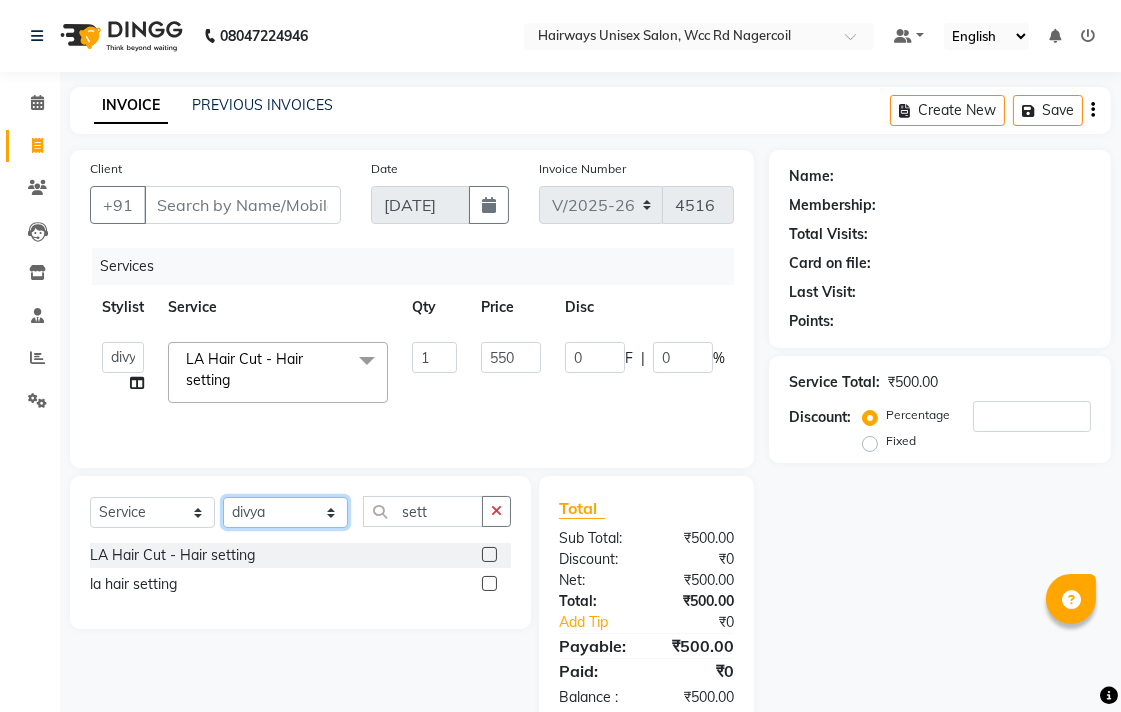 click on "Select Stylist Admin Chitra divya [PERSON_NAME] [PERSON_NAME] Reception [PERSON_NAME] [PERSON_NAME] Talib" 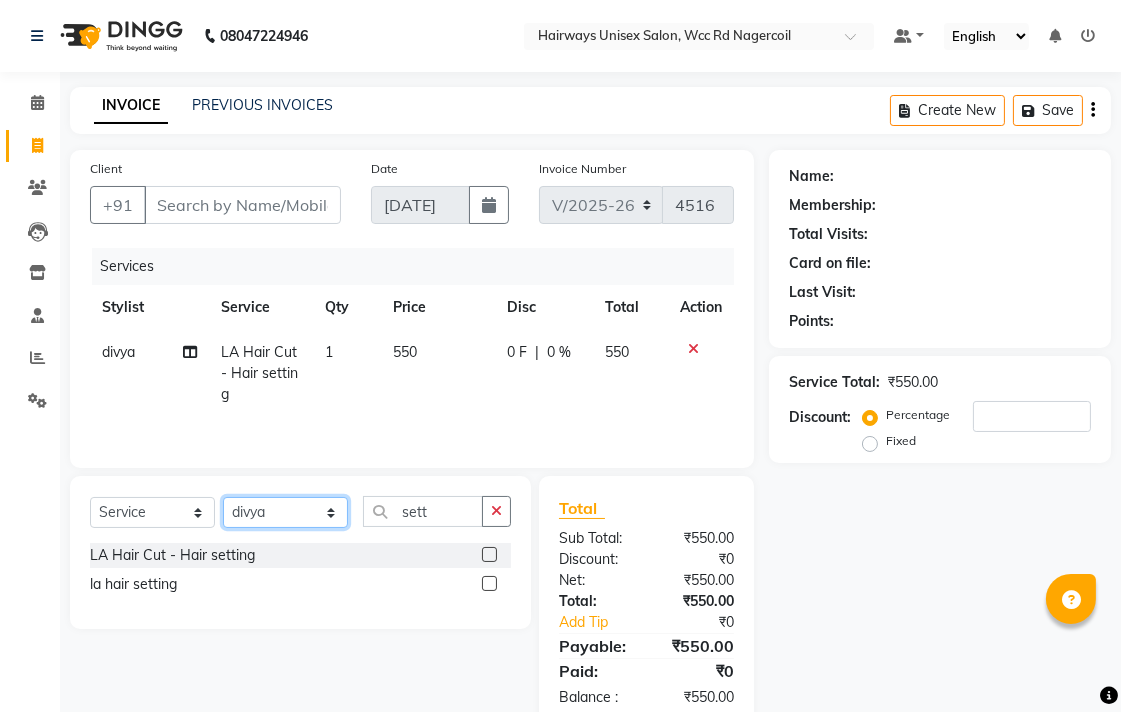 select on "49920" 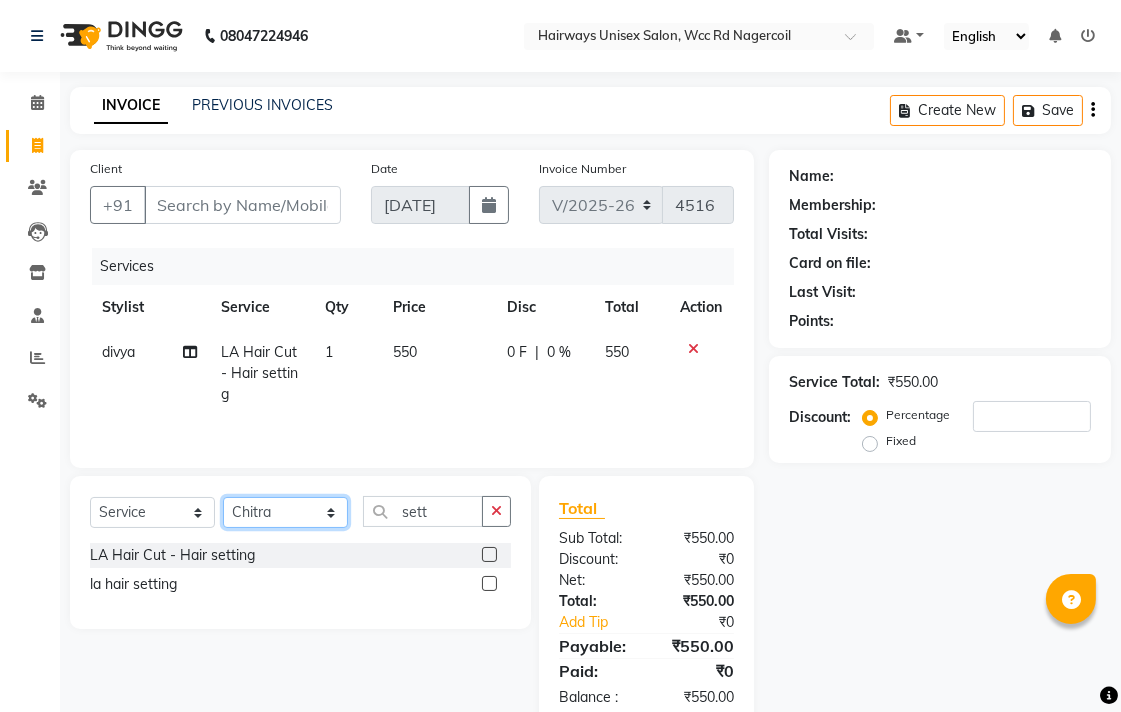click on "Select Stylist Admin Chitra divya [PERSON_NAME] [PERSON_NAME] Reception [PERSON_NAME] [PERSON_NAME] Talib" 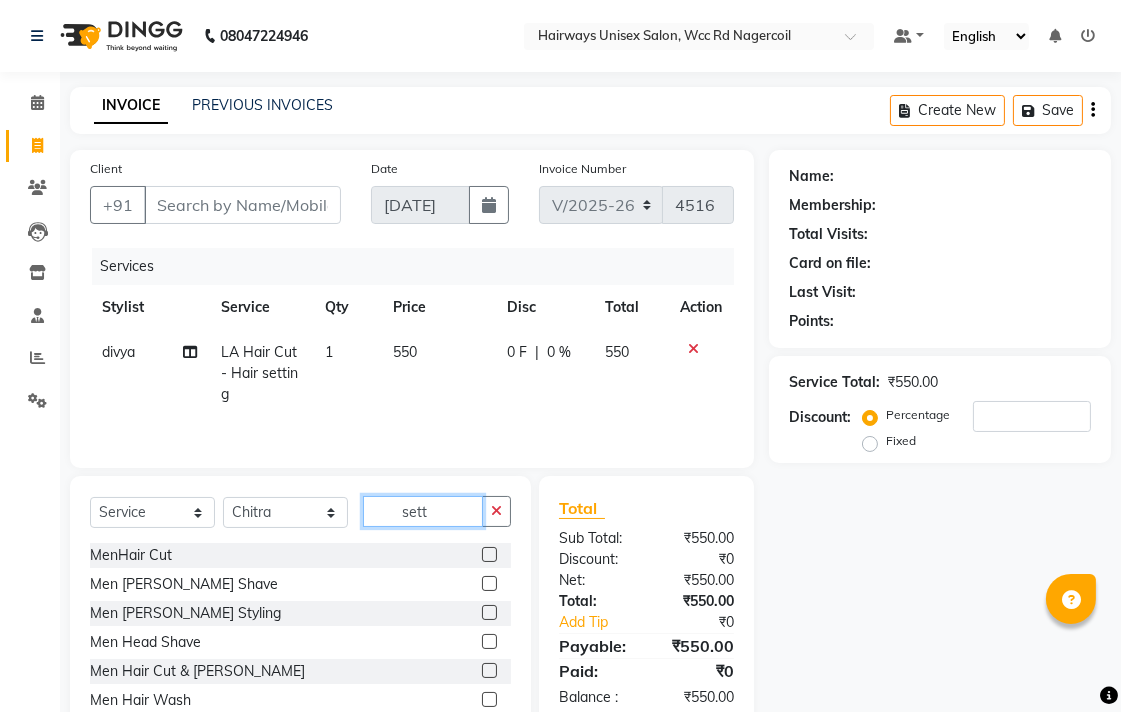 click on "sett" 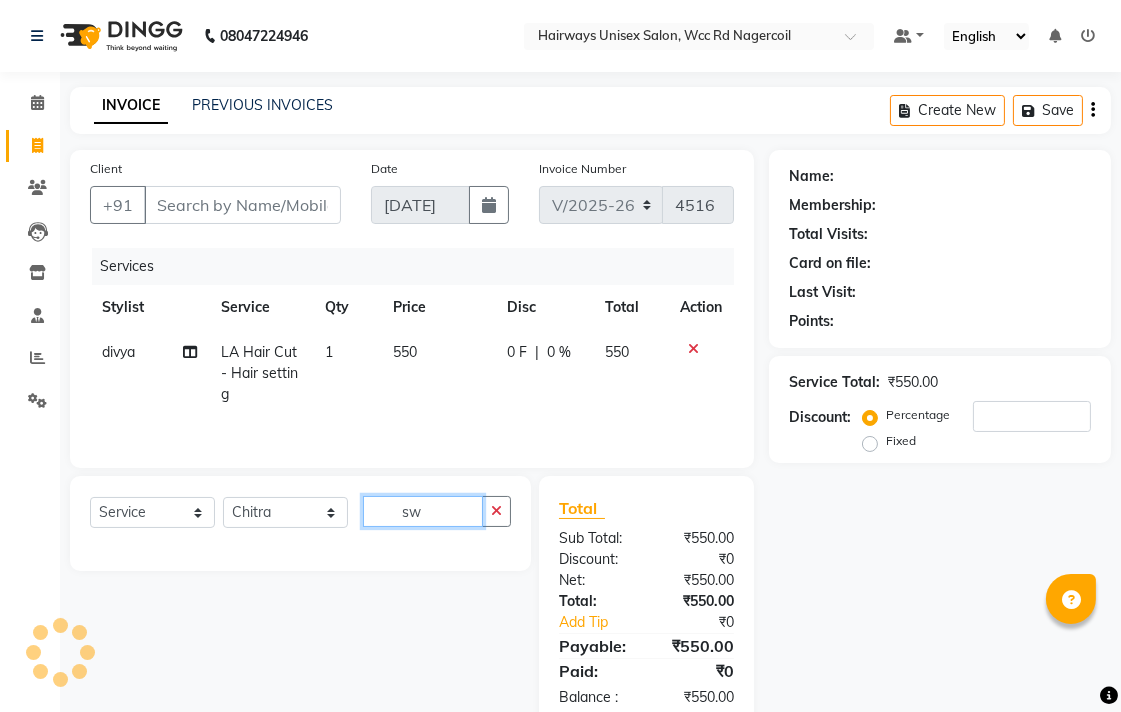 type on "s" 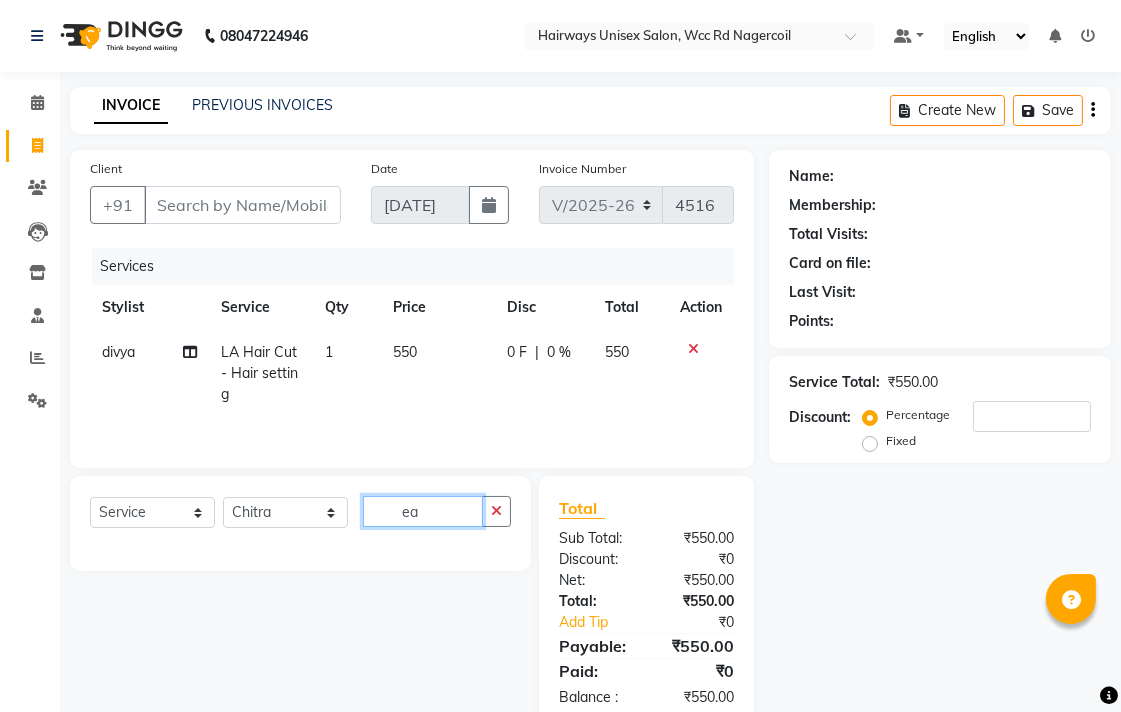type on "e" 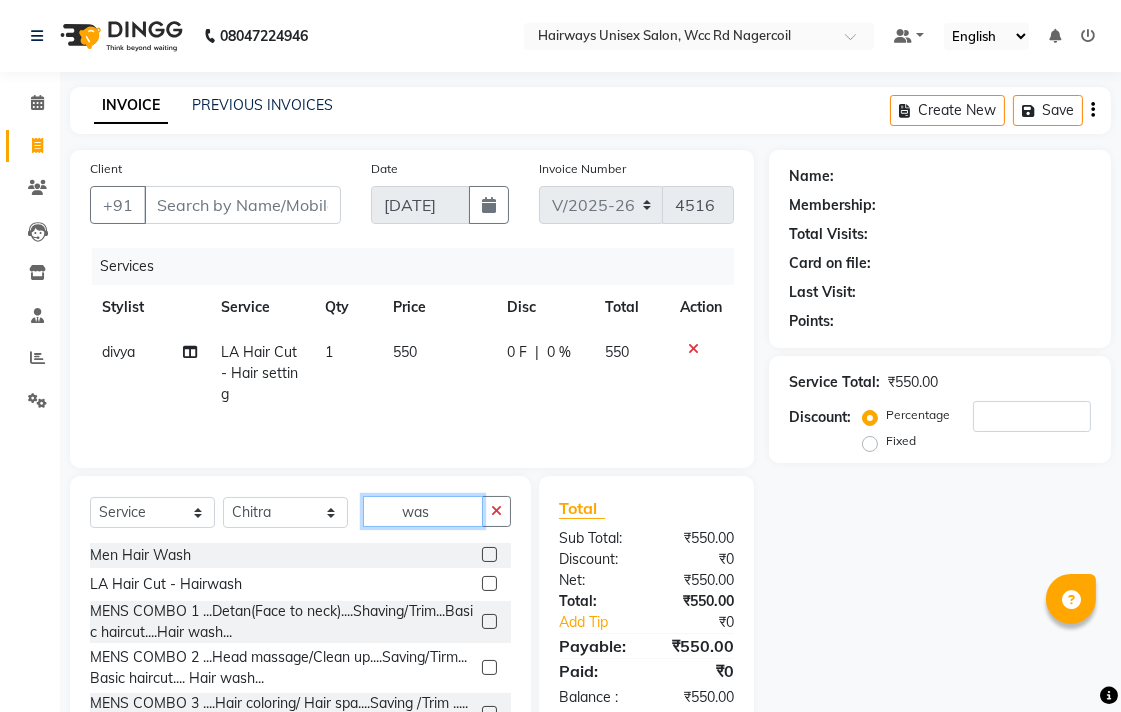 type on "was" 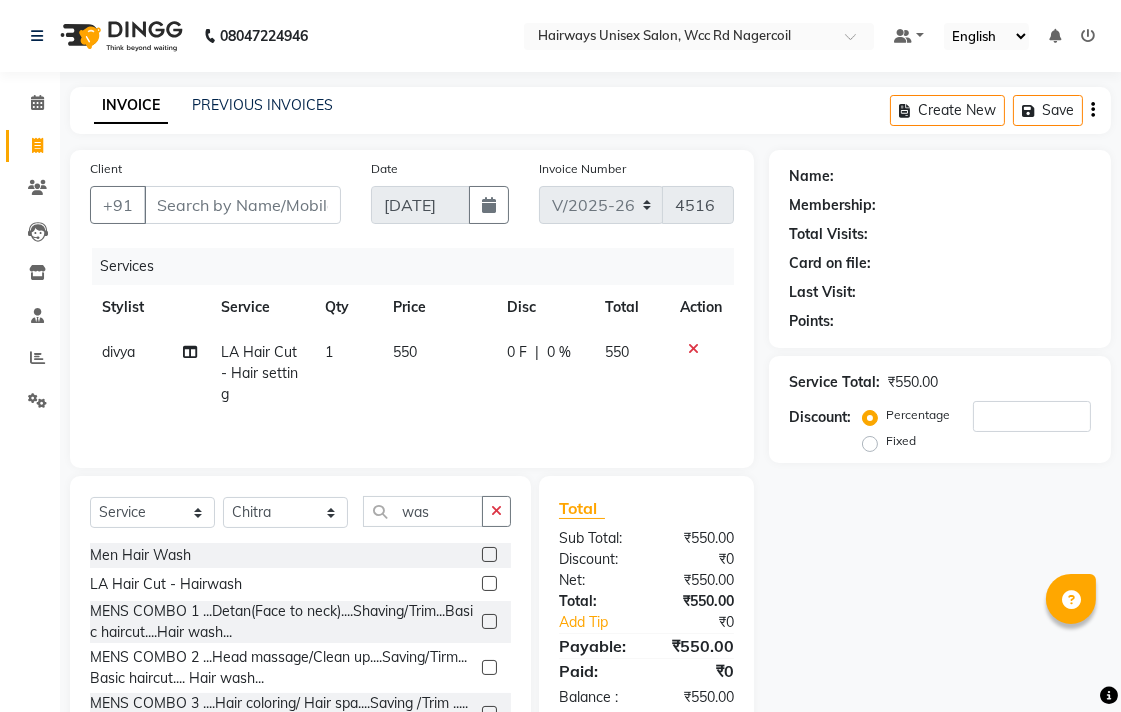 click 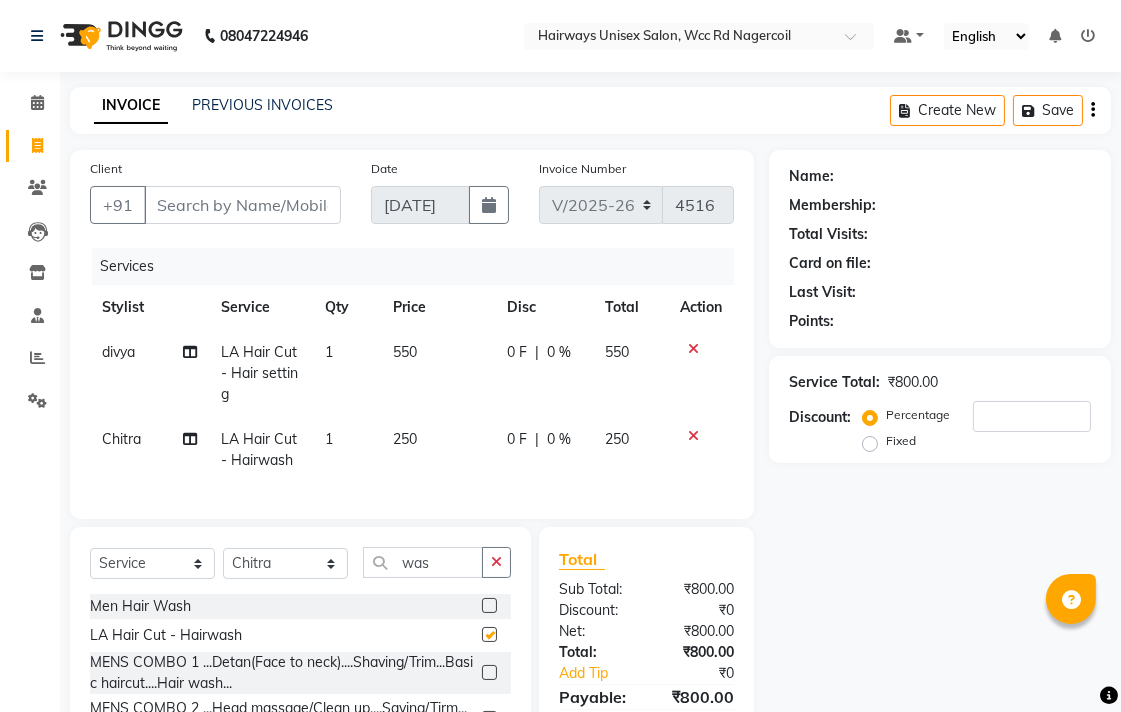 checkbox on "false" 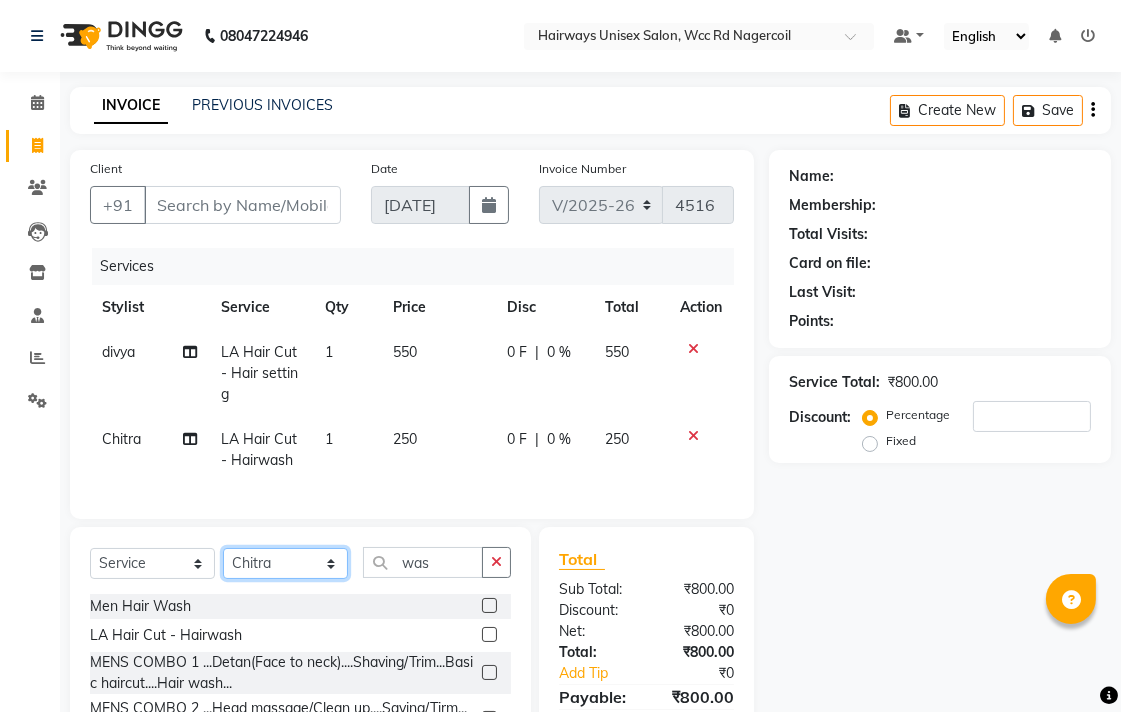 click on "Select Stylist Admin Chitra divya [PERSON_NAME] [PERSON_NAME] Reception [PERSON_NAME] [PERSON_NAME] Talib" 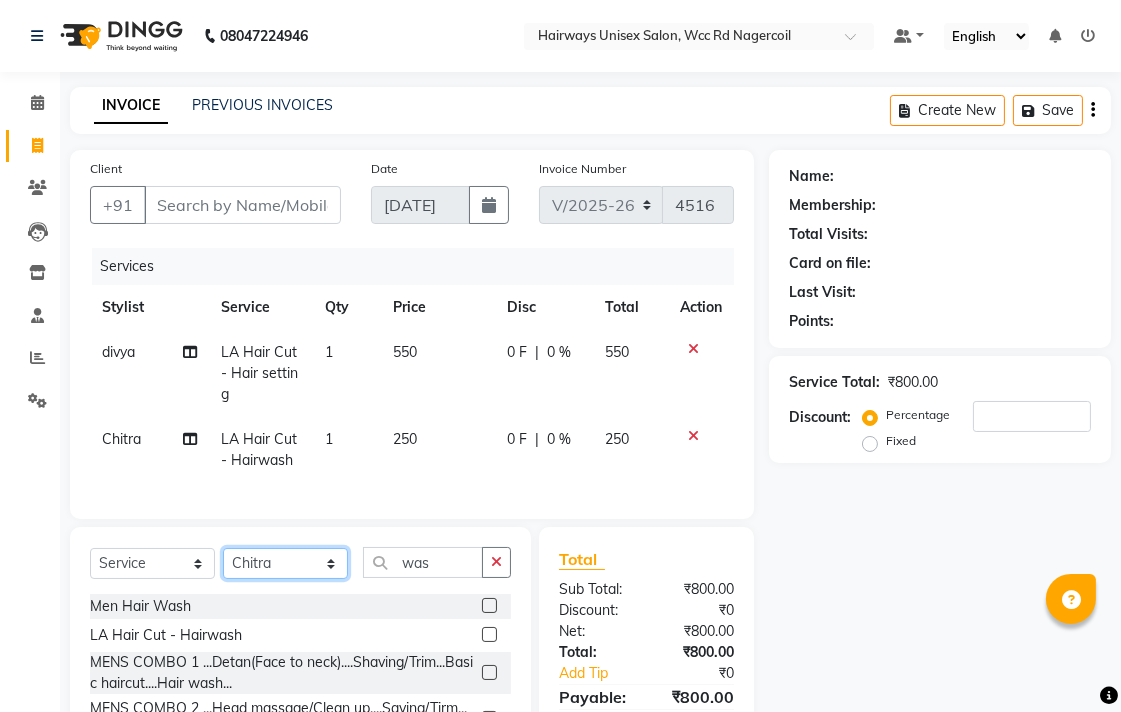 select on "67960" 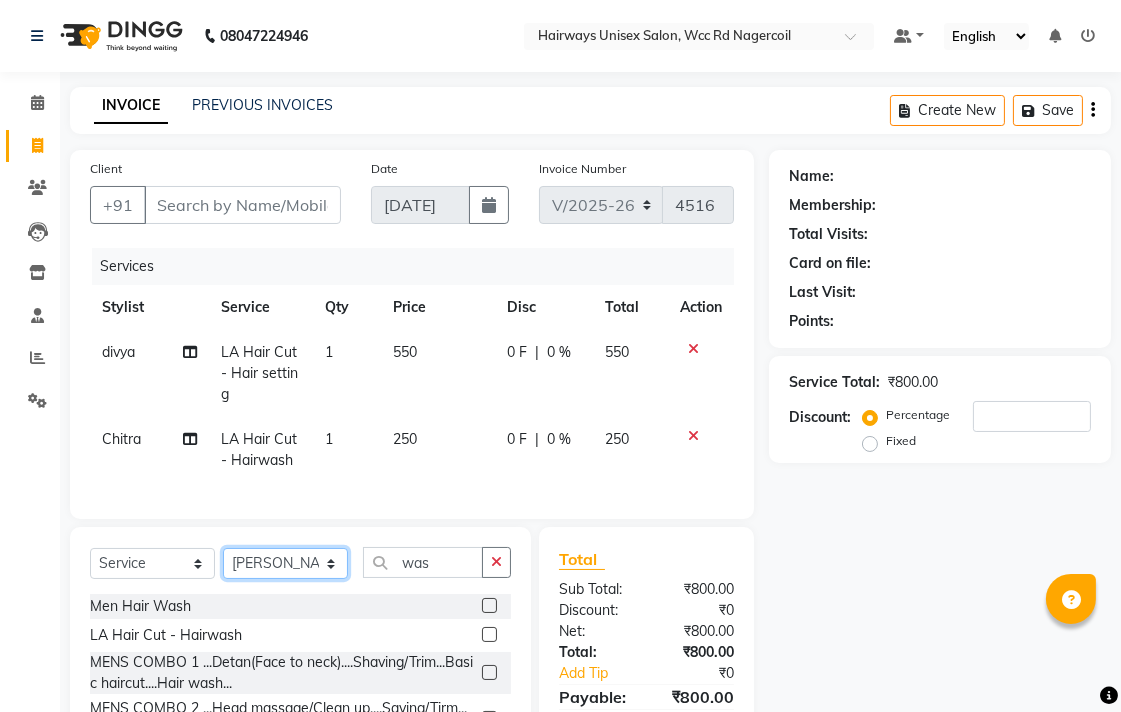 click on "Select Stylist Admin Chitra divya [PERSON_NAME] [PERSON_NAME] Reception [PERSON_NAME] [PERSON_NAME] Talib" 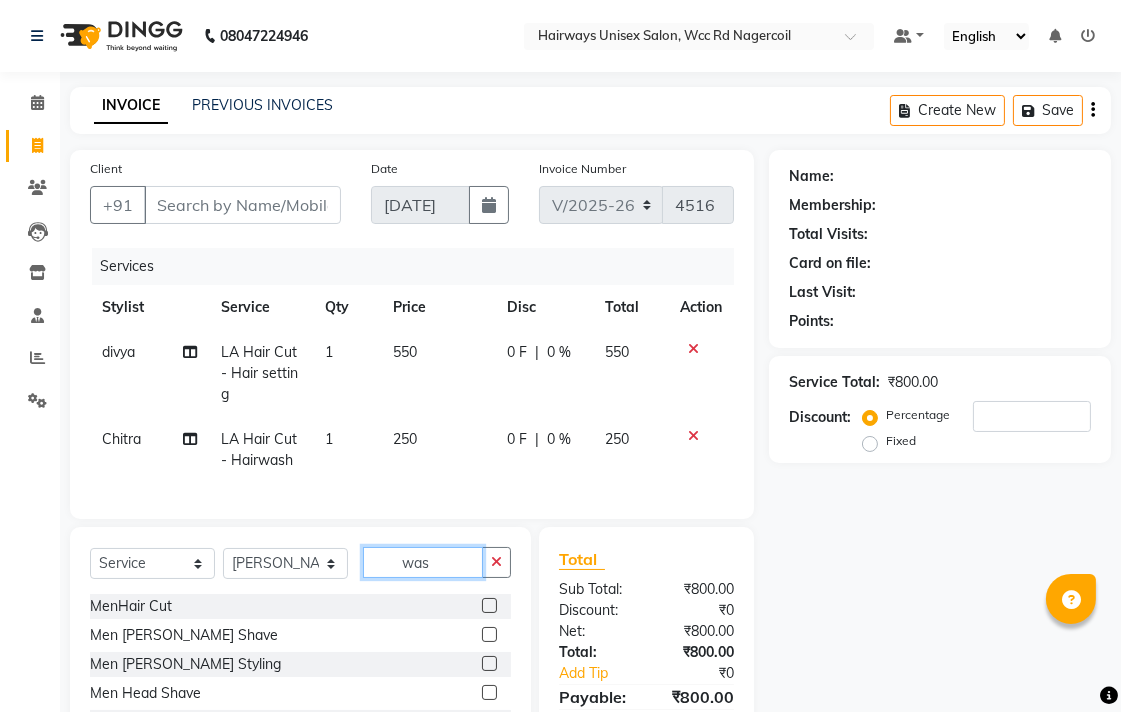 click on "was" 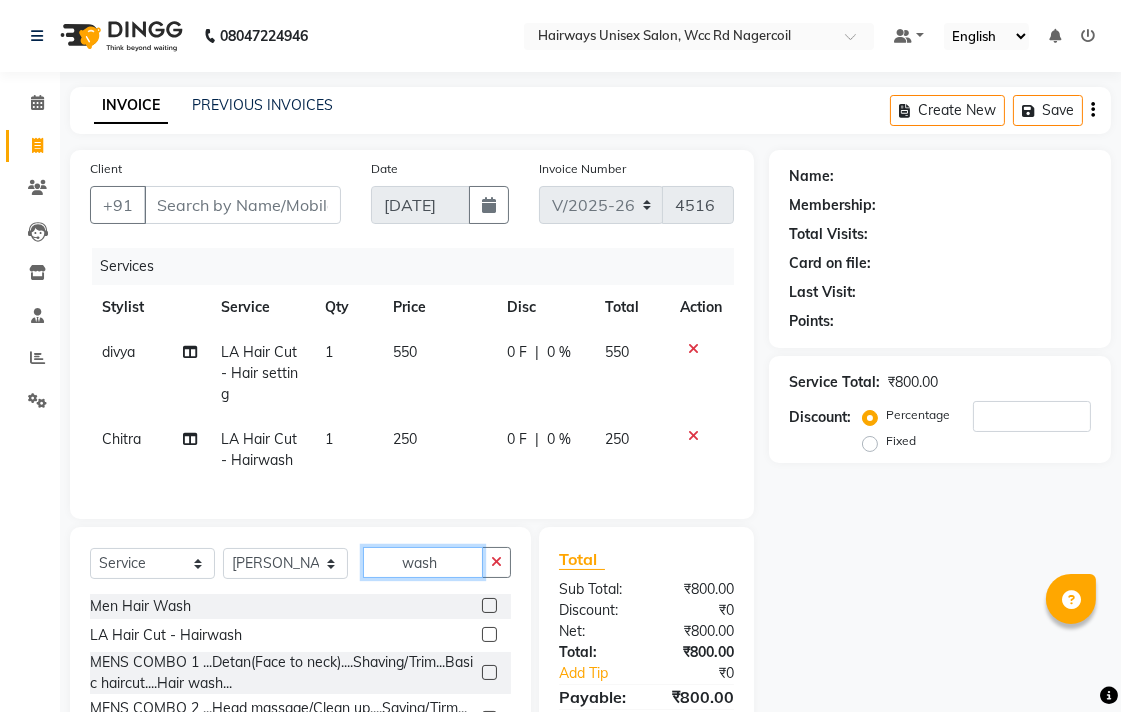 type on "wash" 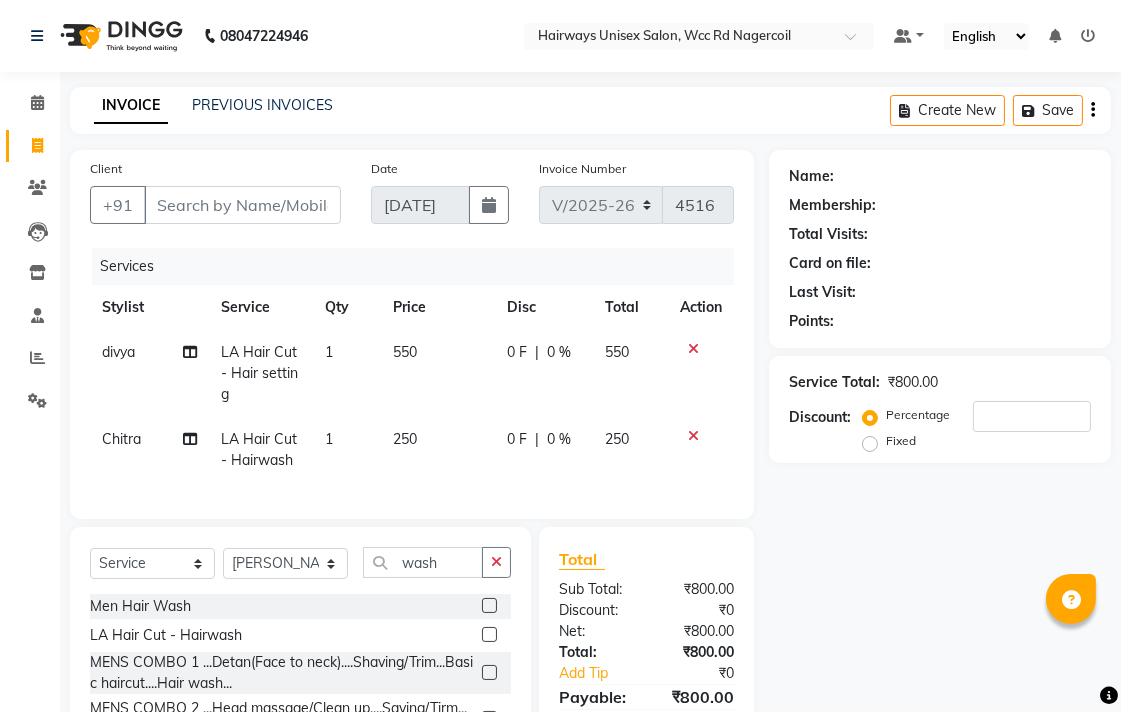 click 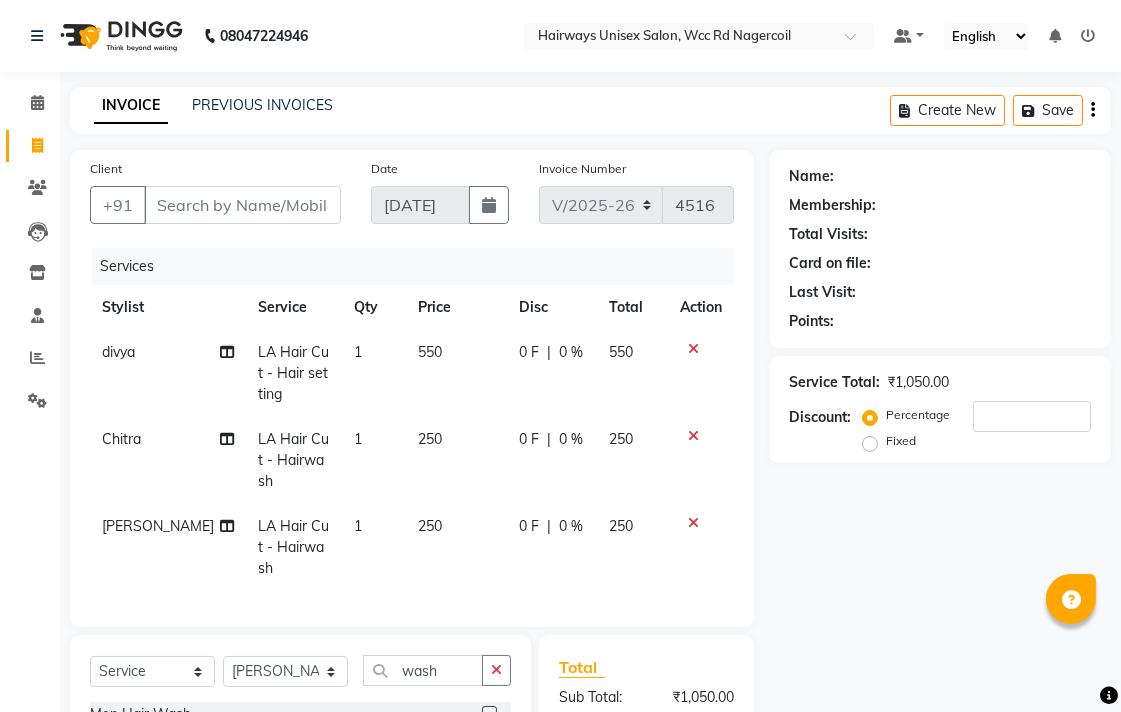 checkbox on "false" 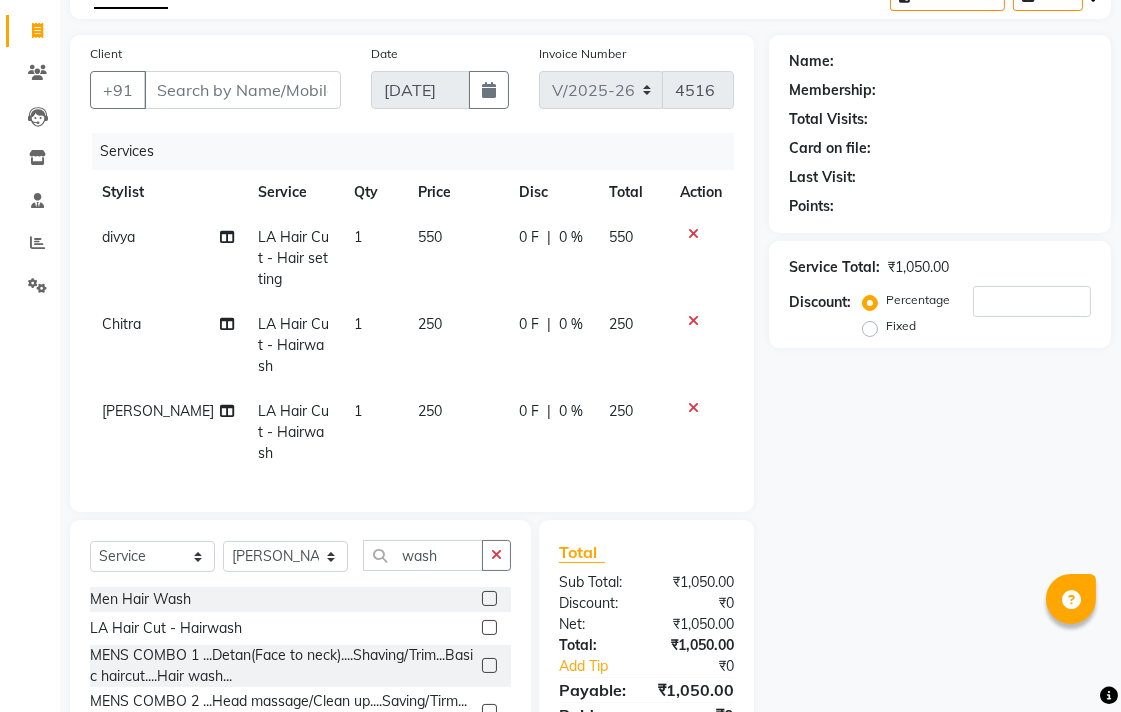 scroll, scrollTop: 222, scrollLeft: 0, axis: vertical 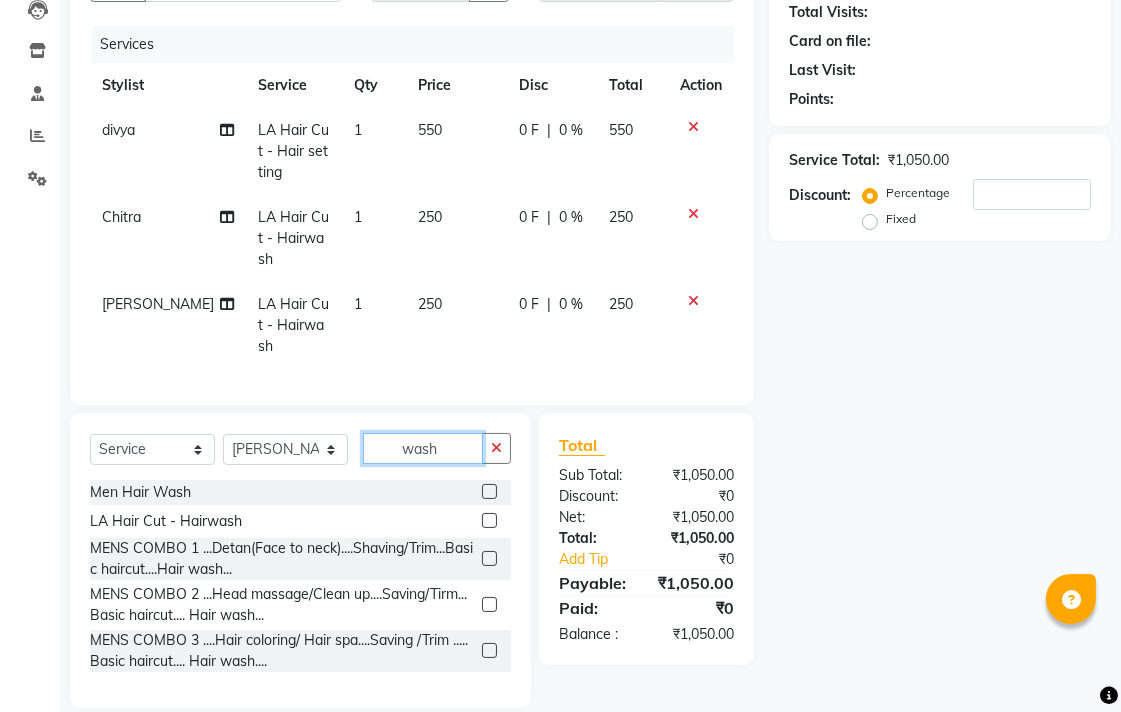click on "wash" 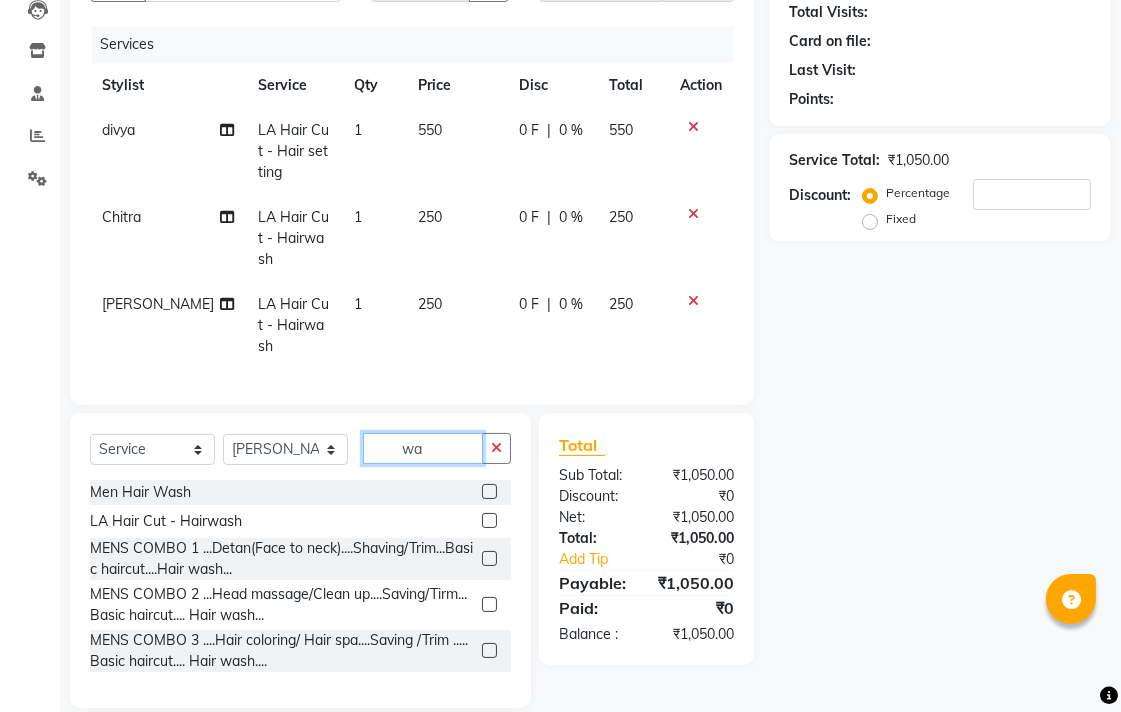 type on "w" 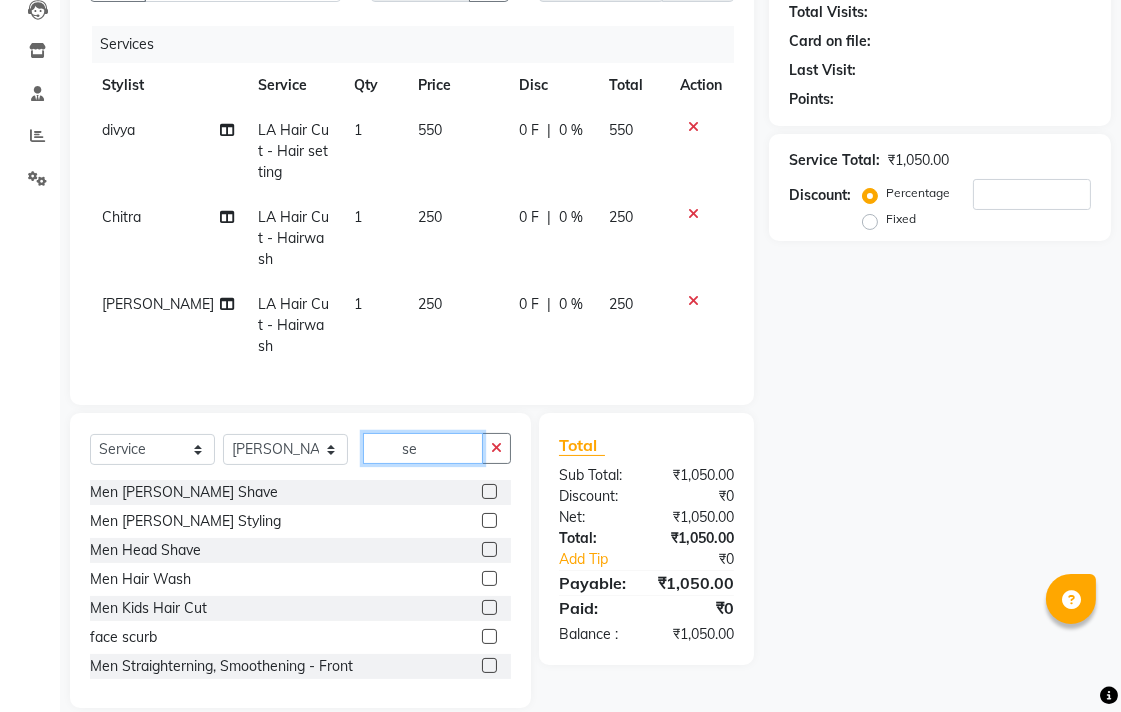 scroll, scrollTop: 180, scrollLeft: 0, axis: vertical 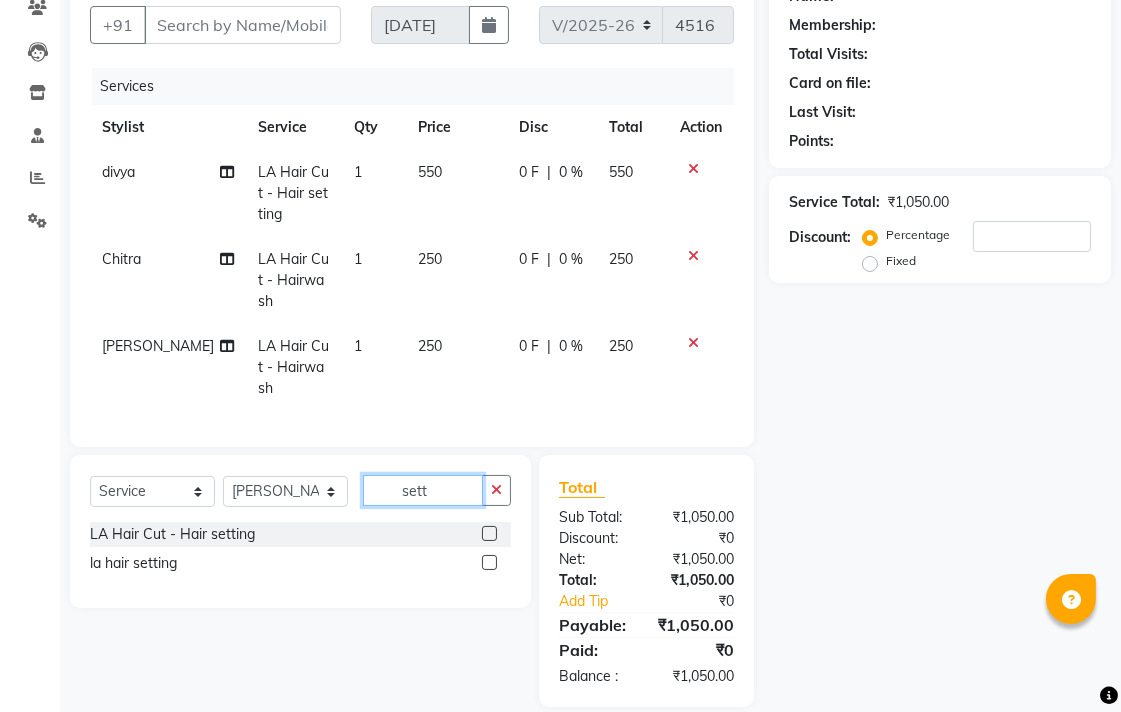 type on "sett" 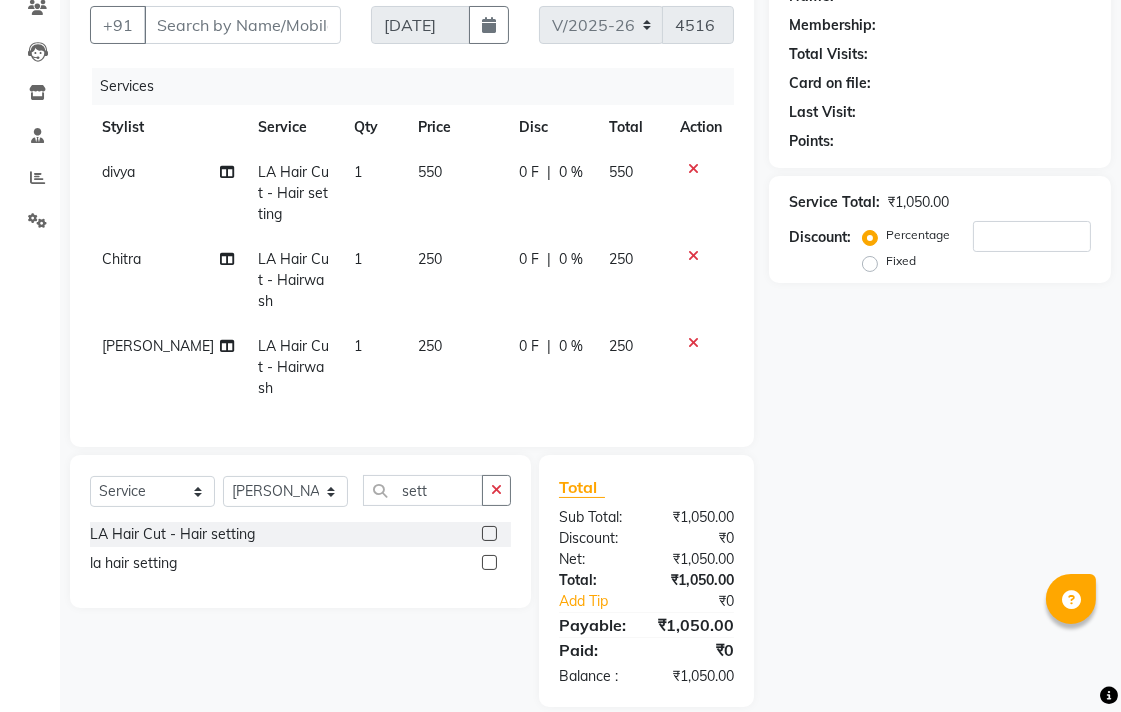 click 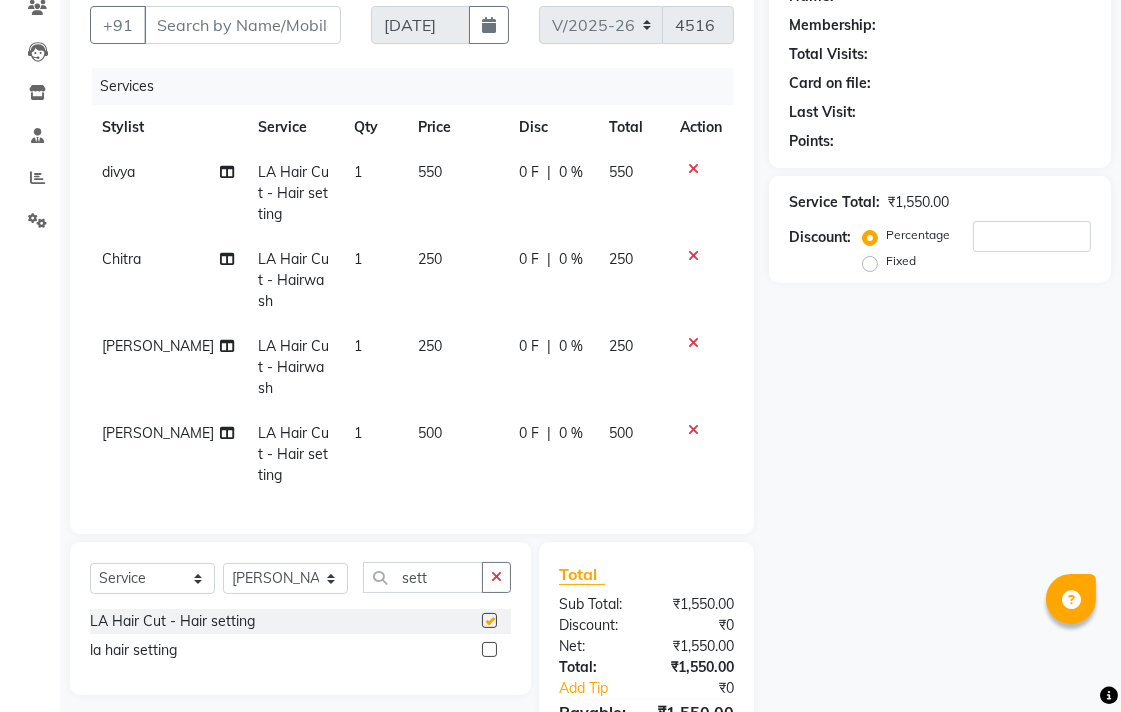checkbox on "false" 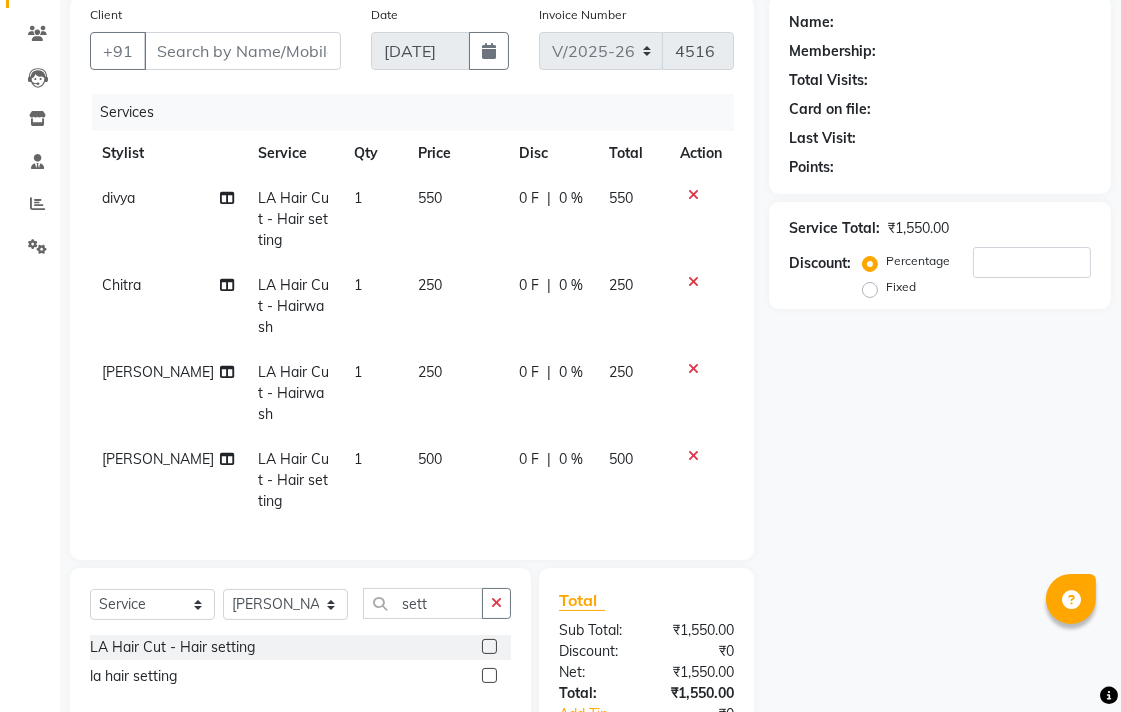 scroll, scrollTop: 0, scrollLeft: 0, axis: both 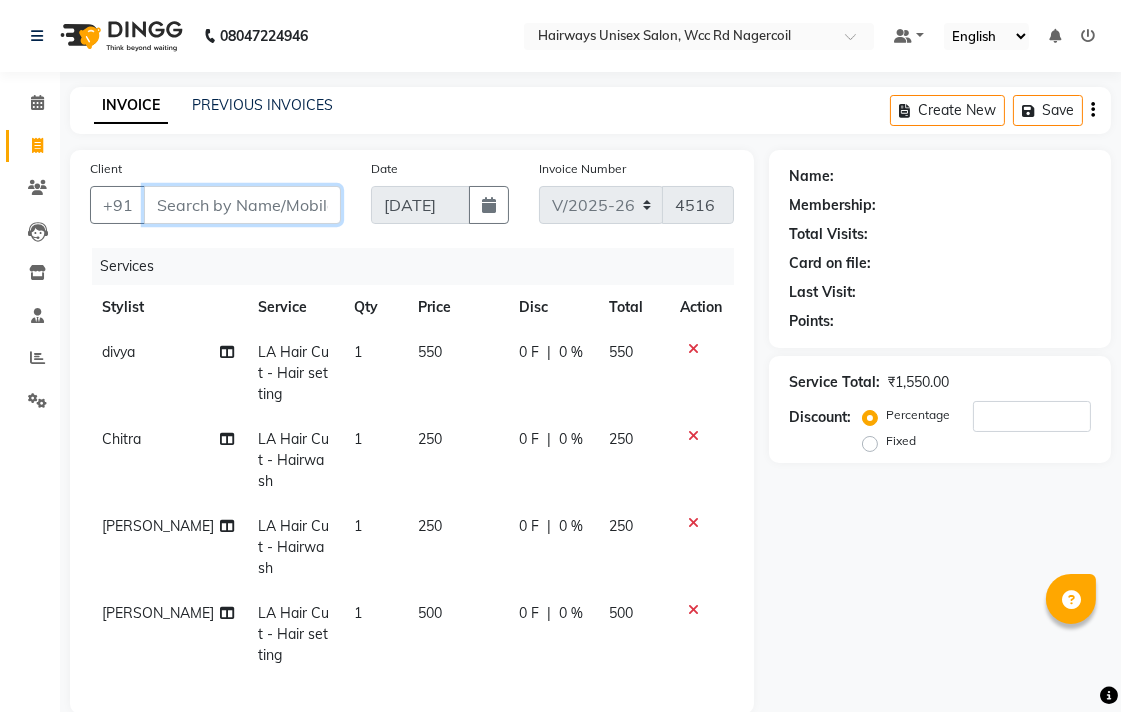 click on "Client" at bounding box center [242, 205] 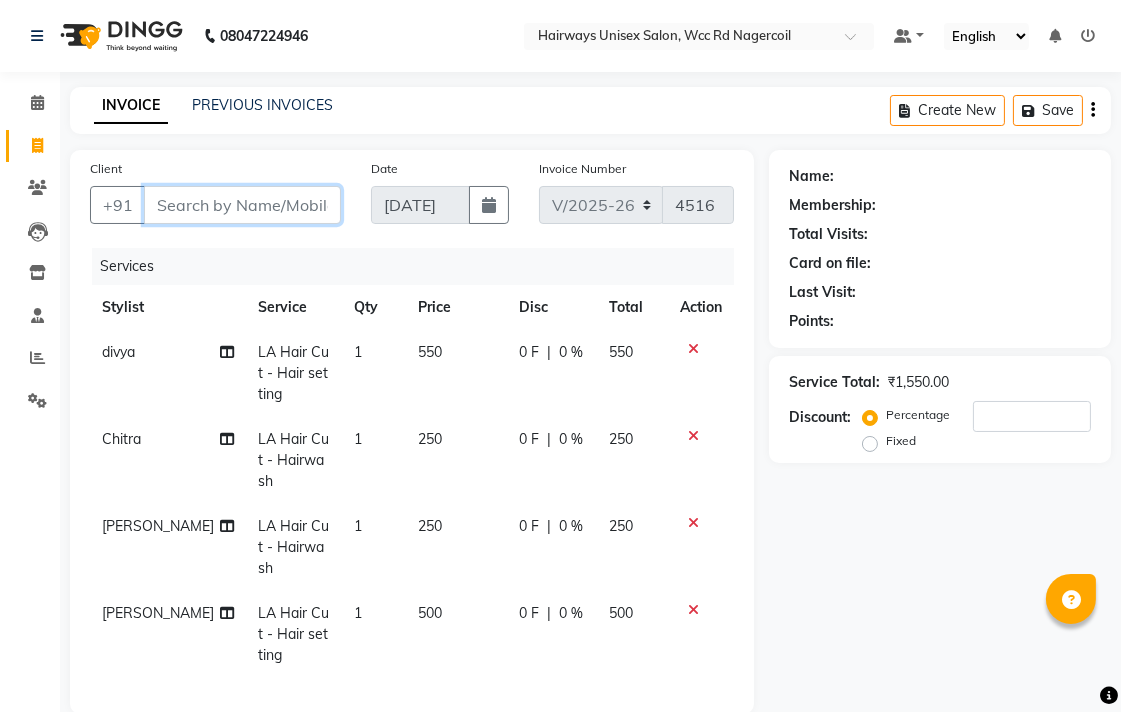 type on "9" 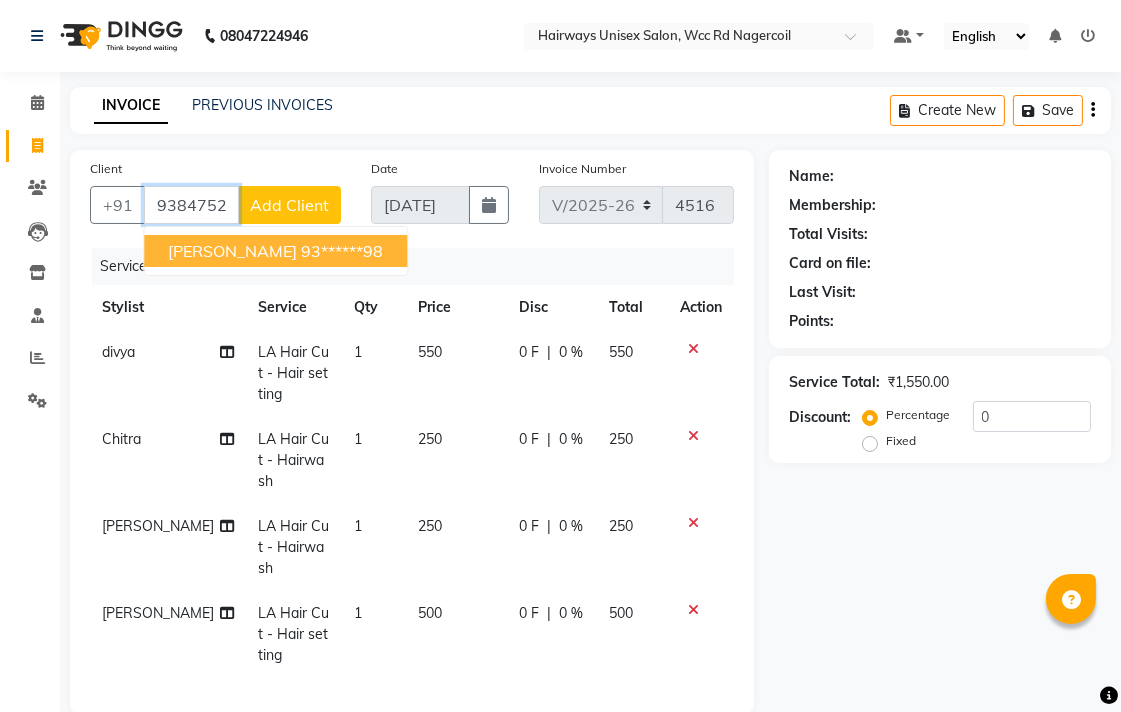 click on "93******98" at bounding box center [342, 251] 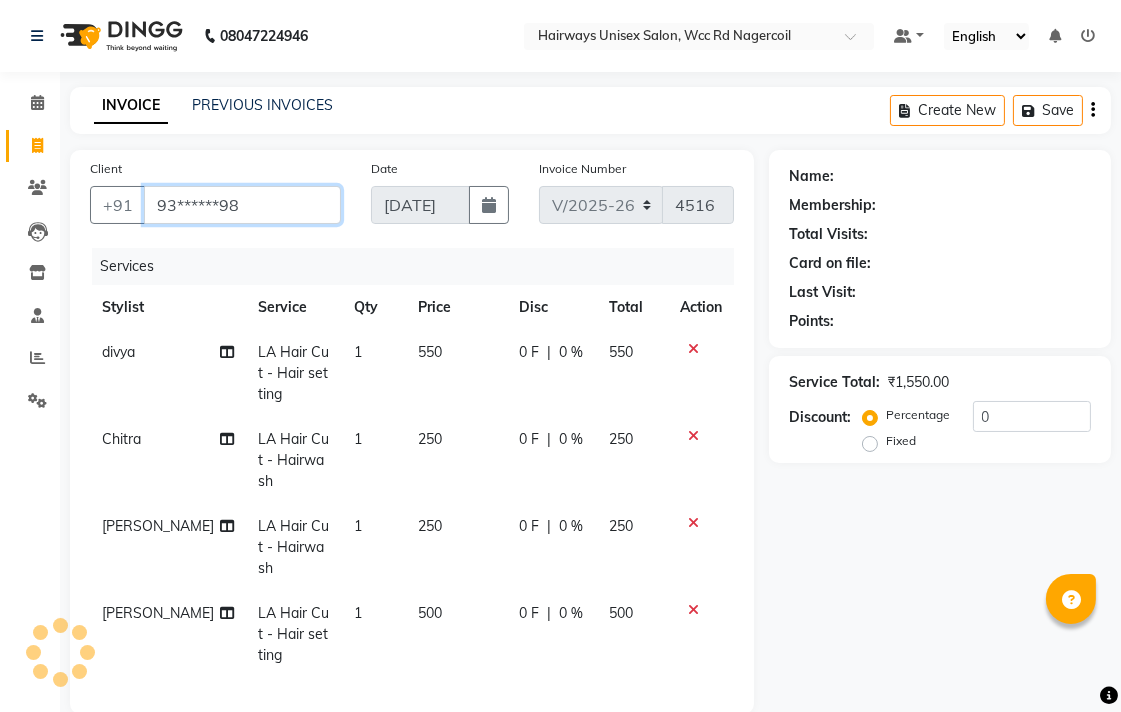 type on "93******98" 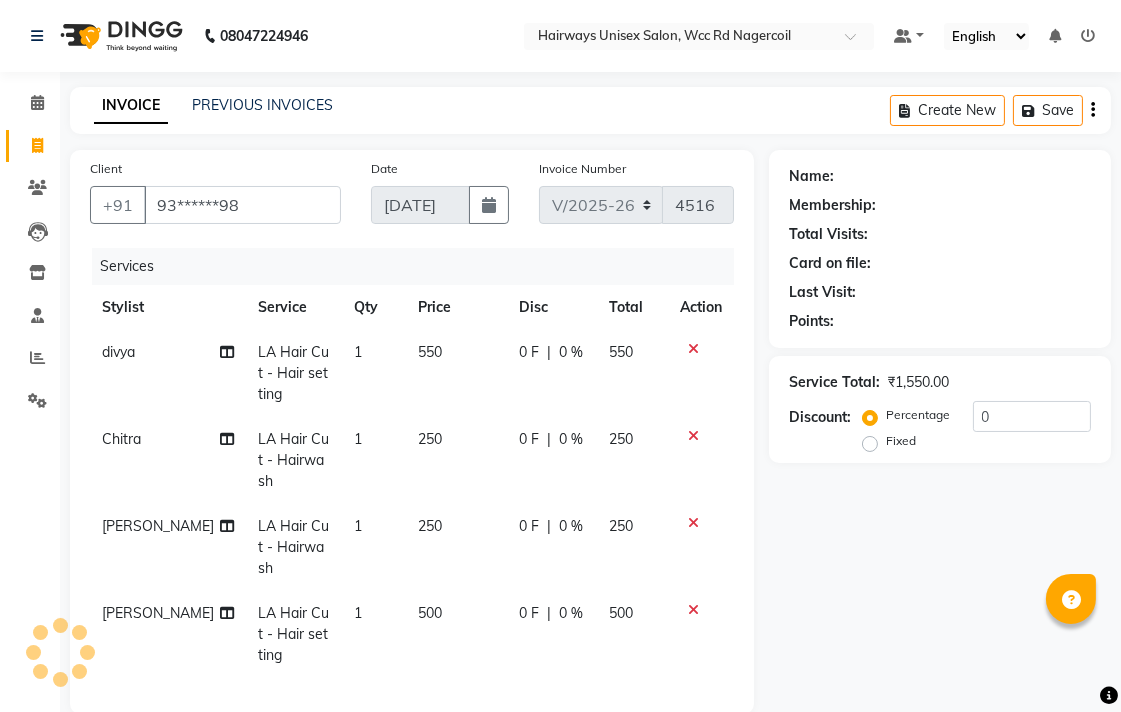 select on "1: Object" 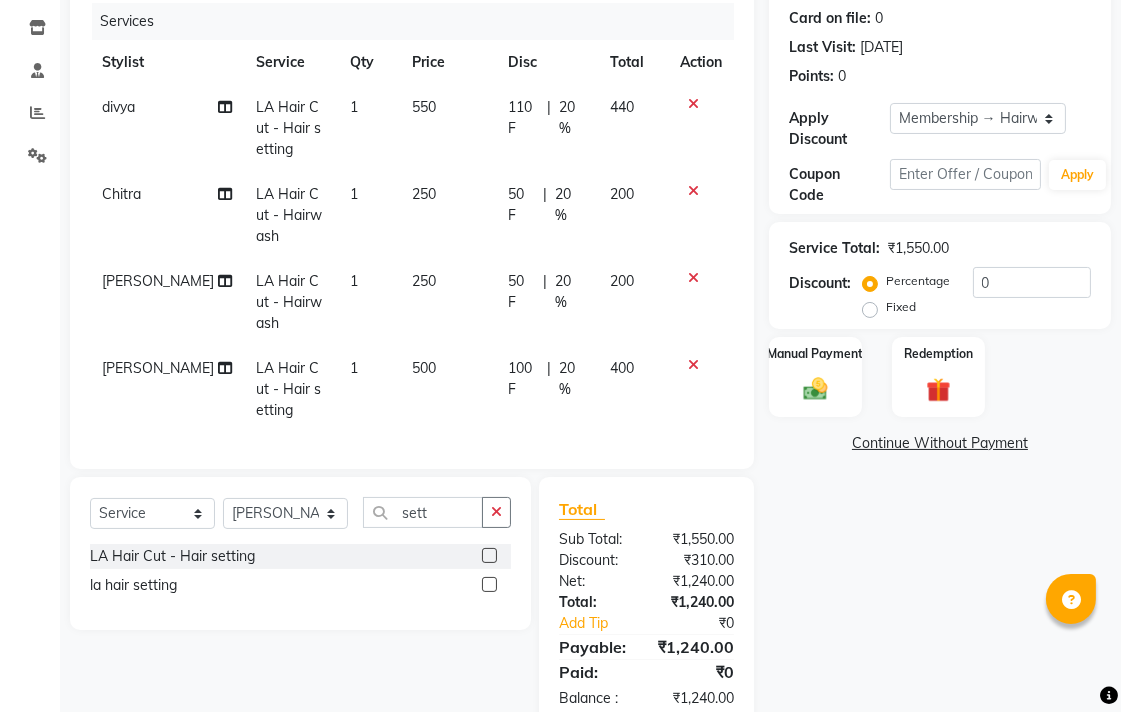 scroll, scrollTop: 266, scrollLeft: 0, axis: vertical 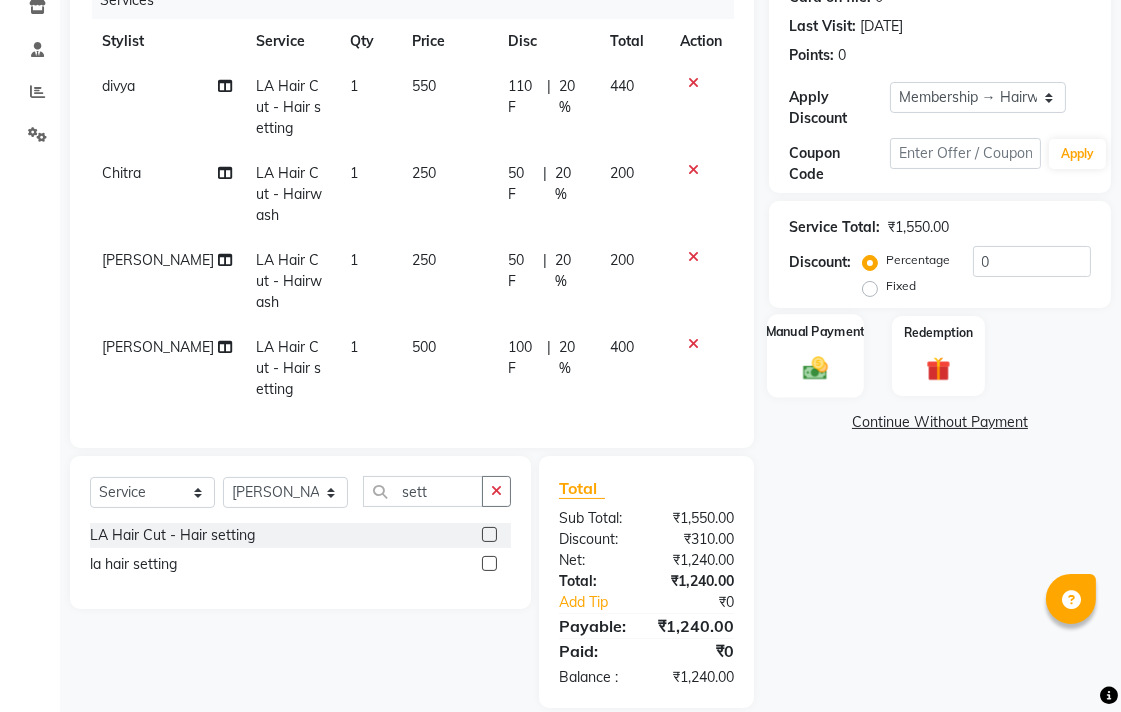 click on "Manual Payment" 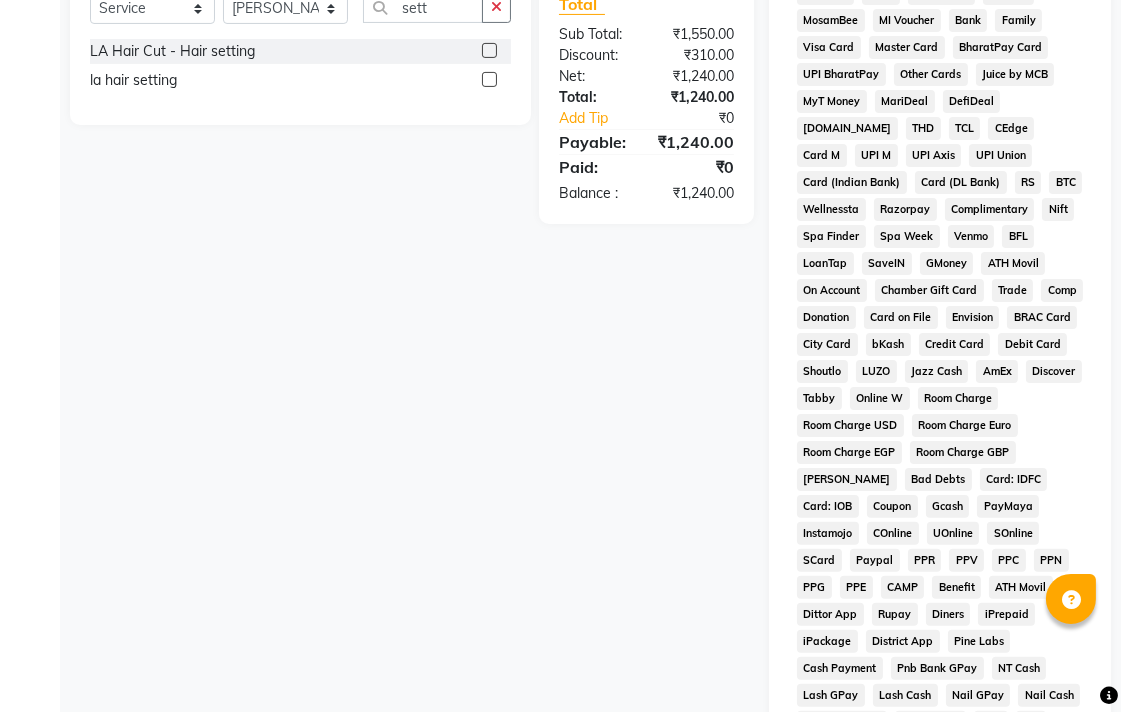 scroll, scrollTop: 528, scrollLeft: 0, axis: vertical 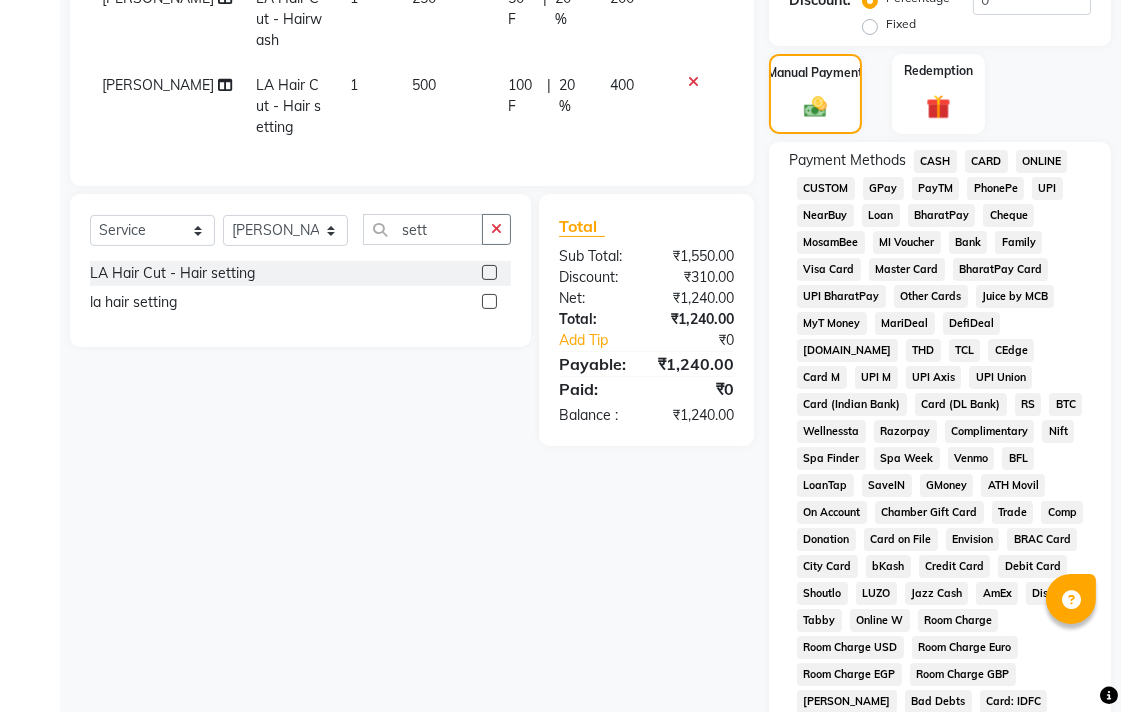 click on "UPI" 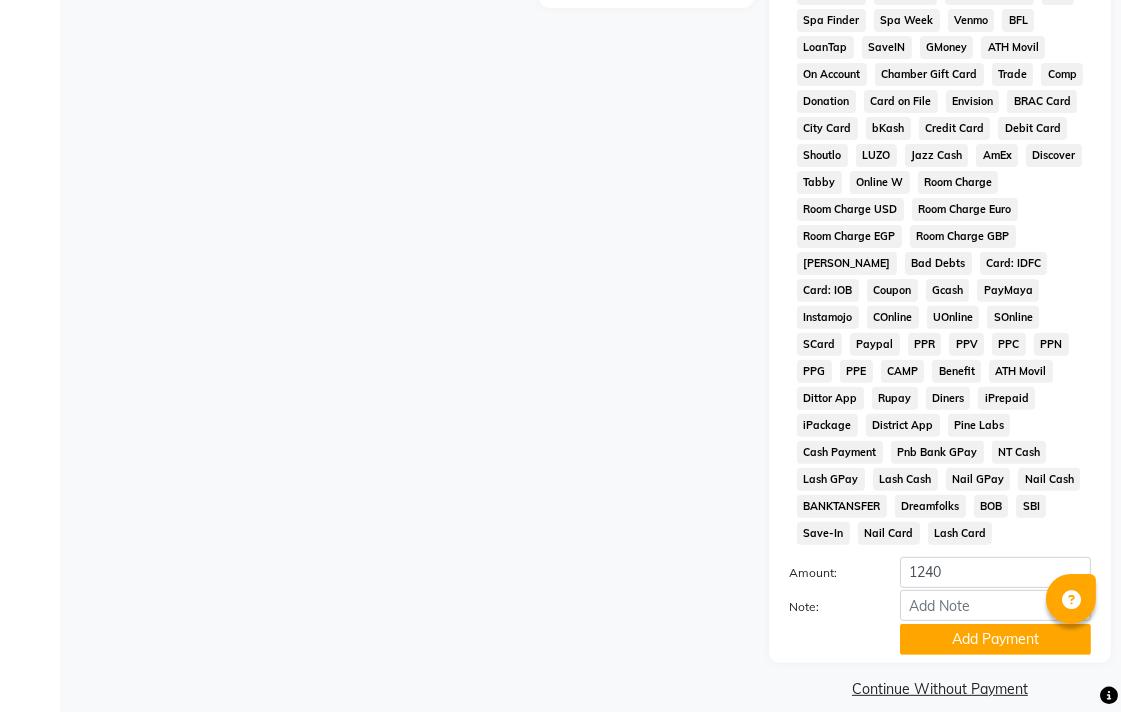 scroll, scrollTop: 968, scrollLeft: 0, axis: vertical 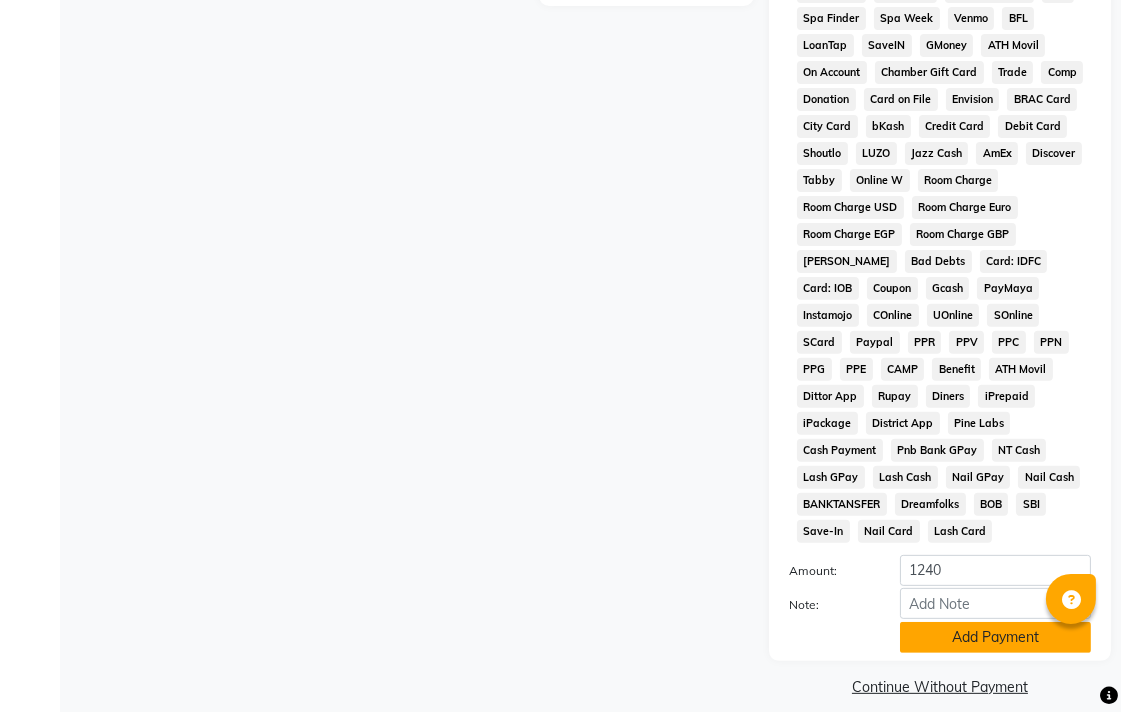 click on "Add Payment" 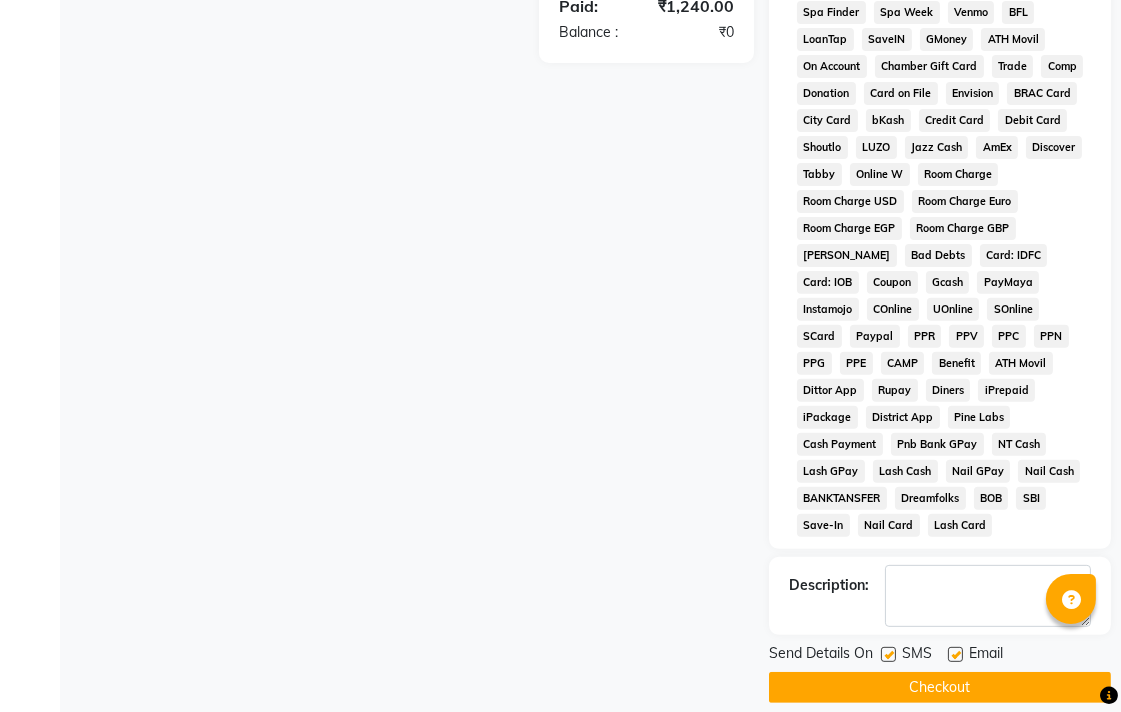 scroll, scrollTop: 975, scrollLeft: 0, axis: vertical 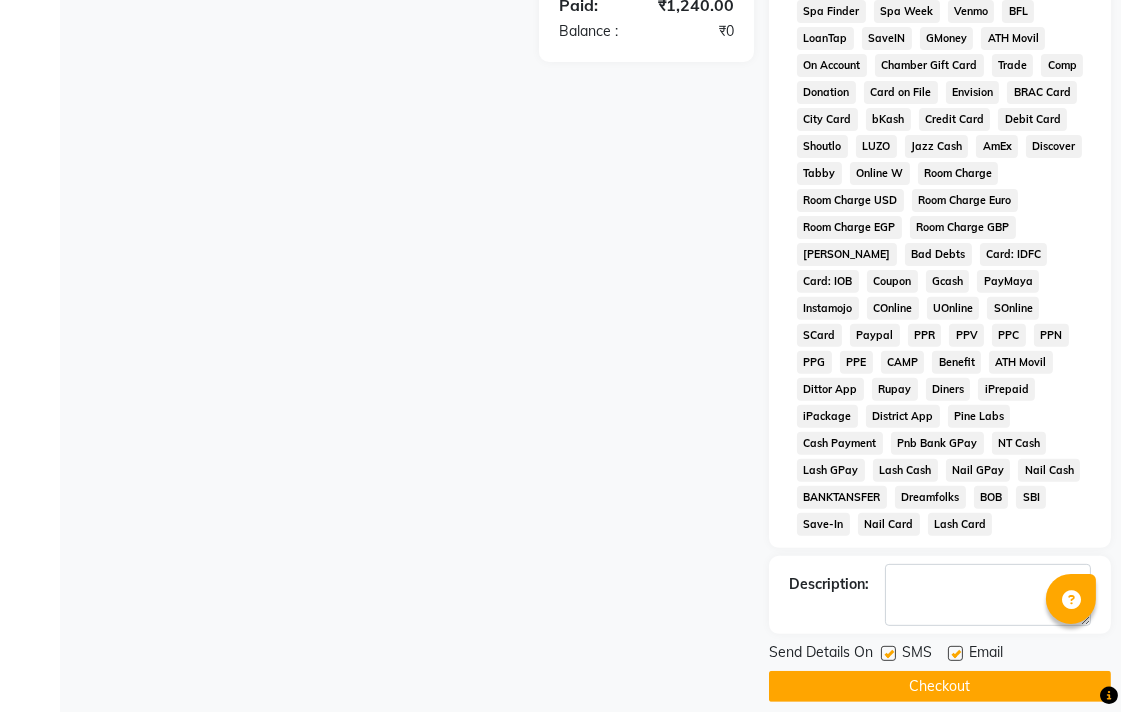click on "Checkout" 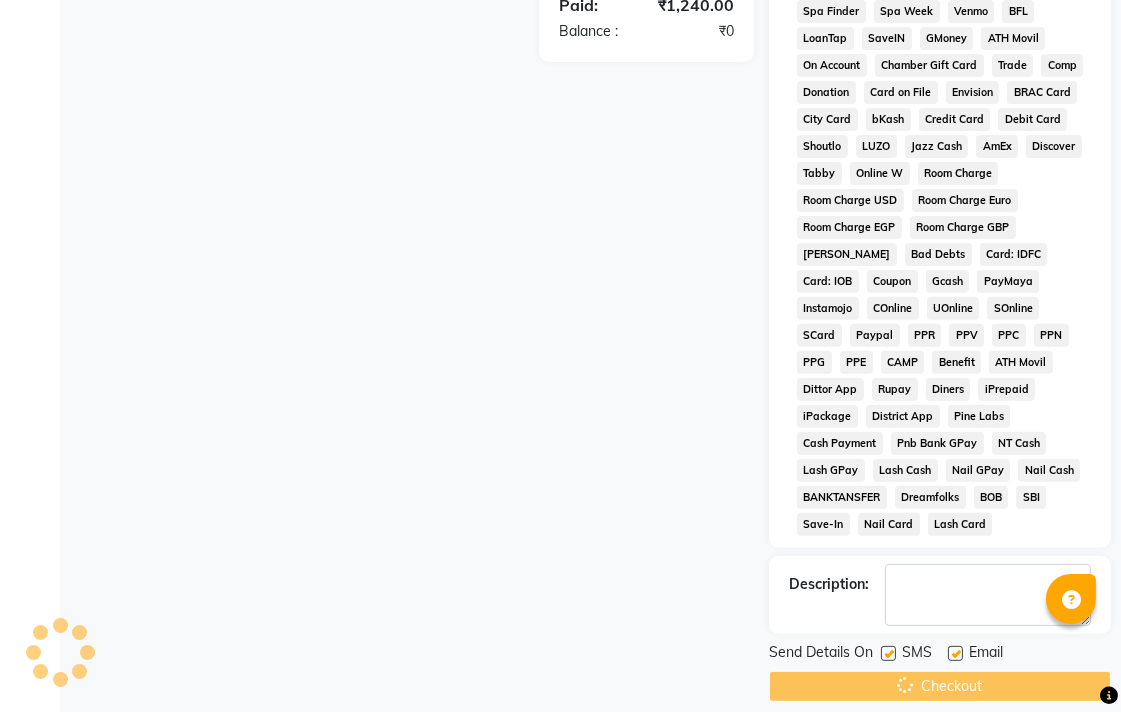 scroll, scrollTop: 0, scrollLeft: 0, axis: both 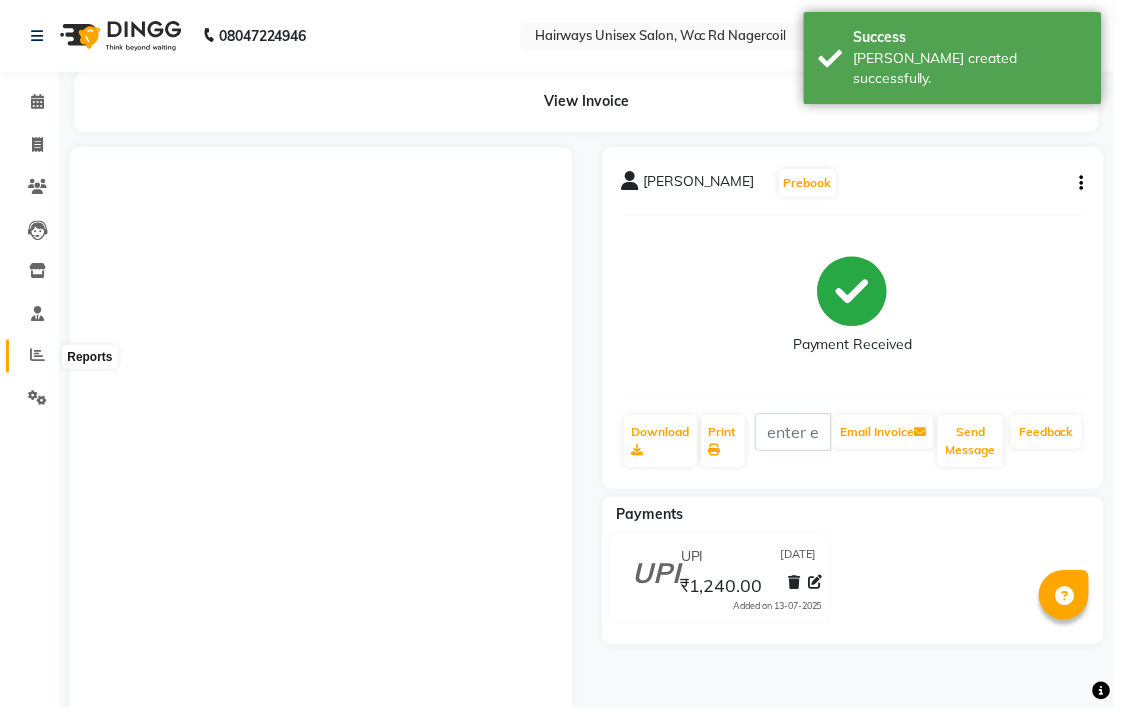 click 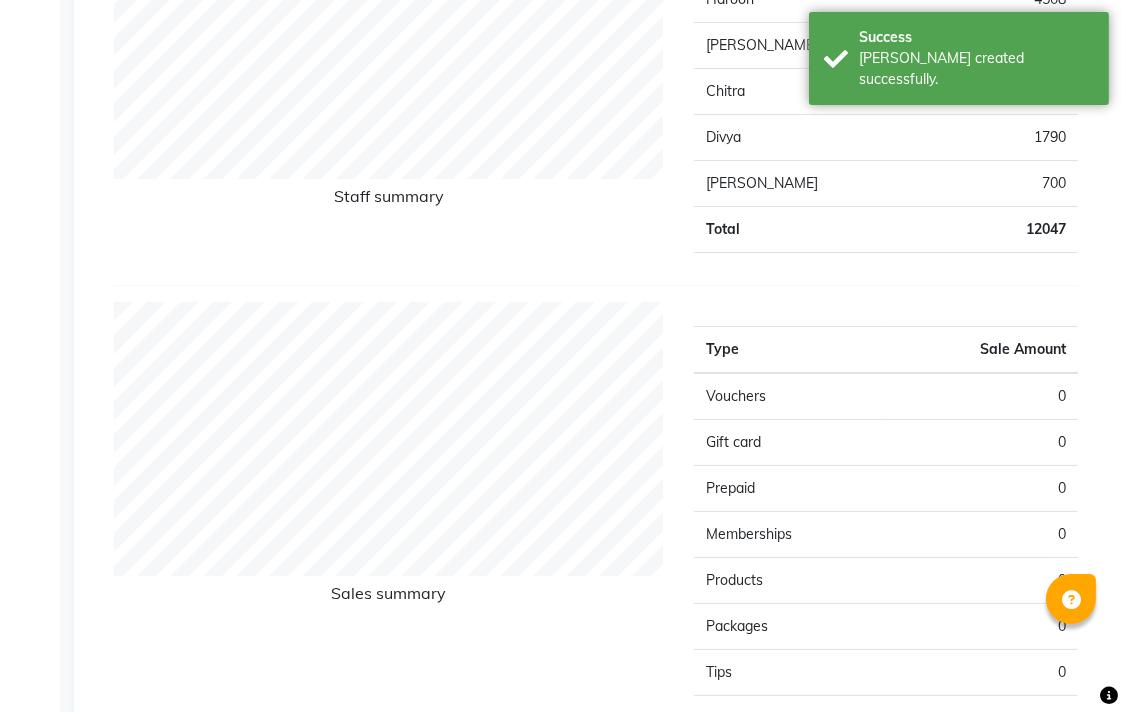 scroll, scrollTop: 111, scrollLeft: 0, axis: vertical 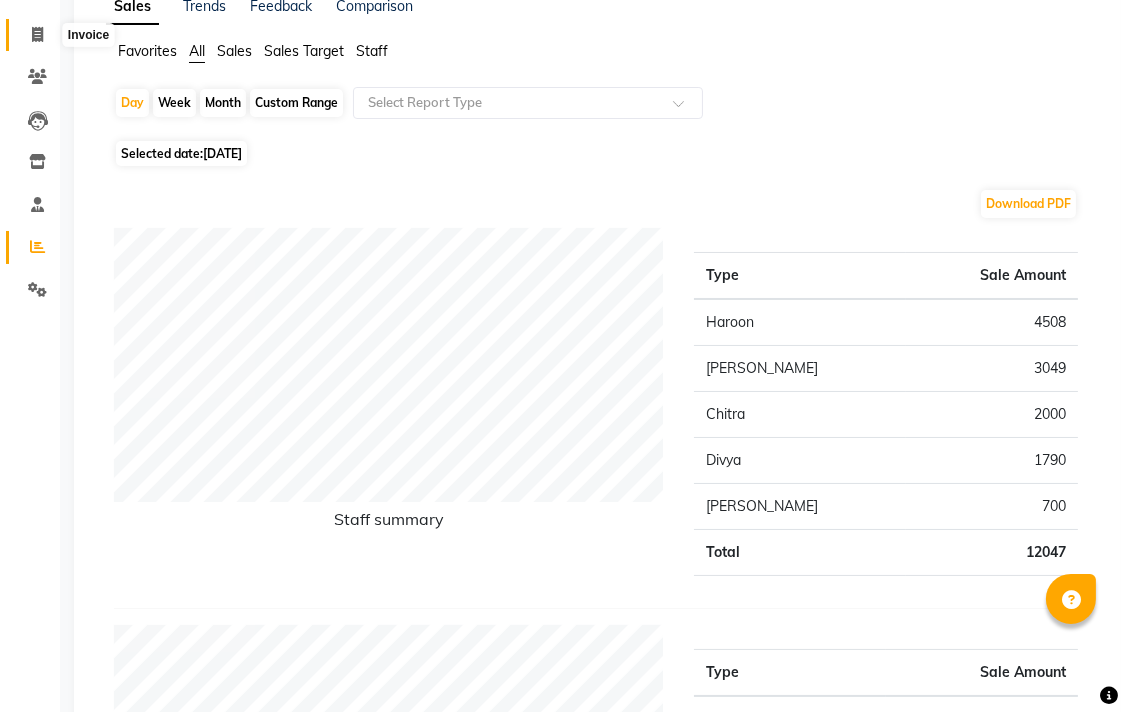 click 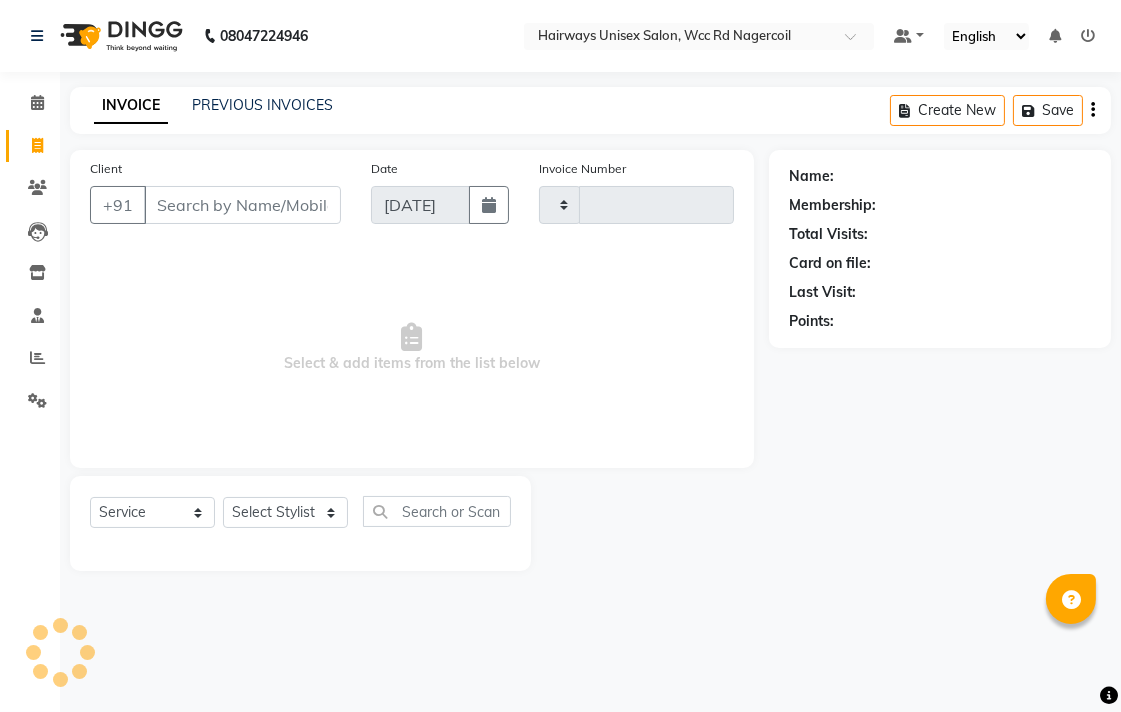 scroll, scrollTop: 0, scrollLeft: 0, axis: both 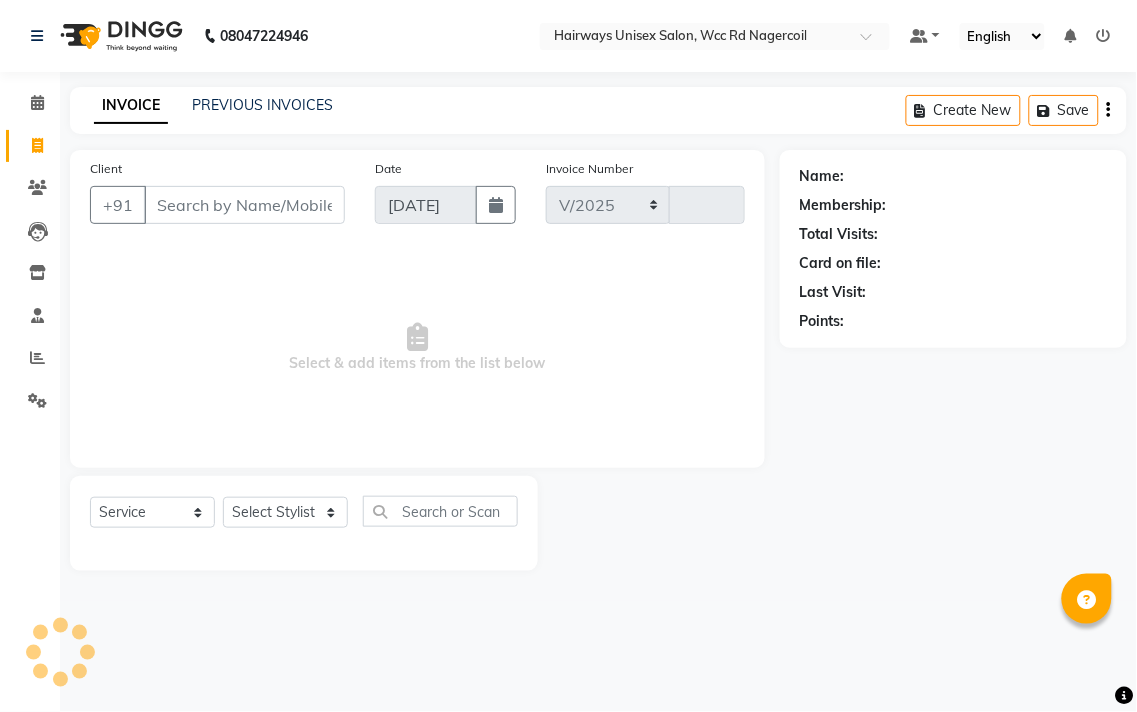 select on "6523" 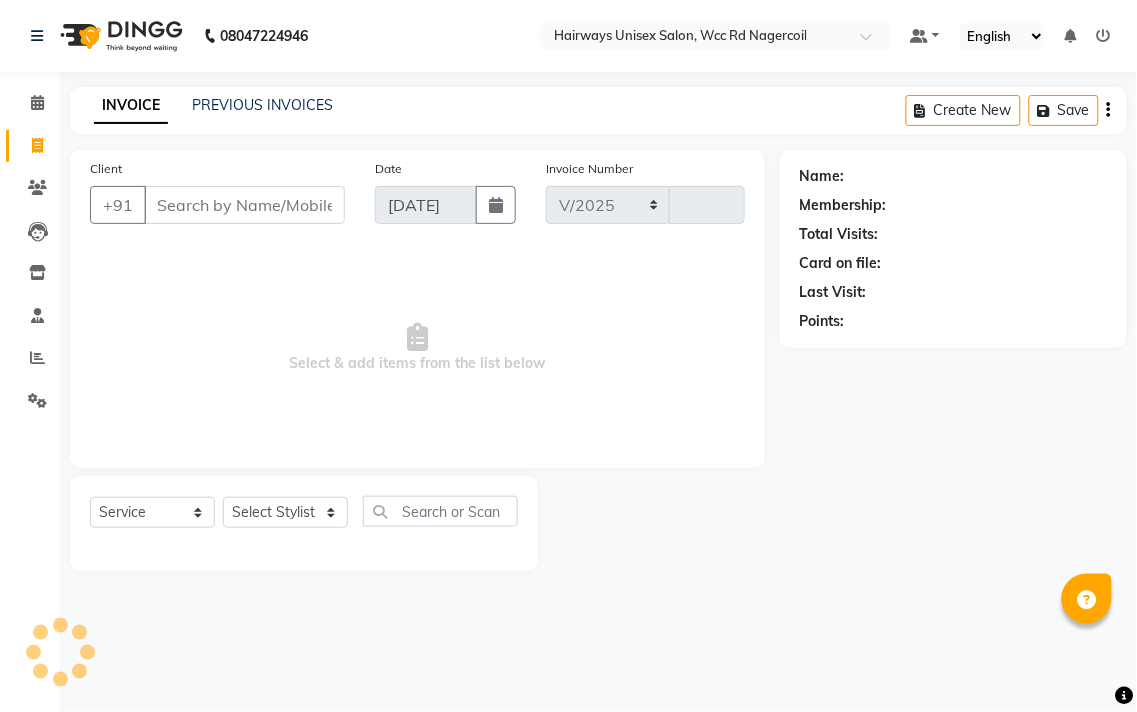 type on "4517" 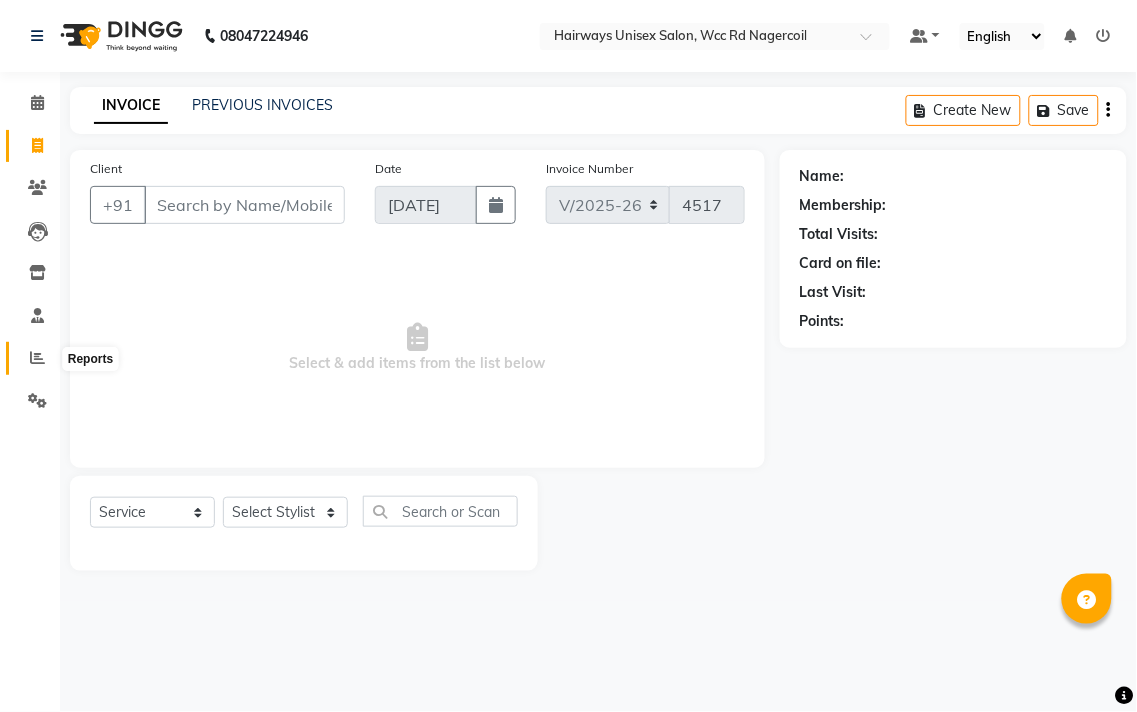 click 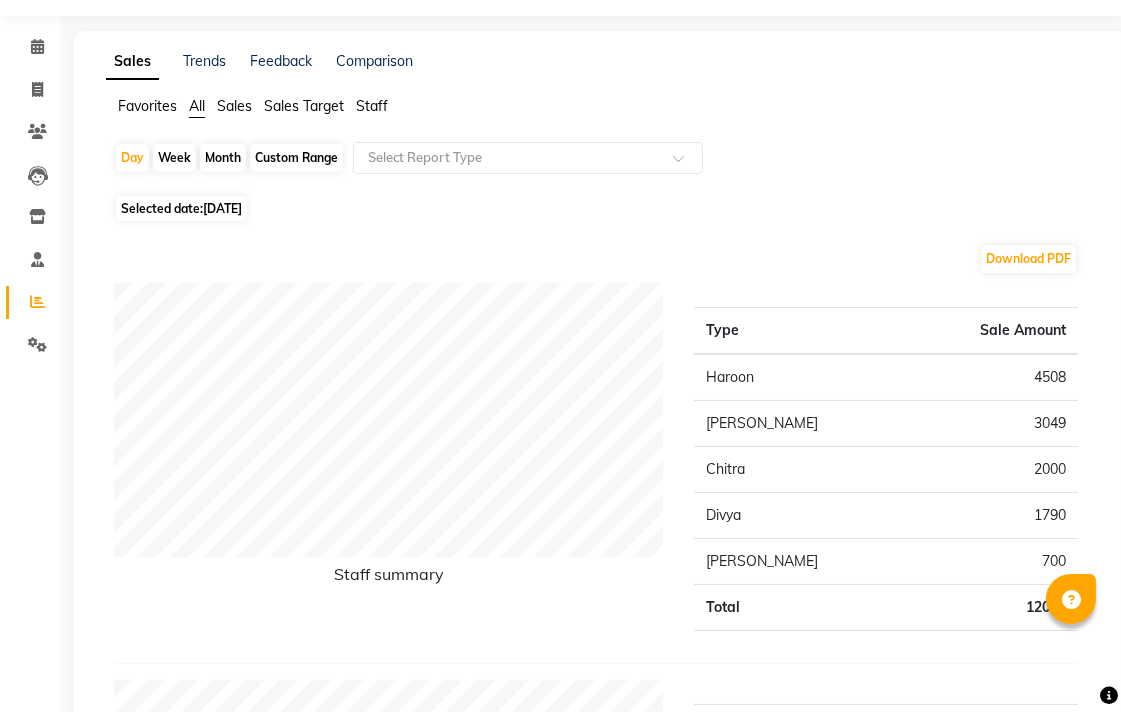 scroll, scrollTop: 0, scrollLeft: 0, axis: both 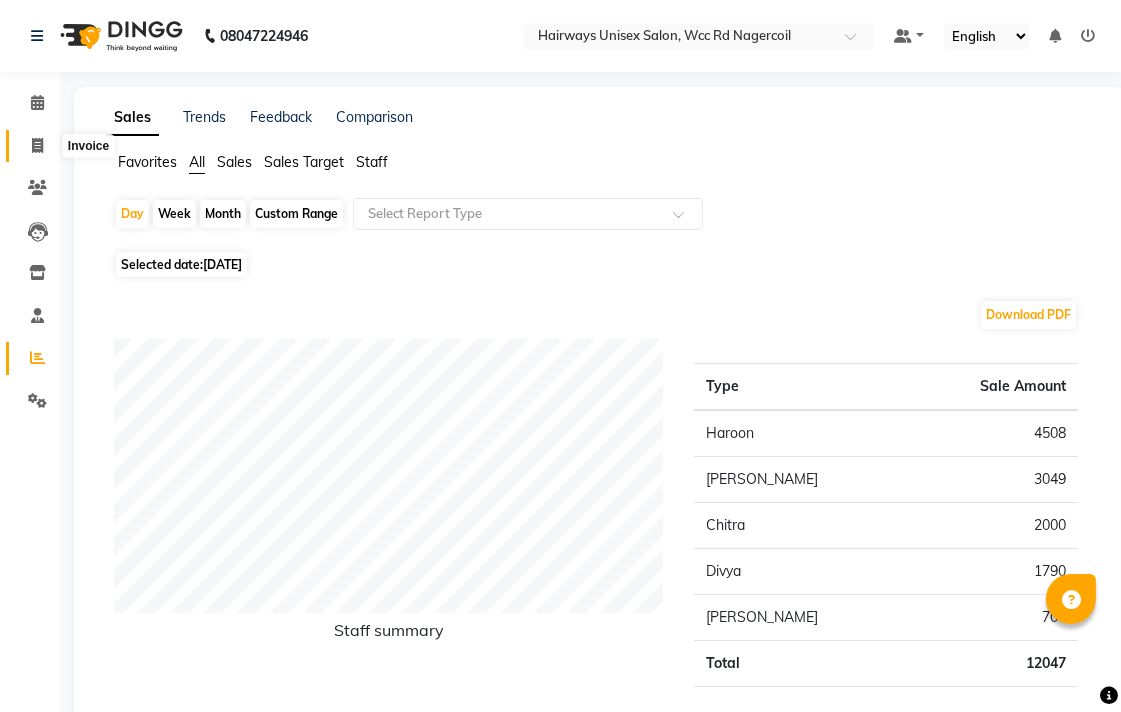 click 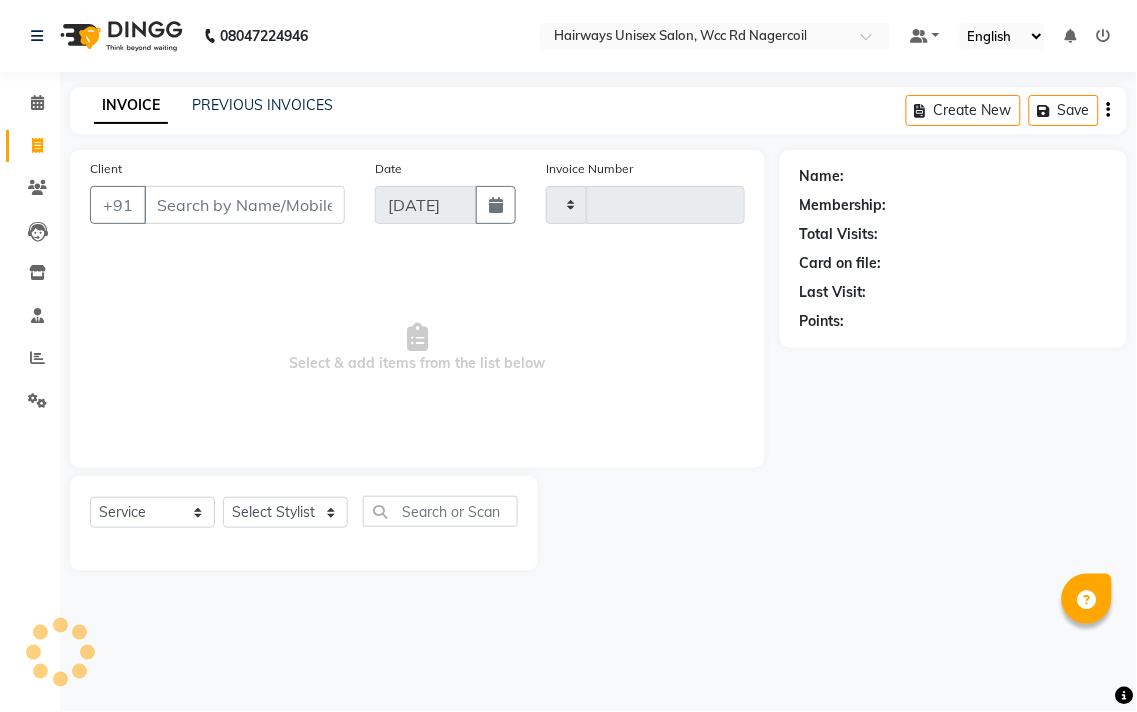 type on "4517" 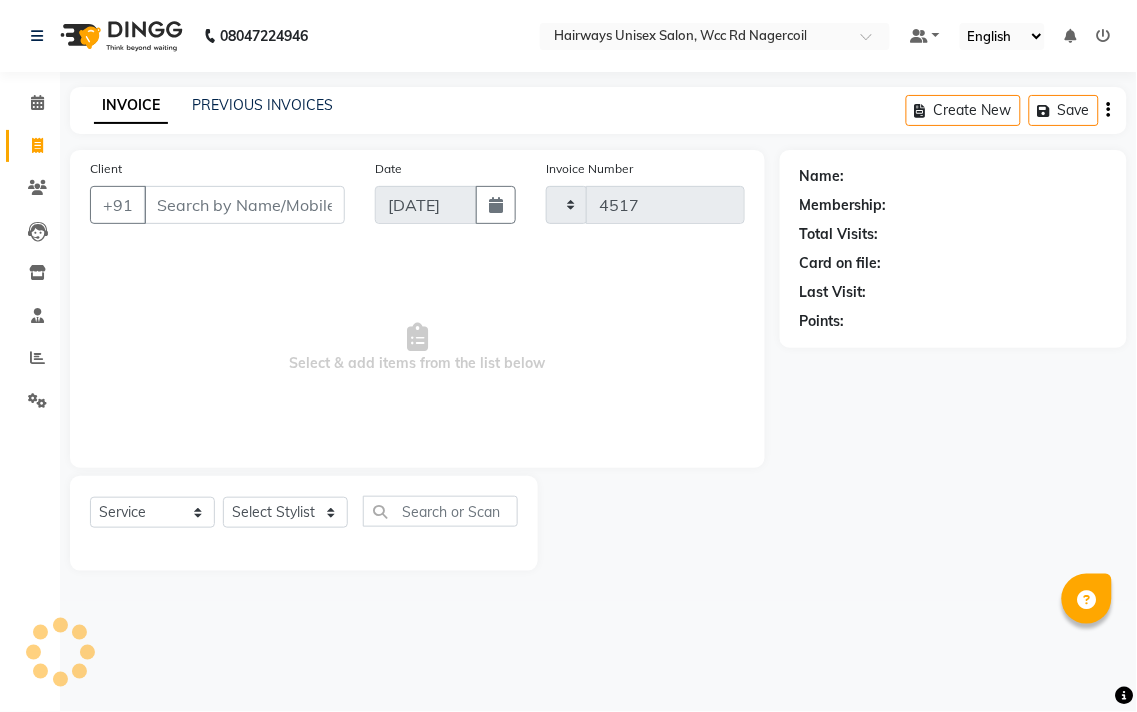 select on "6523" 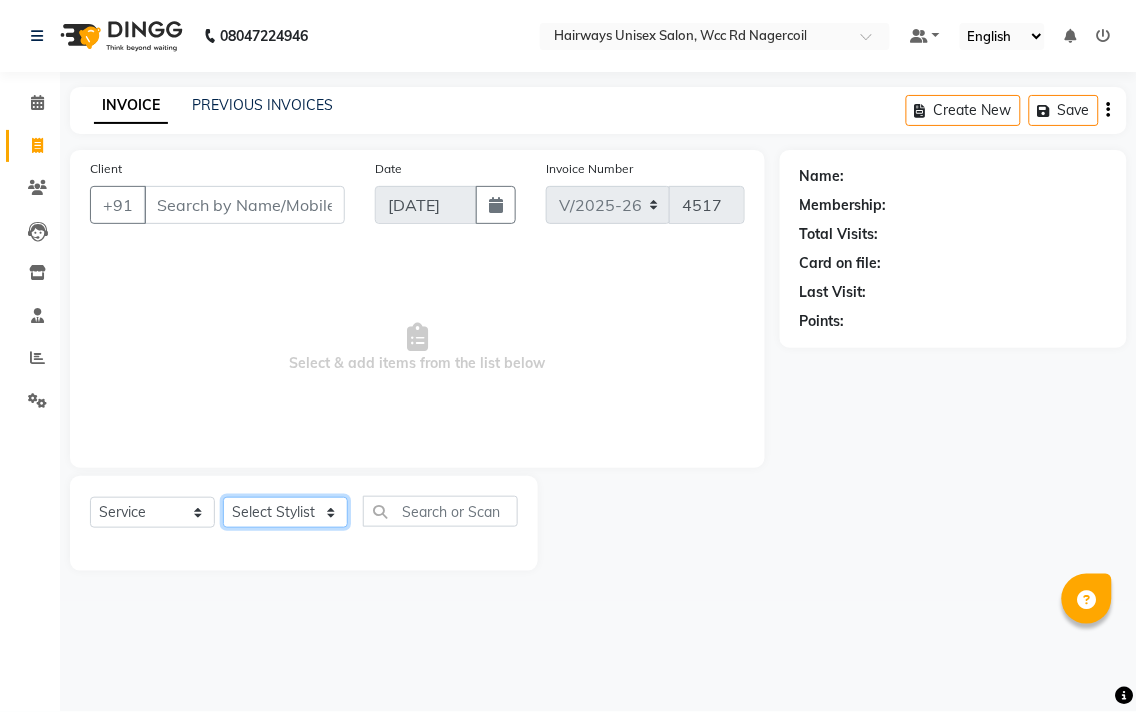 click on "Select Stylist Admin Chitra divya [PERSON_NAME] [PERSON_NAME] Reception [PERSON_NAME] [PERSON_NAME] Talib" 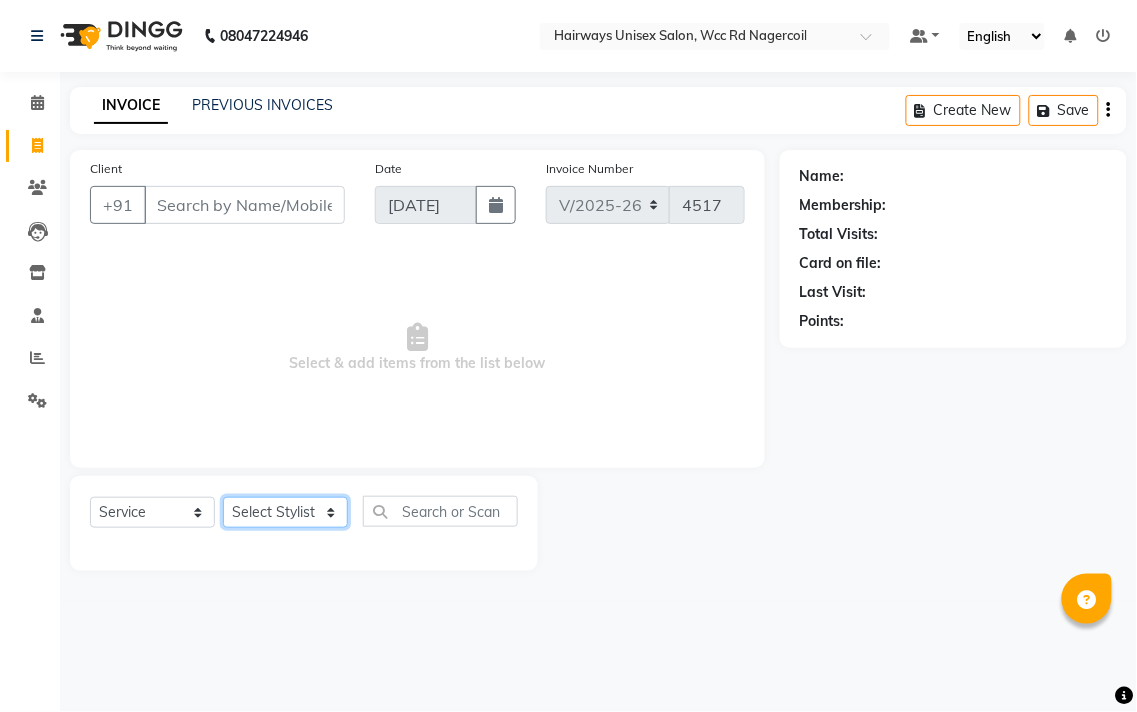 select on "49914" 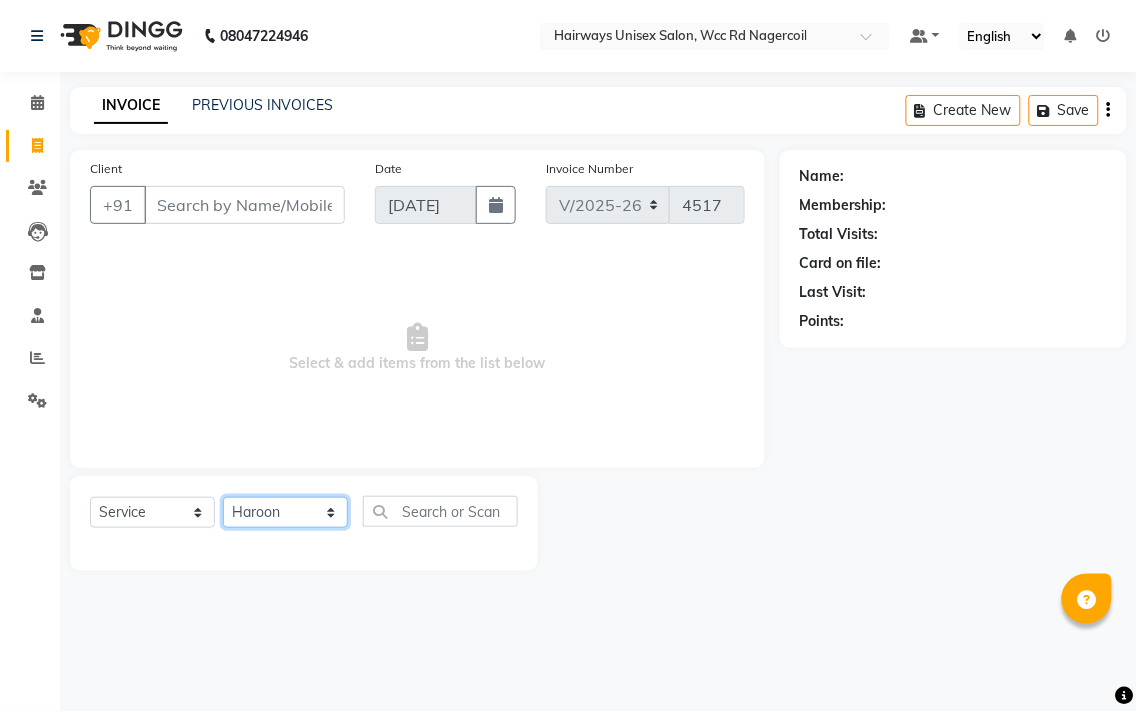 click on "Select Stylist Admin Chitra divya [PERSON_NAME] [PERSON_NAME] Reception [PERSON_NAME] [PERSON_NAME] Talib" 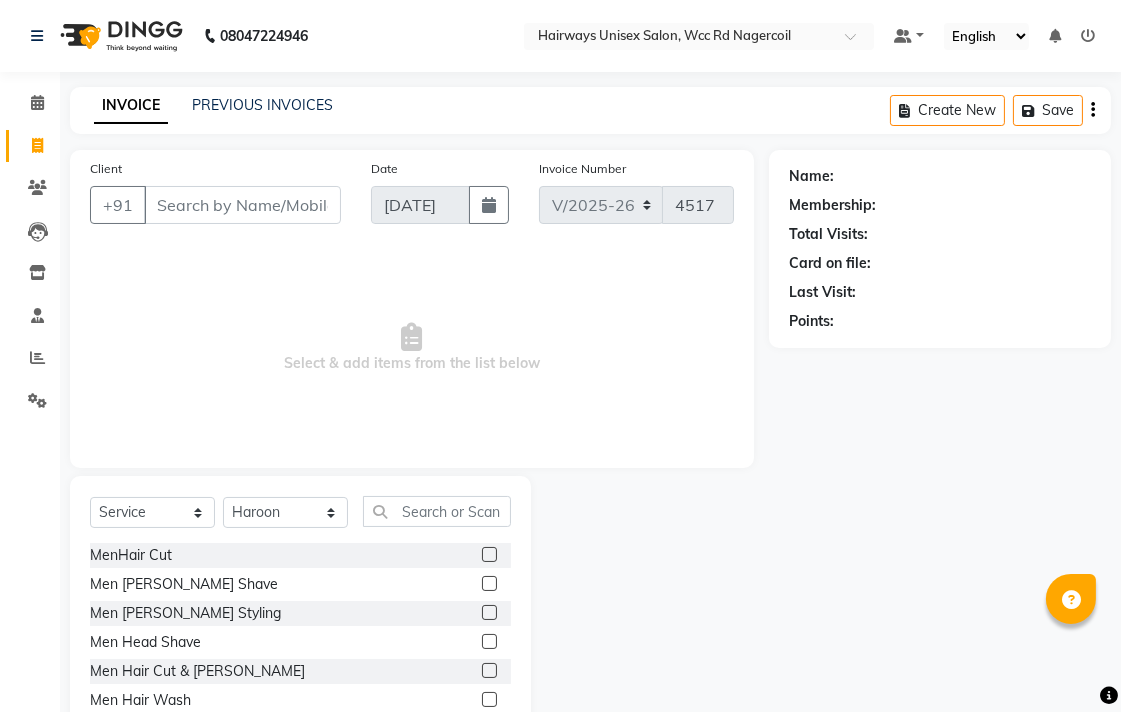 click 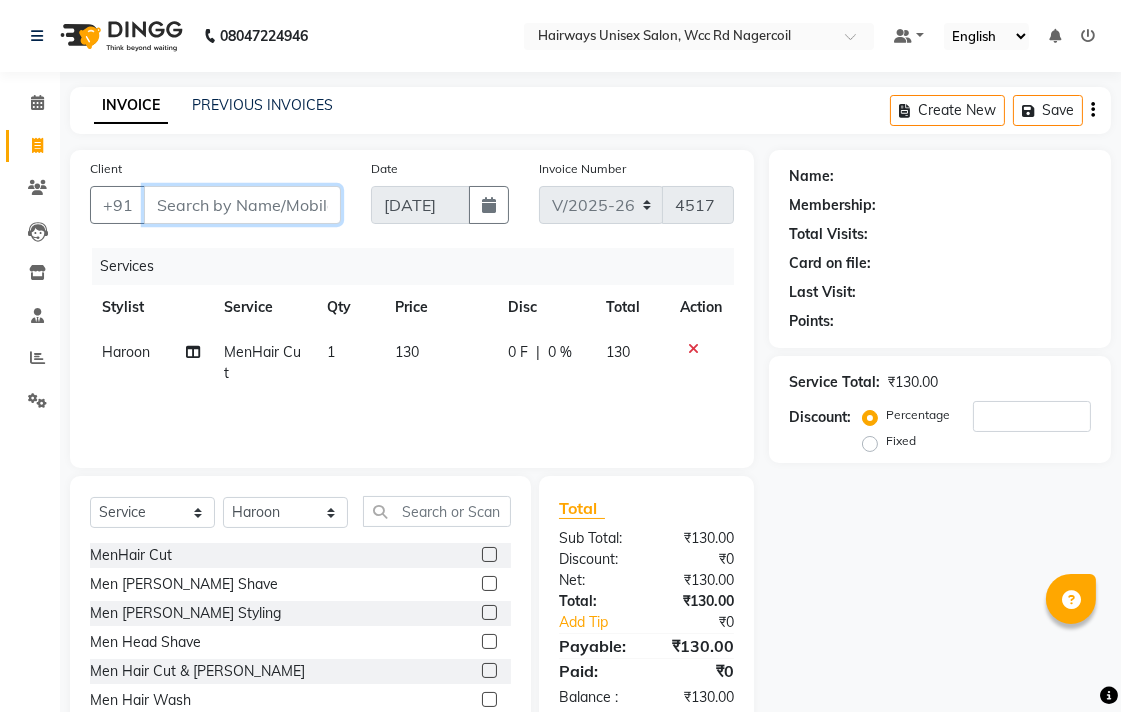 checkbox on "false" 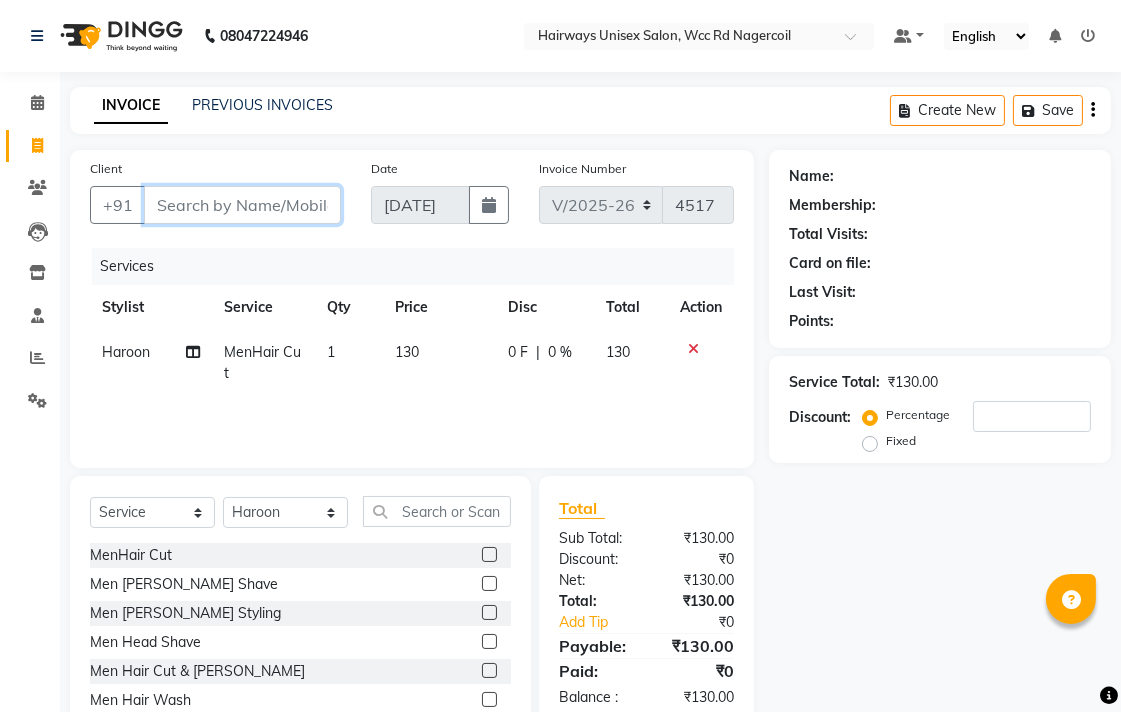 type on "9" 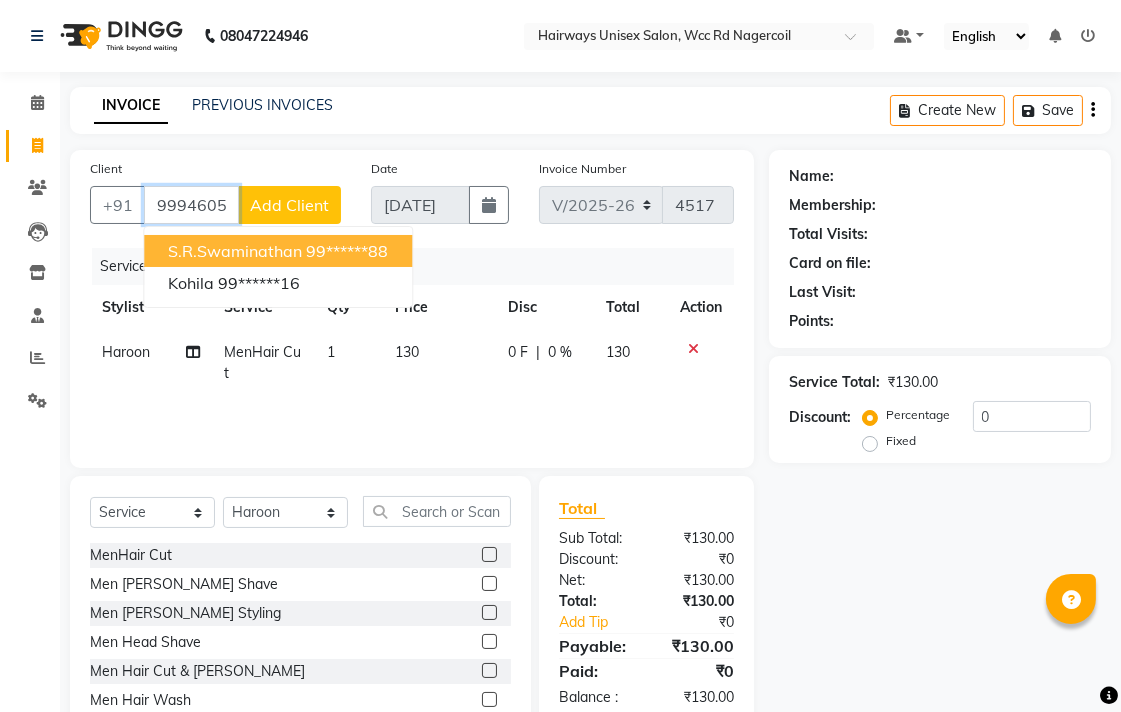 click on "99******88" at bounding box center [347, 251] 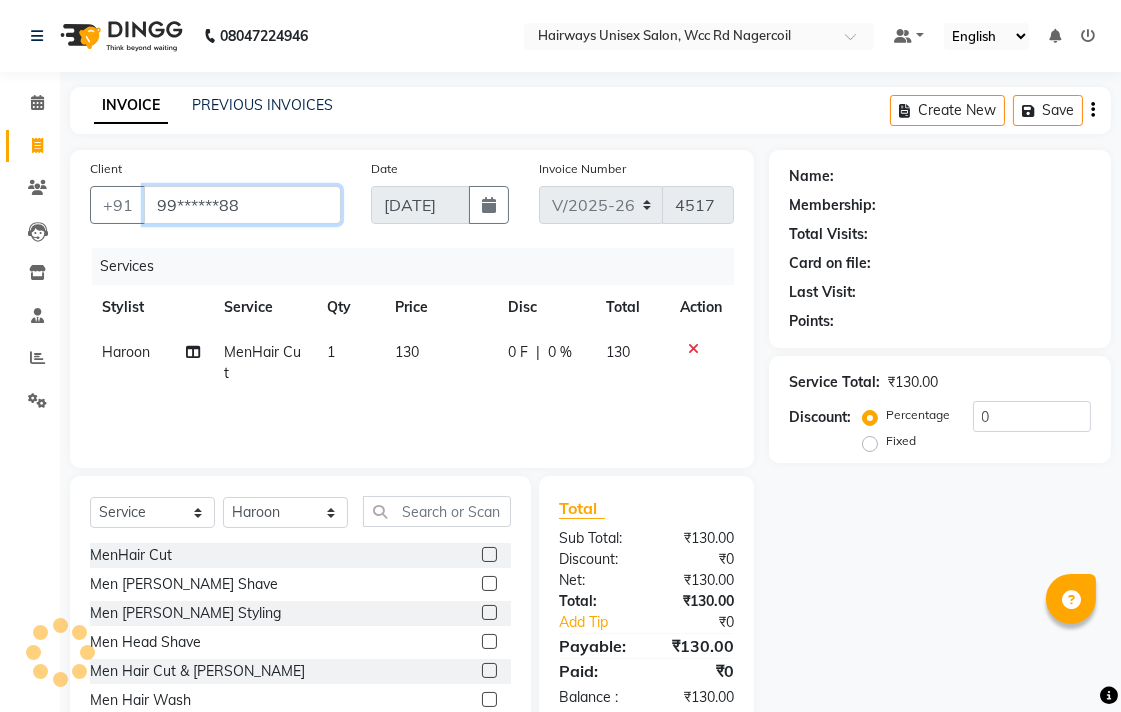 type on "99******88" 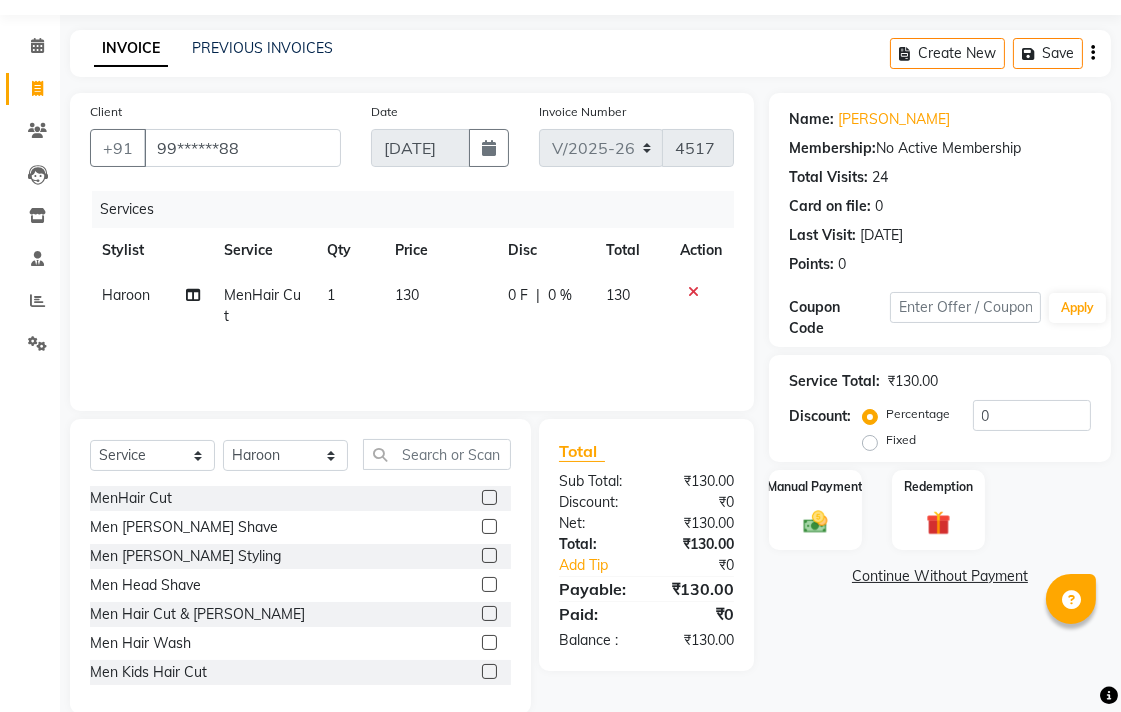 scroll, scrollTop: 88, scrollLeft: 0, axis: vertical 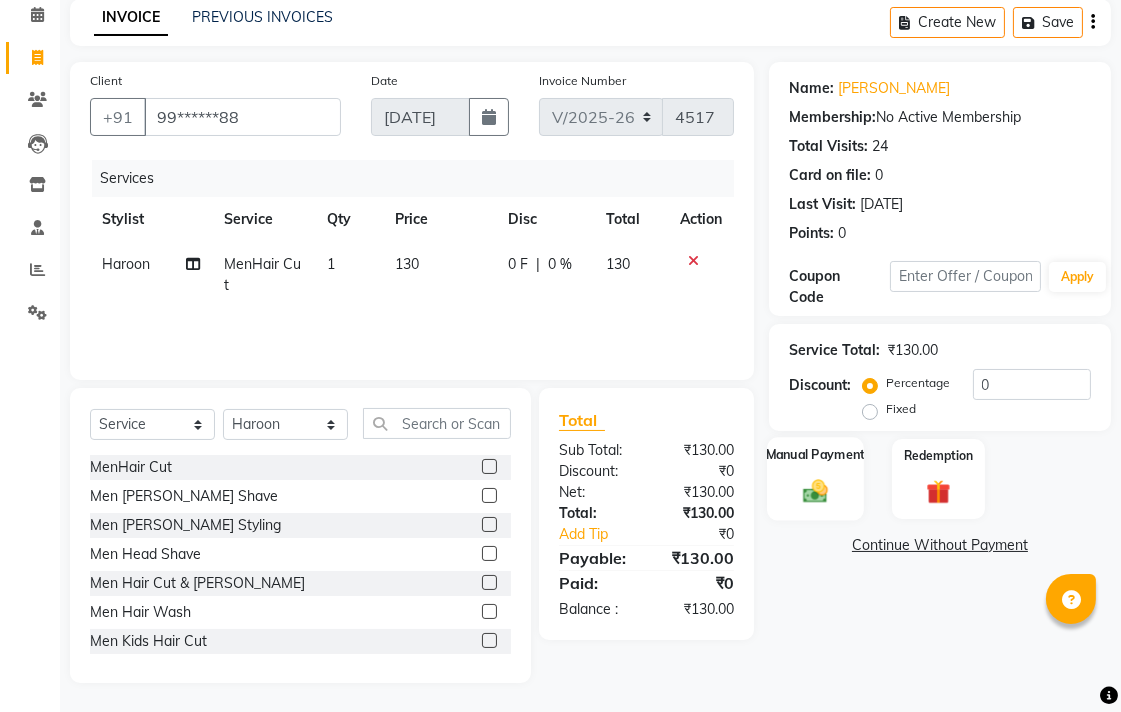 click 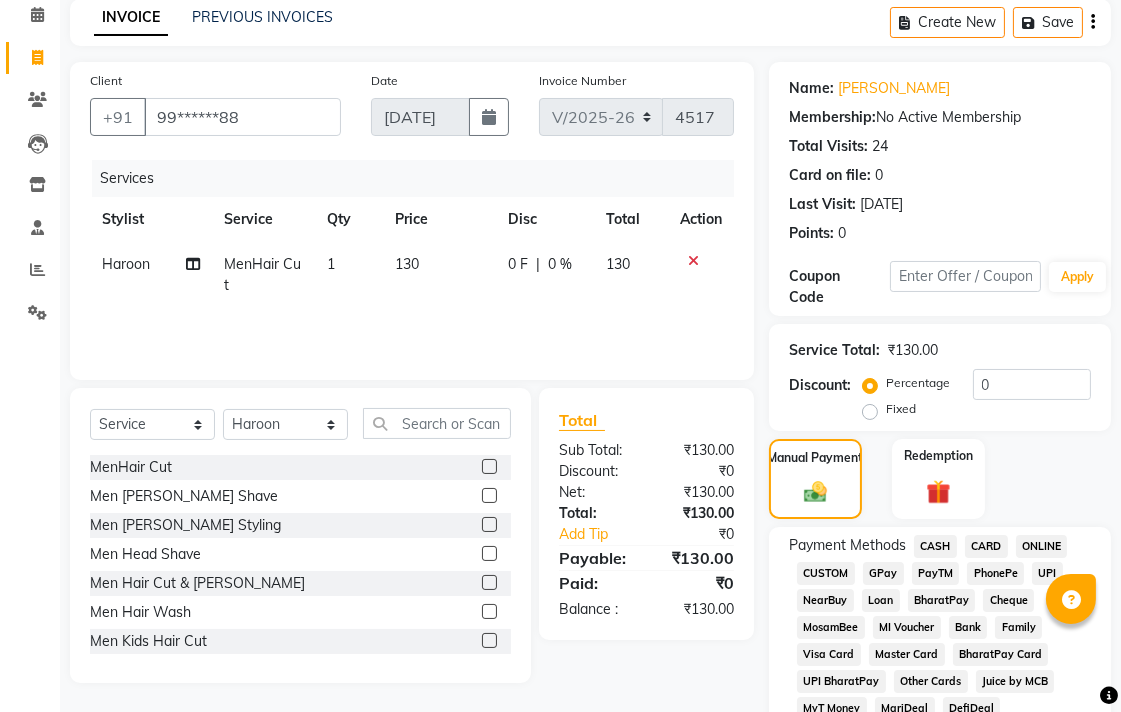 click on "CASH" 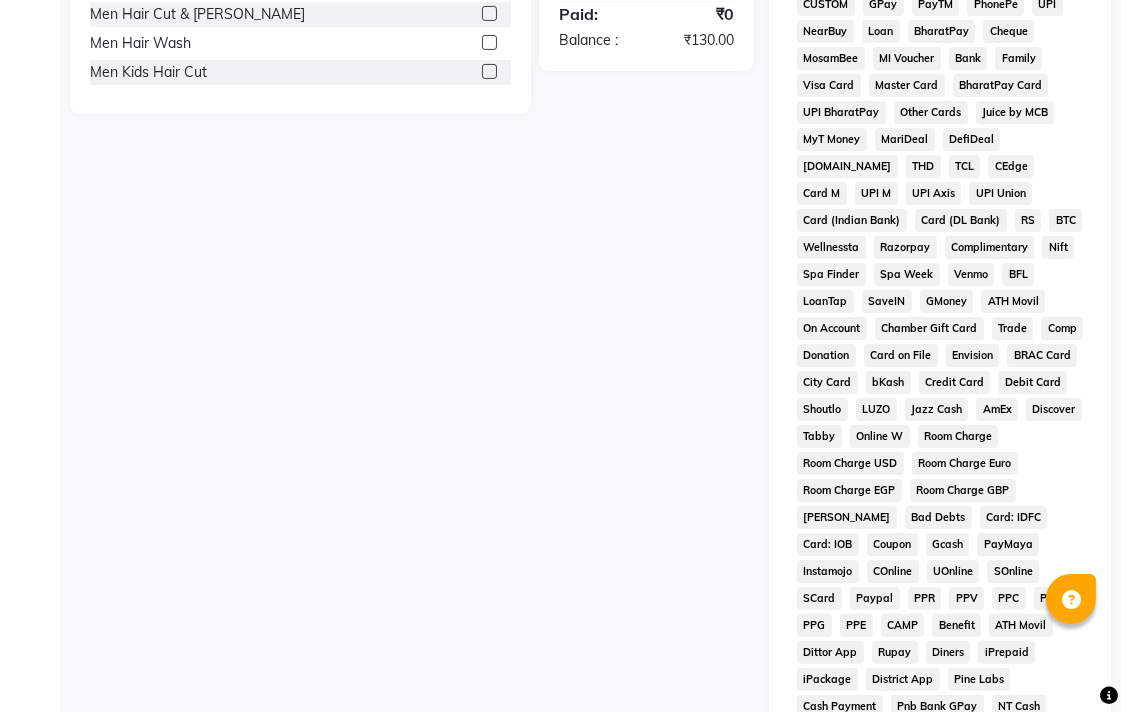 scroll, scrollTop: 913, scrollLeft: 0, axis: vertical 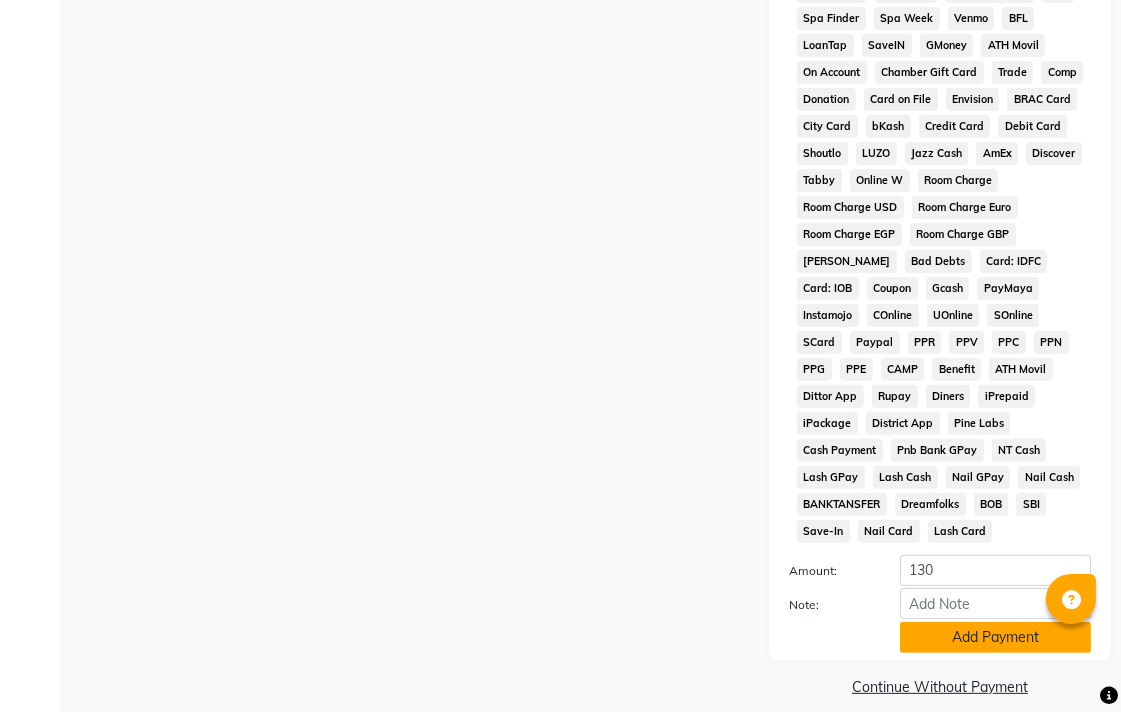click on "Add Payment" 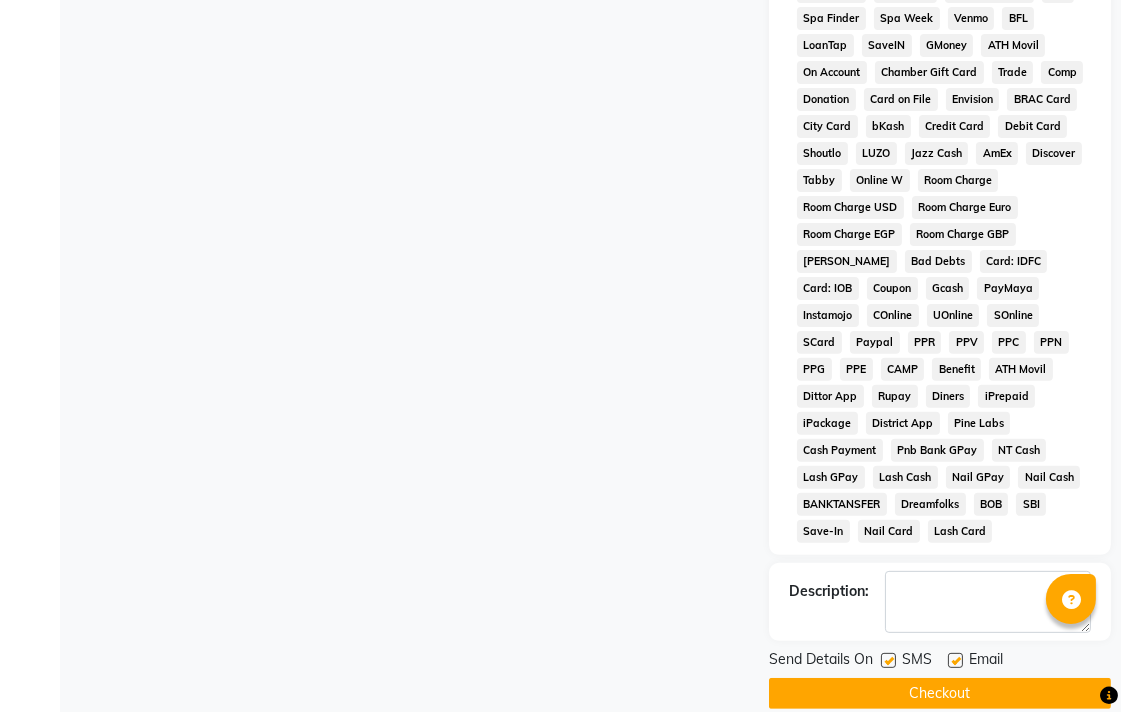click on "Checkout" 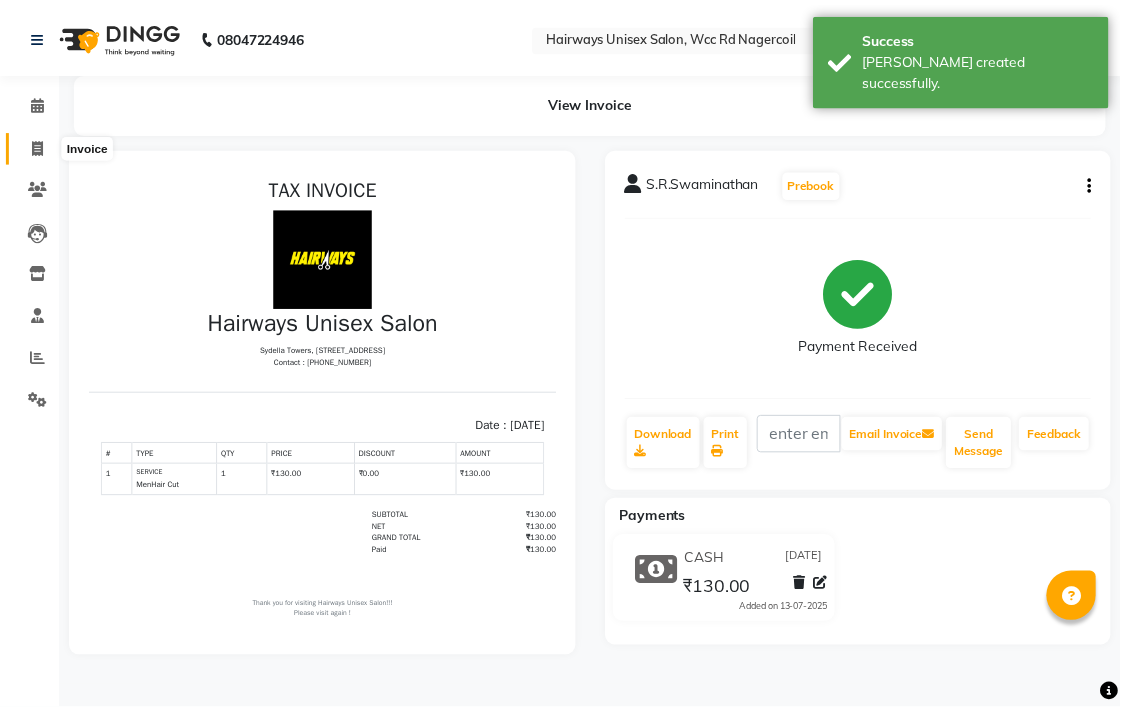 scroll, scrollTop: 0, scrollLeft: 0, axis: both 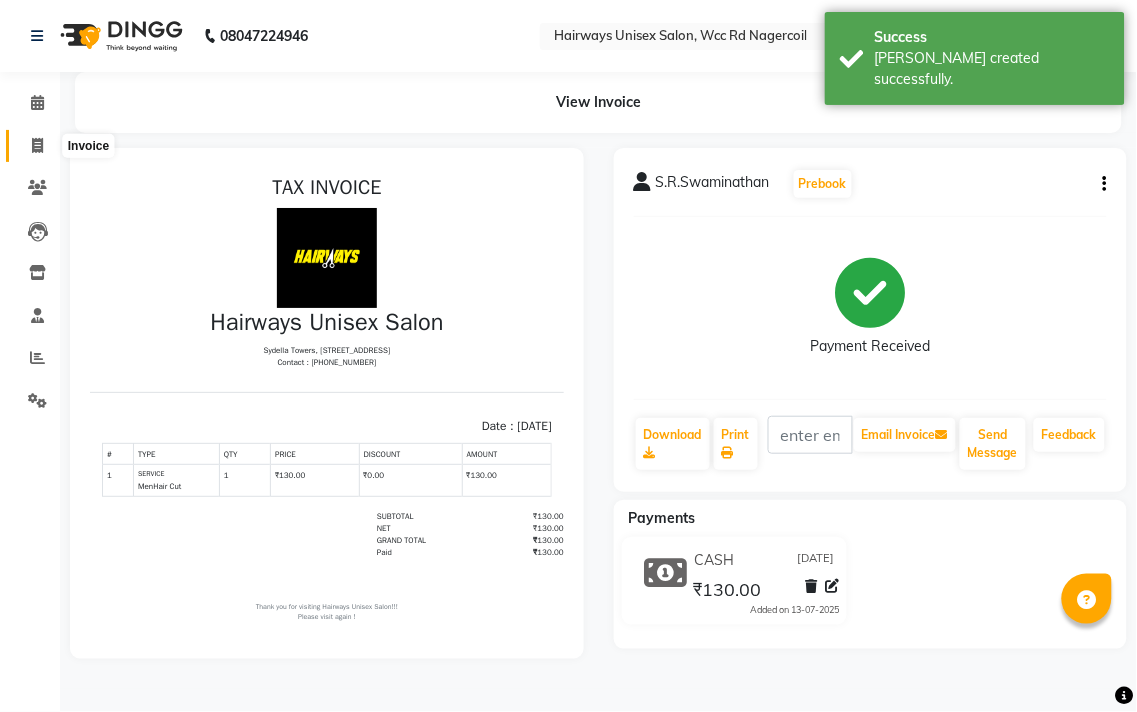 click 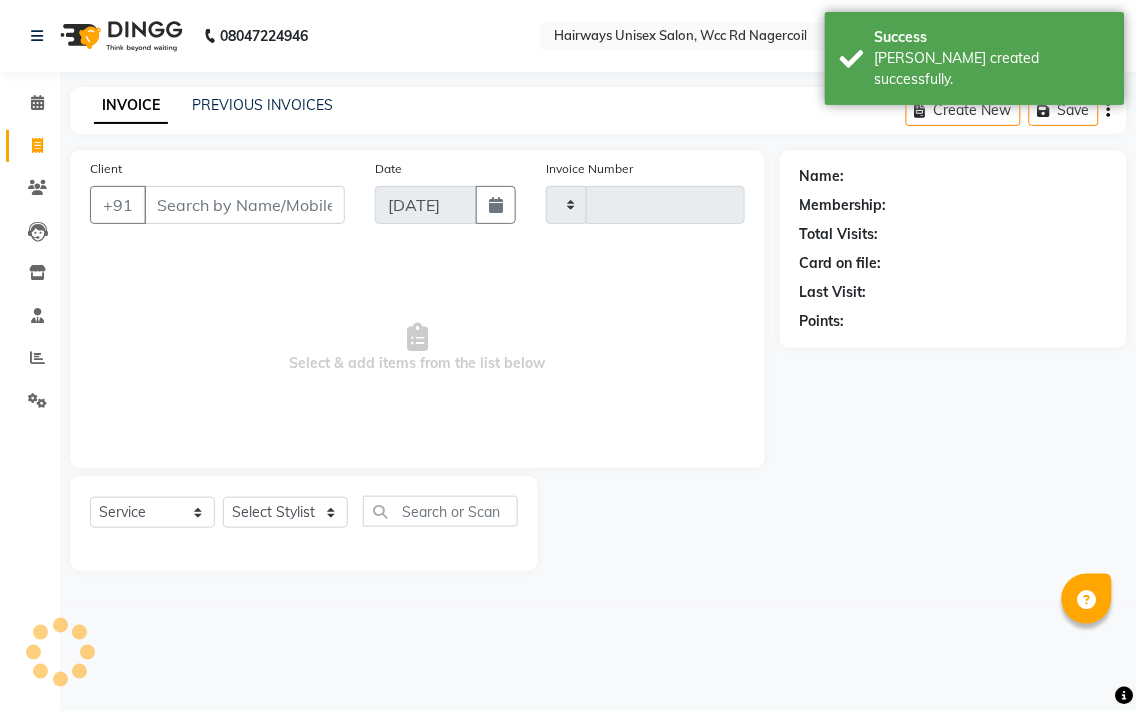 type on "4518" 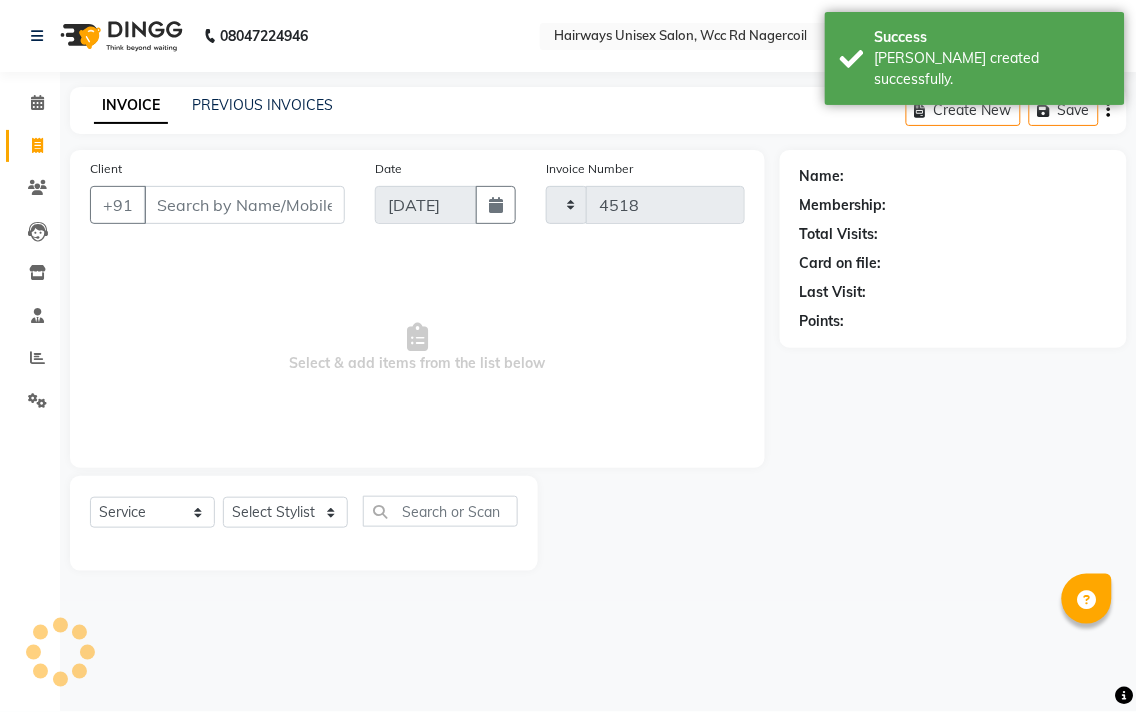 type 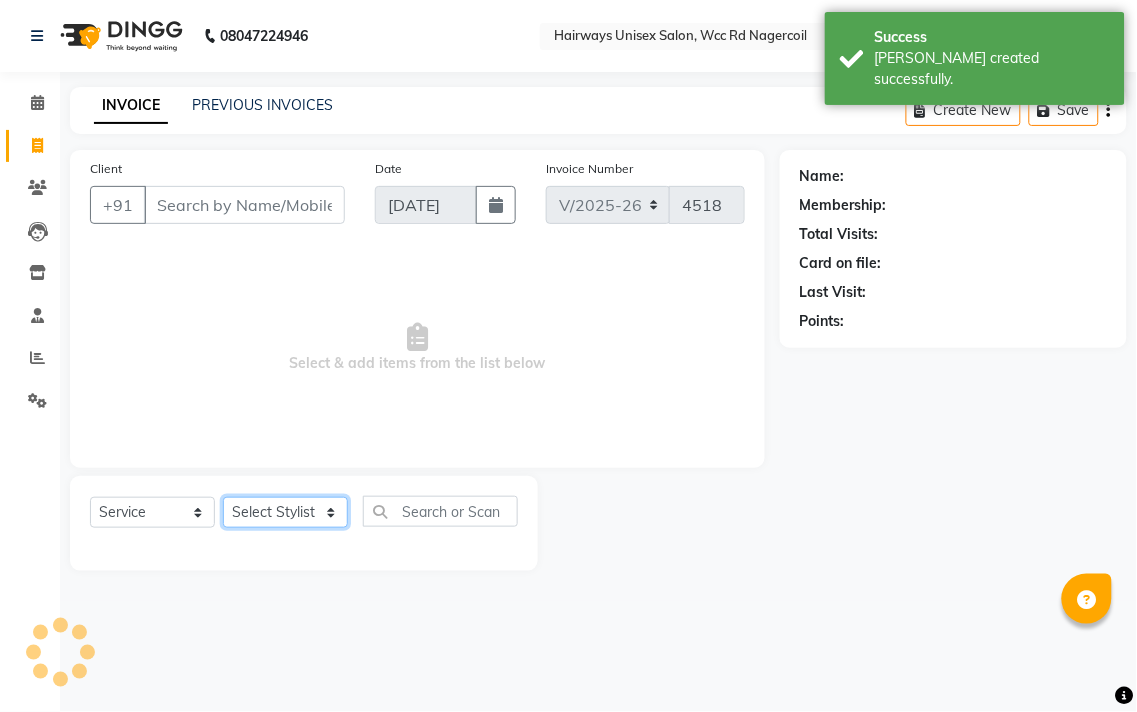 click on "Select Stylist" 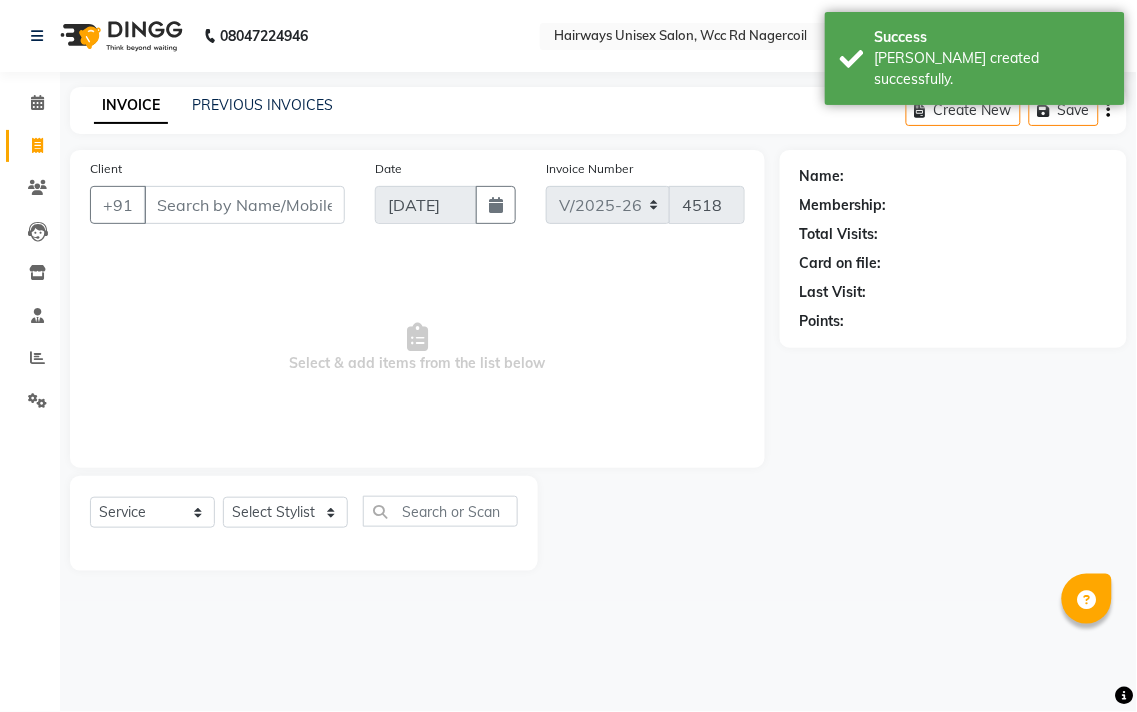 click on "Name: Membership: Total Visits: Card on file: Last Visit:  Points:" 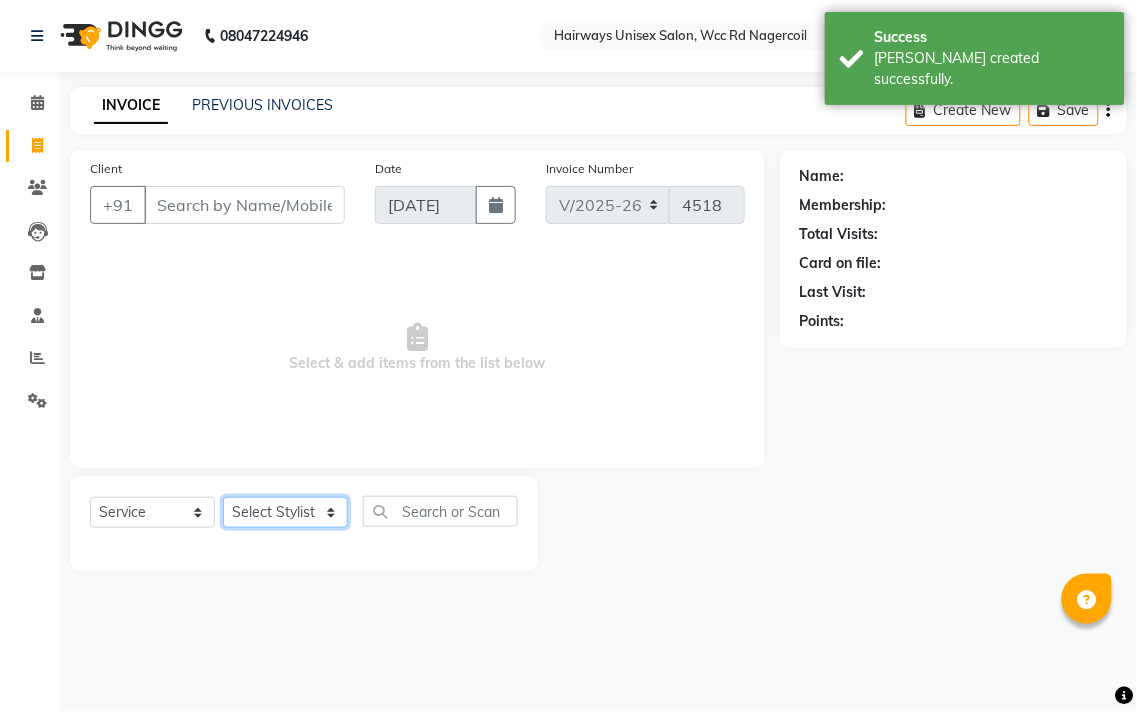 click on "Select Stylist Admin Chitra divya [PERSON_NAME] [PERSON_NAME] Reception [PERSON_NAME] [PERSON_NAME] Talib" 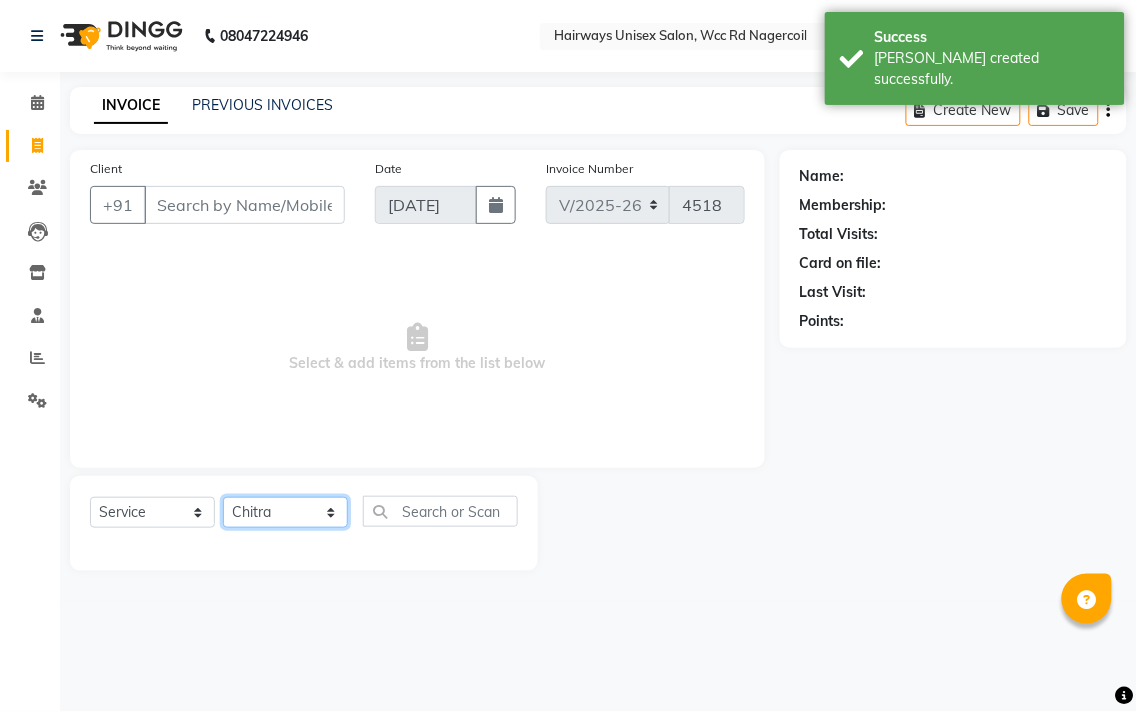 click on "Select Stylist Admin Chitra divya [PERSON_NAME] [PERSON_NAME] Reception [PERSON_NAME] [PERSON_NAME] Talib" 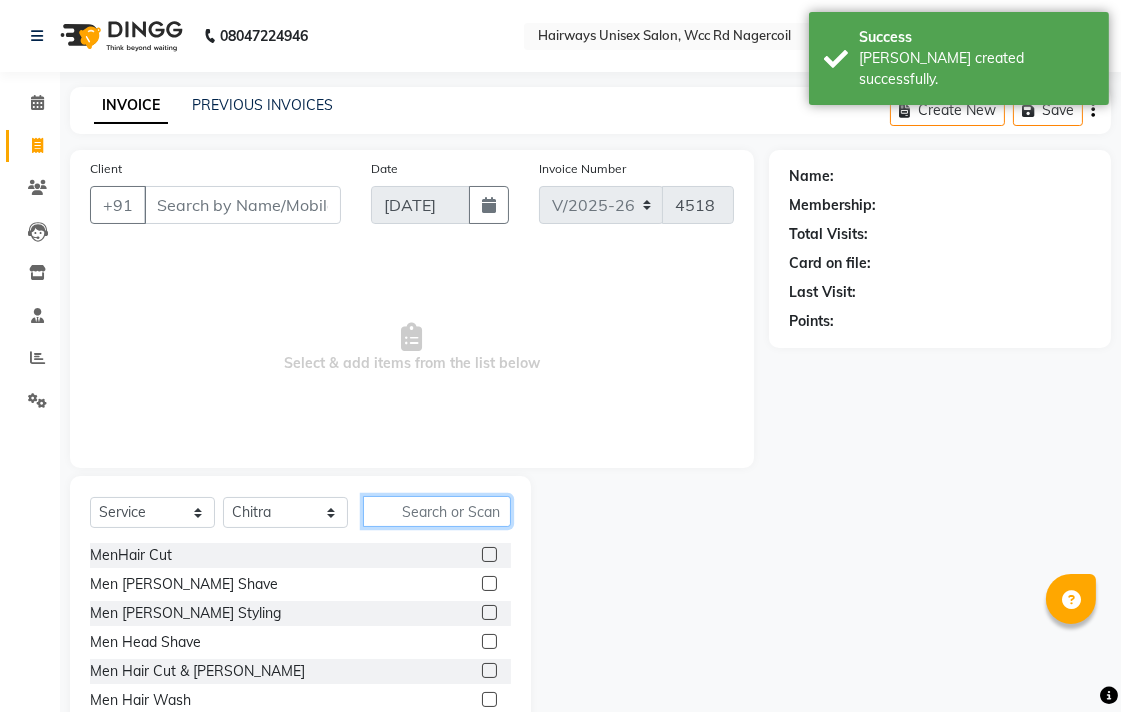 click 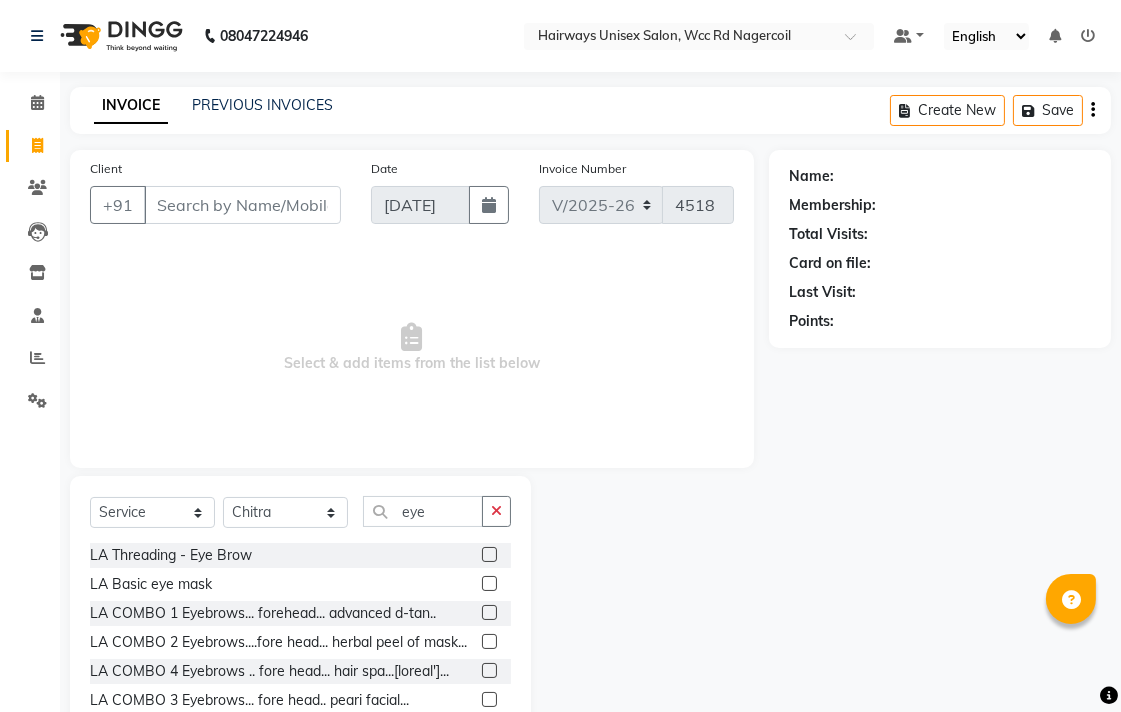 click 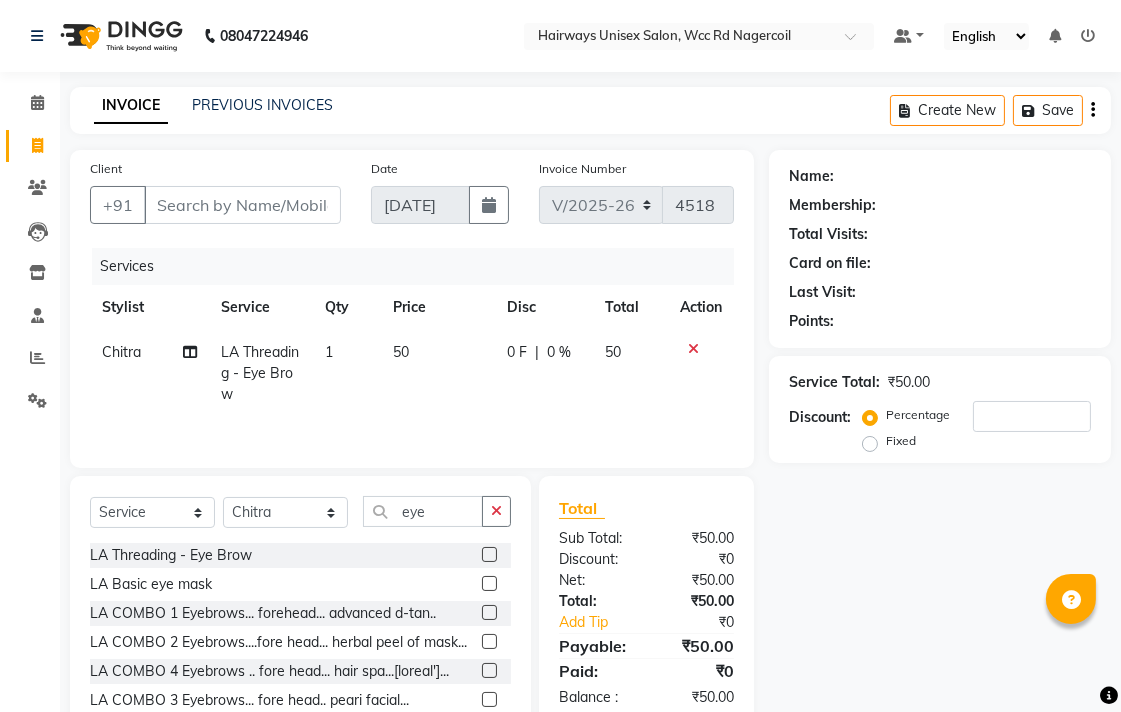 click on "1" 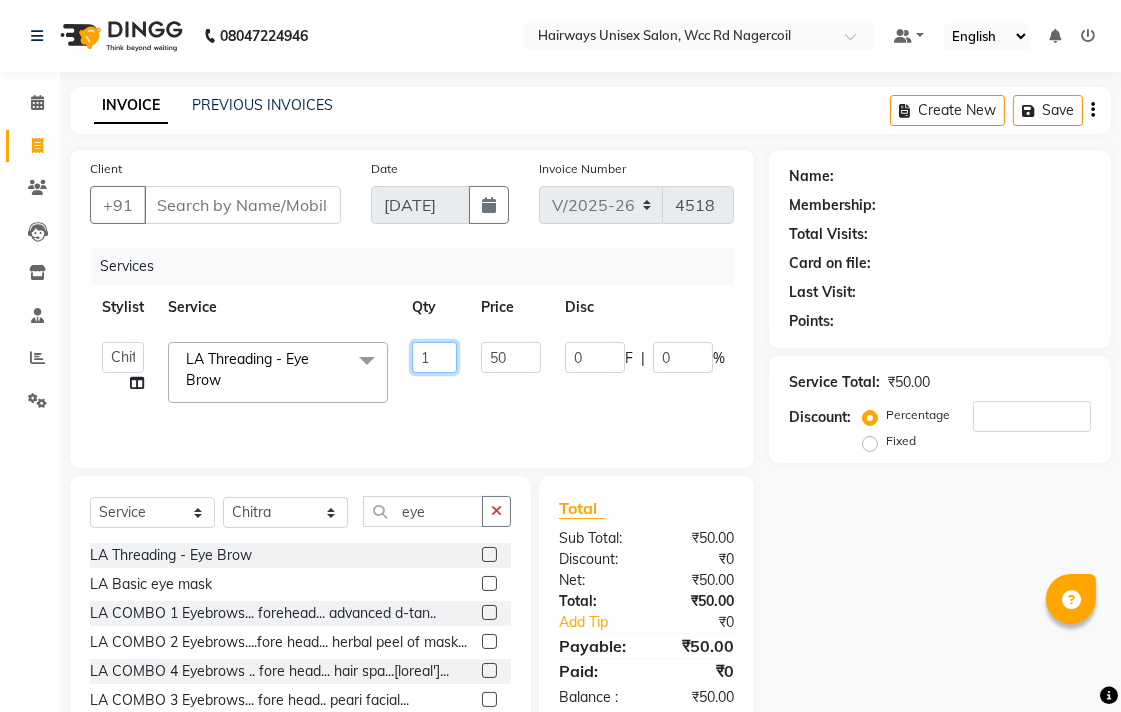 click on "1" 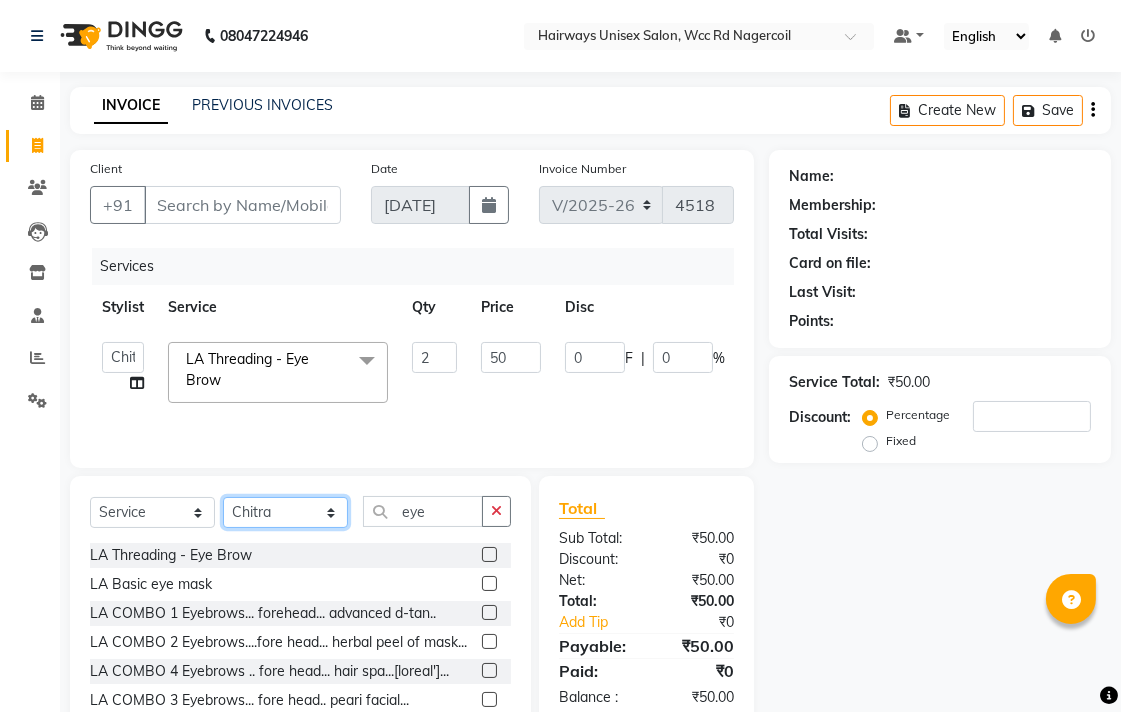 click on "Select Stylist Admin Chitra divya [PERSON_NAME] [PERSON_NAME] Reception [PERSON_NAME] [PERSON_NAME] Talib" 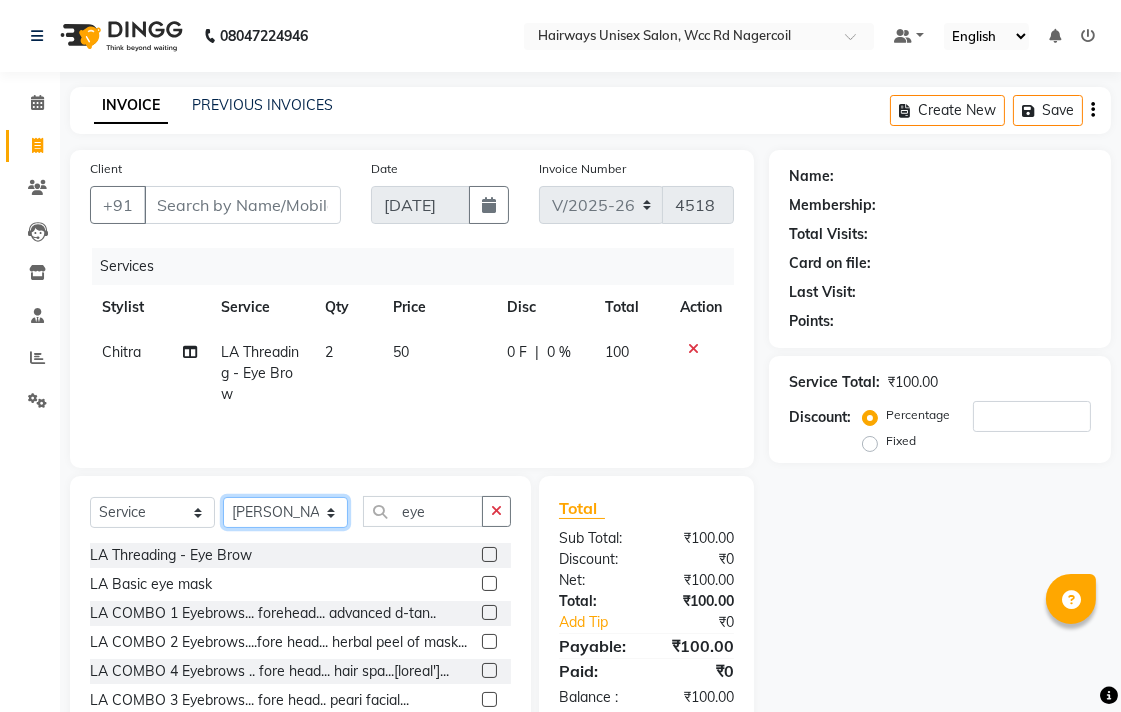 click on "Select Stylist Admin Chitra divya [PERSON_NAME] [PERSON_NAME] Reception [PERSON_NAME] [PERSON_NAME] Talib" 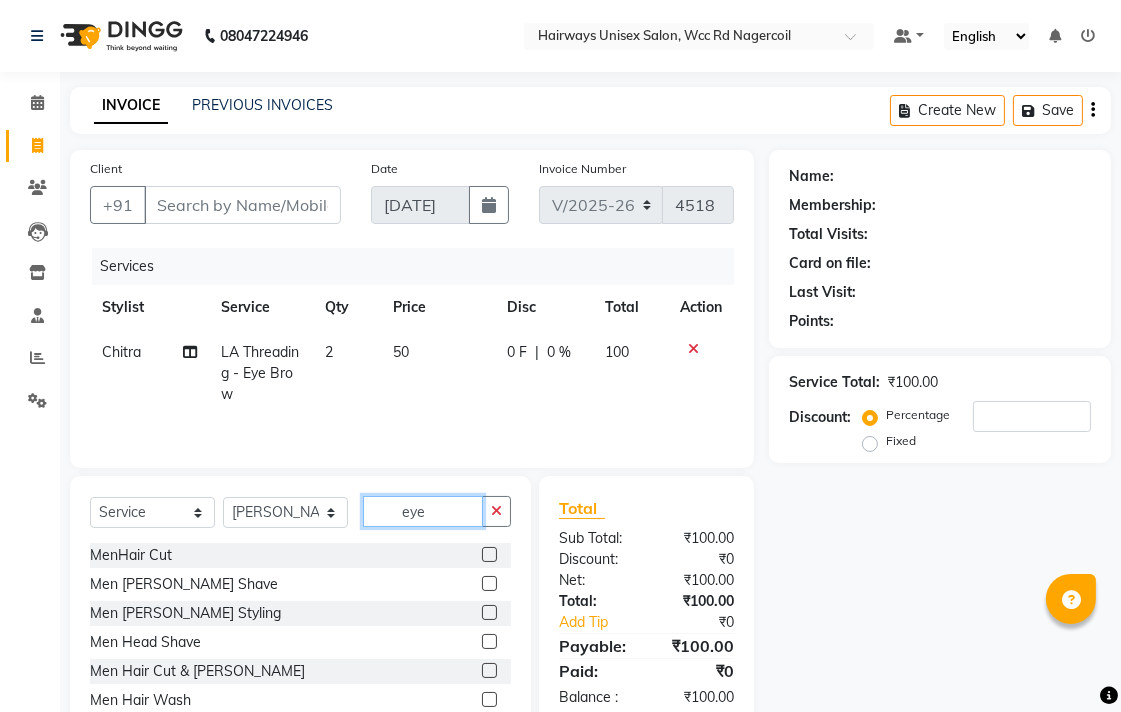 click on "eye" 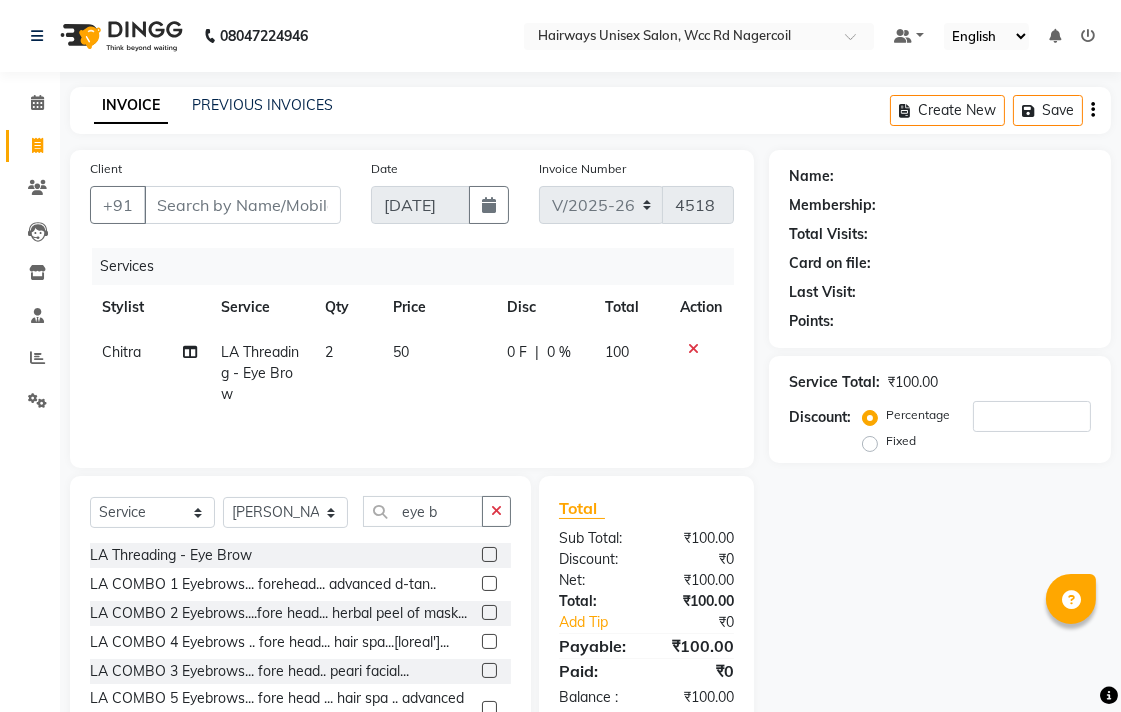 click 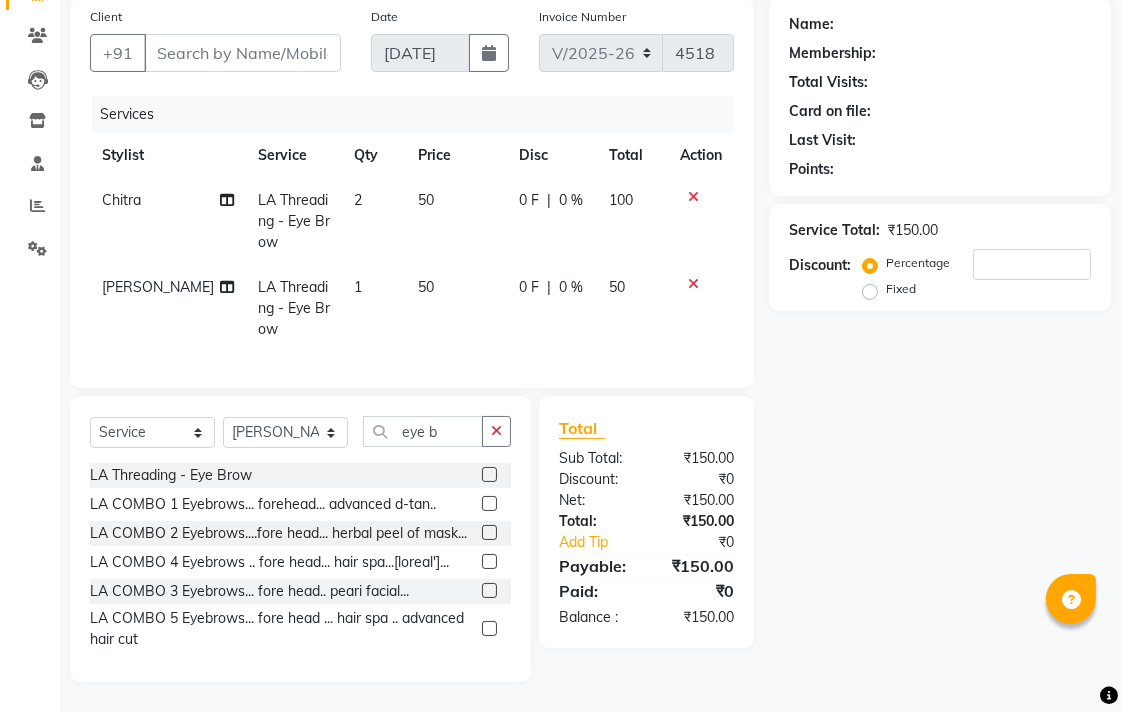 scroll, scrollTop: 177, scrollLeft: 0, axis: vertical 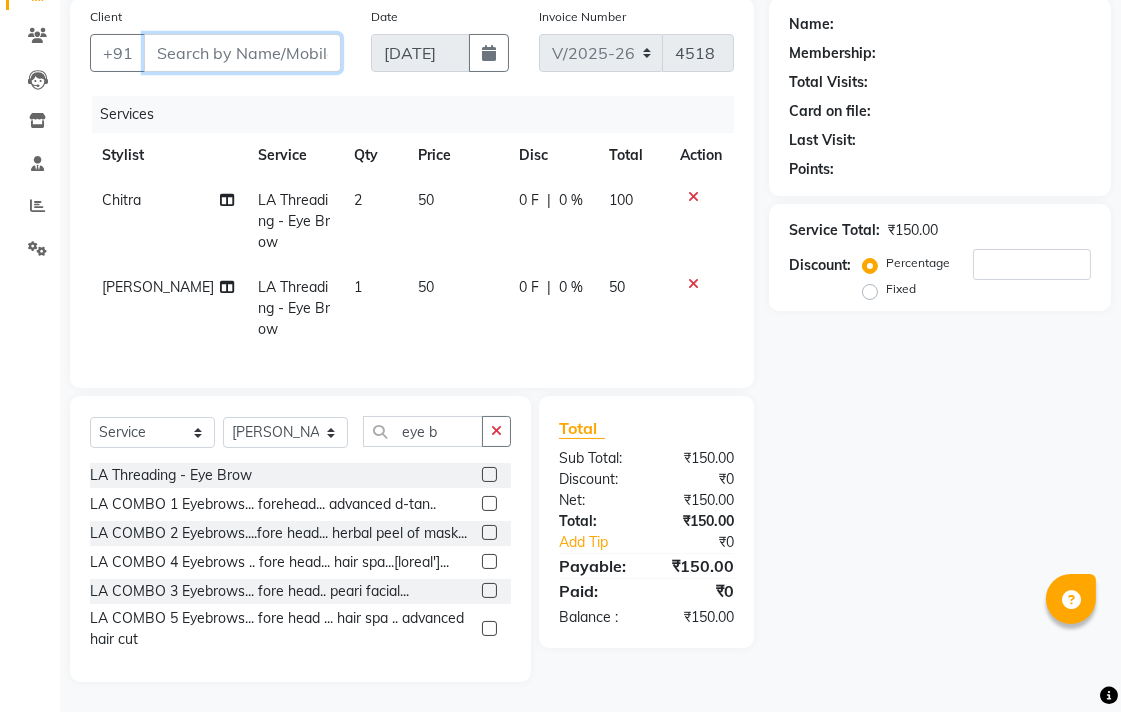 click on "Client" at bounding box center [242, 53] 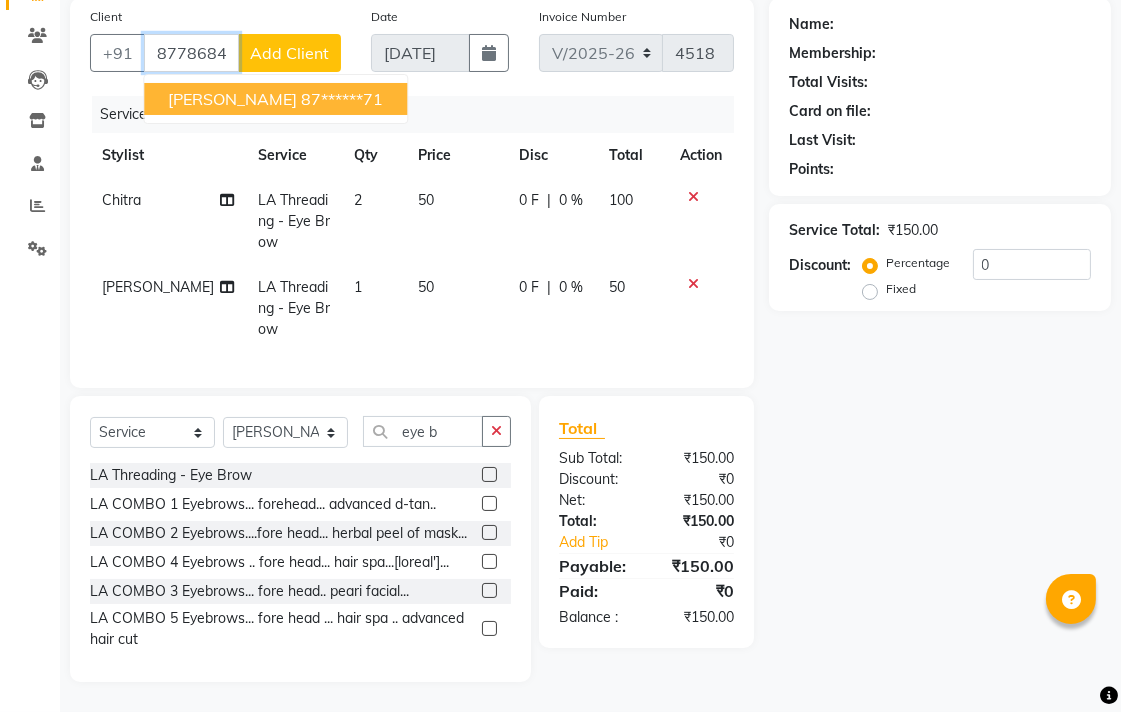 click on "[PERSON_NAME]  87******71" at bounding box center [275, 99] 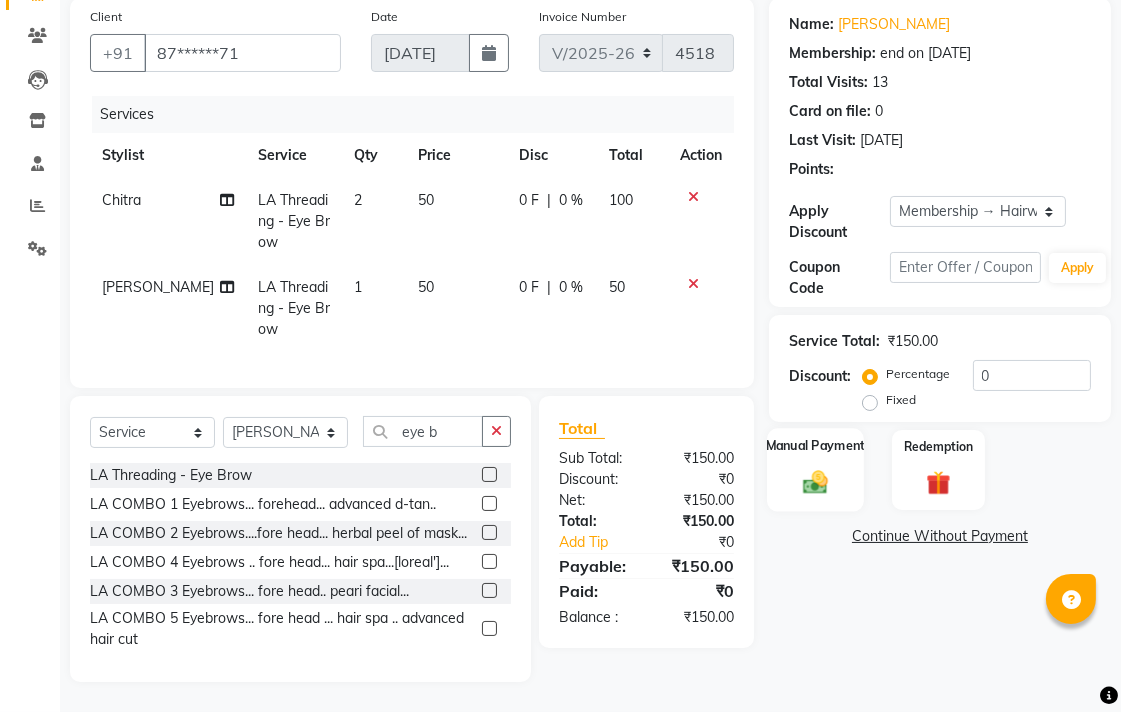 click on "Manual Payment" 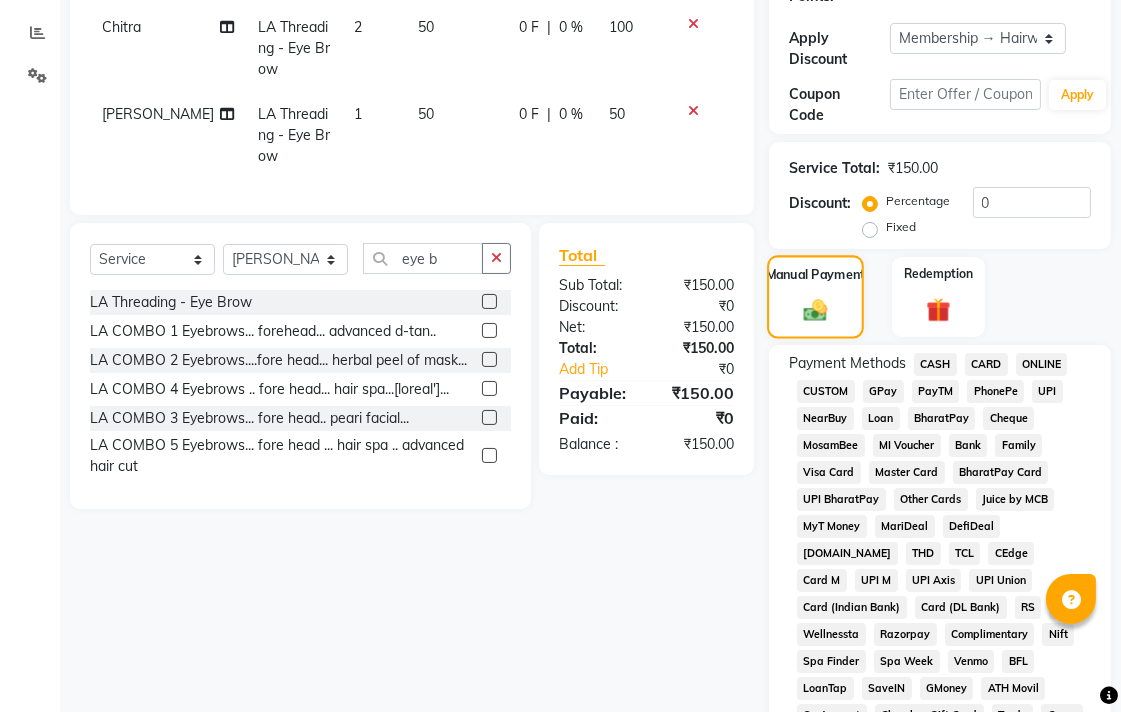 scroll, scrollTop: 511, scrollLeft: 0, axis: vertical 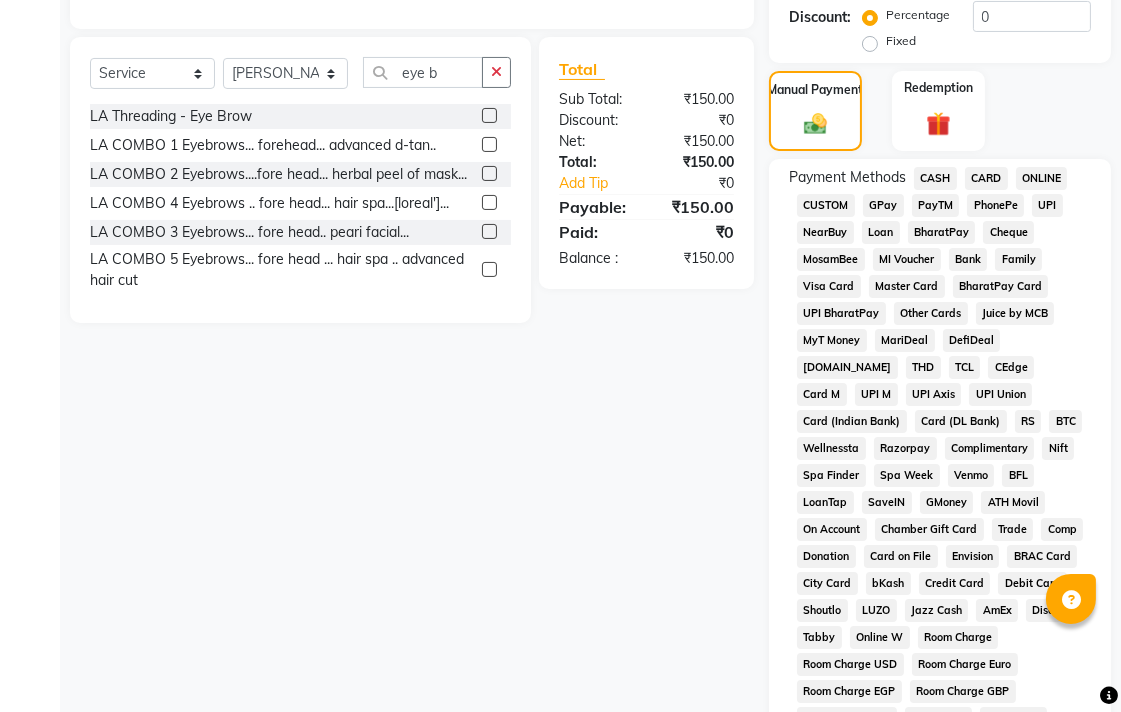 click on "UPI" 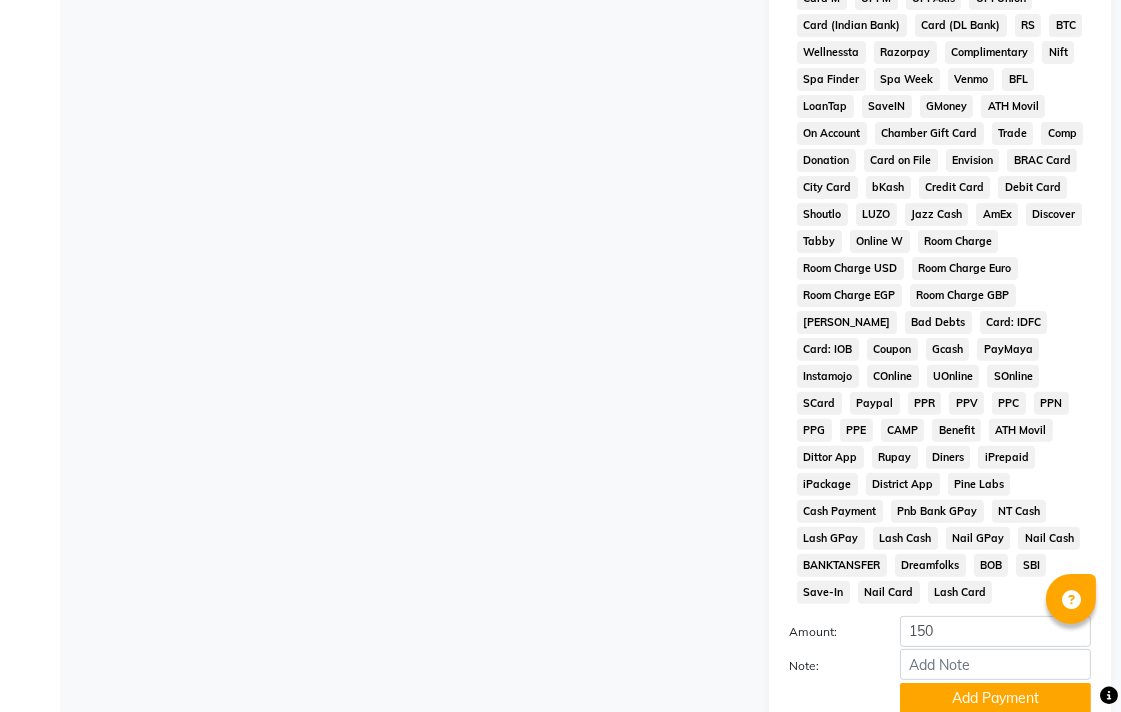 scroll, scrollTop: 968, scrollLeft: 0, axis: vertical 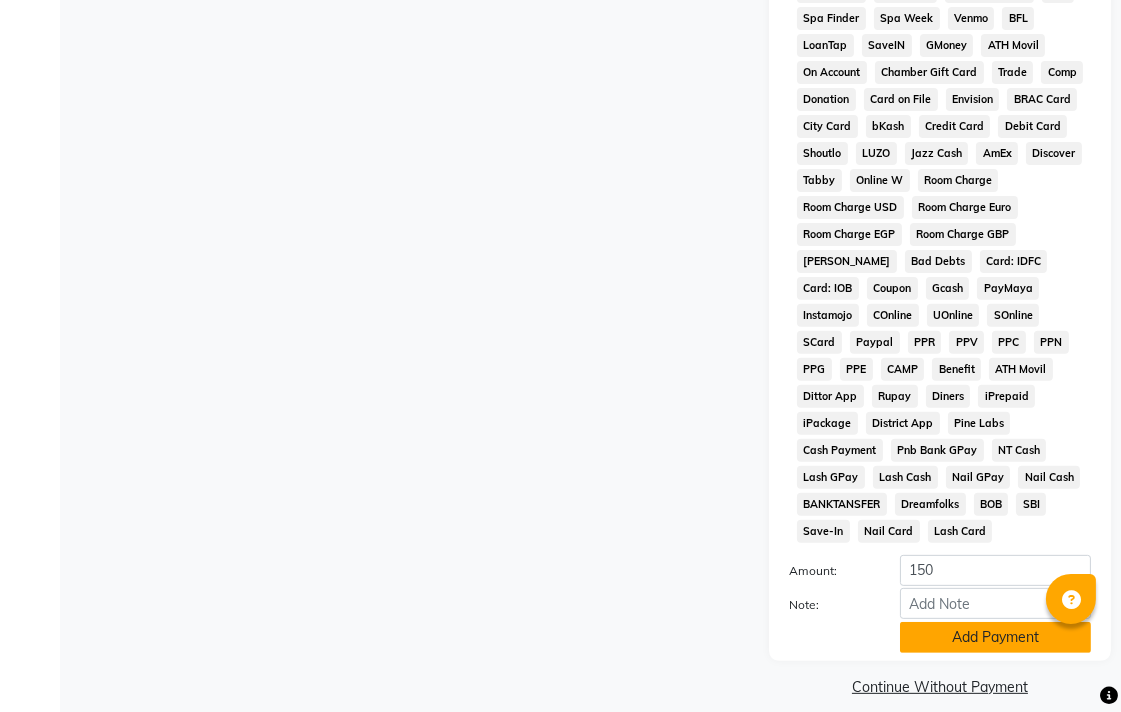click on "Add Payment" 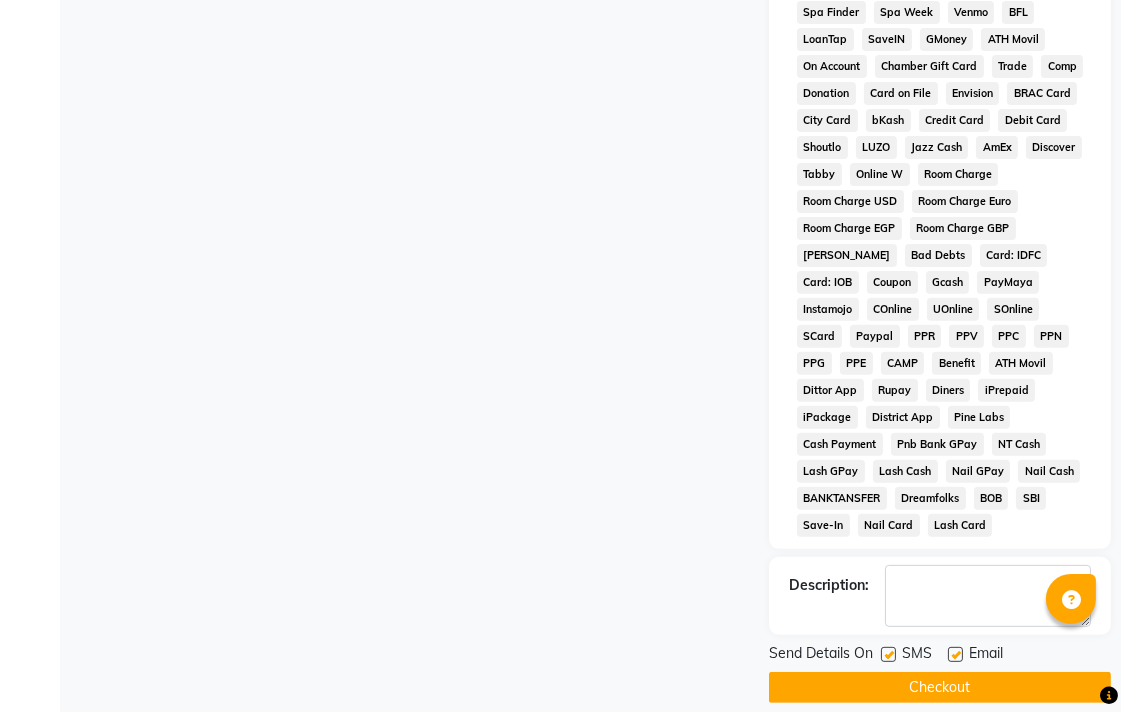 scroll, scrollTop: 975, scrollLeft: 0, axis: vertical 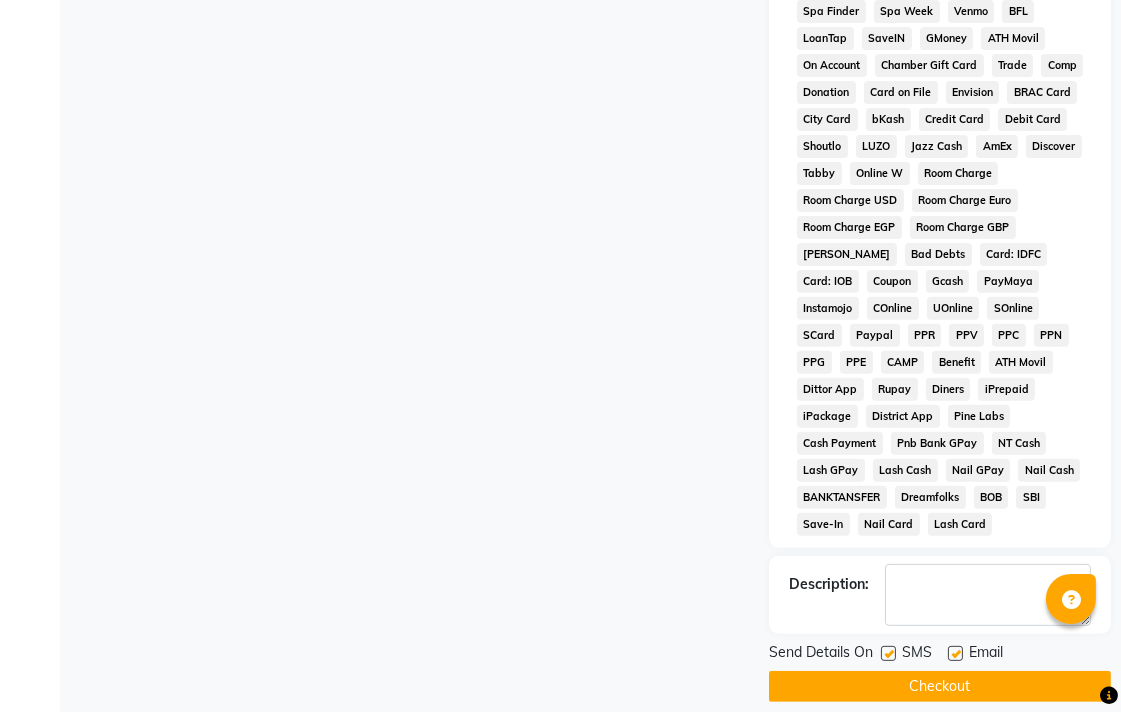 click on "Checkout" 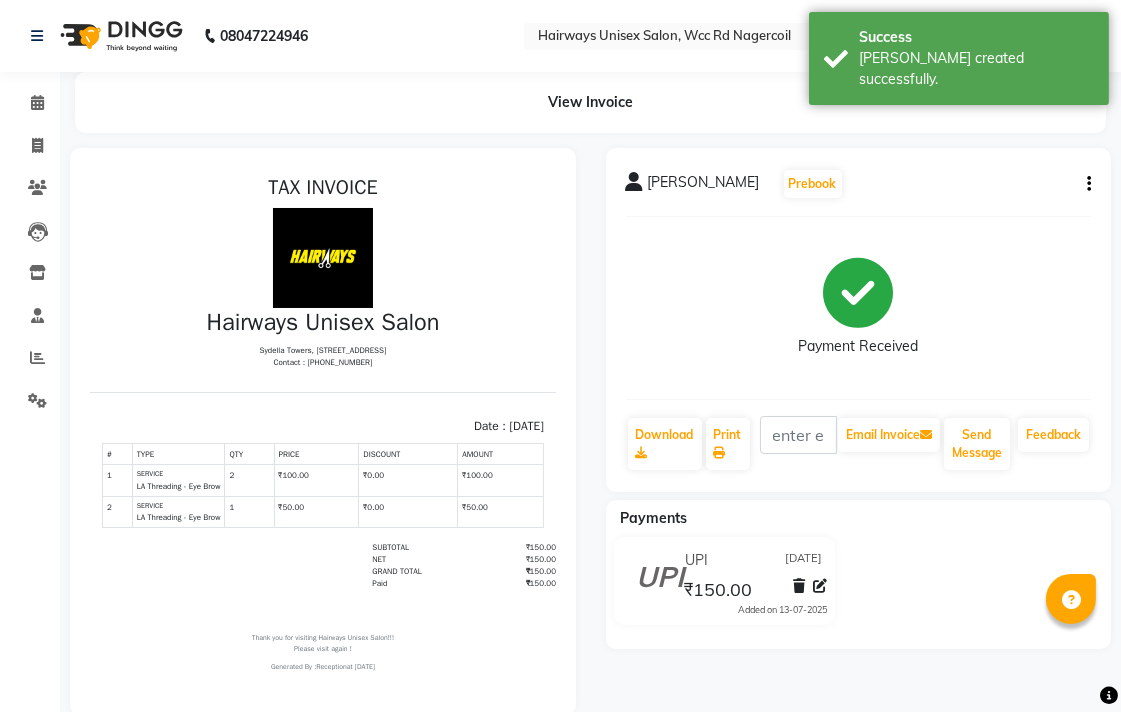 scroll, scrollTop: 0, scrollLeft: 0, axis: both 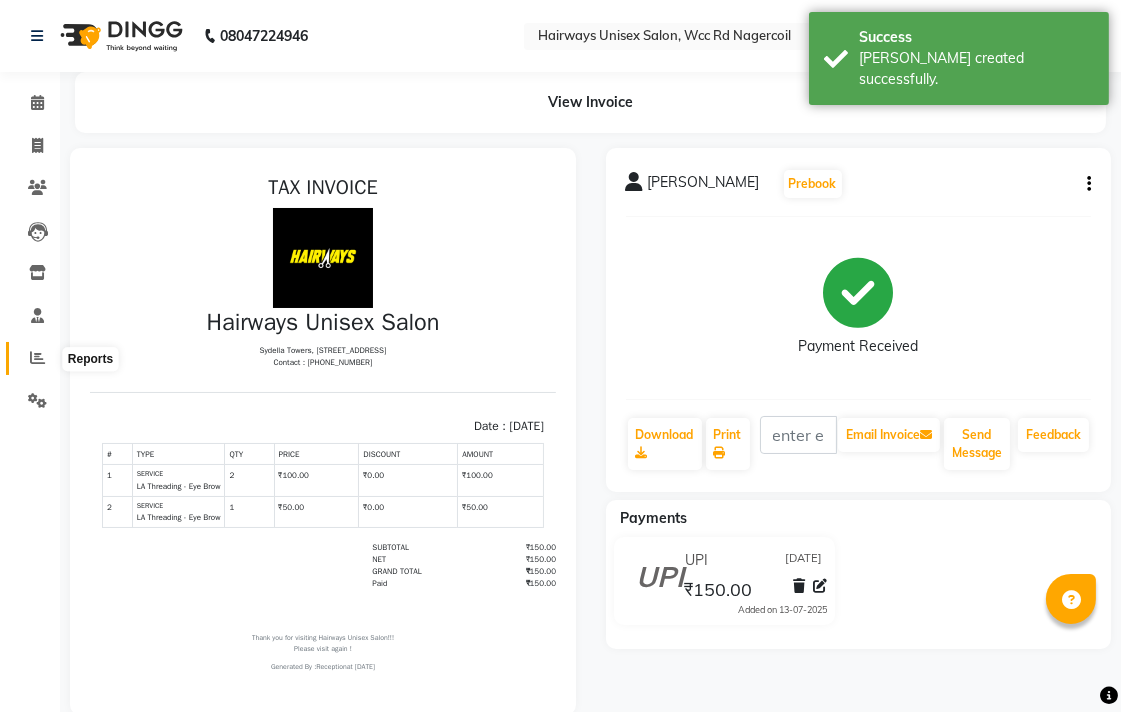 click 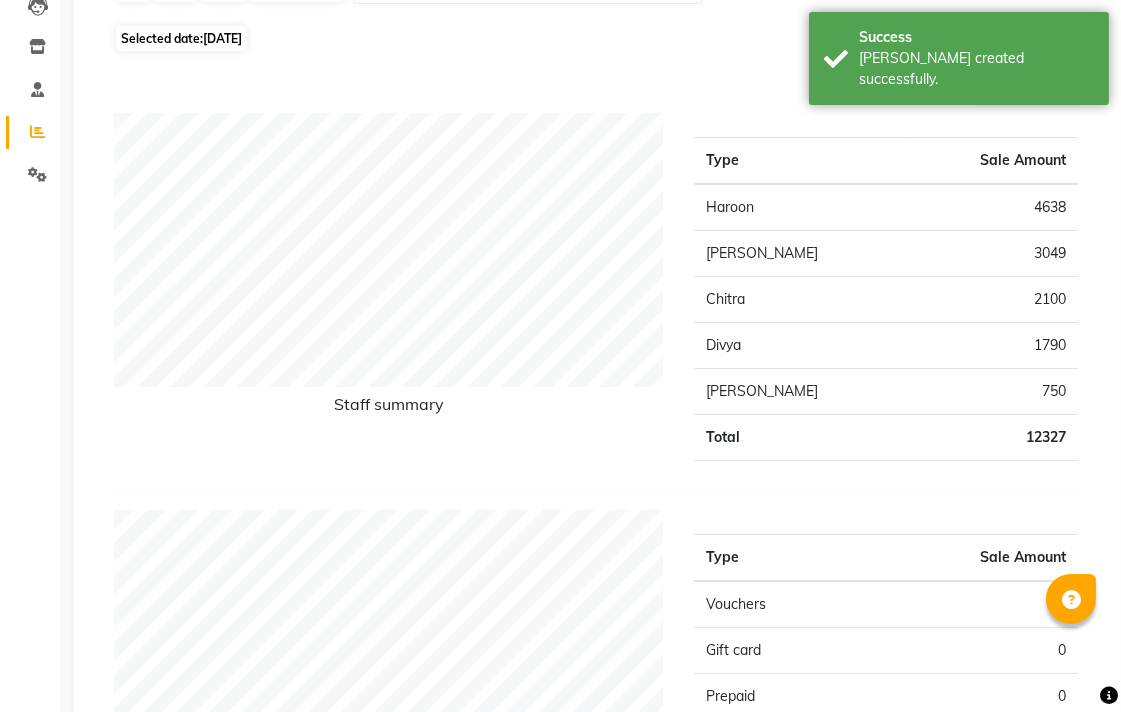 scroll, scrollTop: 0, scrollLeft: 0, axis: both 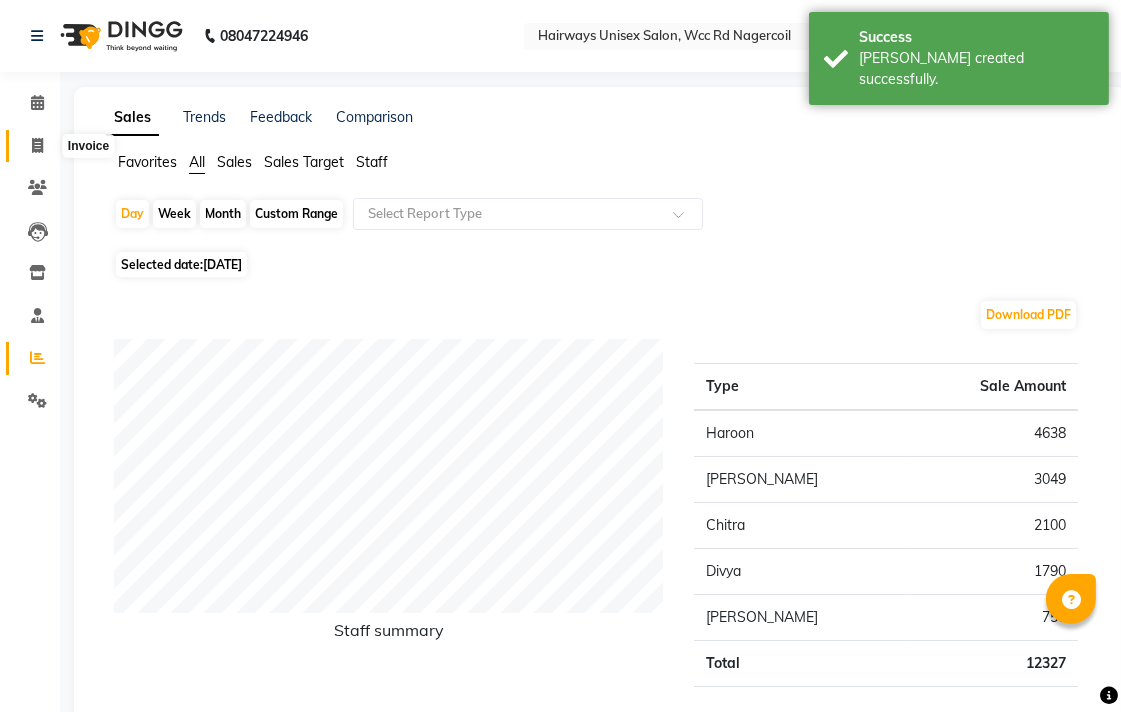 click 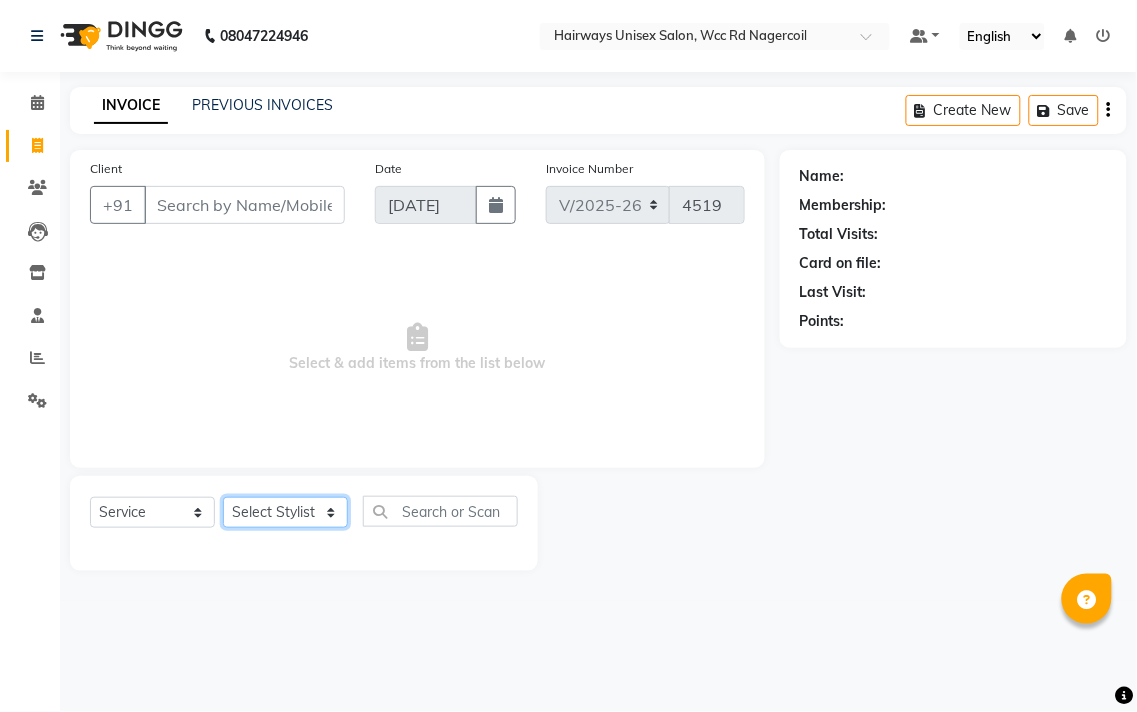 click on "Select Stylist Admin Chitra divya [PERSON_NAME] [PERSON_NAME] Reception [PERSON_NAME] [PERSON_NAME] Talib" 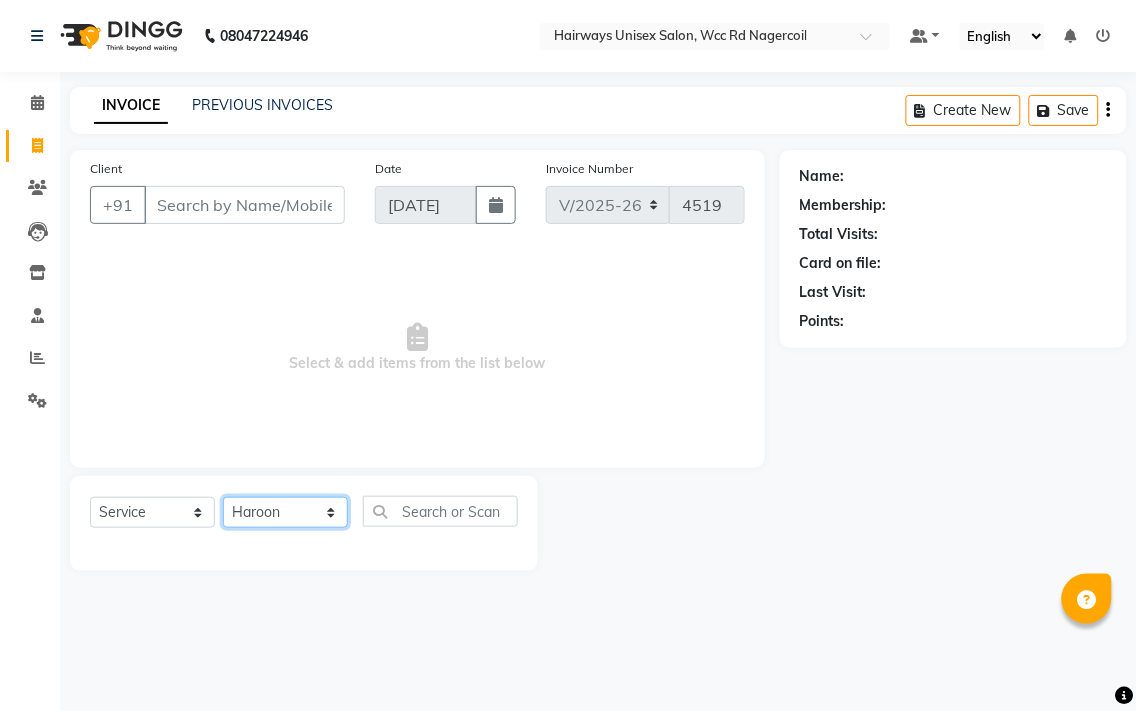 click on "Select Stylist Admin Chitra divya [PERSON_NAME] [PERSON_NAME] Reception [PERSON_NAME] [PERSON_NAME] Talib" 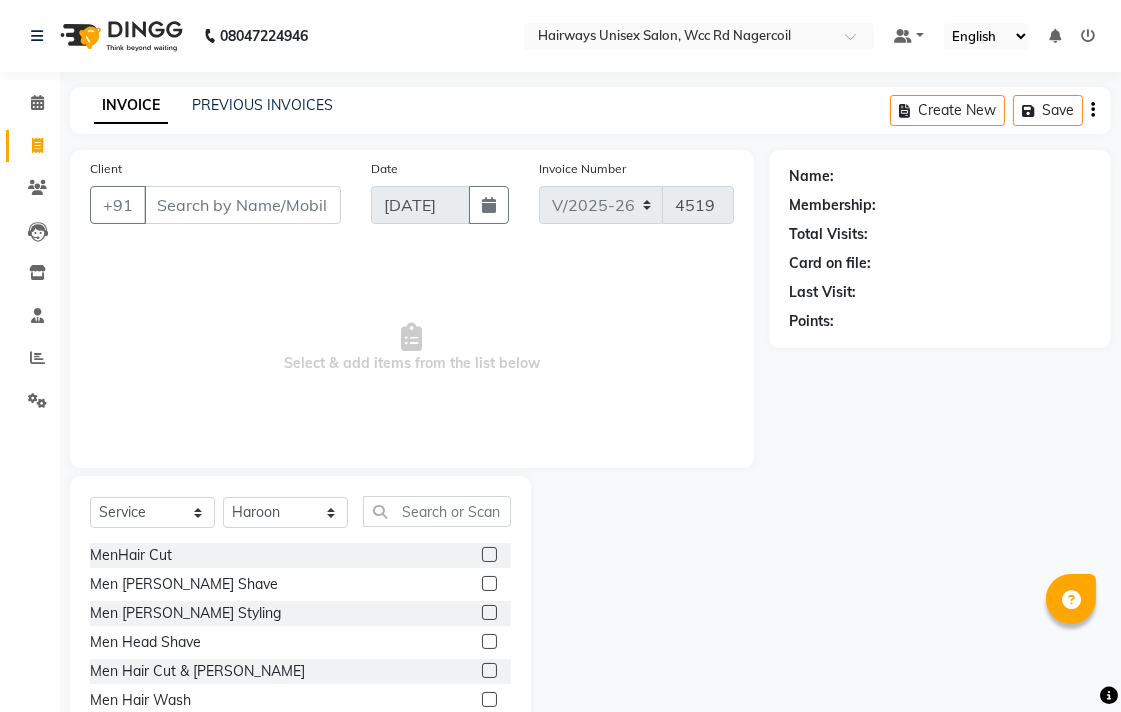 click 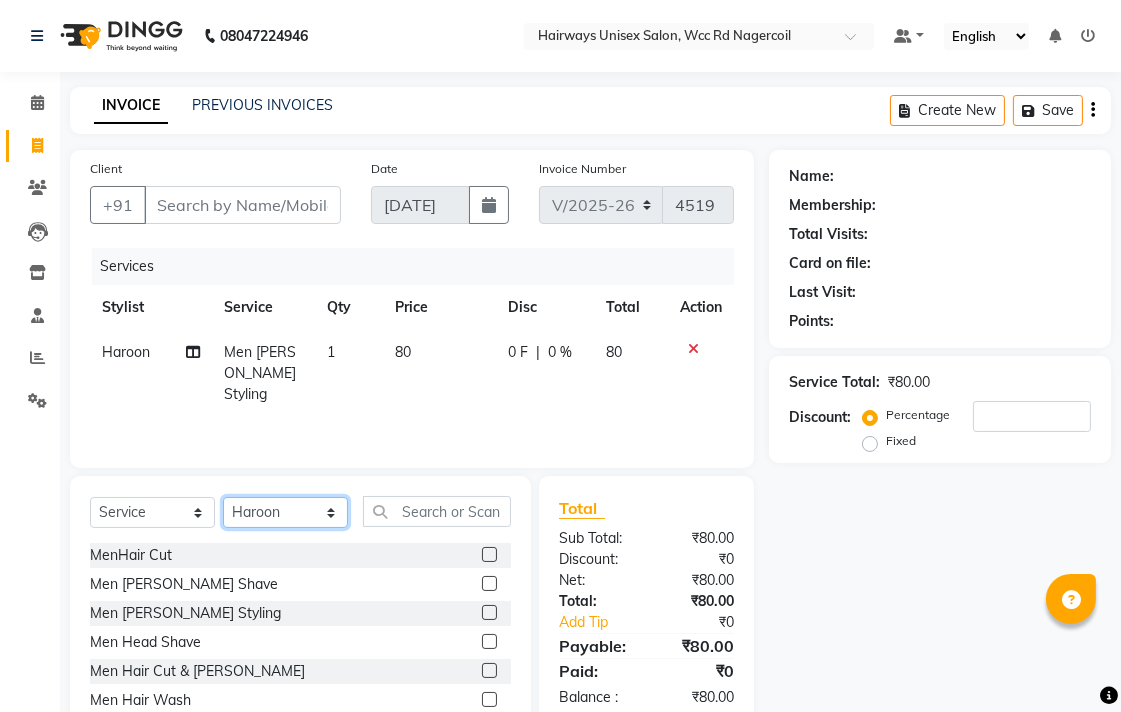 click on "Select Stylist Admin Chitra divya [PERSON_NAME] [PERSON_NAME] Reception [PERSON_NAME] [PERSON_NAME] Talib" 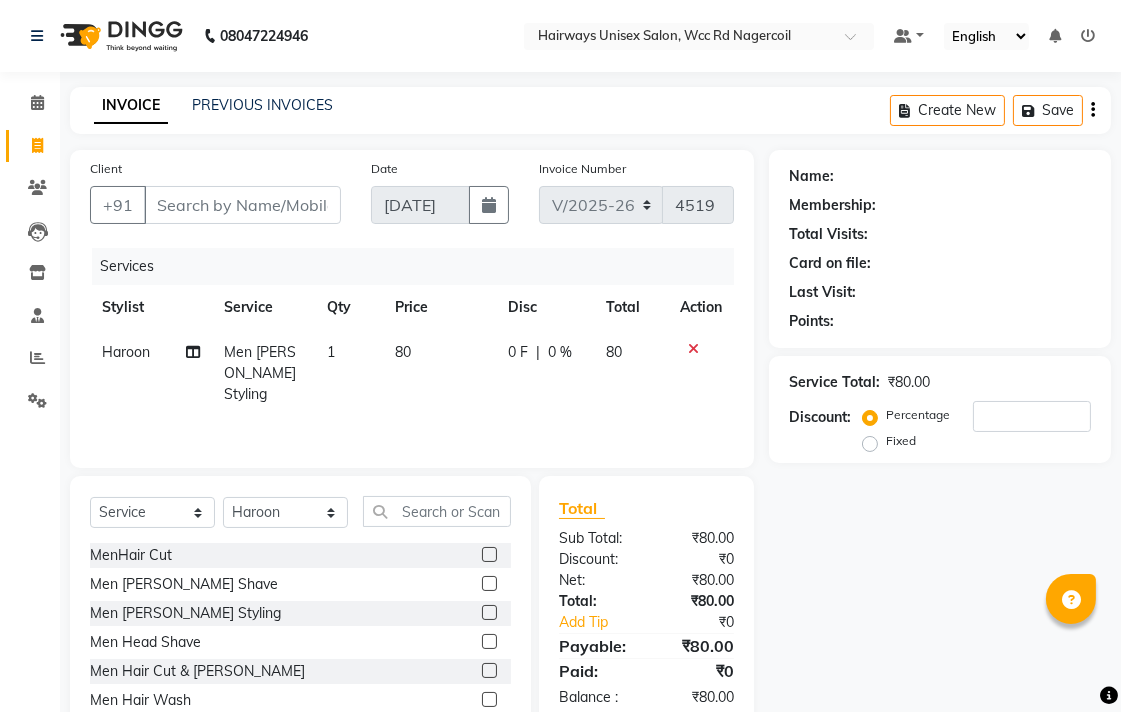 click on "Name: Membership: Total Visits: Card on file: Last Visit:  Points:  Service Total:  ₹80.00  Discount:  Percentage   Fixed" 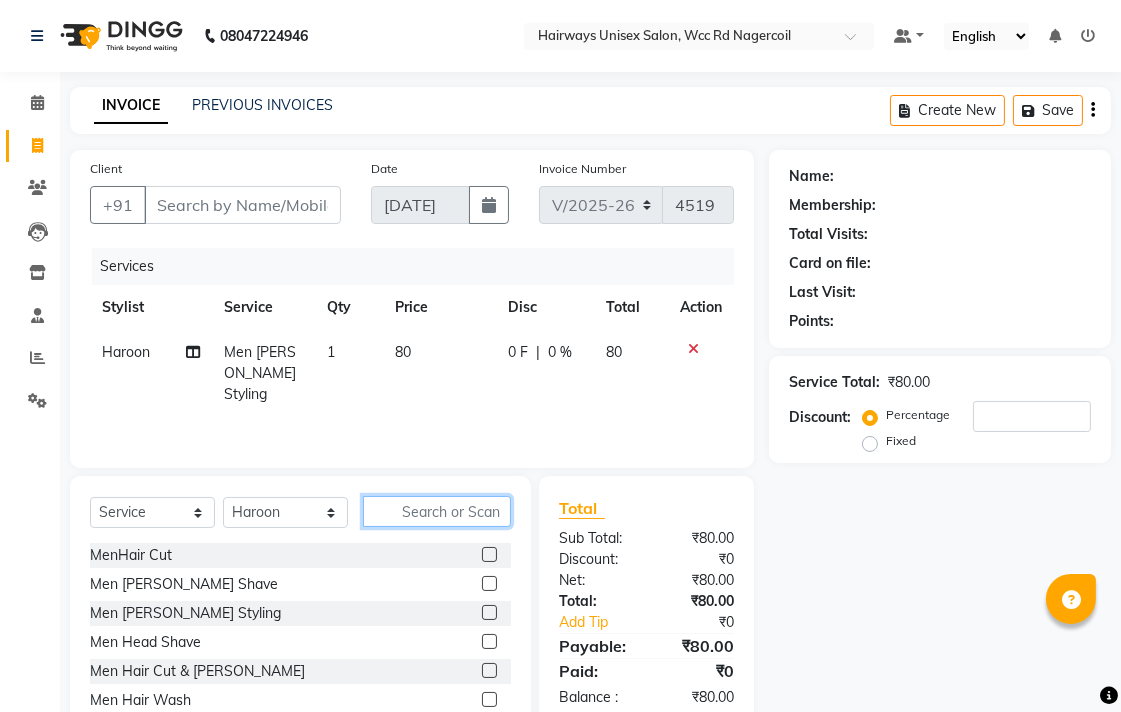 click 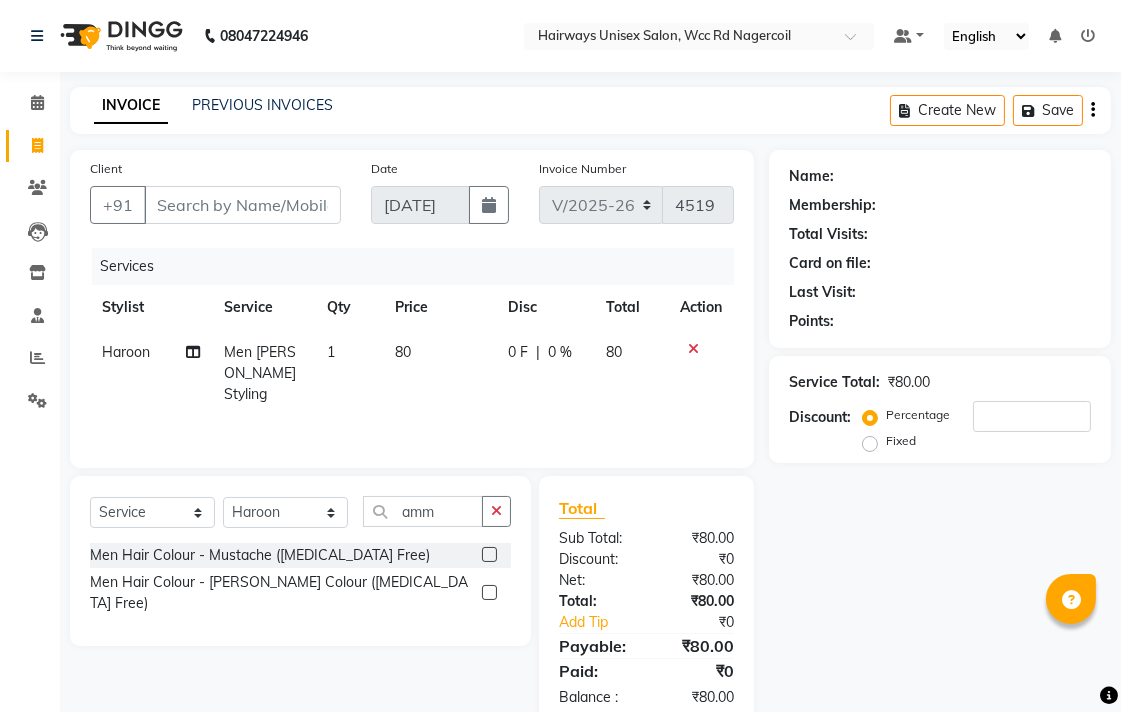 click 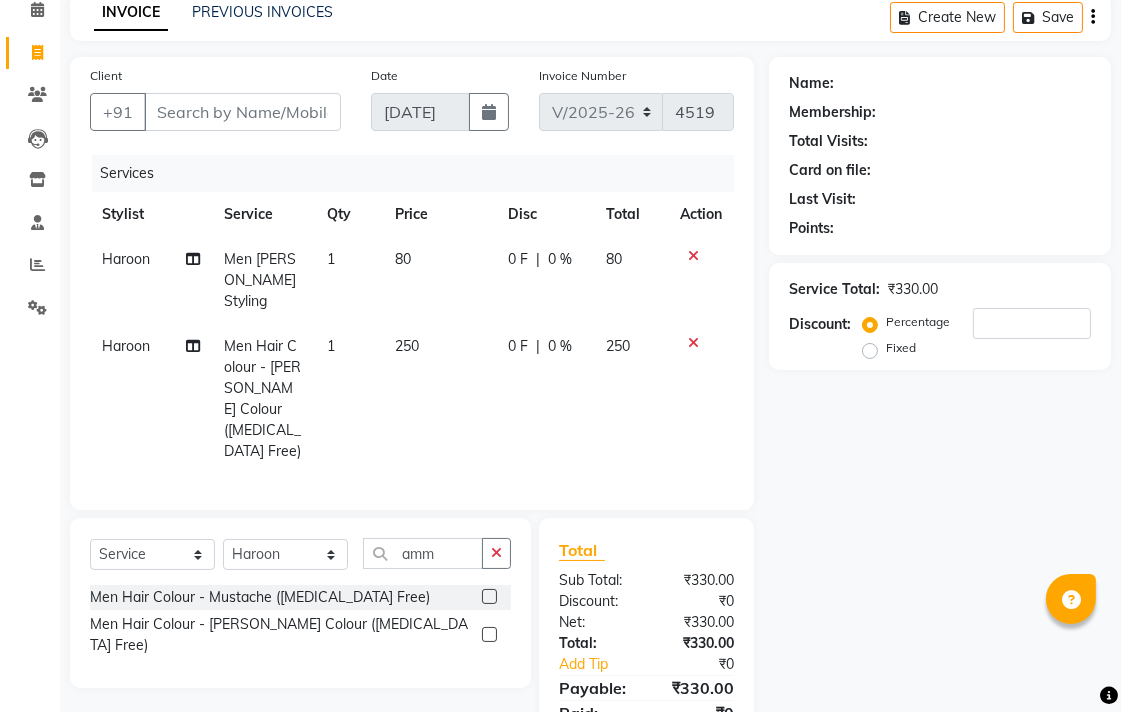 scroll, scrollTop: 0, scrollLeft: 0, axis: both 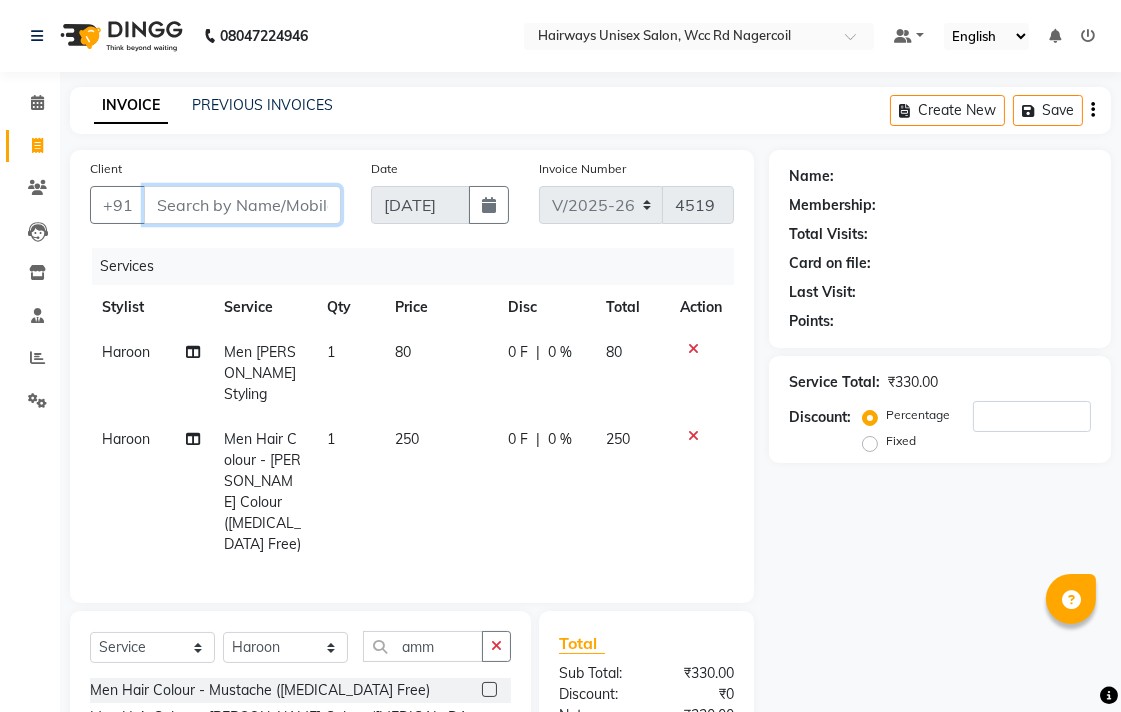 click on "Client" at bounding box center (242, 205) 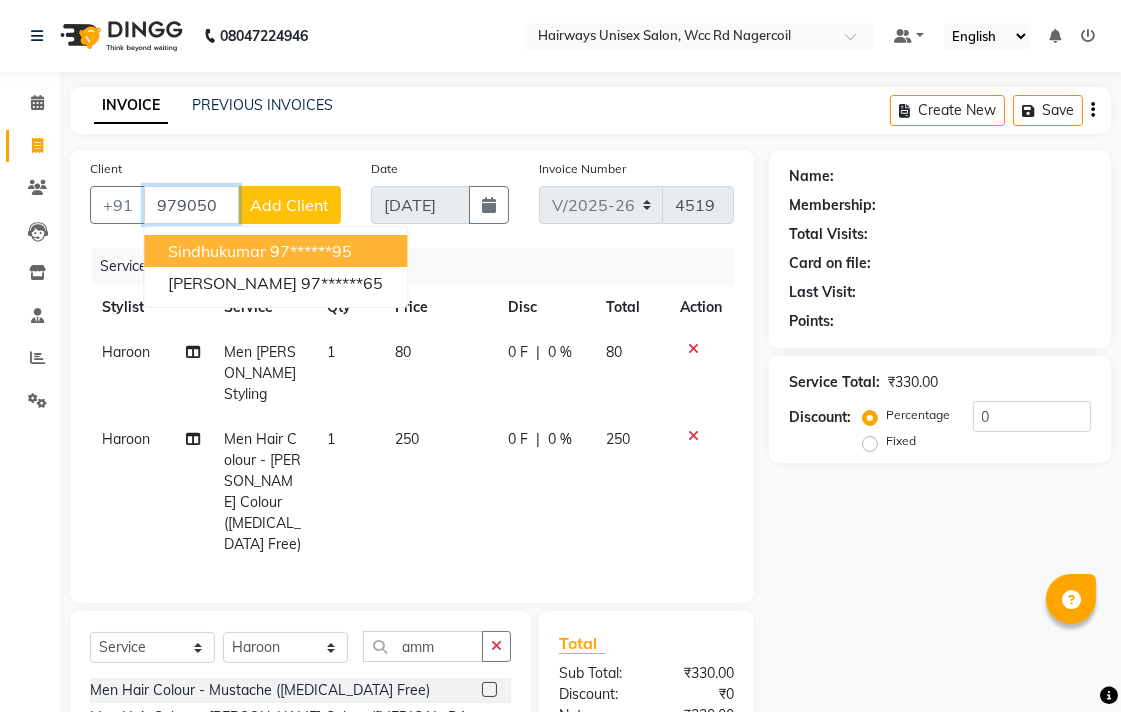 click on "sindhukumar" at bounding box center [217, 251] 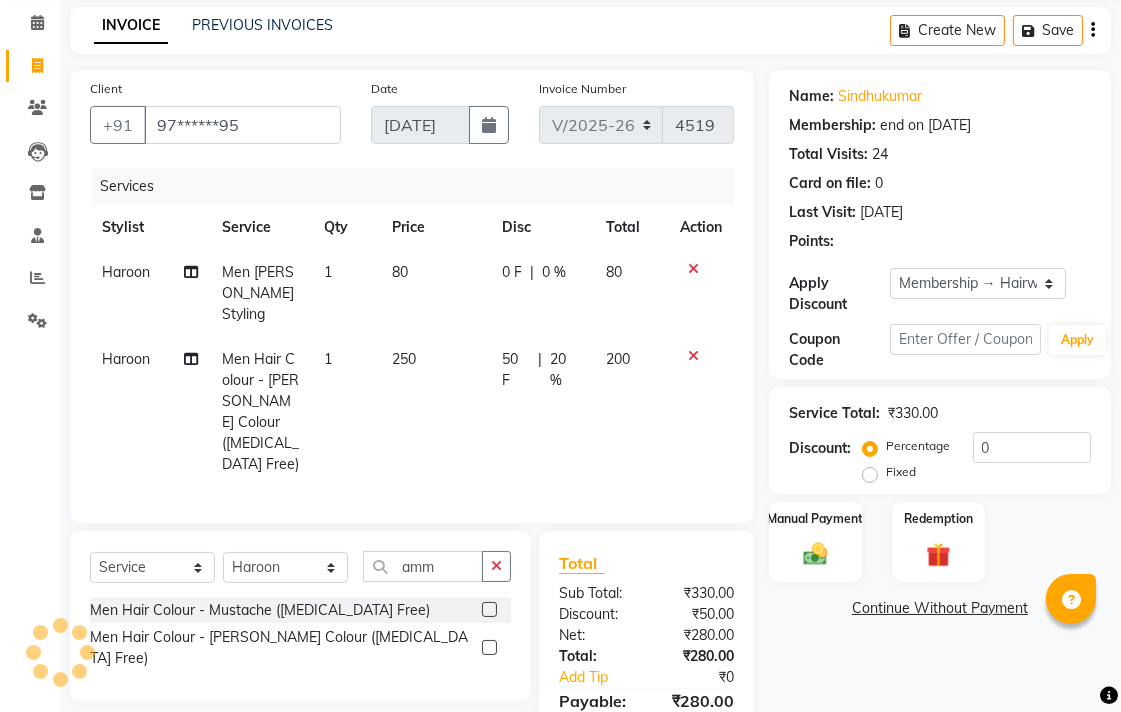 scroll, scrollTop: 155, scrollLeft: 0, axis: vertical 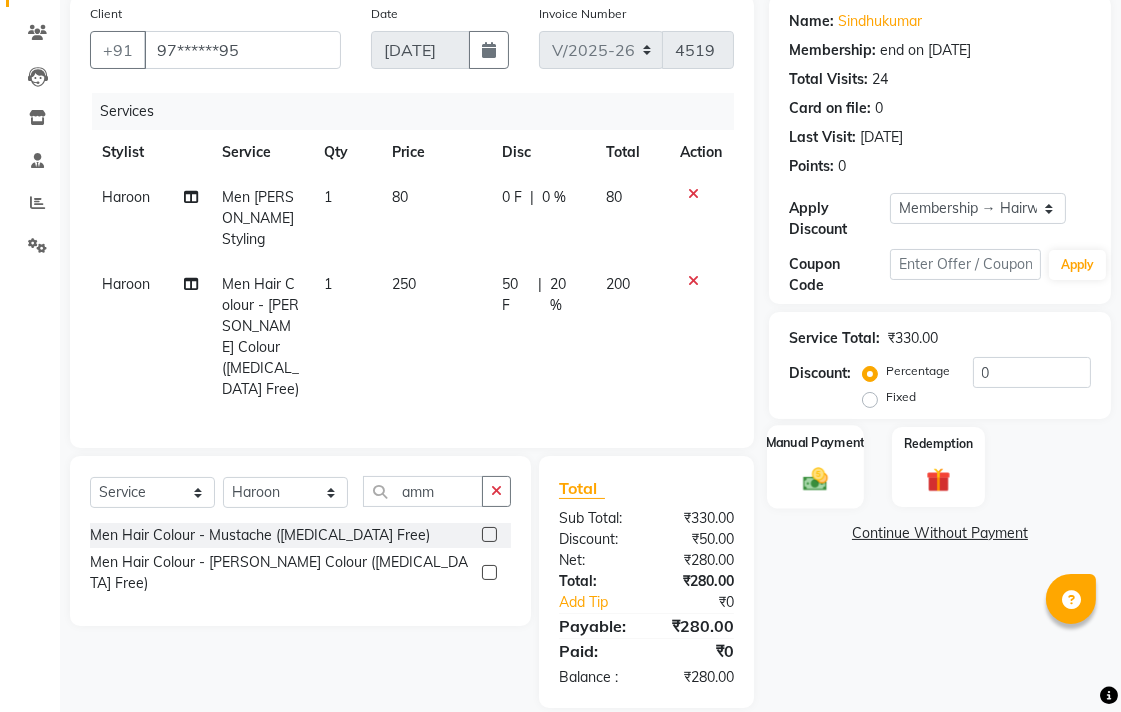 click 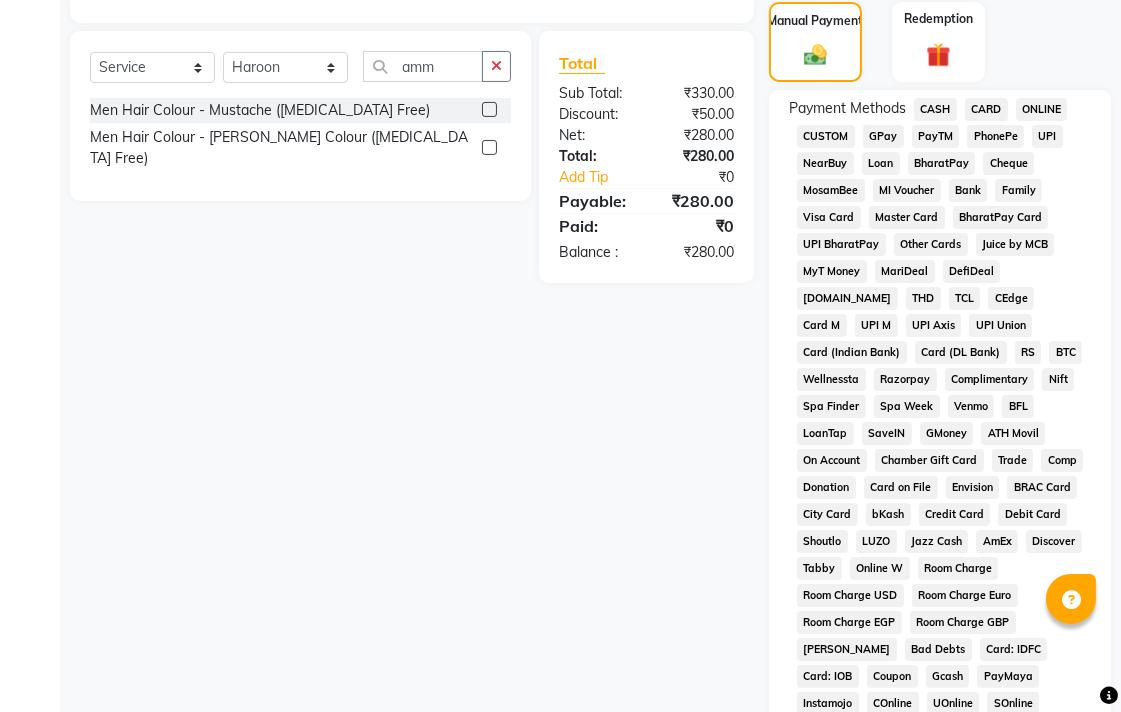 scroll, scrollTop: 377, scrollLeft: 0, axis: vertical 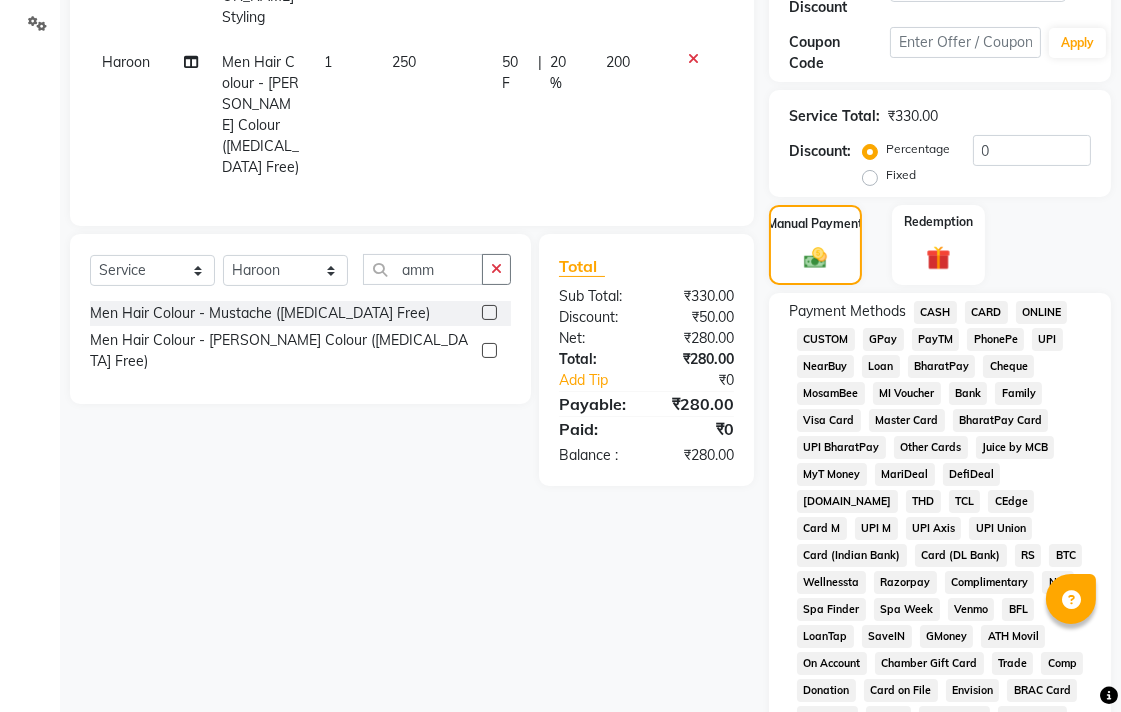click on "UPI" 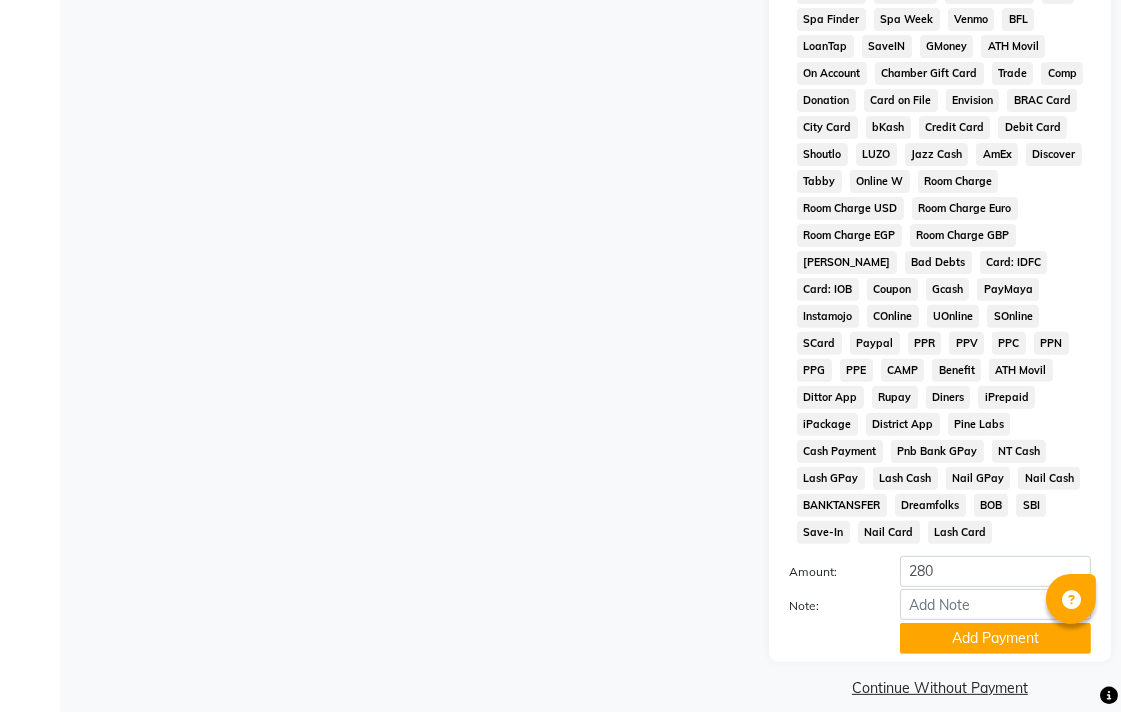 scroll, scrollTop: 968, scrollLeft: 0, axis: vertical 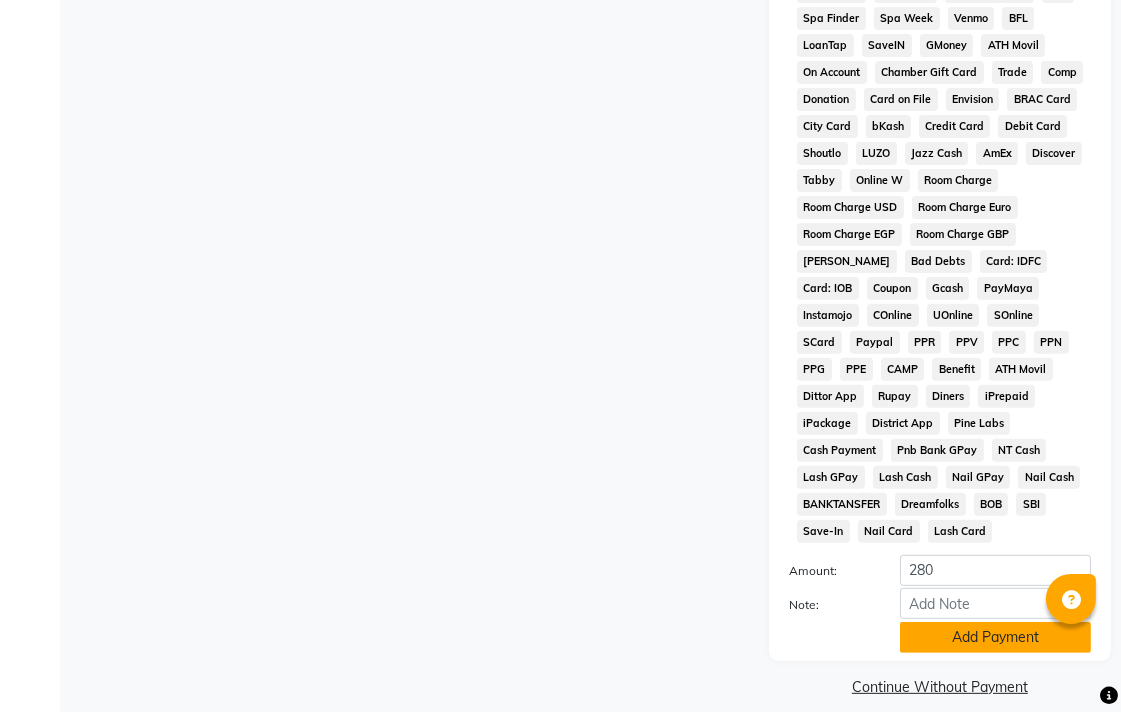 click on "Add Payment" 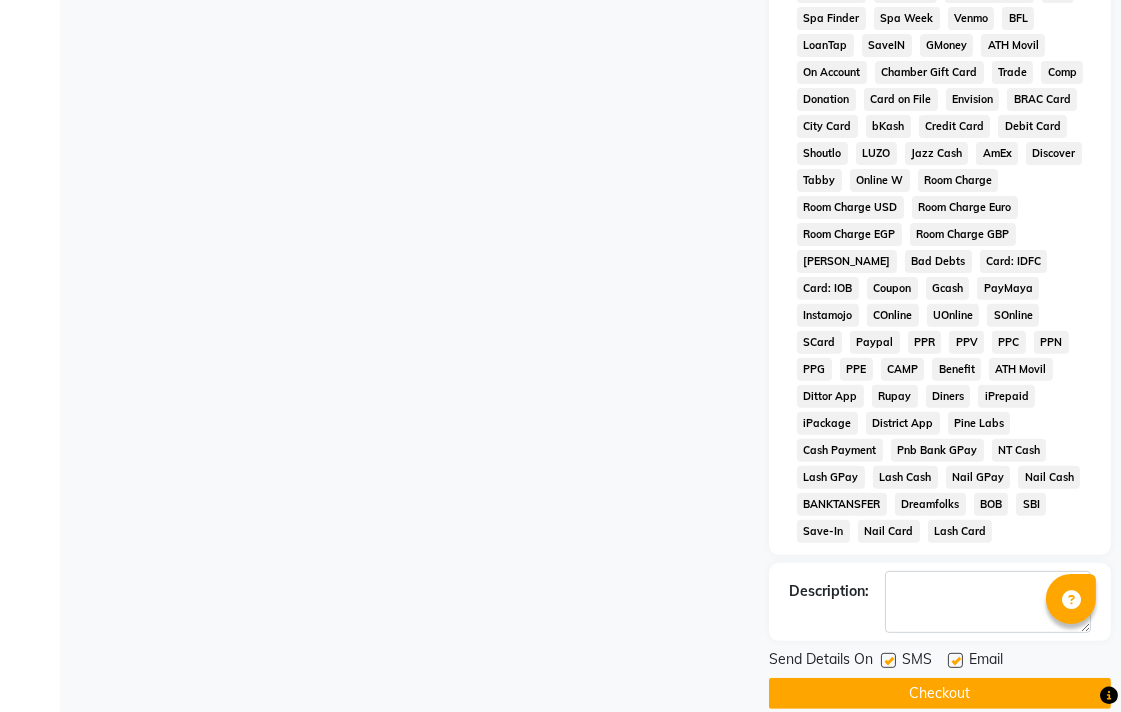 click on "Checkout" 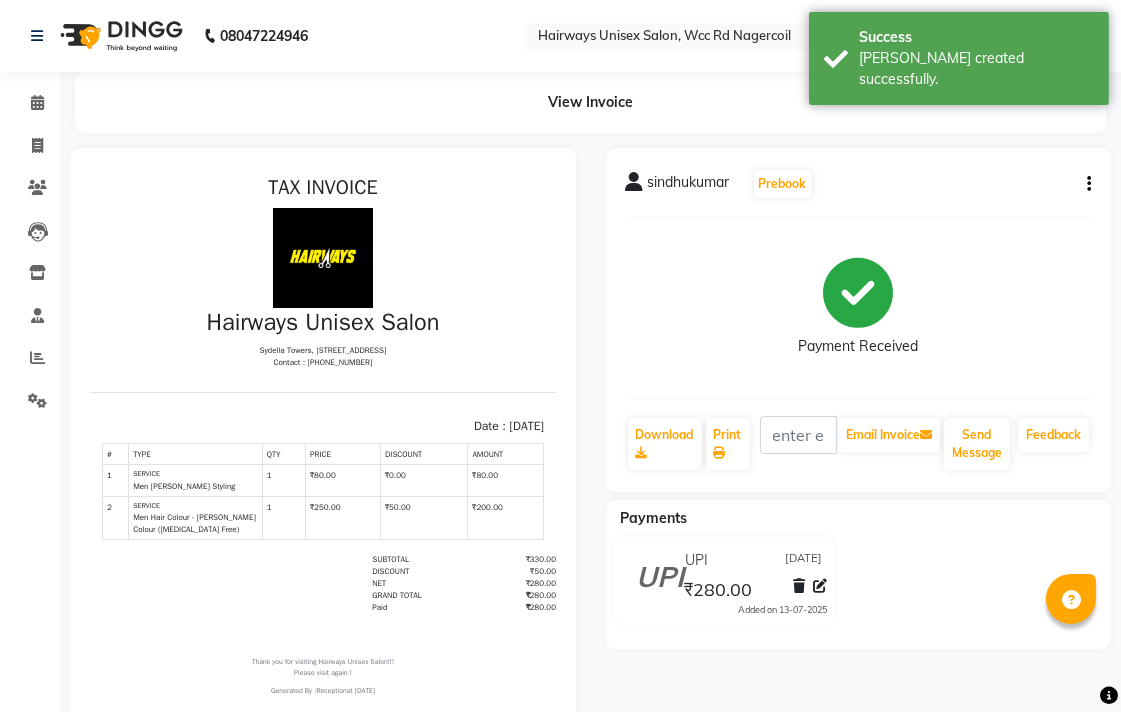 scroll, scrollTop: 0, scrollLeft: 0, axis: both 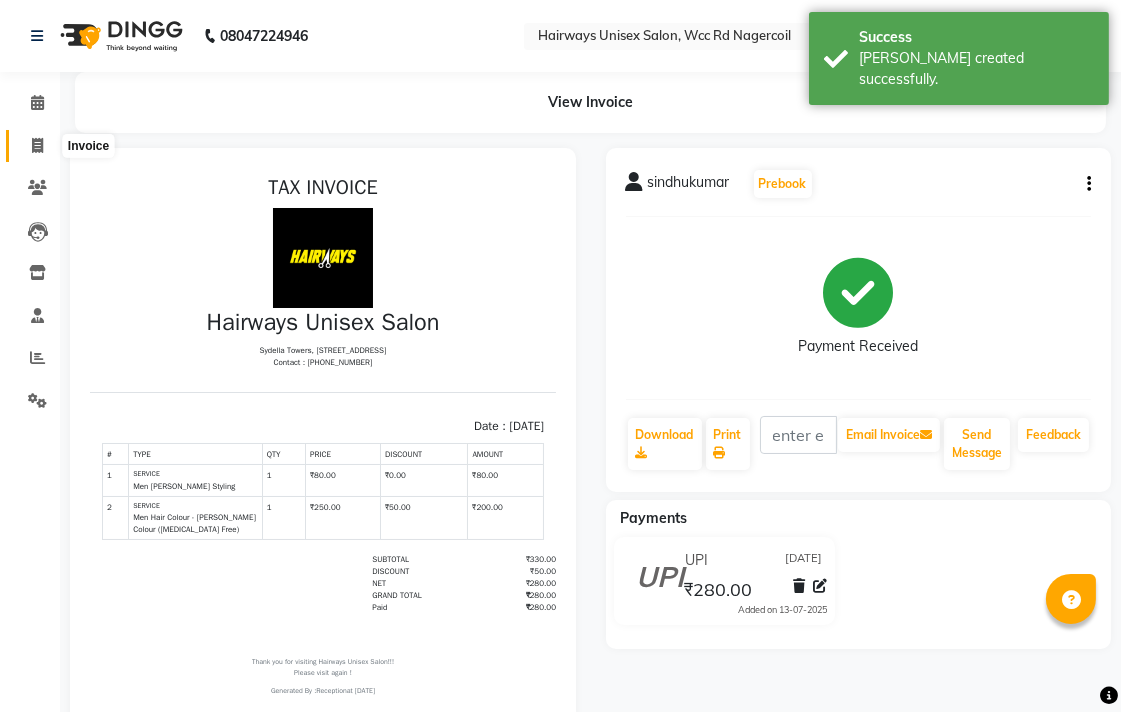 click 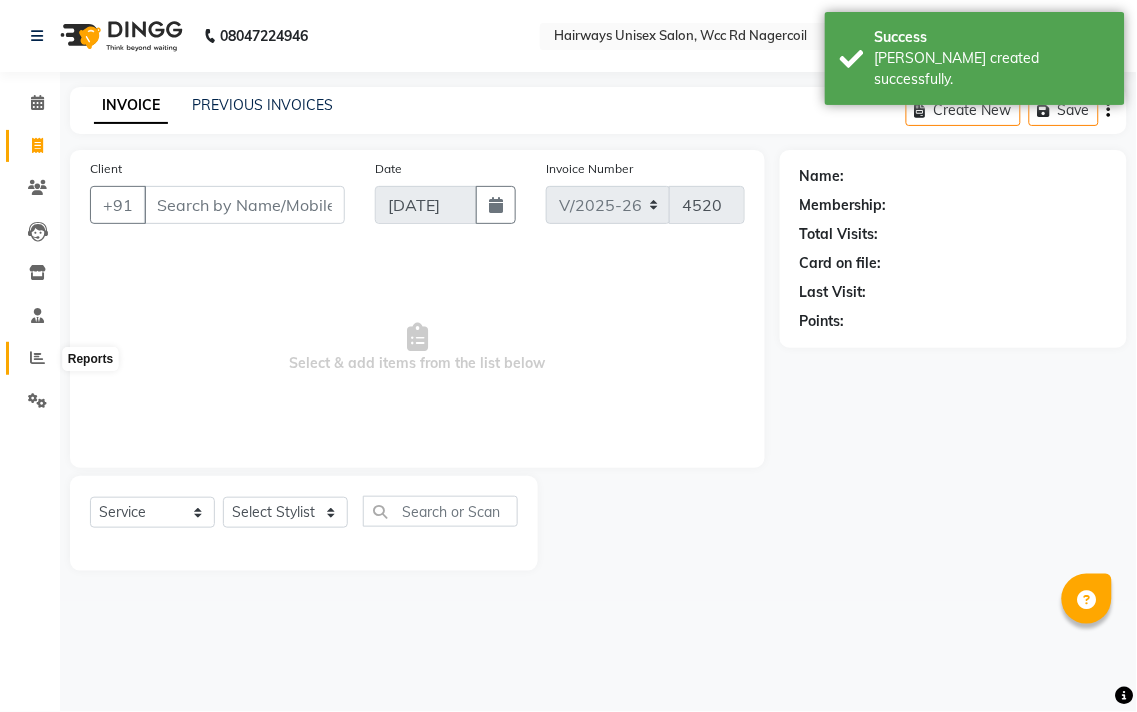 click 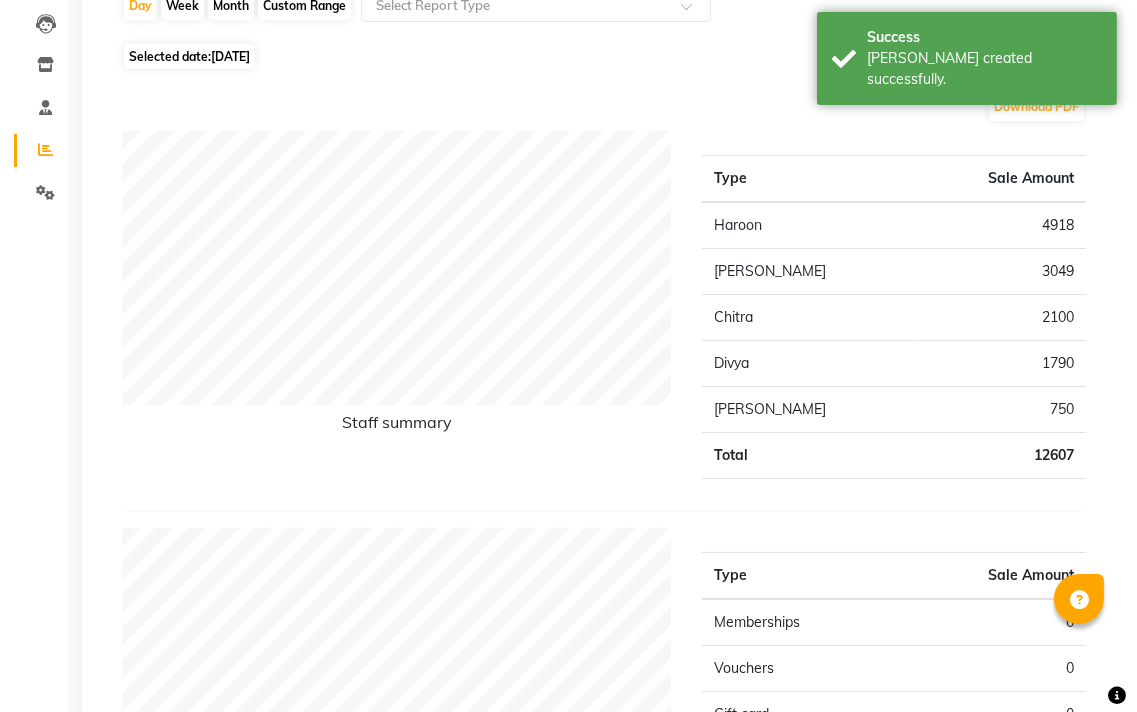 scroll, scrollTop: 0, scrollLeft: 0, axis: both 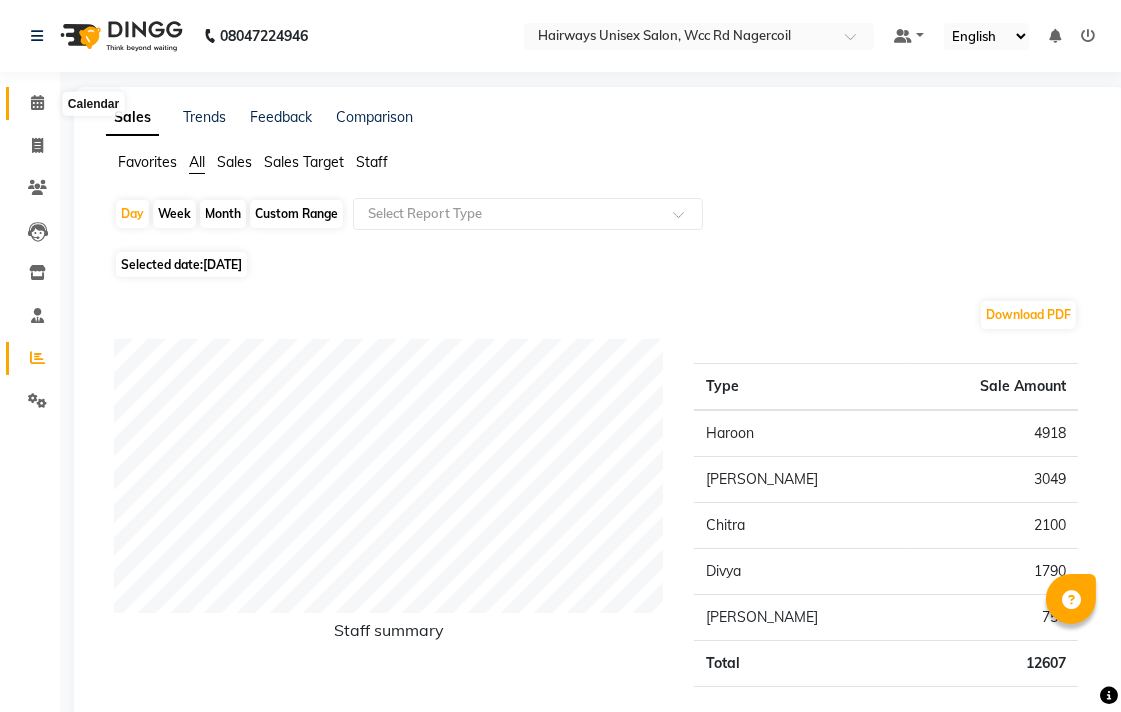 click 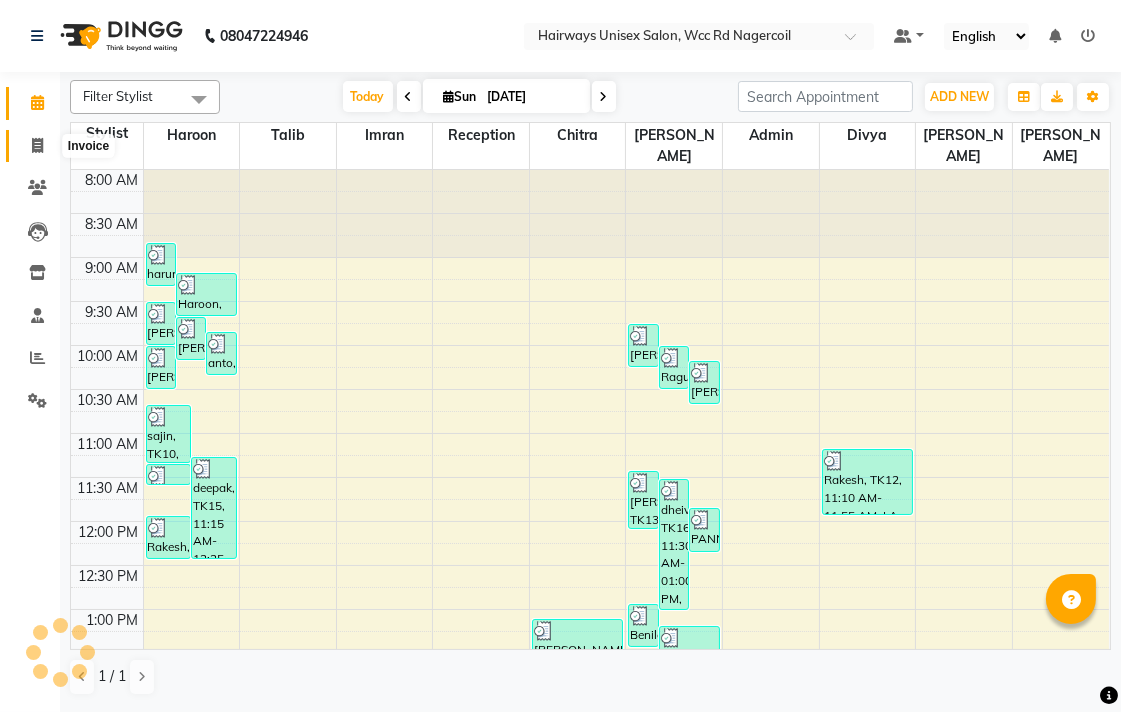 scroll, scrollTop: 610, scrollLeft: 0, axis: vertical 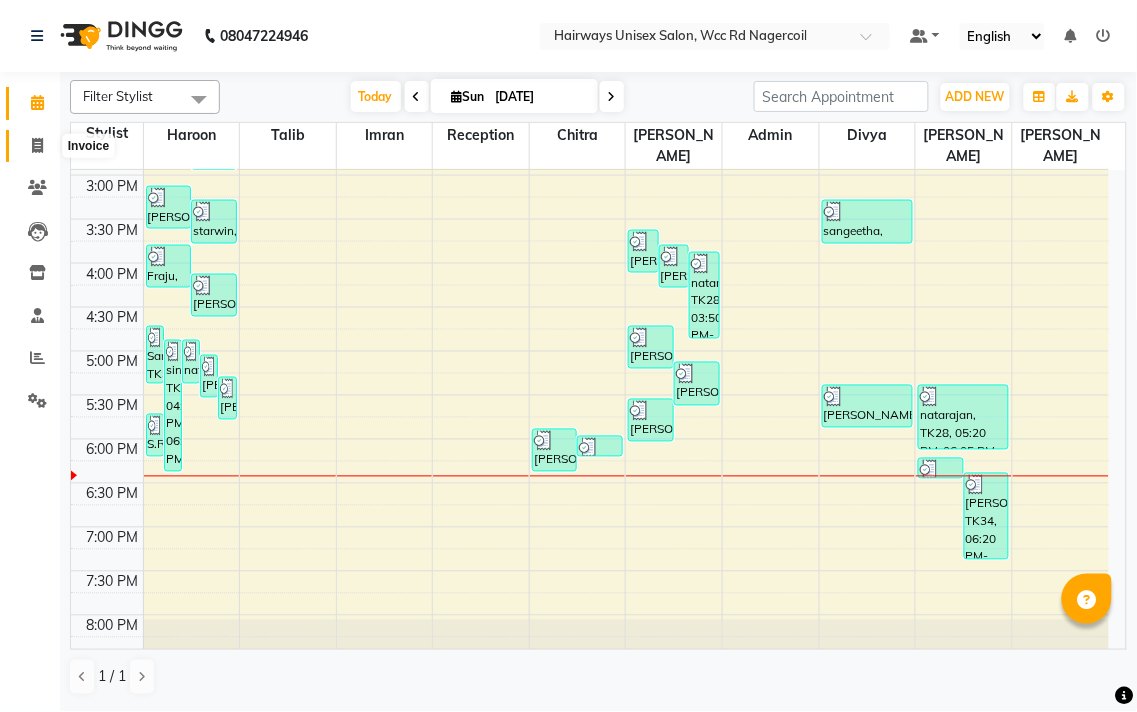 click 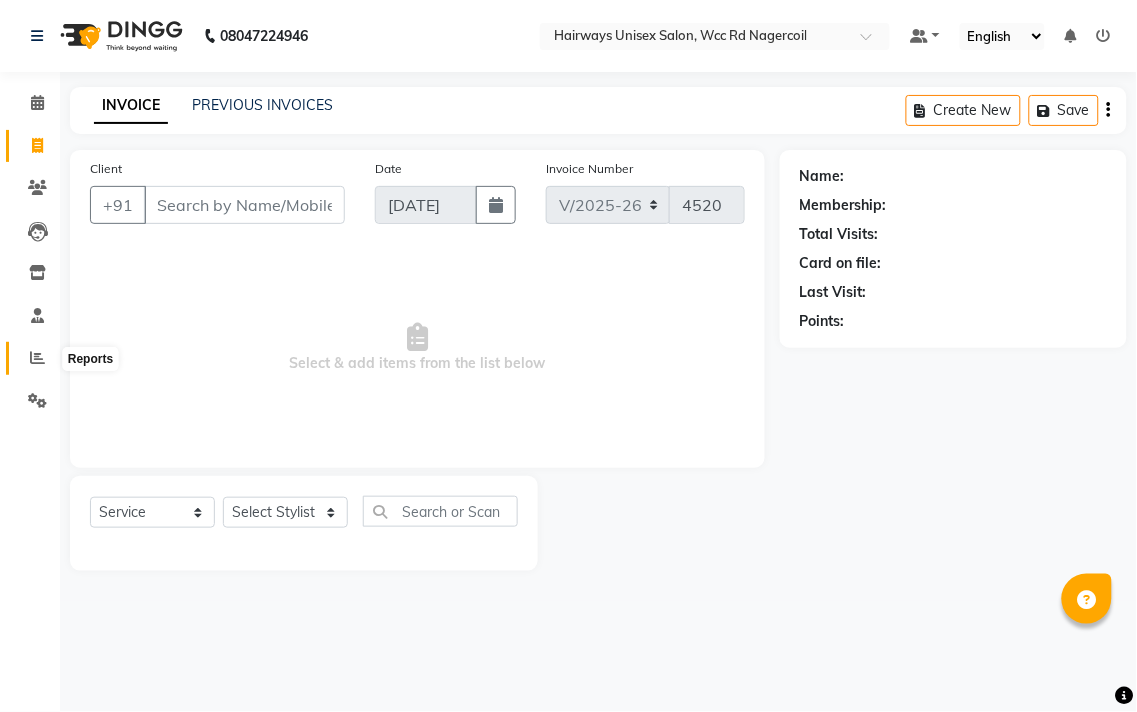 click 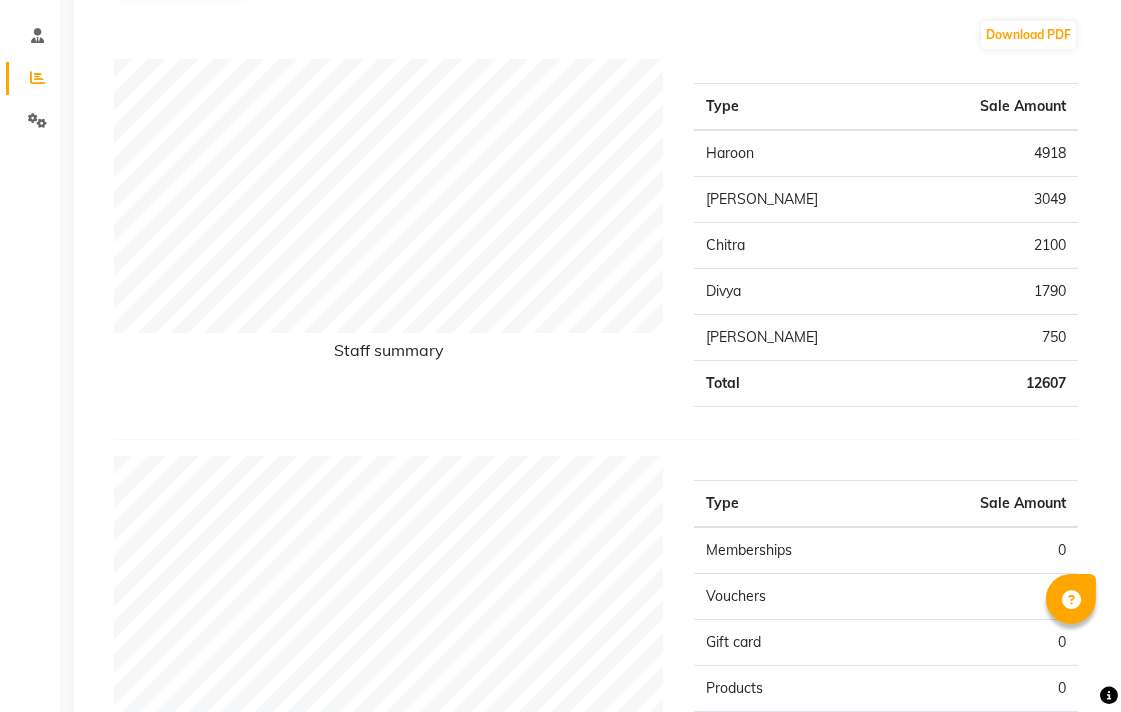 scroll, scrollTop: 4, scrollLeft: 0, axis: vertical 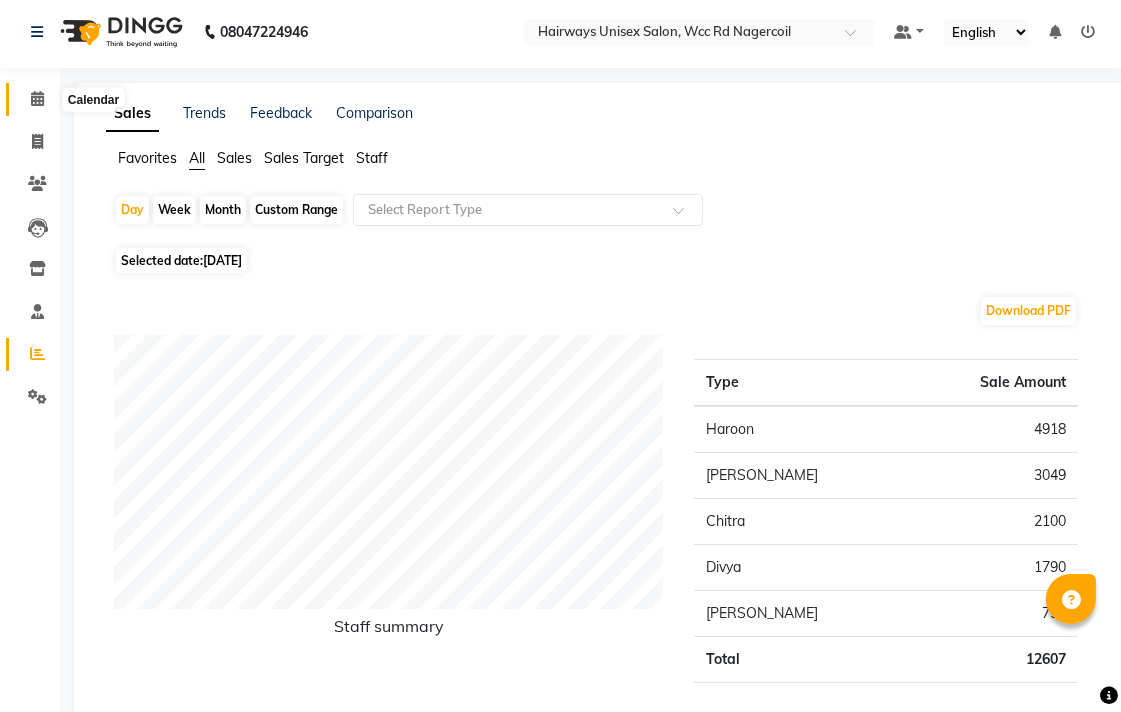 click 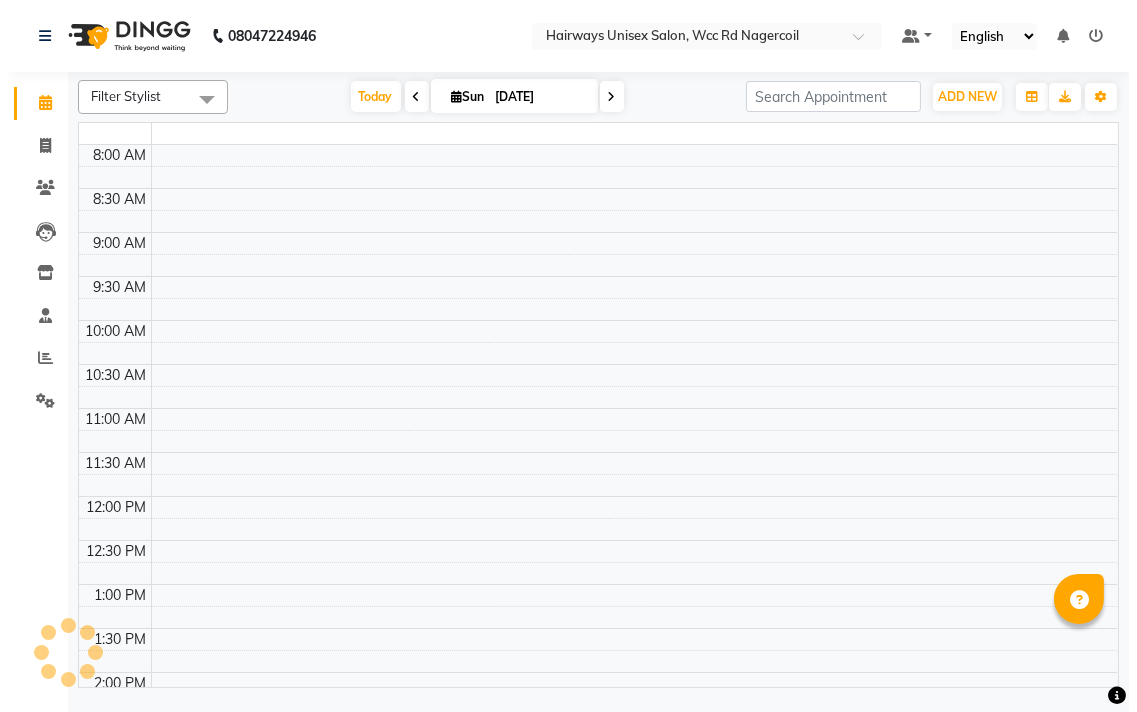 scroll, scrollTop: 0, scrollLeft: 0, axis: both 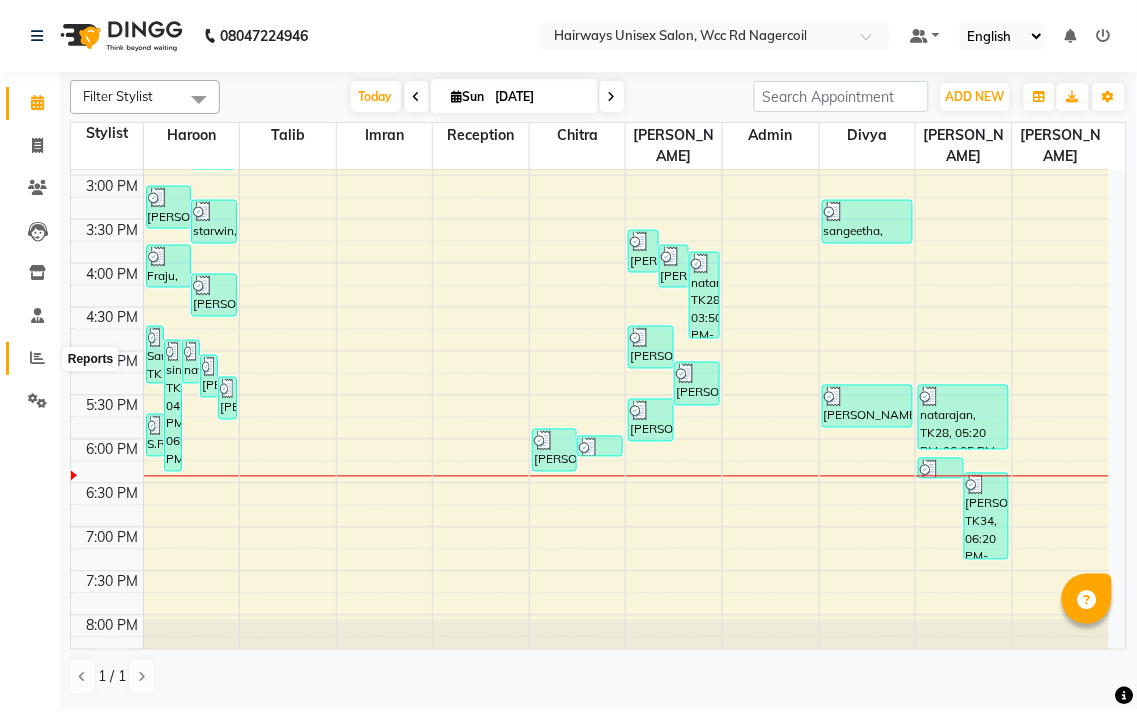 click 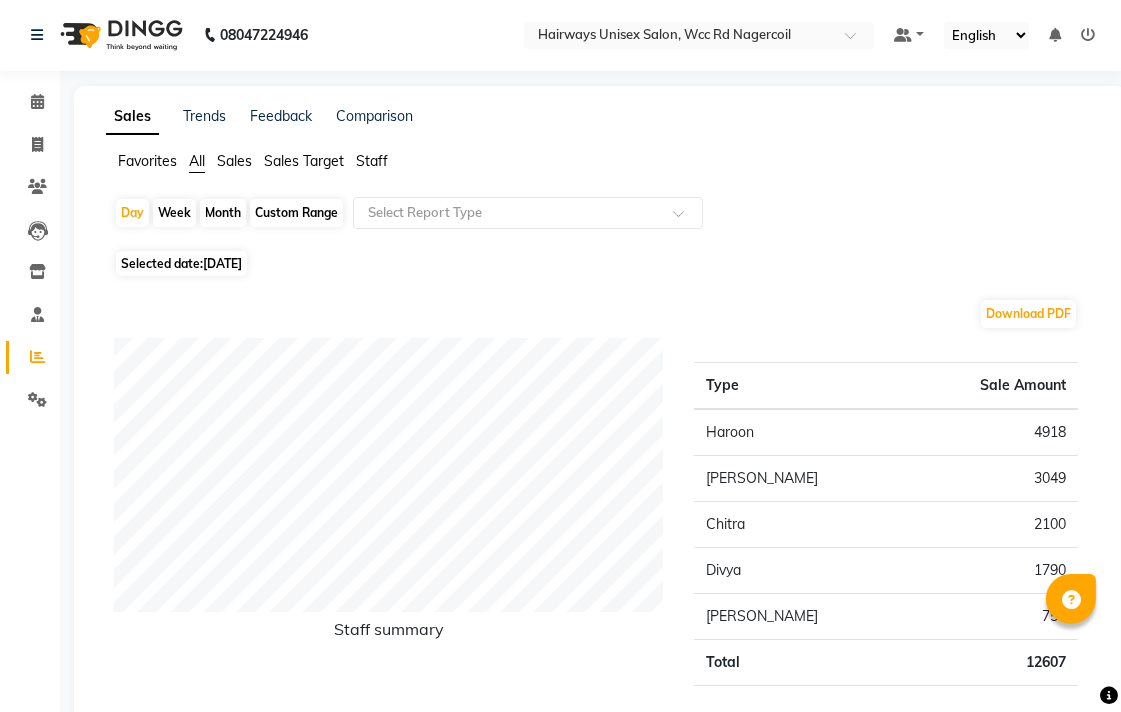 scroll, scrollTop: 0, scrollLeft: 0, axis: both 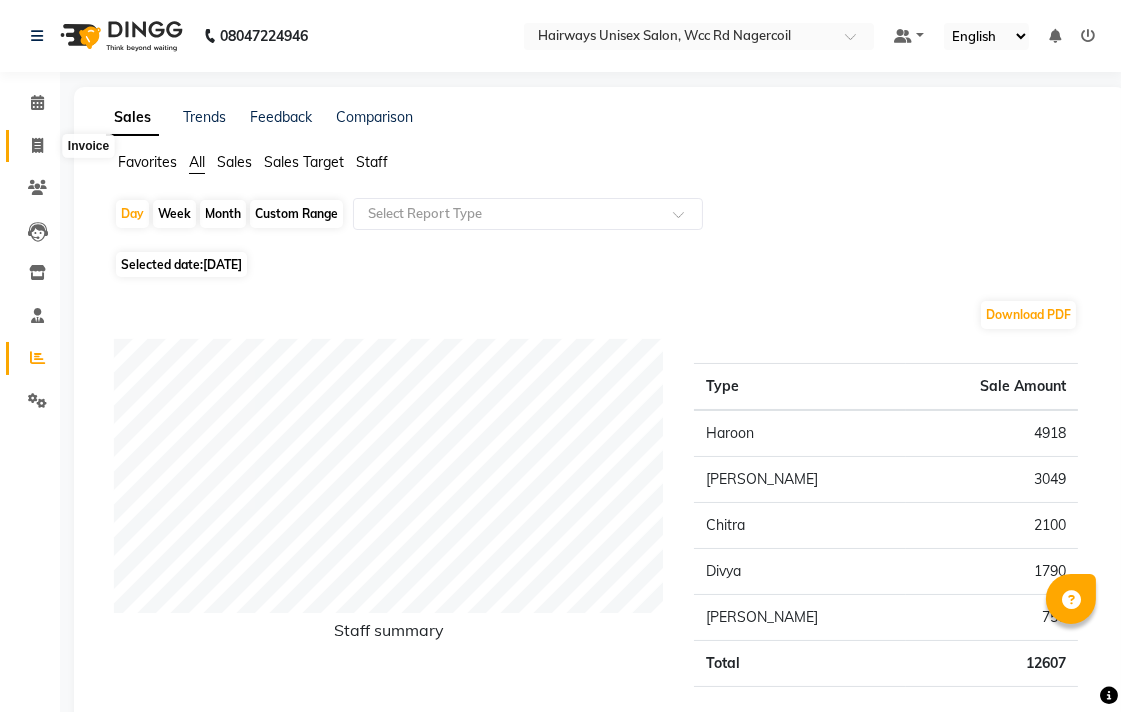 click 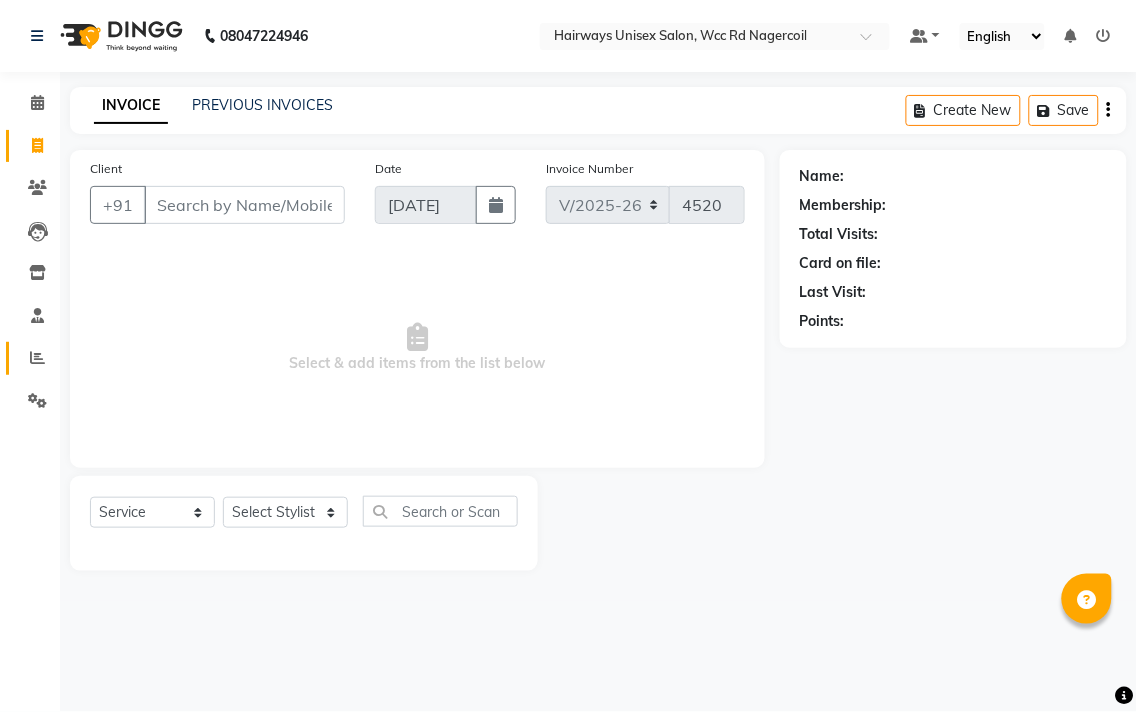 click on "Reports" 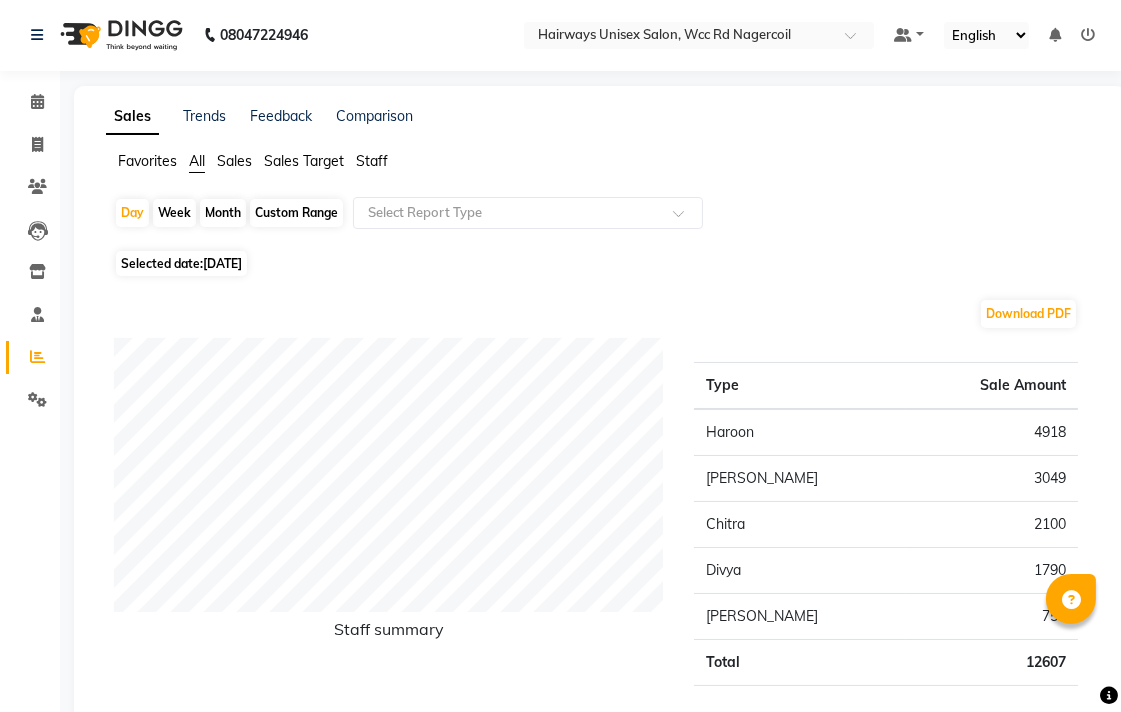 scroll, scrollTop: 0, scrollLeft: 0, axis: both 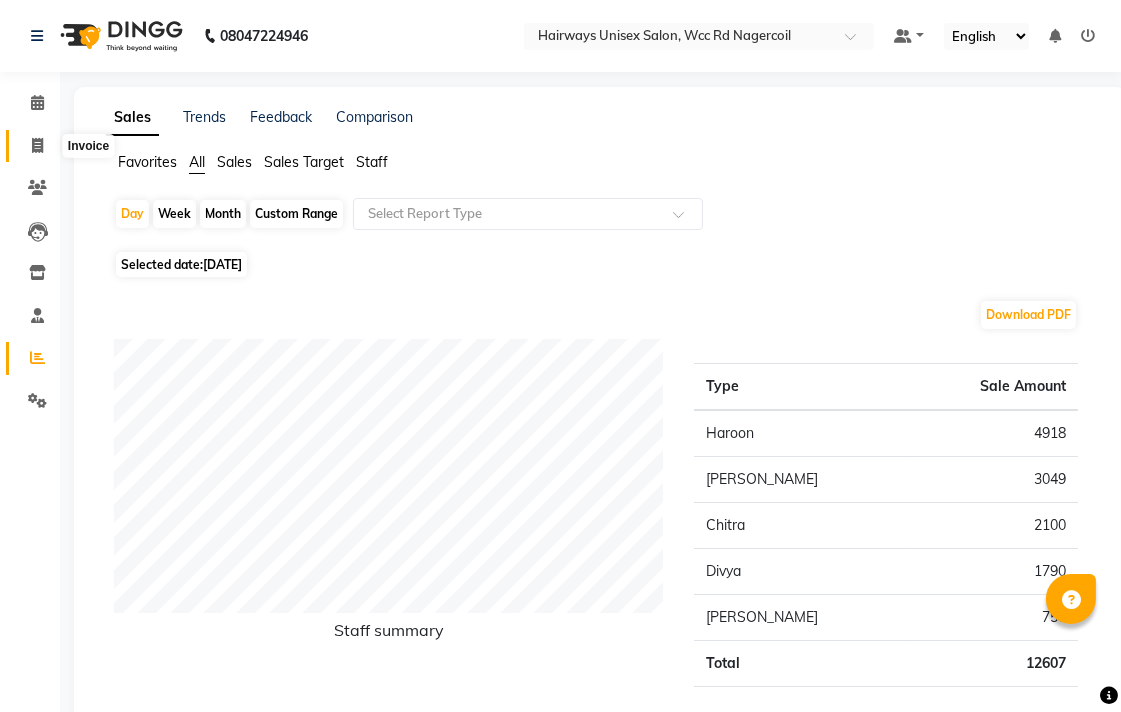 click 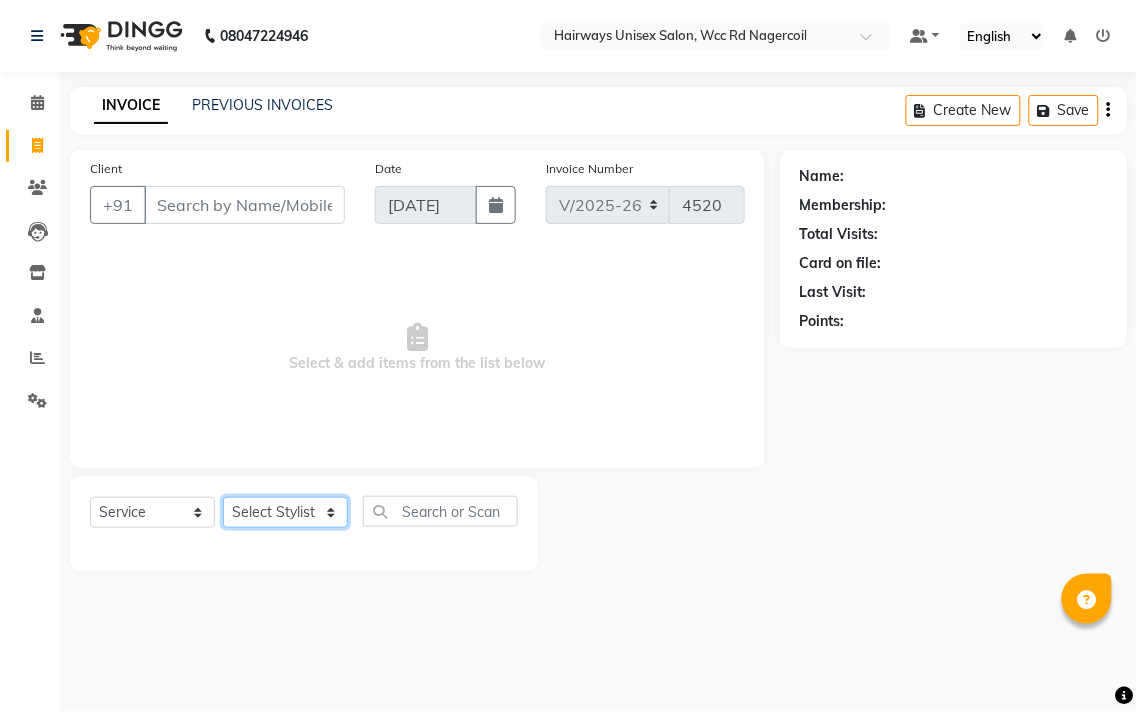 click on "Select Stylist Admin Chitra divya [PERSON_NAME] [PERSON_NAME] Reception [PERSON_NAME] [PERSON_NAME] Talib" 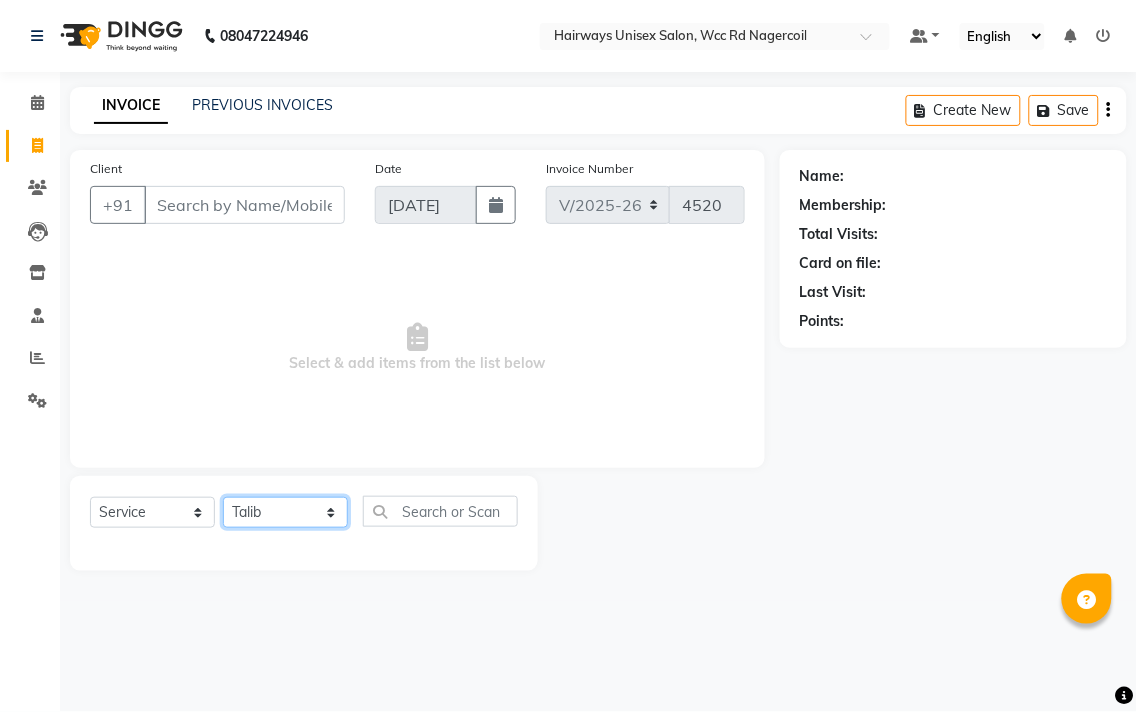 click on "Select Stylist Admin Chitra divya [PERSON_NAME] [PERSON_NAME] Reception [PERSON_NAME] [PERSON_NAME] Talib" 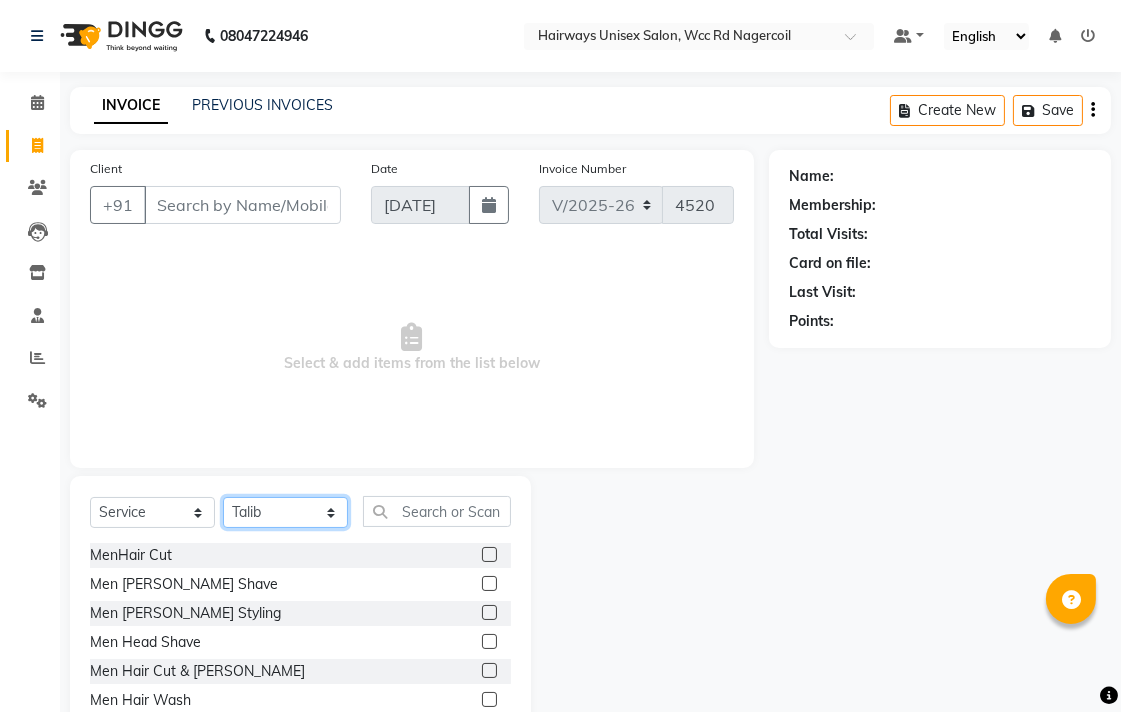 click on "Select Stylist Admin Chitra divya [PERSON_NAME] [PERSON_NAME] Reception [PERSON_NAME] [PERSON_NAME] Talib" 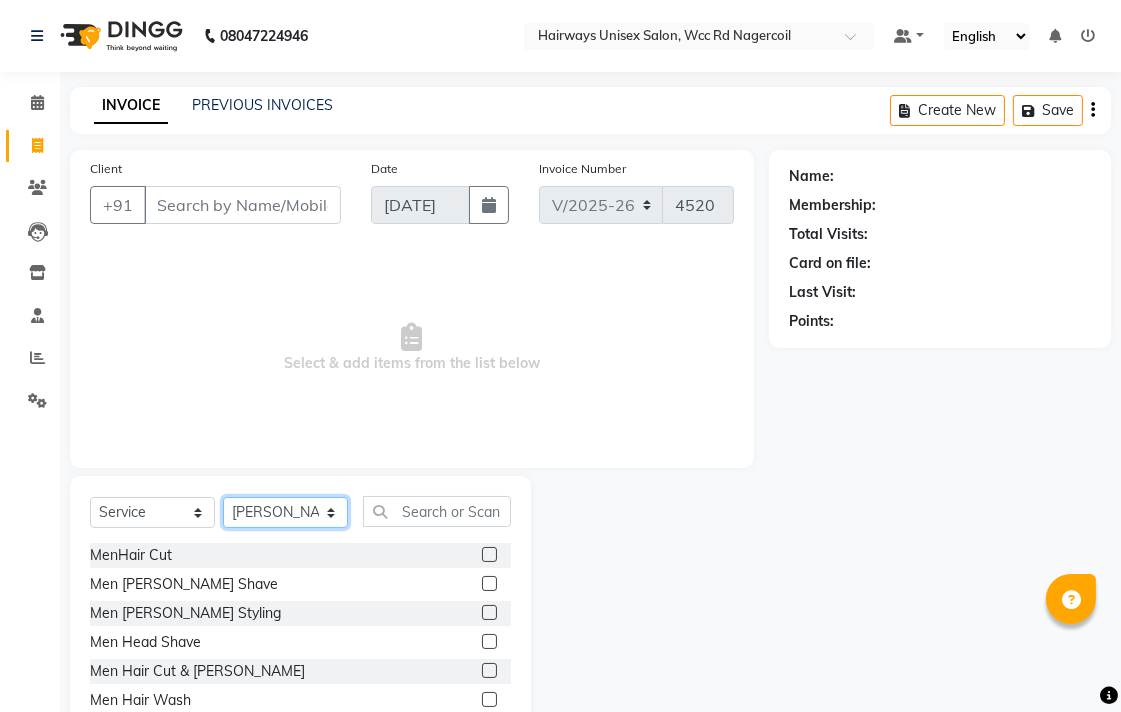 click on "Select Stylist Admin Chitra divya [PERSON_NAME] [PERSON_NAME] Reception [PERSON_NAME] [PERSON_NAME] Talib" 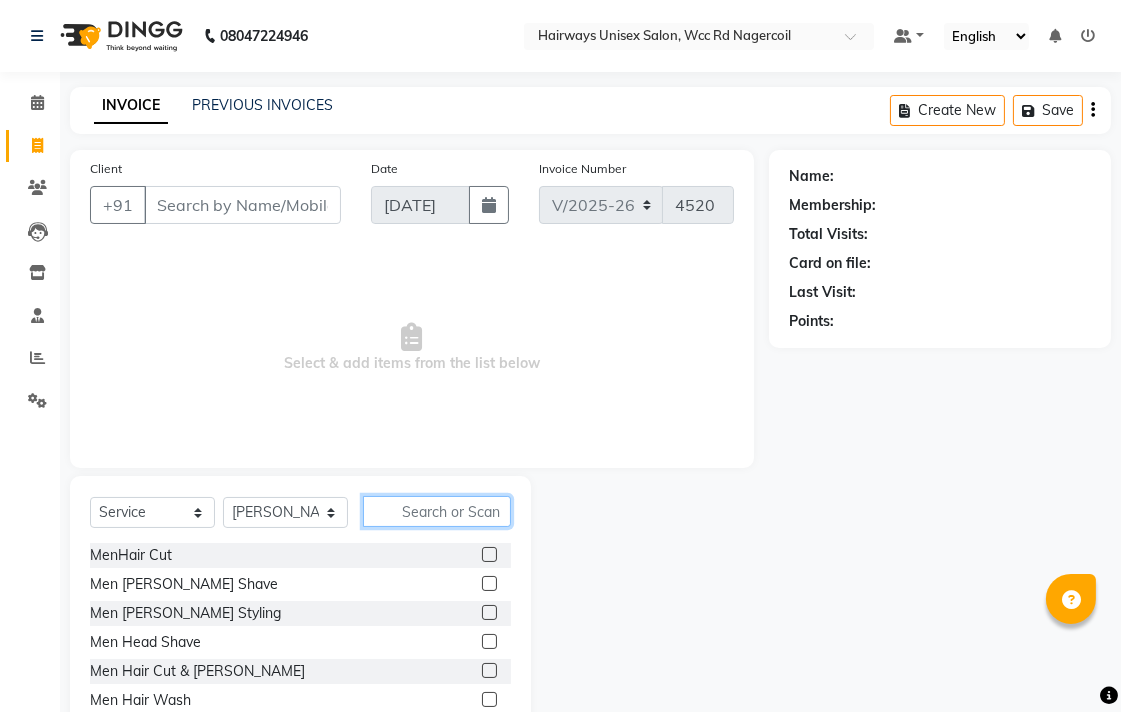 drag, startPoint x: 427, startPoint y: 508, endPoint x: 492, endPoint y: 503, distance: 65.192024 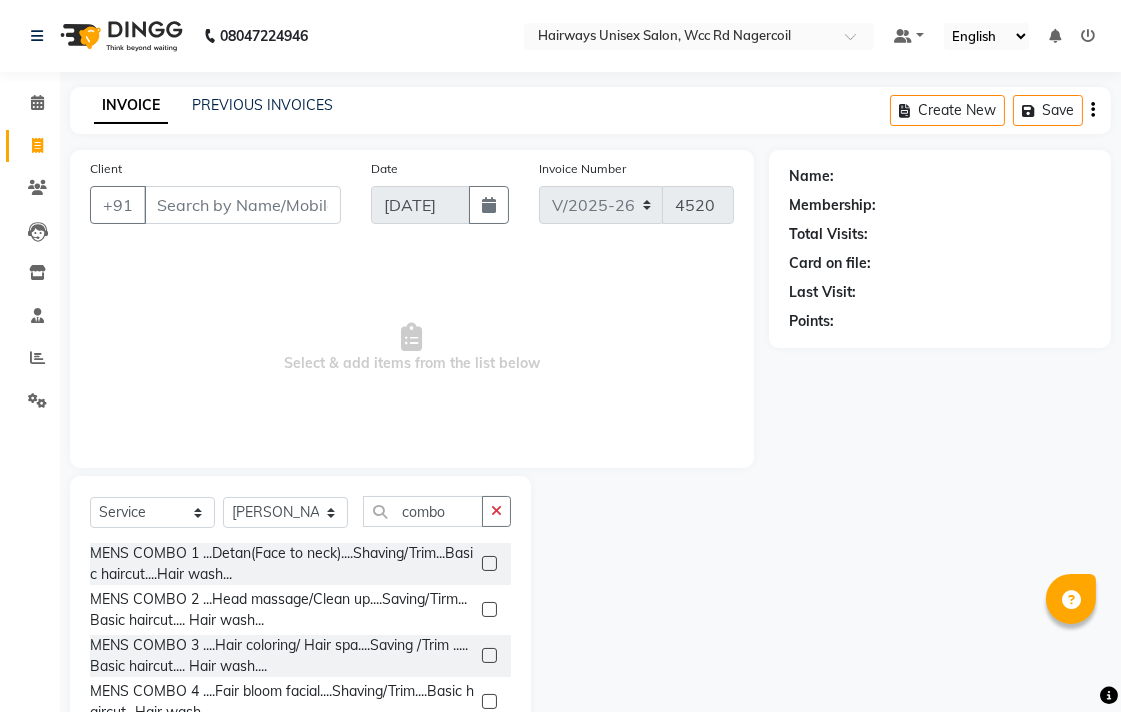click 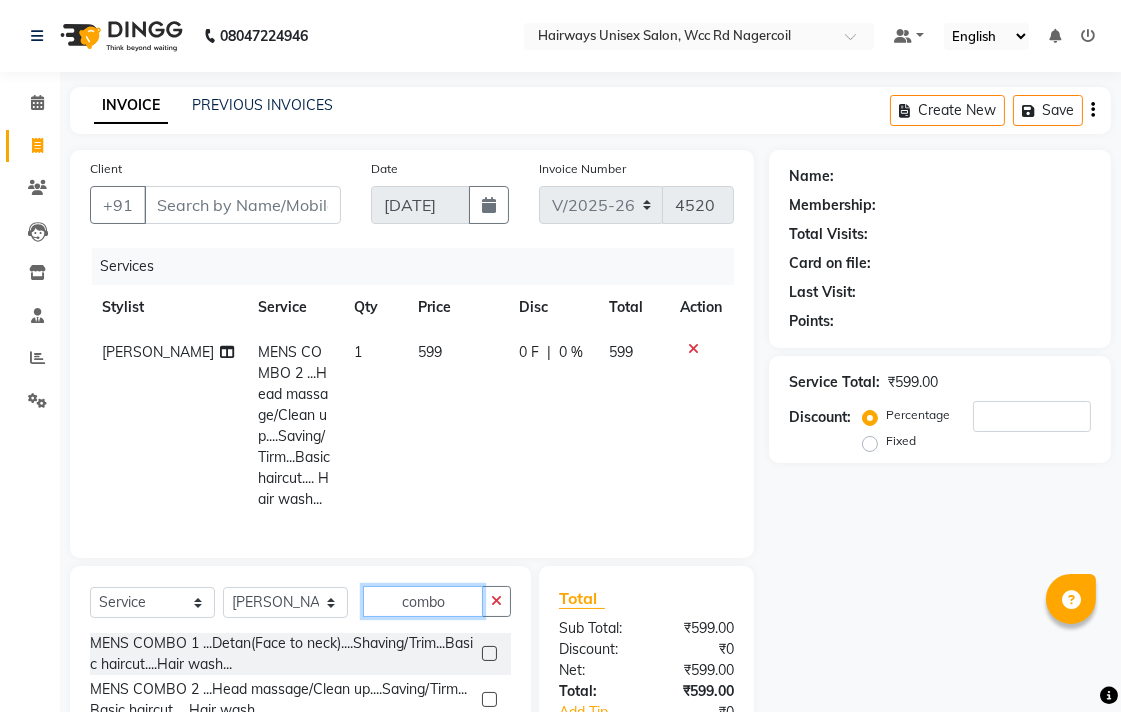 click on "combo" 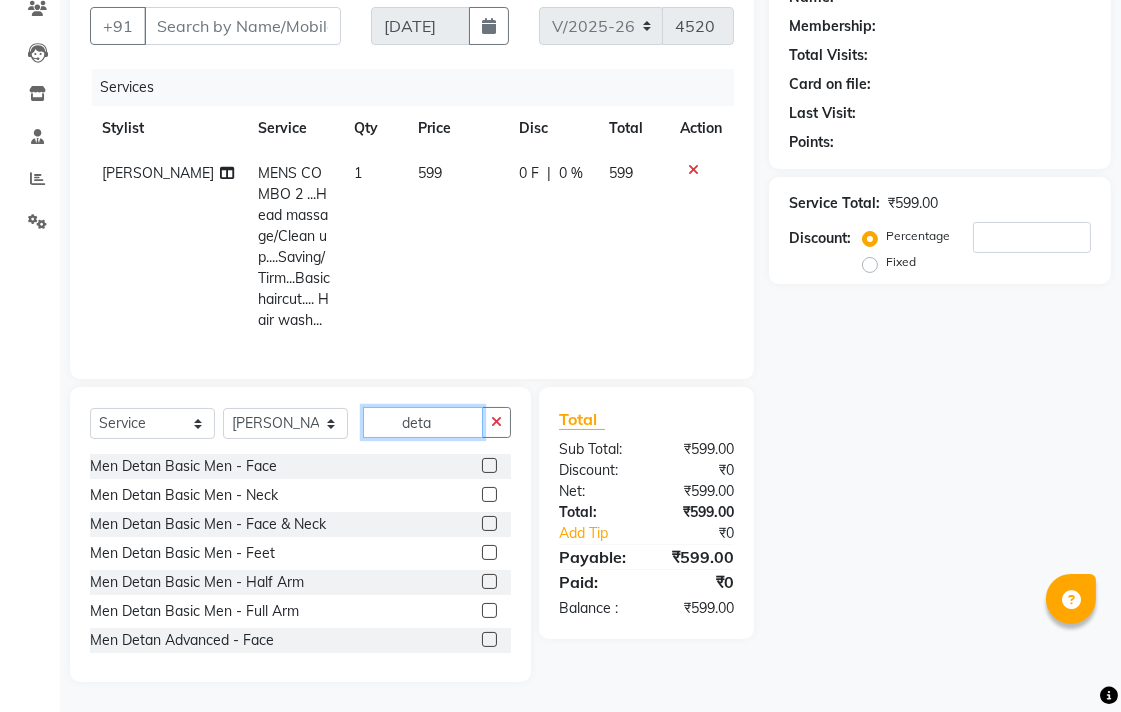 scroll, scrollTop: 195, scrollLeft: 0, axis: vertical 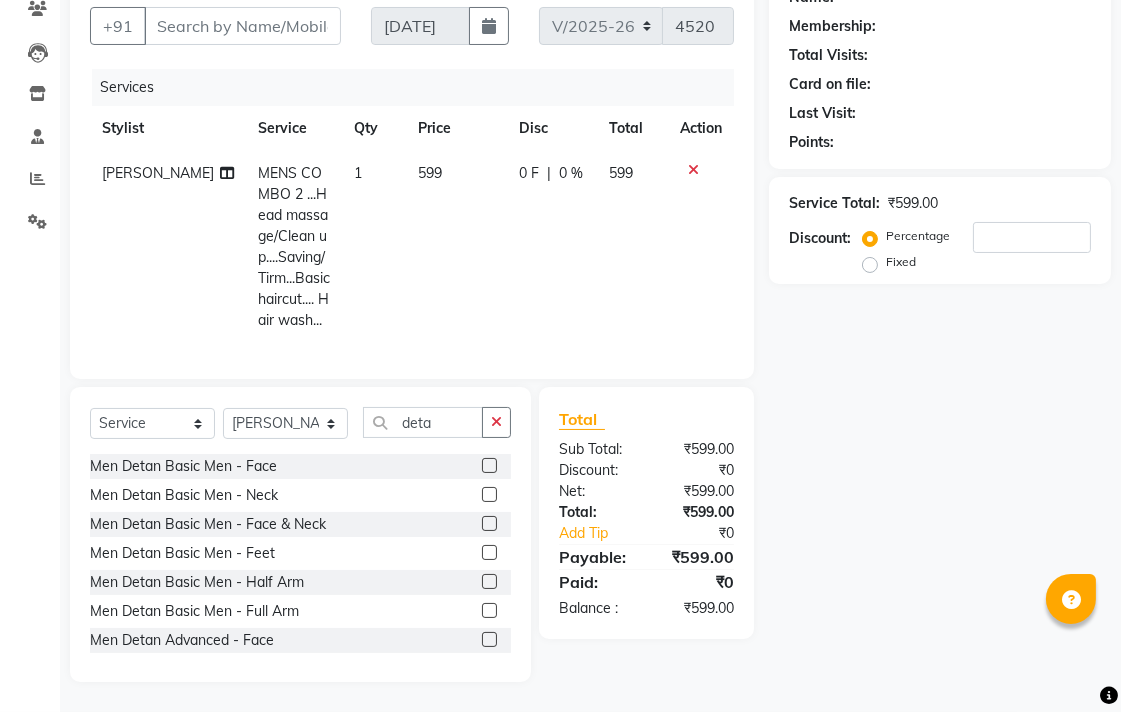 click 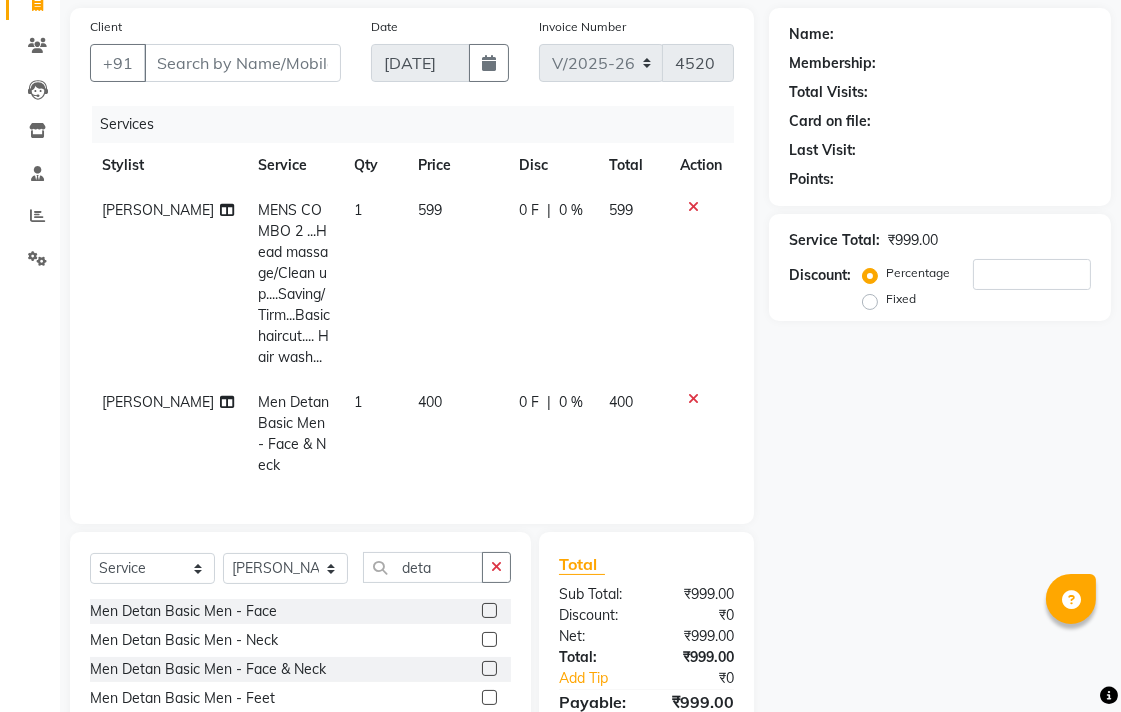 scroll, scrollTop: 81, scrollLeft: 0, axis: vertical 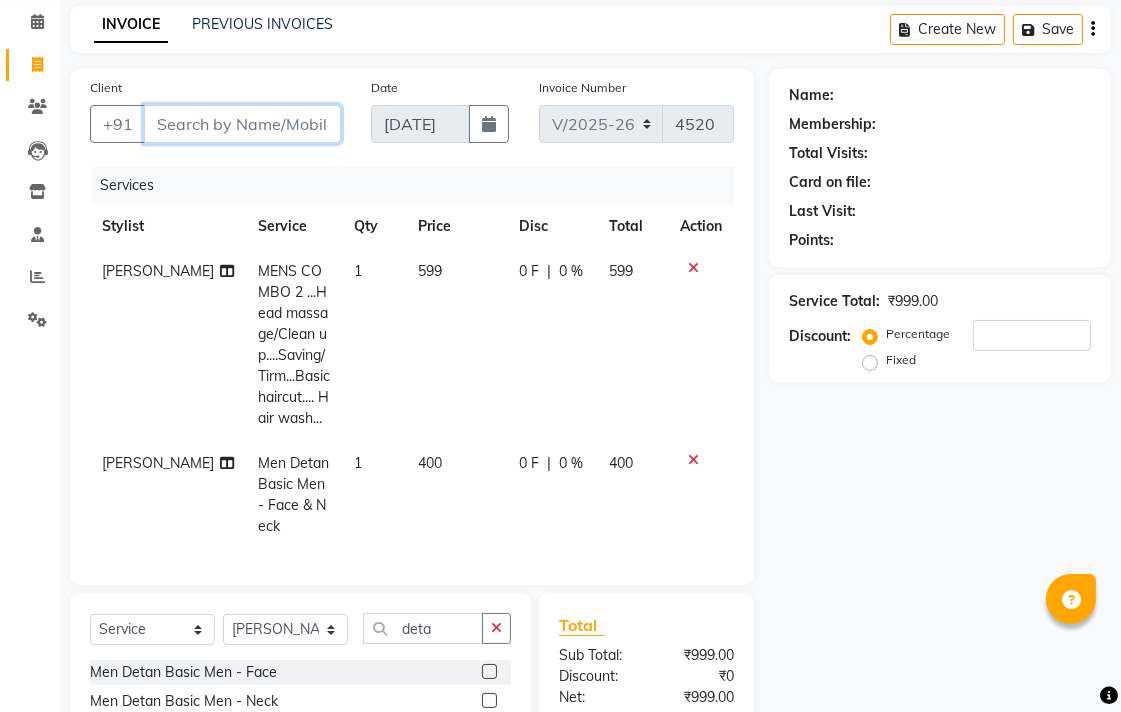 click on "Client" at bounding box center [242, 124] 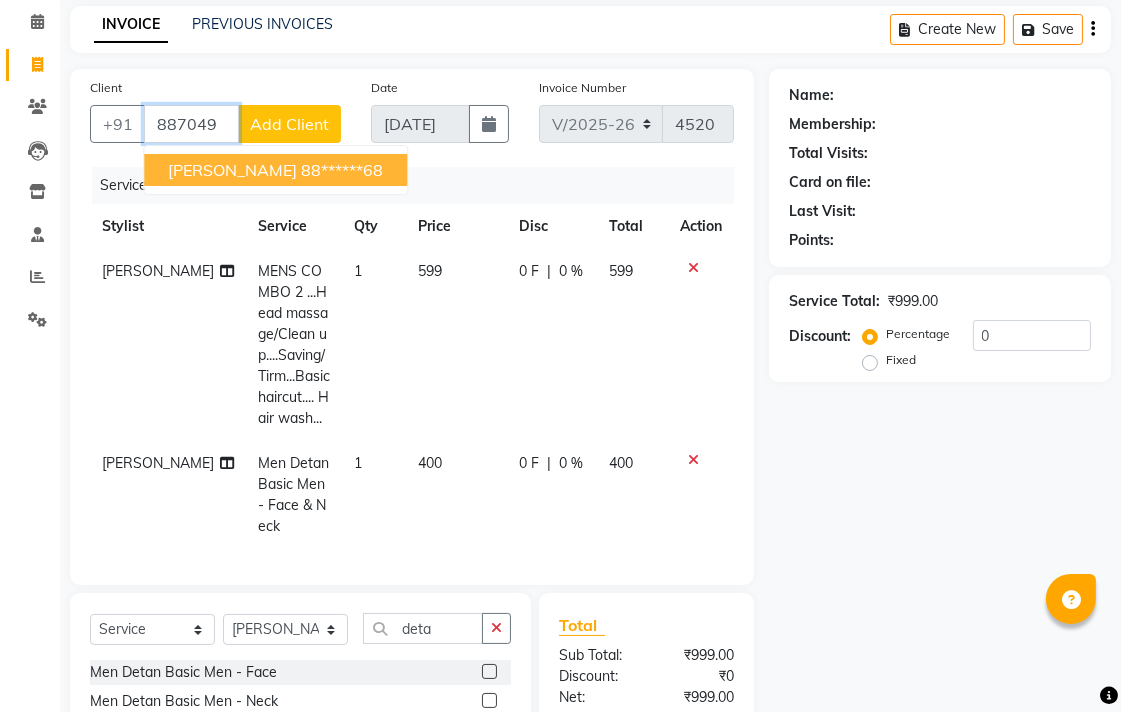 click on "88******68" at bounding box center (342, 170) 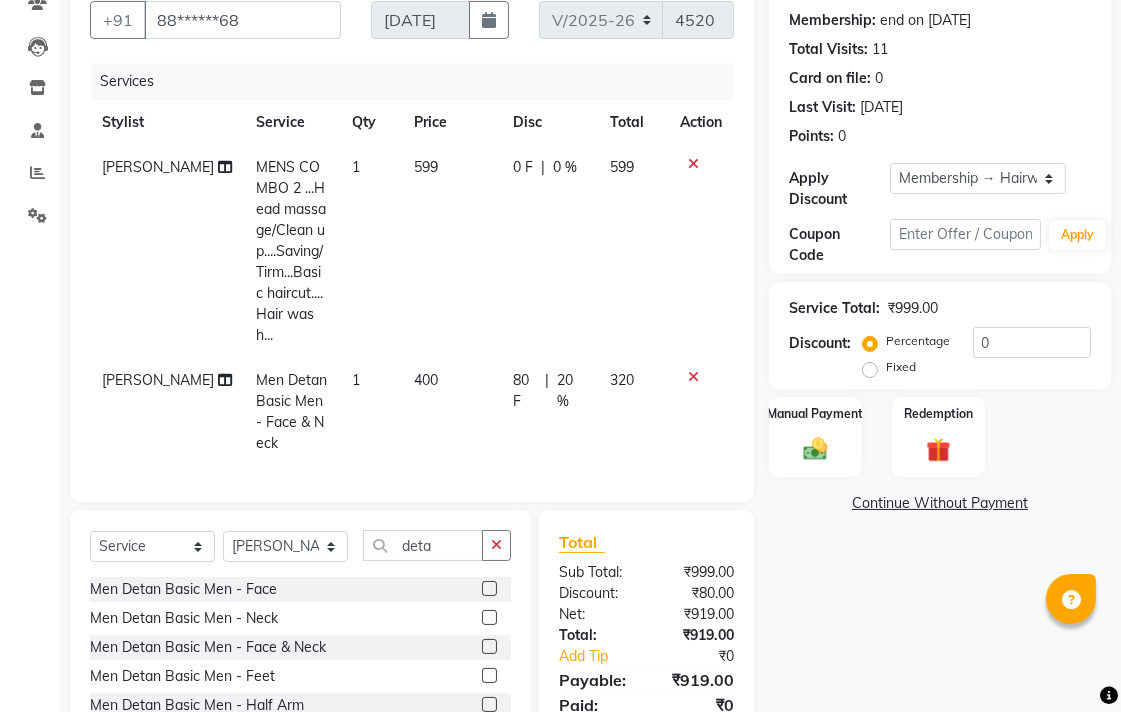 scroll, scrollTop: 303, scrollLeft: 0, axis: vertical 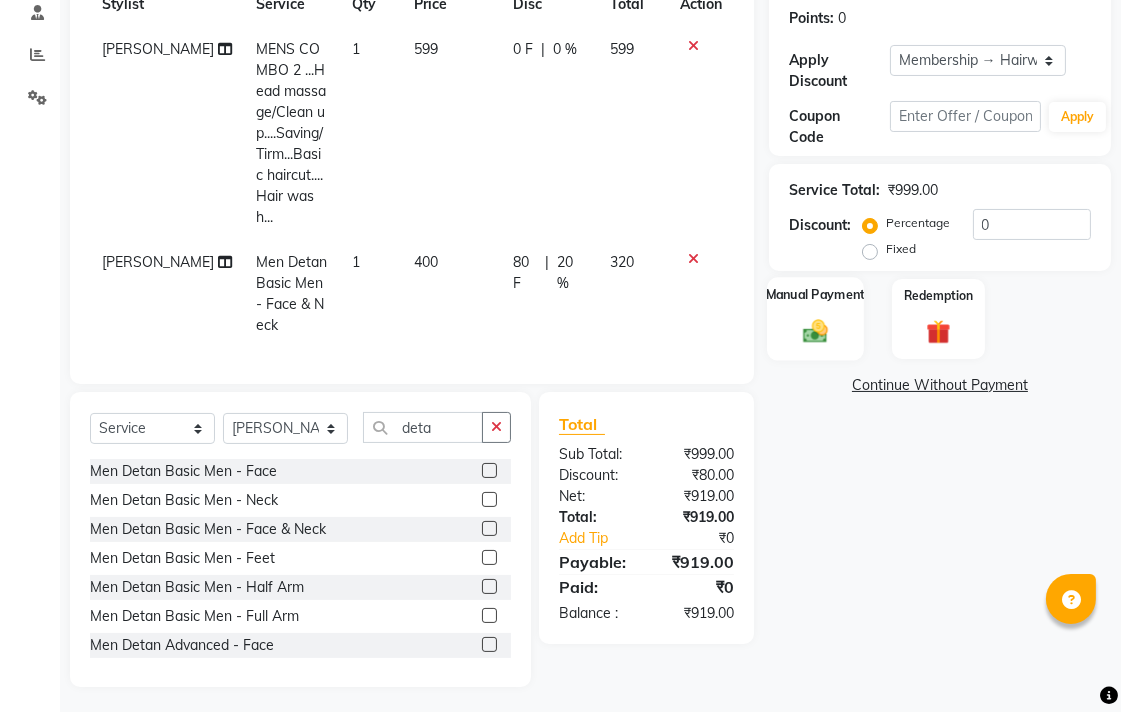 click 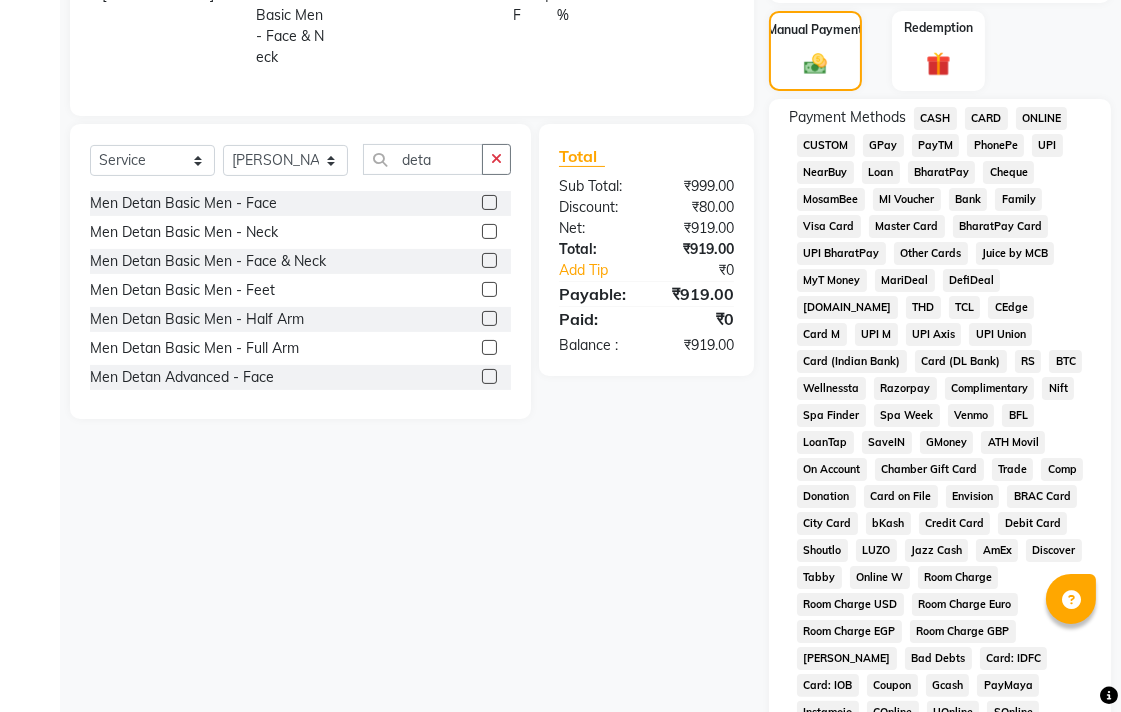 scroll, scrollTop: 636, scrollLeft: 0, axis: vertical 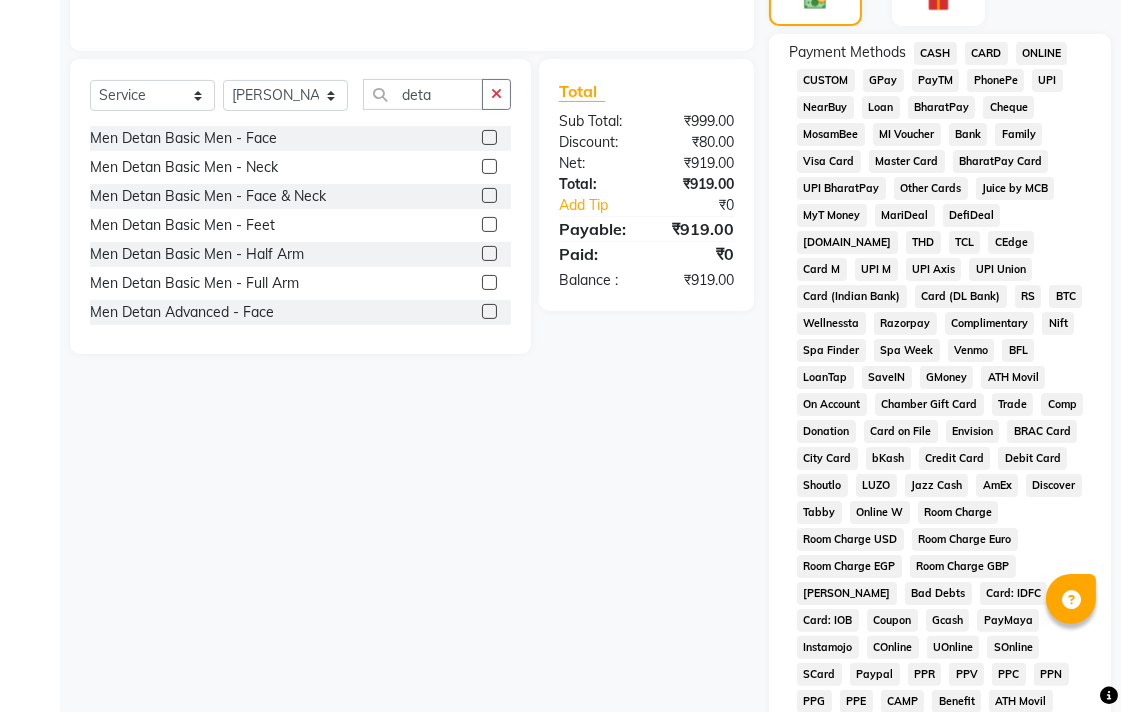 click on "UPI" 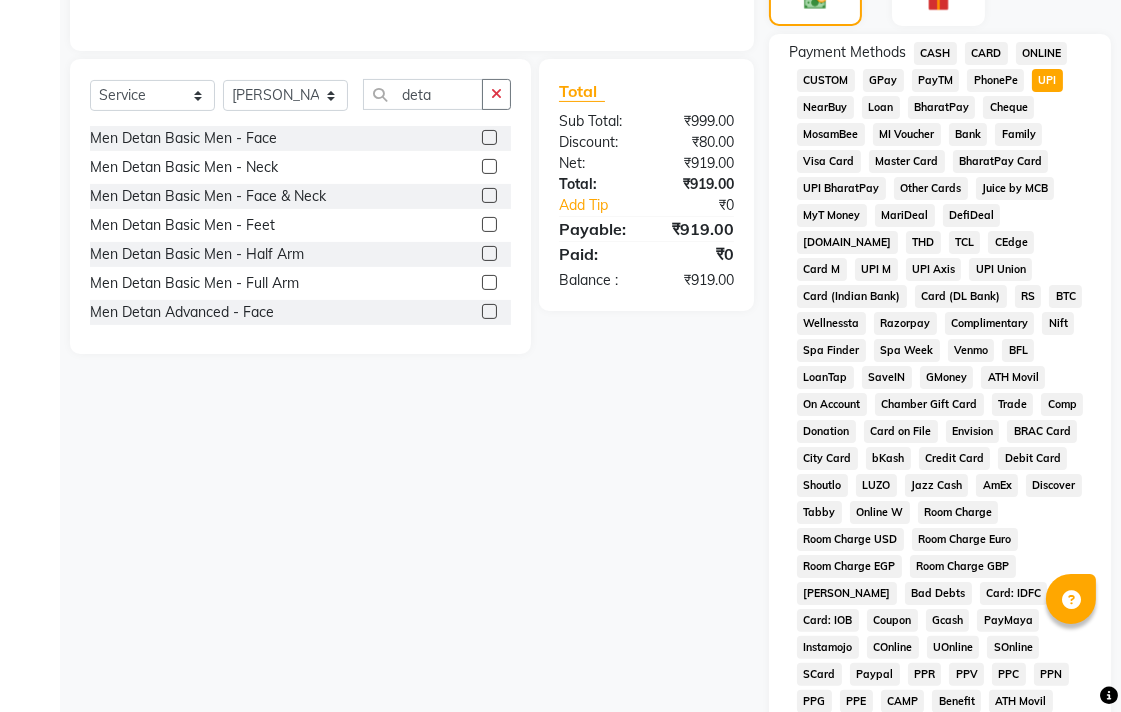scroll, scrollTop: 968, scrollLeft: 0, axis: vertical 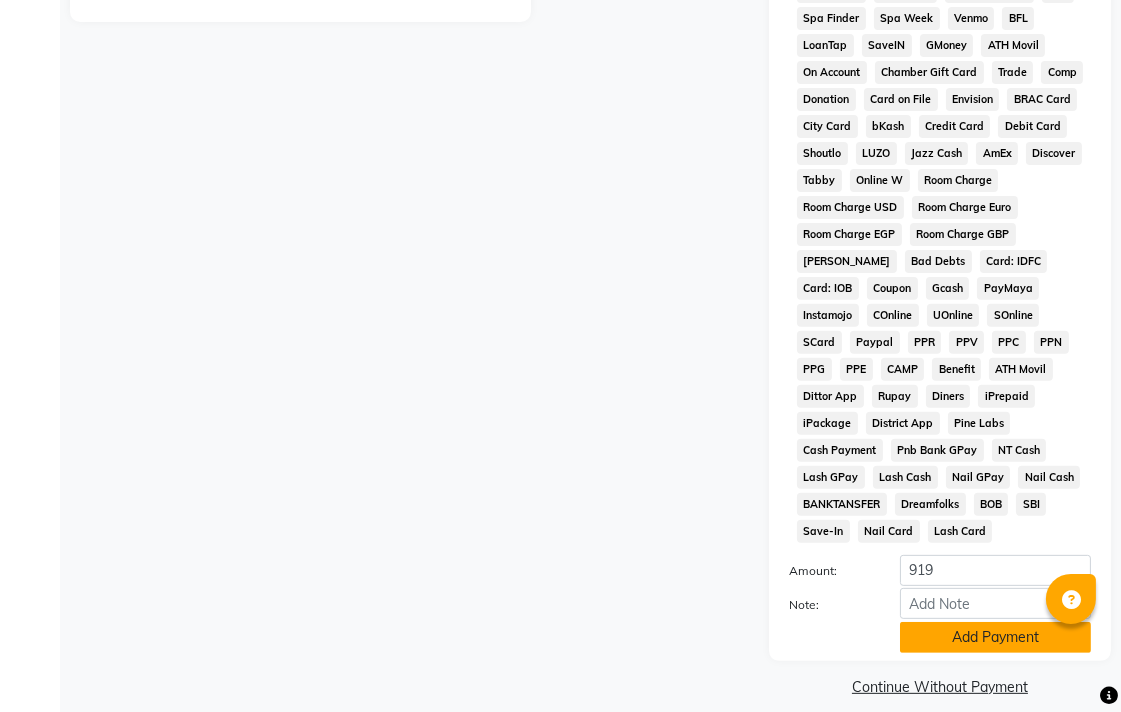 click on "Add Payment" 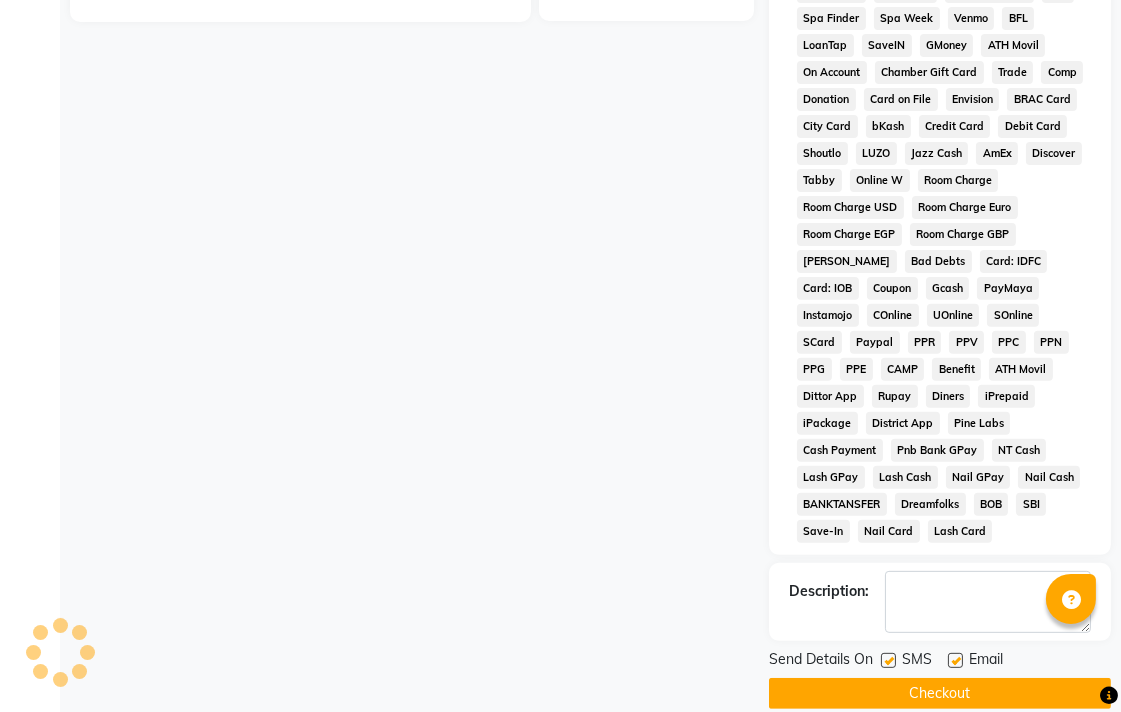 click on "Checkout" 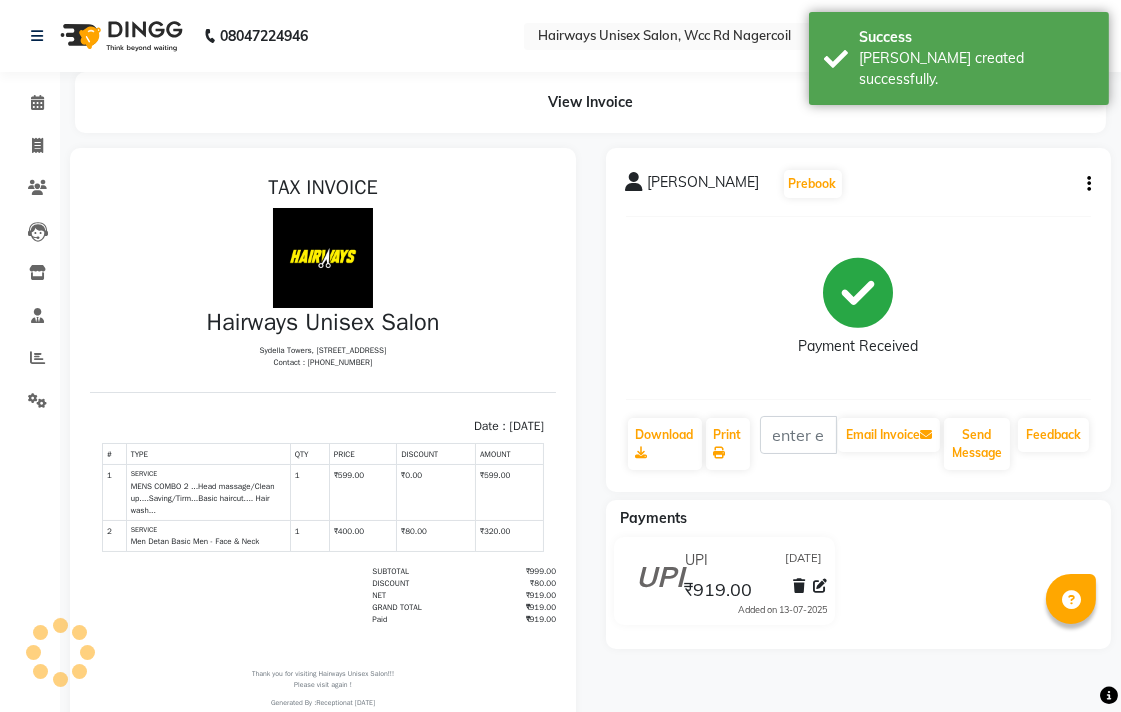 scroll, scrollTop: 0, scrollLeft: 0, axis: both 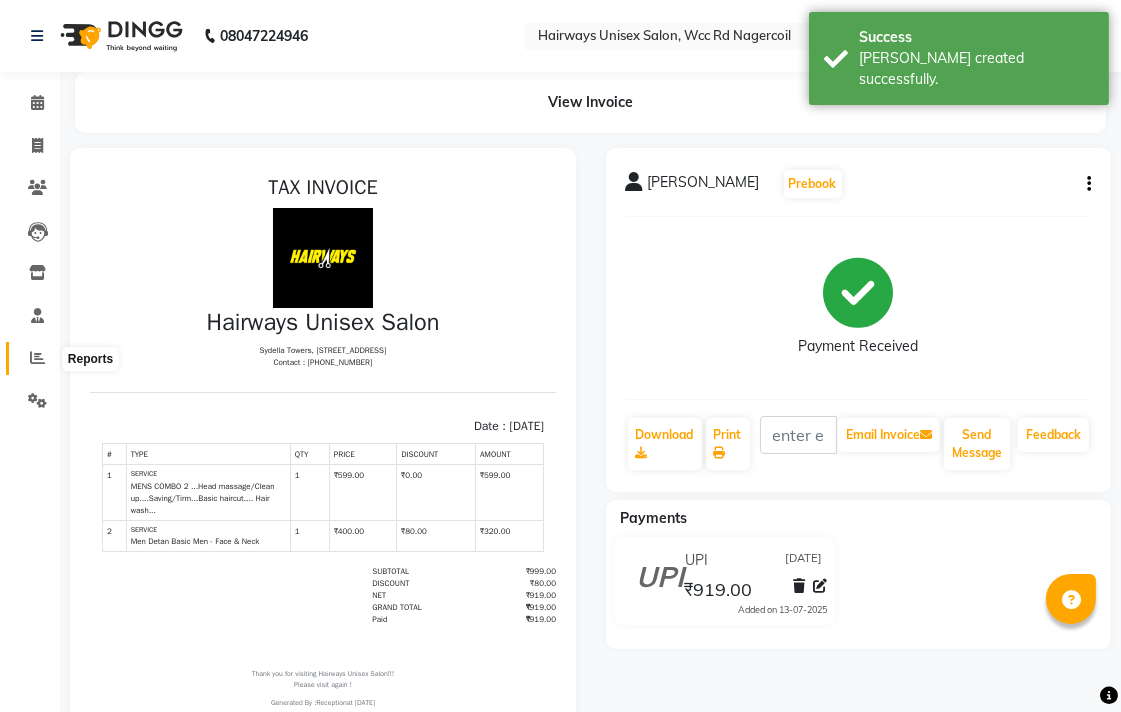 click 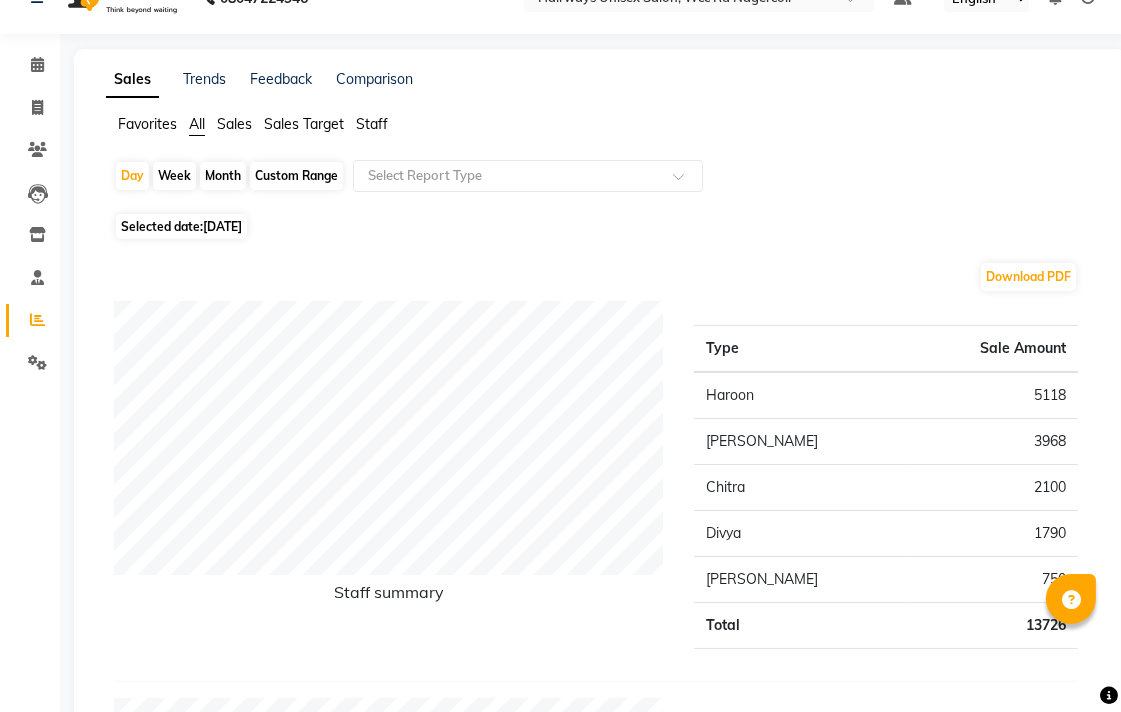 scroll, scrollTop: 0, scrollLeft: 0, axis: both 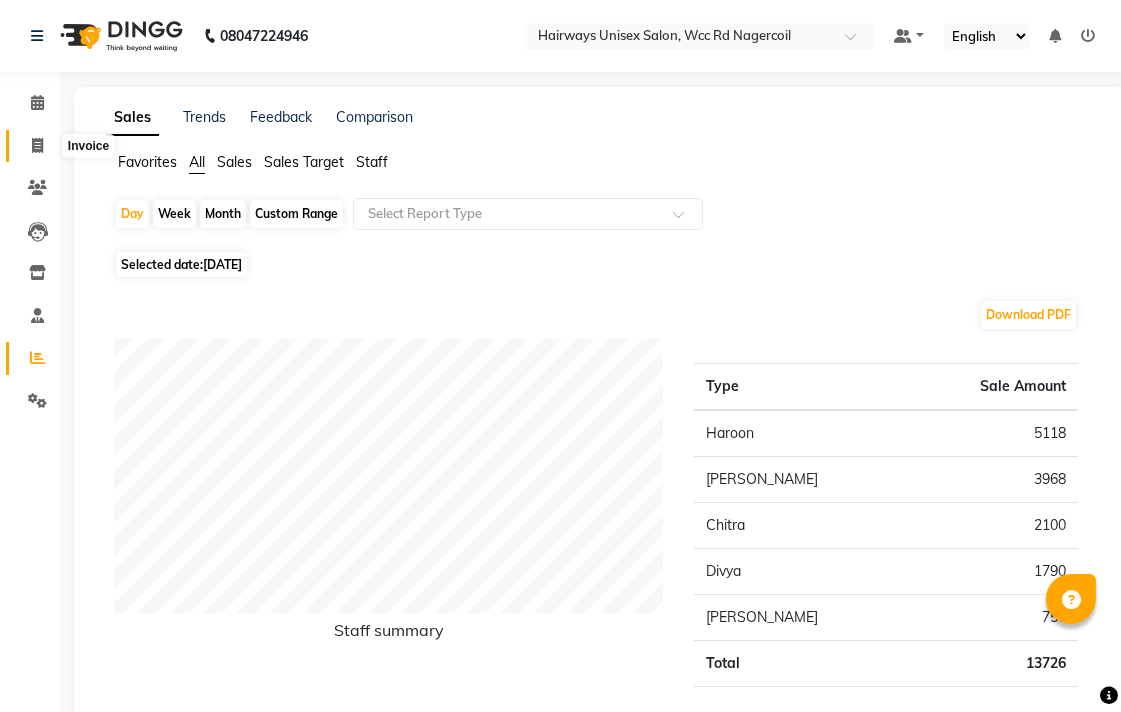 click 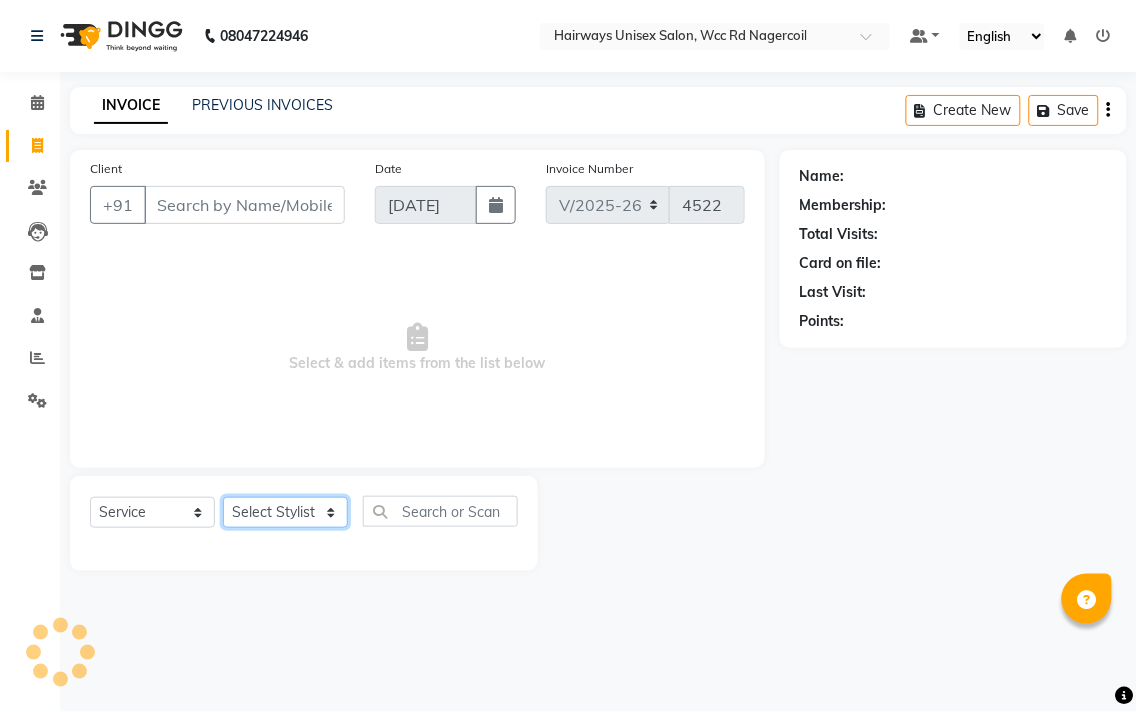 drag, startPoint x: 280, startPoint y: 508, endPoint x: 278, endPoint y: 493, distance: 15.132746 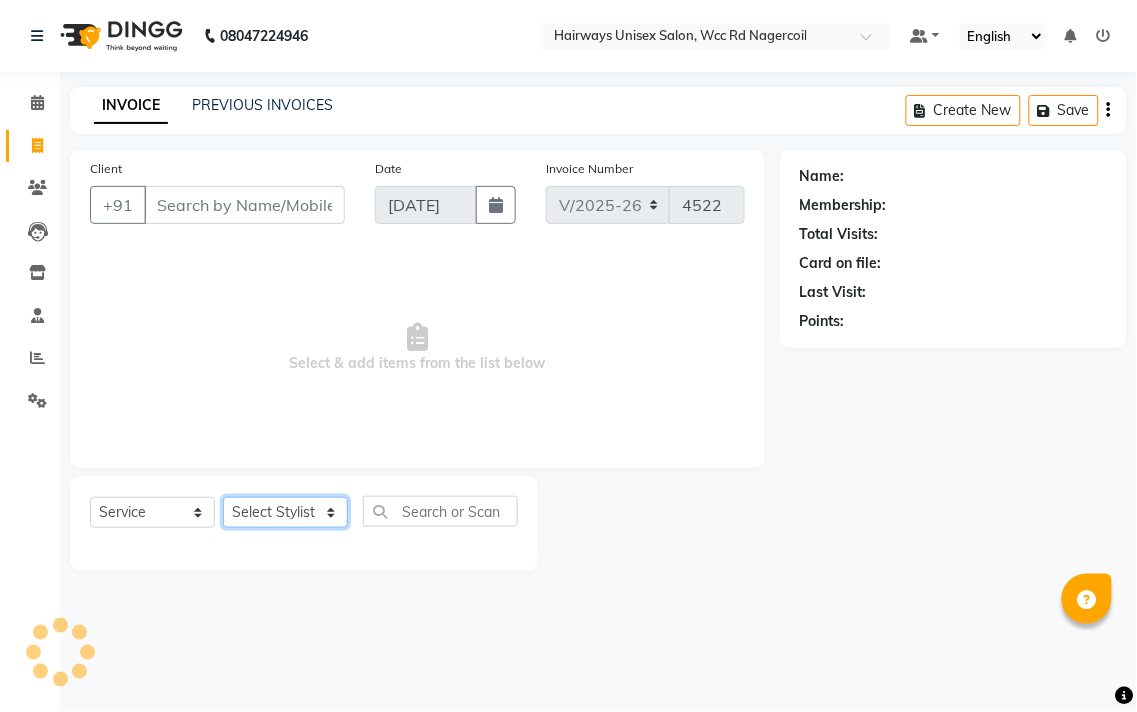 click on "Select Stylist" 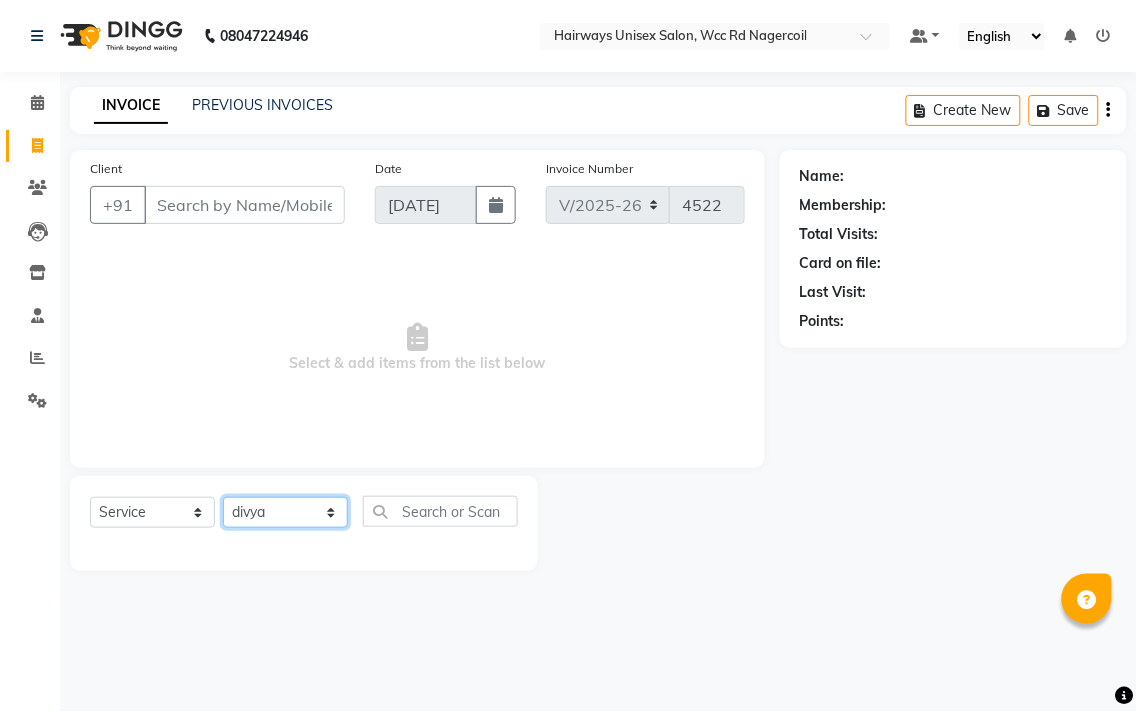 click on "Select Stylist Admin Chitra divya [PERSON_NAME] [PERSON_NAME] Reception [PERSON_NAME] [PERSON_NAME] Talib" 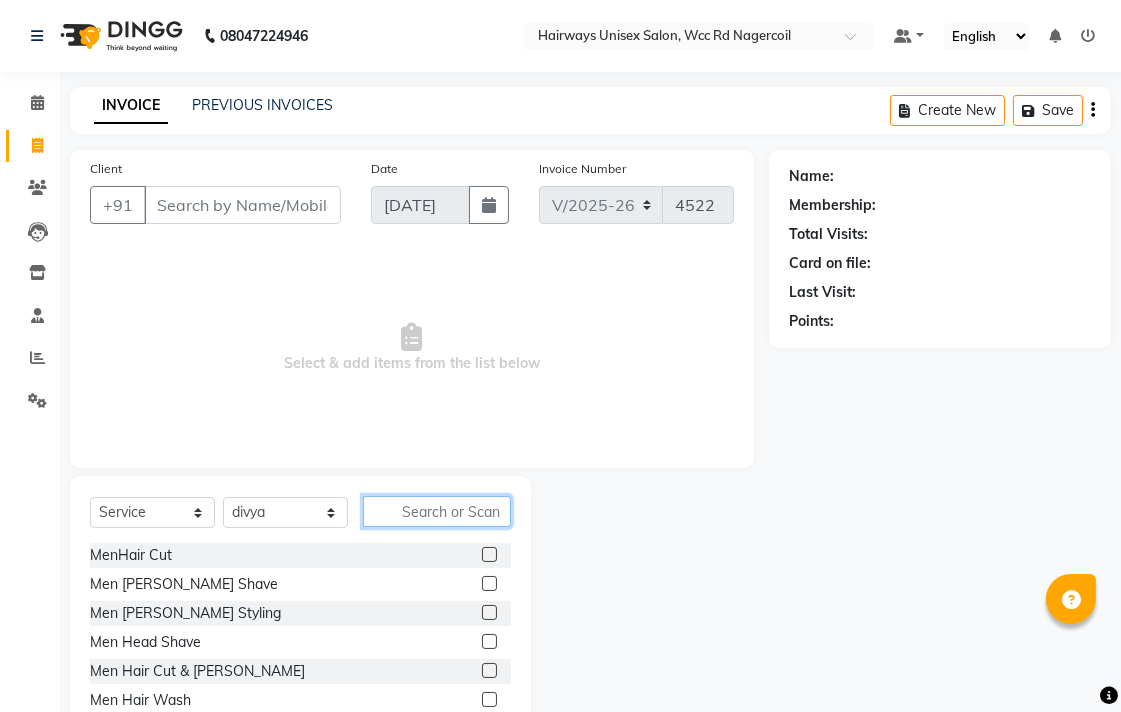 click 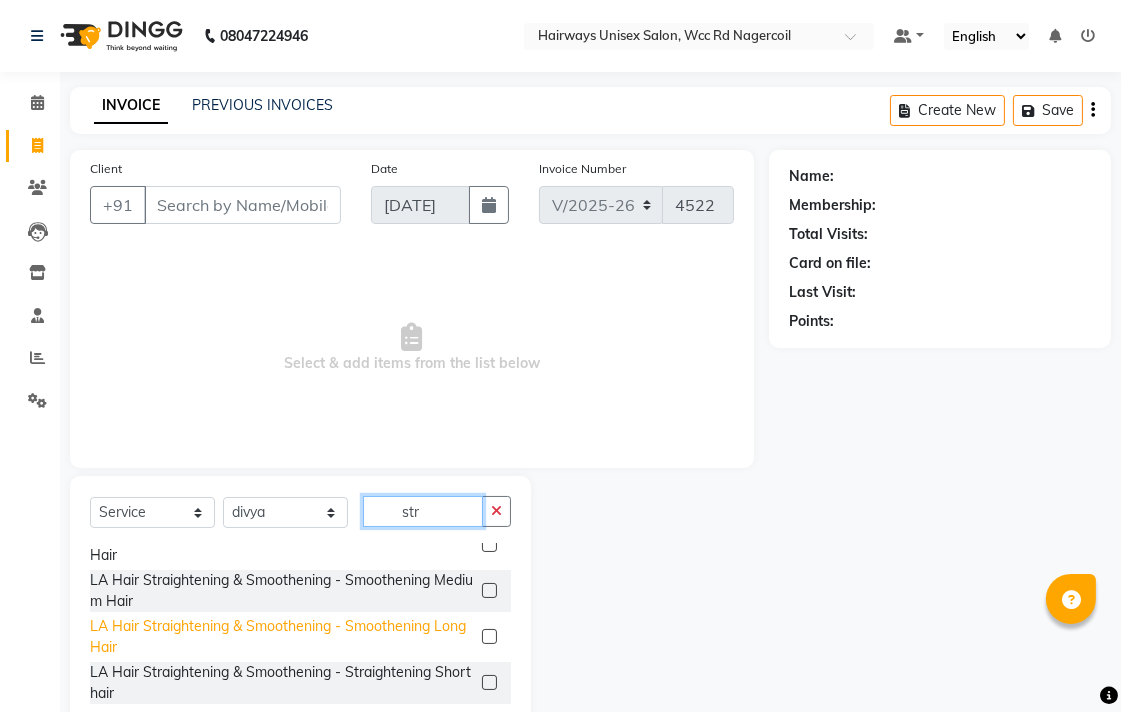 scroll, scrollTop: 111, scrollLeft: 0, axis: vertical 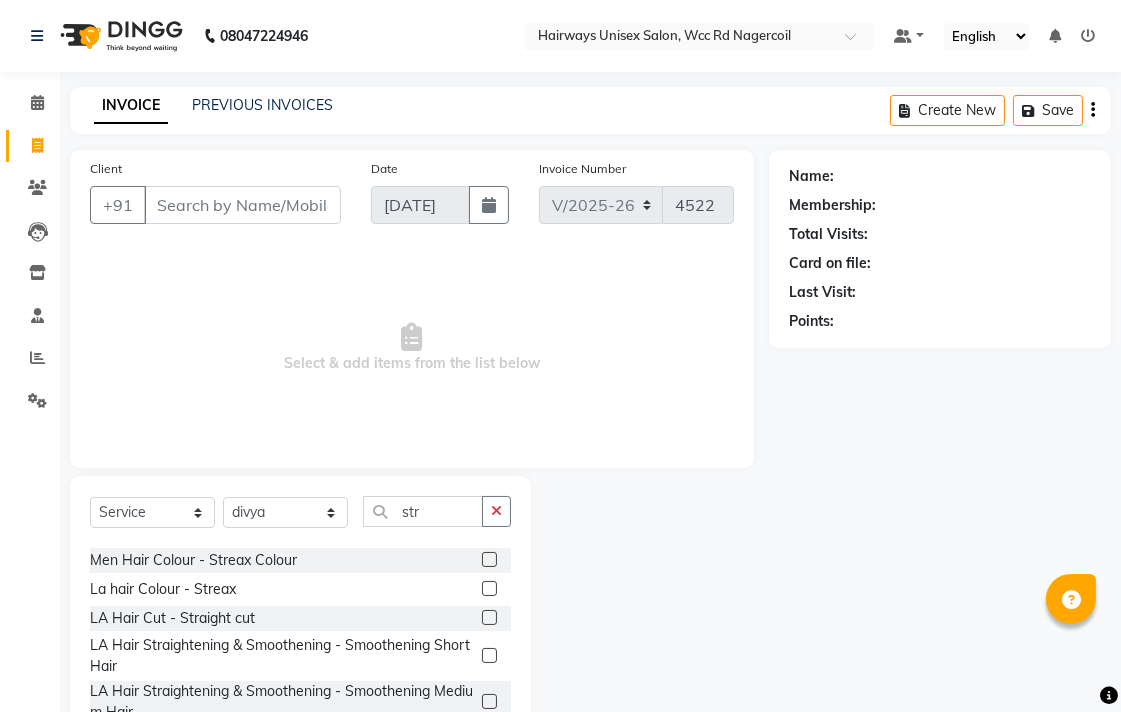 click 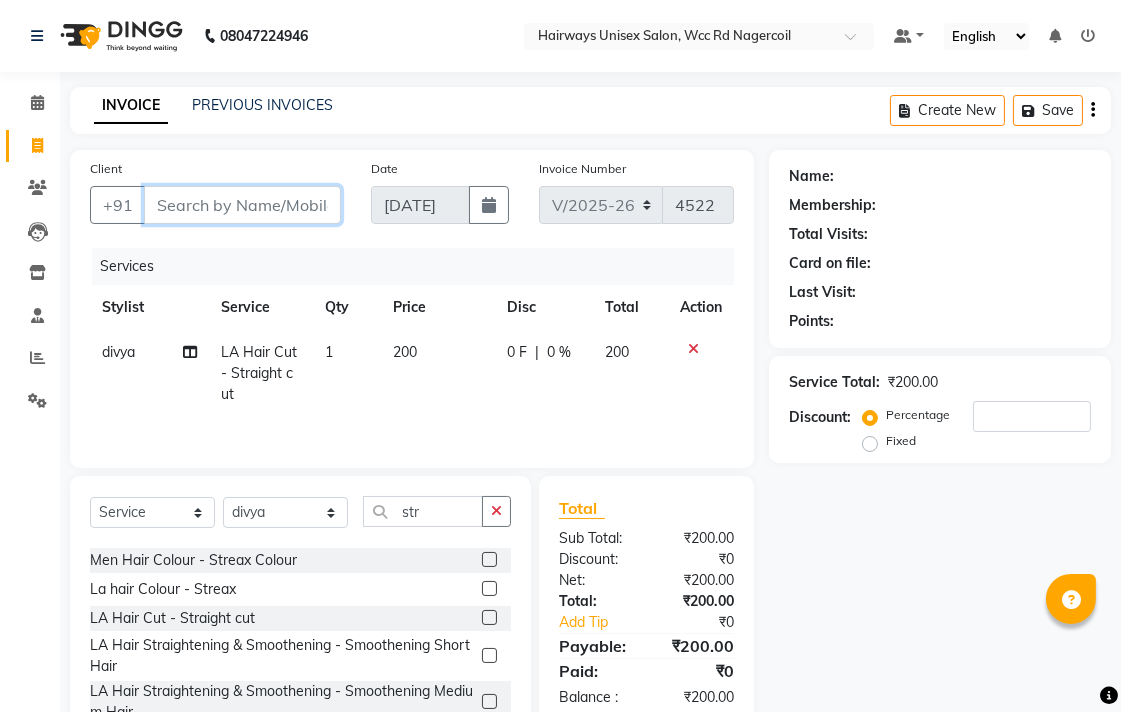 click on "Client" at bounding box center [242, 205] 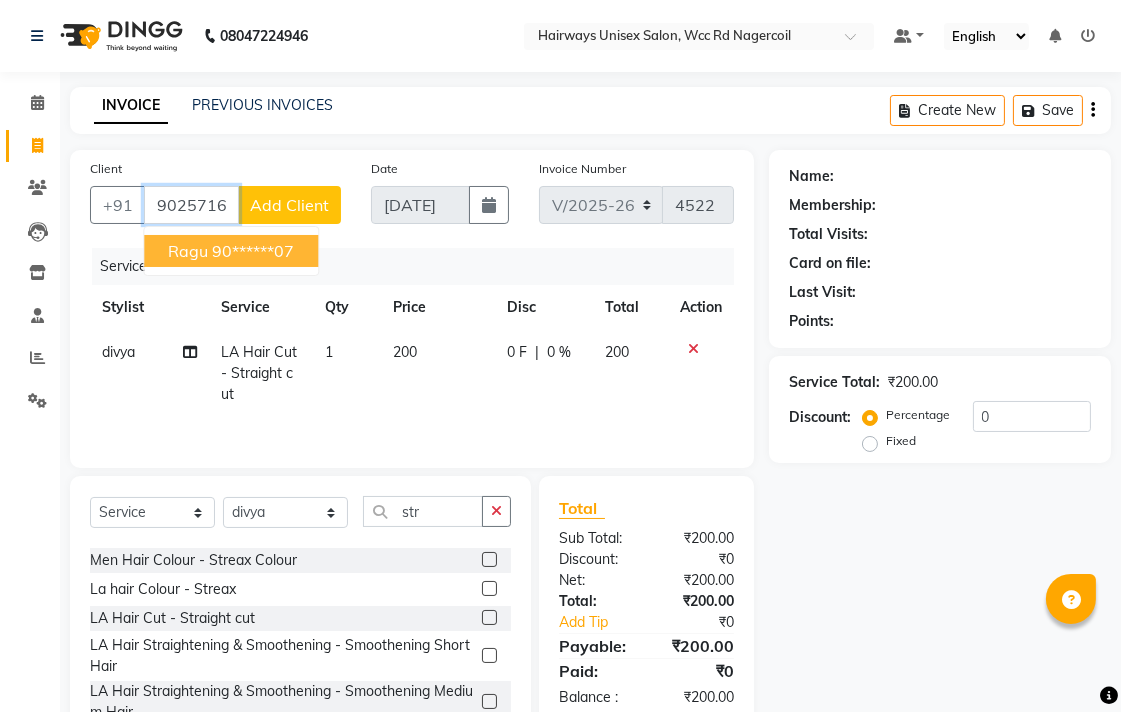 click on "90******07" at bounding box center [253, 251] 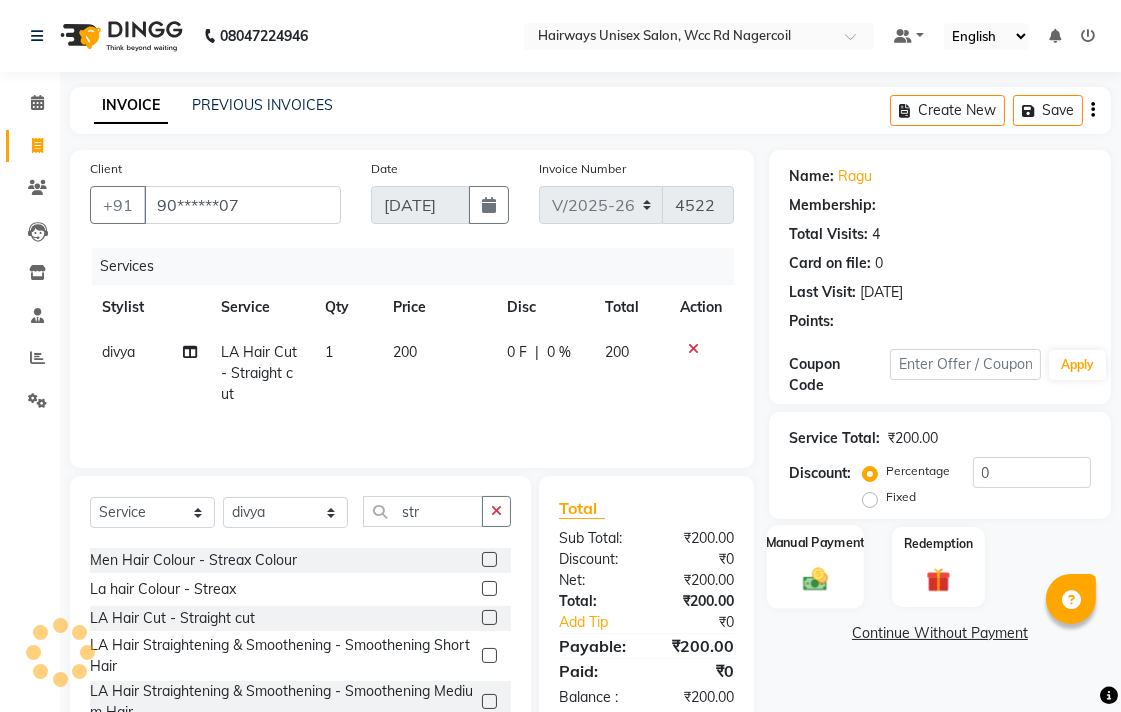 click on "Manual Payment" 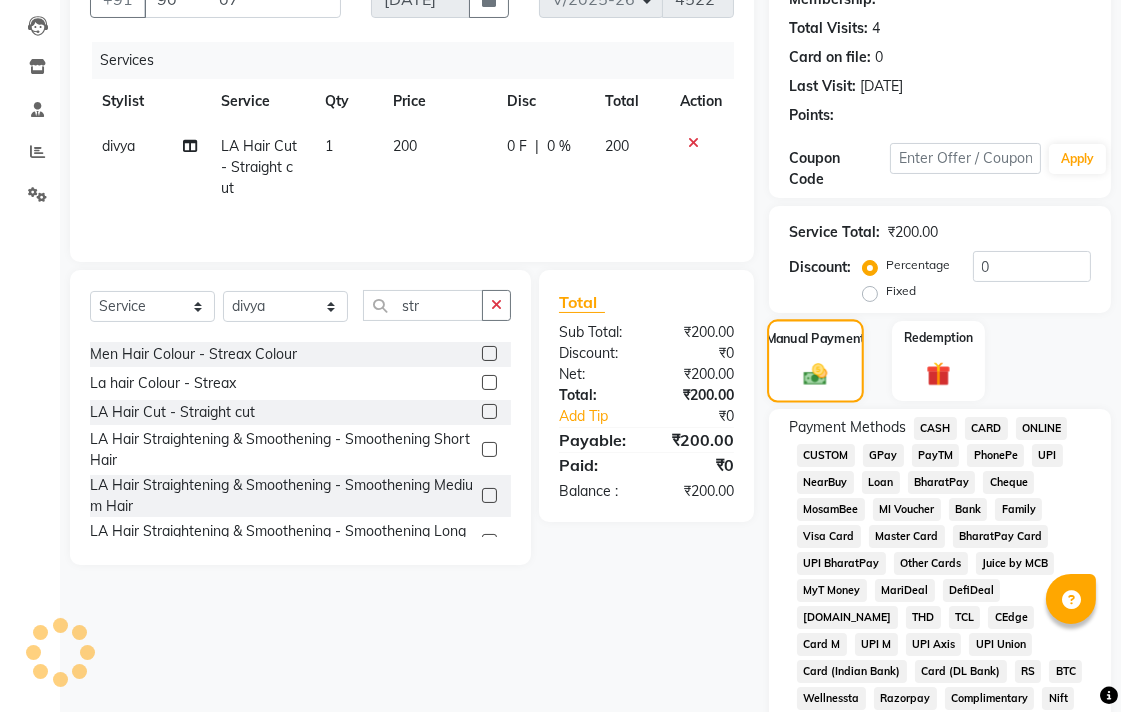 scroll, scrollTop: 444, scrollLeft: 0, axis: vertical 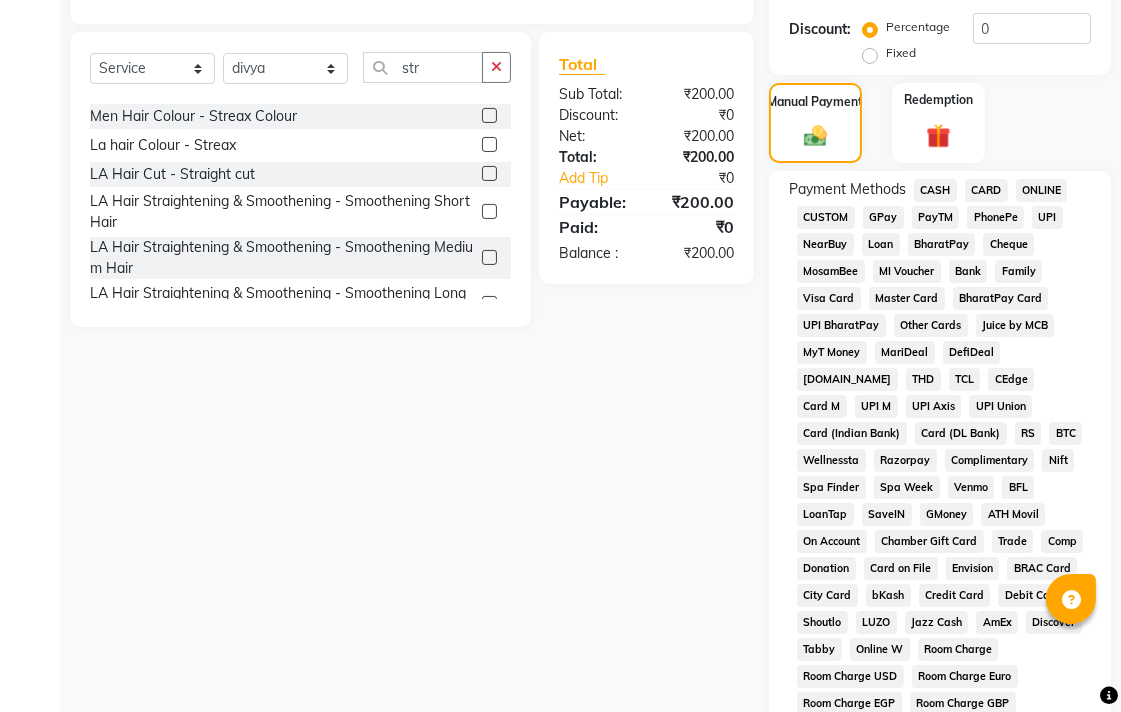 click on "CASH" 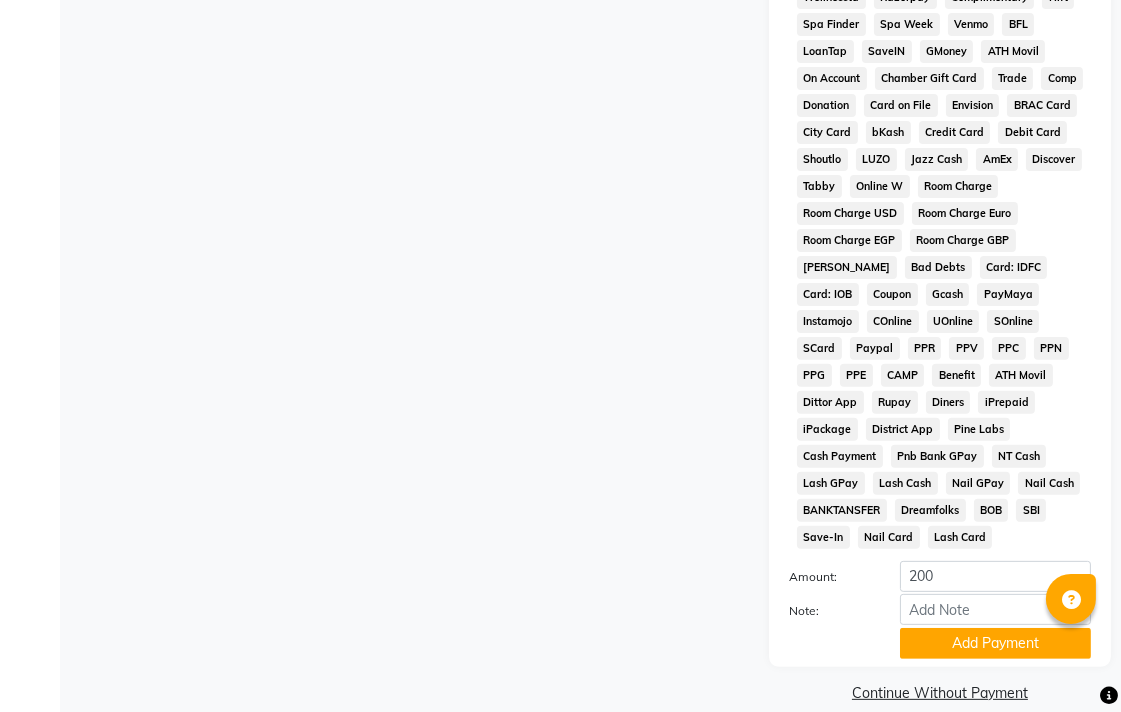 scroll, scrollTop: 913, scrollLeft: 0, axis: vertical 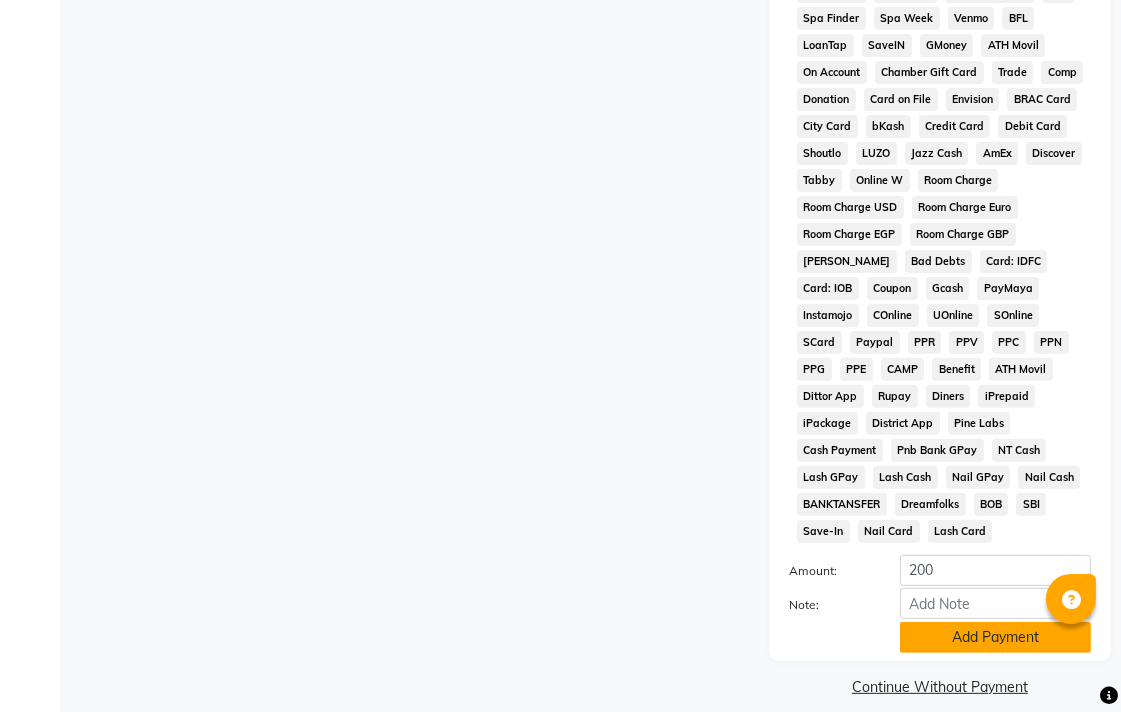 click on "Add Payment" 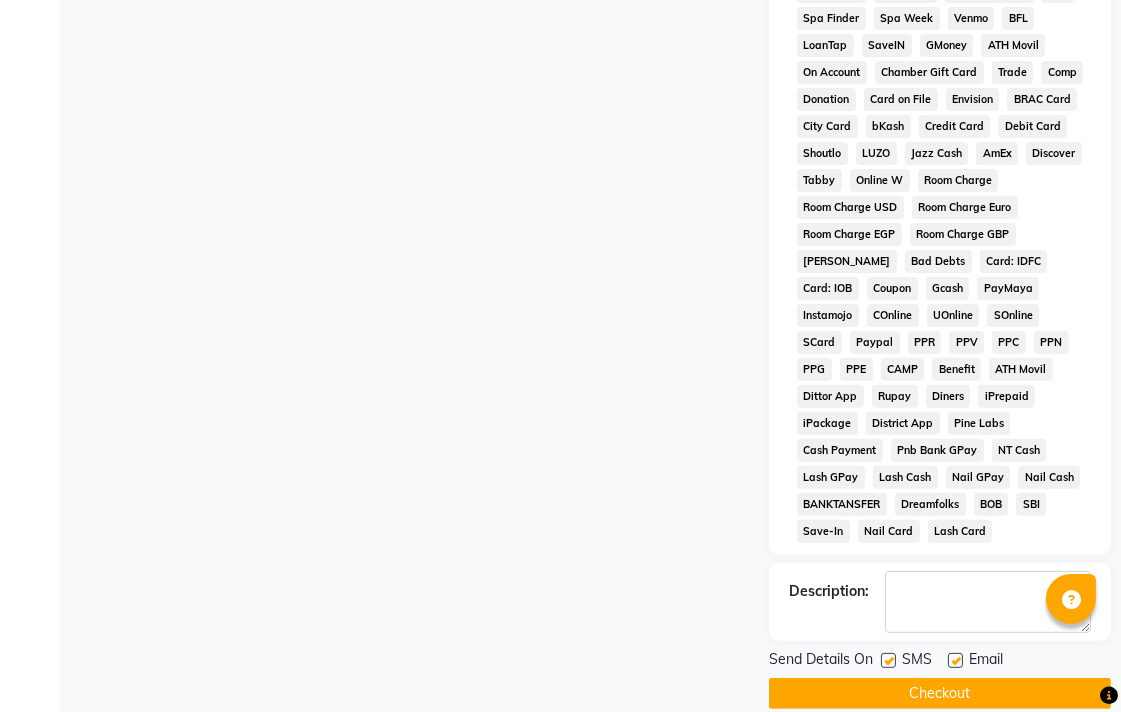 scroll, scrollTop: 921, scrollLeft: 0, axis: vertical 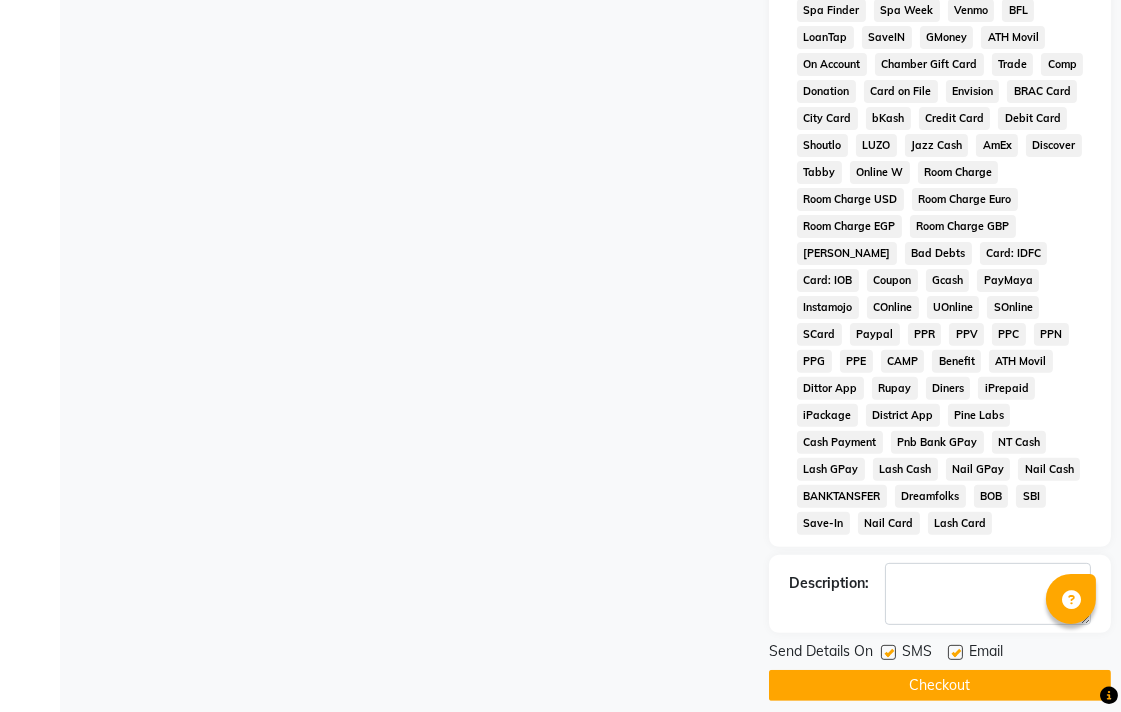 click on "Checkout" 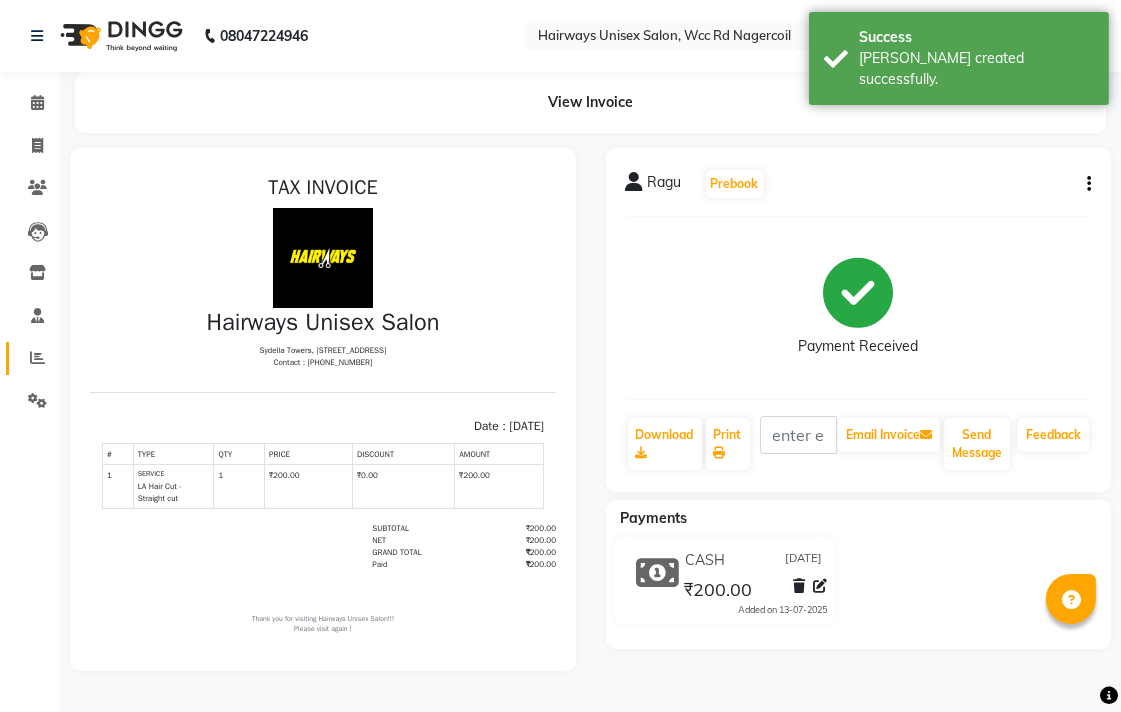 scroll, scrollTop: 0, scrollLeft: 0, axis: both 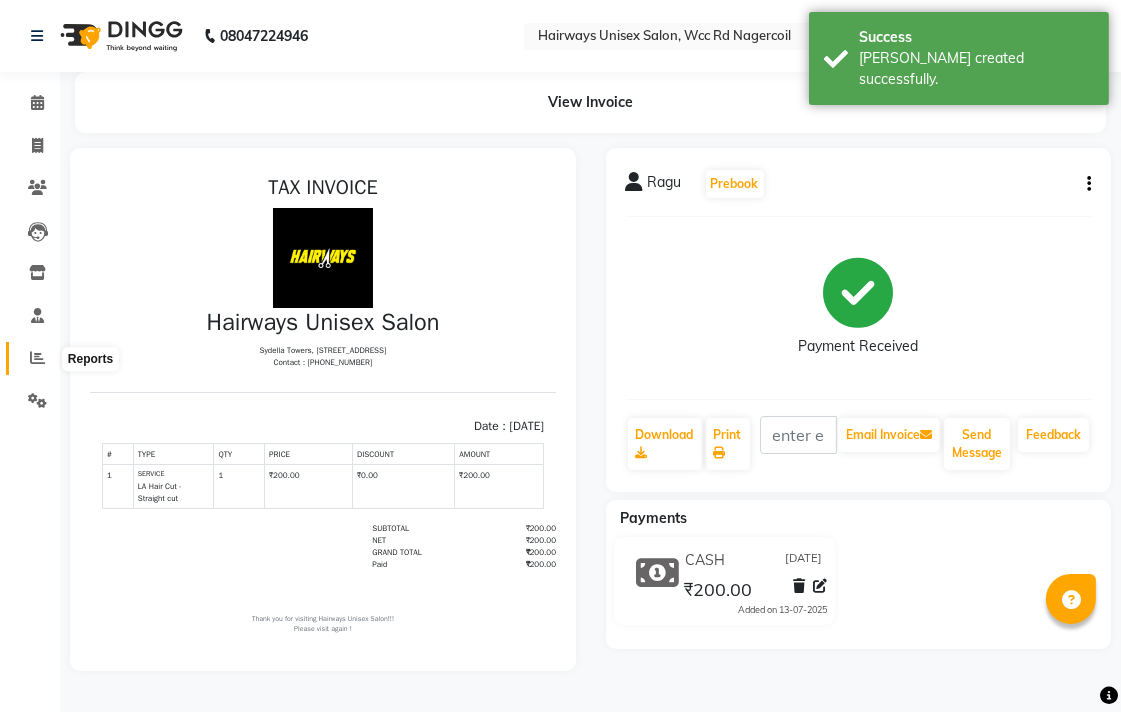 click 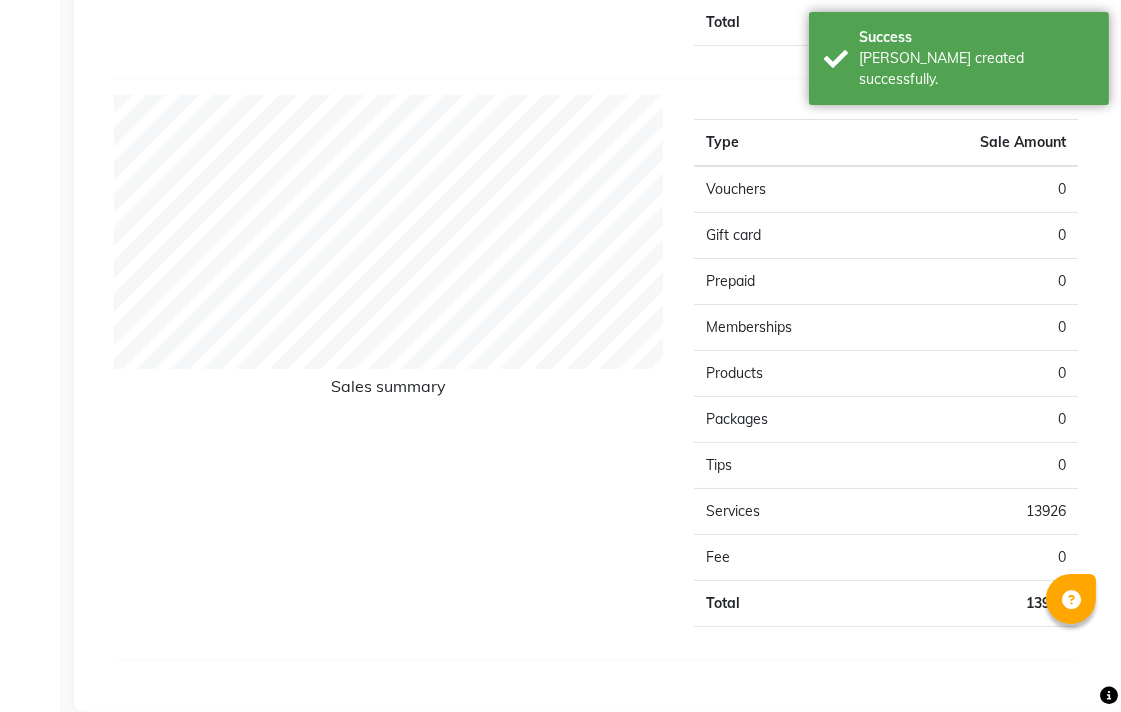 scroll, scrollTop: 226, scrollLeft: 0, axis: vertical 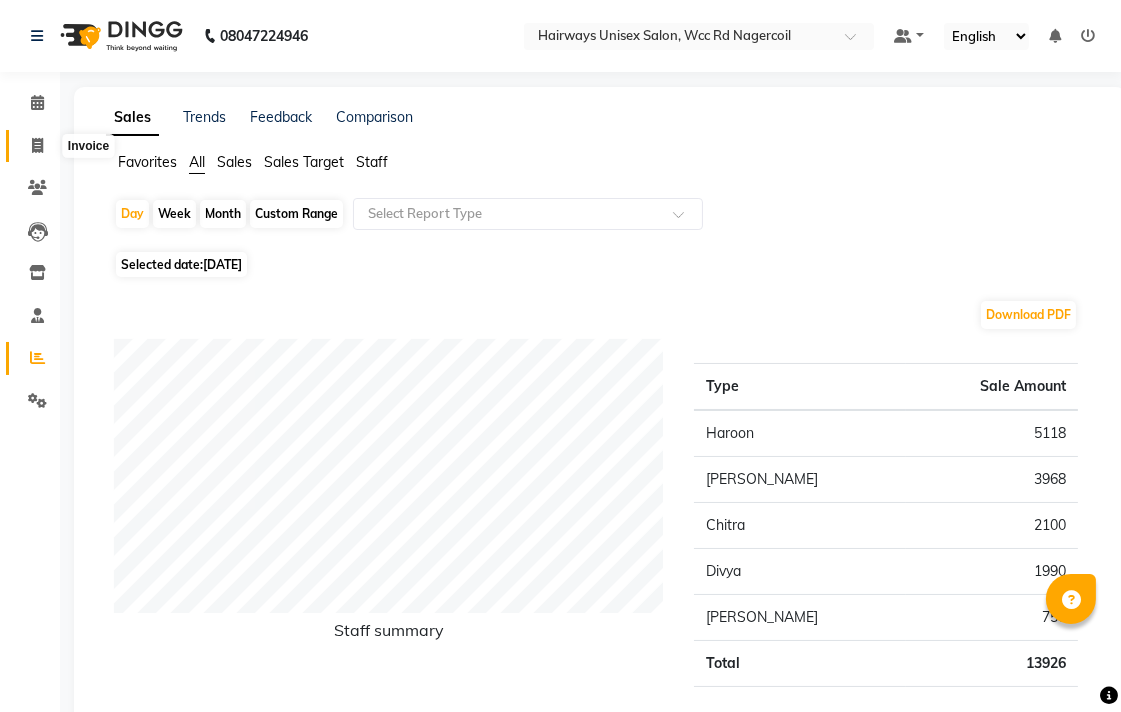 click 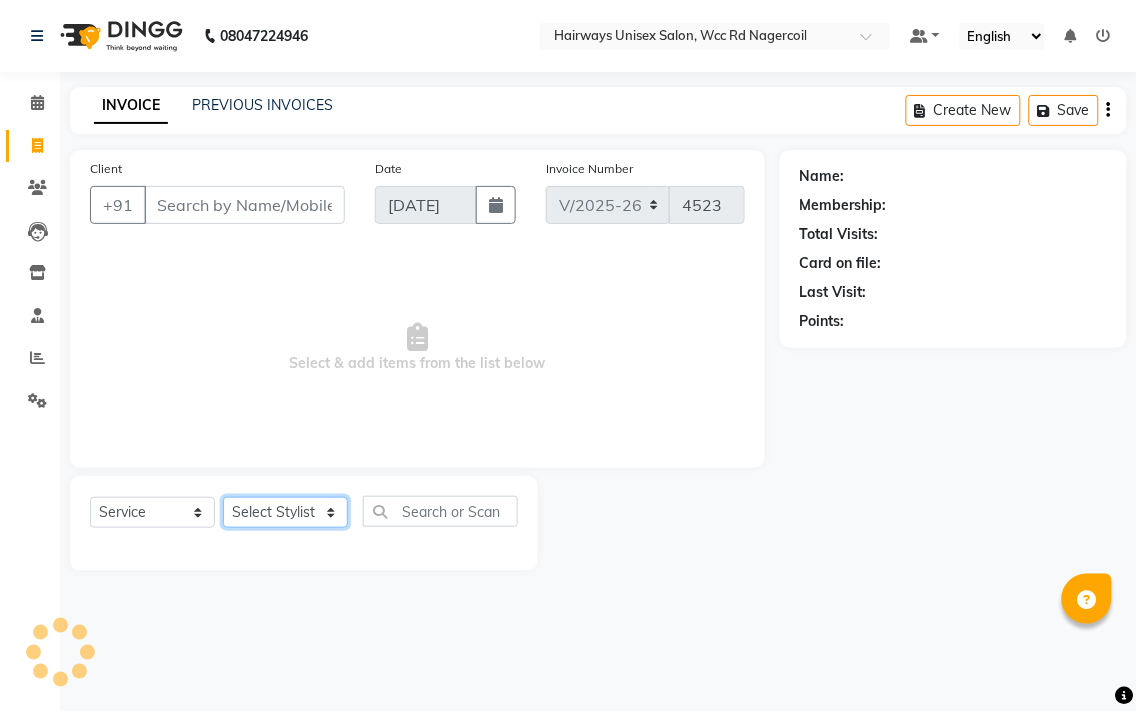 click on "Select Stylist" 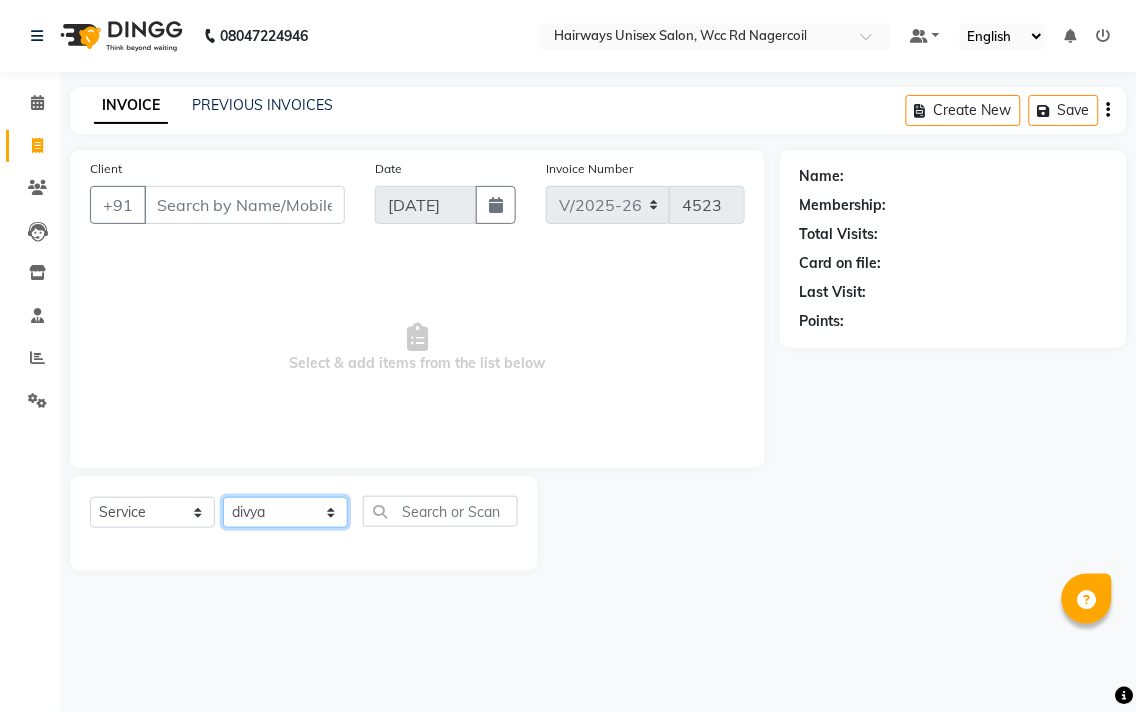 click on "Select Stylist Admin Chitra divya [PERSON_NAME] [PERSON_NAME] Reception [PERSON_NAME] [PERSON_NAME] Talib" 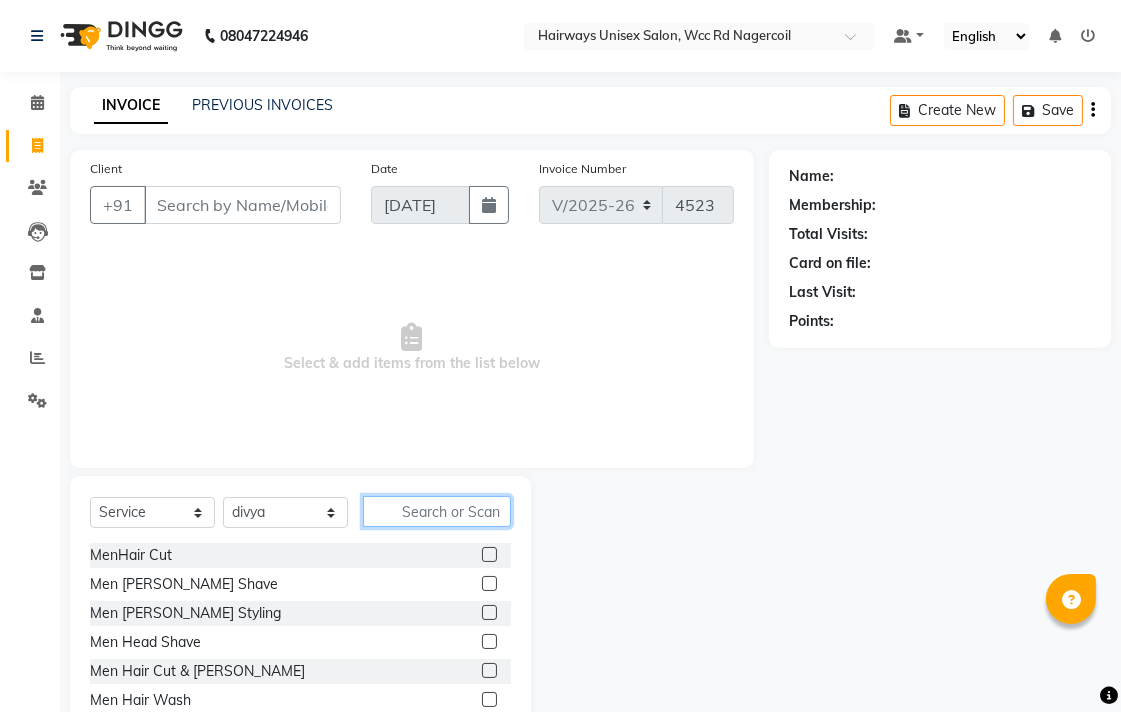 click 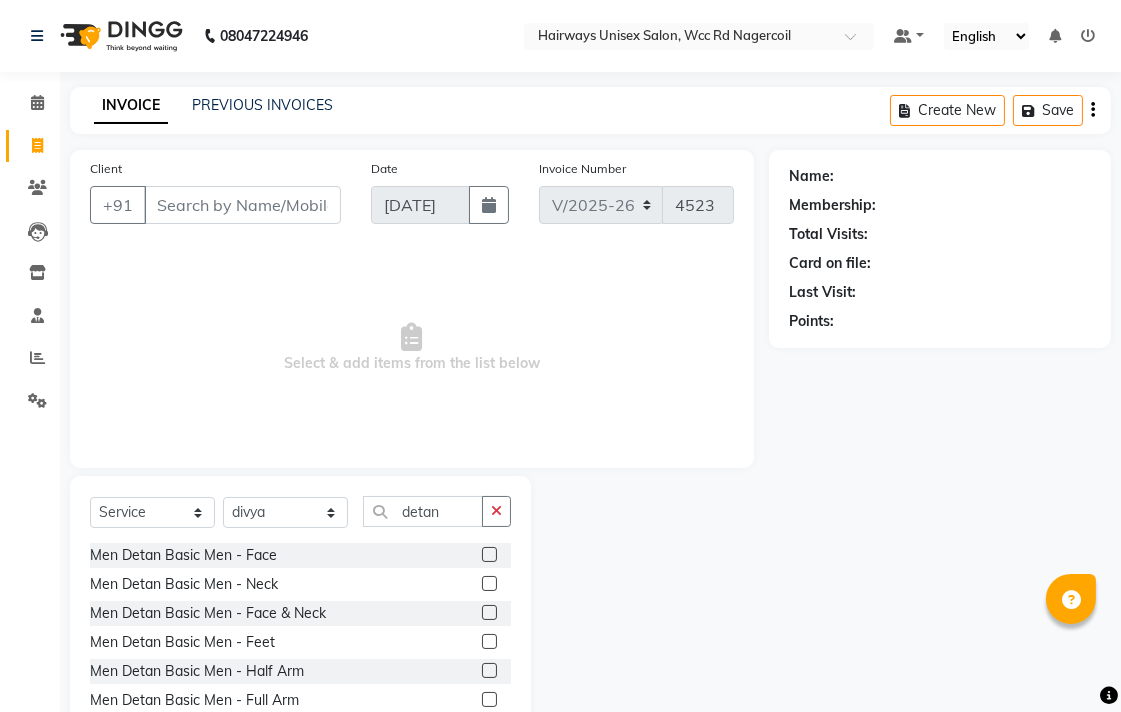 click 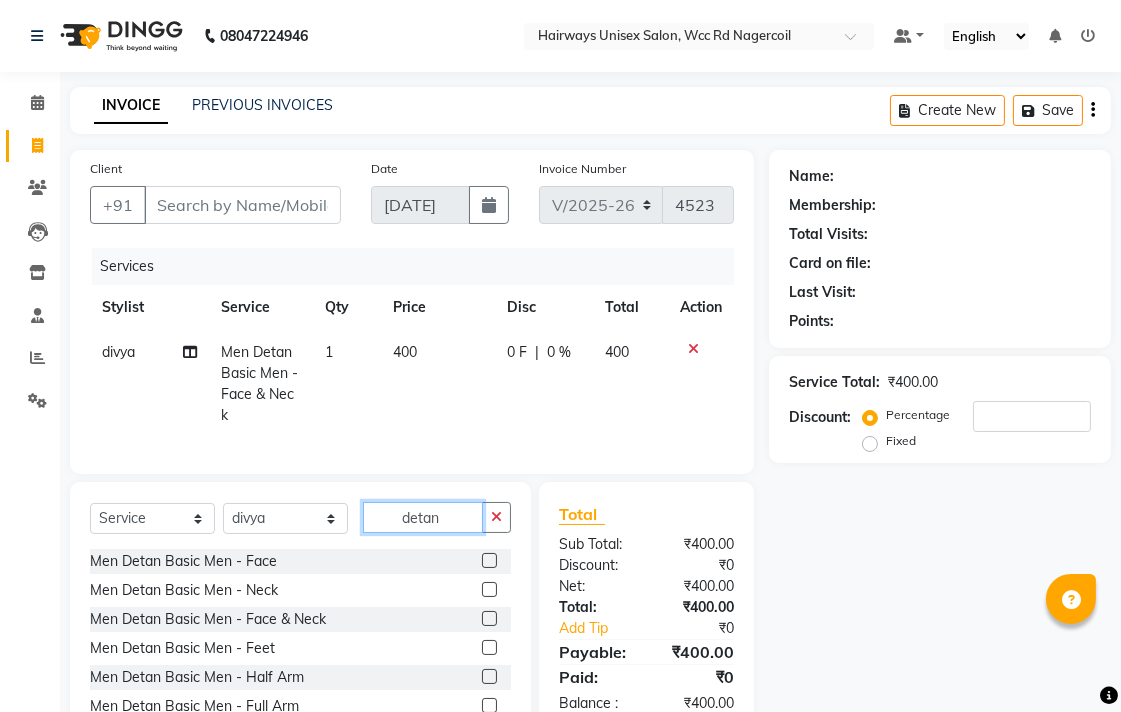 click on "detan" 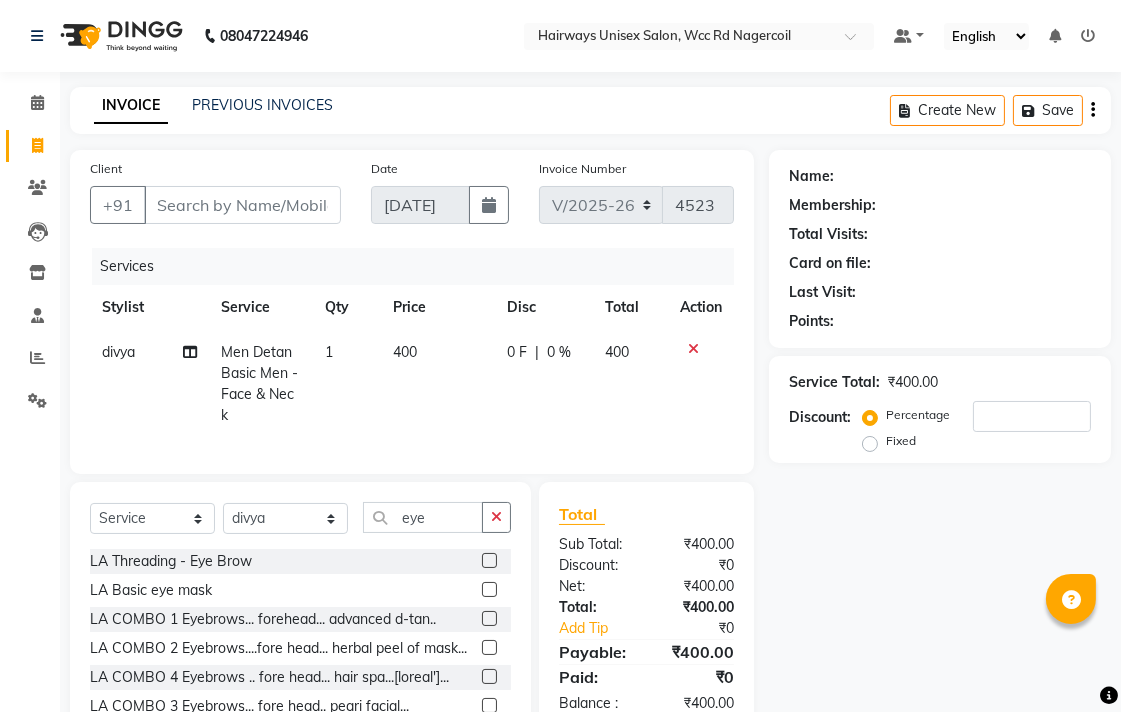 click 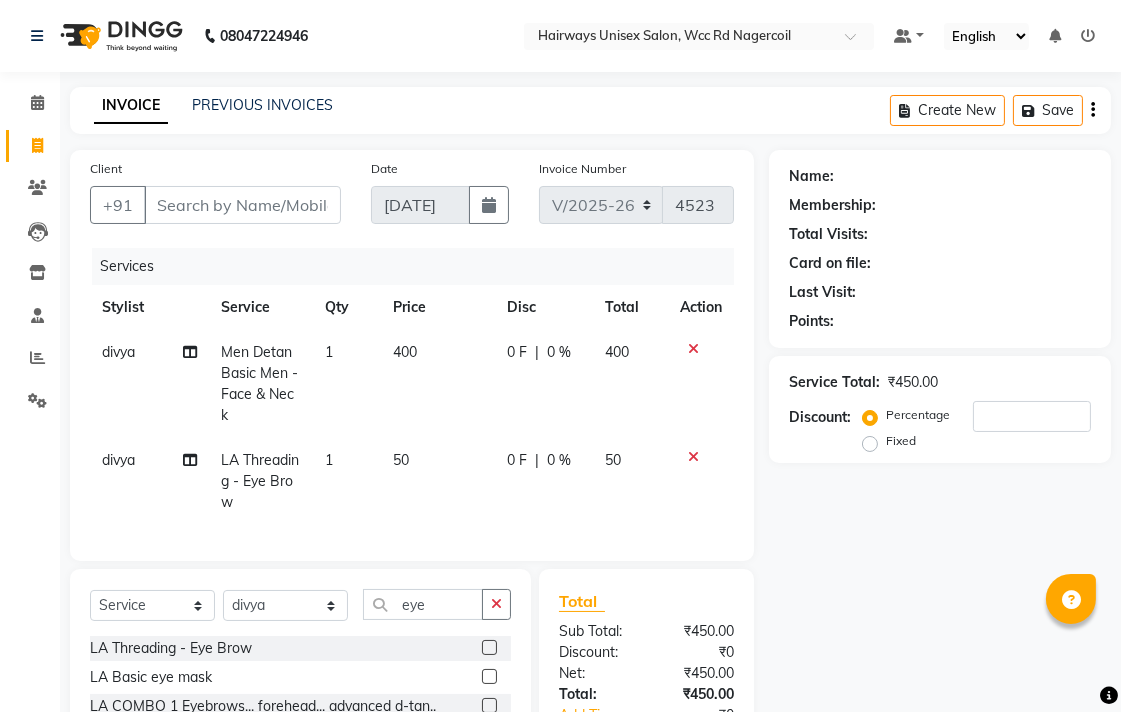 click on "1" 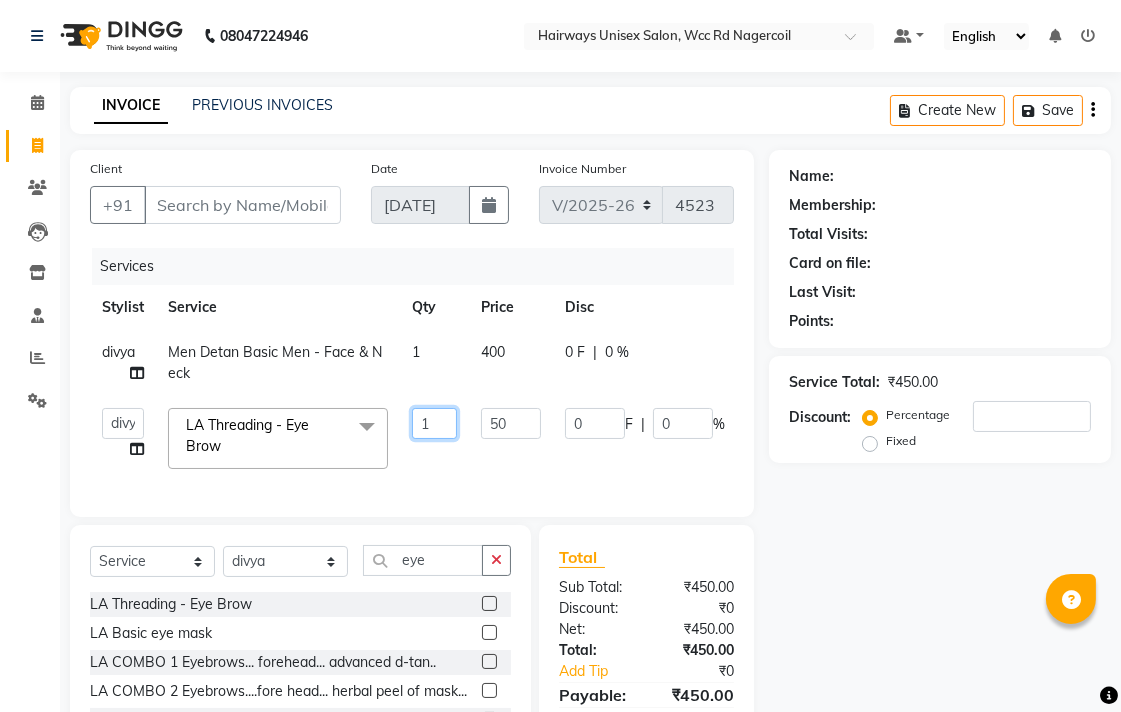 click on "1" 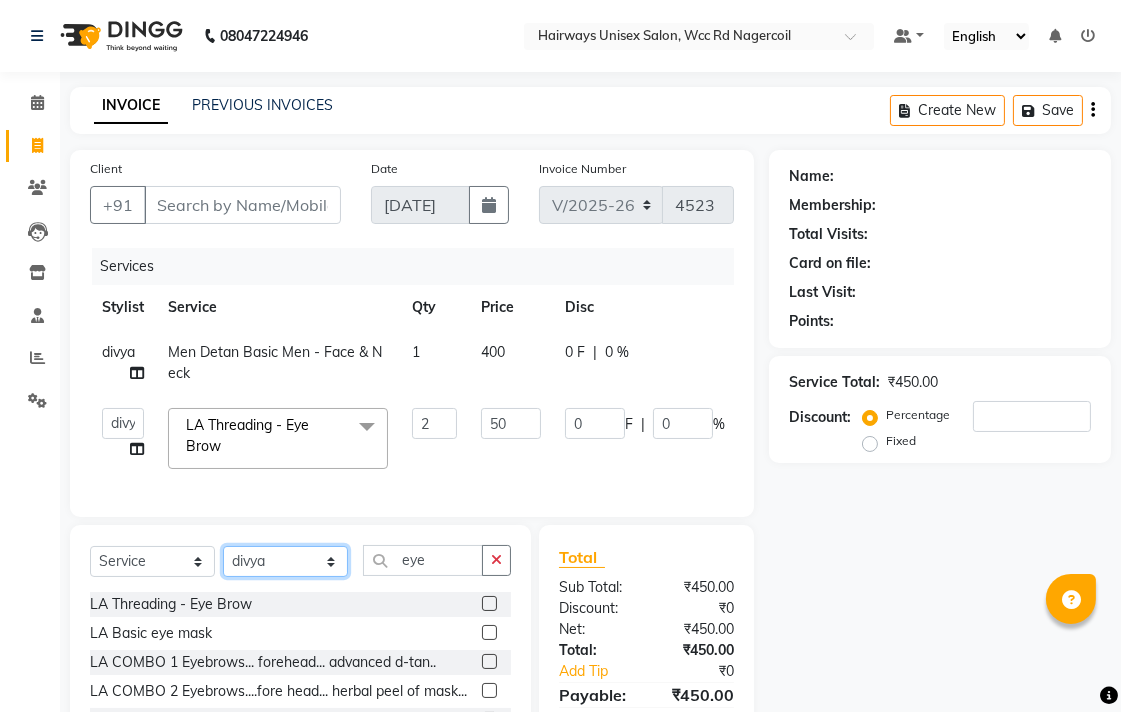 click on "Select  Service  Product  Membership  Package Voucher Prepaid Gift Card  Select Stylist Admin Chitra divya [PERSON_NAME] [PERSON_NAME] Reception [PERSON_NAME] [PERSON_NAME] Talib eye LA Threading - Eye Brow  LA Basic  eye mask  LA COMBO 1 Eyebrows... forehead... advanced d-tan..   LA COMBO  2  Eyebrows....fore head... herbal peel of mask...  LA COMBO 4  Eyebrows .. fore head...  hair spa...[loreal']...  LA COMBO 3 Eyebrows... fore head.. peari facial...  LA COMBO 5 Eyebrows... fore head ... hair spa .. advanced hair cut" 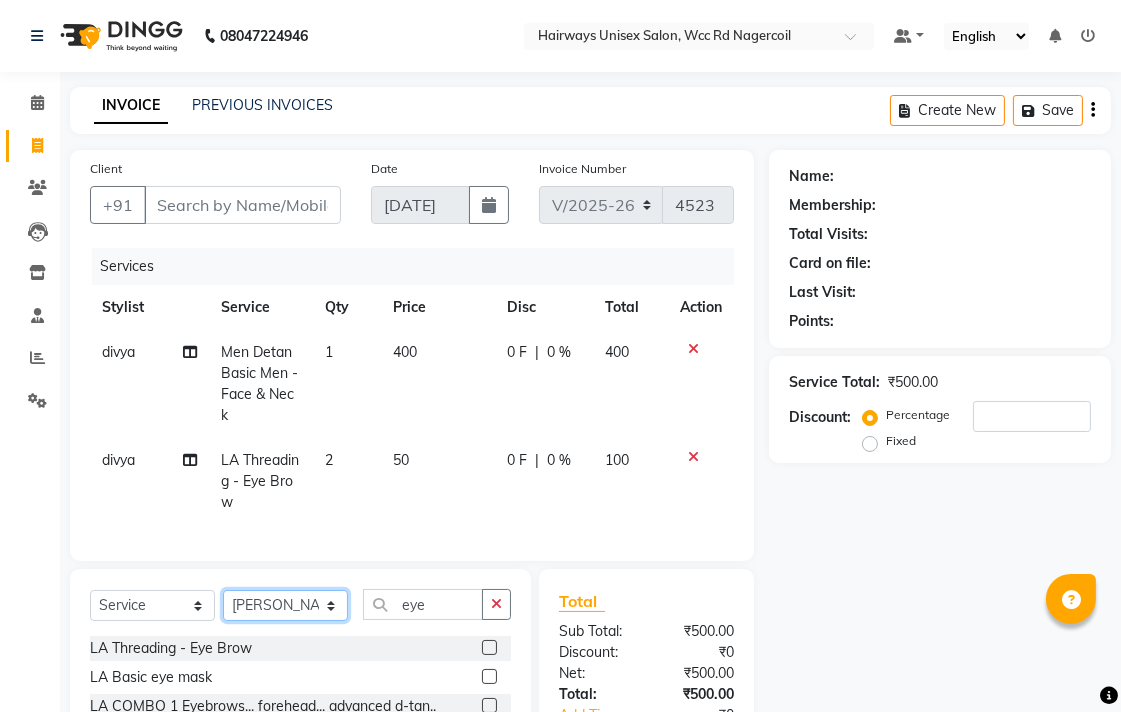 click on "Select Stylist Admin Chitra divya [PERSON_NAME] [PERSON_NAME] Reception [PERSON_NAME] [PERSON_NAME] Talib" 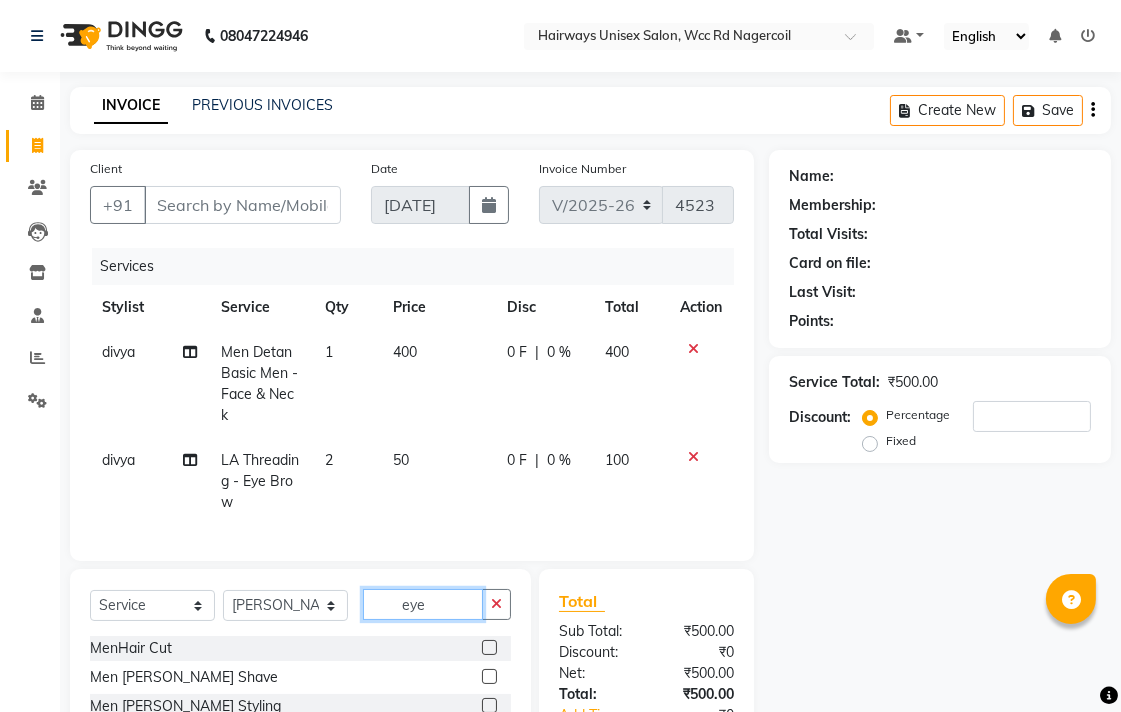 click on "eye" 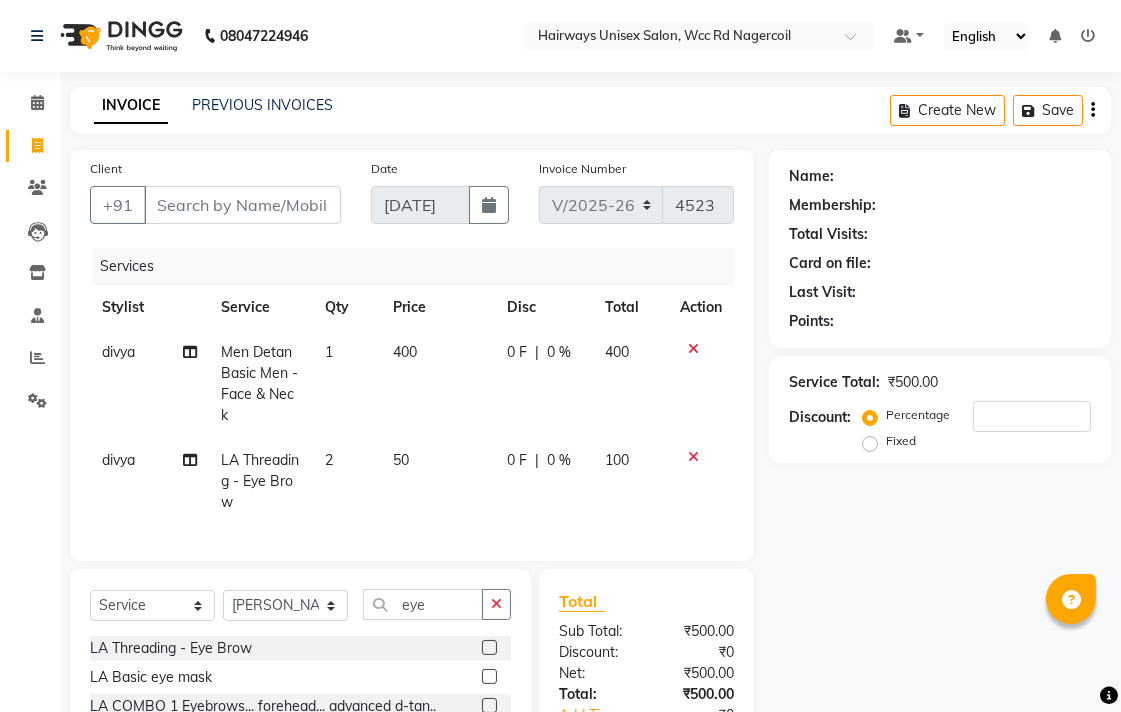 click 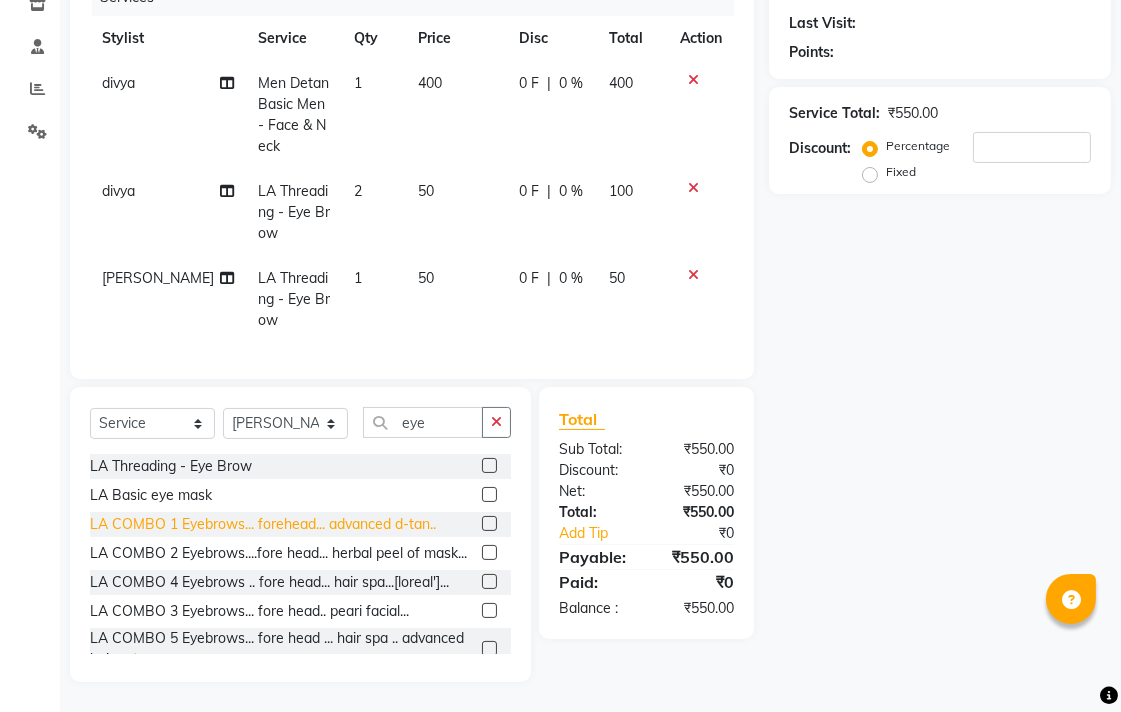 scroll, scrollTop: 285, scrollLeft: 0, axis: vertical 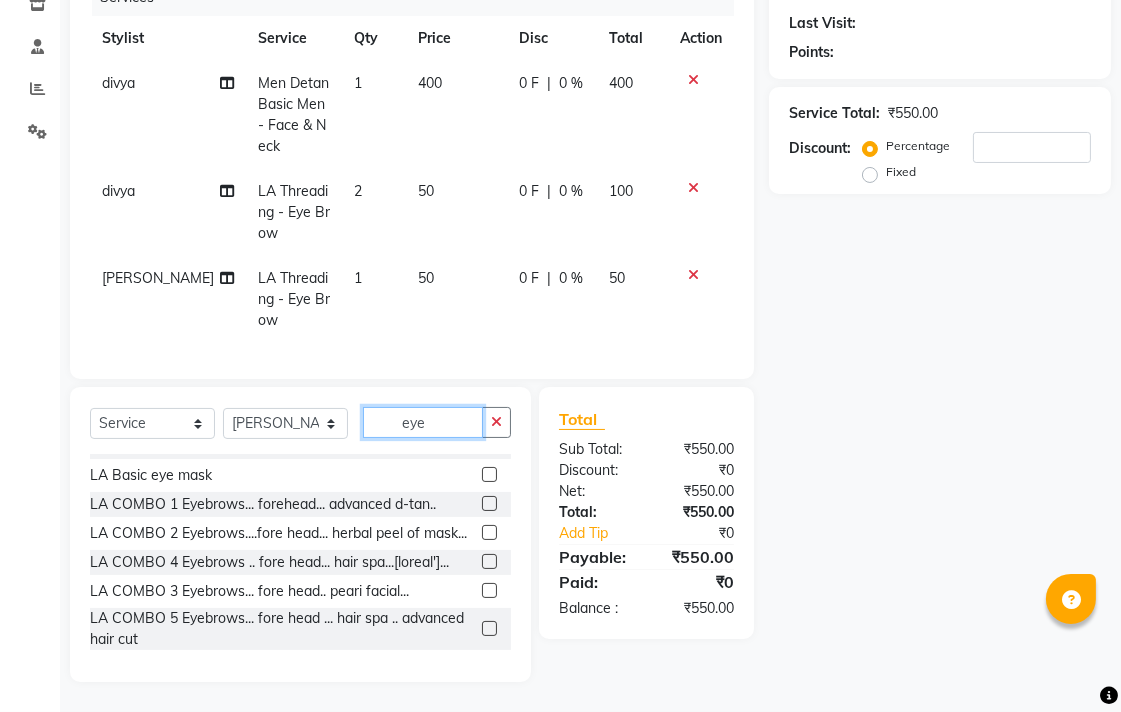 click on "eye" 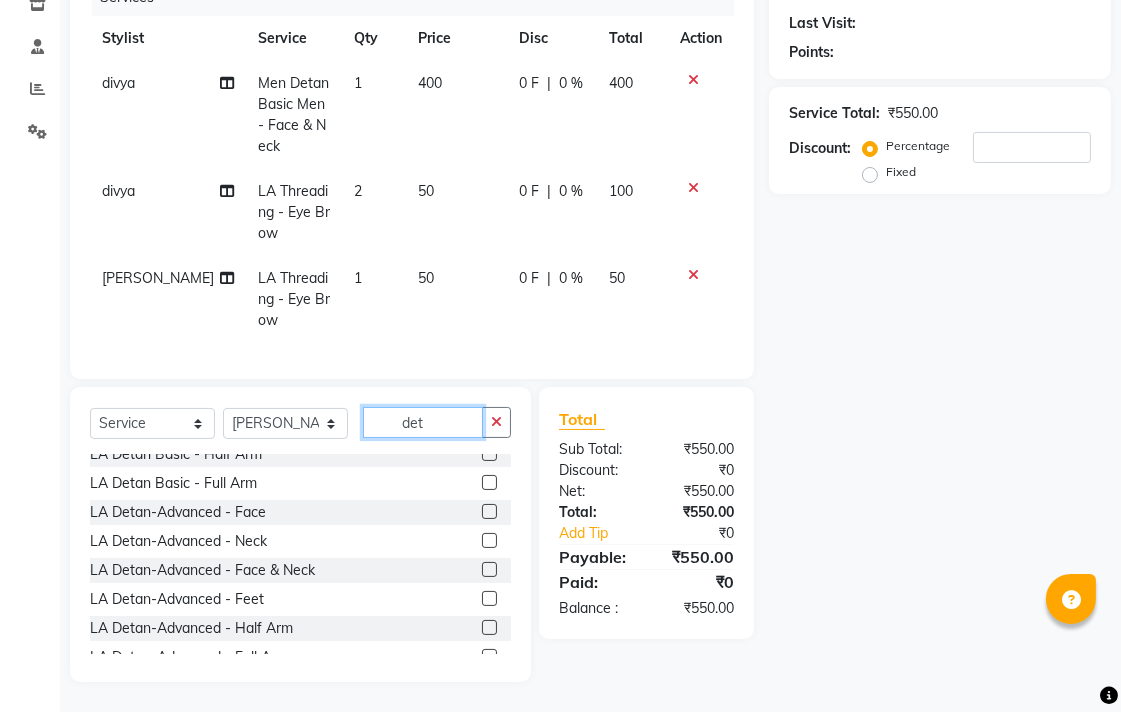 scroll, scrollTop: 896, scrollLeft: 0, axis: vertical 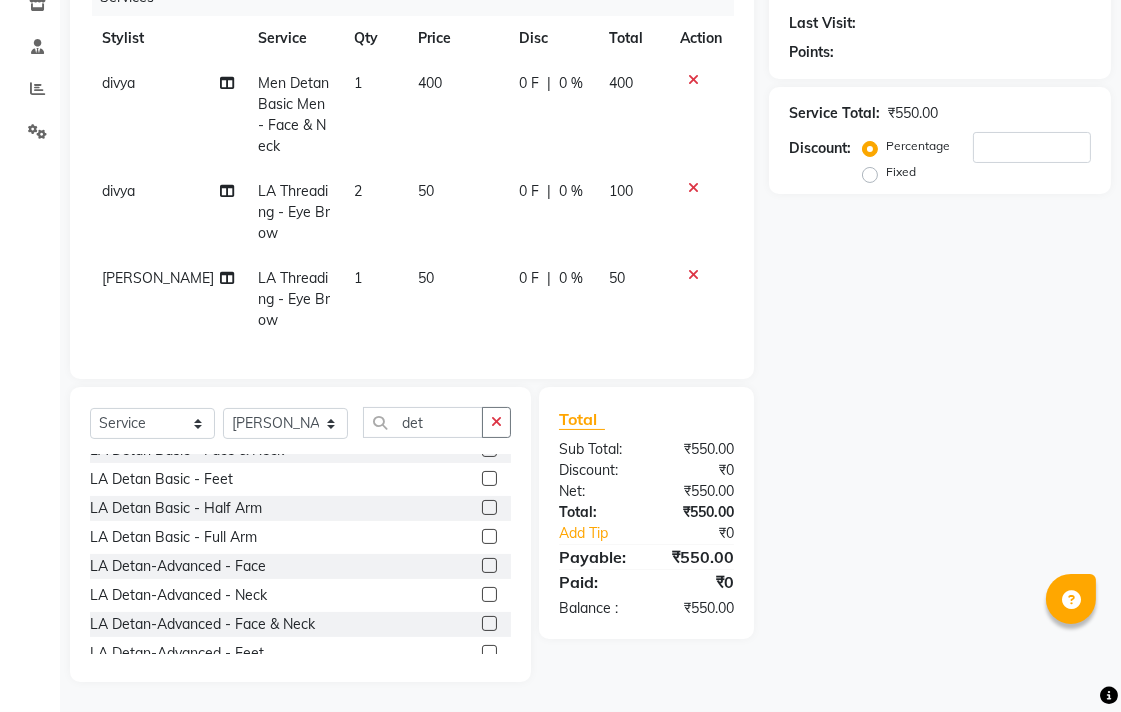 click 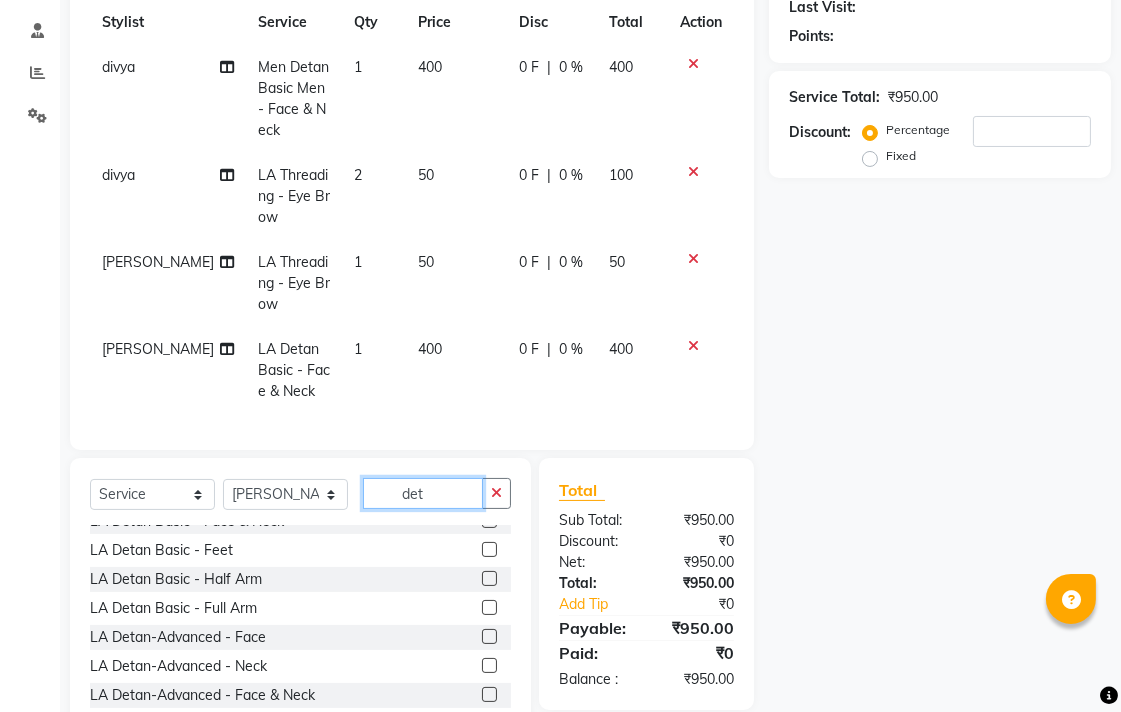 click on "det" 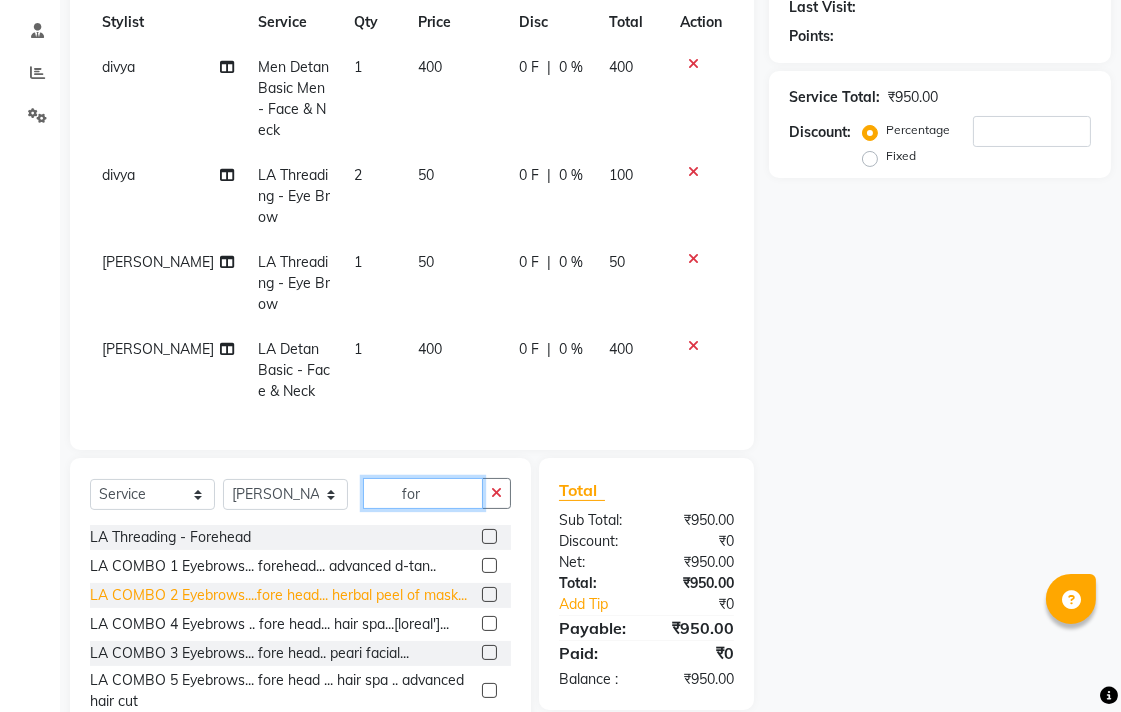 scroll, scrollTop: 0, scrollLeft: 0, axis: both 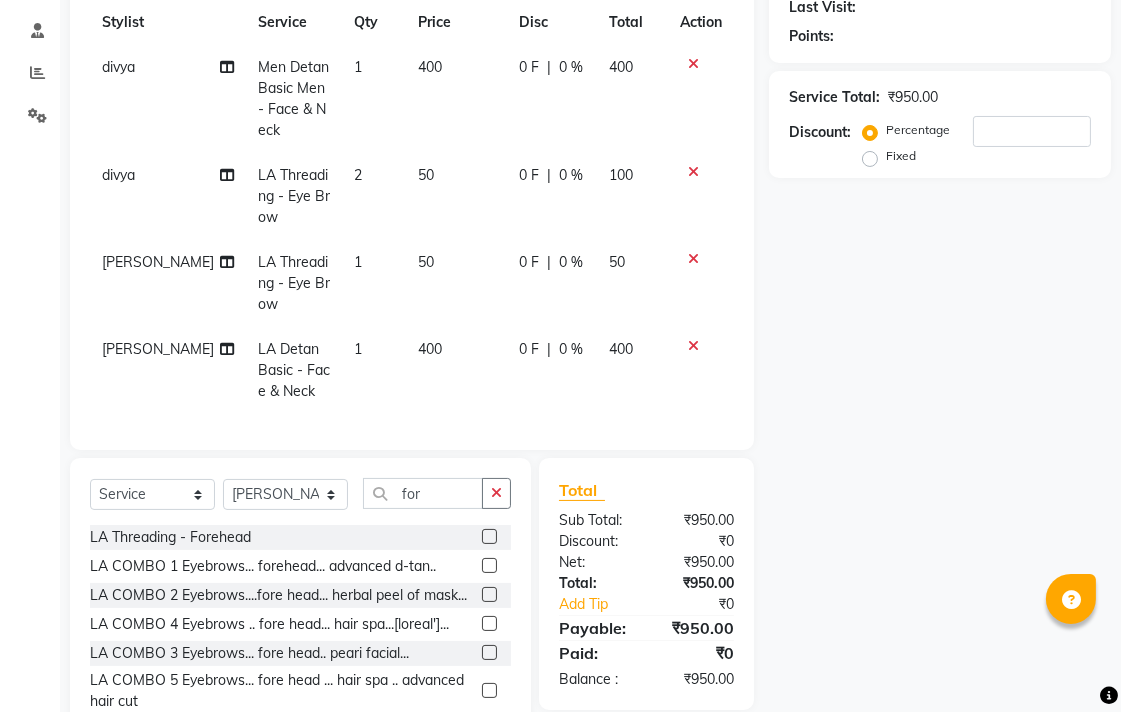 click 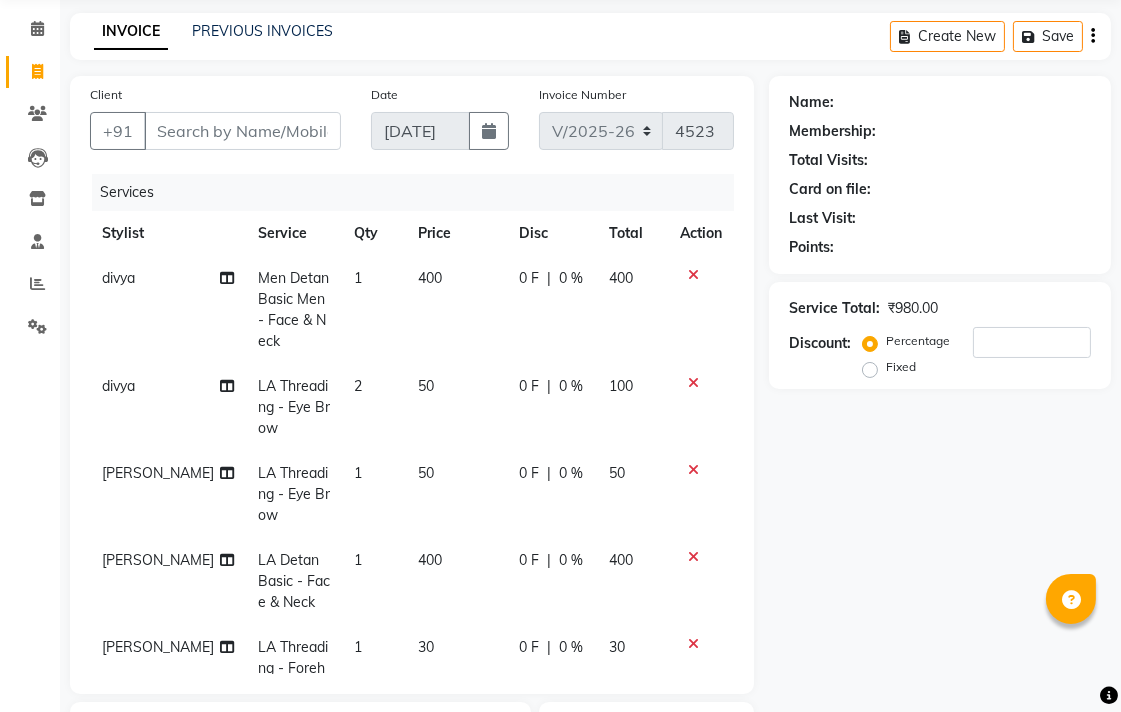 scroll, scrollTop: 55, scrollLeft: 0, axis: vertical 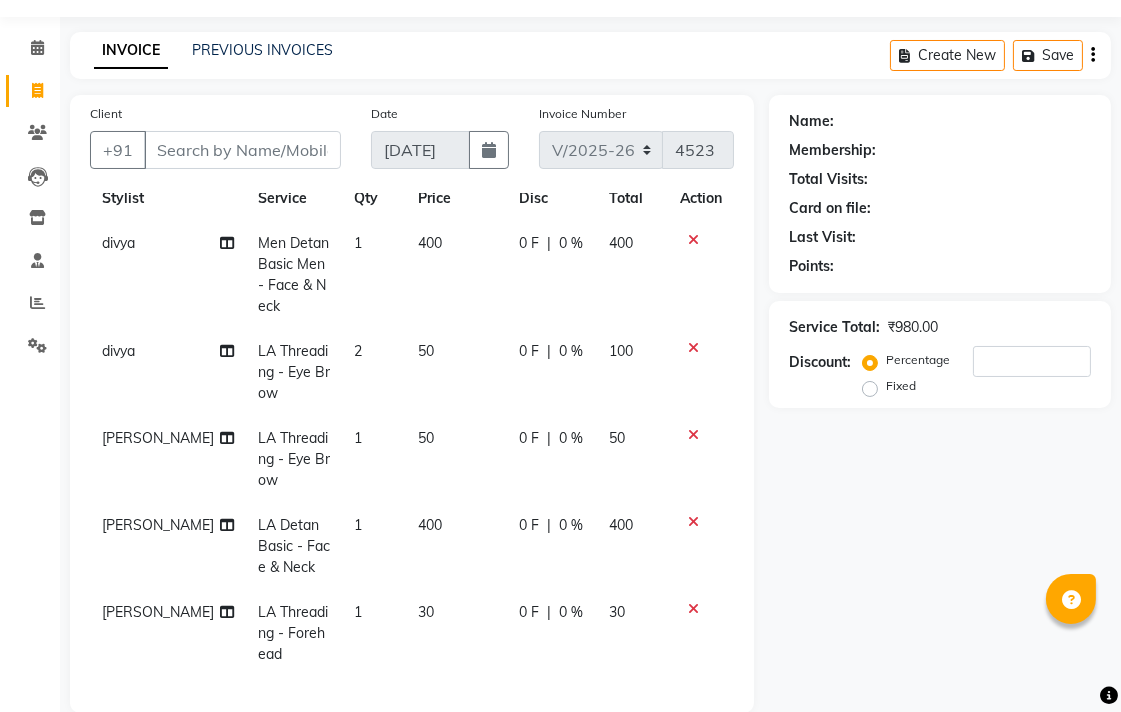 click on "[PERSON_NAME]" 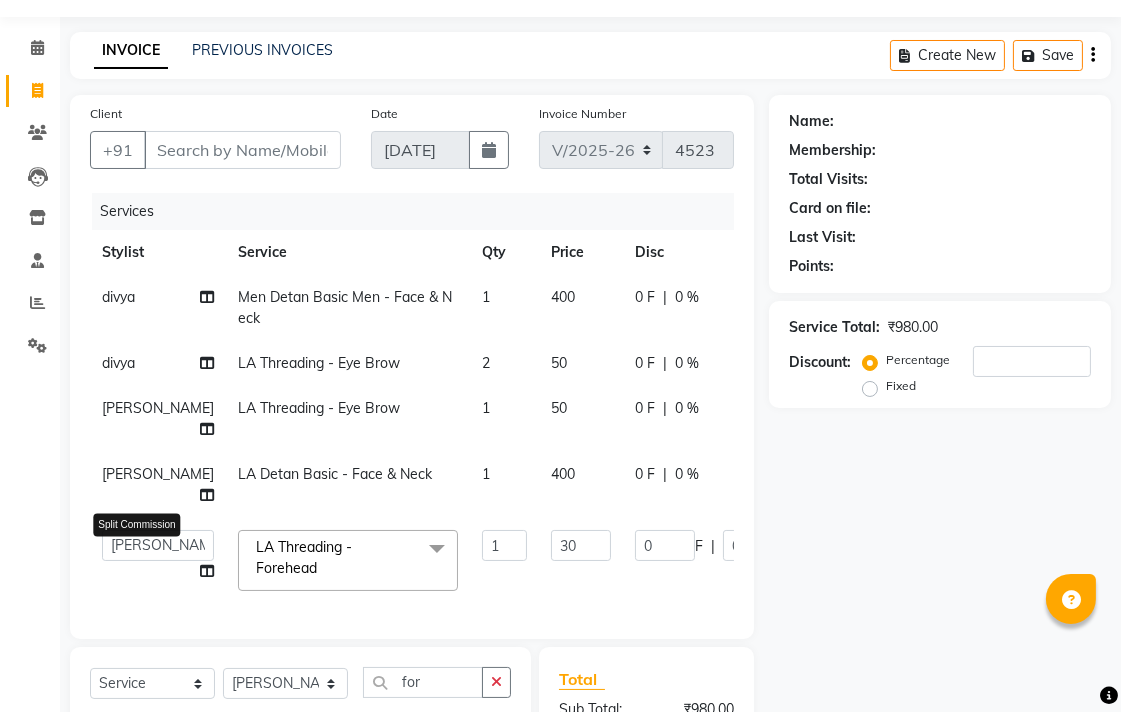 click 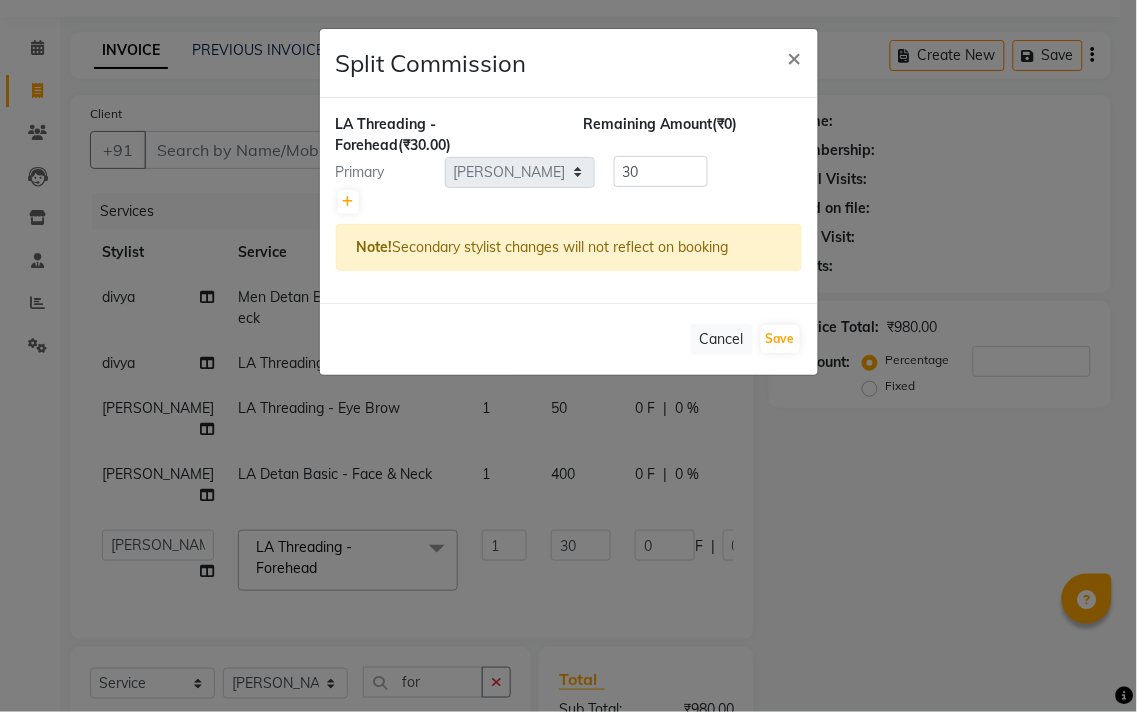 click on "Split Commission × LA Threading - Forehead  (₹30.00) Remaining Amount  (₹0) Primary Select  Admin   Chitra   divya   [PERSON_NAME]   [PERSON_NAME]   Reception   [PERSON_NAME]   [PERSON_NAME]   Talib  30 Note!  Secondary stylist changes will not reflect on booking   Cancel   Save" 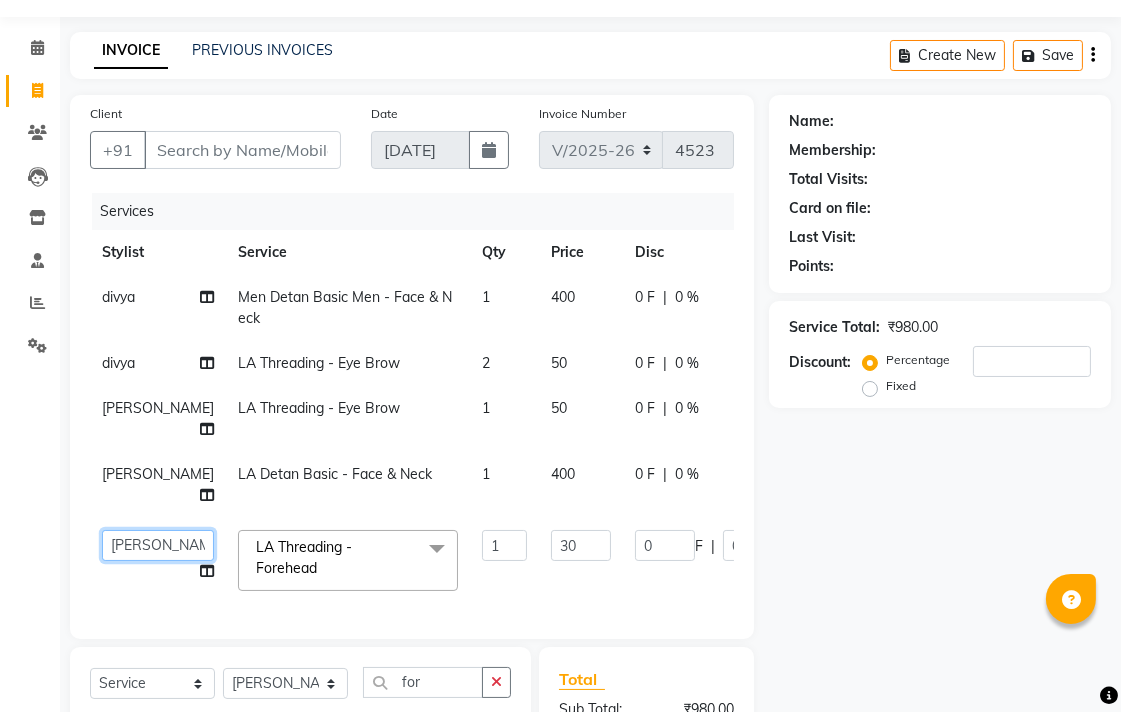 click on "Admin   Chitra   divya   [PERSON_NAME]   [PERSON_NAME]   Reception   [PERSON_NAME]   [PERSON_NAME]   Talib" 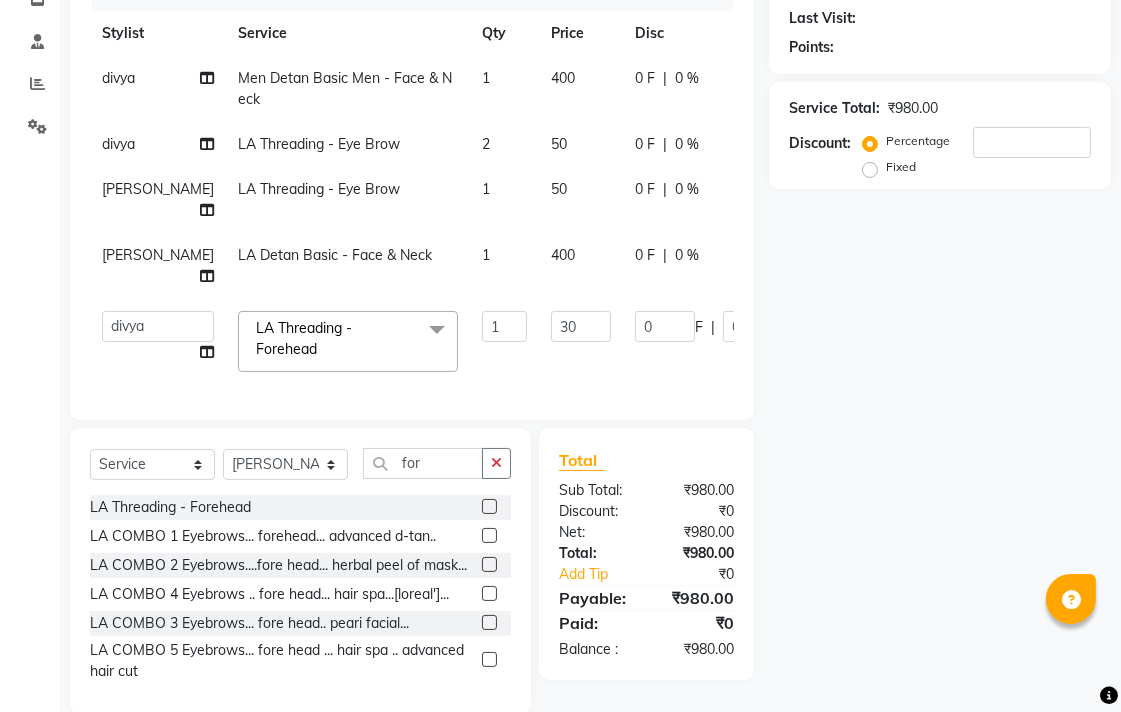scroll, scrollTop: 352, scrollLeft: 0, axis: vertical 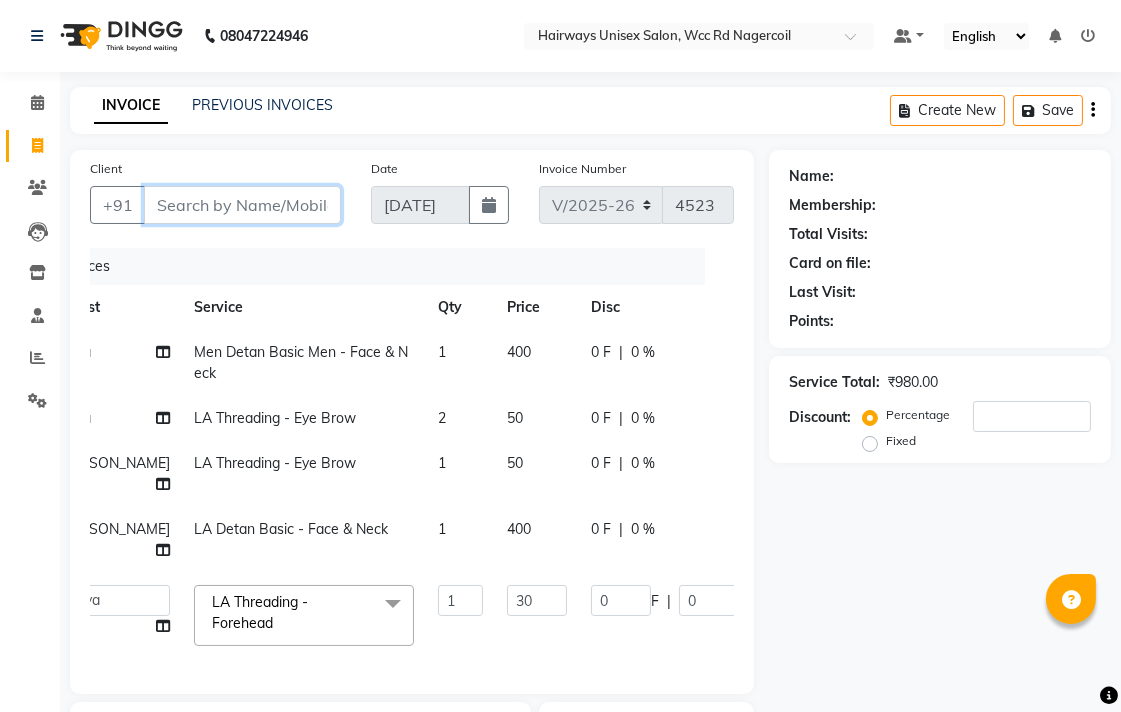 click on "Client" at bounding box center (242, 205) 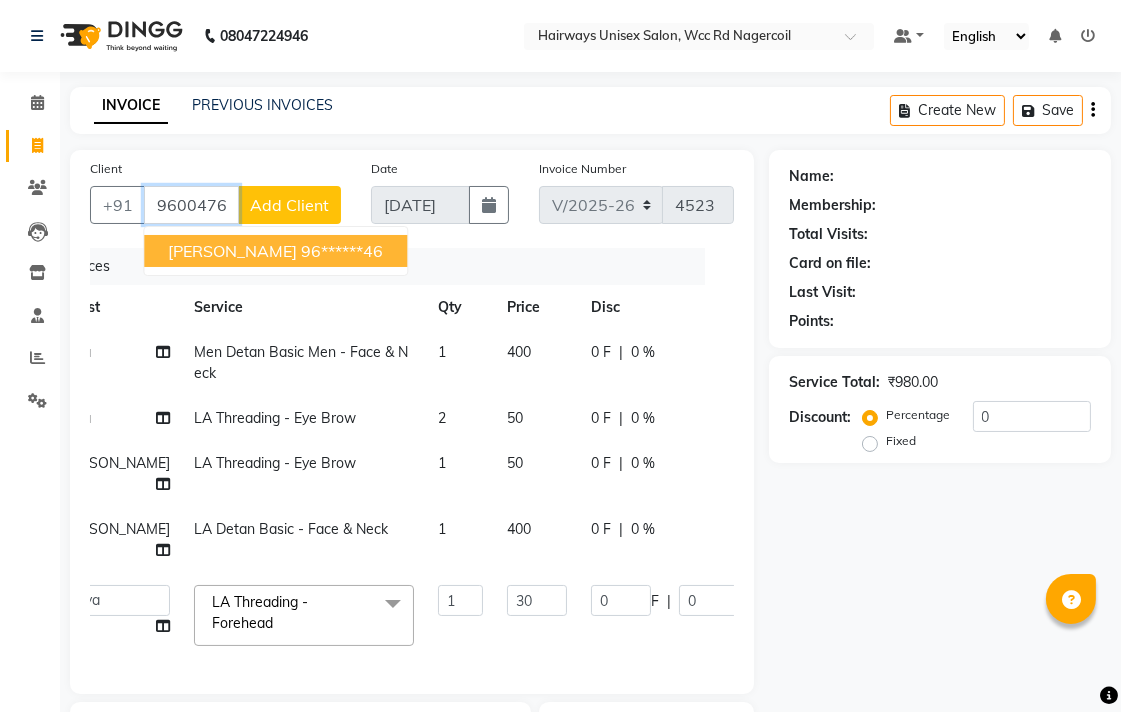 click on "96******46" at bounding box center (342, 251) 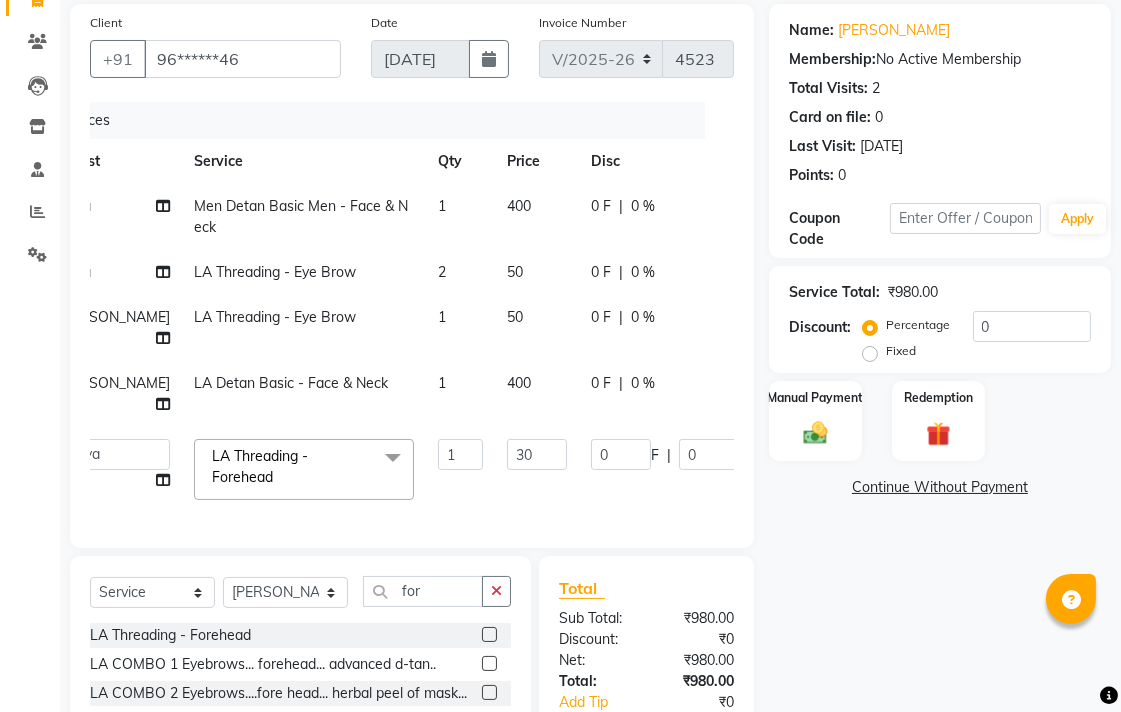 scroll, scrollTop: 333, scrollLeft: 0, axis: vertical 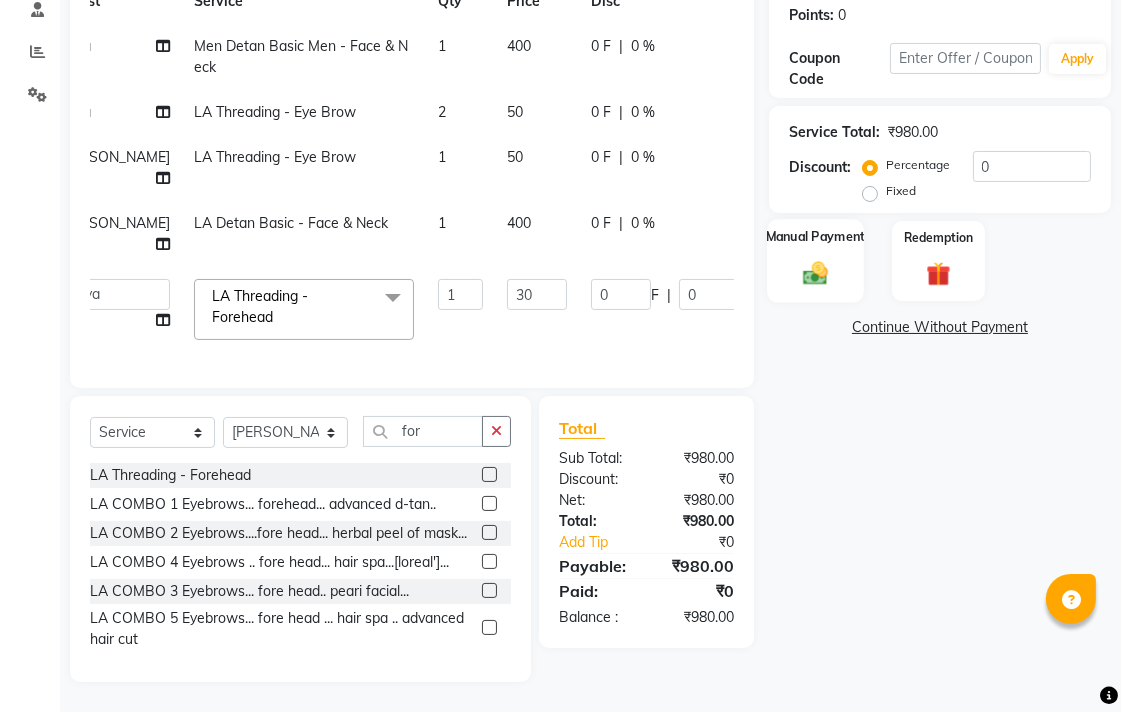 click 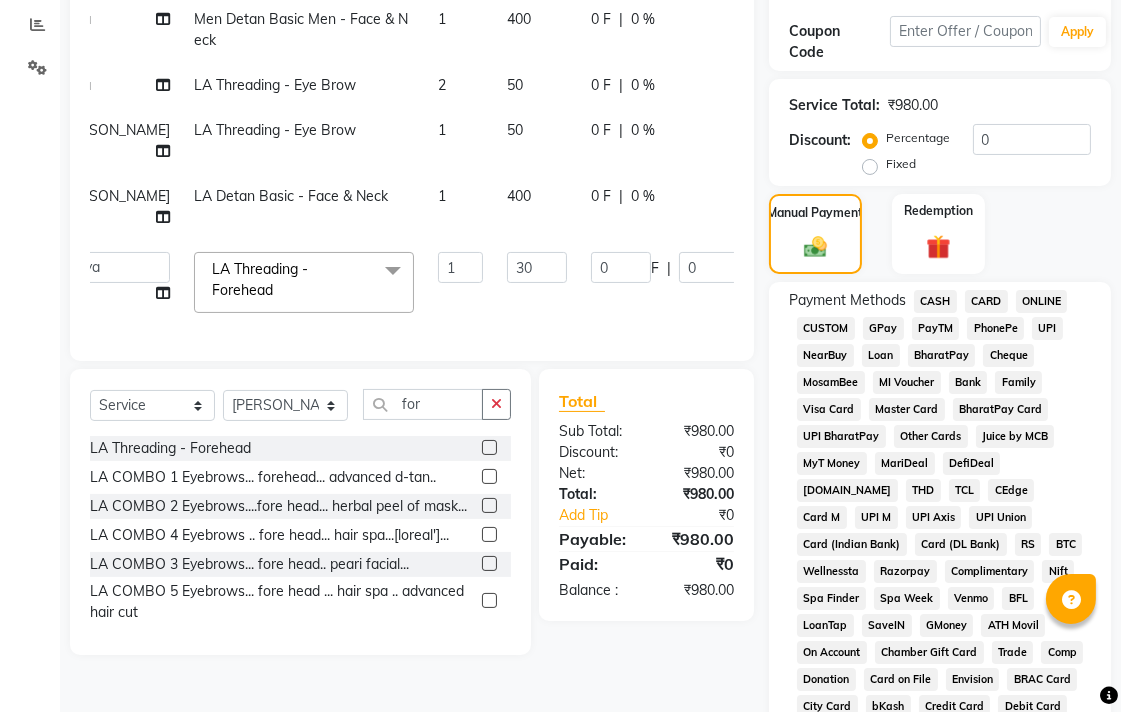 click on "CASH" 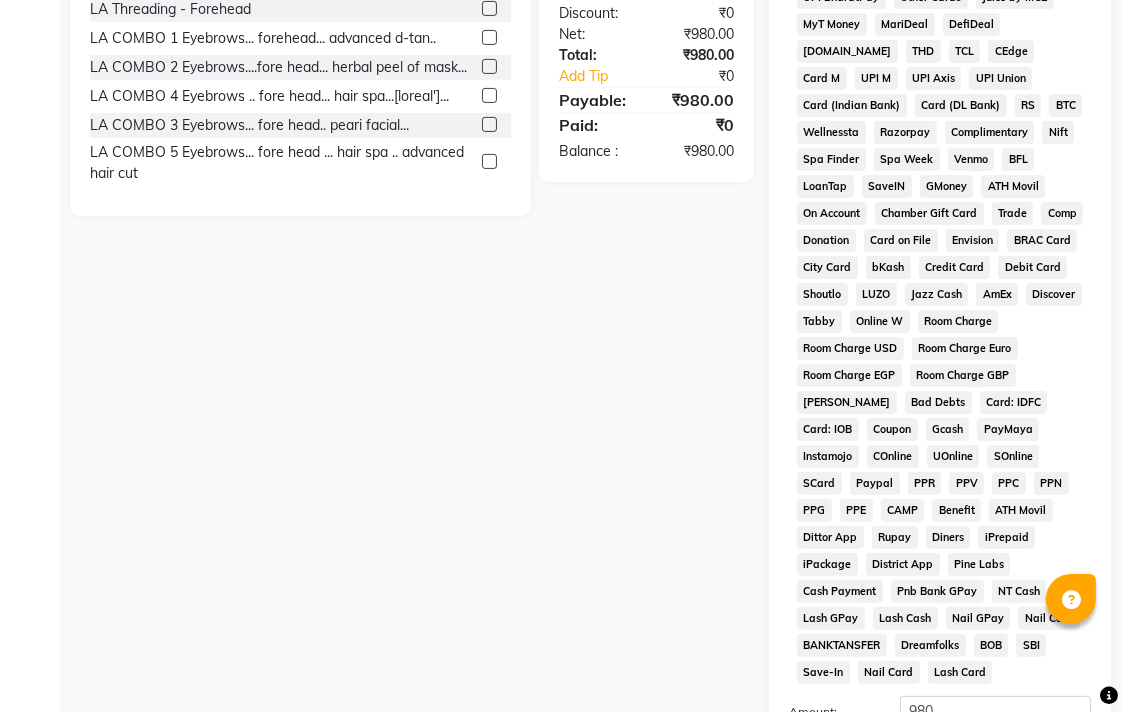 scroll, scrollTop: 913, scrollLeft: 0, axis: vertical 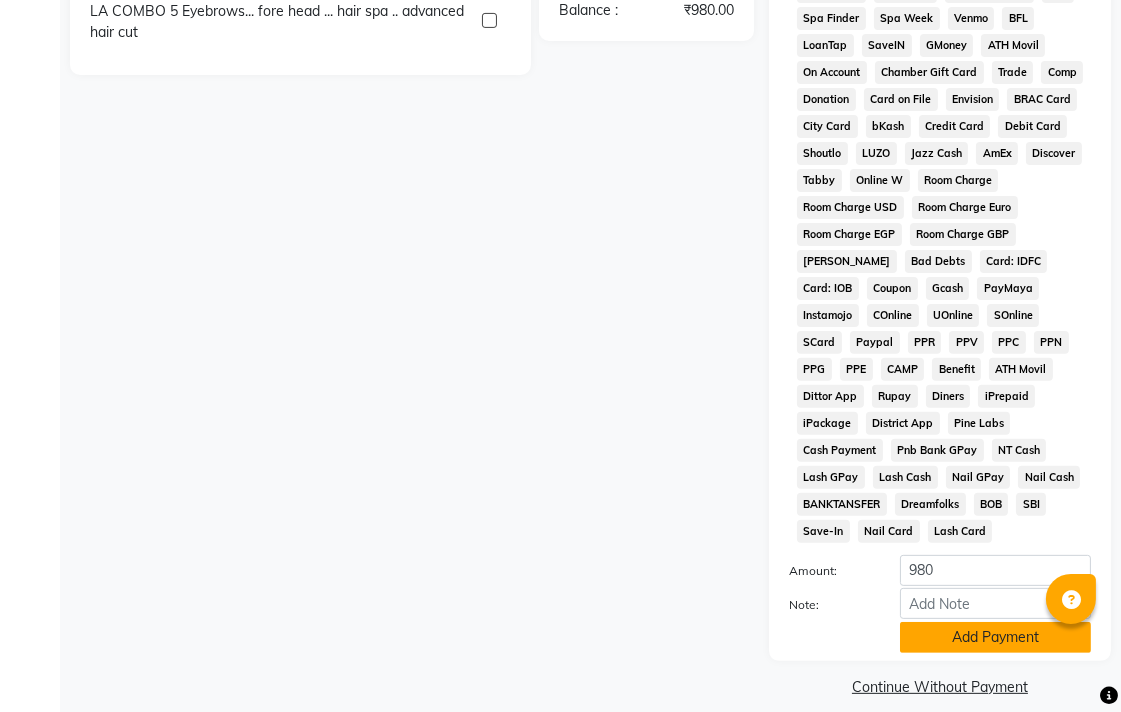 click on "Add Payment" 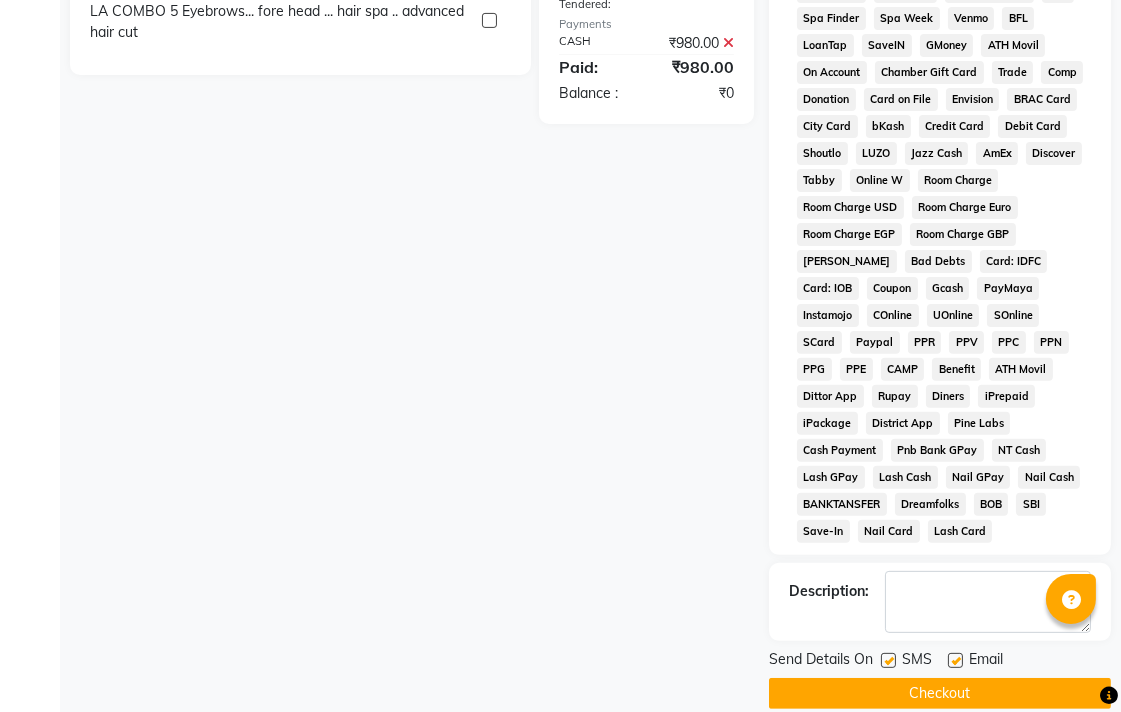 click on "Checkout" 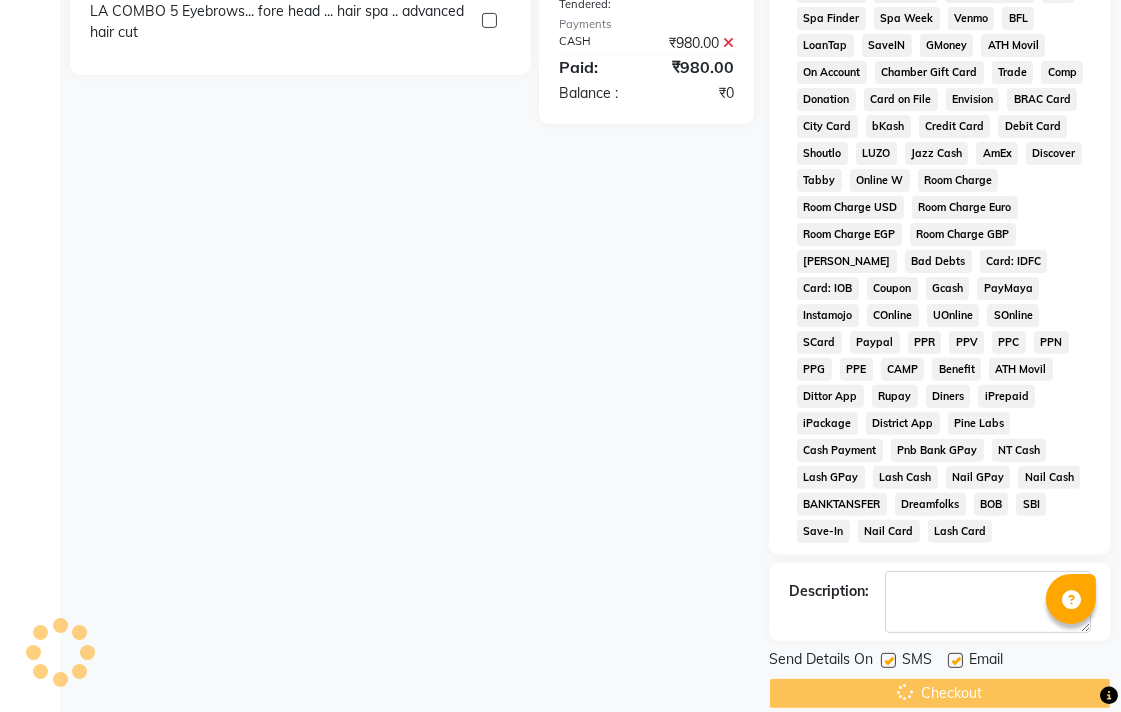 scroll, scrollTop: 0, scrollLeft: 0, axis: both 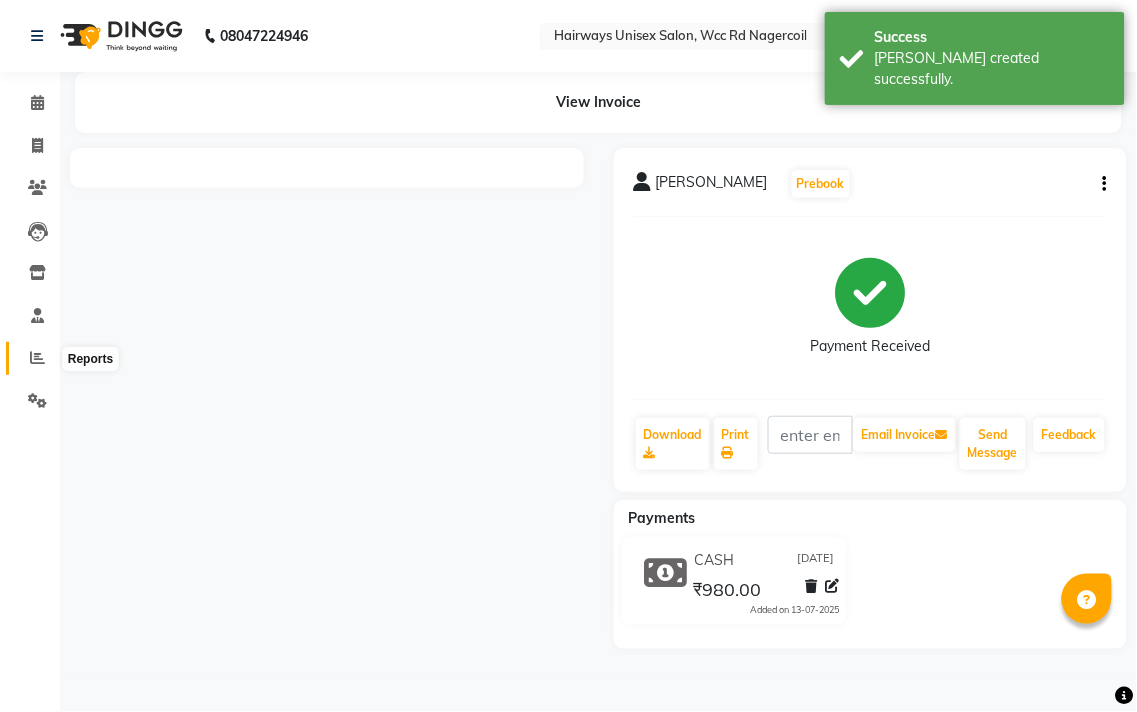 click 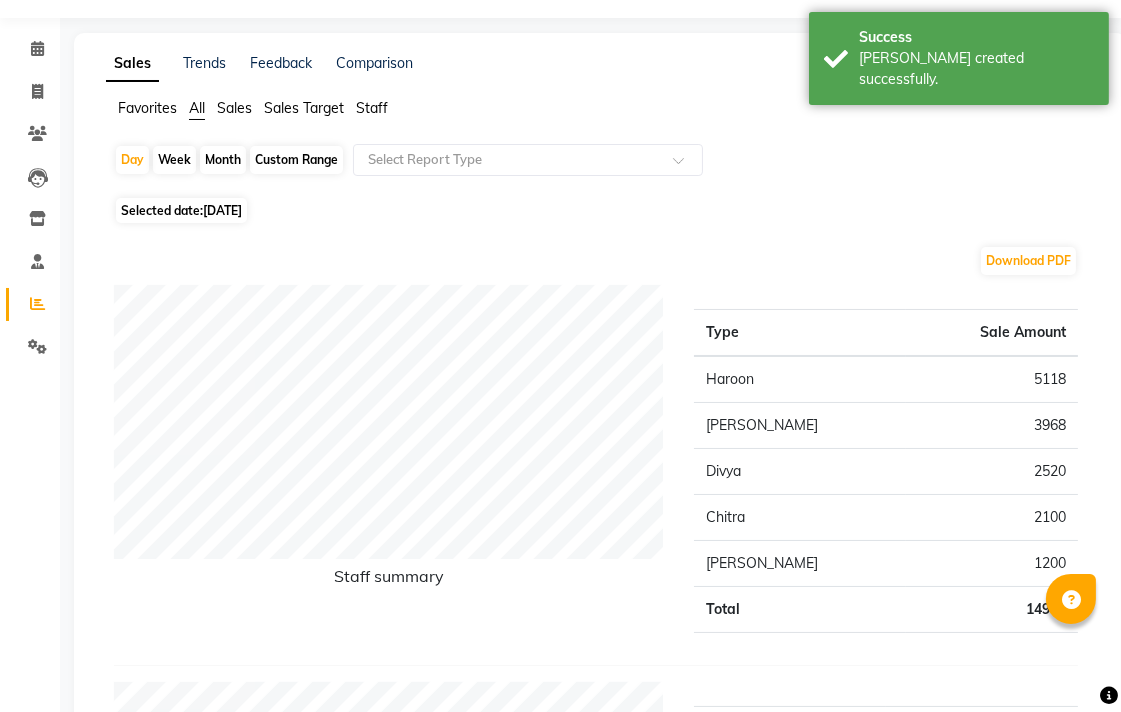scroll, scrollTop: 0, scrollLeft: 0, axis: both 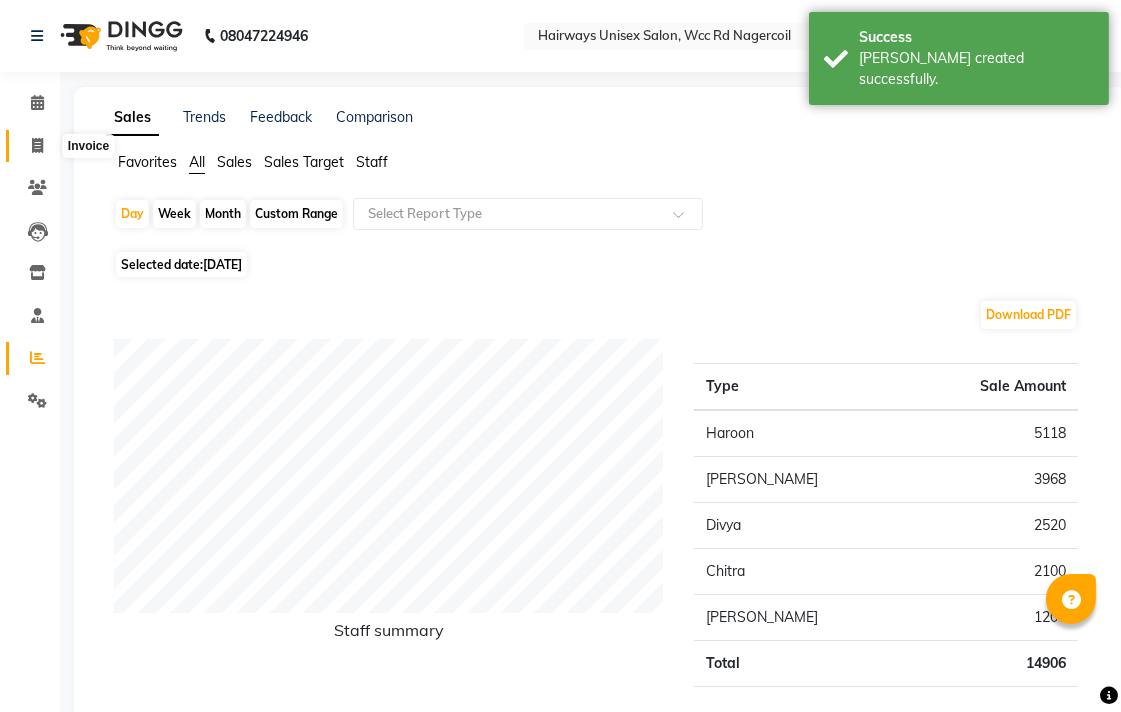 click 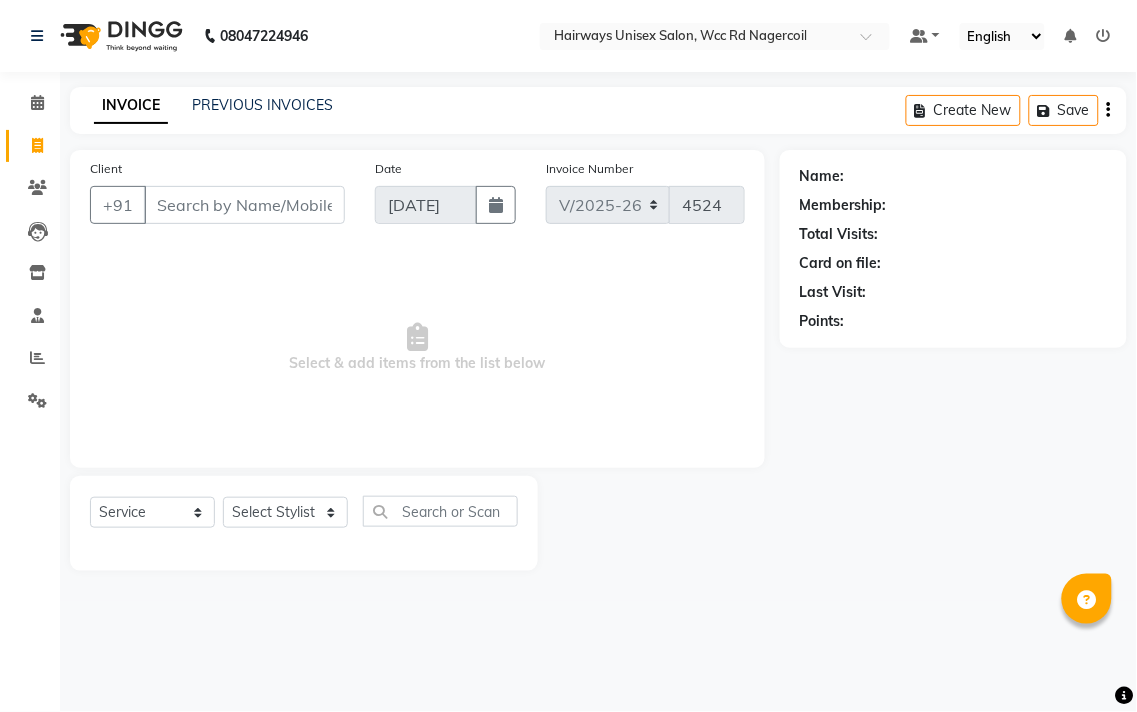 click 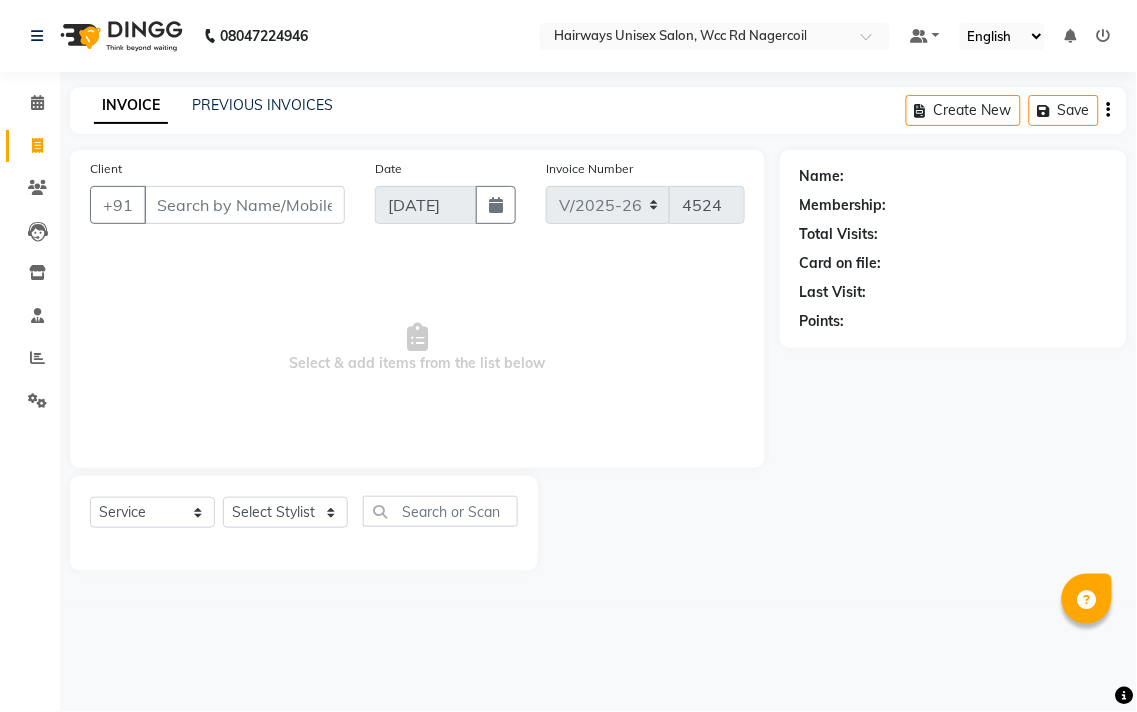 click on "Reports" 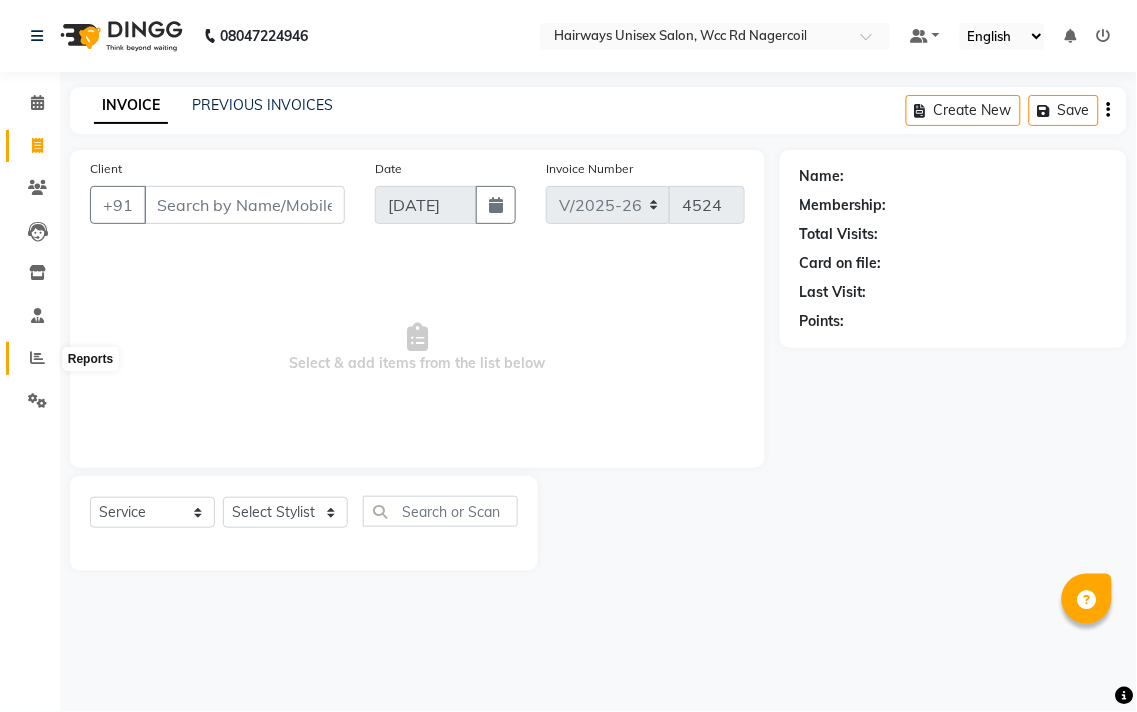 click 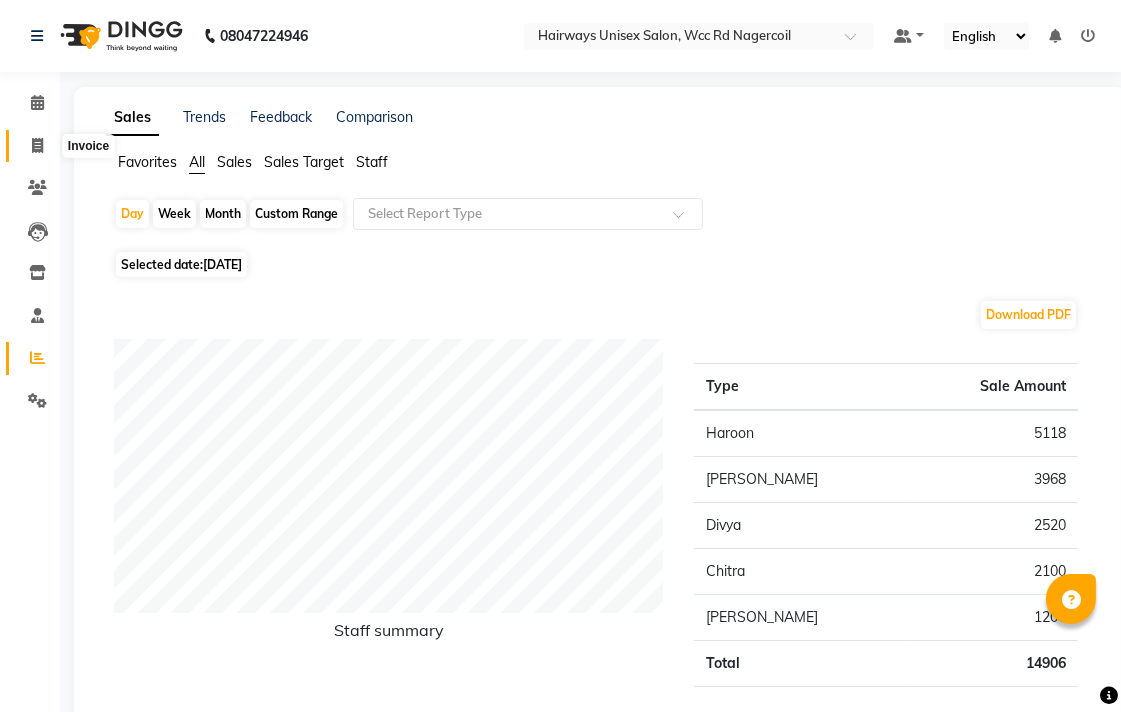 click 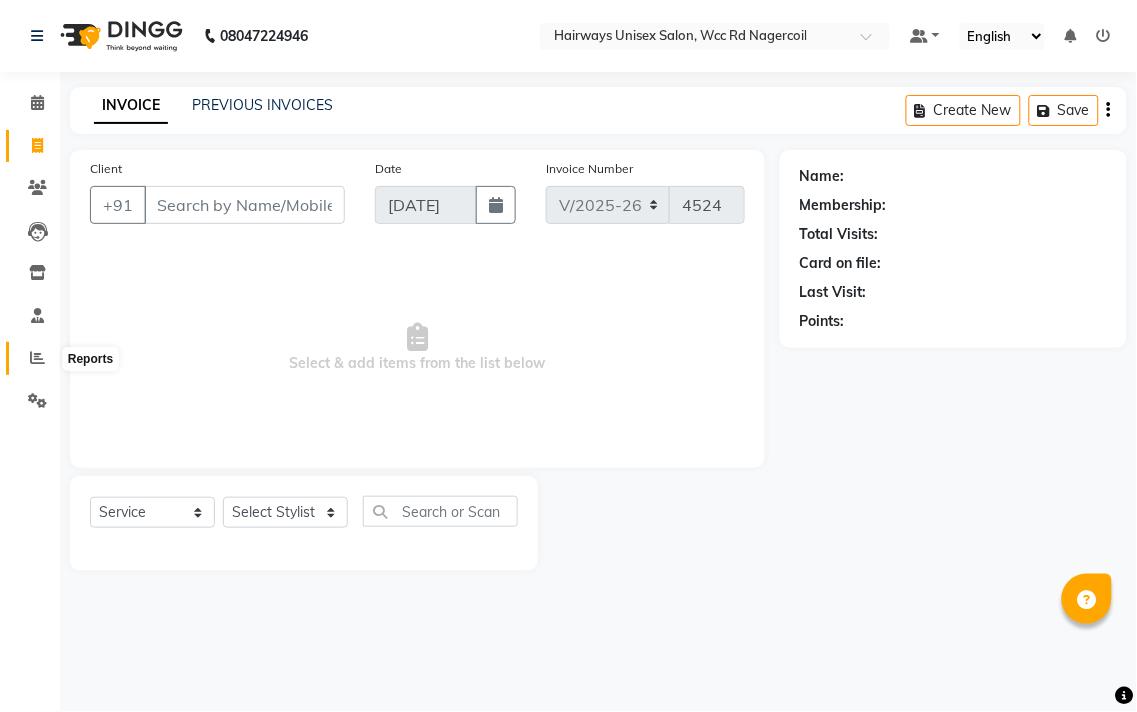 click 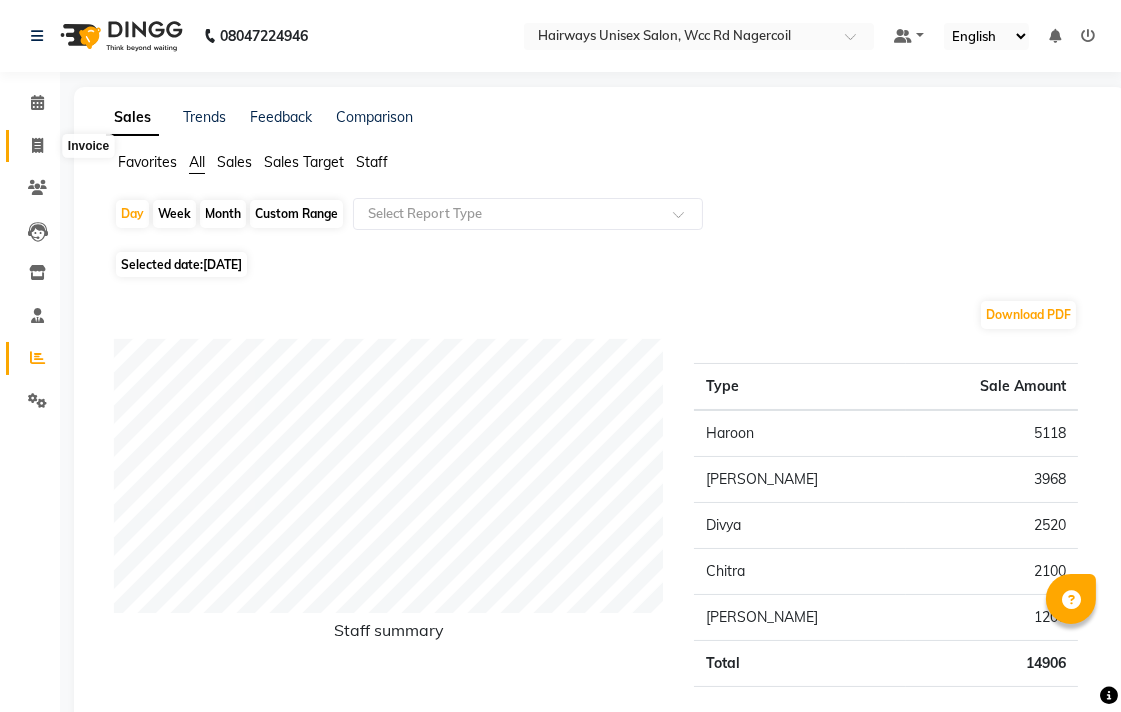 click 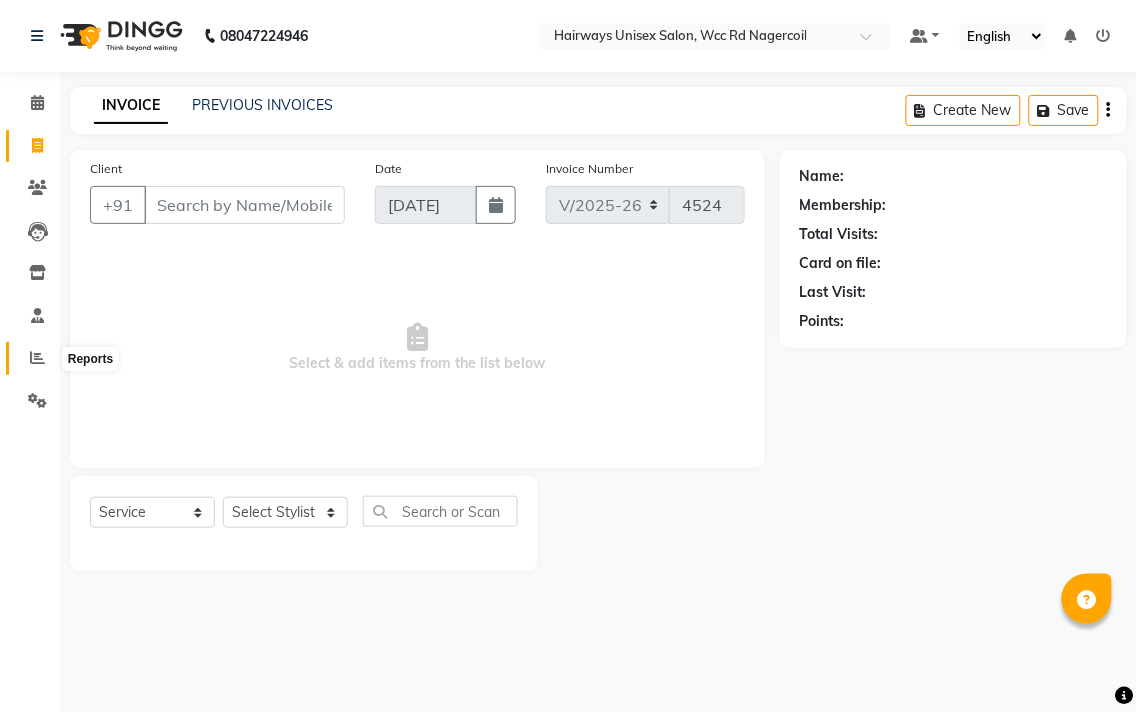 click 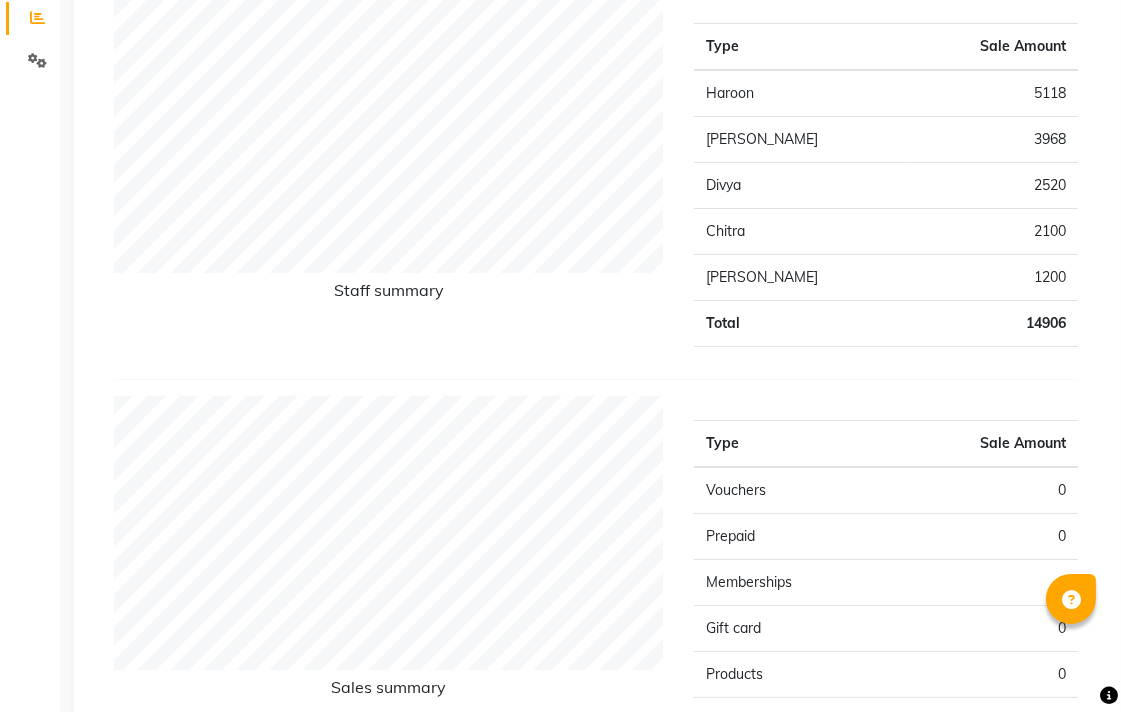 scroll, scrollTop: 4, scrollLeft: 0, axis: vertical 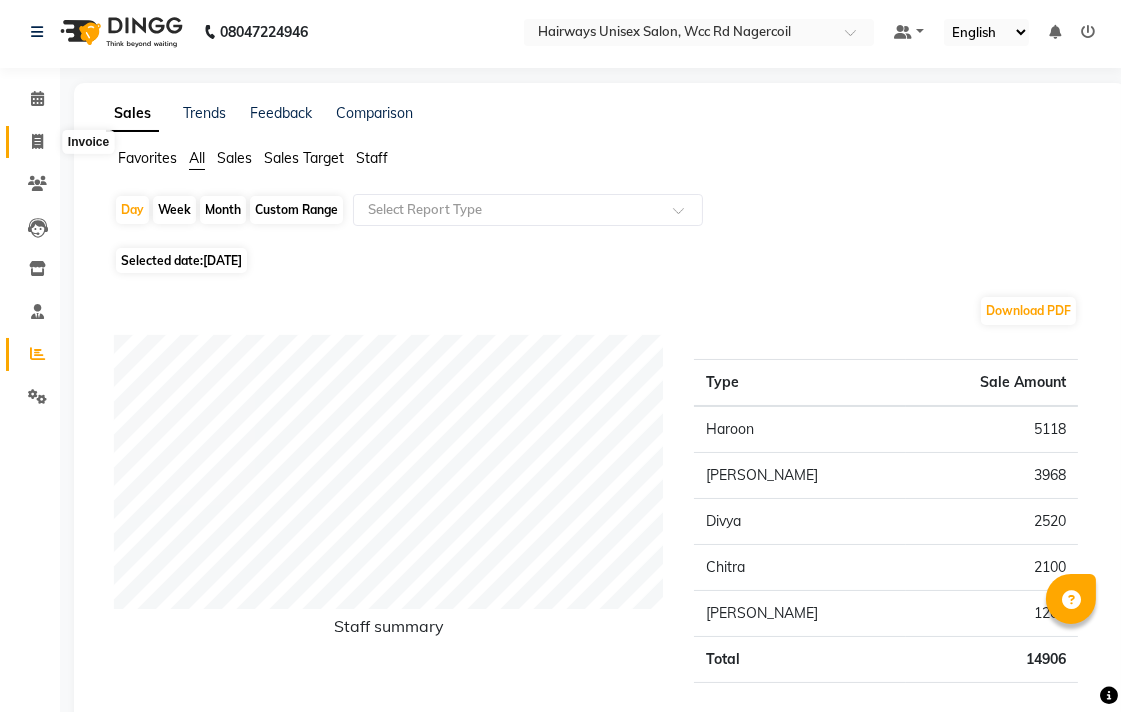 click 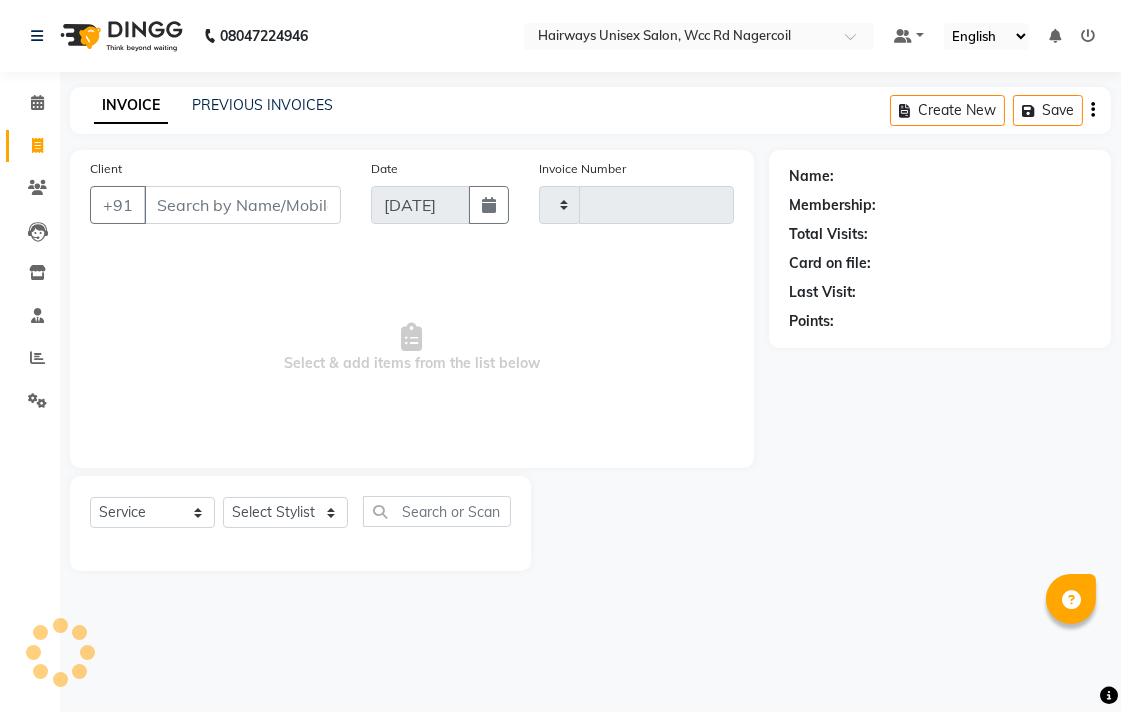 scroll, scrollTop: 0, scrollLeft: 0, axis: both 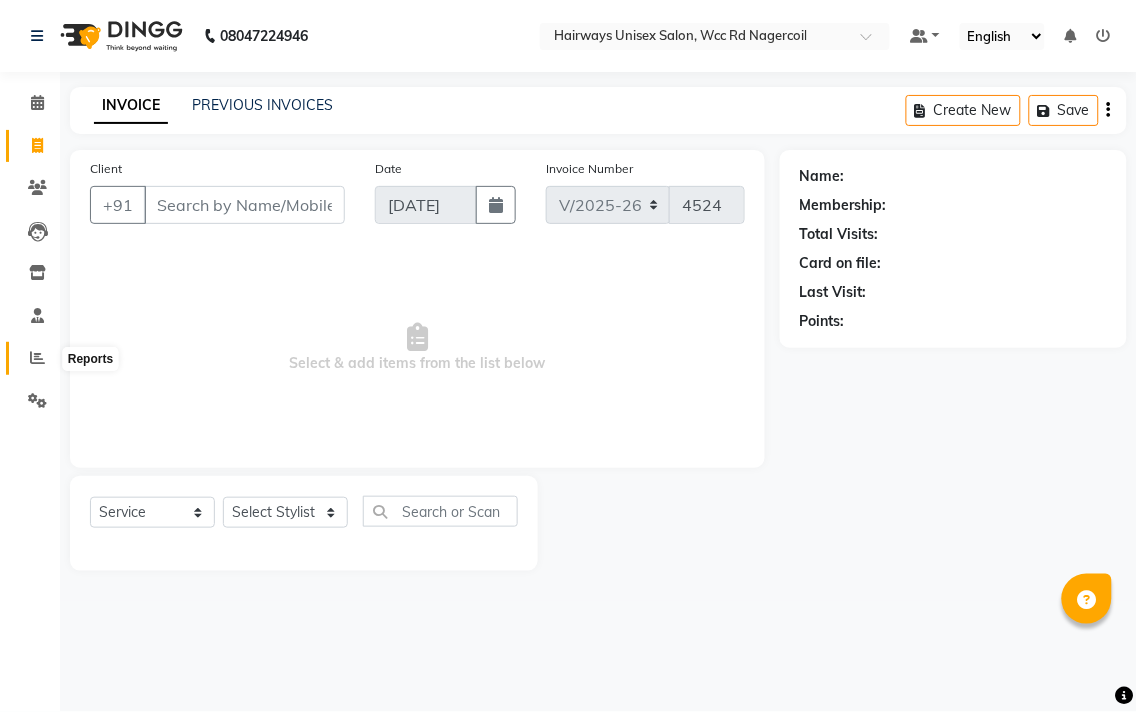 click 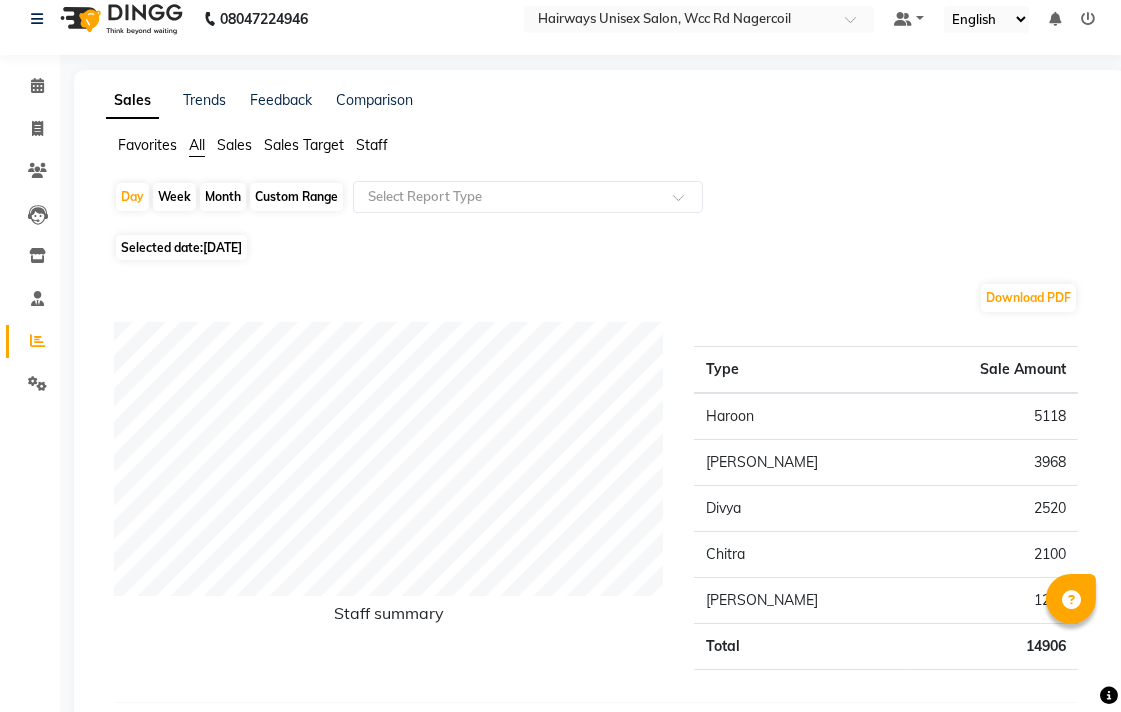 scroll, scrollTop: 0, scrollLeft: 0, axis: both 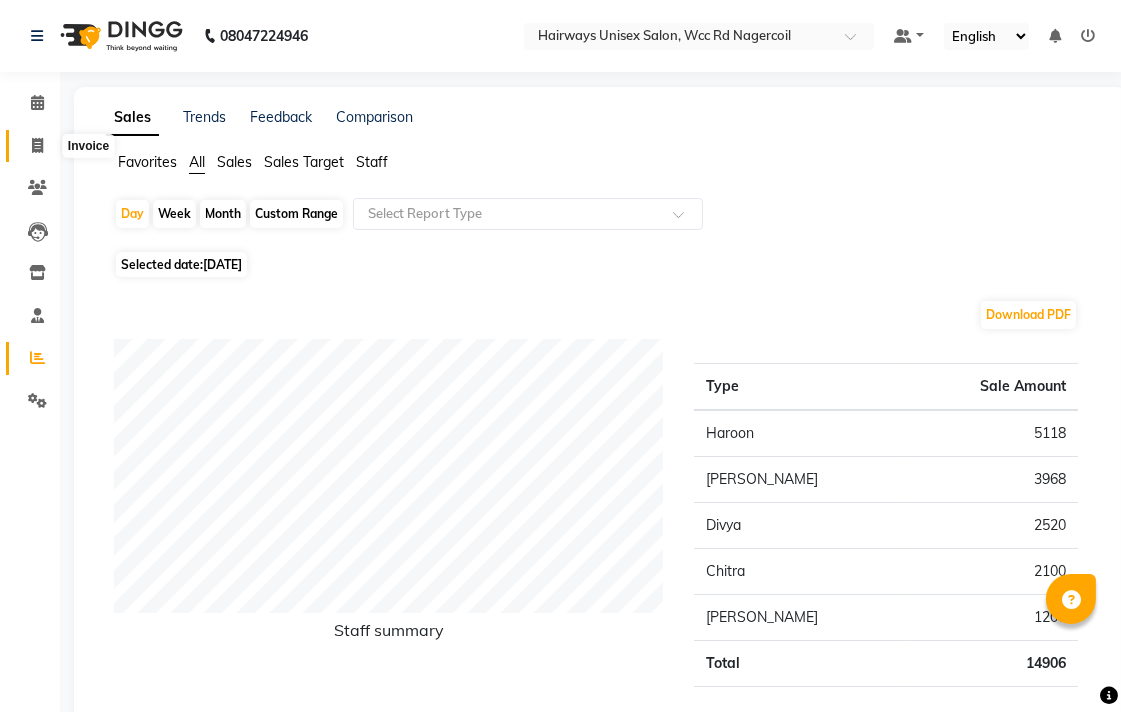 click 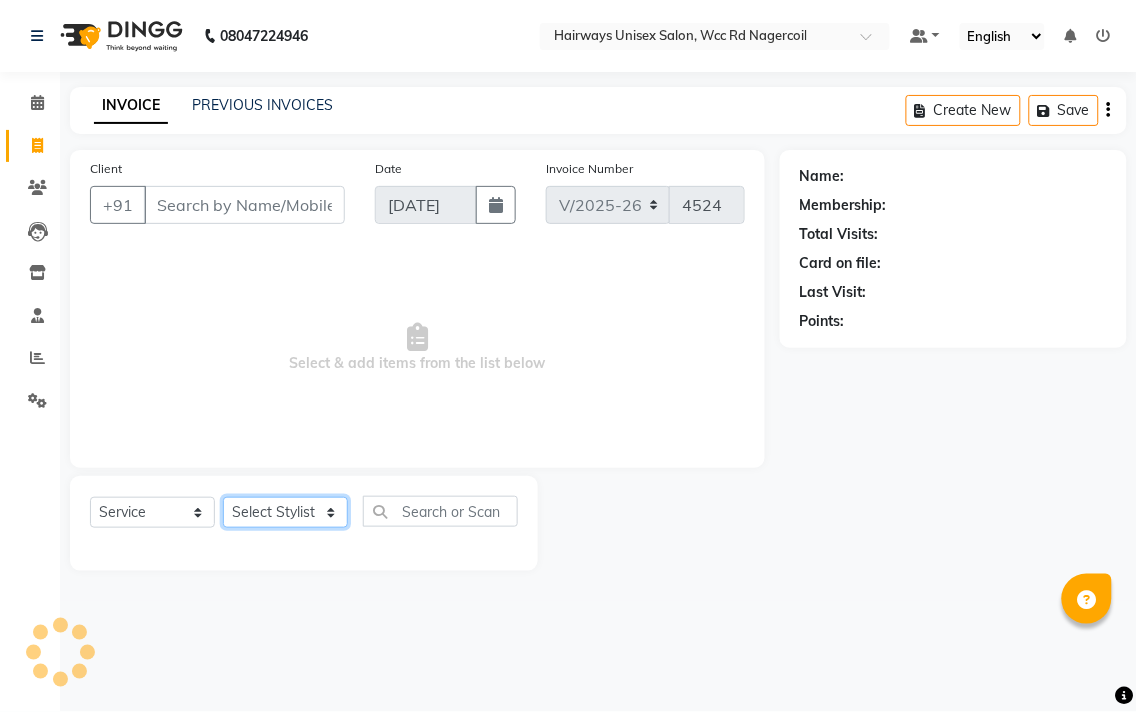 click on "Select Stylist" 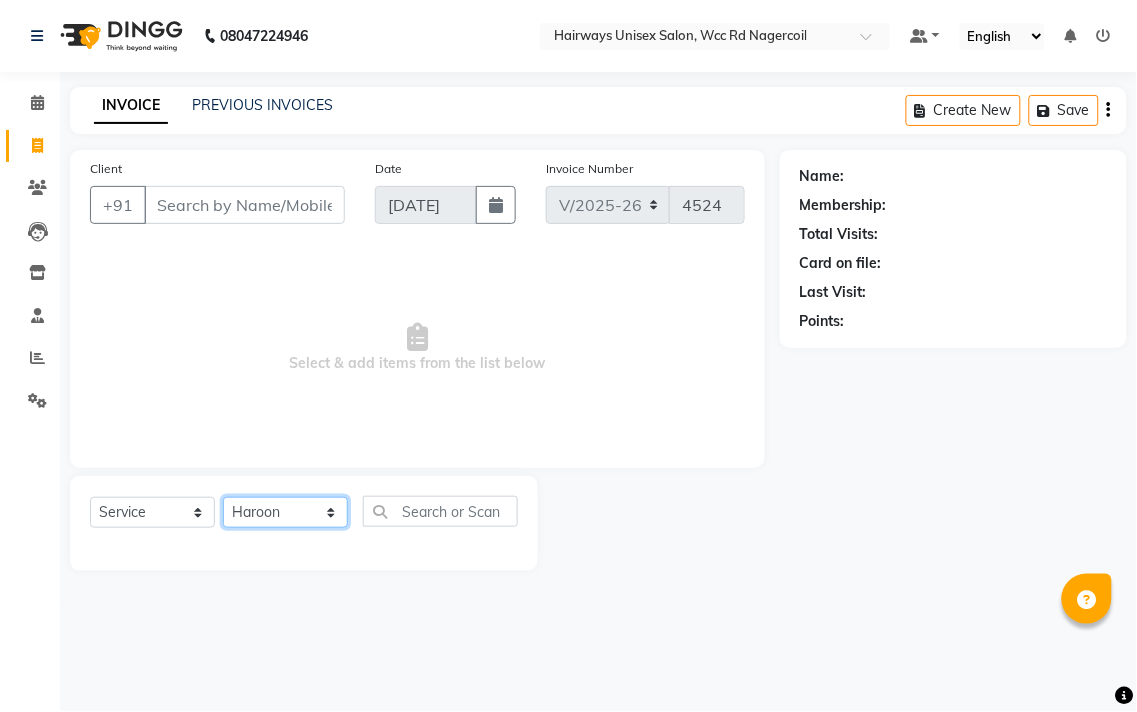 click on "Select Stylist Admin Chitra divya [PERSON_NAME] [PERSON_NAME] Reception [PERSON_NAME] [PERSON_NAME] Talib" 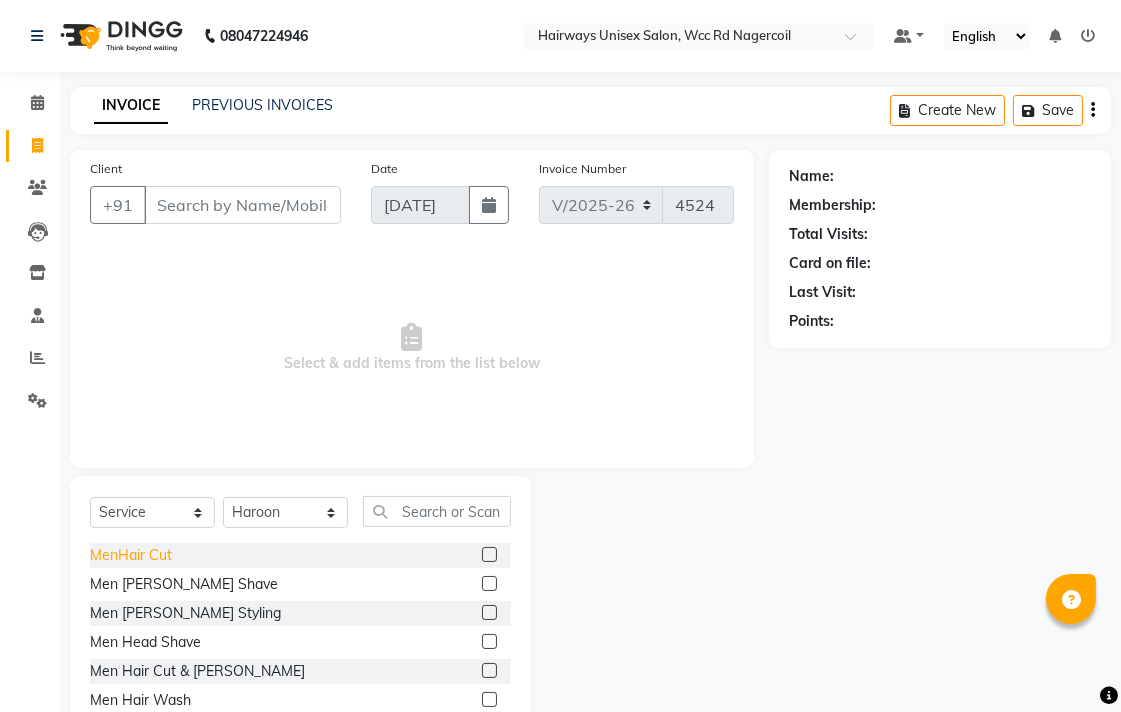 click on "MenHair Cut" 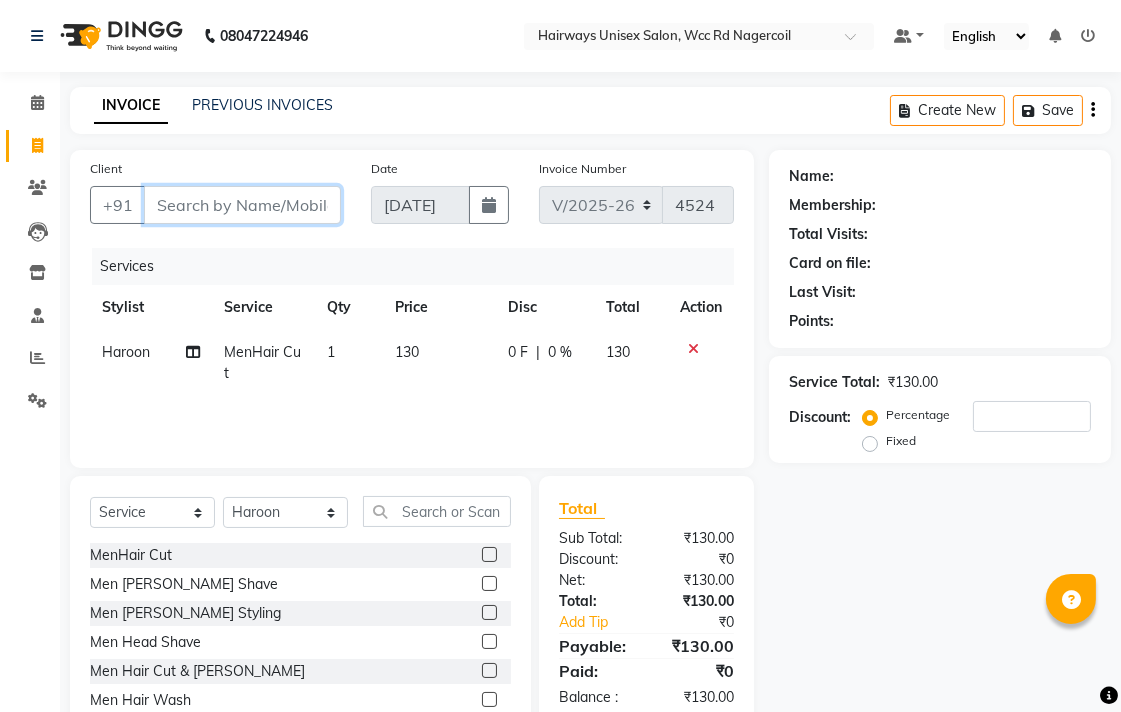 click on "Client" at bounding box center (242, 205) 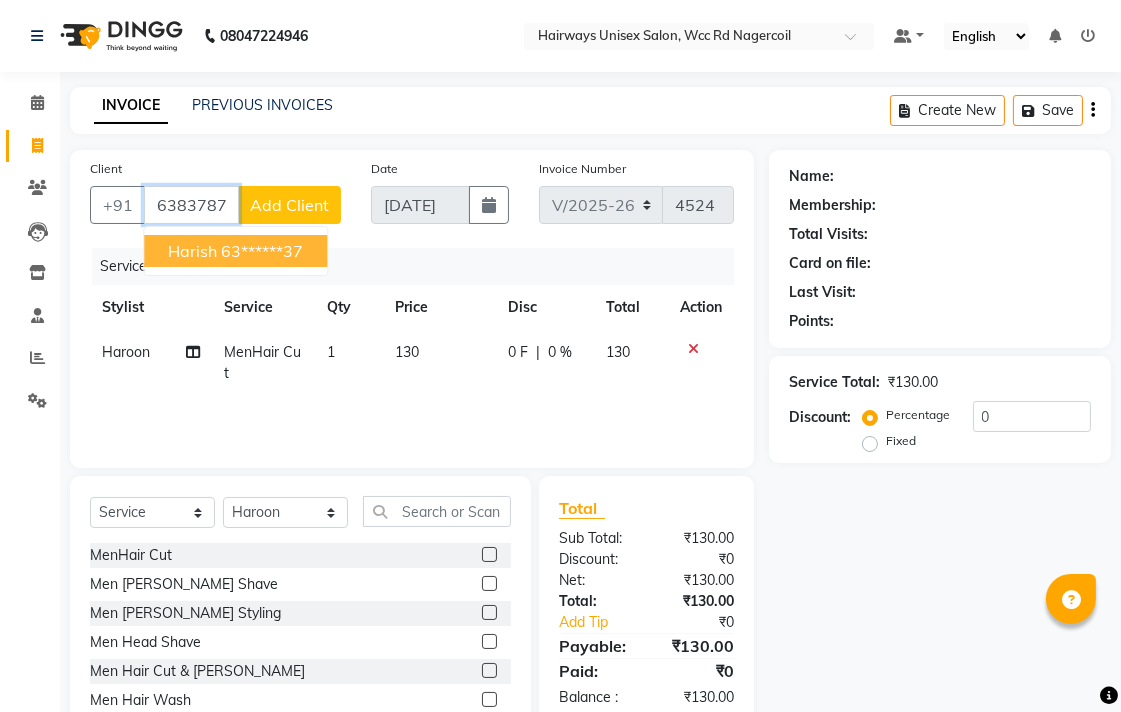 click on "63******37" at bounding box center [262, 251] 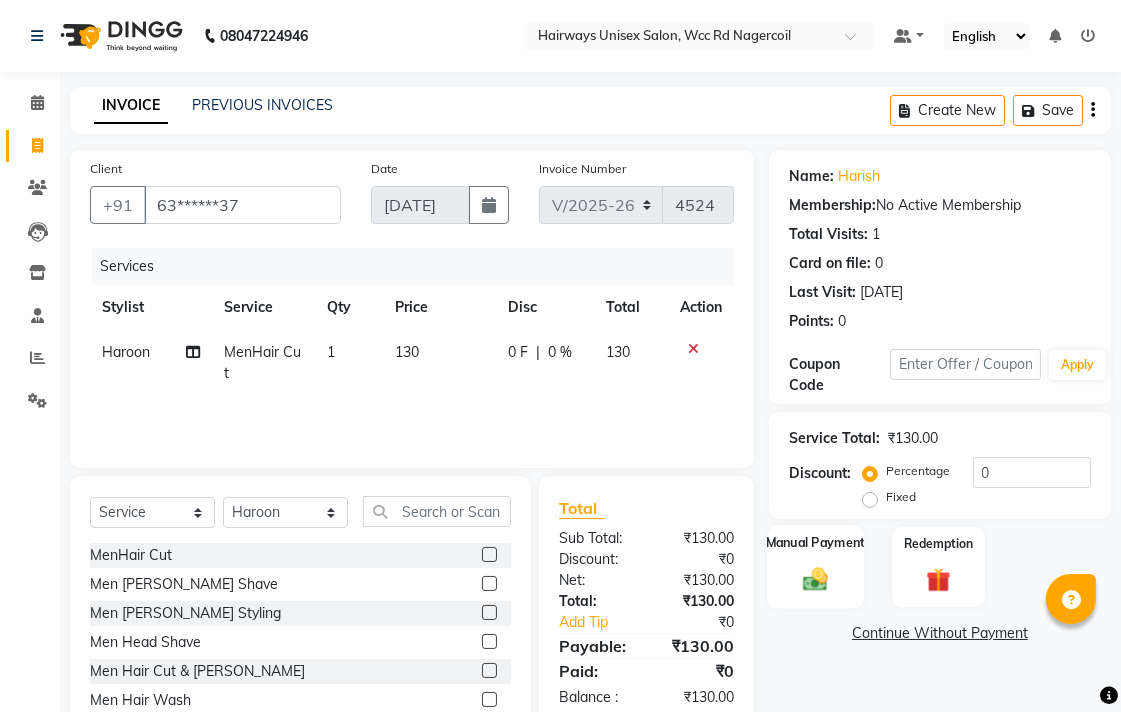 click on "Manual Payment" 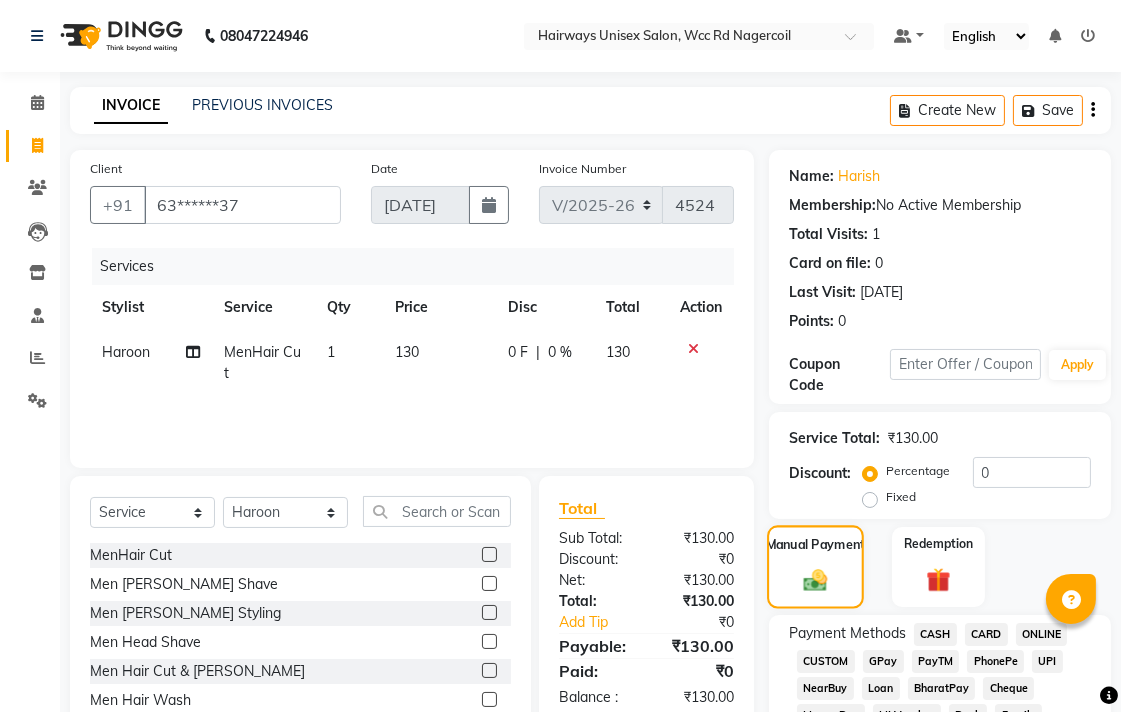 click on "Manual Payment" 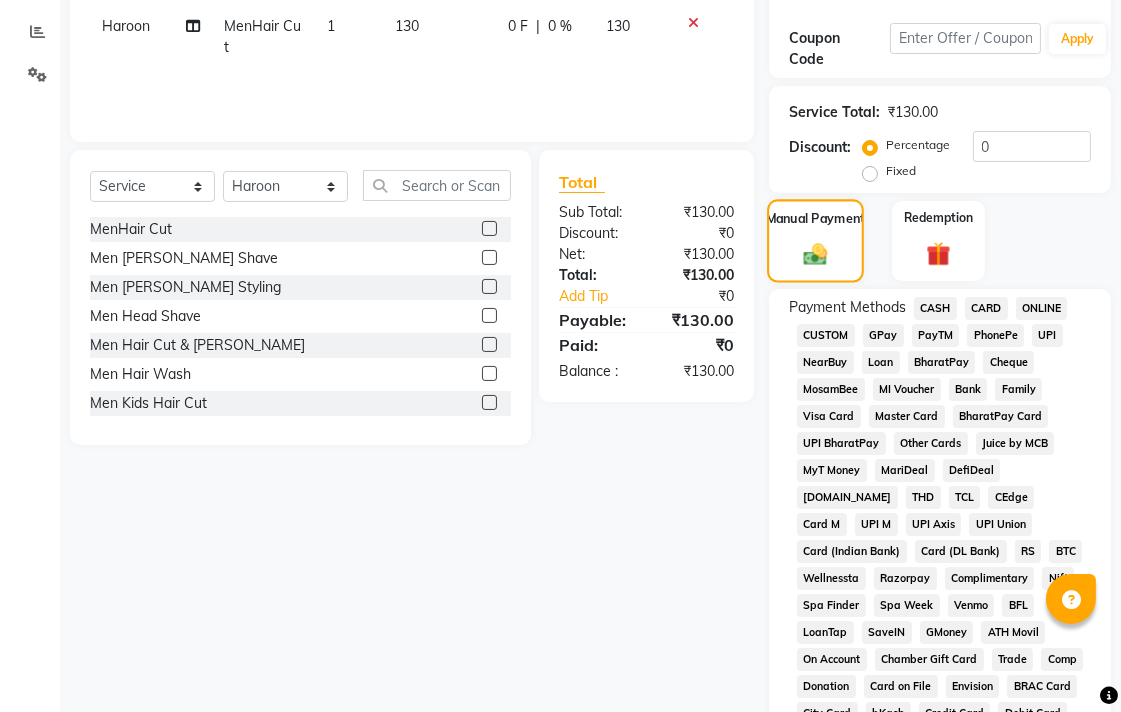 scroll, scrollTop: 333, scrollLeft: 0, axis: vertical 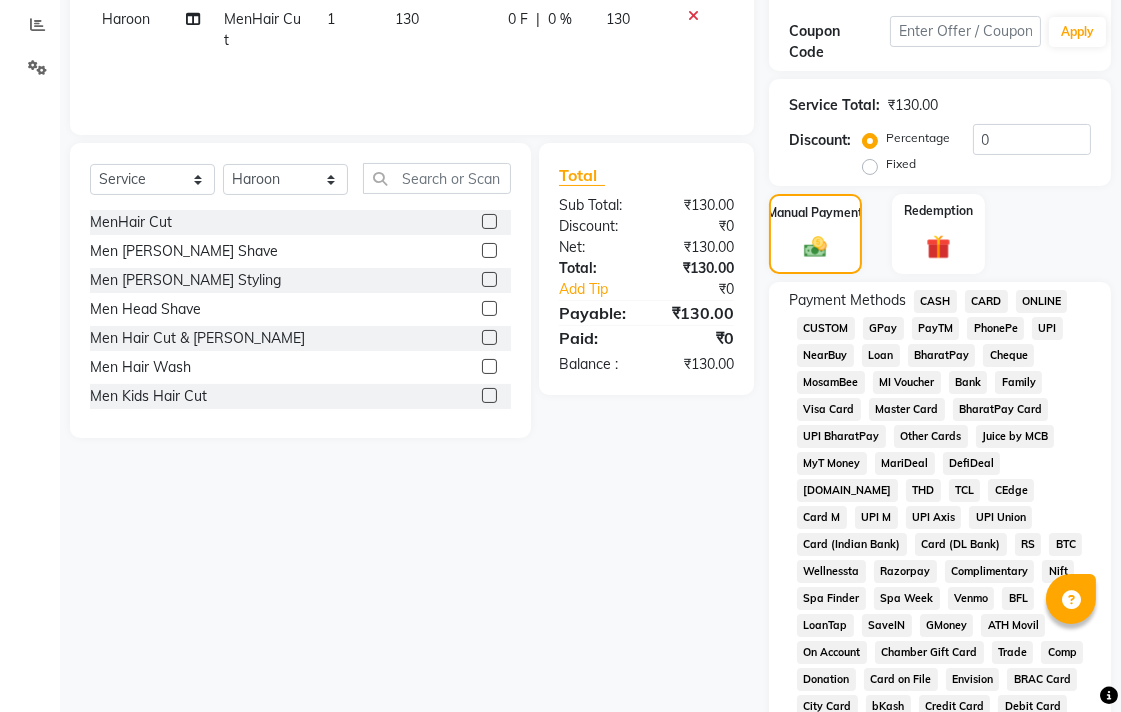 click on "UPI" 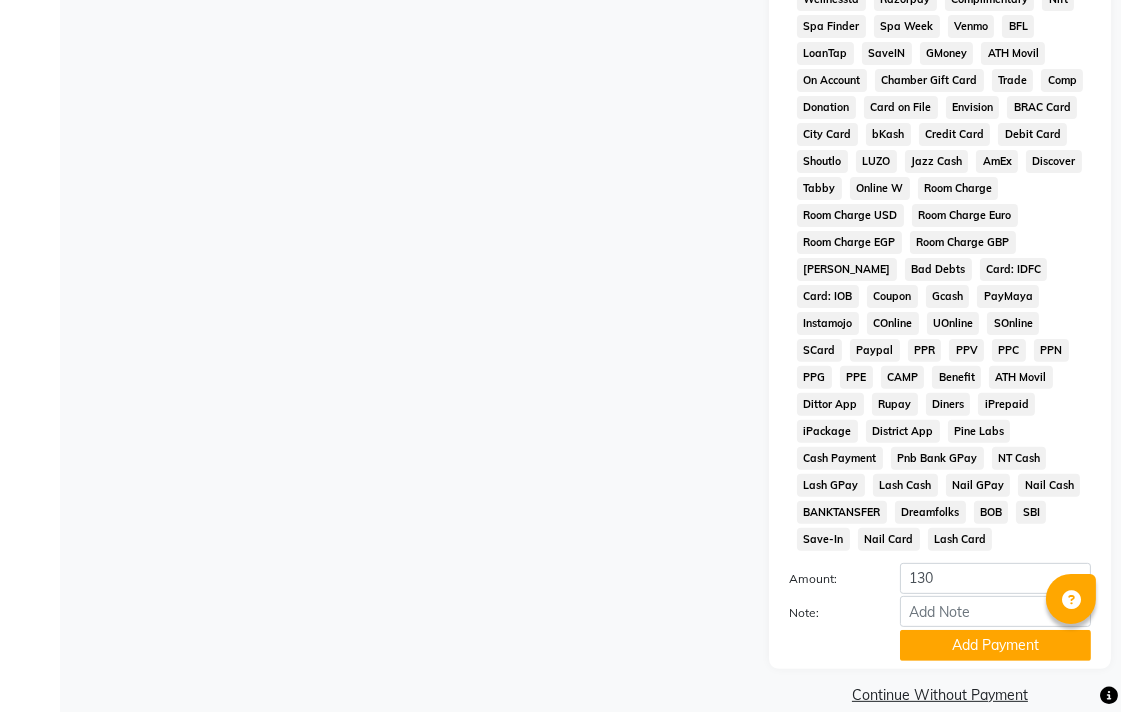 scroll, scrollTop: 913, scrollLeft: 0, axis: vertical 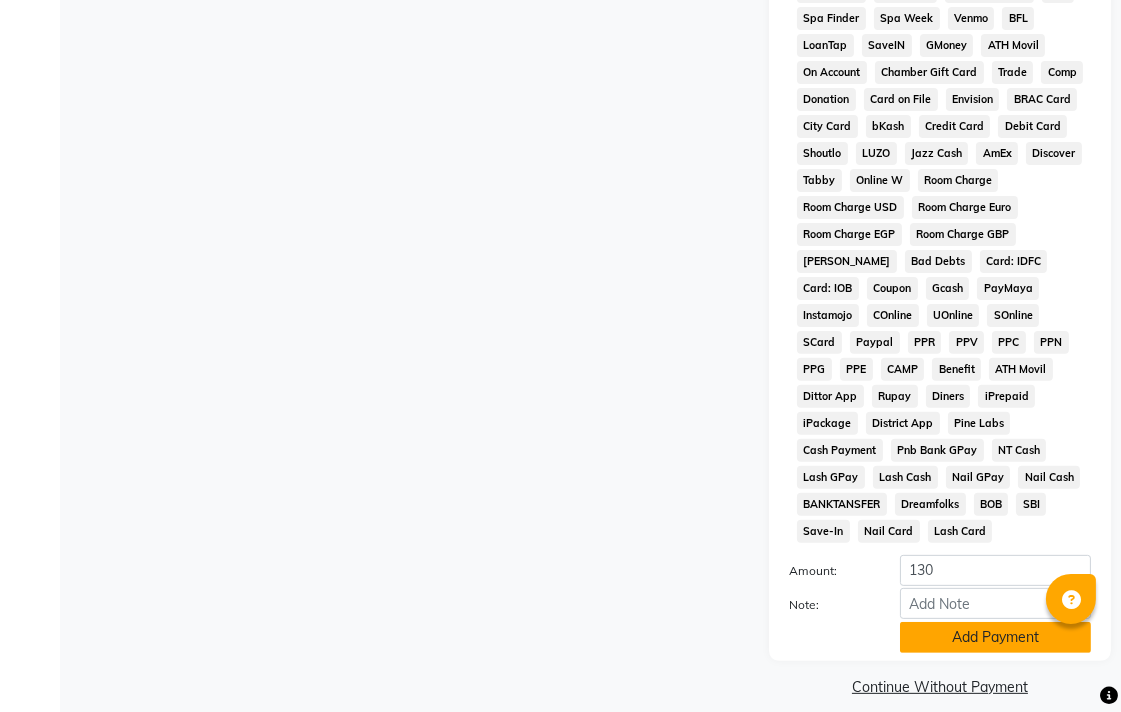 click on "Add Payment" 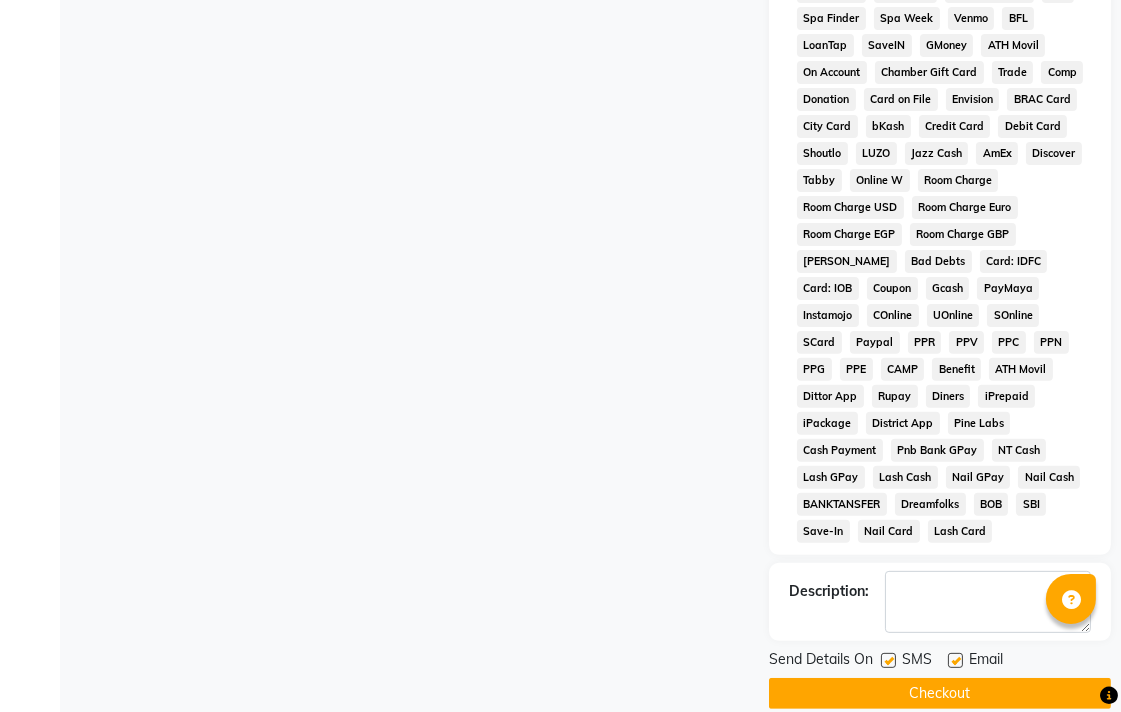 scroll, scrollTop: 921, scrollLeft: 0, axis: vertical 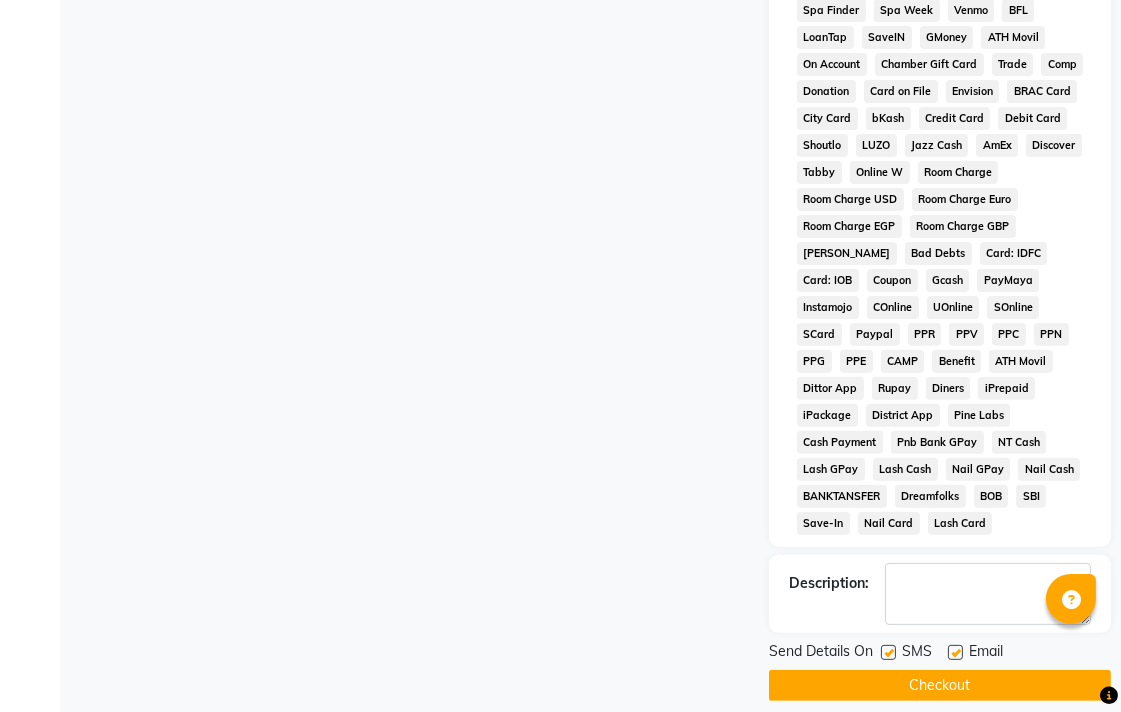 click on "Checkout" 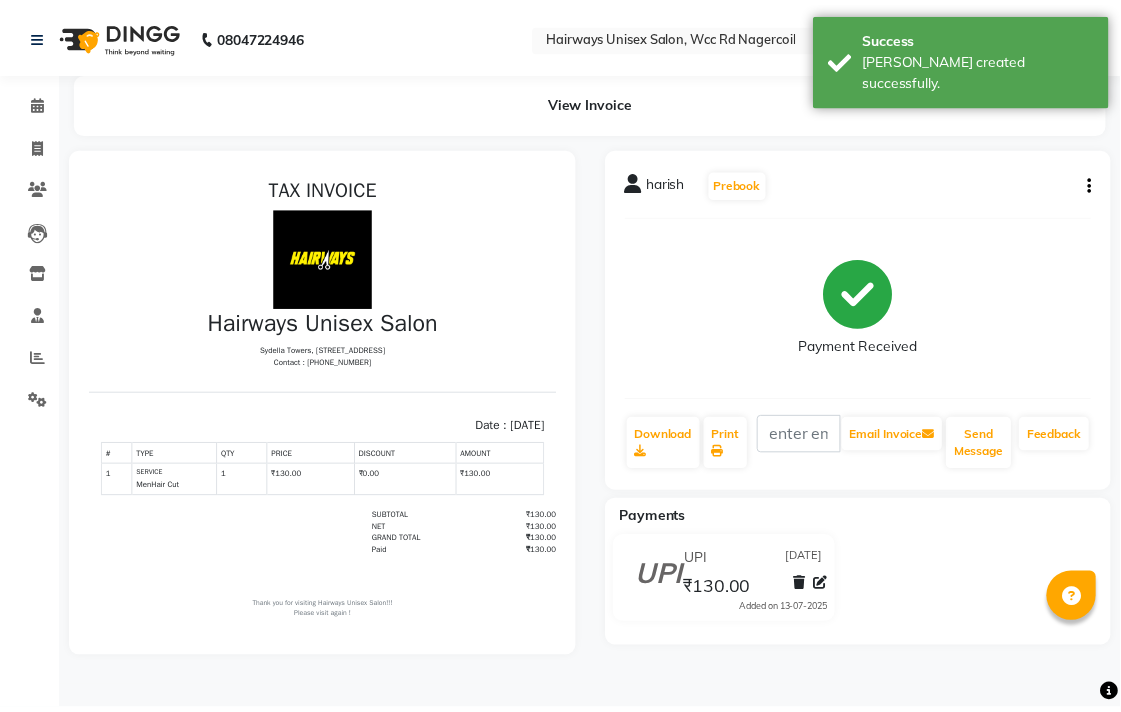 scroll, scrollTop: 0, scrollLeft: 0, axis: both 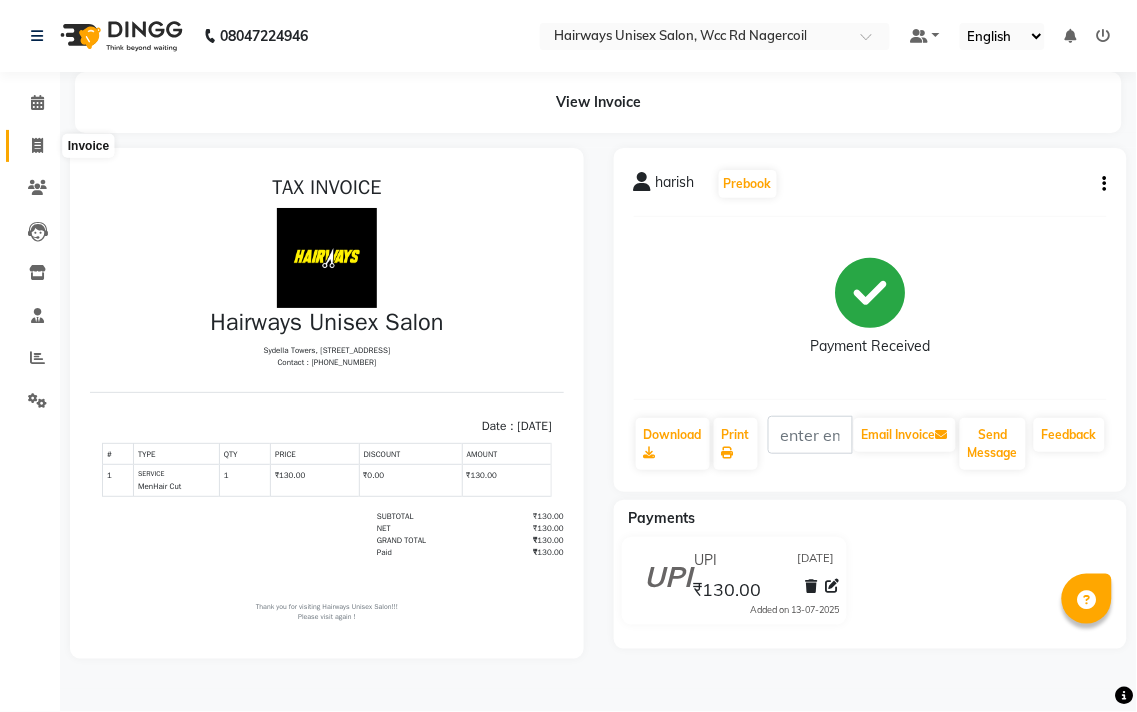 click 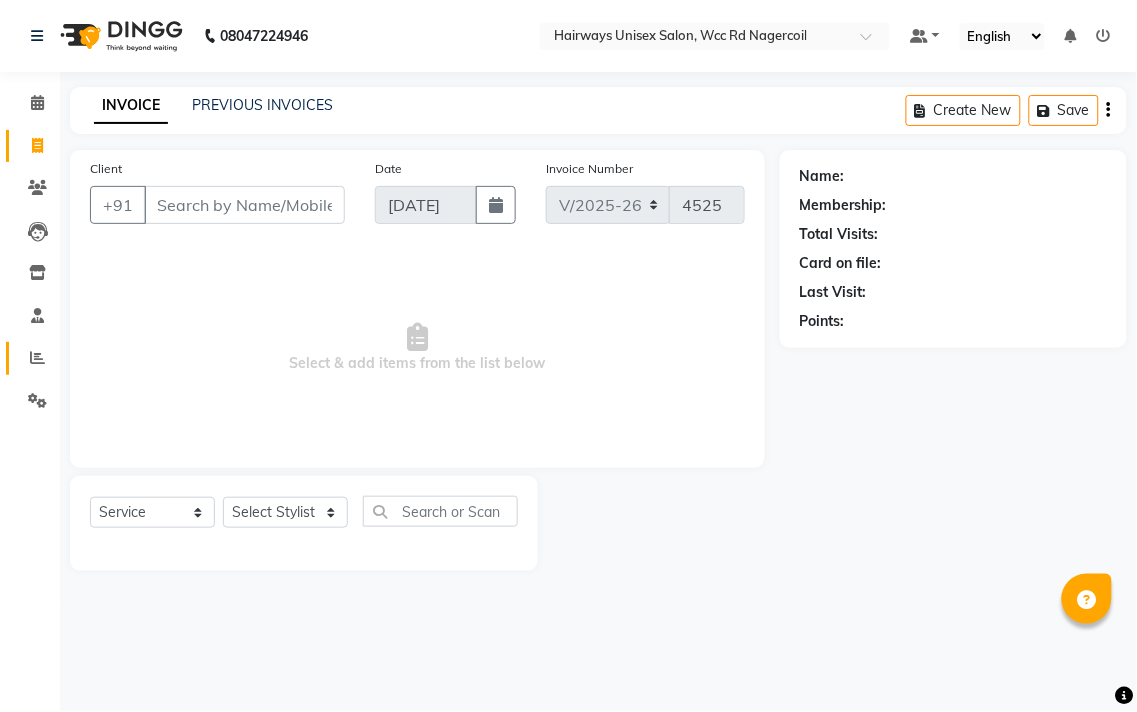 click on "Reports" 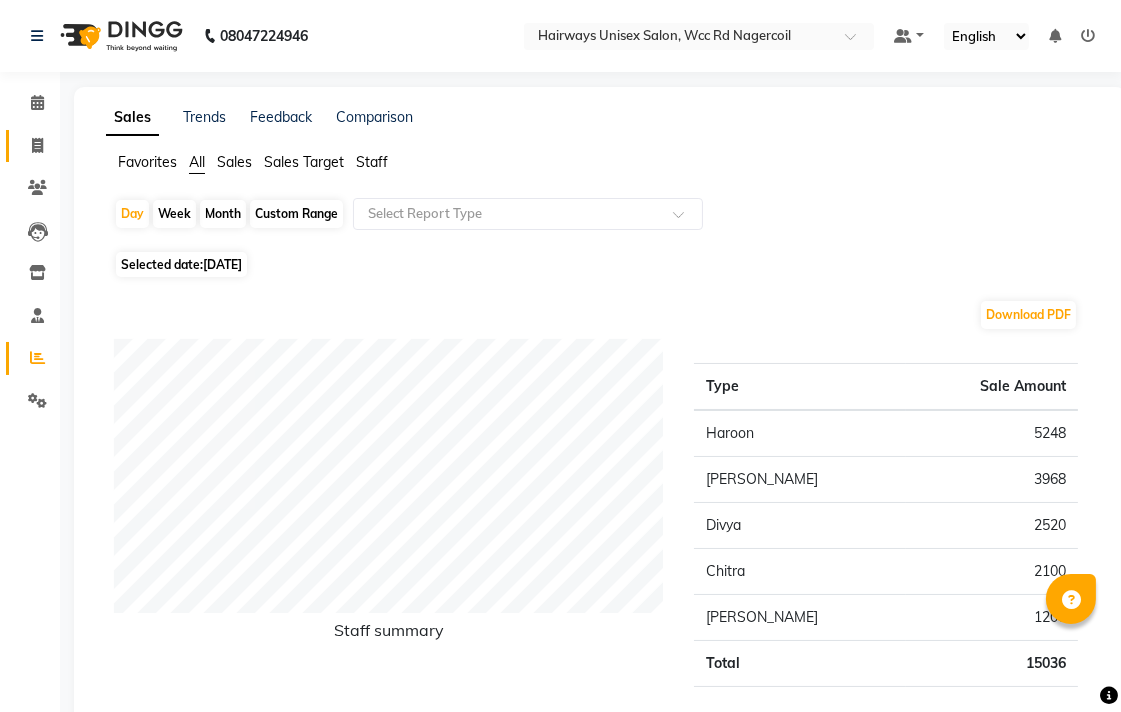 click on "Invoice" 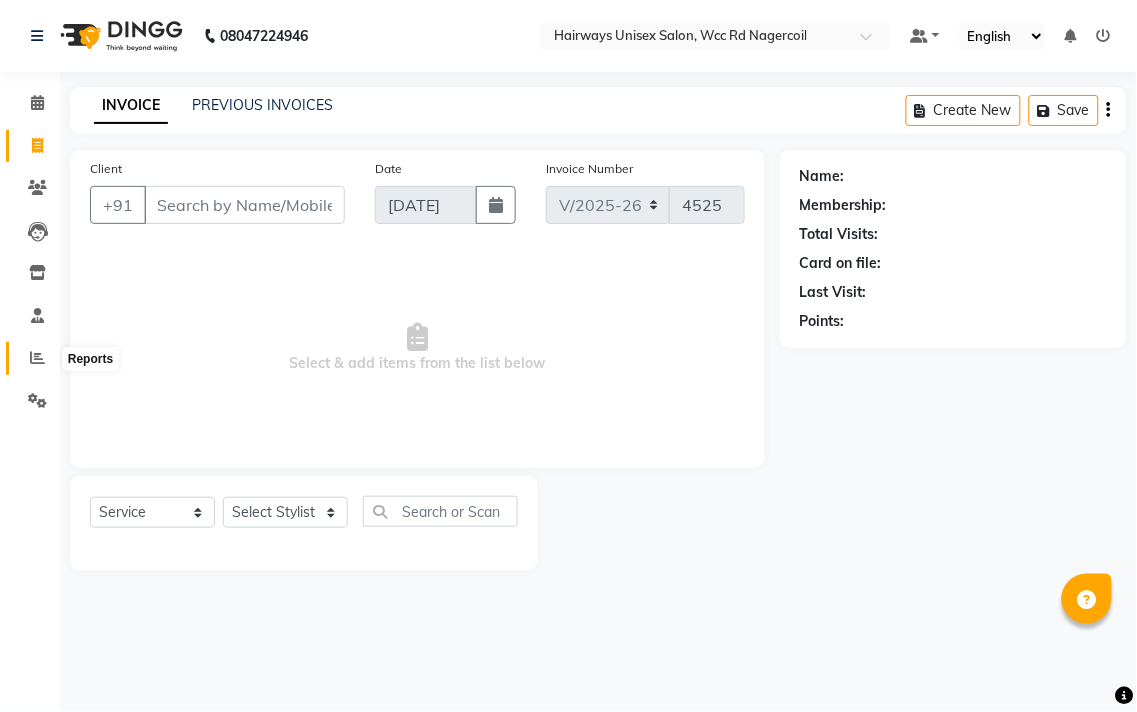 click 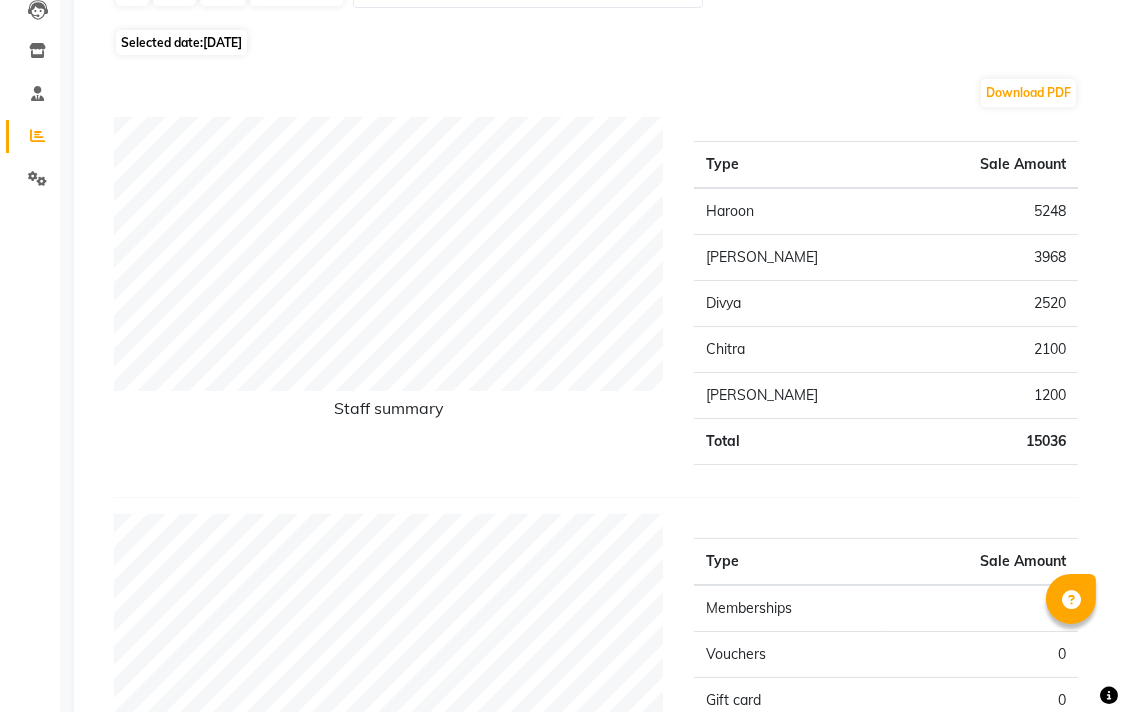 scroll, scrollTop: 0, scrollLeft: 0, axis: both 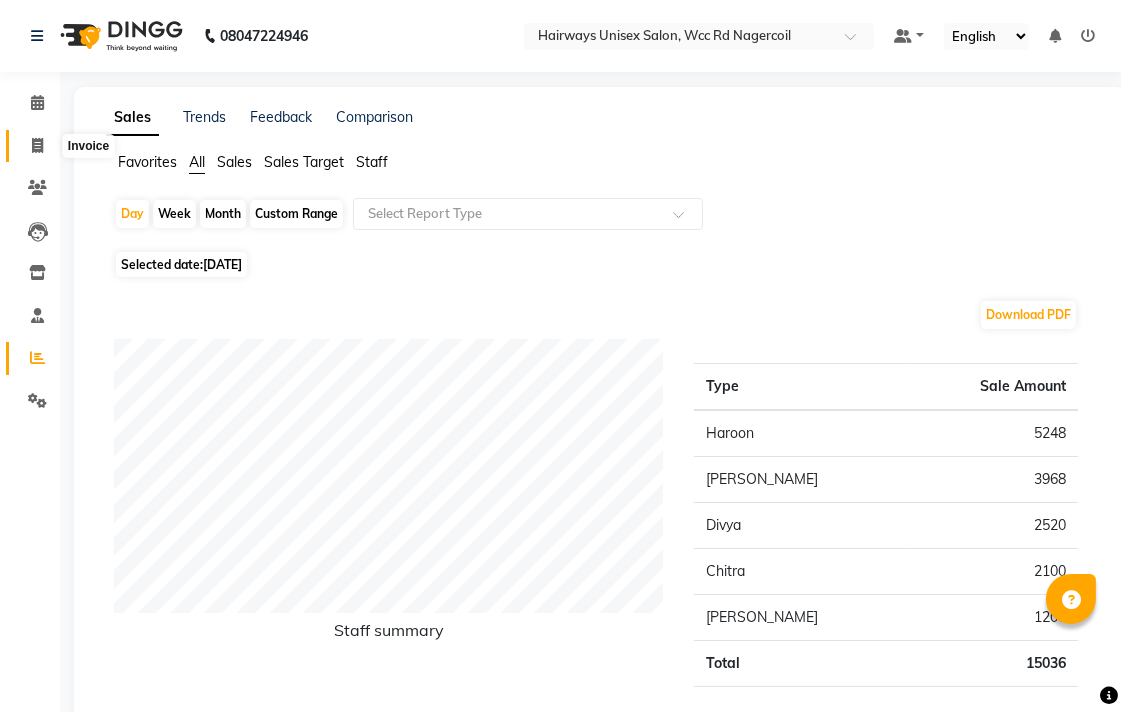 drag, startPoint x: 21, startPoint y: 138, endPoint x: 35, endPoint y: 138, distance: 14 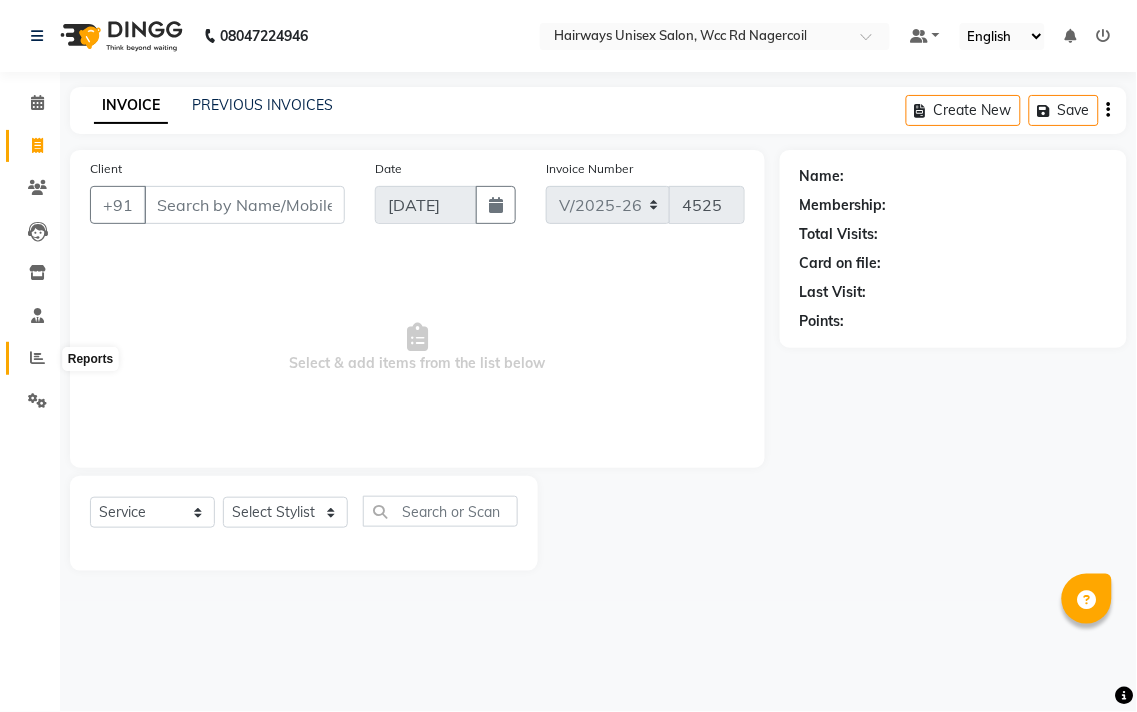 click 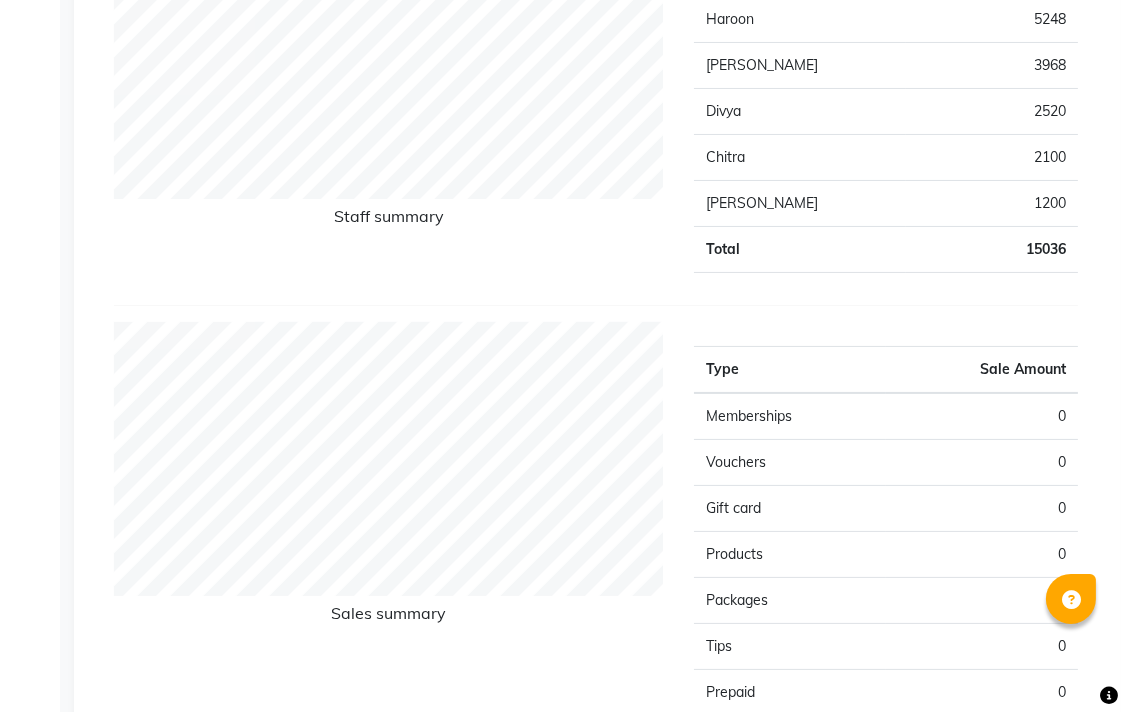 scroll, scrollTop: 115, scrollLeft: 0, axis: vertical 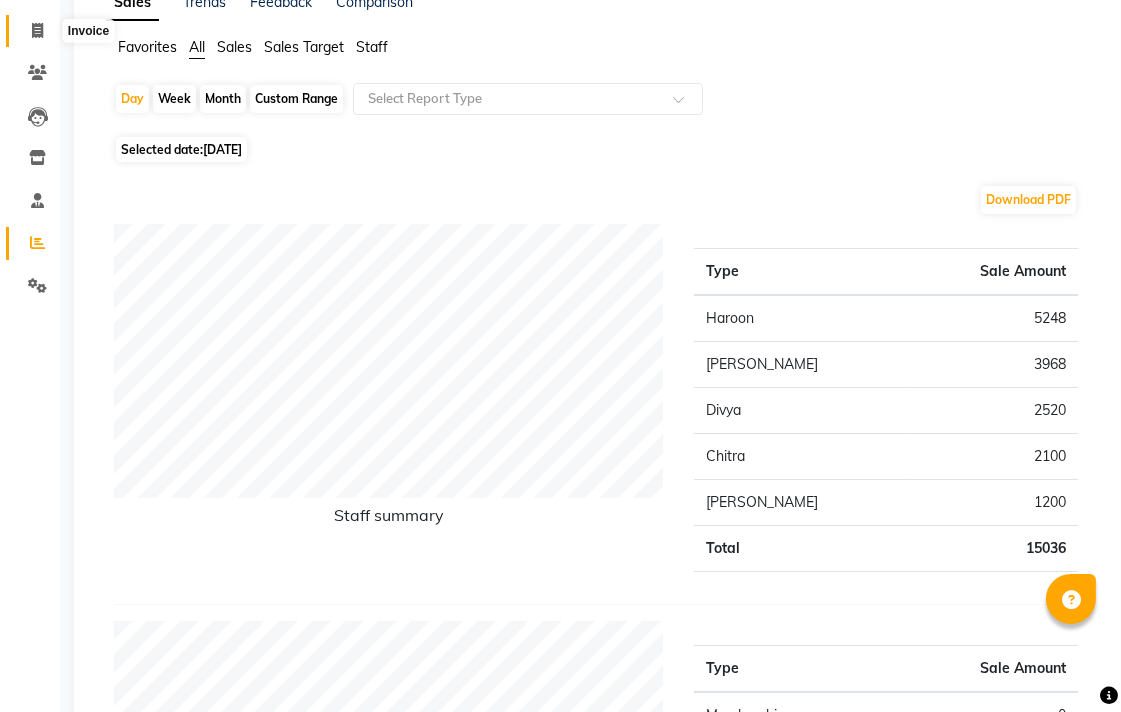 click 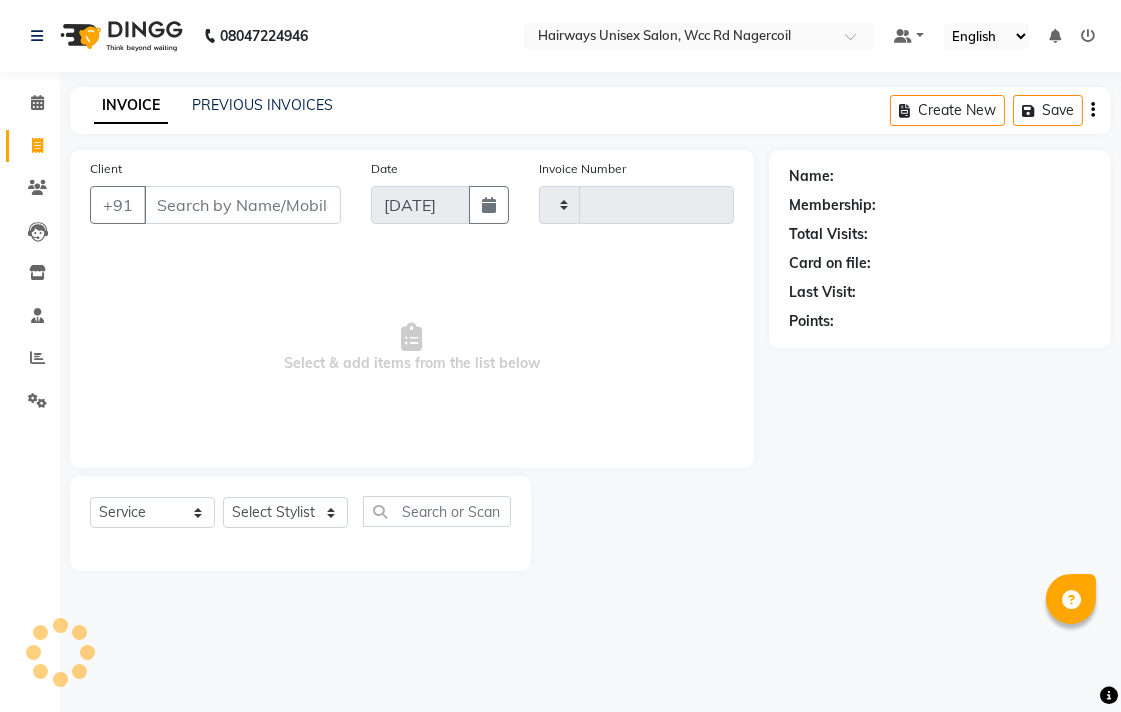scroll, scrollTop: 0, scrollLeft: 0, axis: both 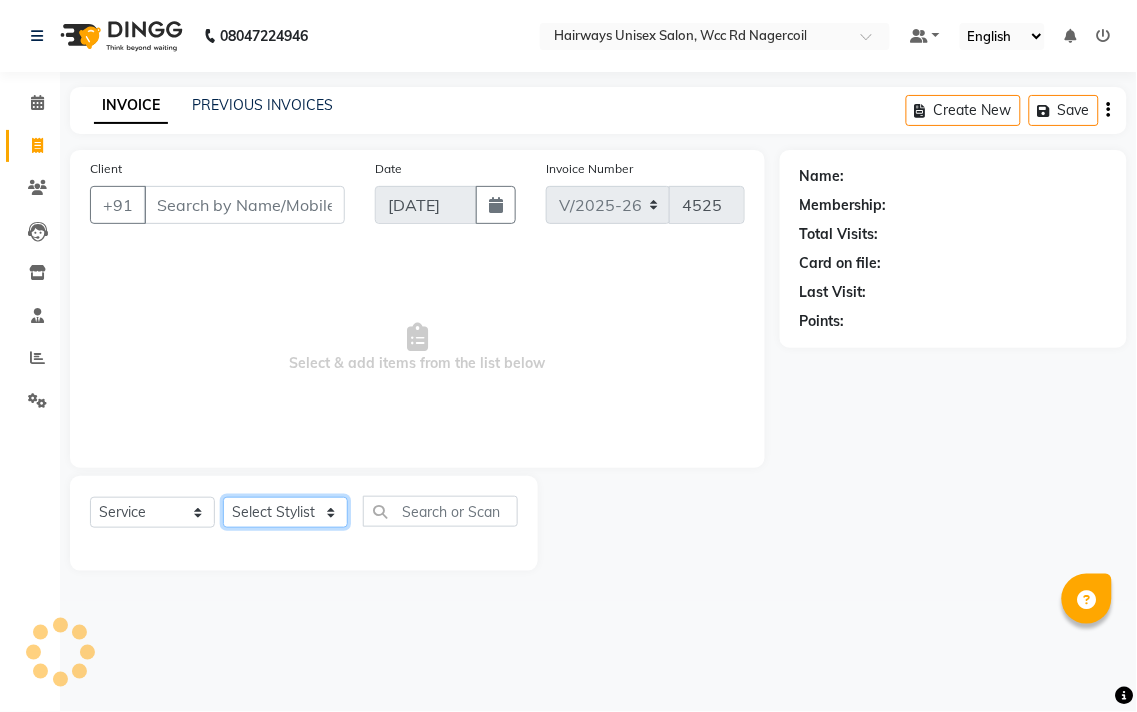 click on "Select Stylist" 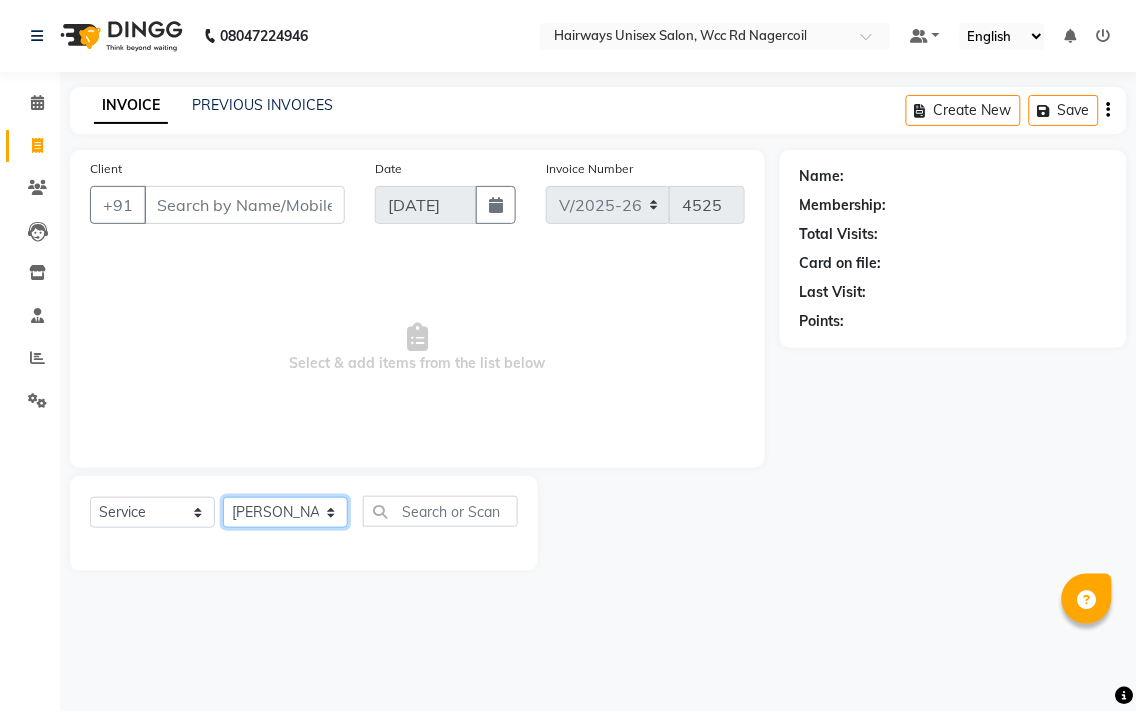 click on "Select Stylist Admin Chitra divya [PERSON_NAME] [PERSON_NAME] Reception [PERSON_NAME] [PERSON_NAME] Talib" 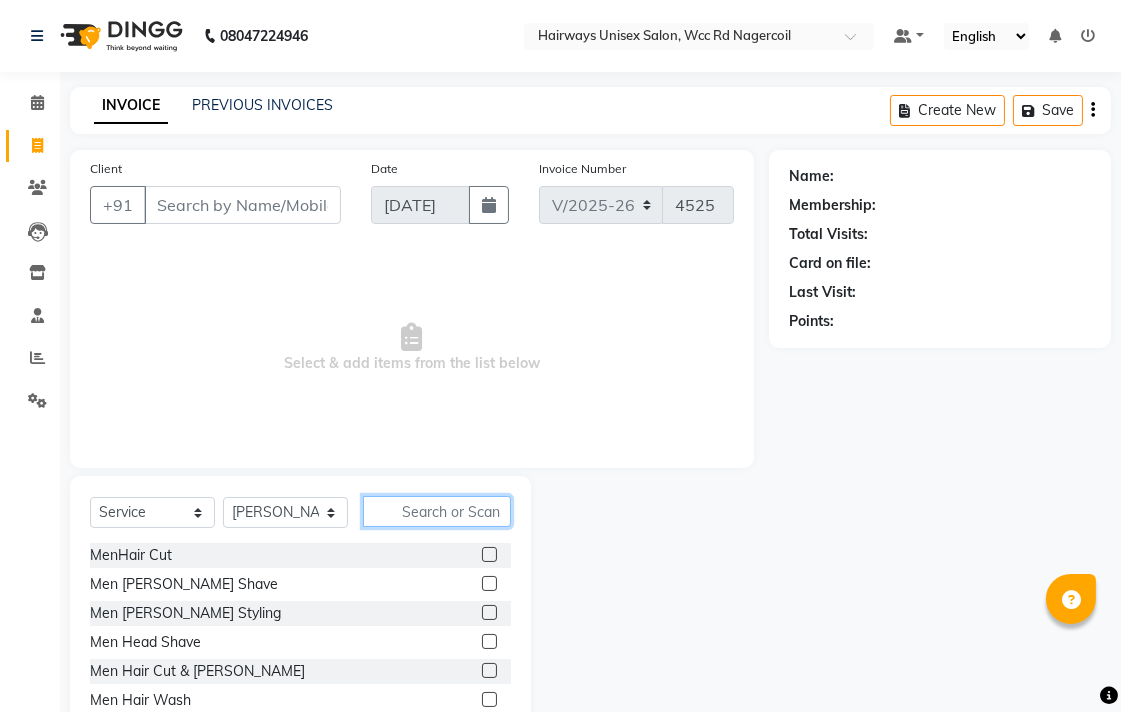 click 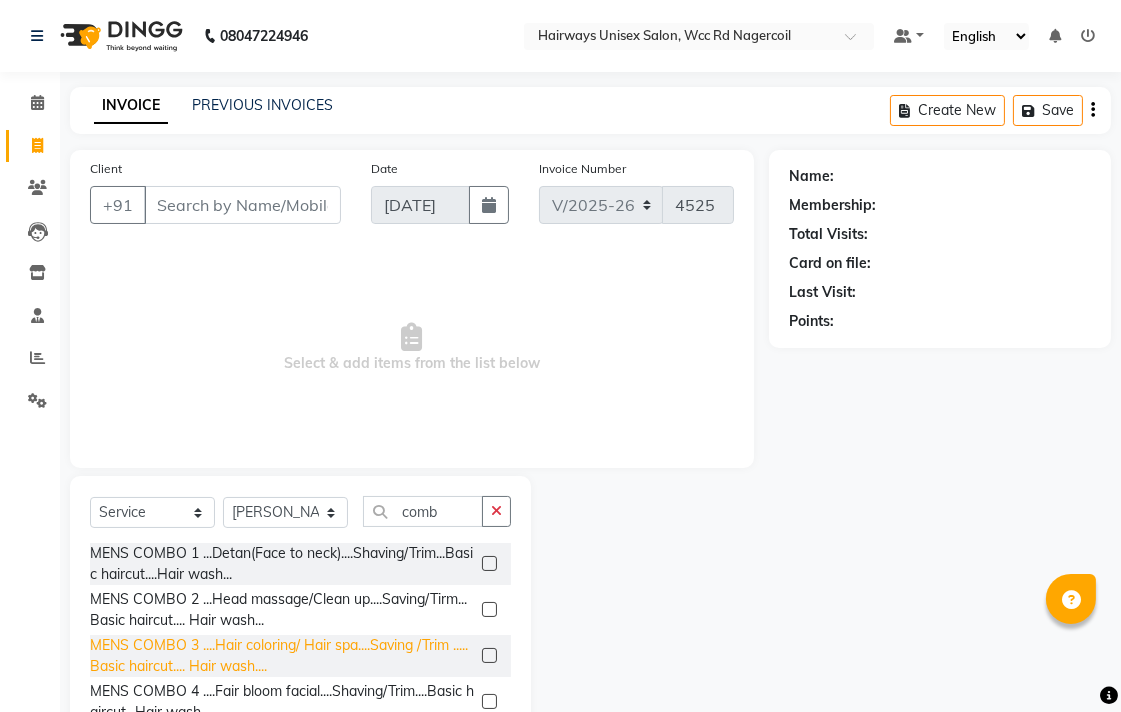 click on "MENS COMBO  3  ....Hair coloring/ Hair spa....Saving /Trim .....Basic haircut.... Hair wash...." 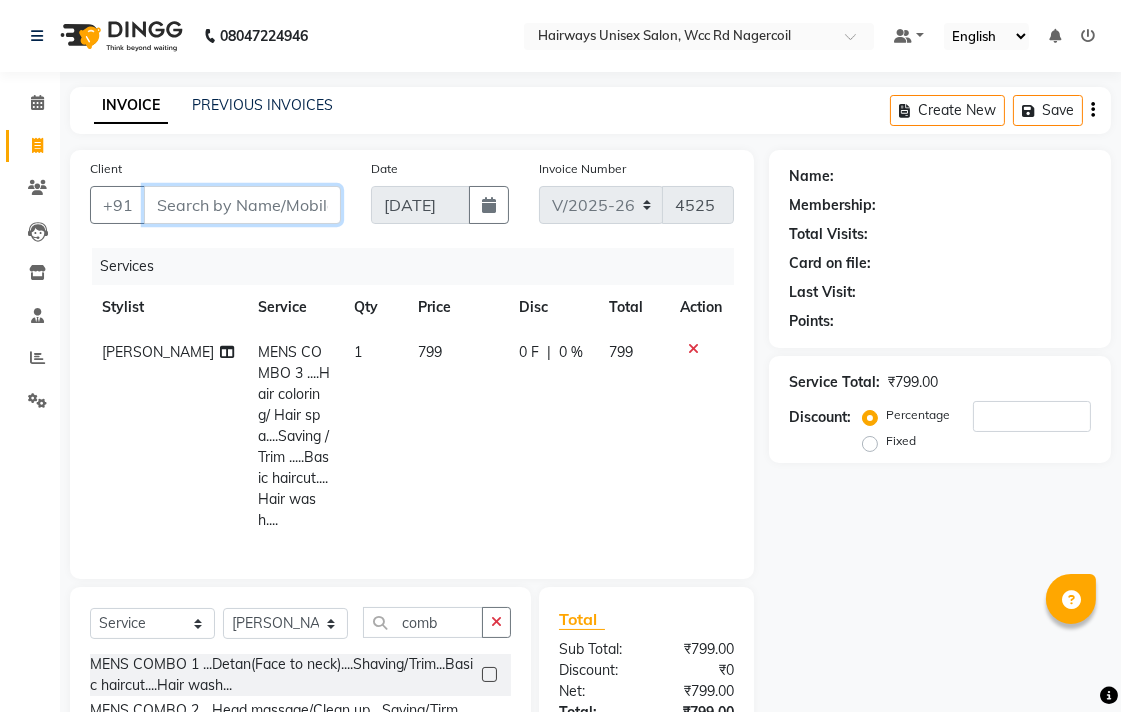 click on "Client" at bounding box center [242, 205] 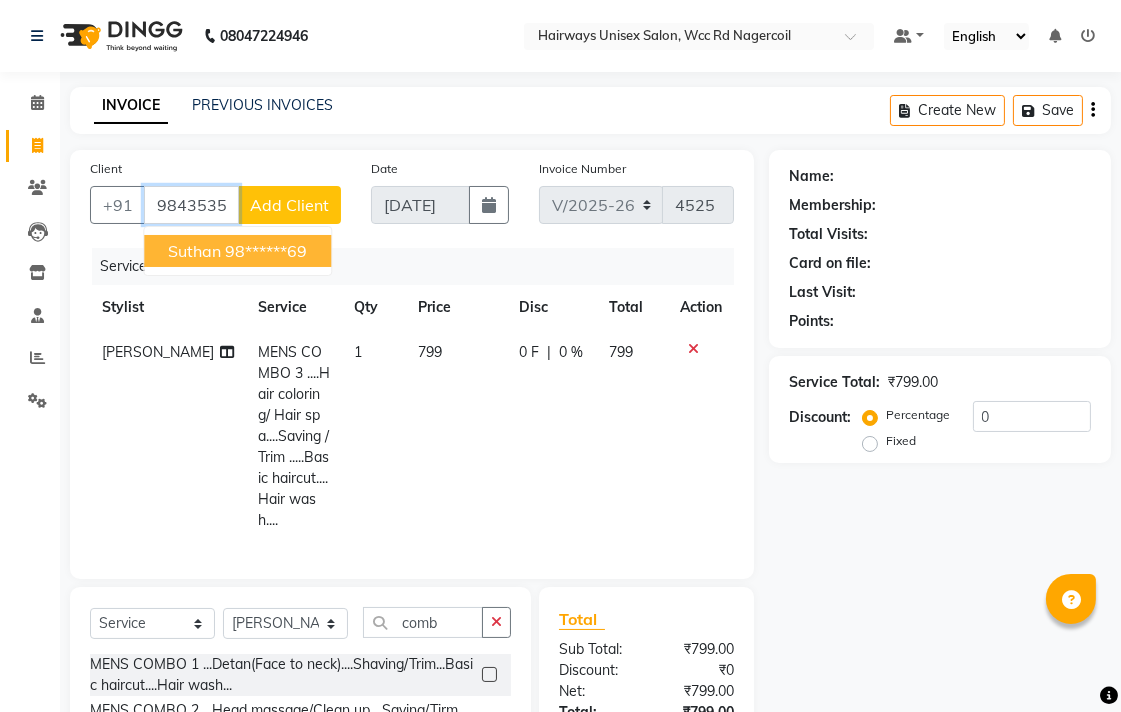 click on "98******69" at bounding box center (266, 251) 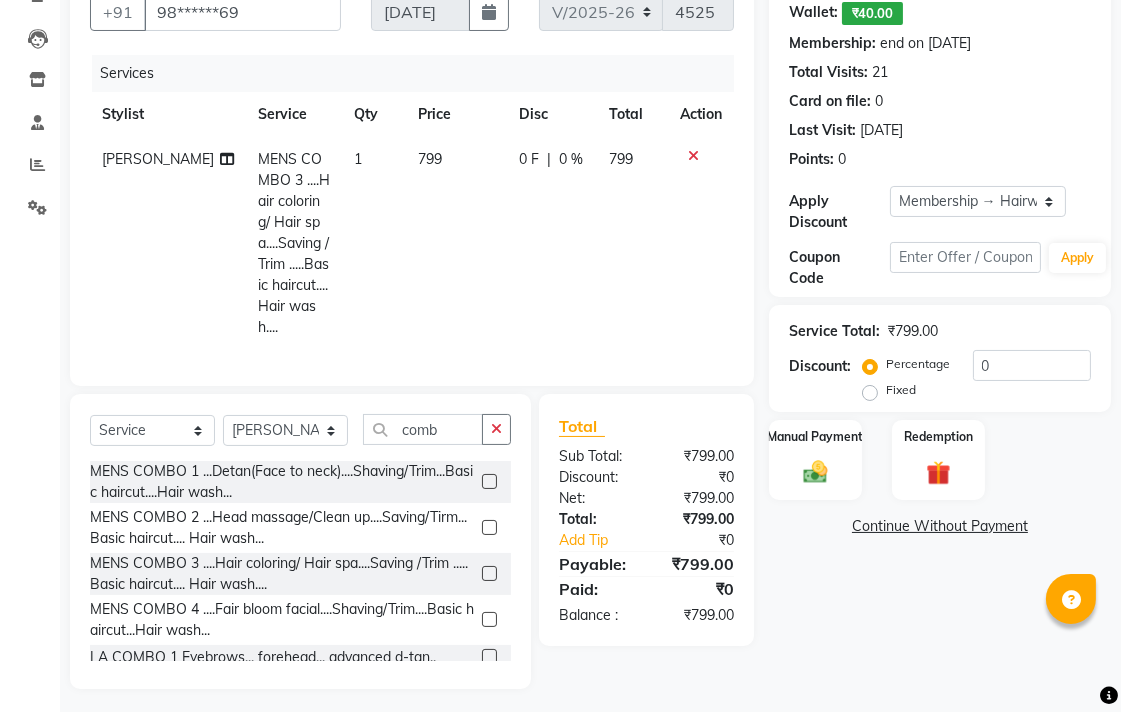scroll, scrollTop: 195, scrollLeft: 0, axis: vertical 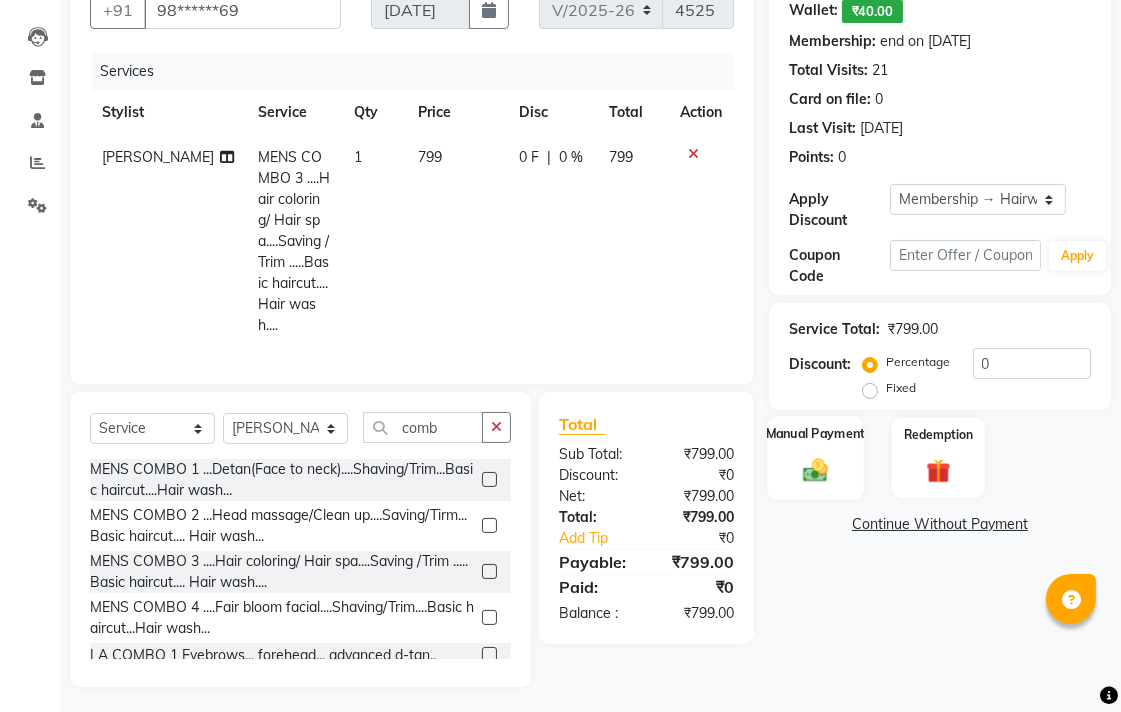 click 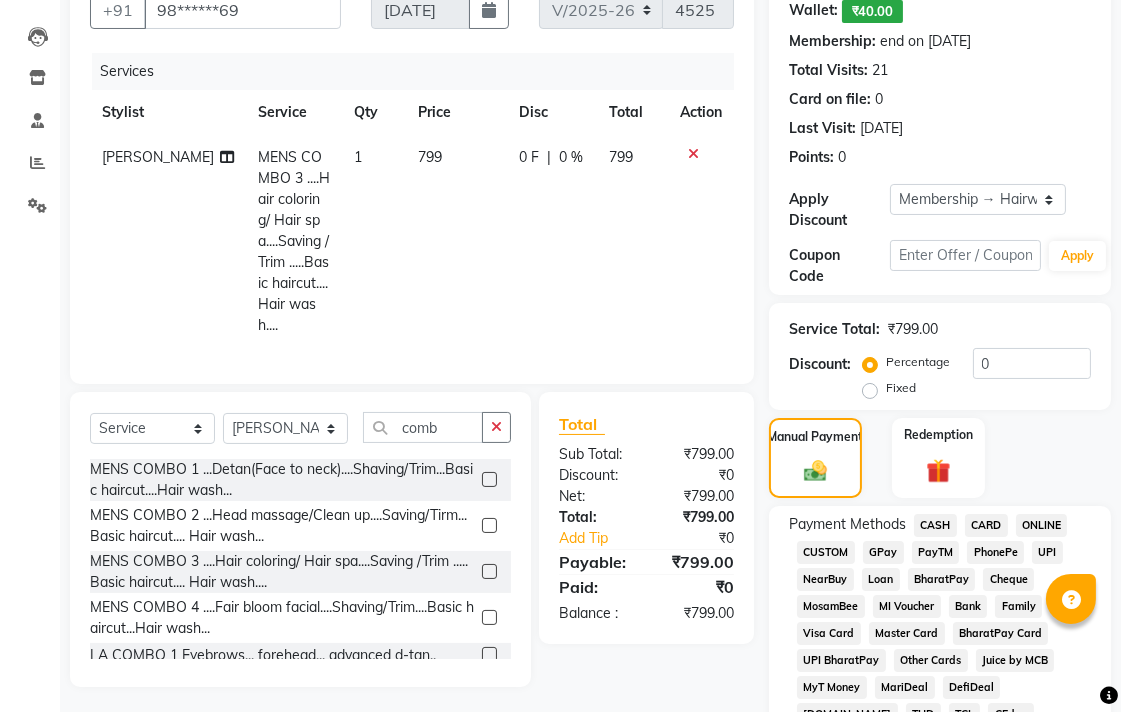 click on "UPI" 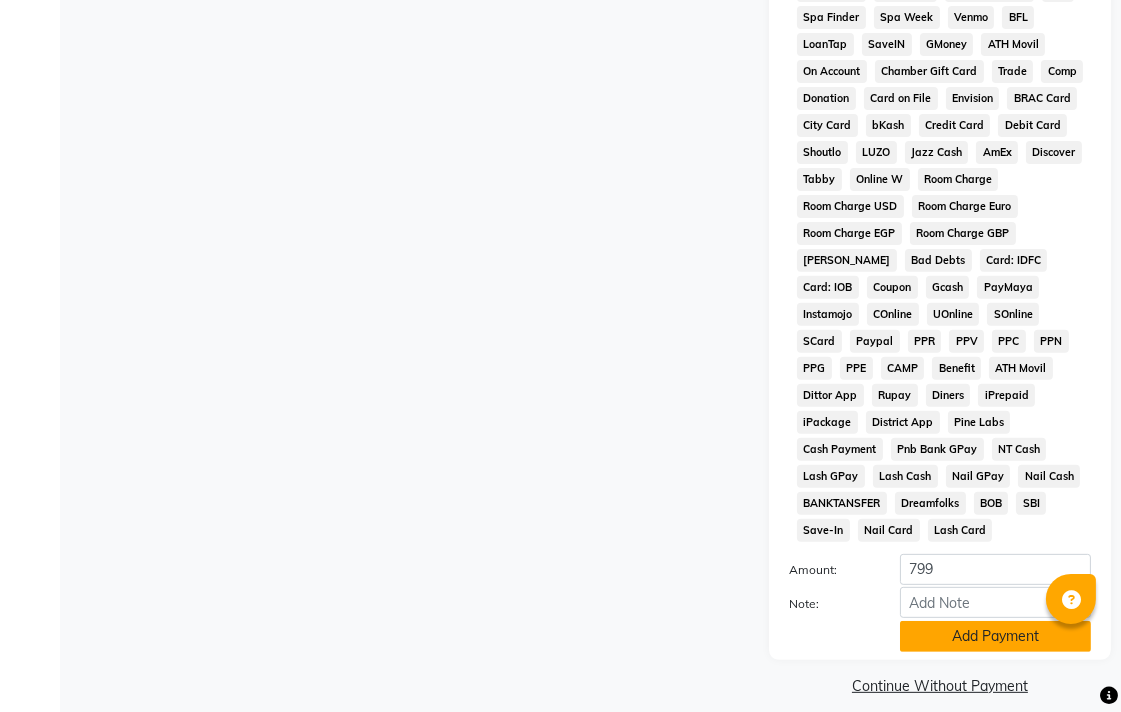 click on "Add Payment" 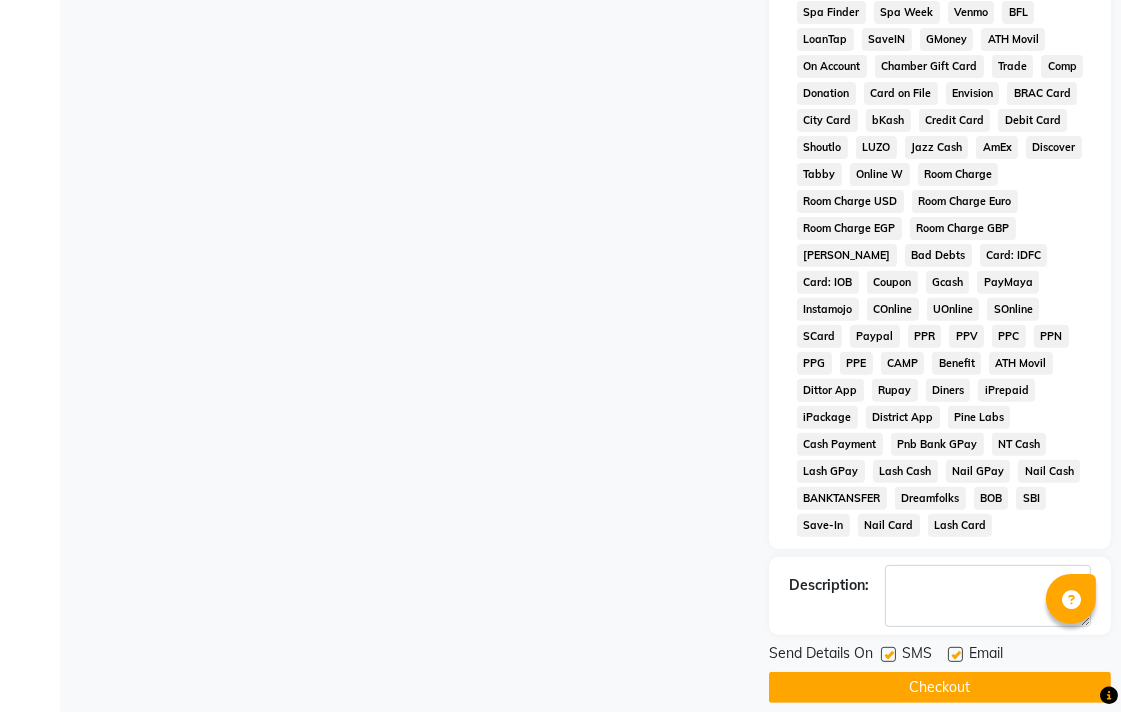 scroll, scrollTop: 1006, scrollLeft: 0, axis: vertical 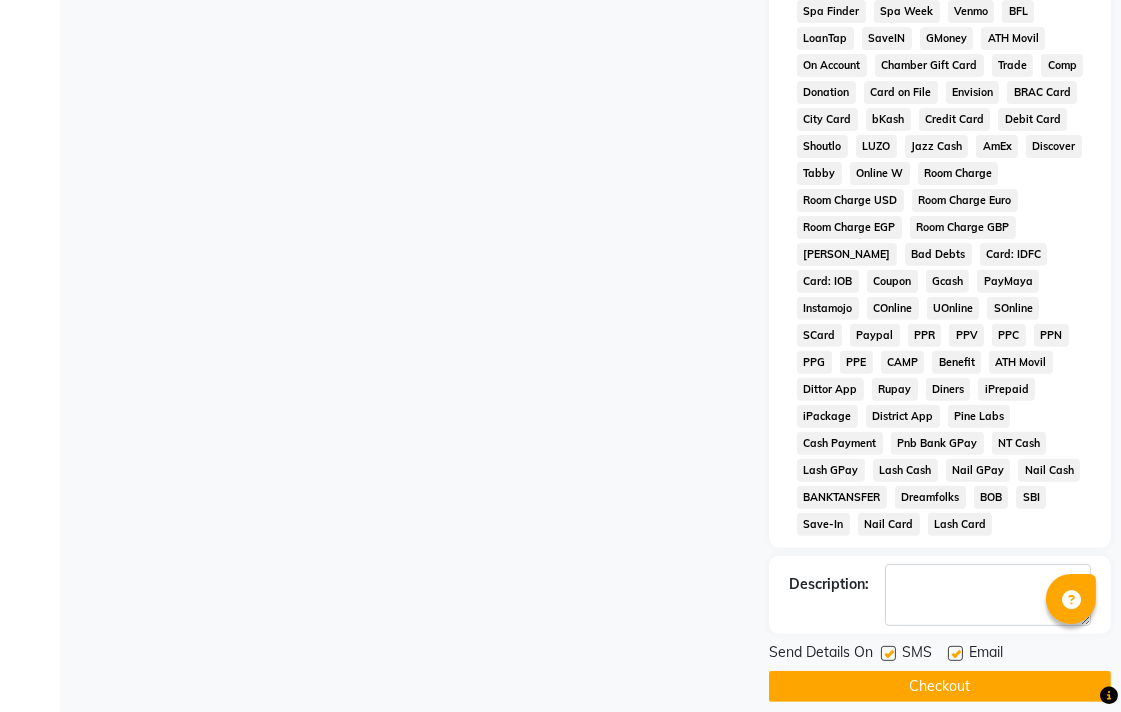 click on "Checkout" 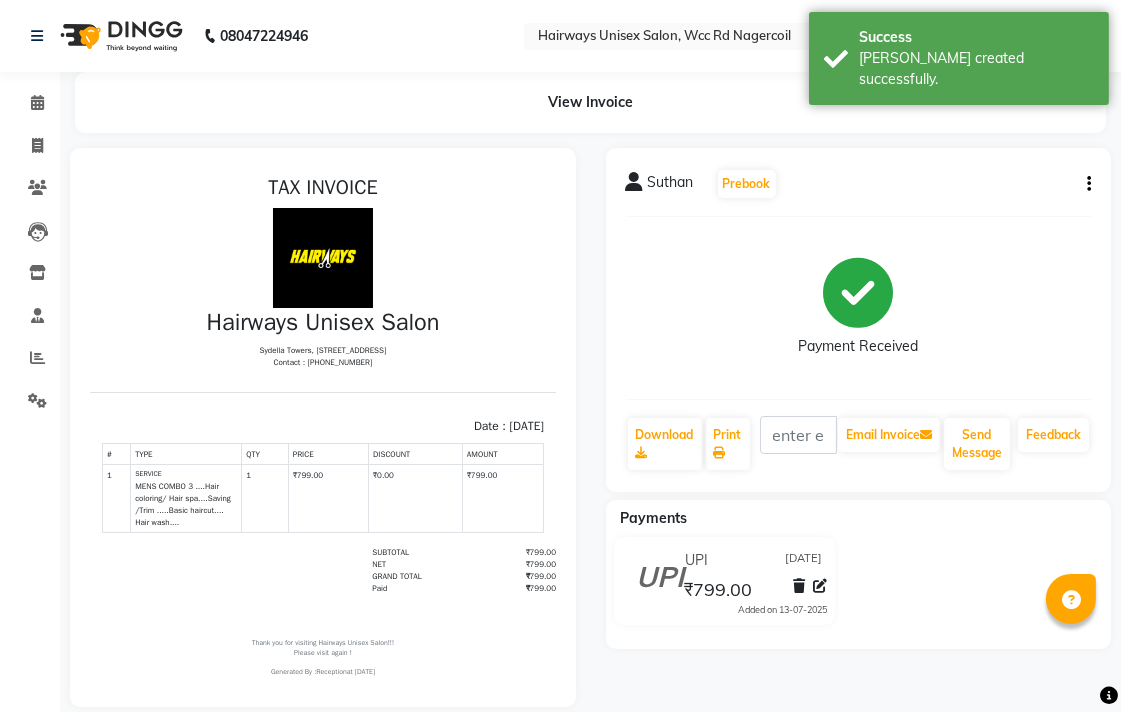 scroll, scrollTop: 0, scrollLeft: 0, axis: both 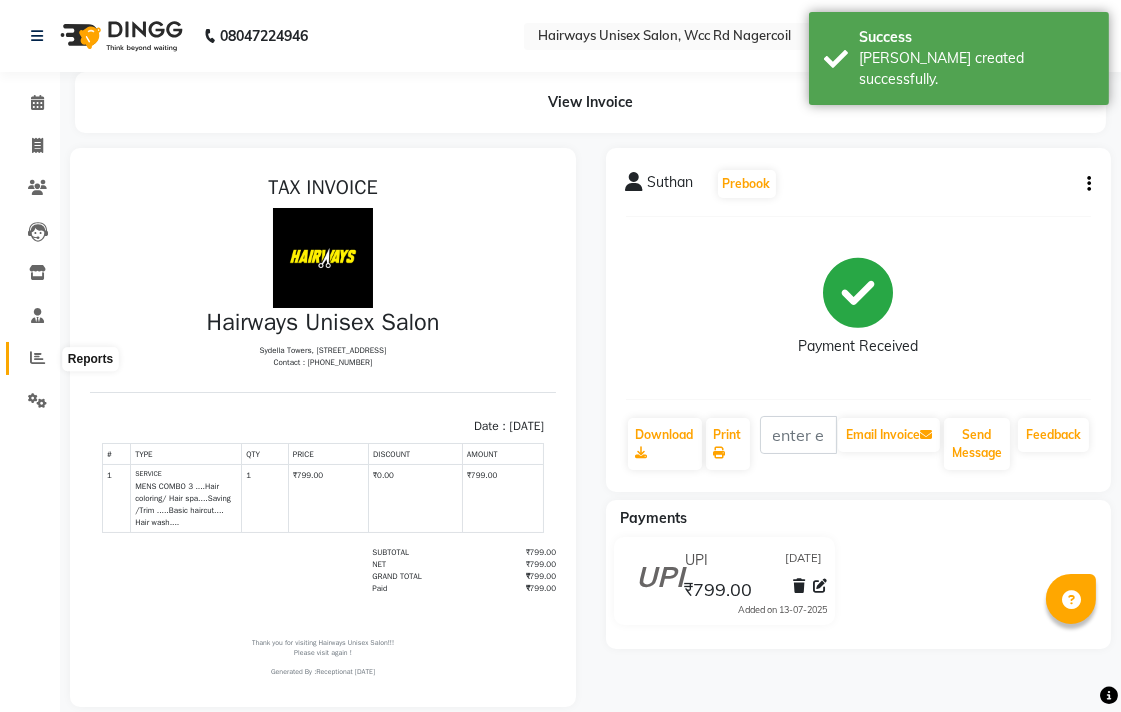 click 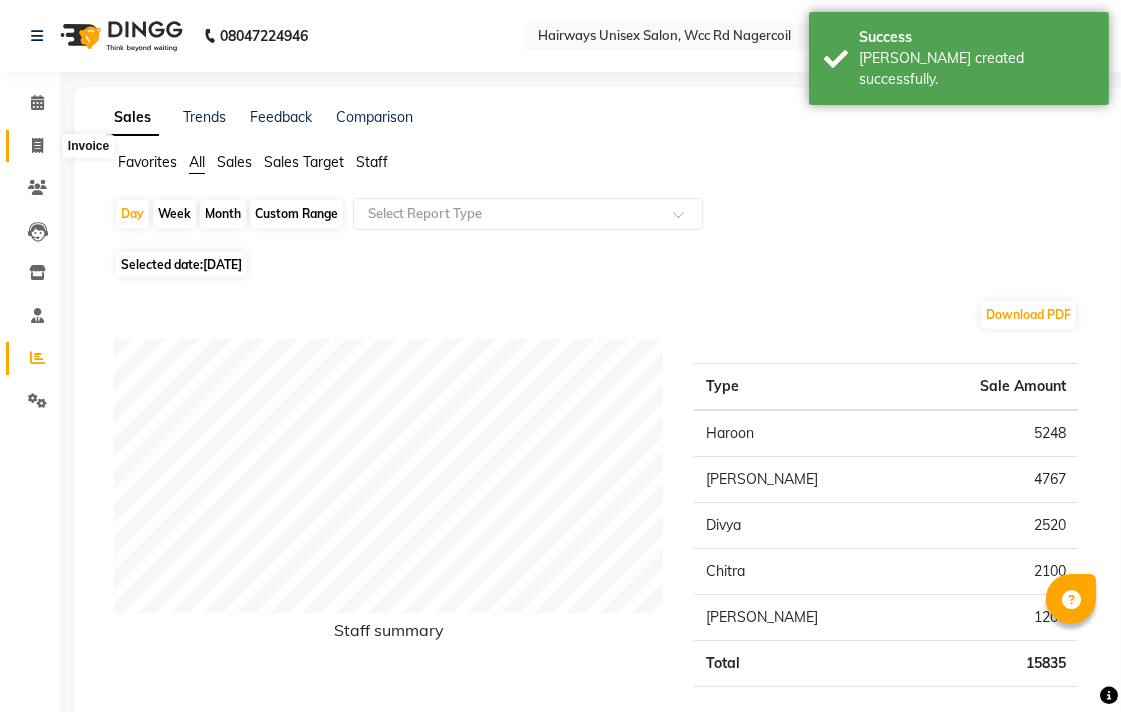 click 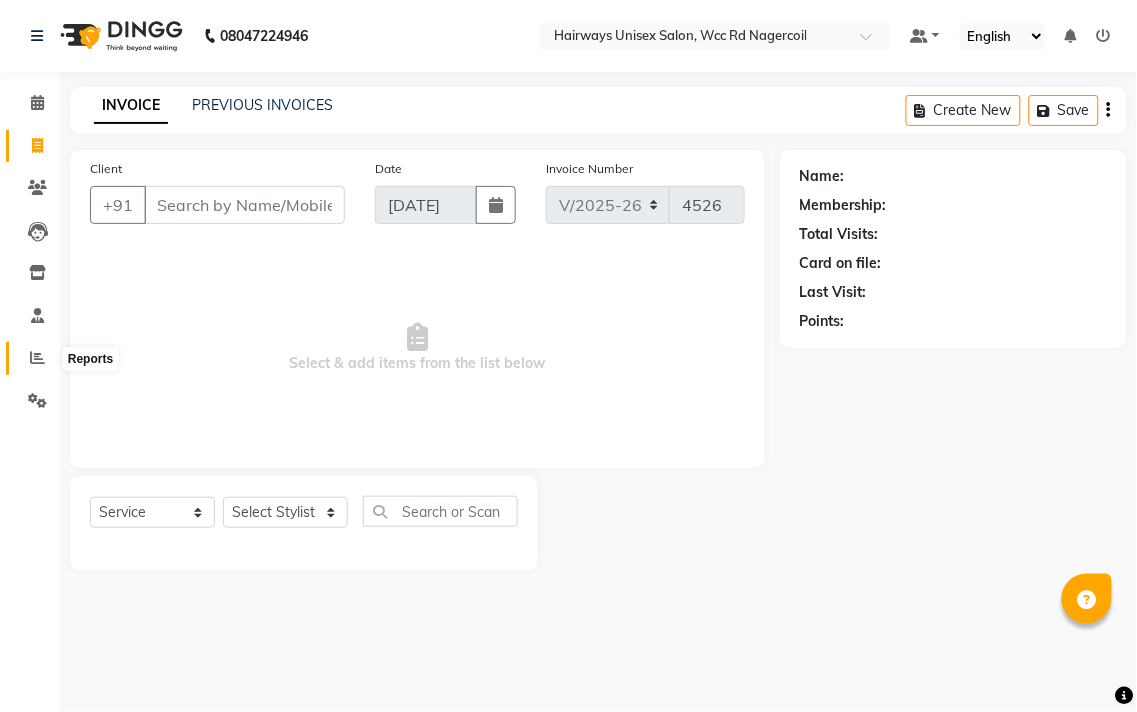 click 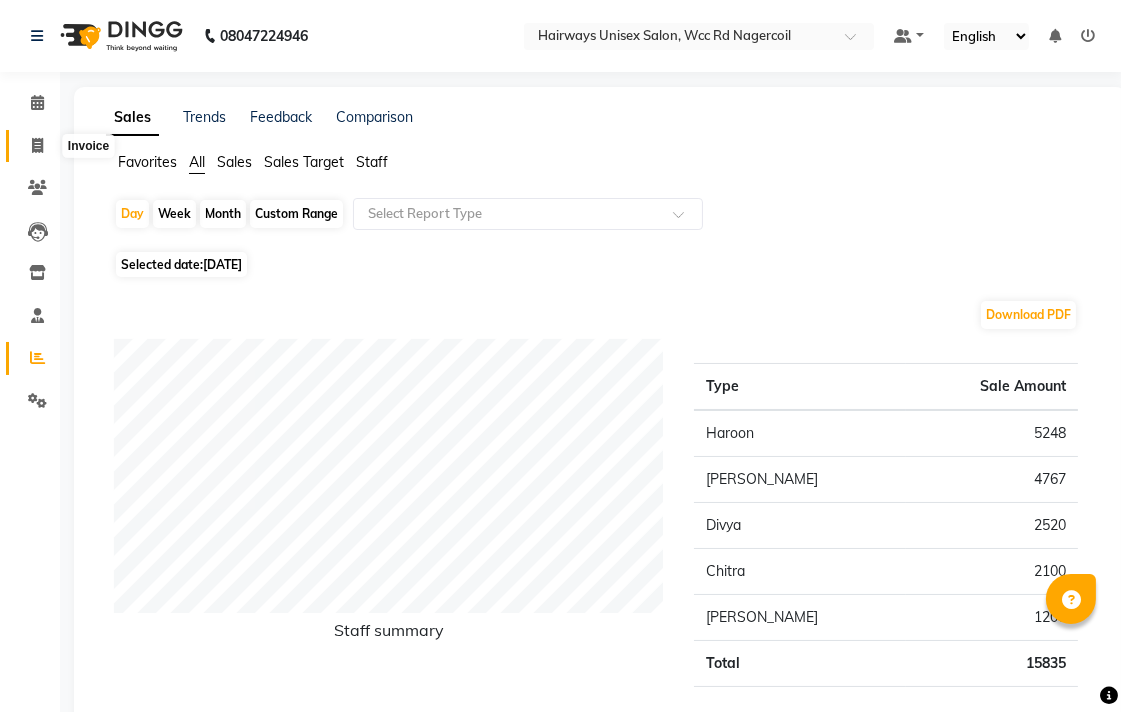 click 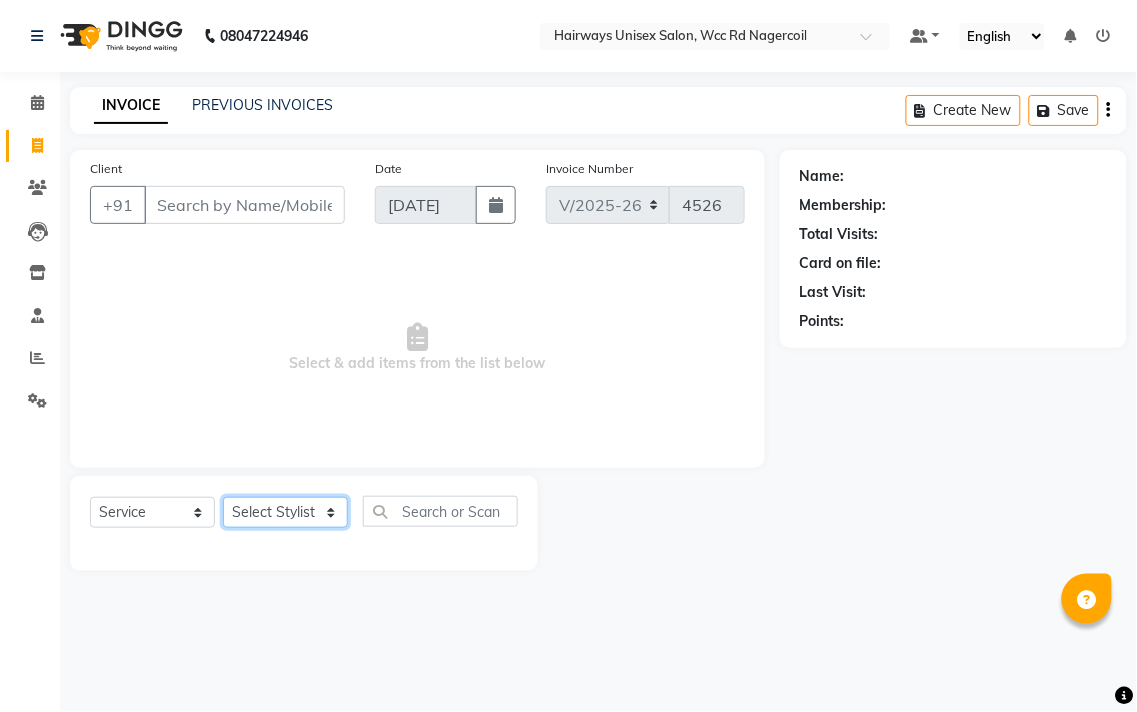 click on "Select Stylist Admin Chitra divya [PERSON_NAME] [PERSON_NAME] Reception [PERSON_NAME] [PERSON_NAME] Talib" 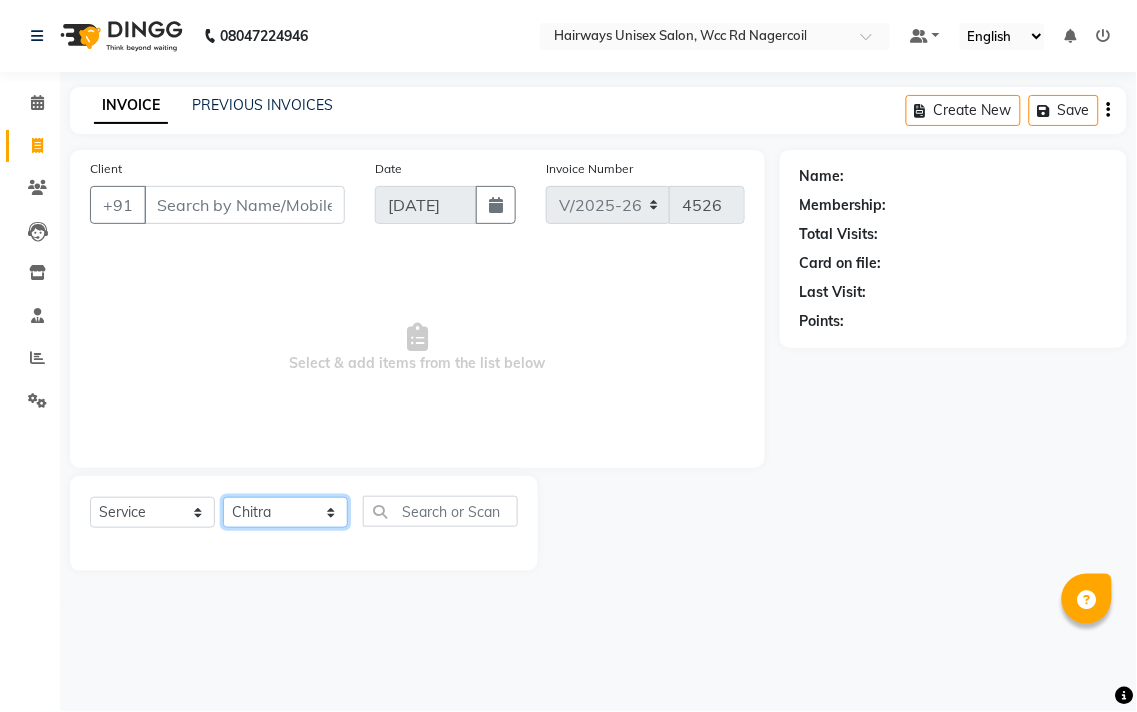 click on "Select Stylist Admin Chitra divya [PERSON_NAME] [PERSON_NAME] Reception [PERSON_NAME] [PERSON_NAME] Talib" 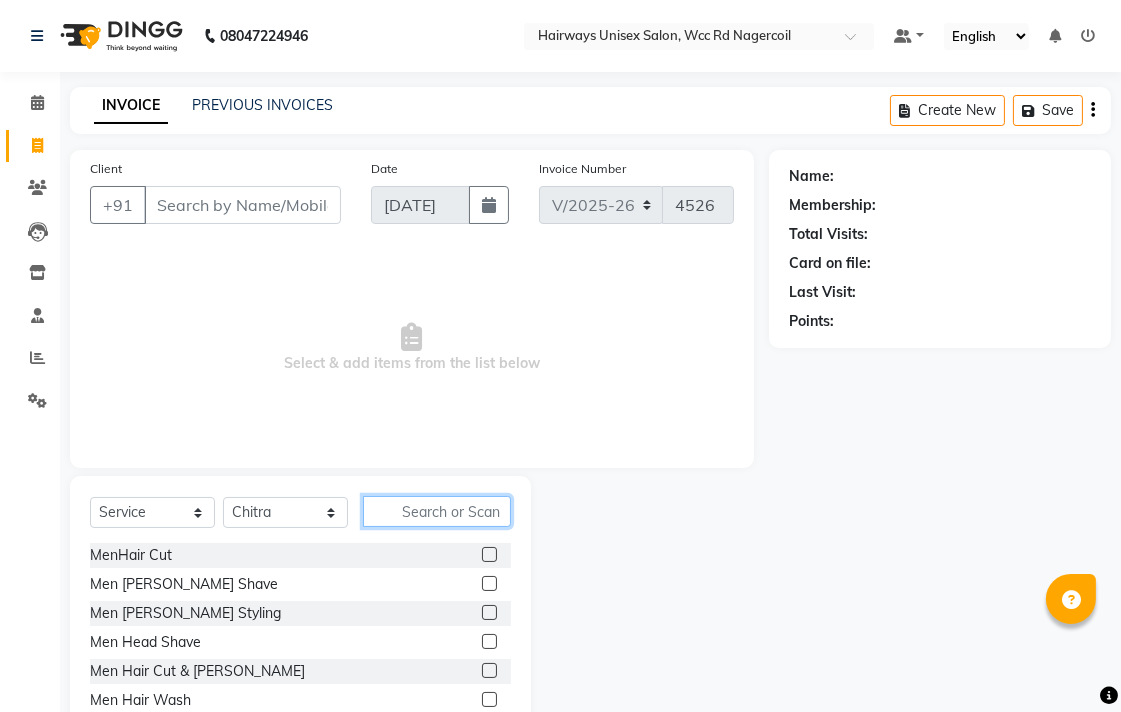 click 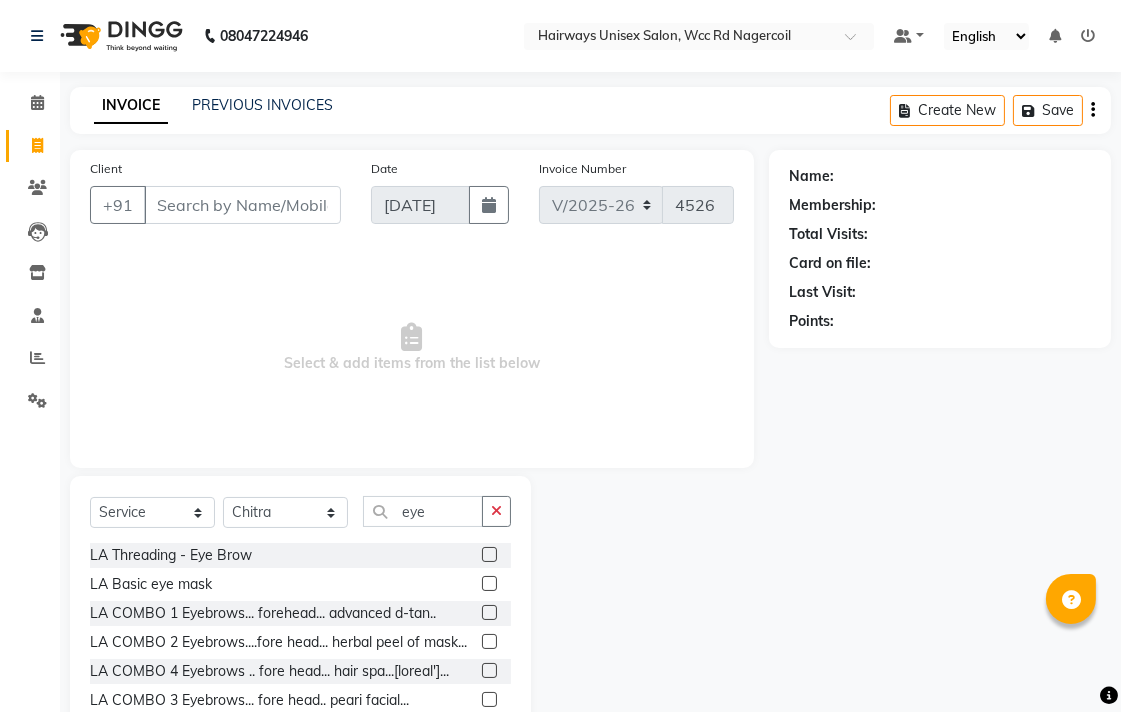 click 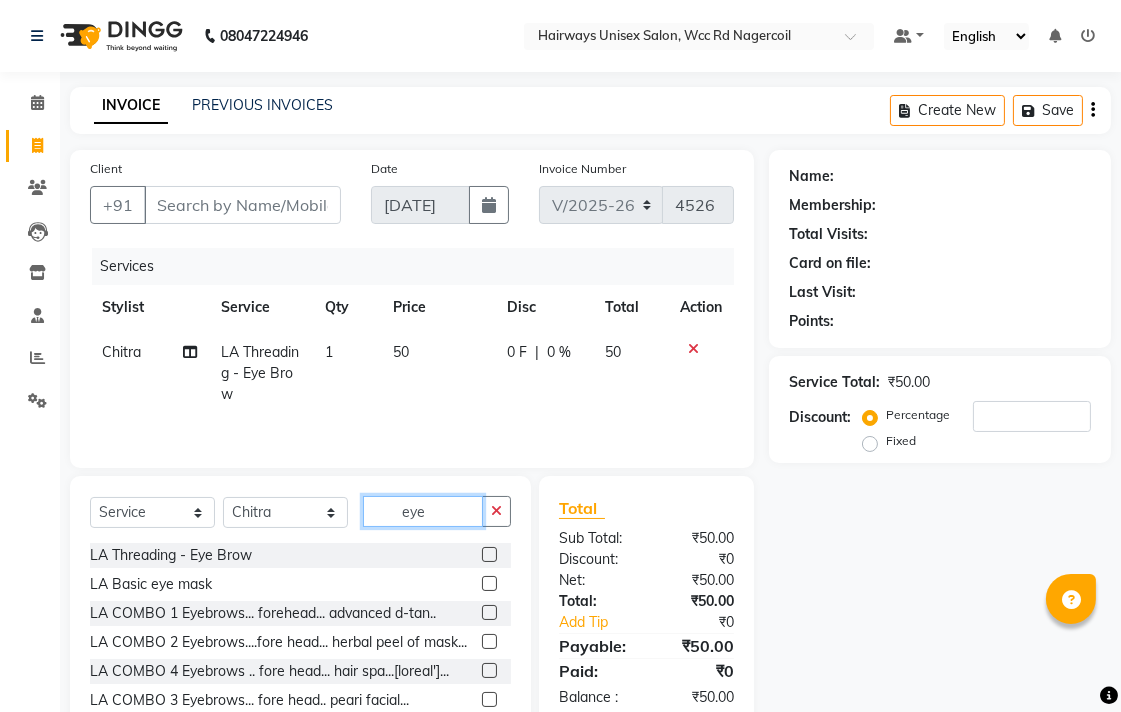 click on "eye" 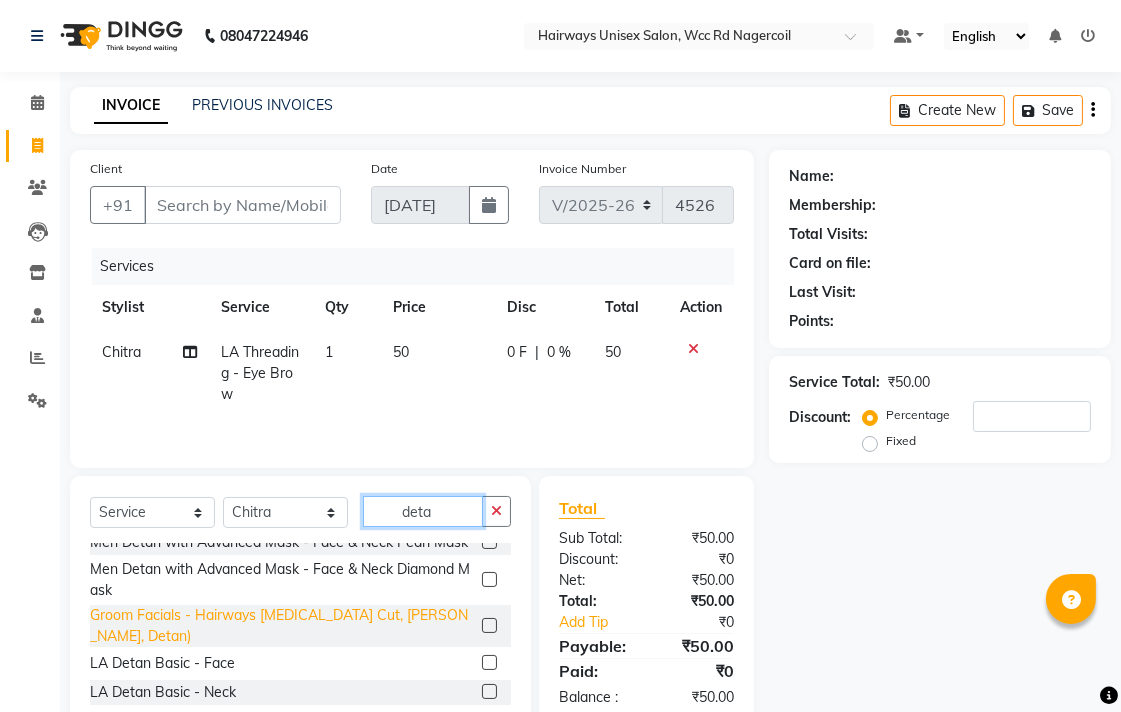 scroll, scrollTop: 738, scrollLeft: 0, axis: vertical 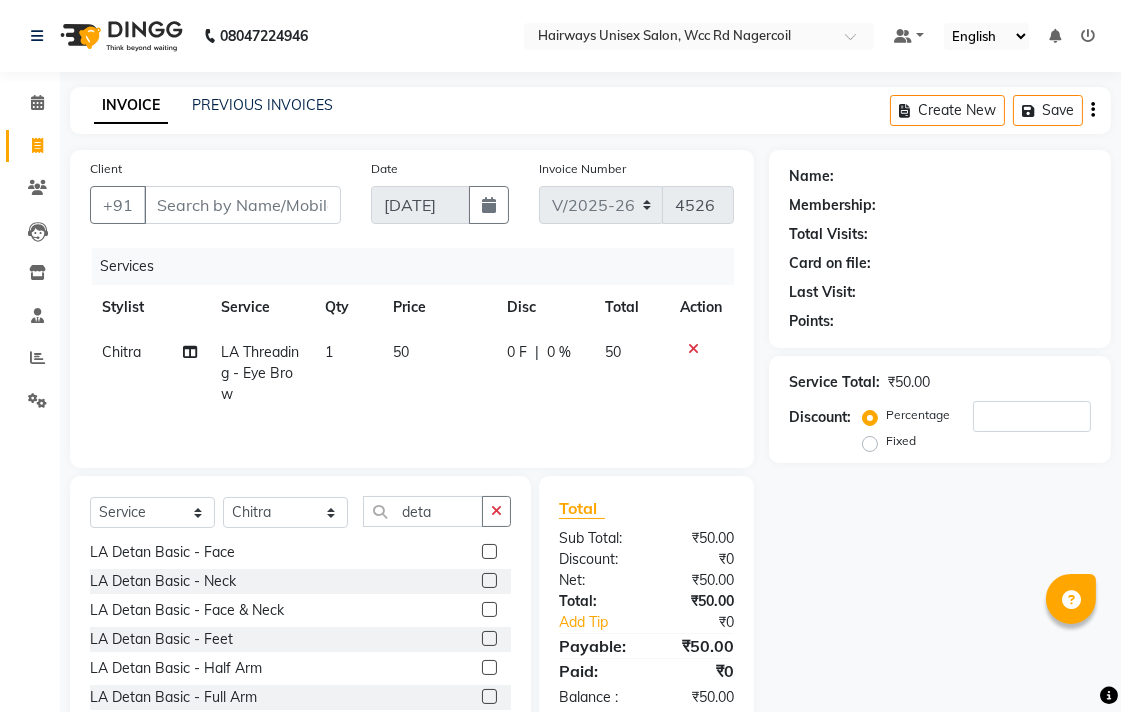 click 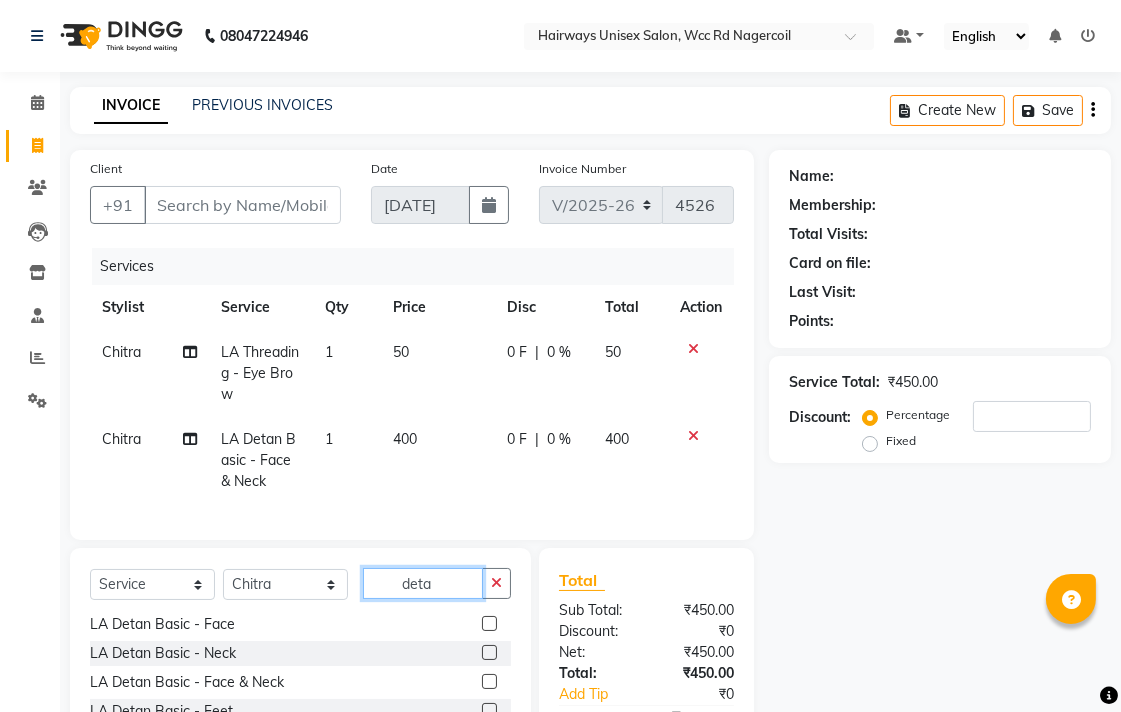 click on "deta" 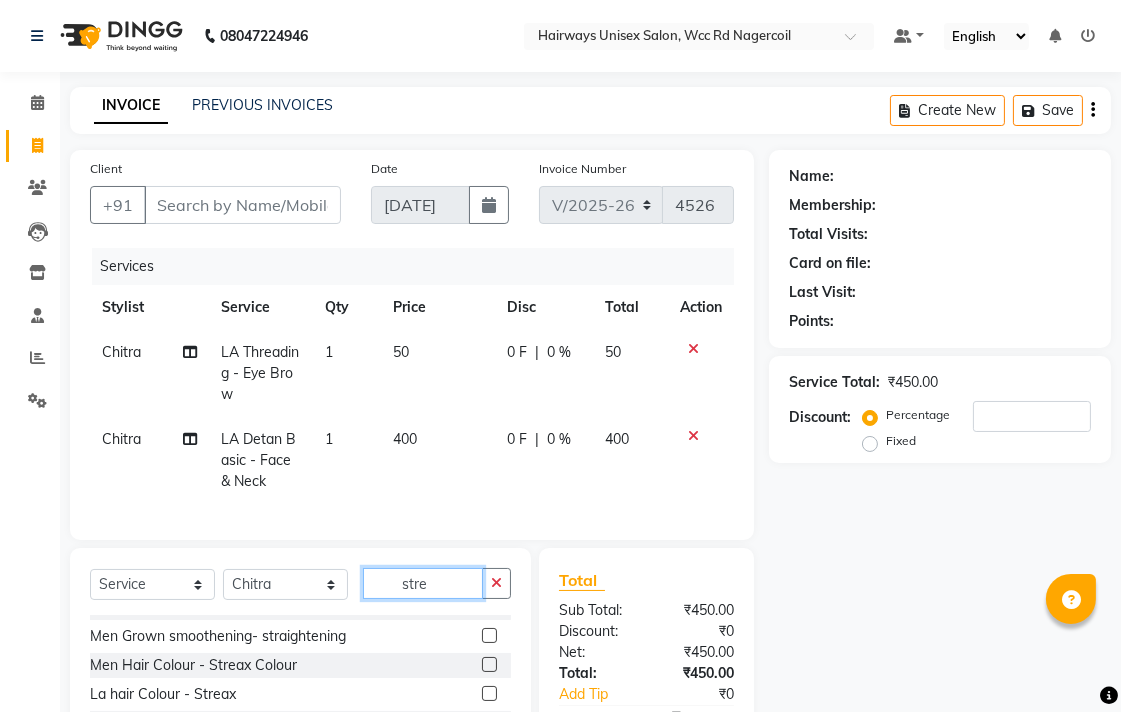 scroll, scrollTop: 0, scrollLeft: 0, axis: both 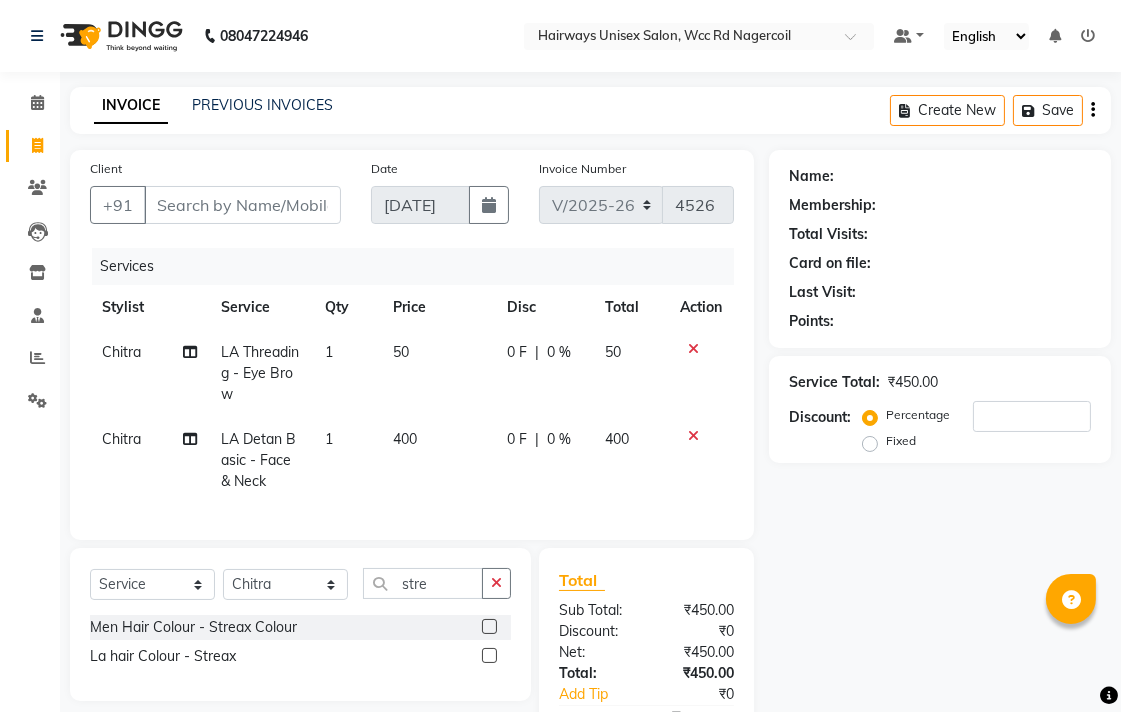 click 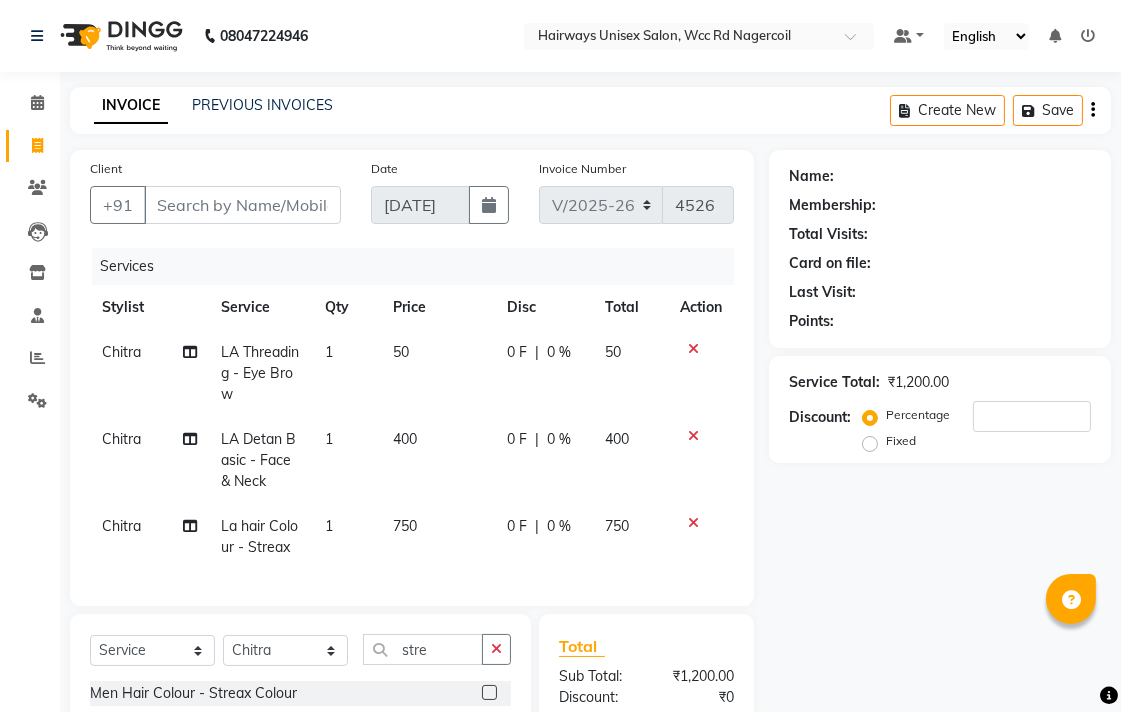 click on "750" 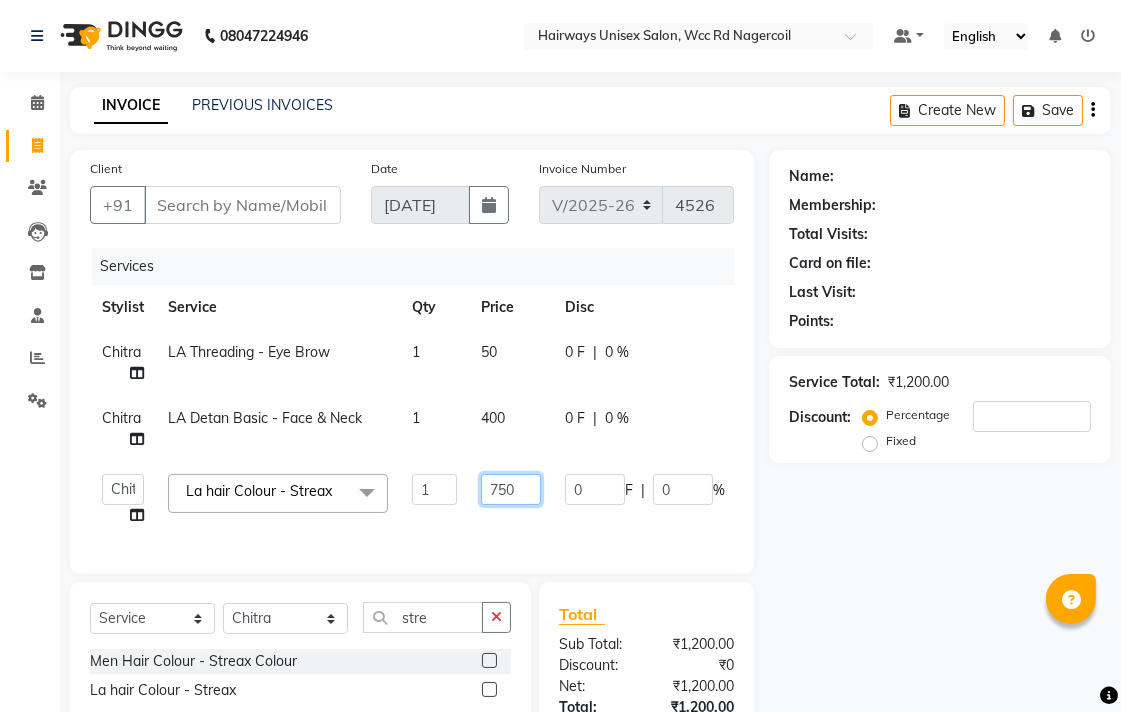 click on "750" 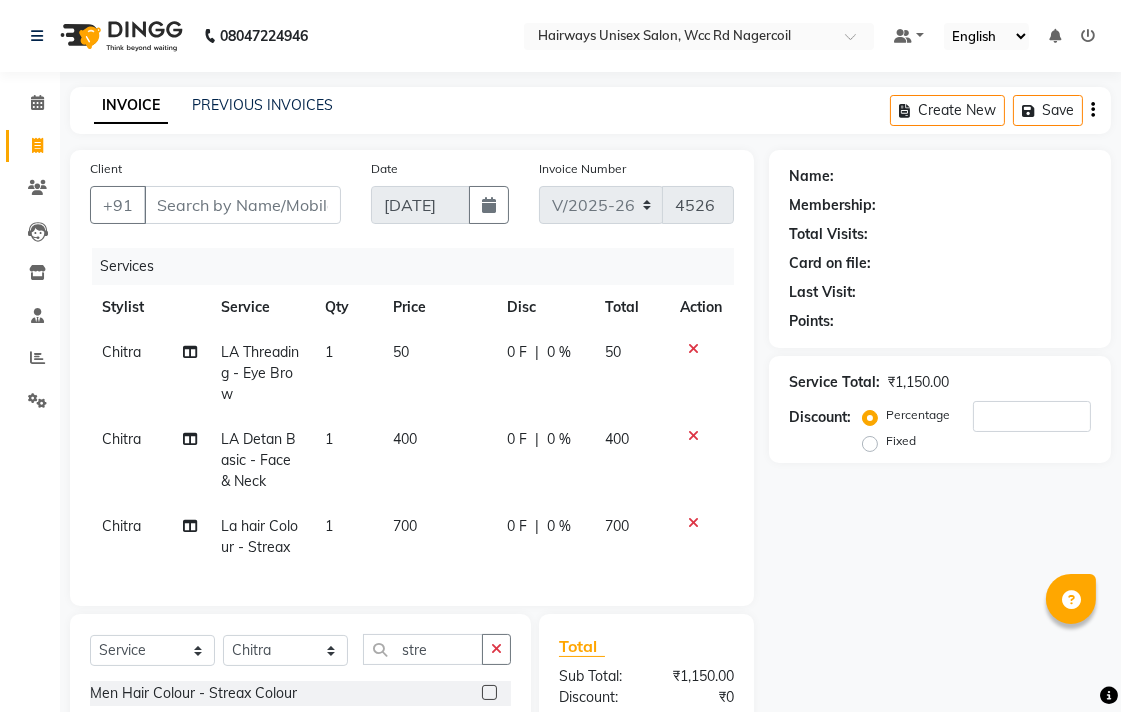 click on "Services Stylist Service Qty Price Disc Total Action Chitra LA Threading - Eye Brow 1 50 0 F | 0 % 50 Chitra LA Detan Basic - Face & Neck 1 400 0 F | 0 % 400 Chitra La hair Colour - Streax 1 700 0 F | 0 % 700" 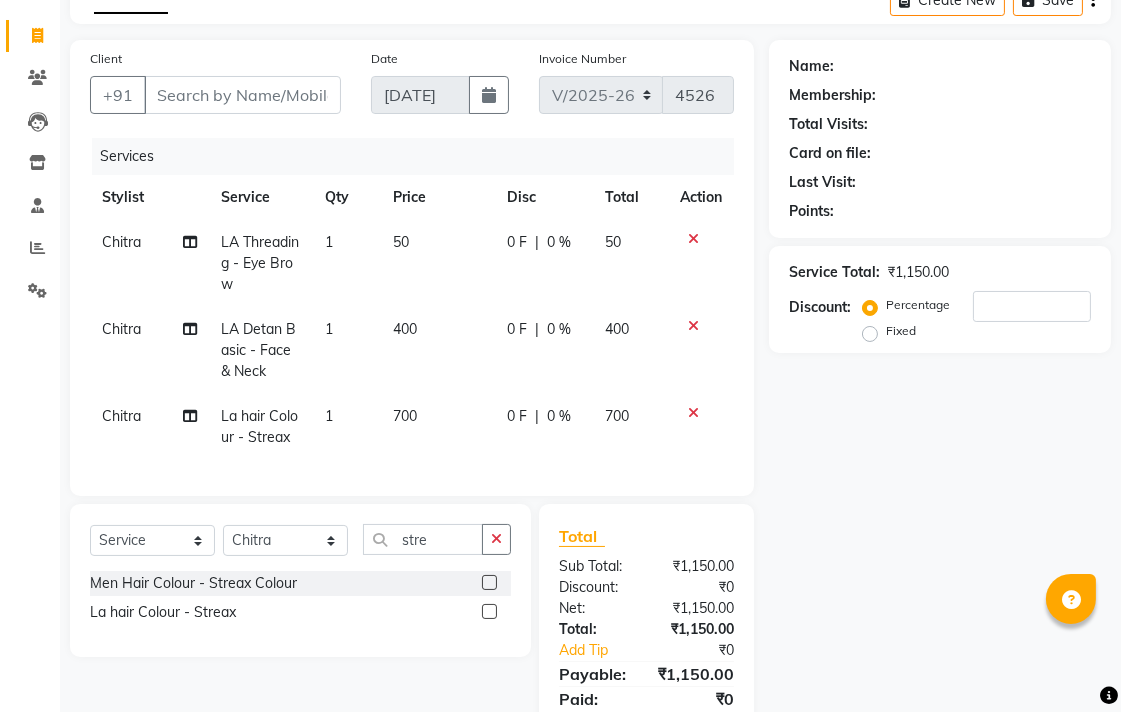 scroll, scrollTop: 0, scrollLeft: 0, axis: both 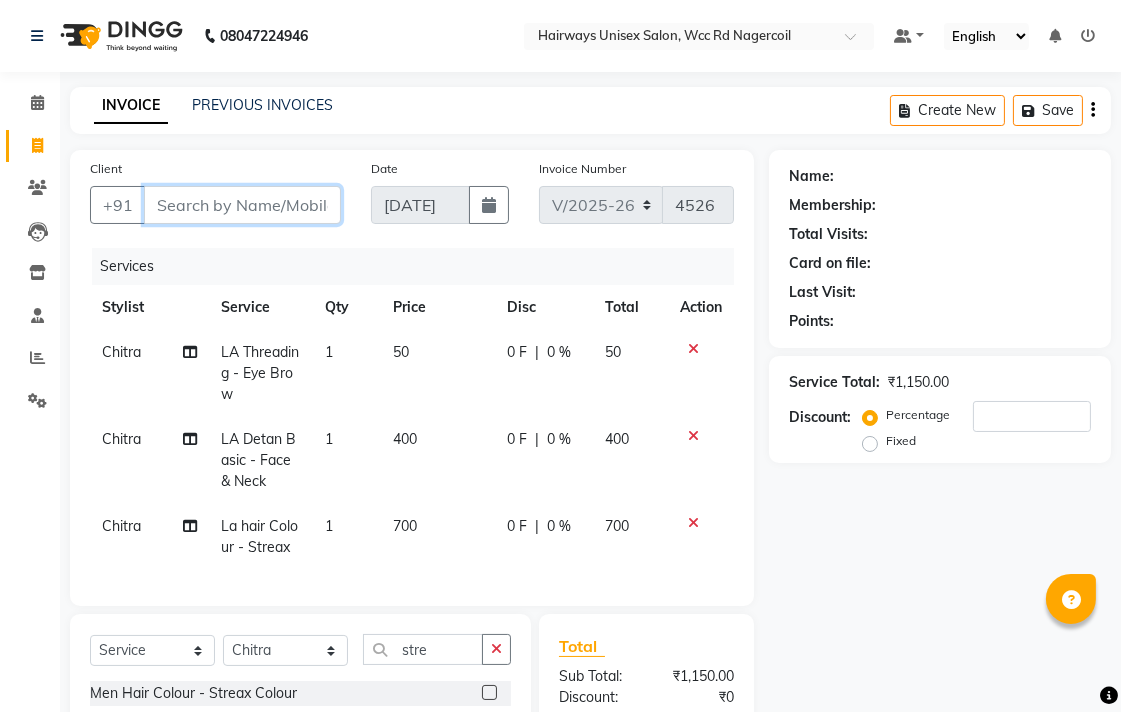 click on "Client" at bounding box center (242, 205) 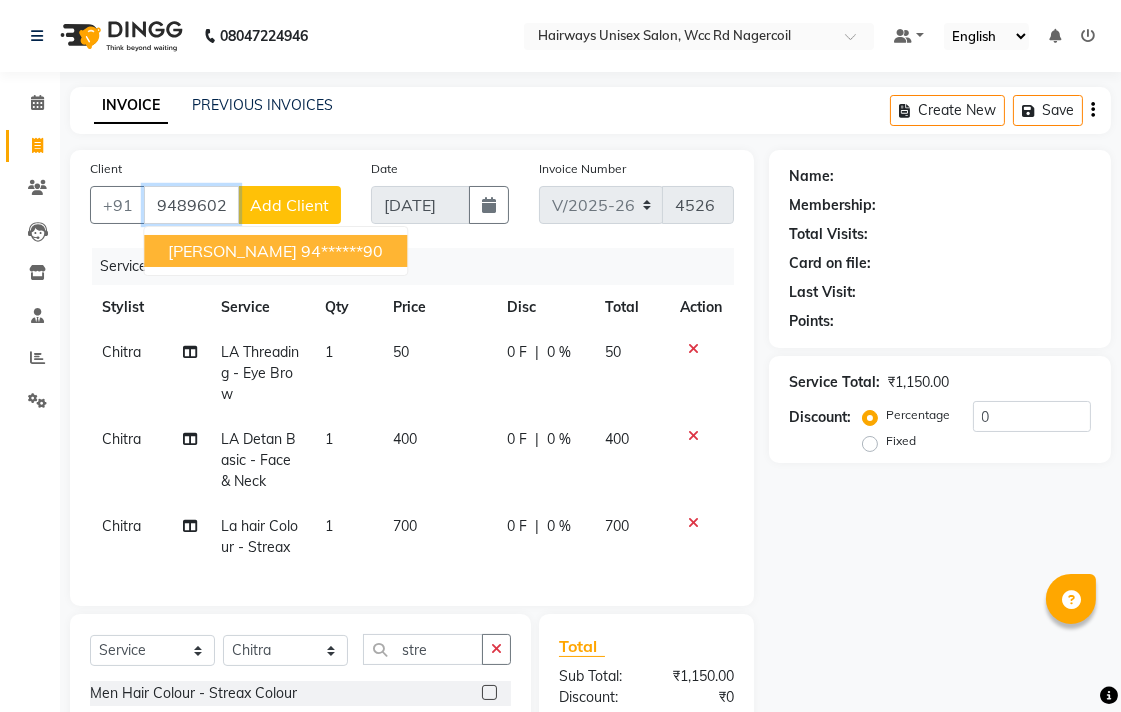 click on "94******90" at bounding box center [342, 251] 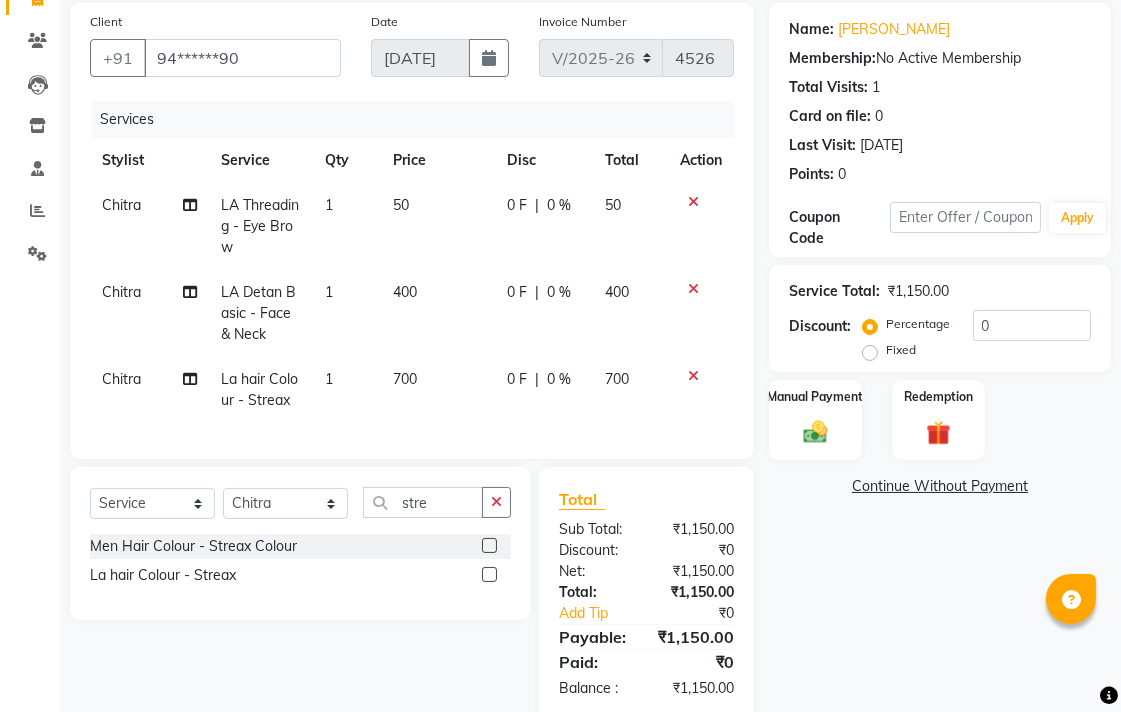 scroll, scrollTop: 201, scrollLeft: 0, axis: vertical 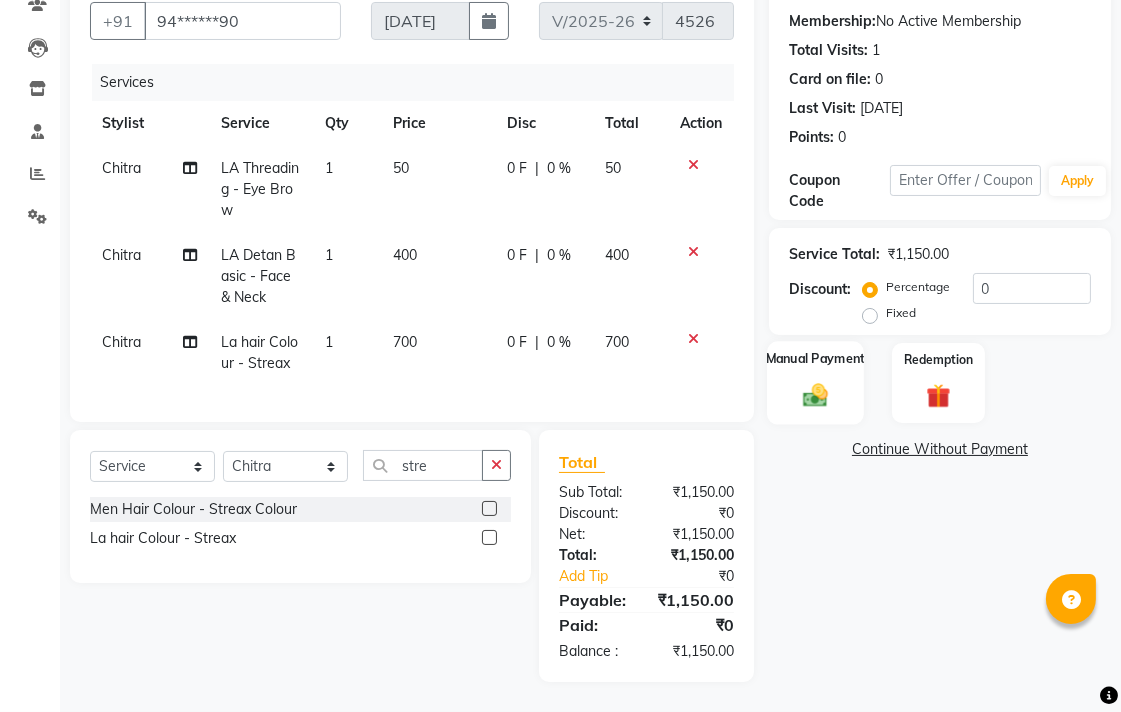 click on "Manual Payment" 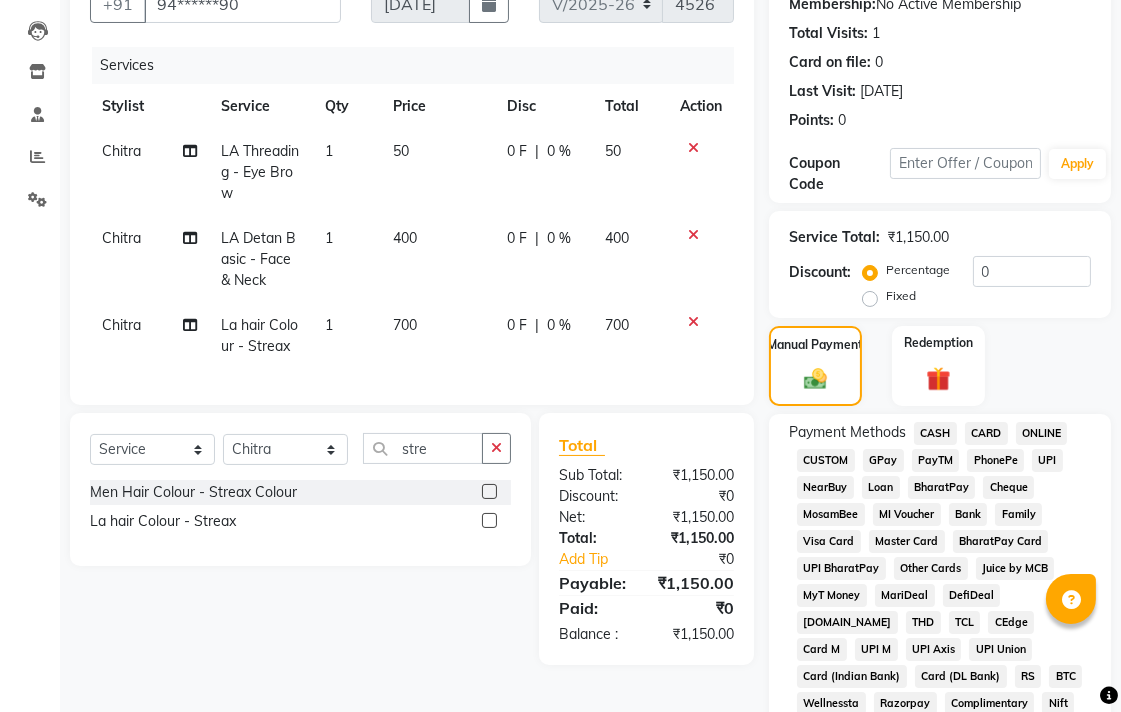 click on "UPI" 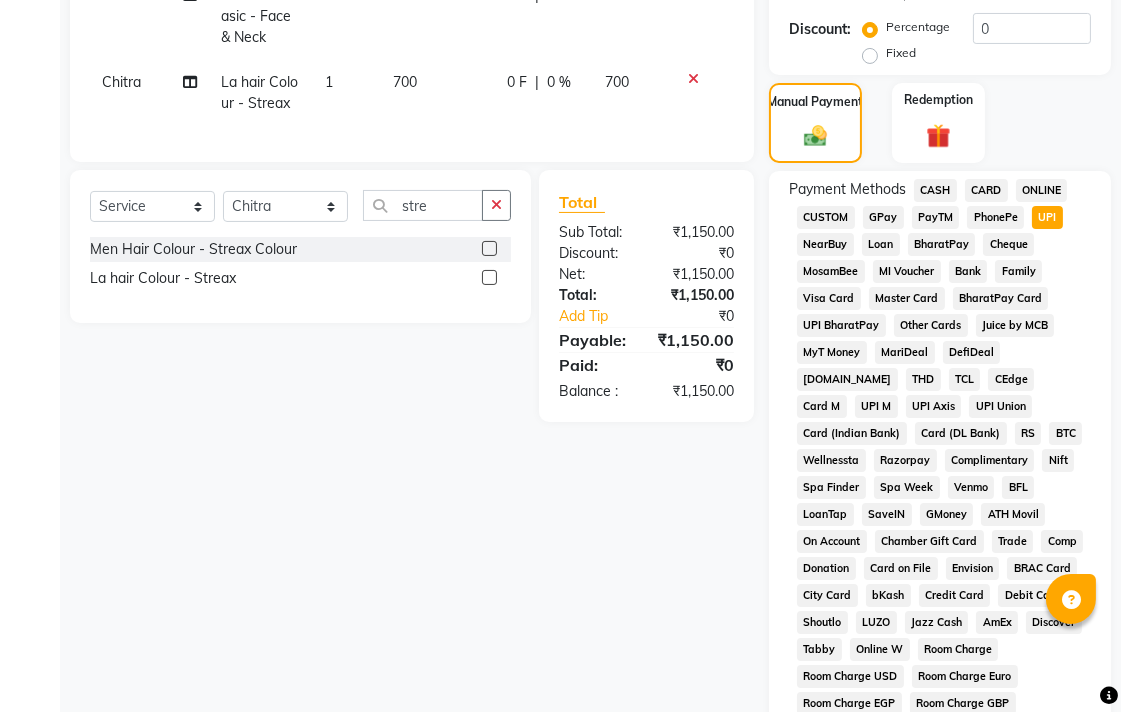 scroll, scrollTop: 913, scrollLeft: 0, axis: vertical 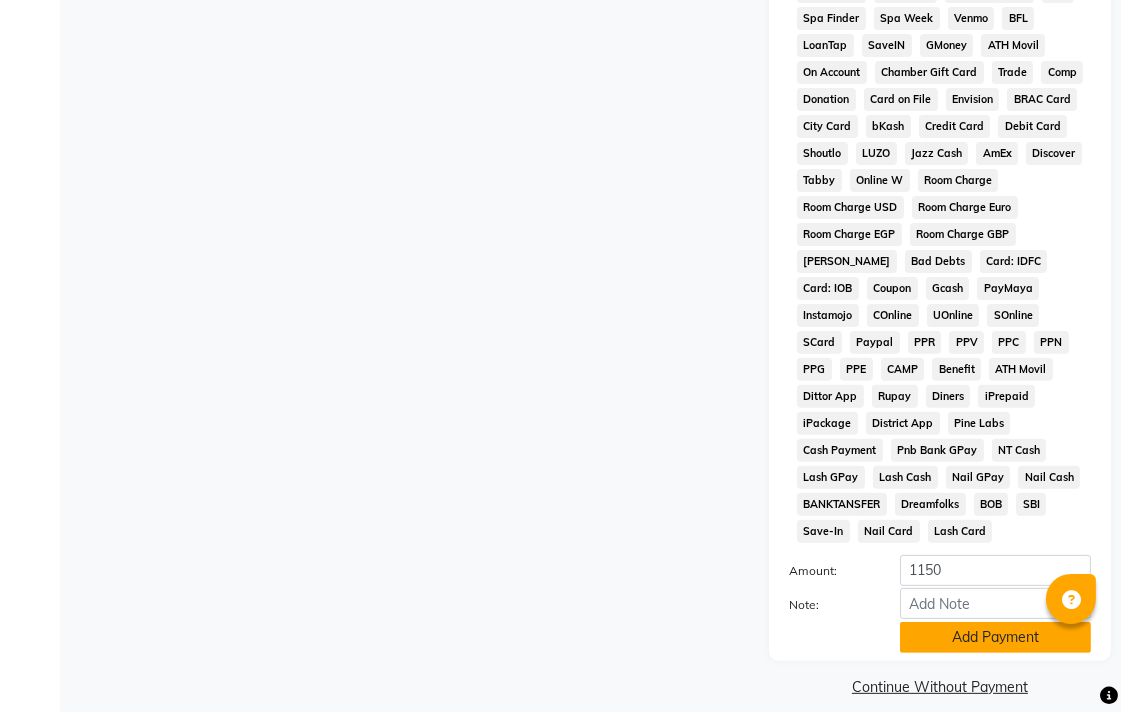 click on "Add Payment" 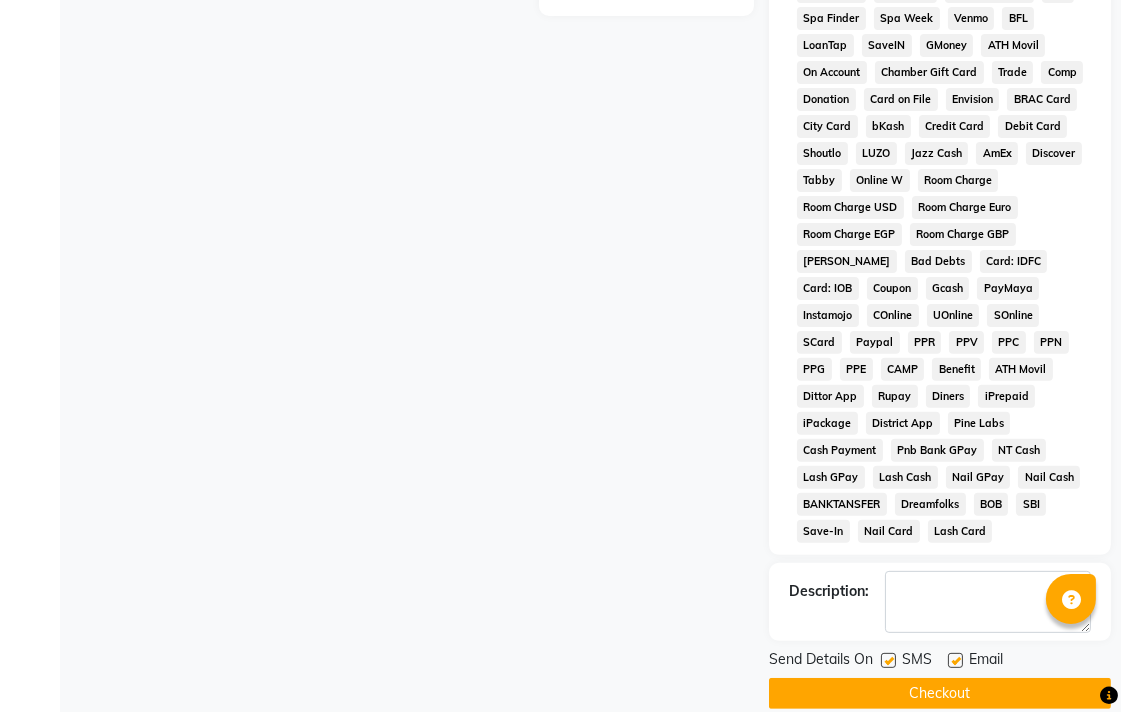click on "Checkout" 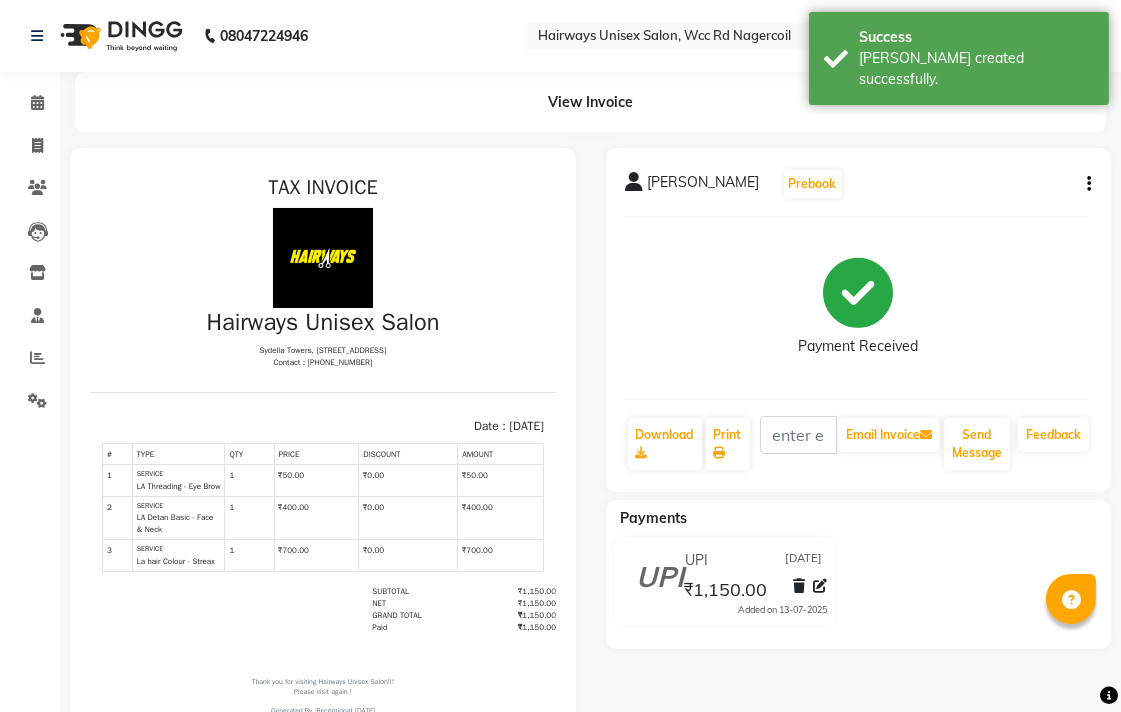 scroll, scrollTop: 0, scrollLeft: 0, axis: both 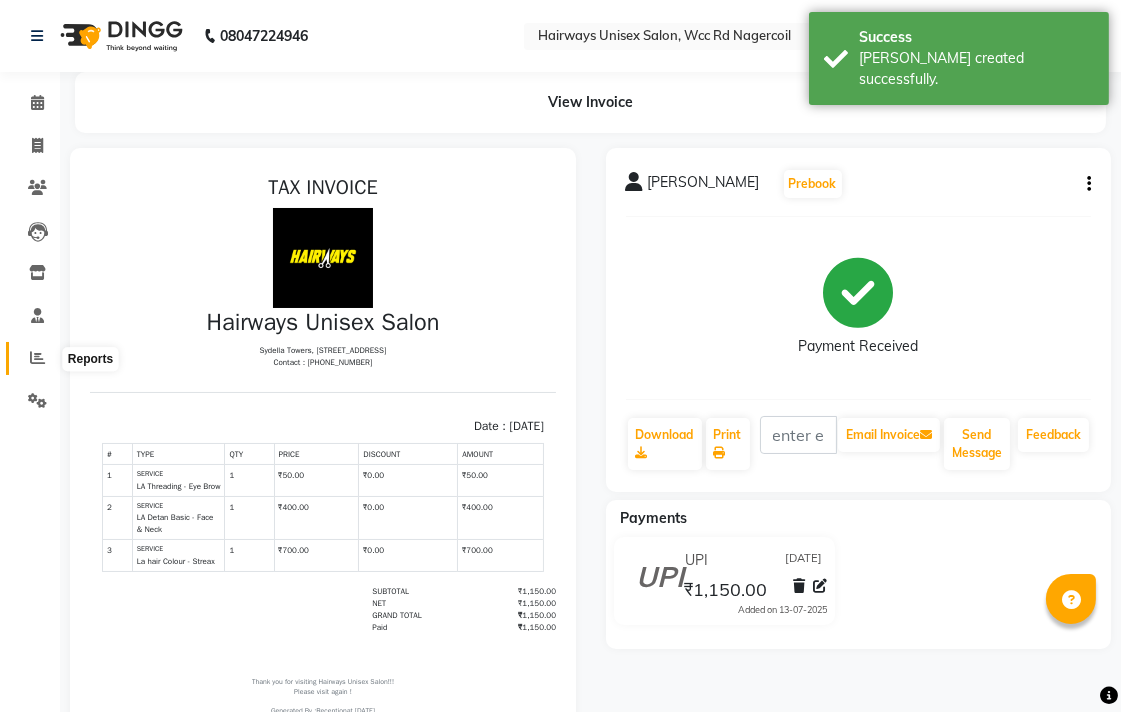 click 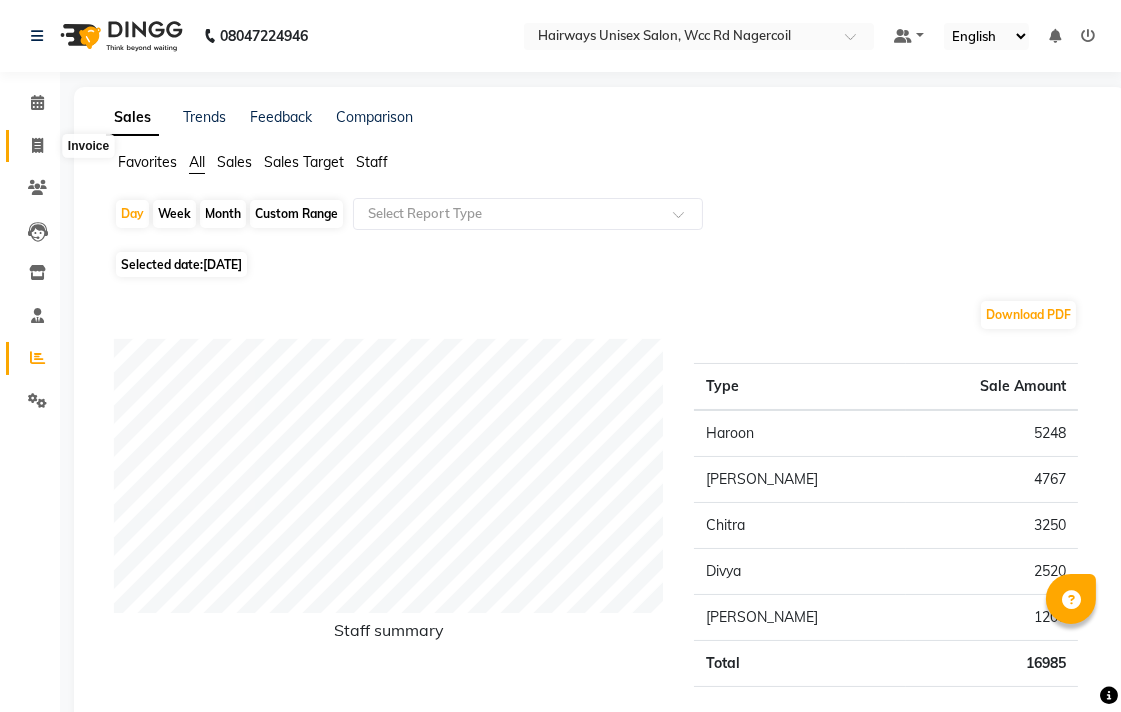 click 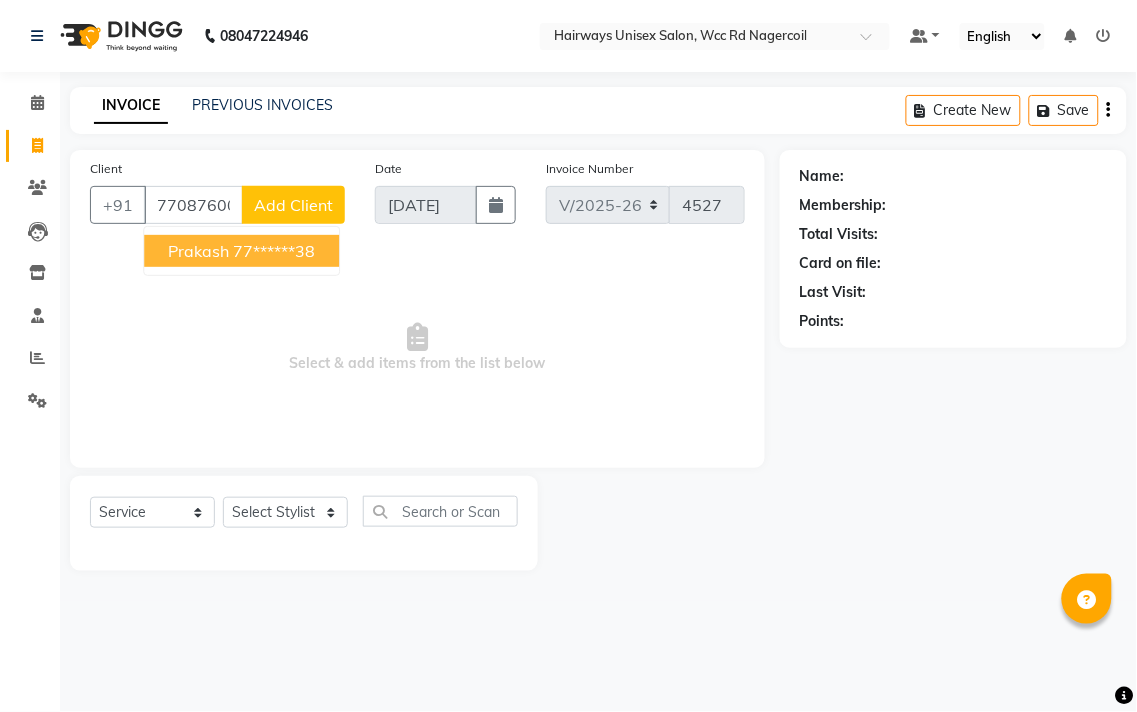 click on "prakash" at bounding box center [198, 251] 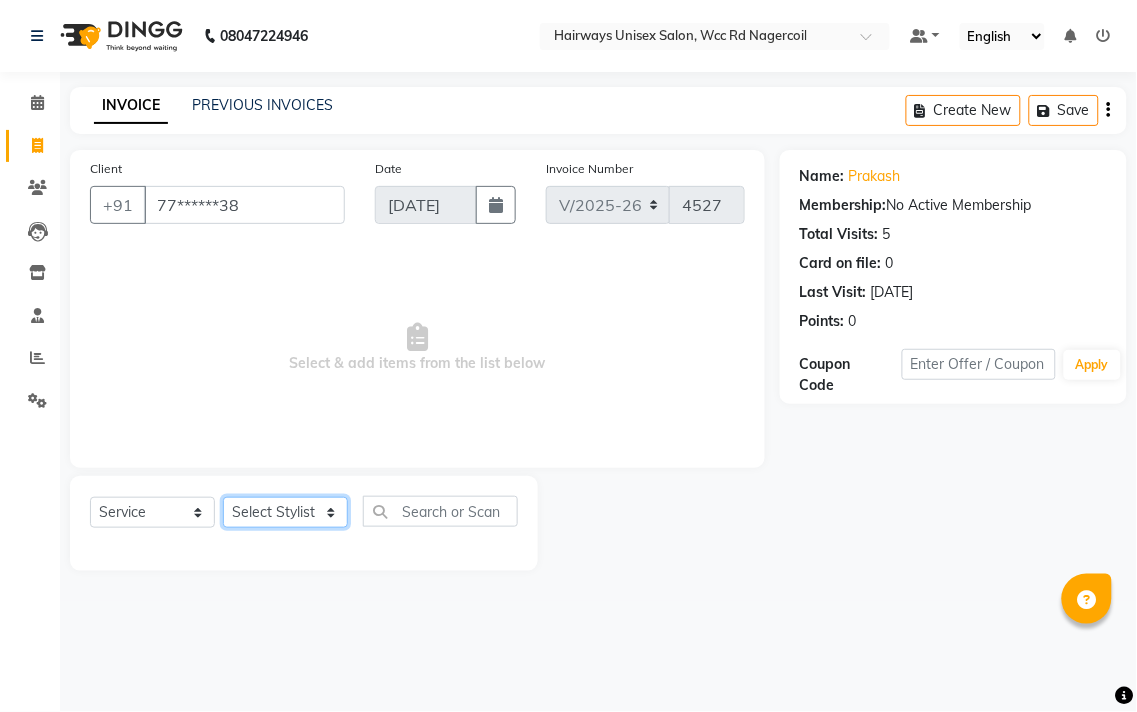 click on "Select Stylist Admin Chitra divya [PERSON_NAME] [PERSON_NAME] Reception [PERSON_NAME] [PERSON_NAME] Talib" 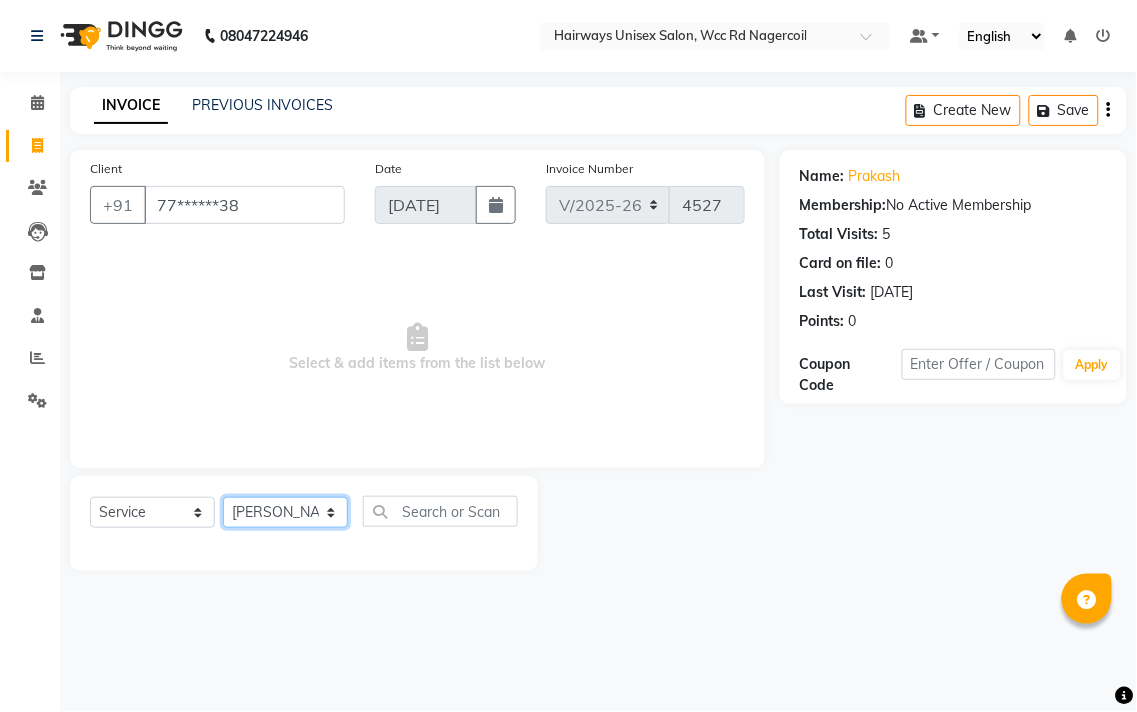 click on "Select Stylist Admin Chitra divya [PERSON_NAME] [PERSON_NAME] Reception [PERSON_NAME] [PERSON_NAME] Talib" 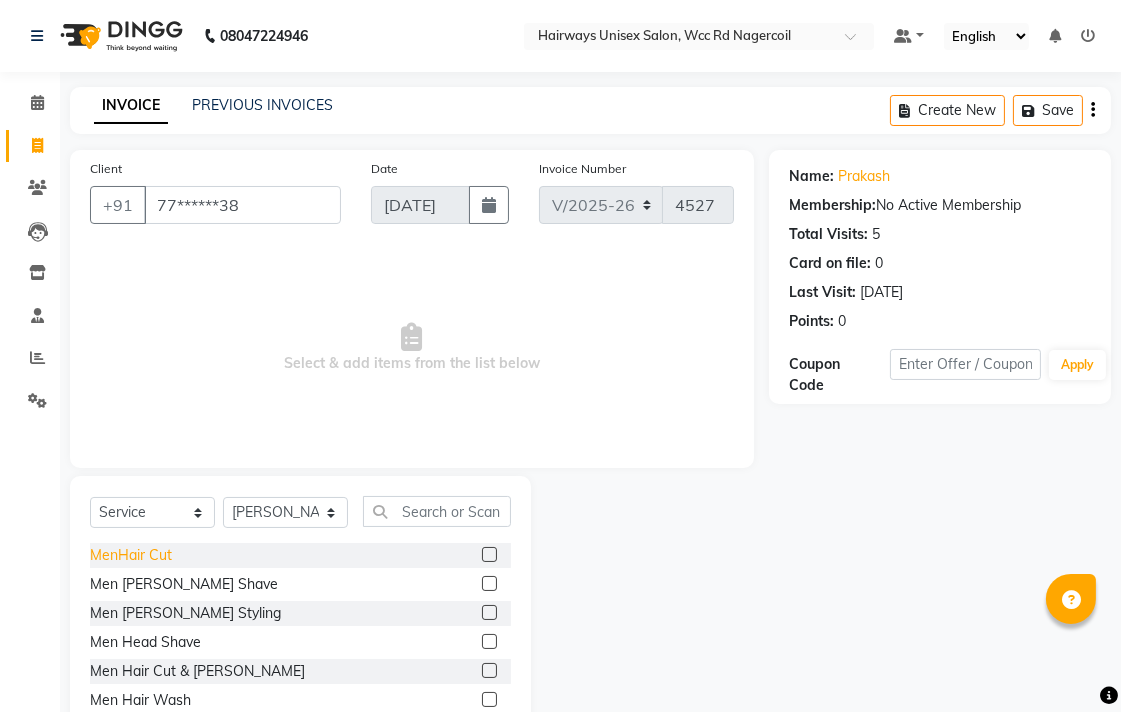 click on "MenHair Cut" 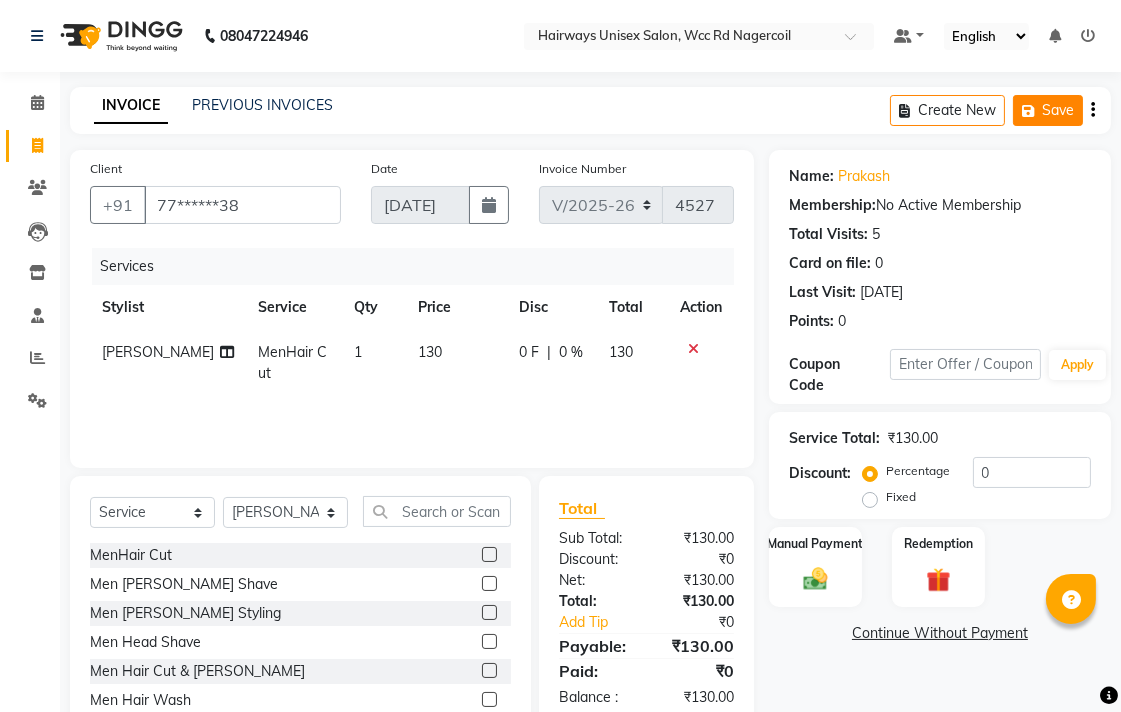 click on "Save" 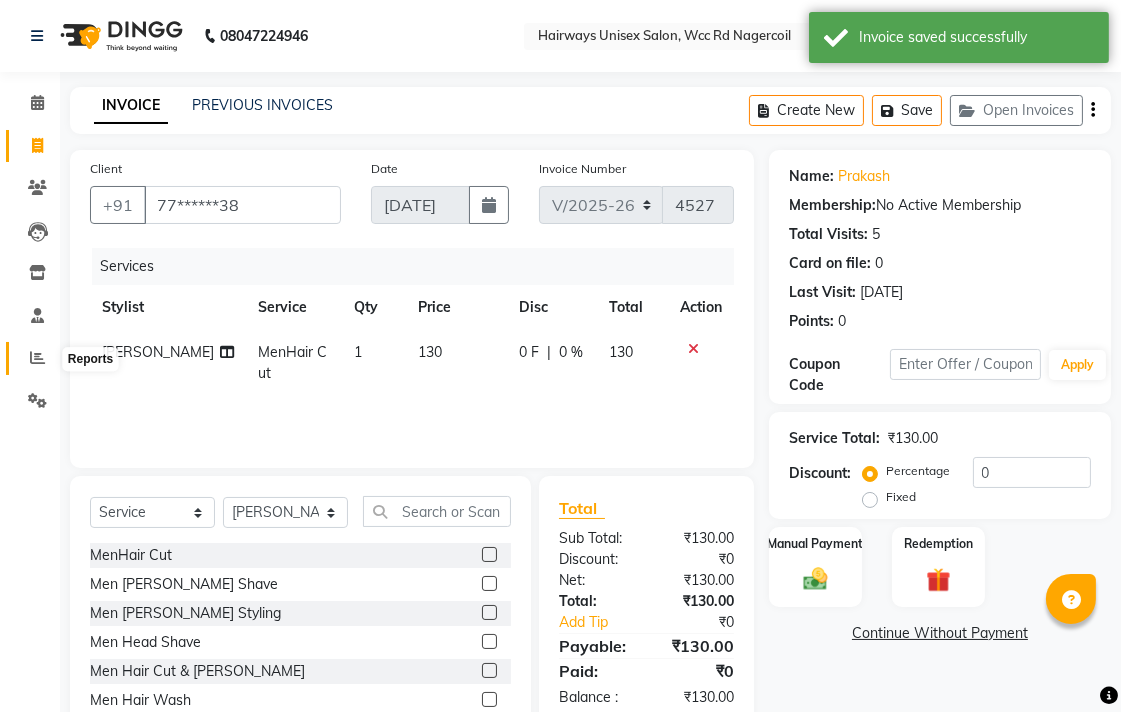 click 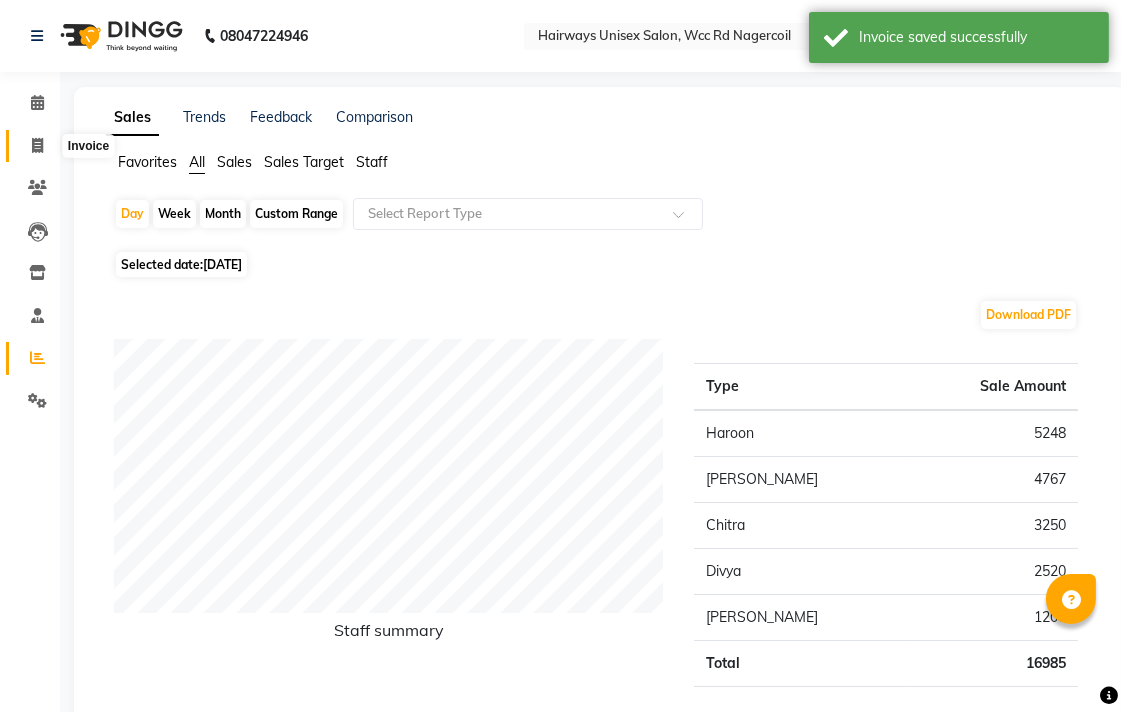 click 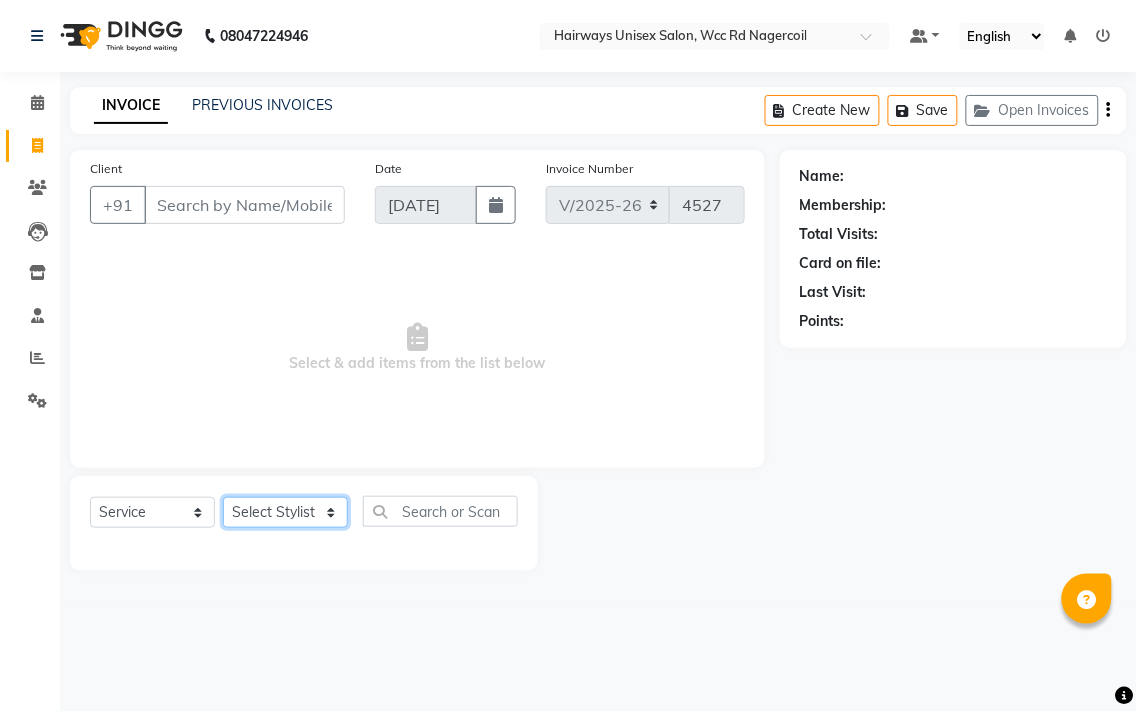 click on "Select Stylist Admin Chitra divya [PERSON_NAME] [PERSON_NAME] Reception [PERSON_NAME] [PERSON_NAME] Talib" 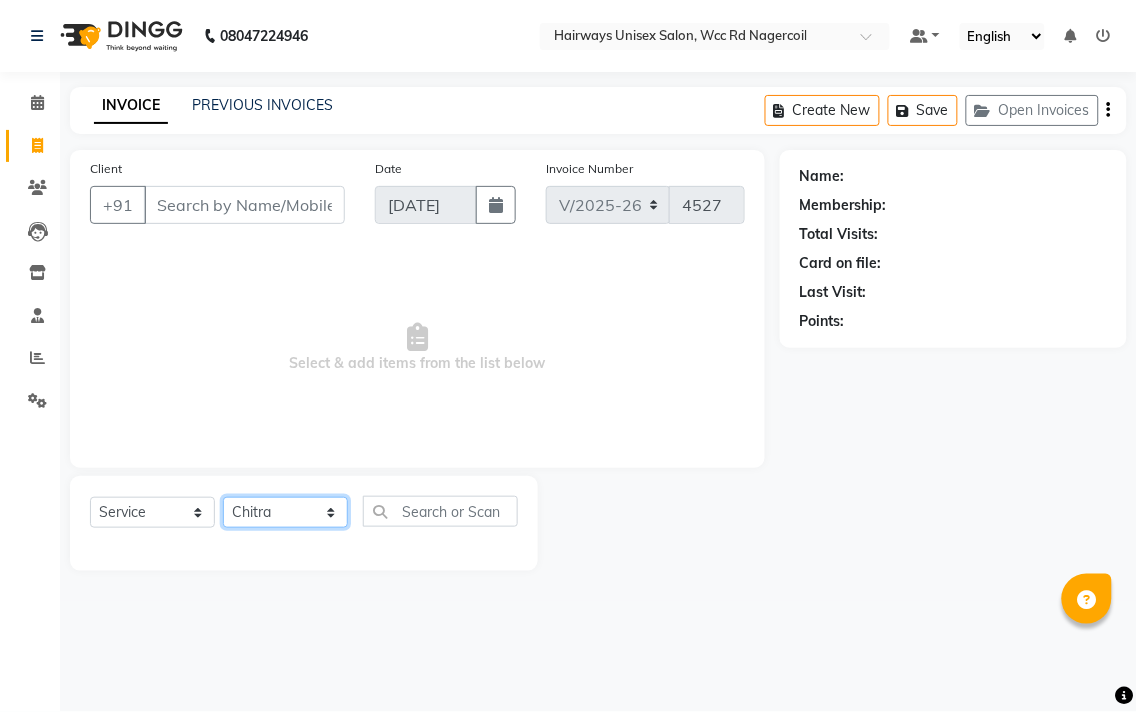click on "Select Stylist Admin Chitra divya [PERSON_NAME] [PERSON_NAME] Reception [PERSON_NAME] [PERSON_NAME] Talib" 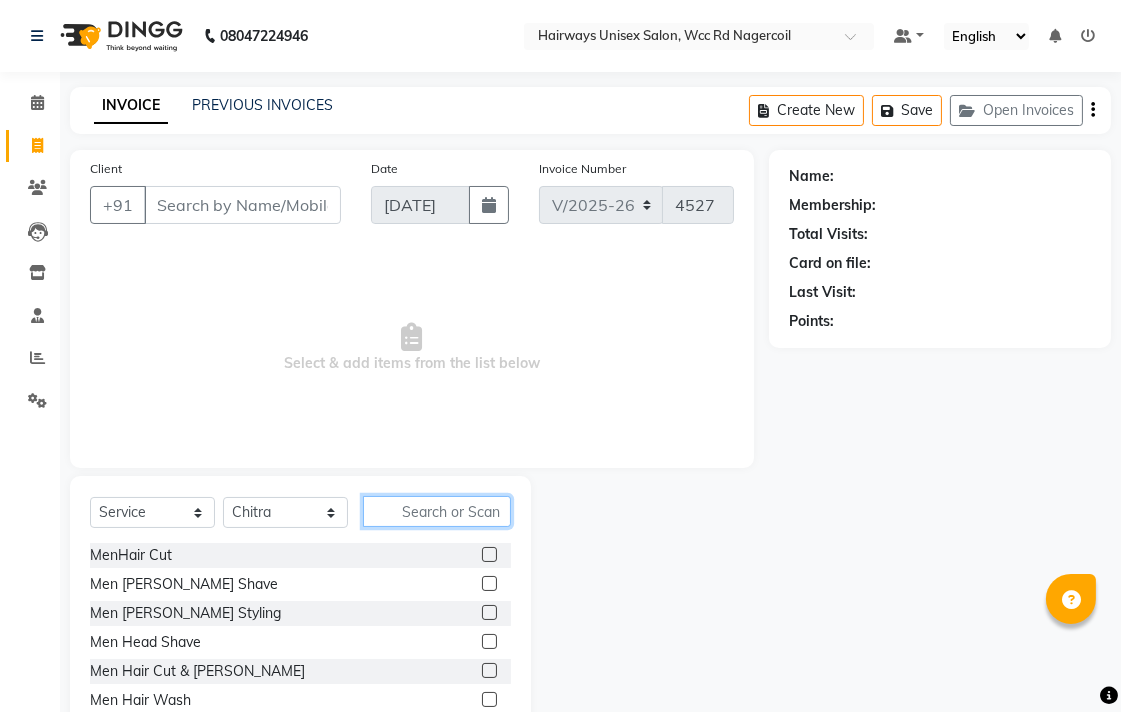 click 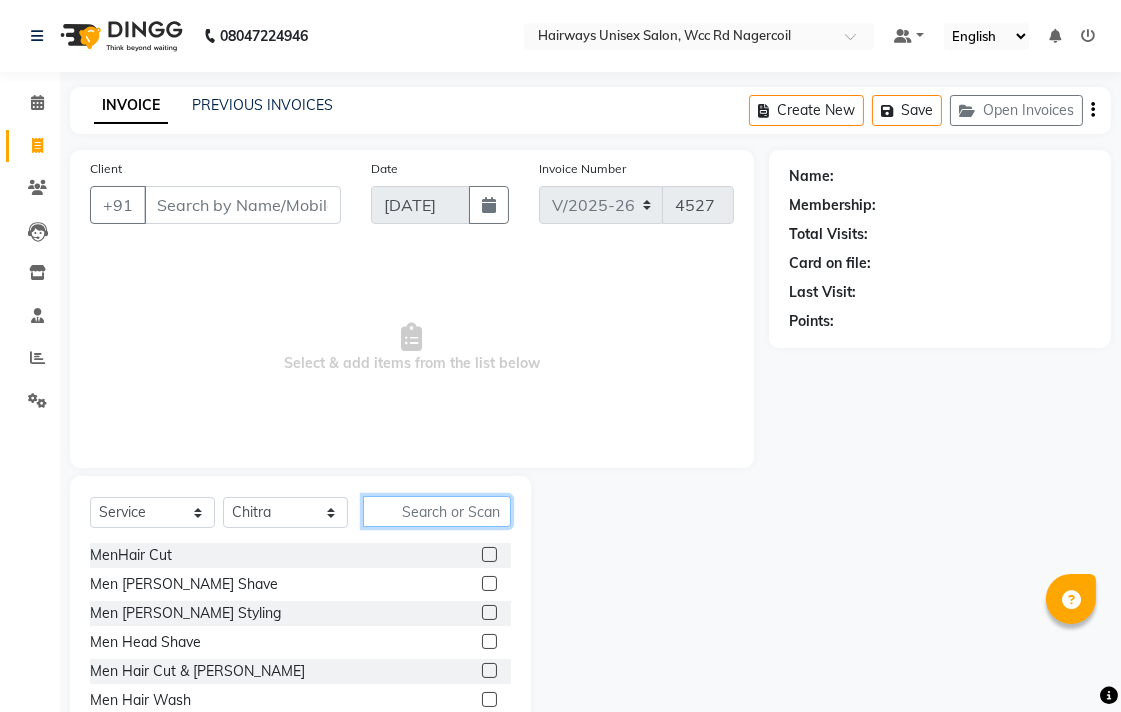 click 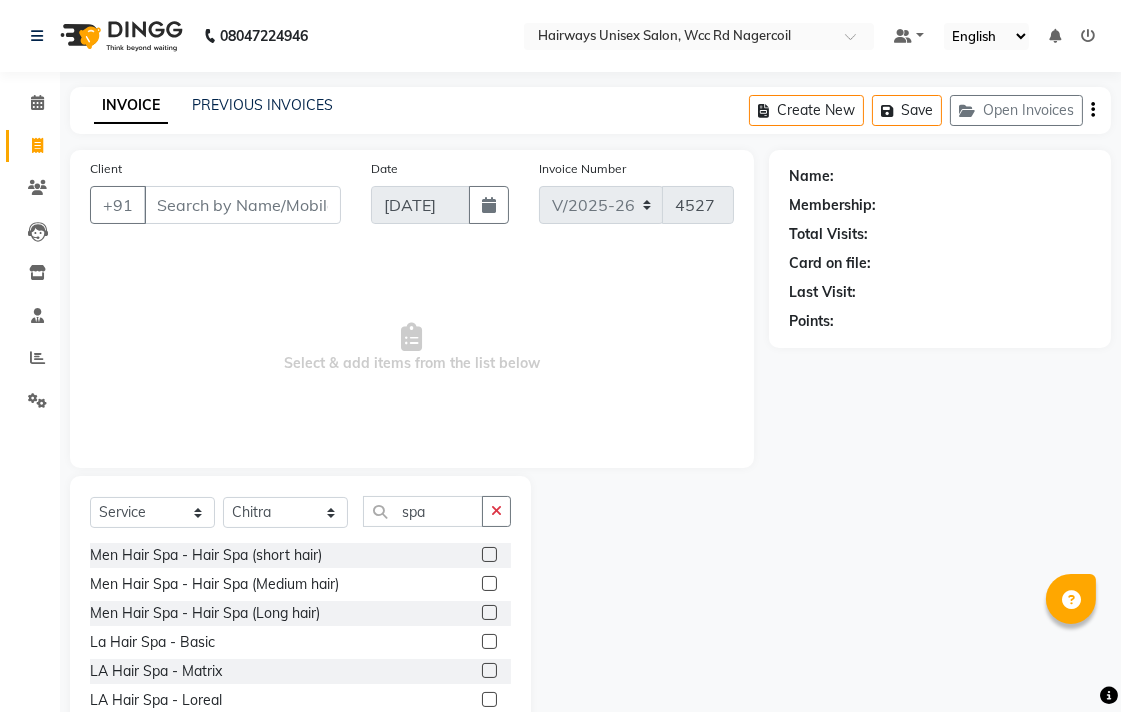 click 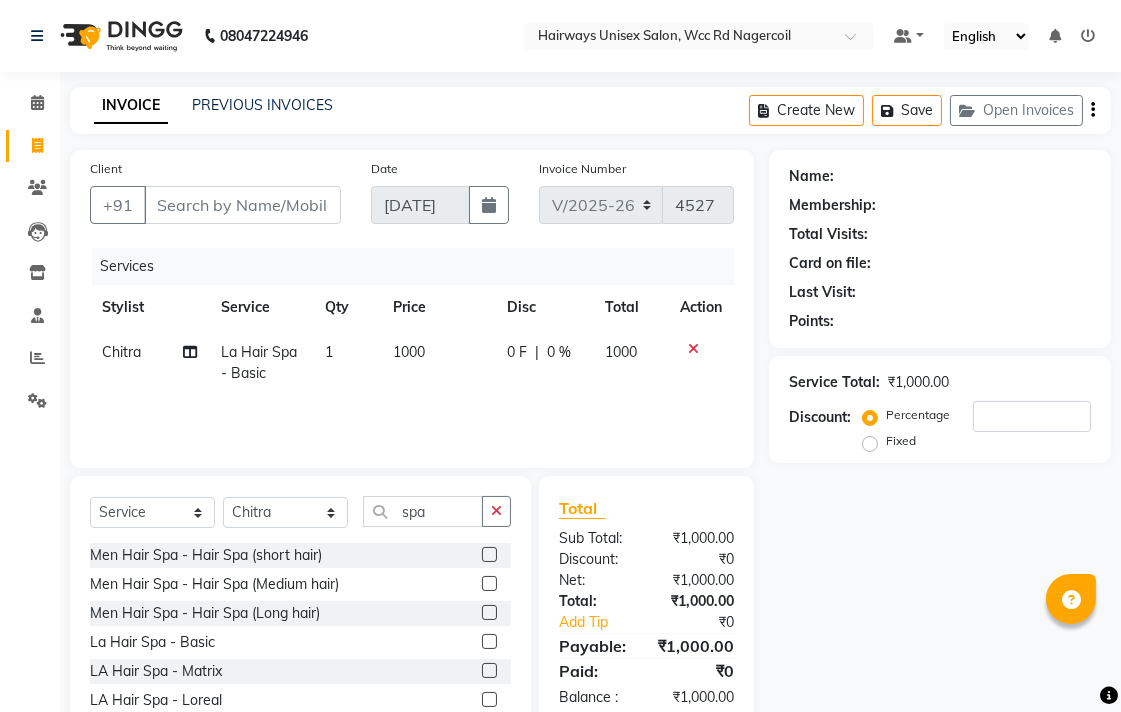 click on "1000" 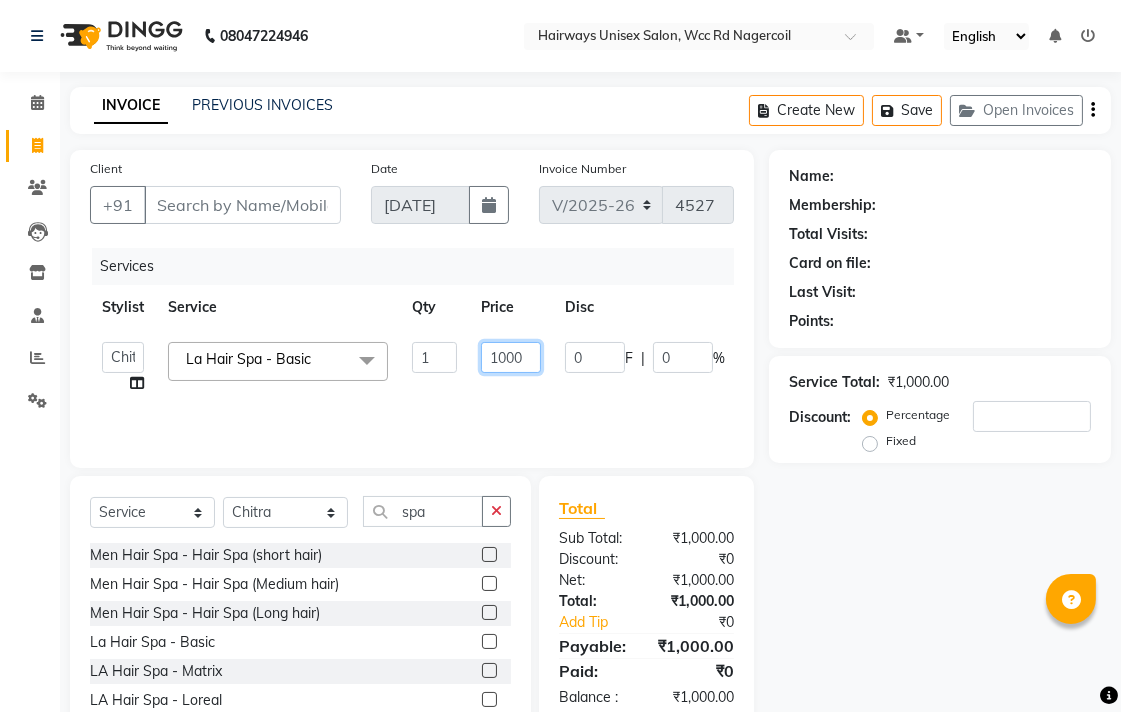 click on "1000" 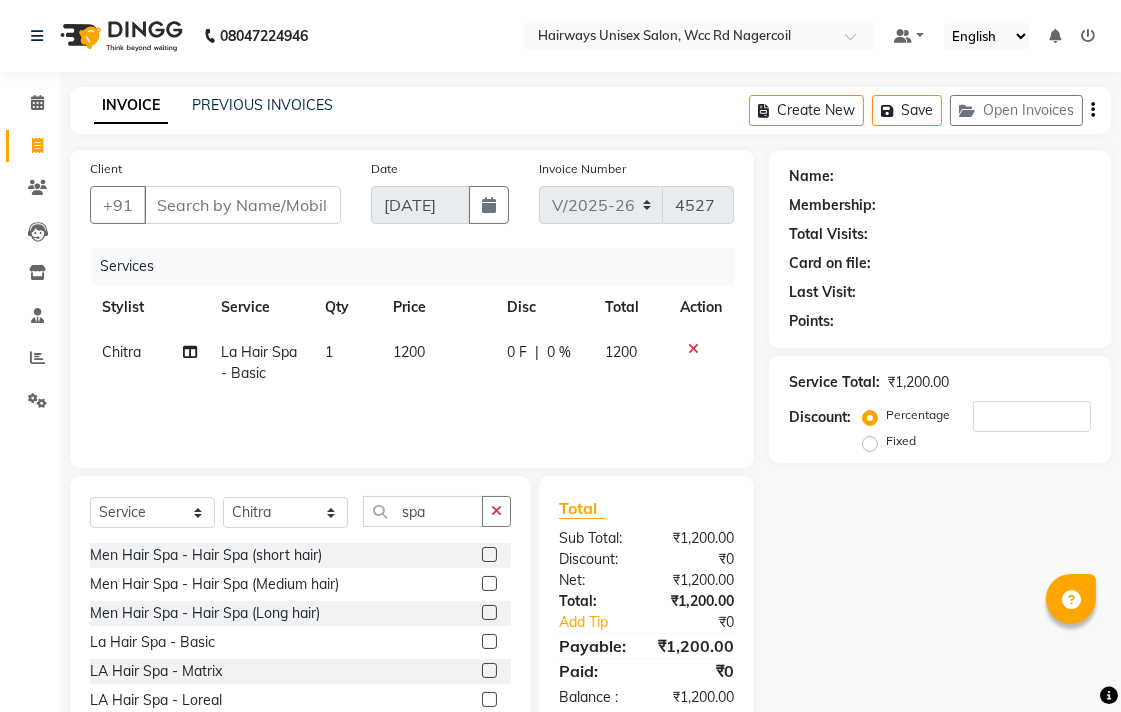 click on "1200" 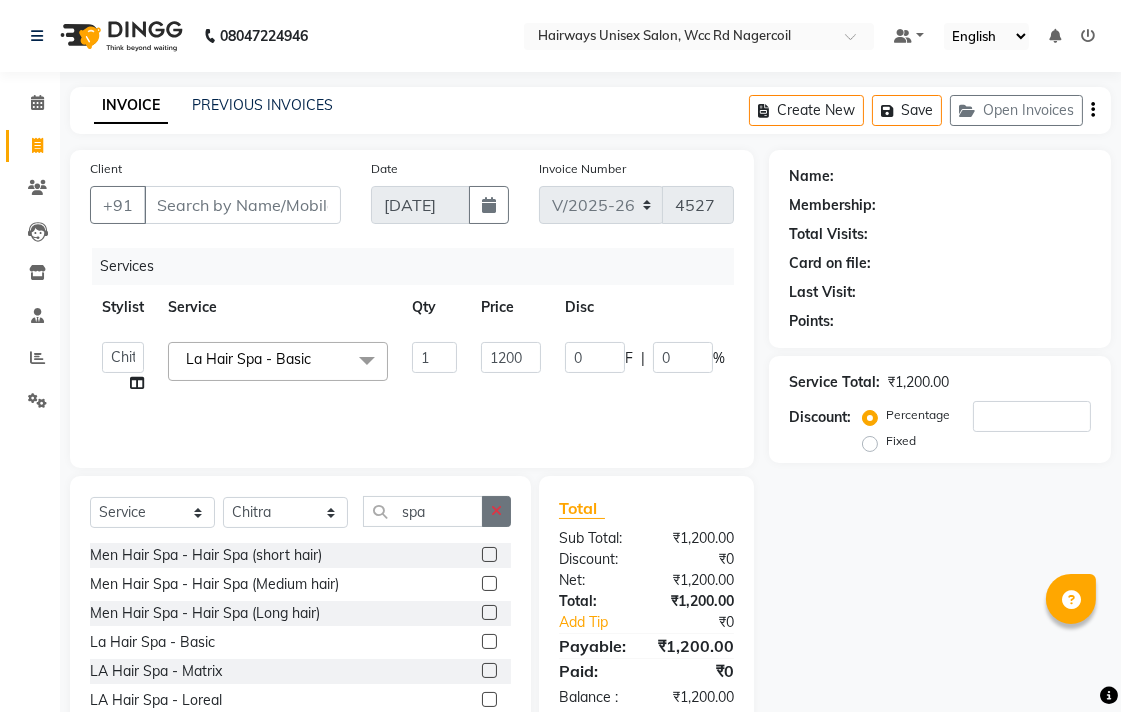 click 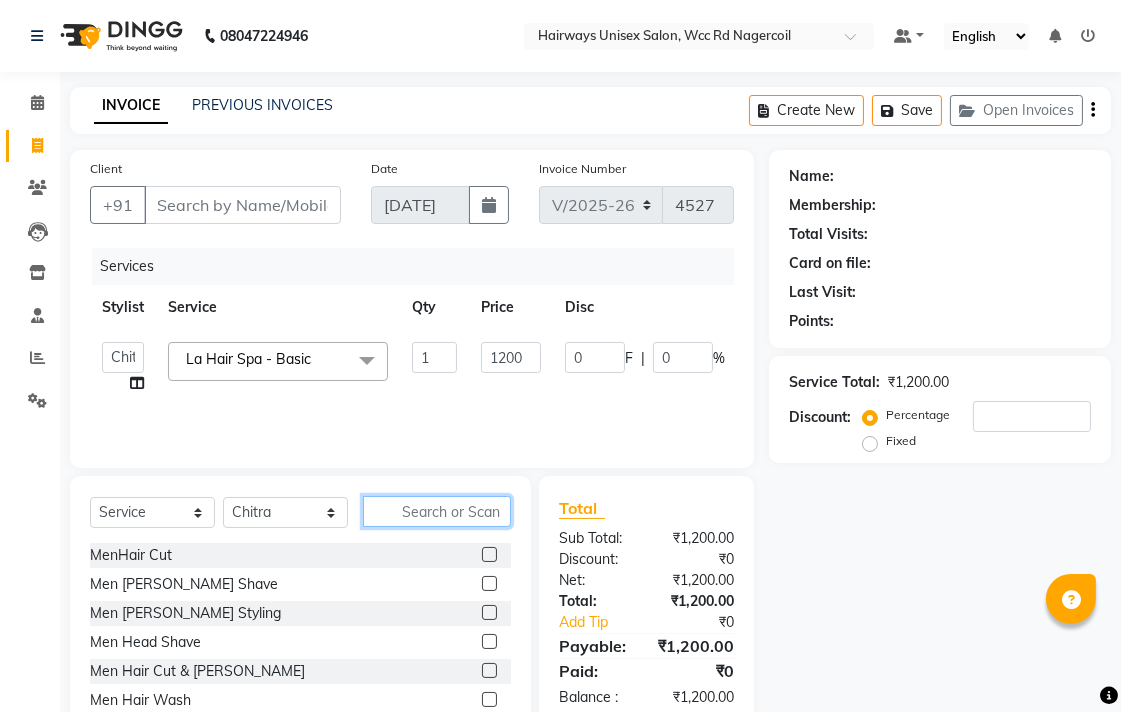 click 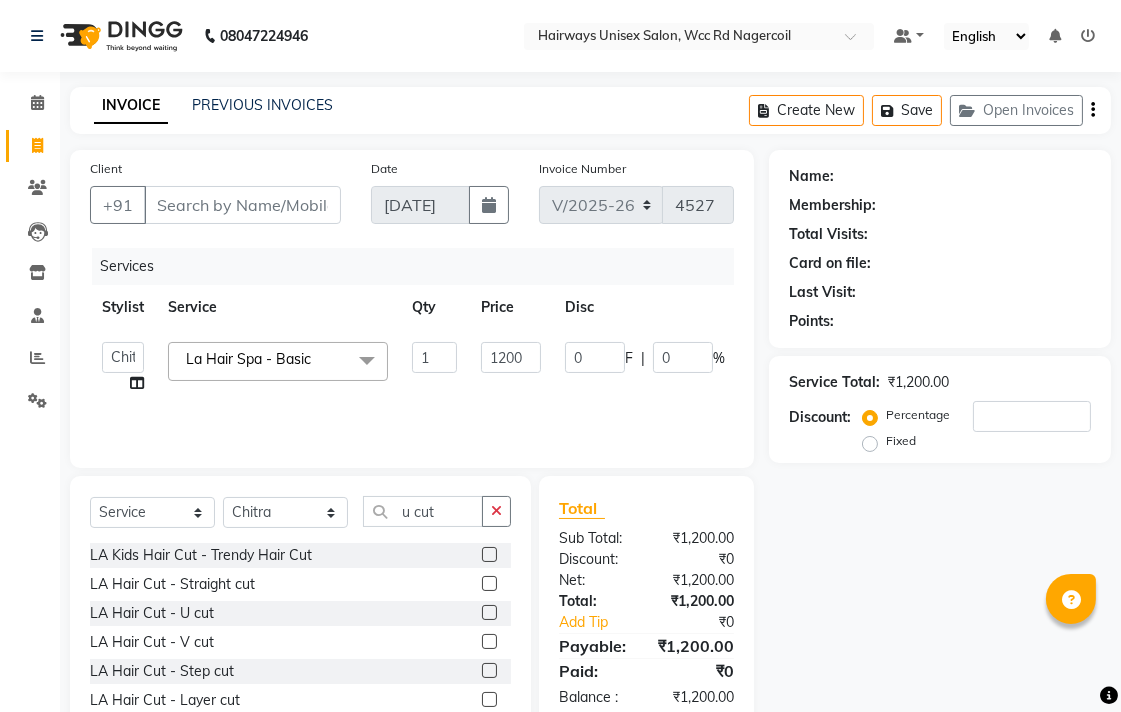 click 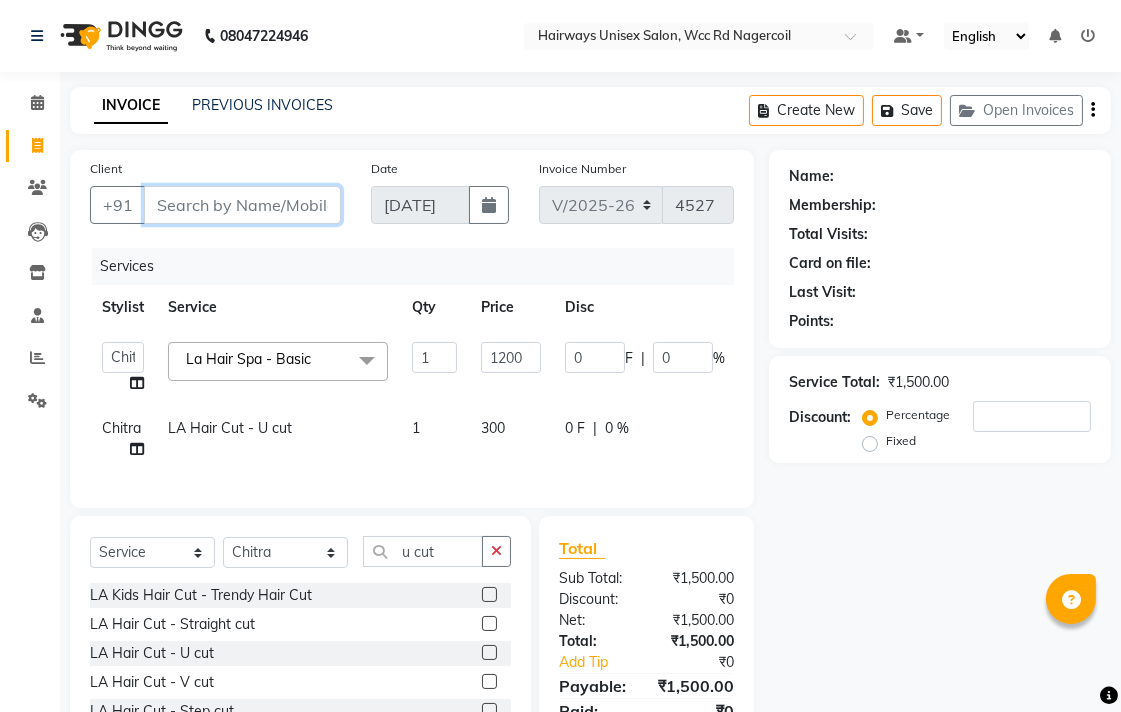 click on "Client" at bounding box center [242, 205] 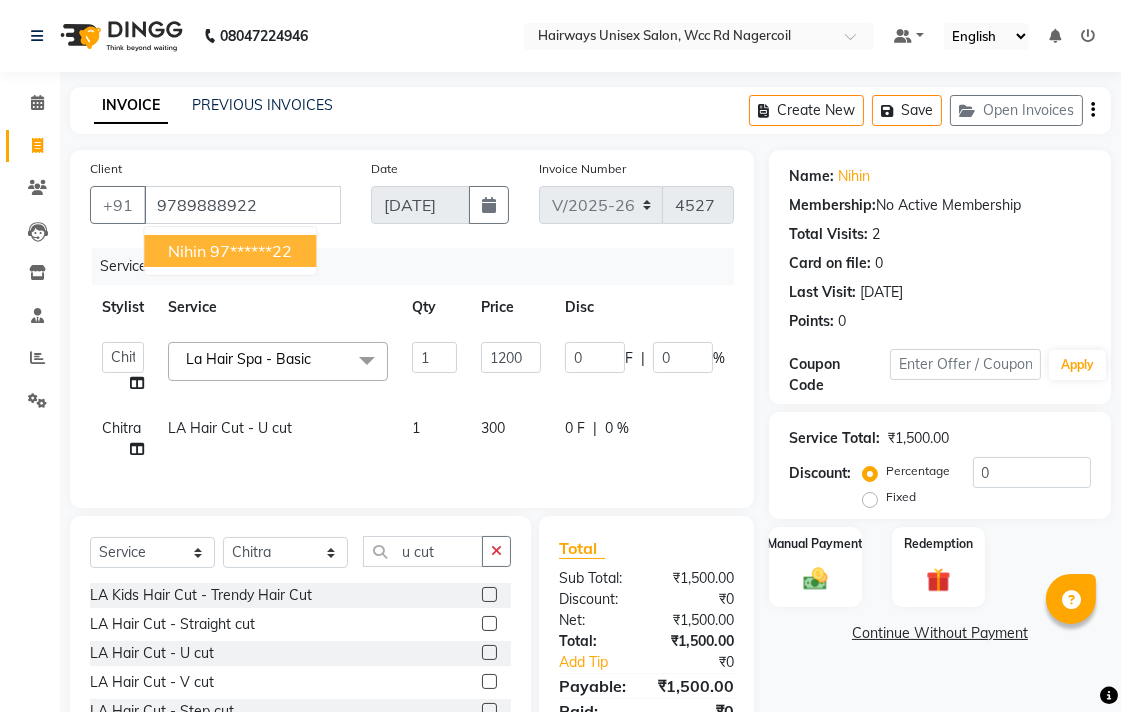 click on "97******22" at bounding box center (251, 251) 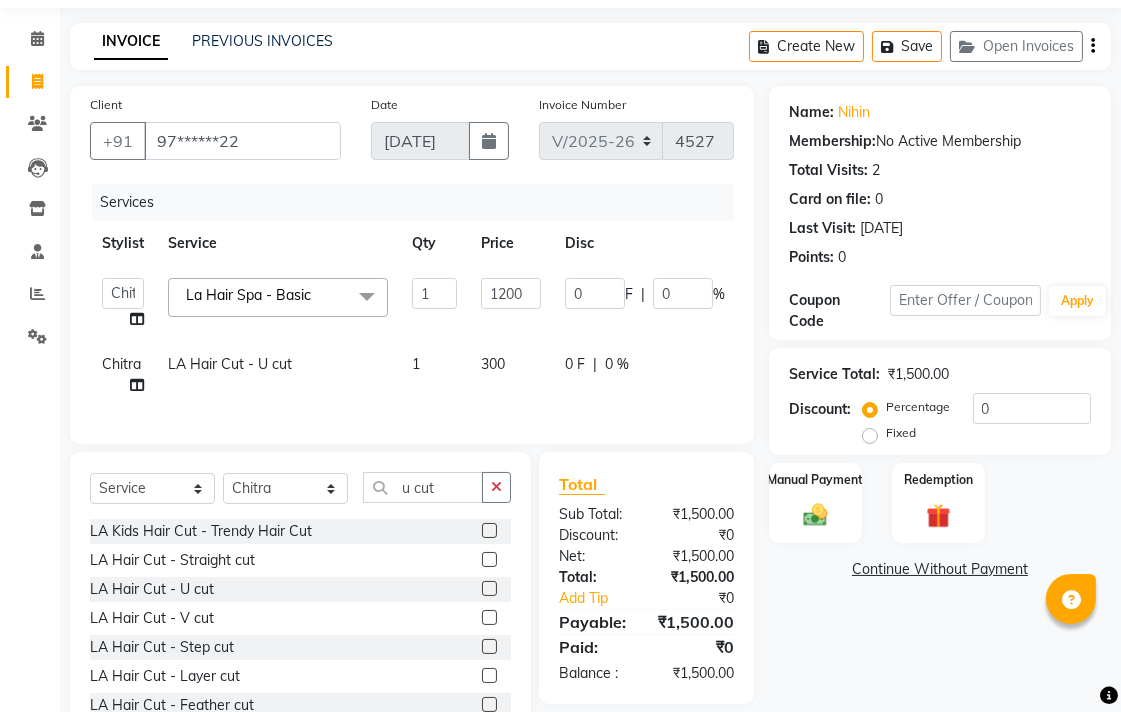 scroll, scrollTop: 145, scrollLeft: 0, axis: vertical 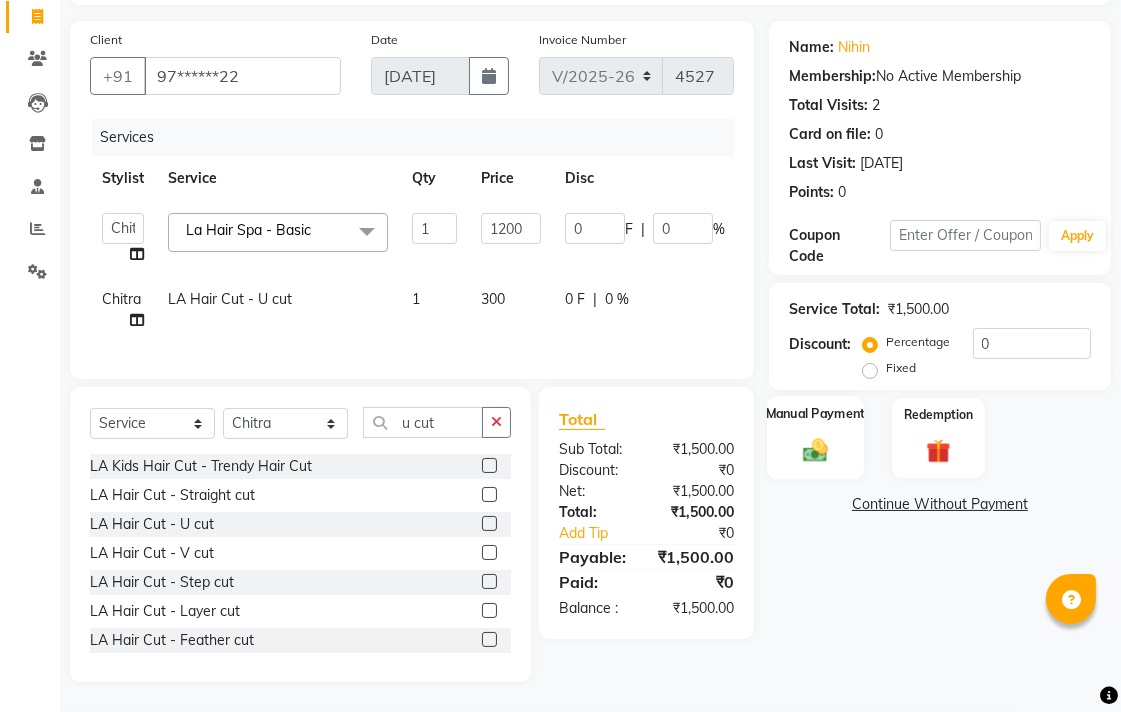 click 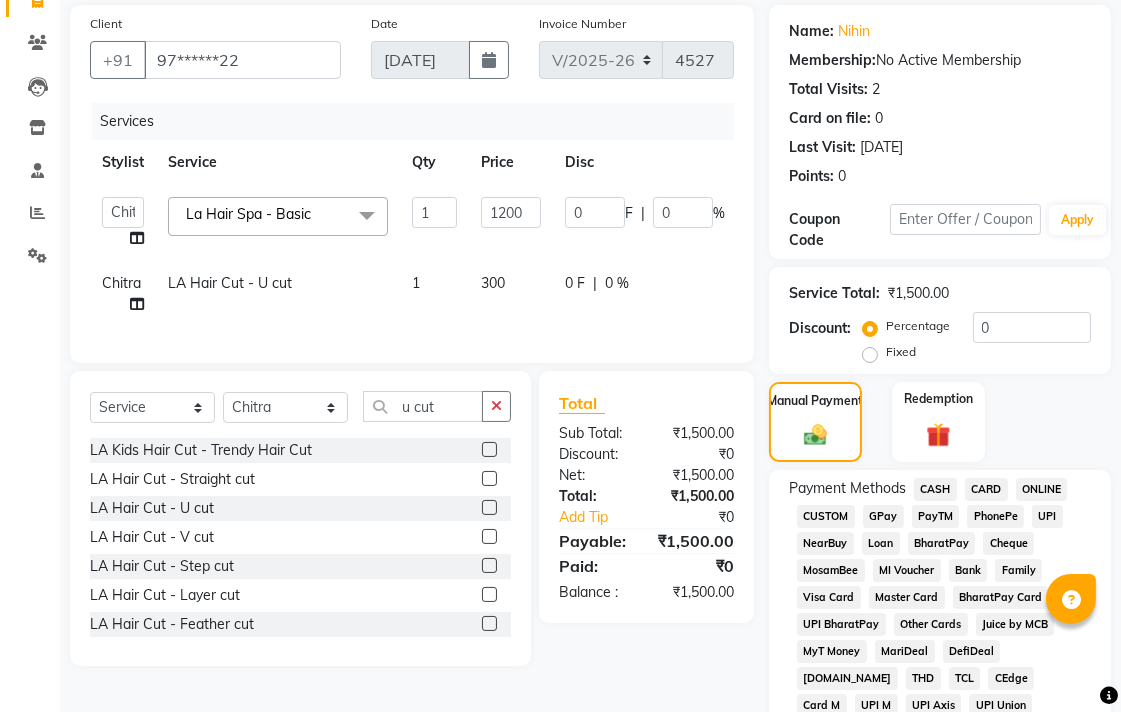 click on "ONLINE" 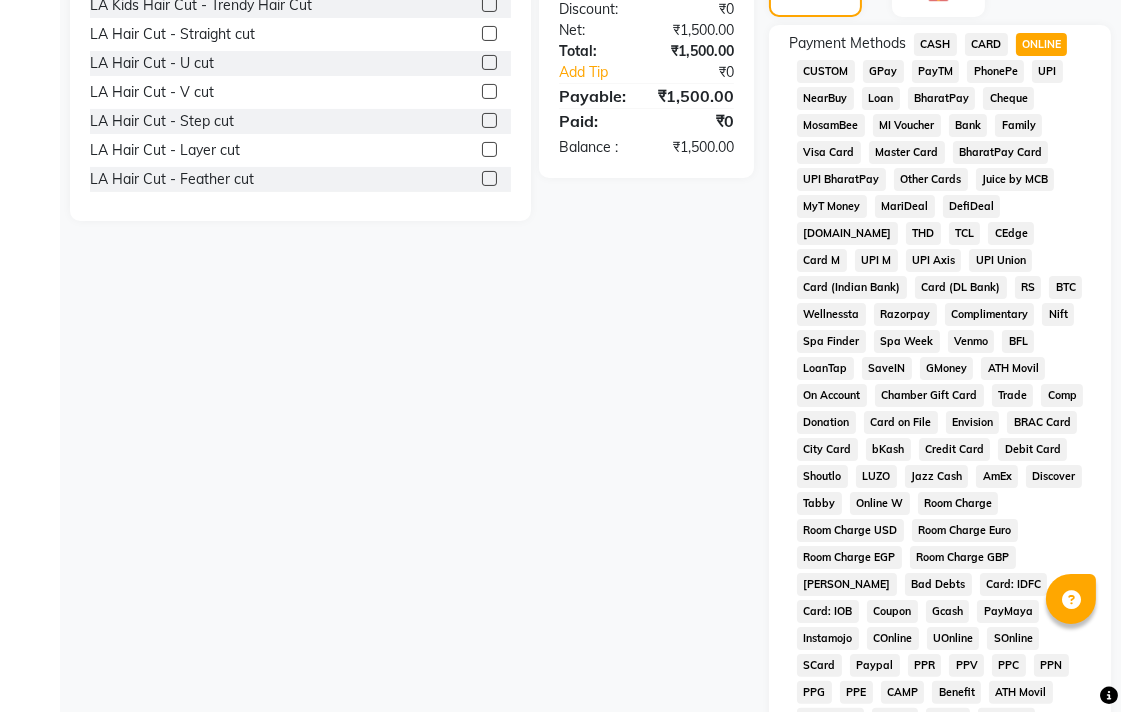 scroll, scrollTop: 34, scrollLeft: 0, axis: vertical 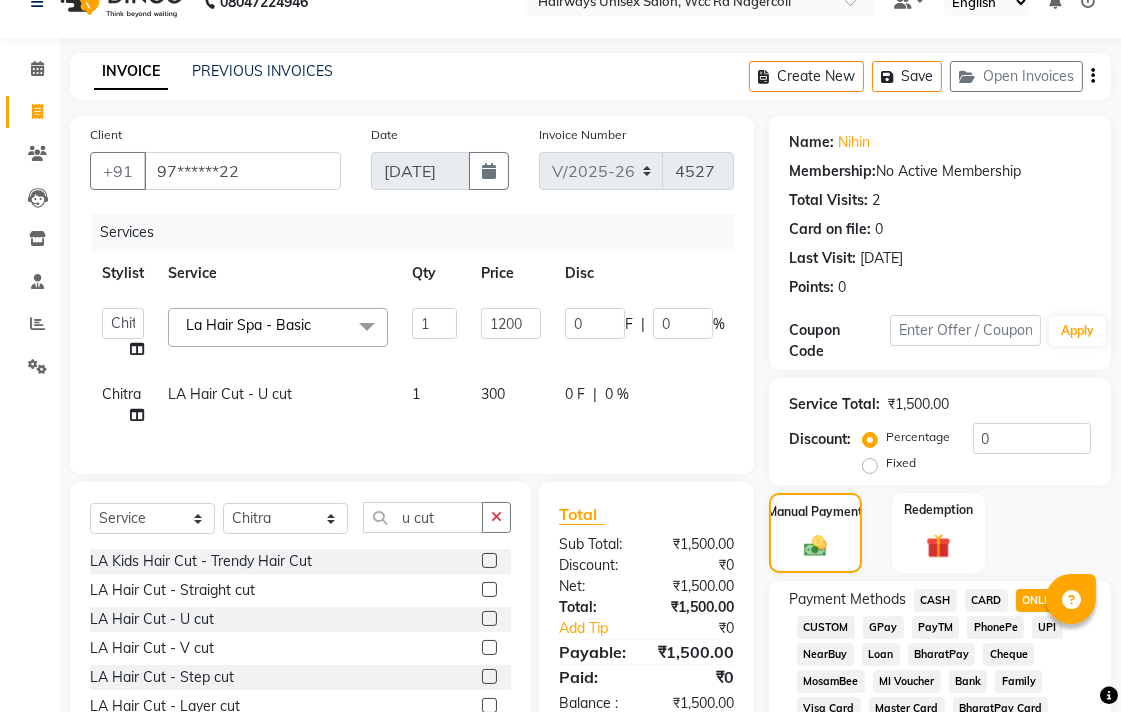 click on "CARD" 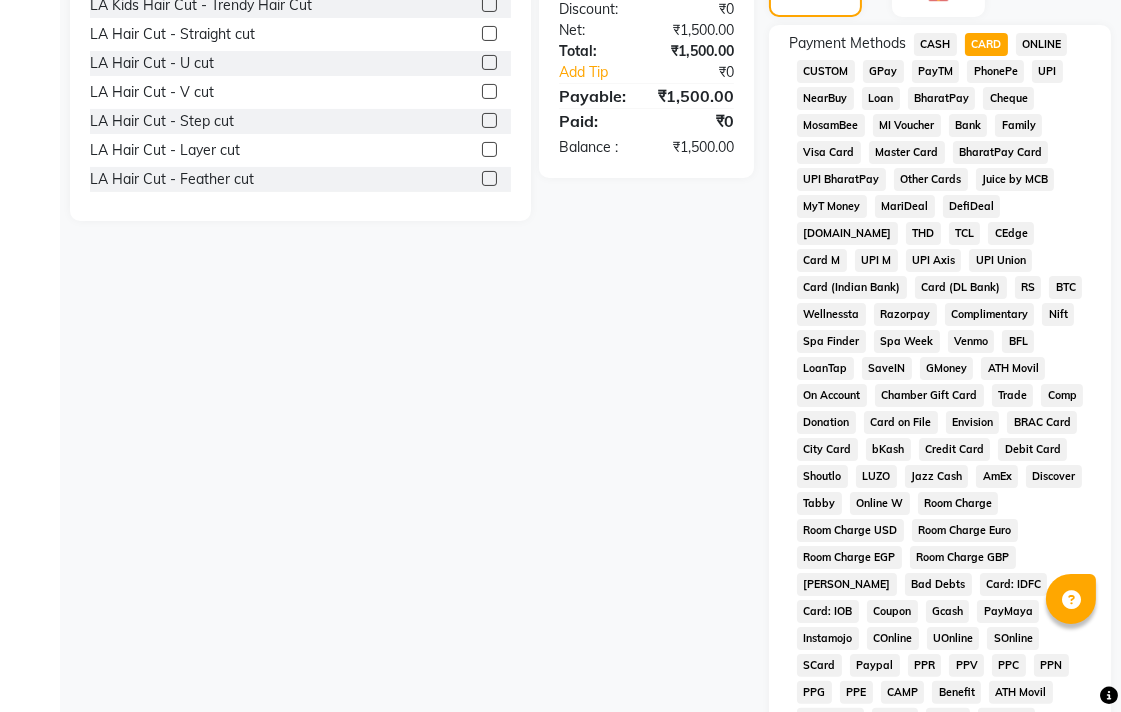 scroll, scrollTop: 913, scrollLeft: 0, axis: vertical 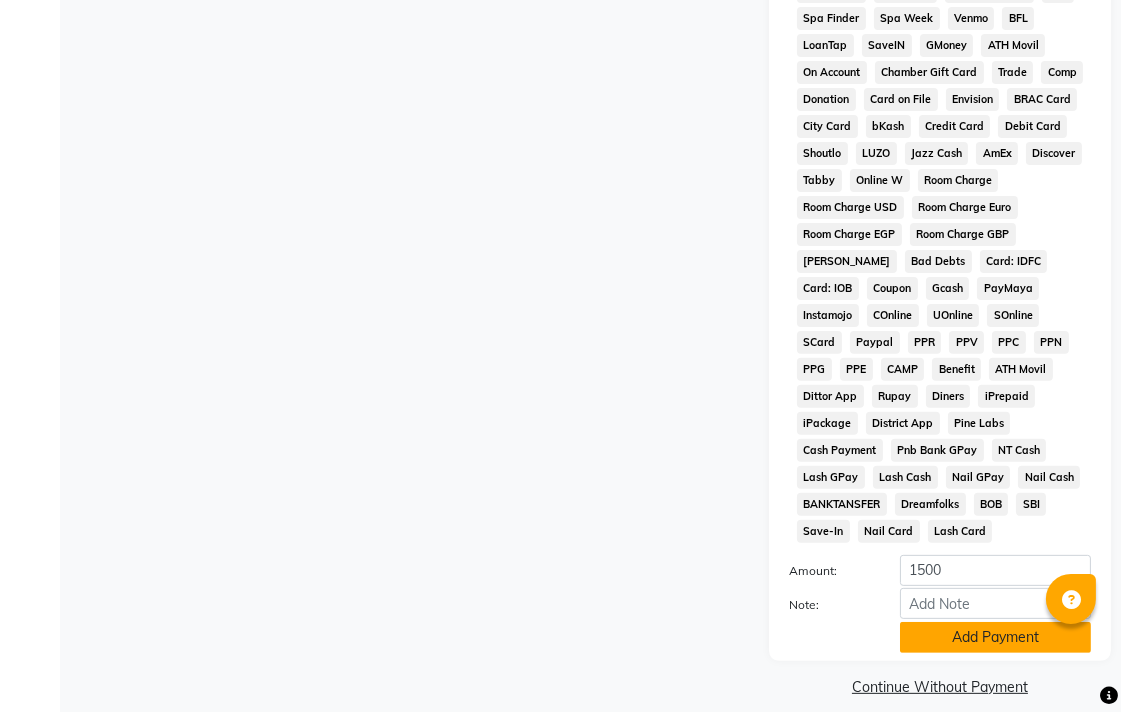 click on "Add Payment" 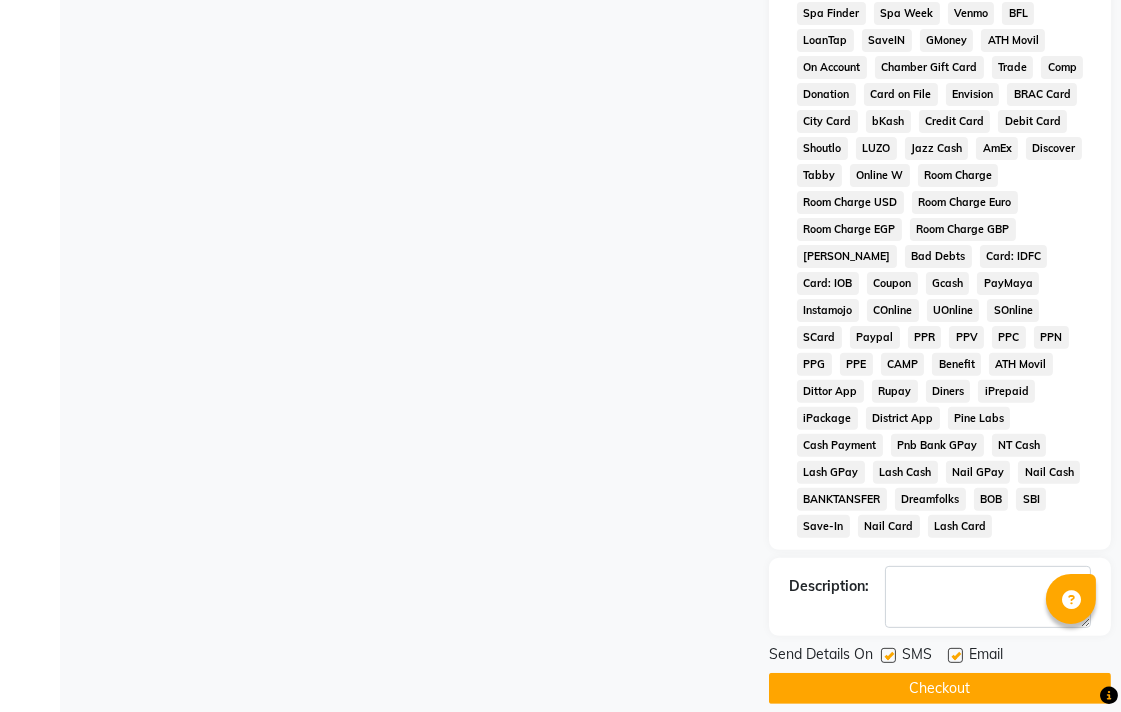 scroll, scrollTop: 921, scrollLeft: 0, axis: vertical 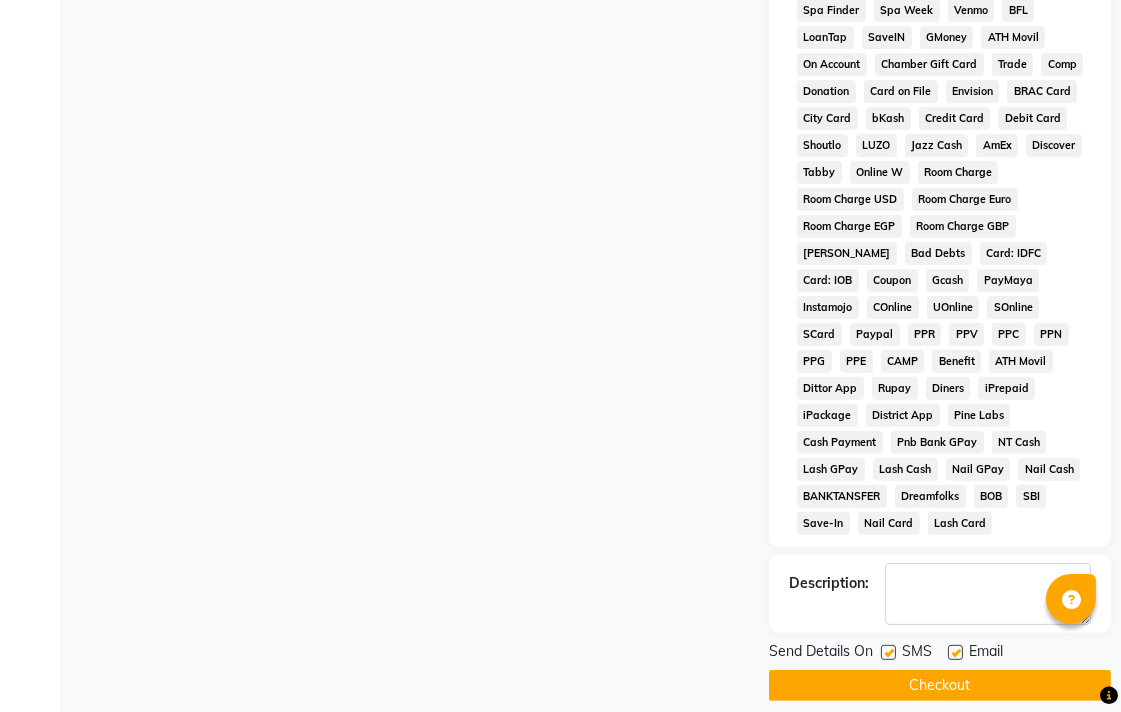 click on "Checkout" 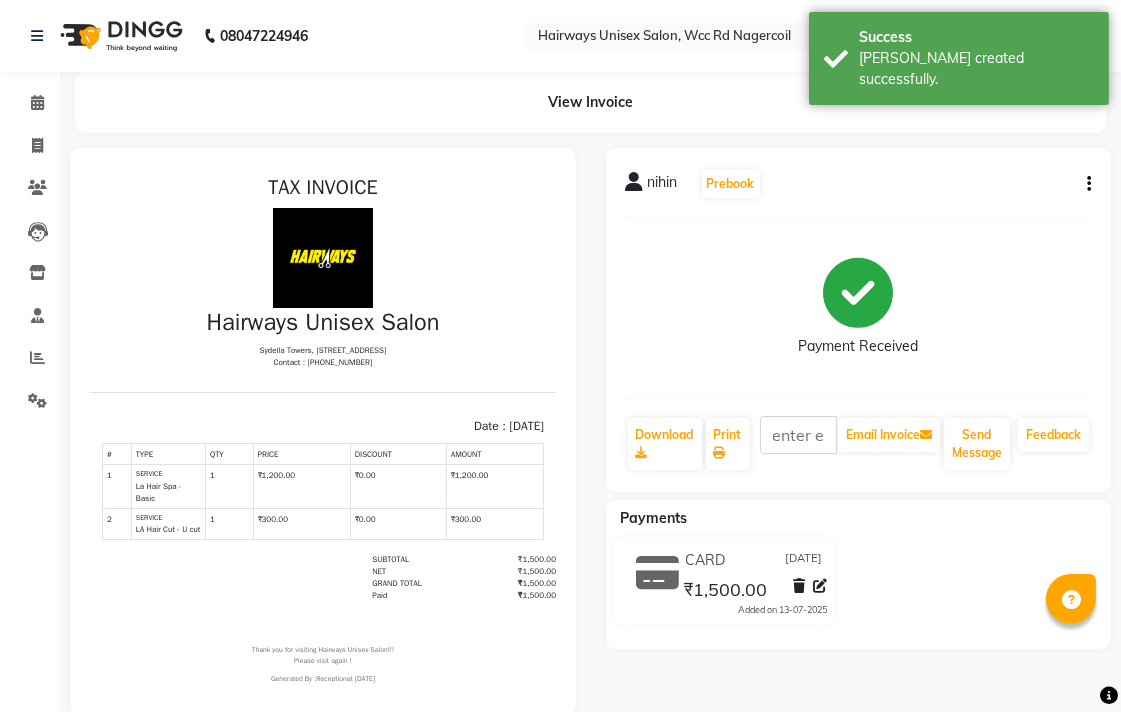 scroll, scrollTop: 0, scrollLeft: 0, axis: both 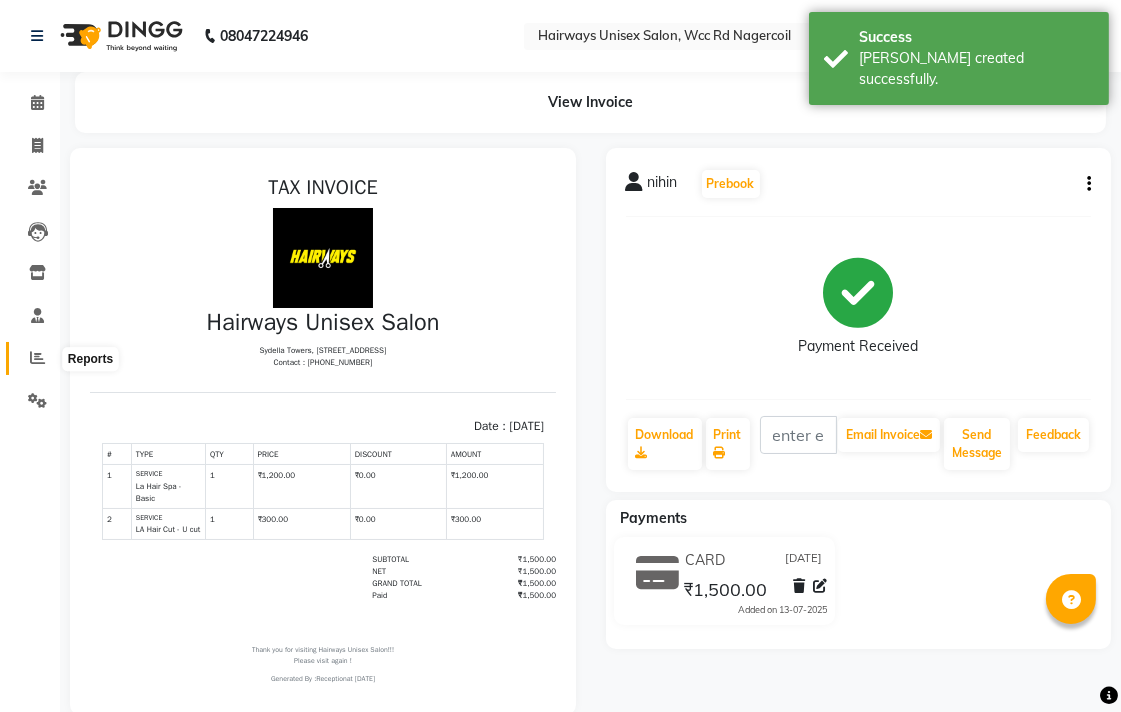 click 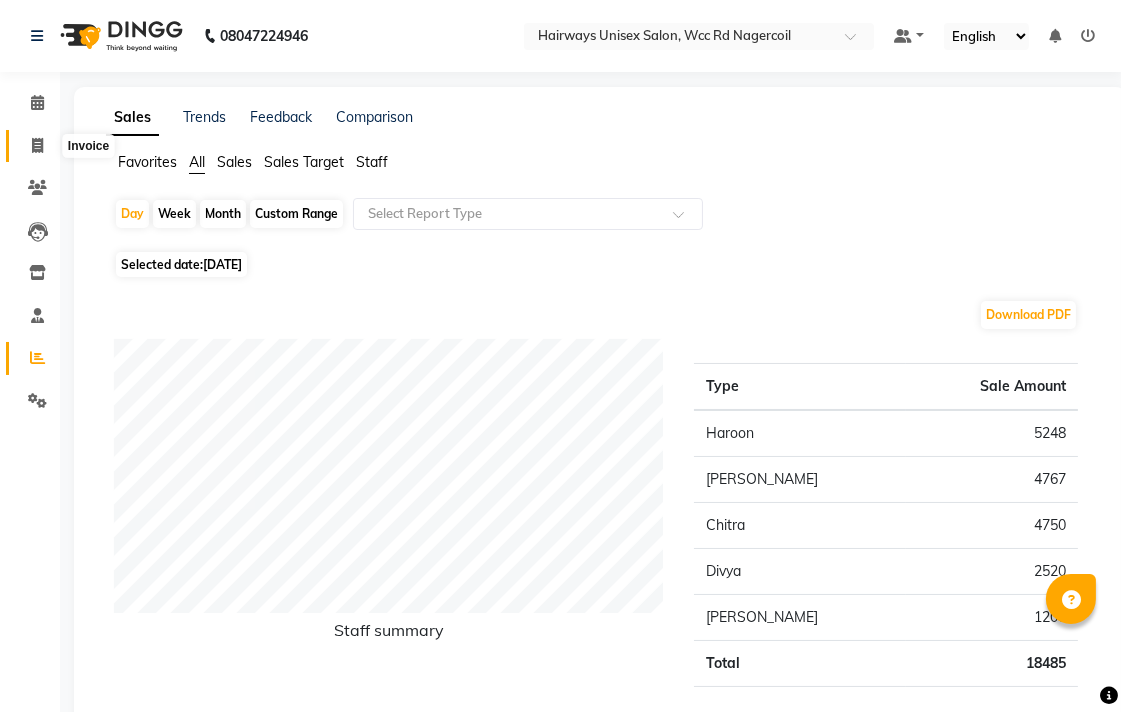 click 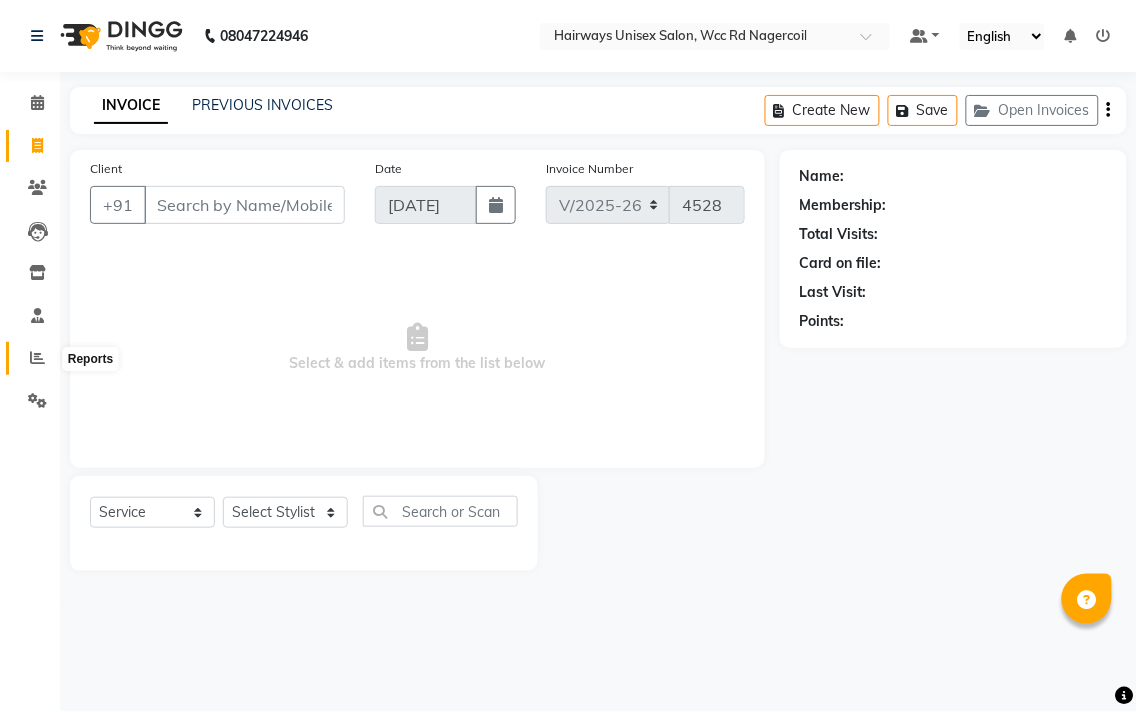click 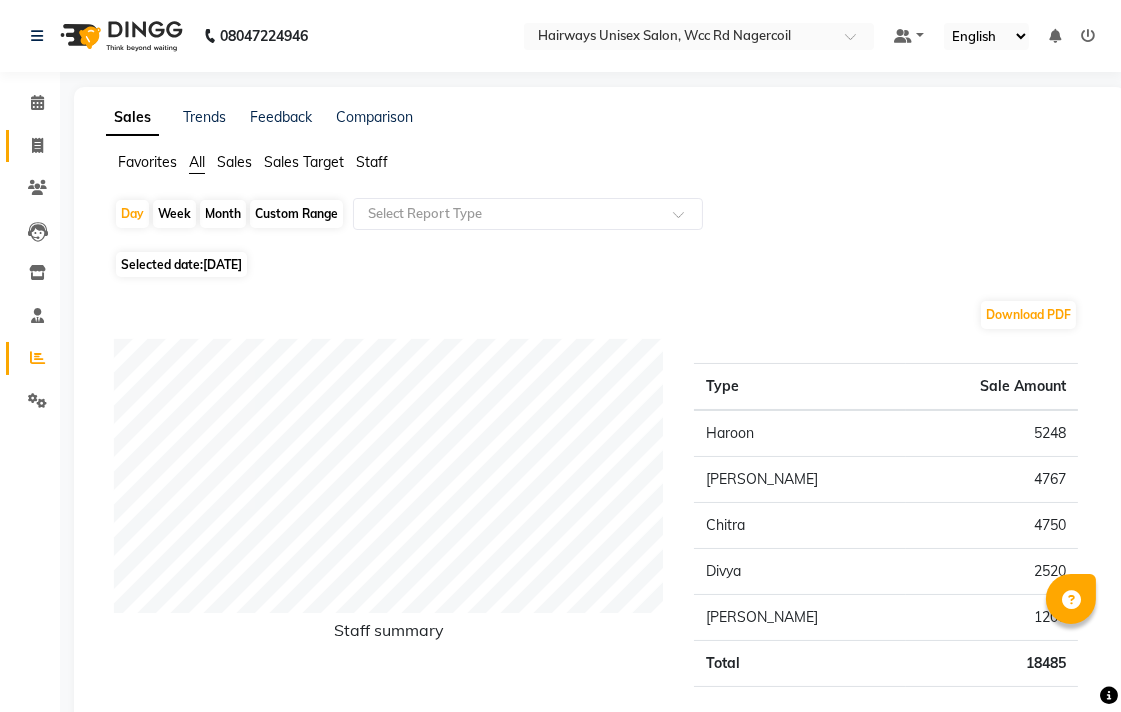click on "Invoice" 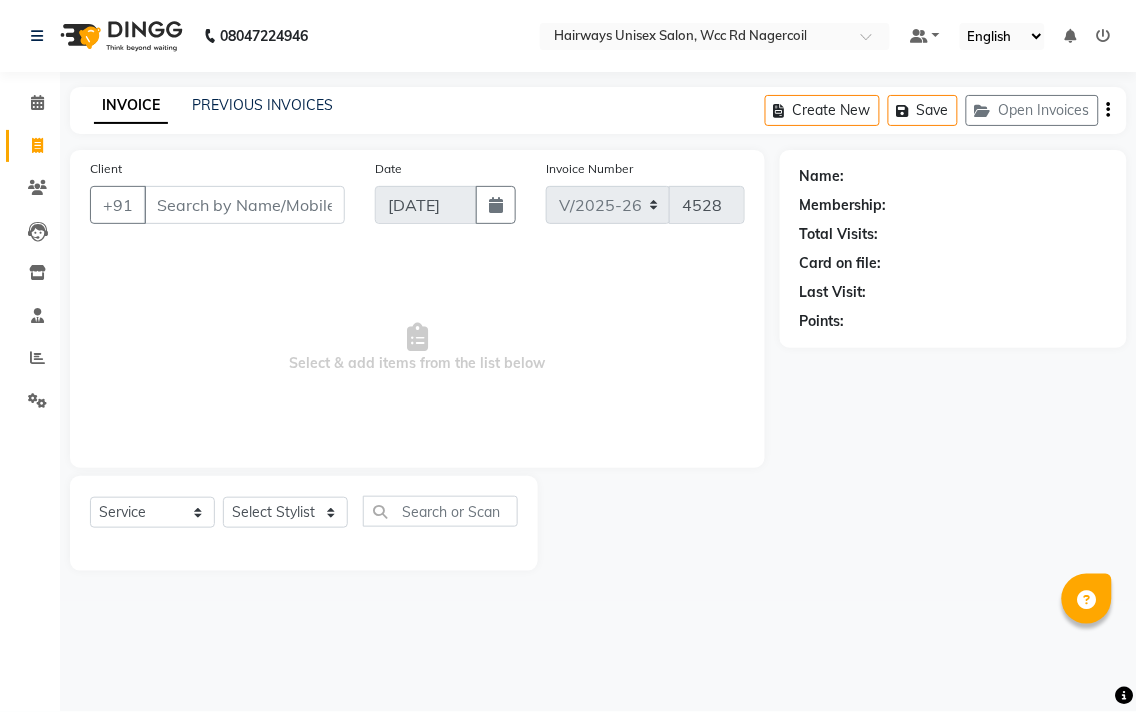 click on "Invoice" 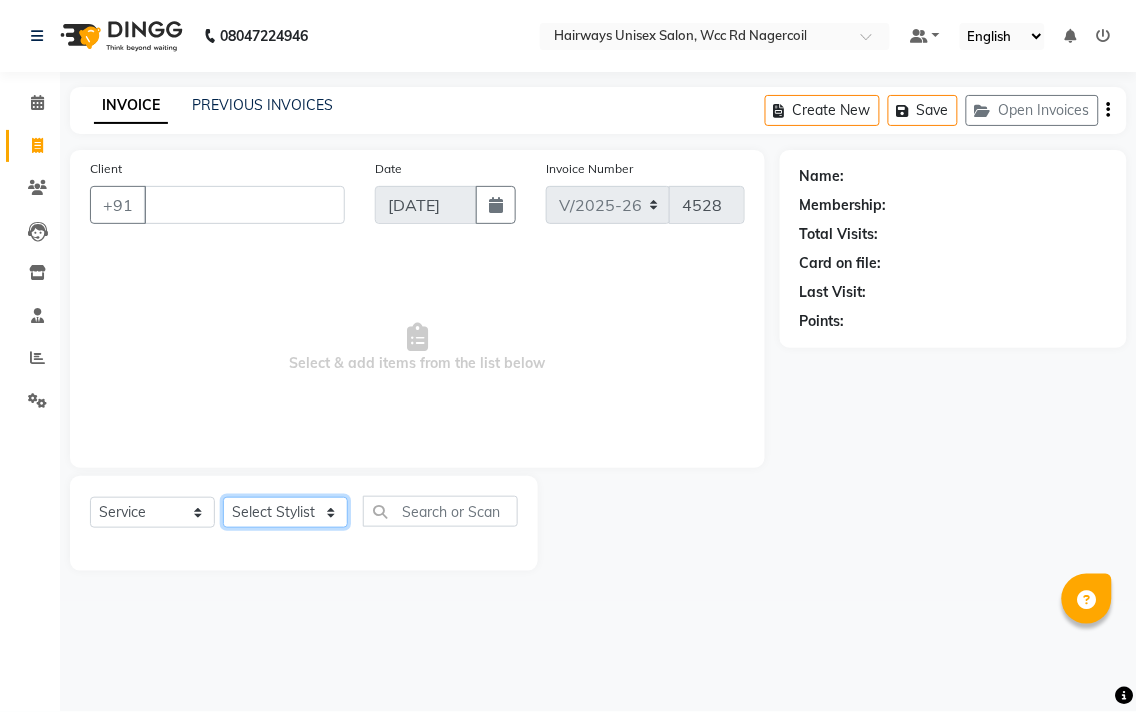 click on "Select Stylist Admin Chitra divya [PERSON_NAME] [PERSON_NAME] Reception [PERSON_NAME] [PERSON_NAME] Talib" 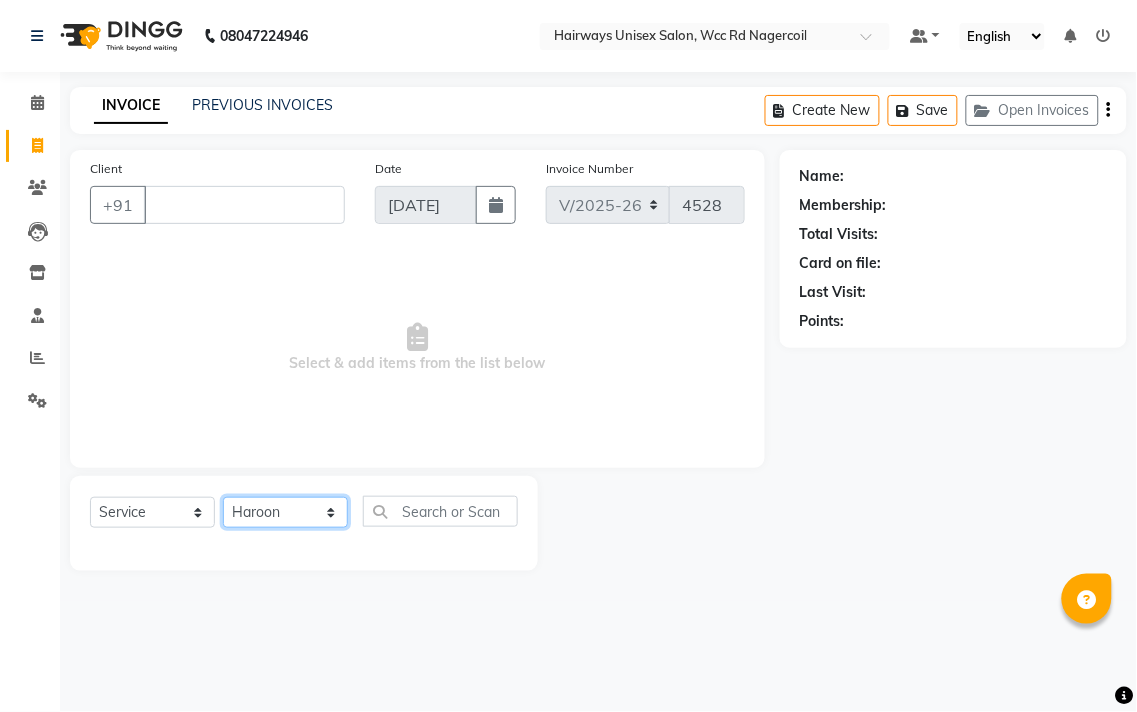 click on "Select Stylist Admin Chitra divya [PERSON_NAME] [PERSON_NAME] Reception [PERSON_NAME] [PERSON_NAME] Talib" 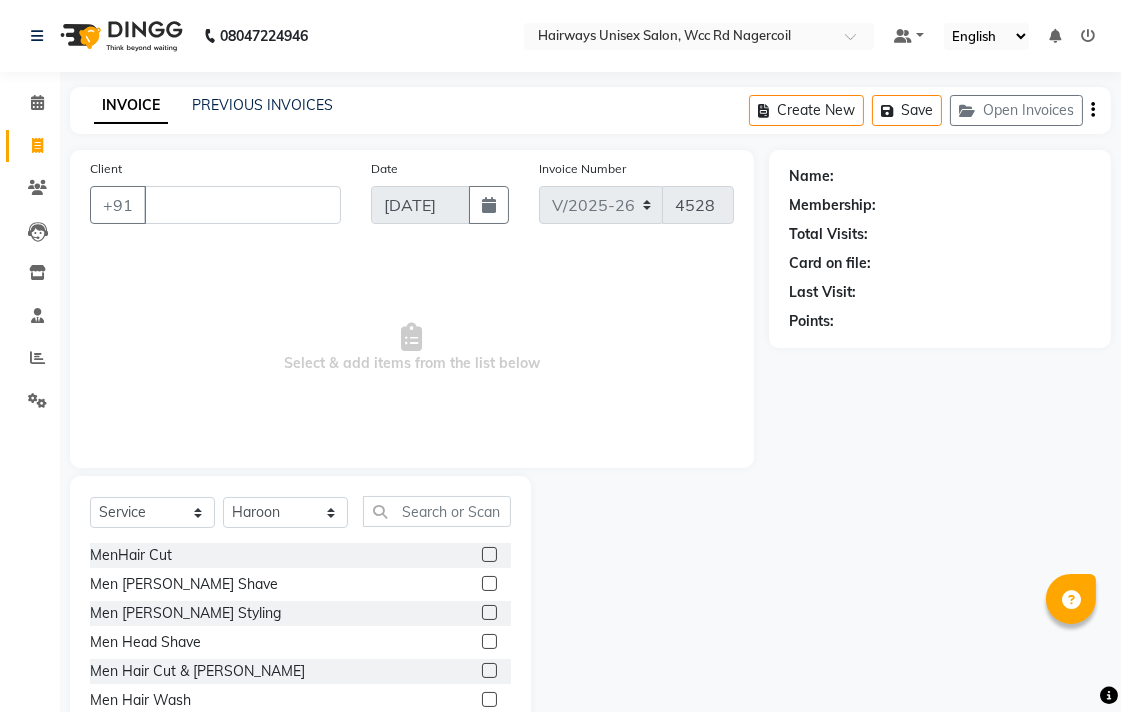 click 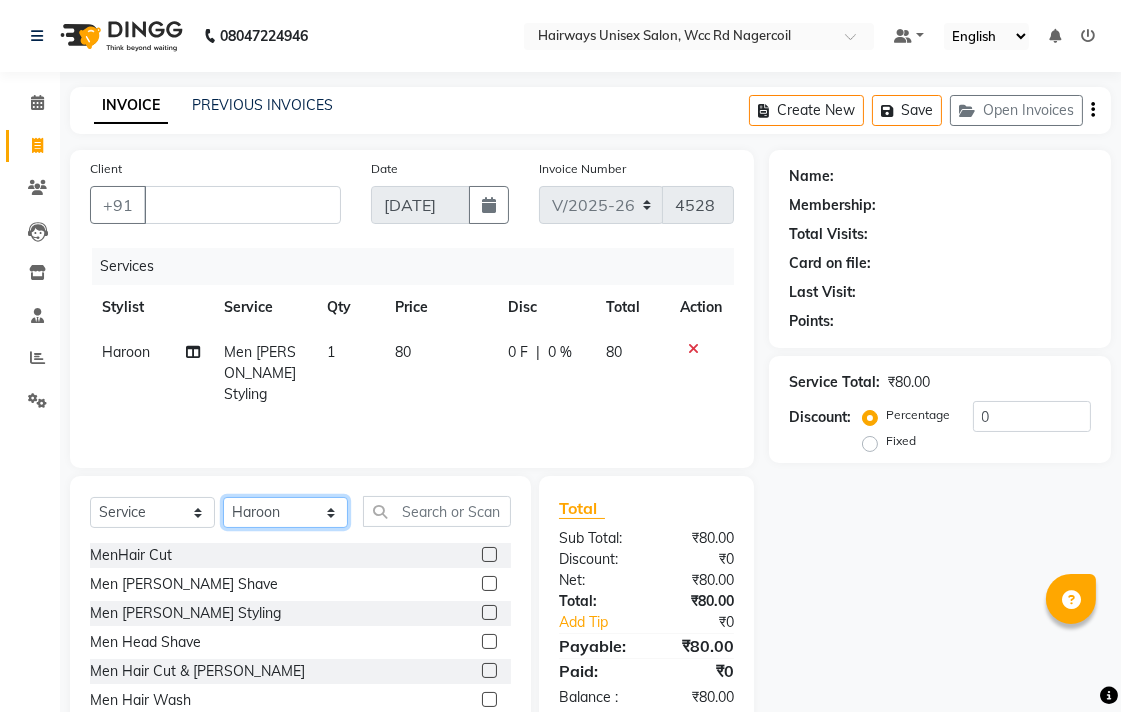 click on "Select Stylist Admin Chitra divya [PERSON_NAME] [PERSON_NAME] Reception [PERSON_NAME] [PERSON_NAME] Talib" 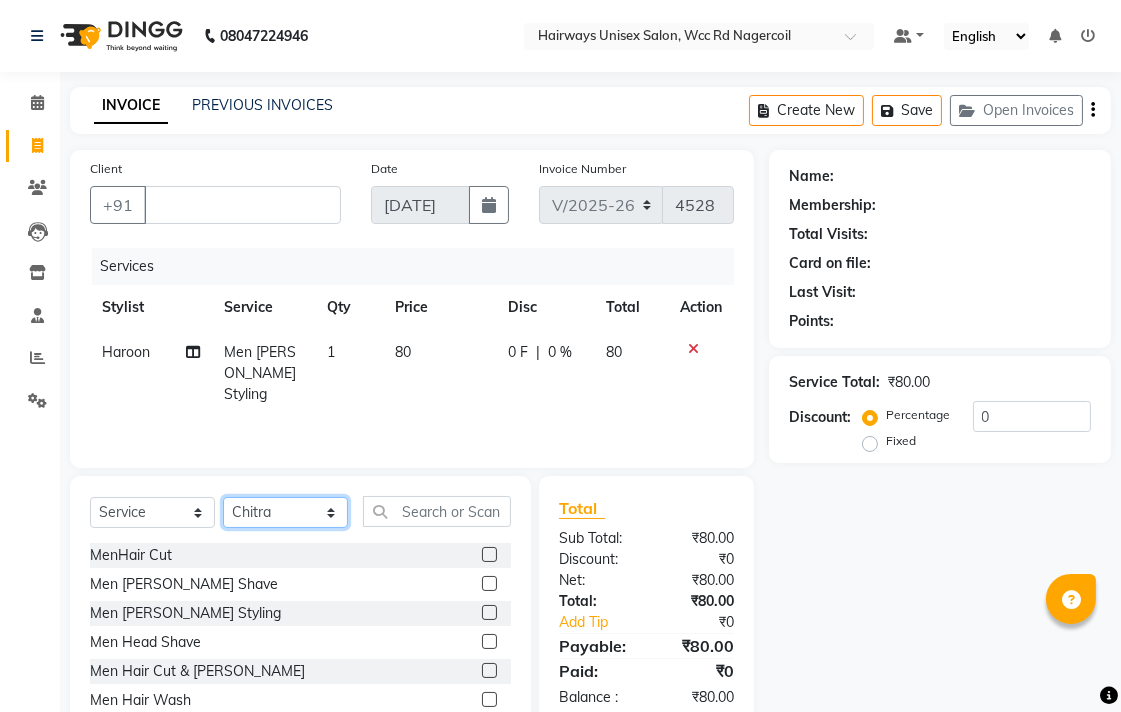 click on "Select Stylist Admin Chitra divya [PERSON_NAME] [PERSON_NAME] Reception [PERSON_NAME] [PERSON_NAME] Talib" 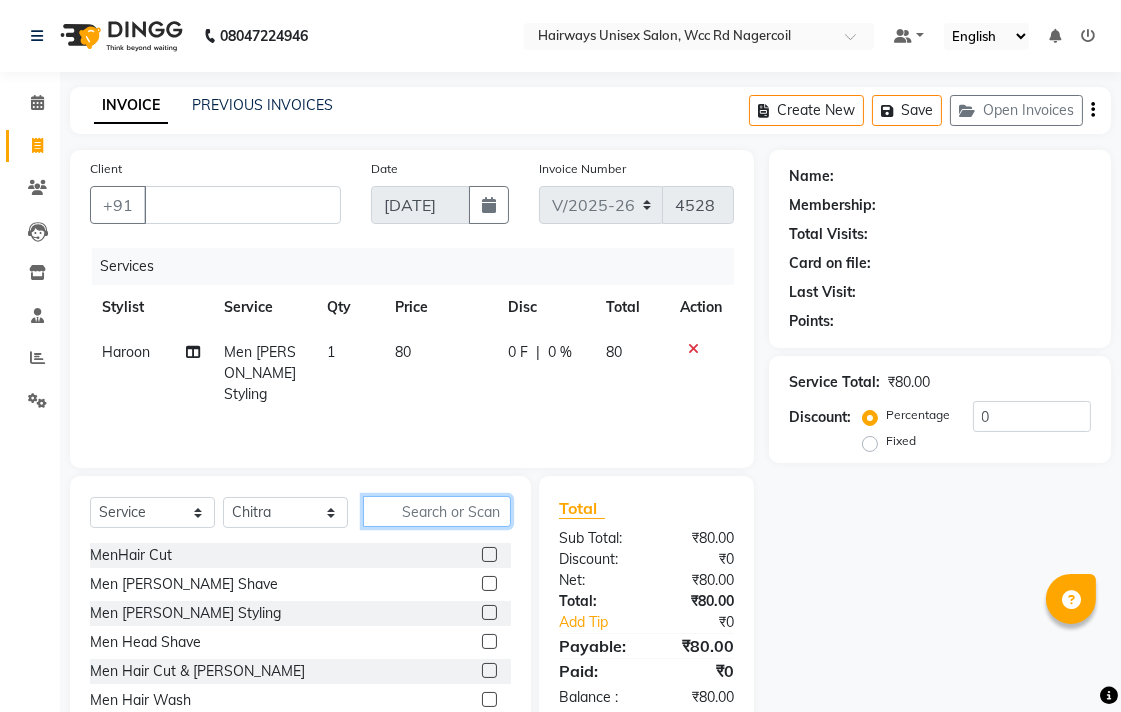 click 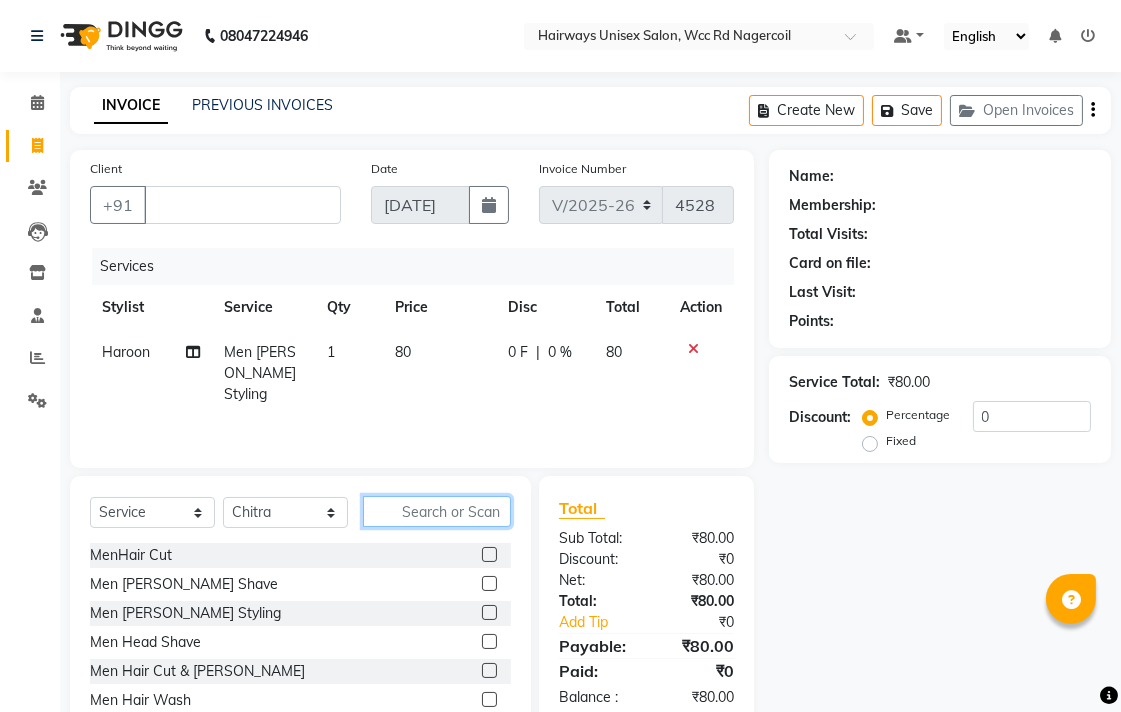 click 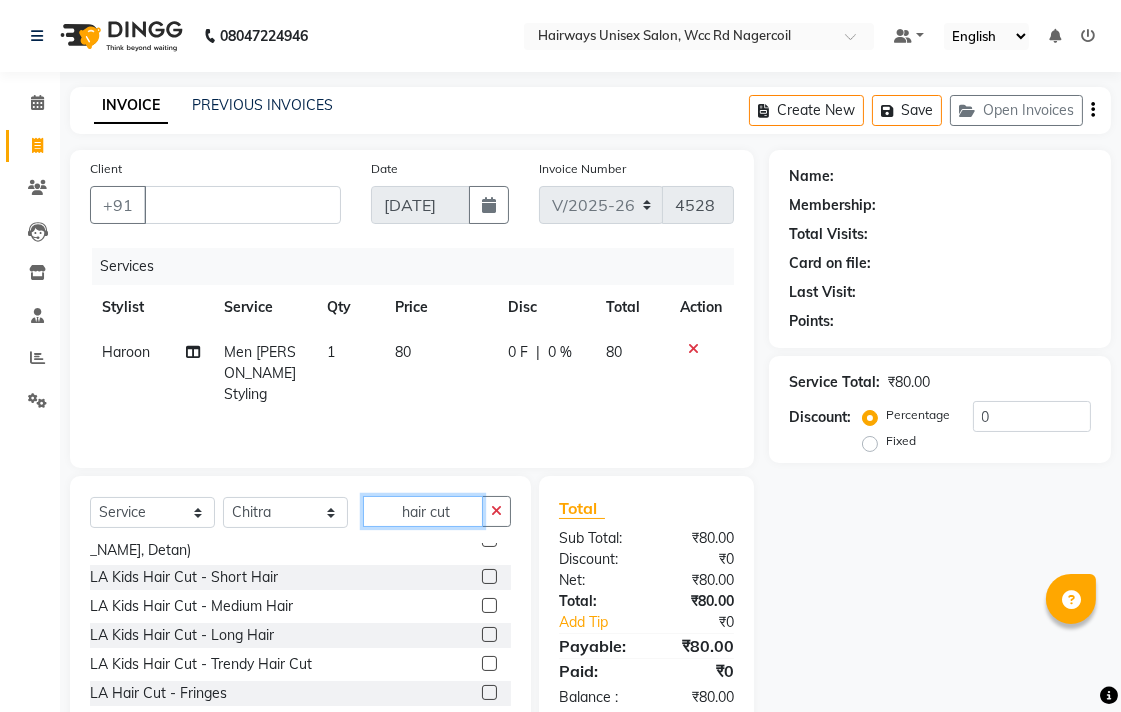 scroll, scrollTop: 222, scrollLeft: 0, axis: vertical 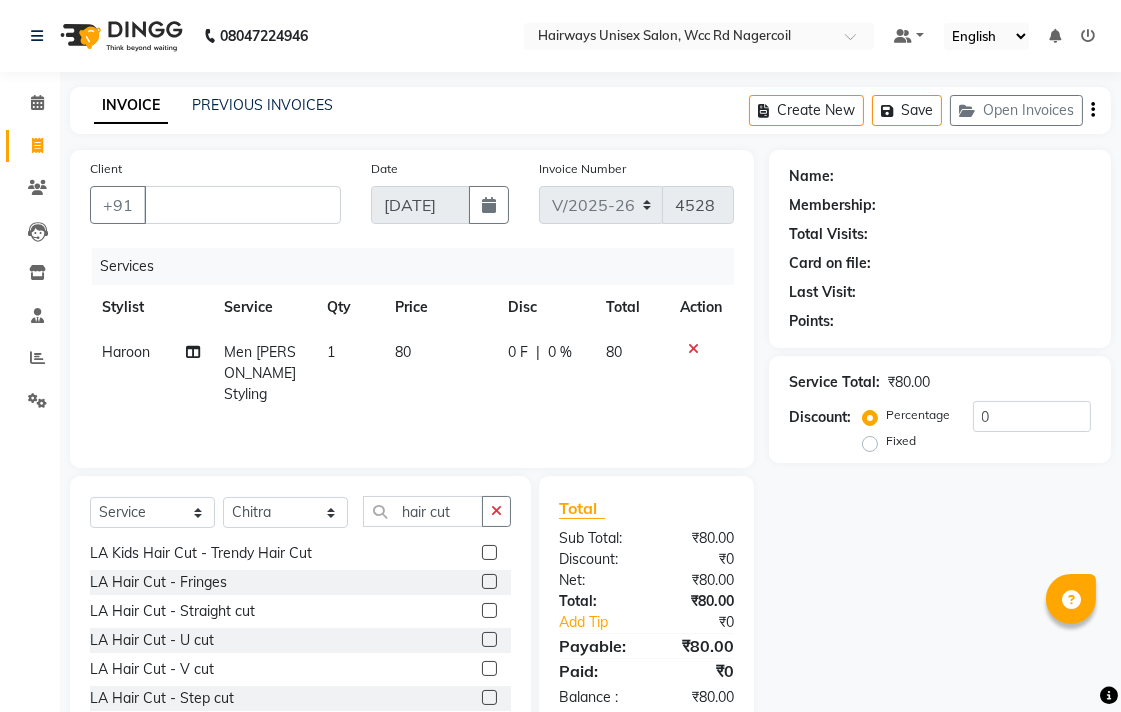 click 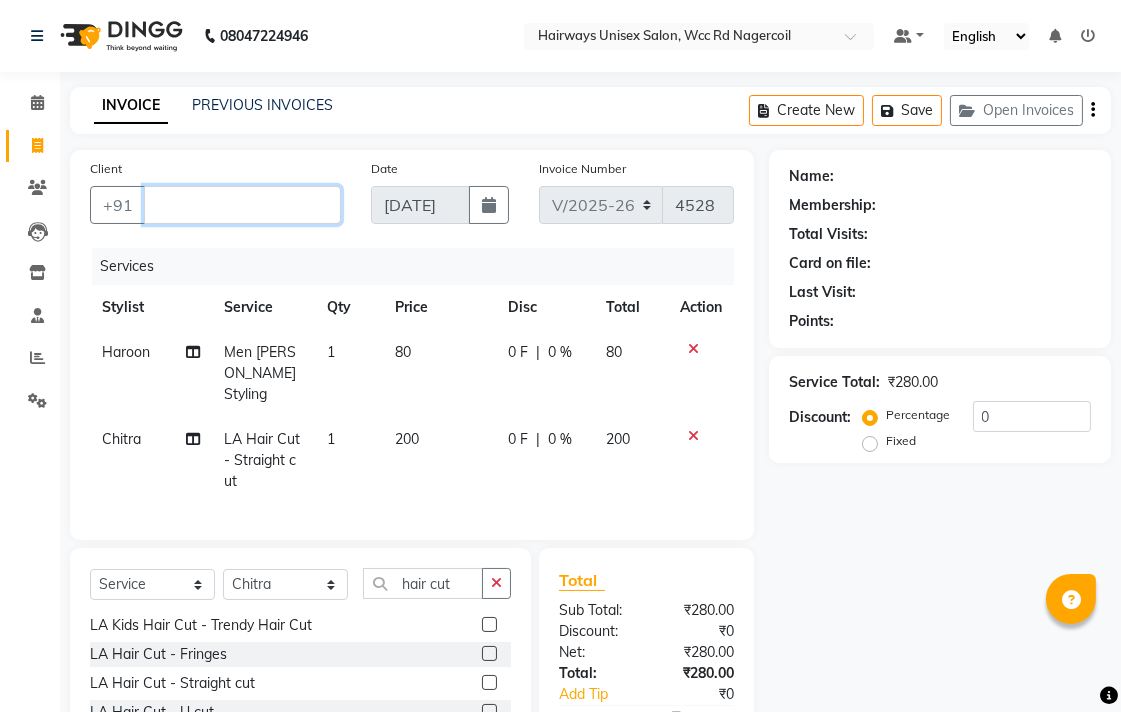 click on "Client" at bounding box center (242, 205) 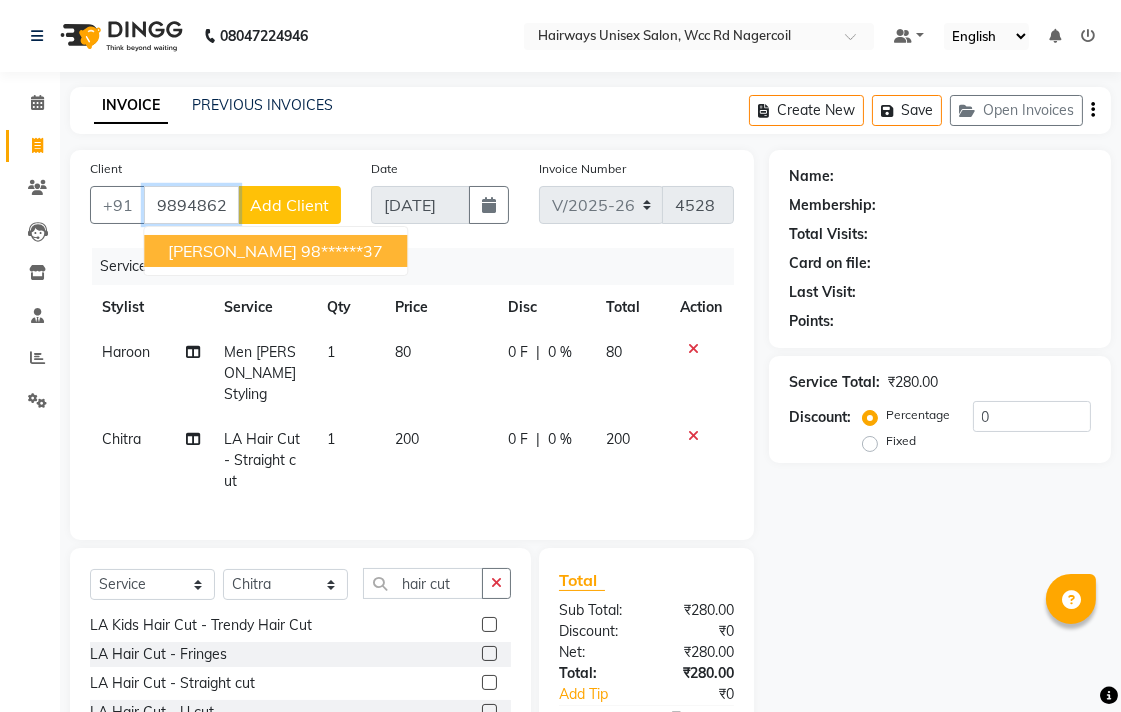 click on "[PERSON_NAME]" at bounding box center (232, 251) 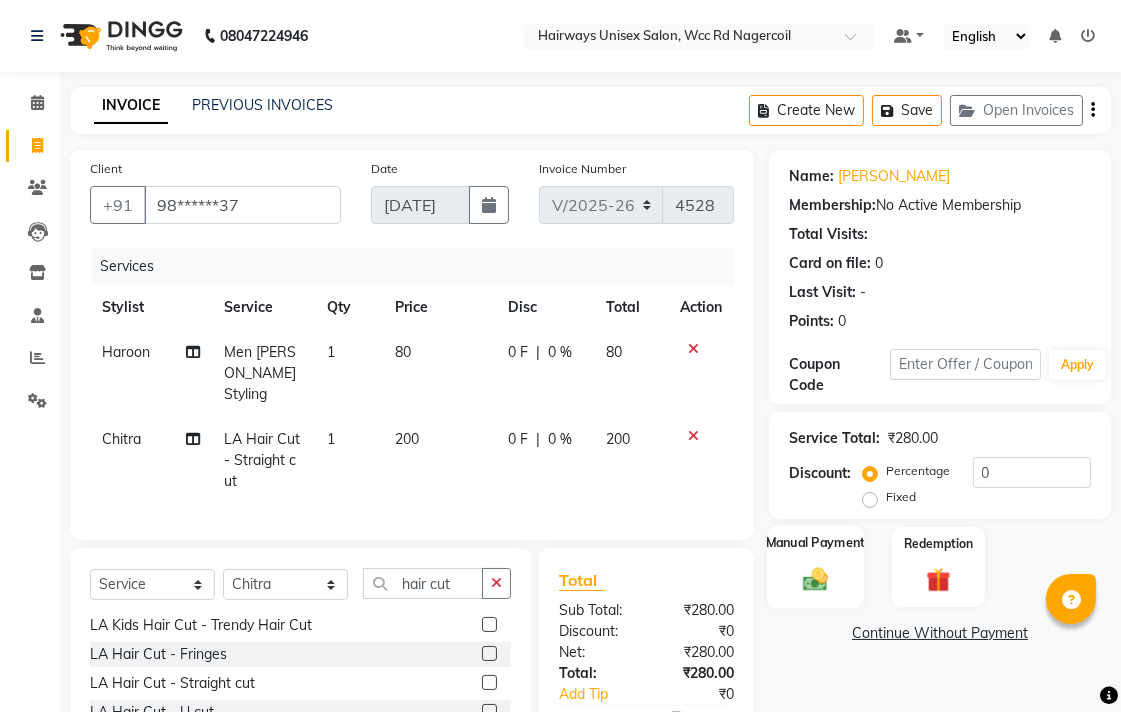 click 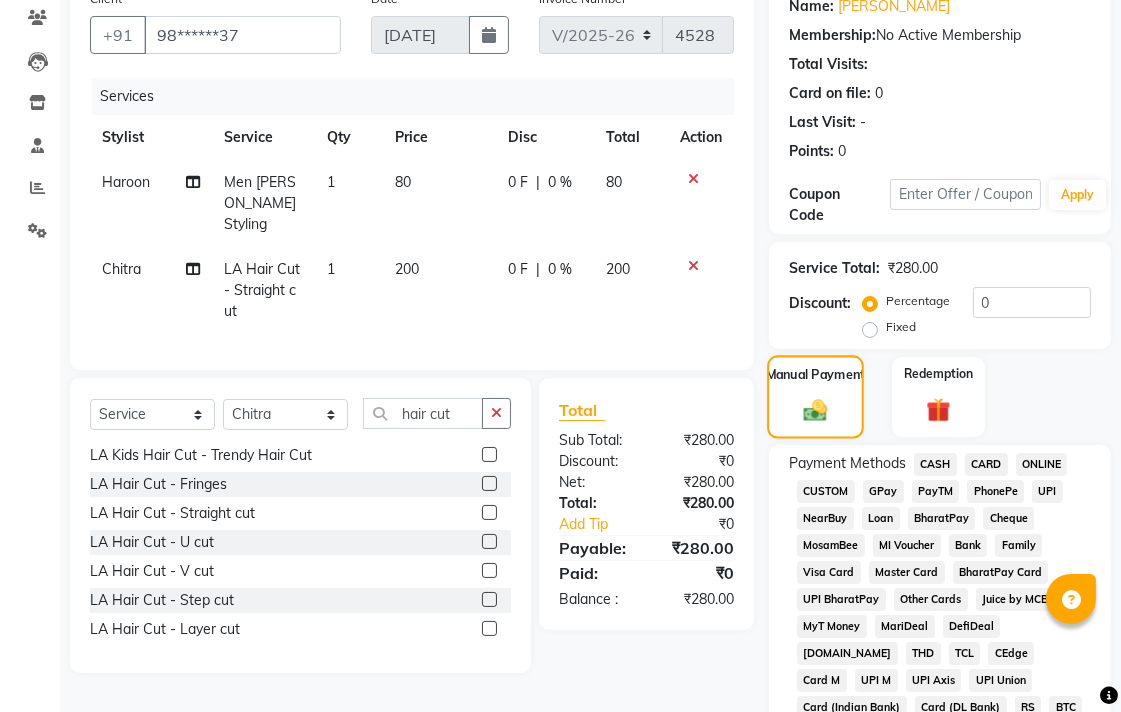 scroll, scrollTop: 333, scrollLeft: 0, axis: vertical 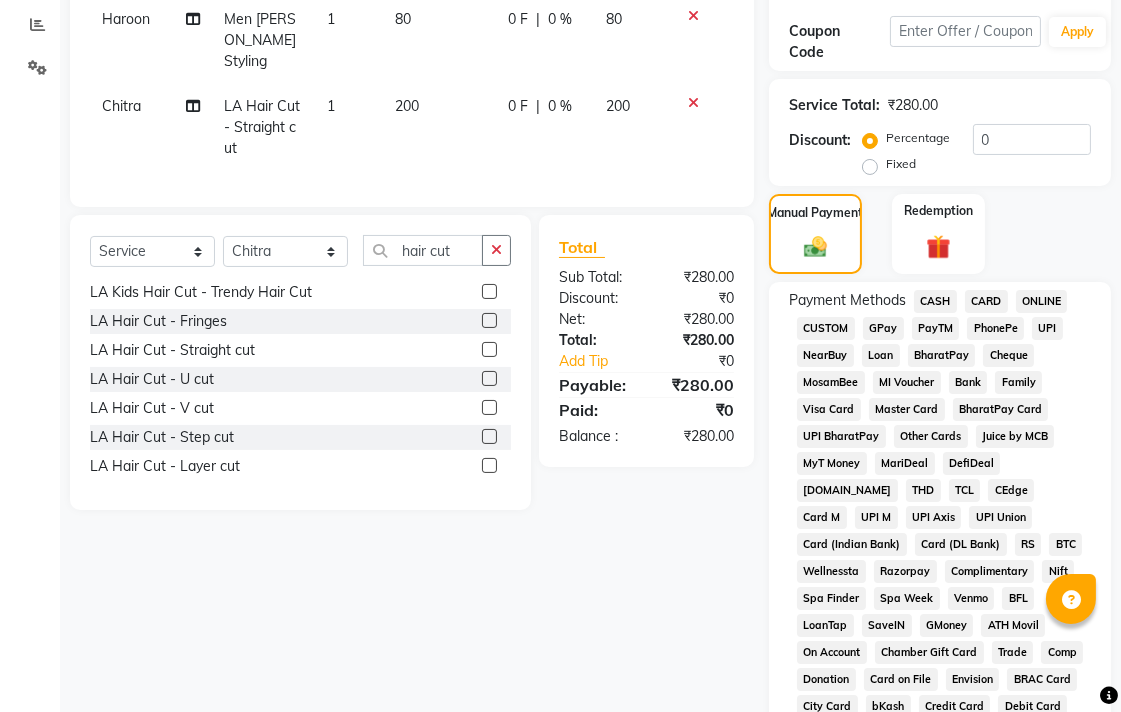 click on "ONLINE" 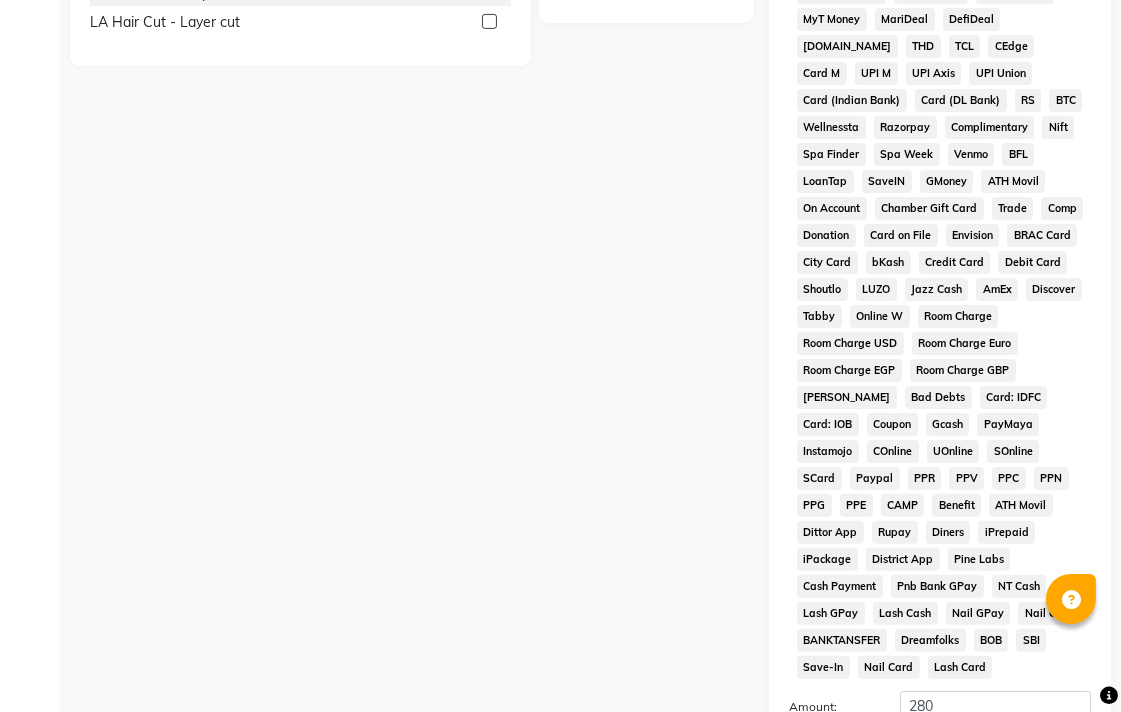 scroll, scrollTop: 888, scrollLeft: 0, axis: vertical 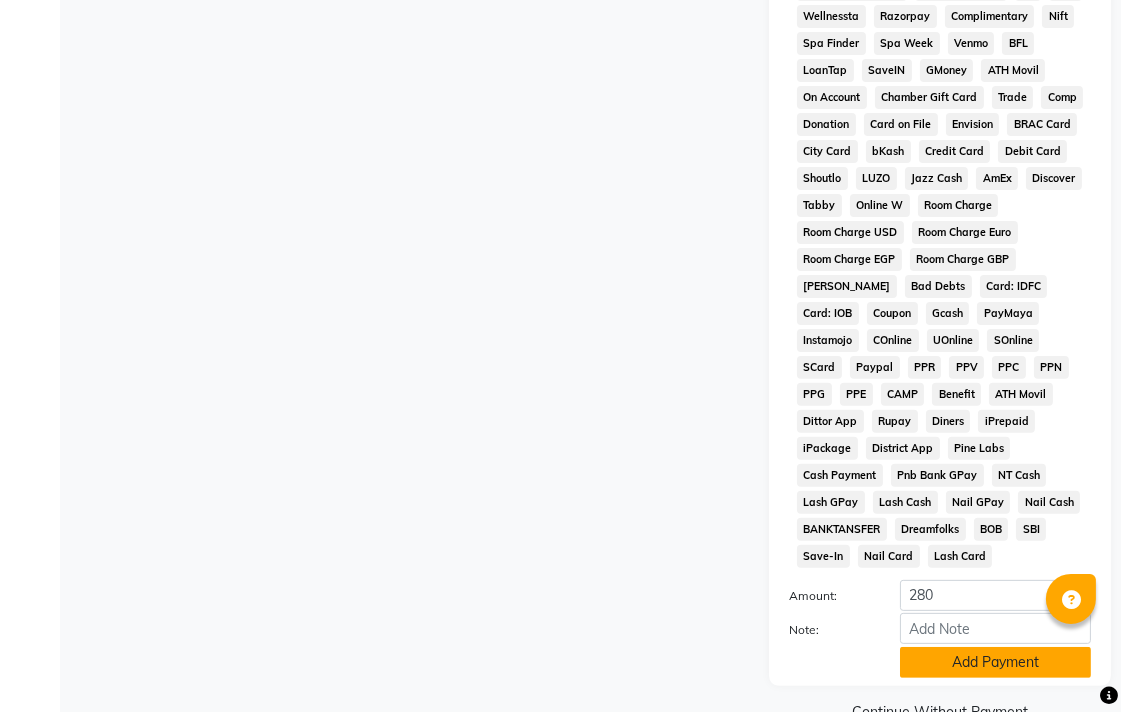 click on "Add Payment" 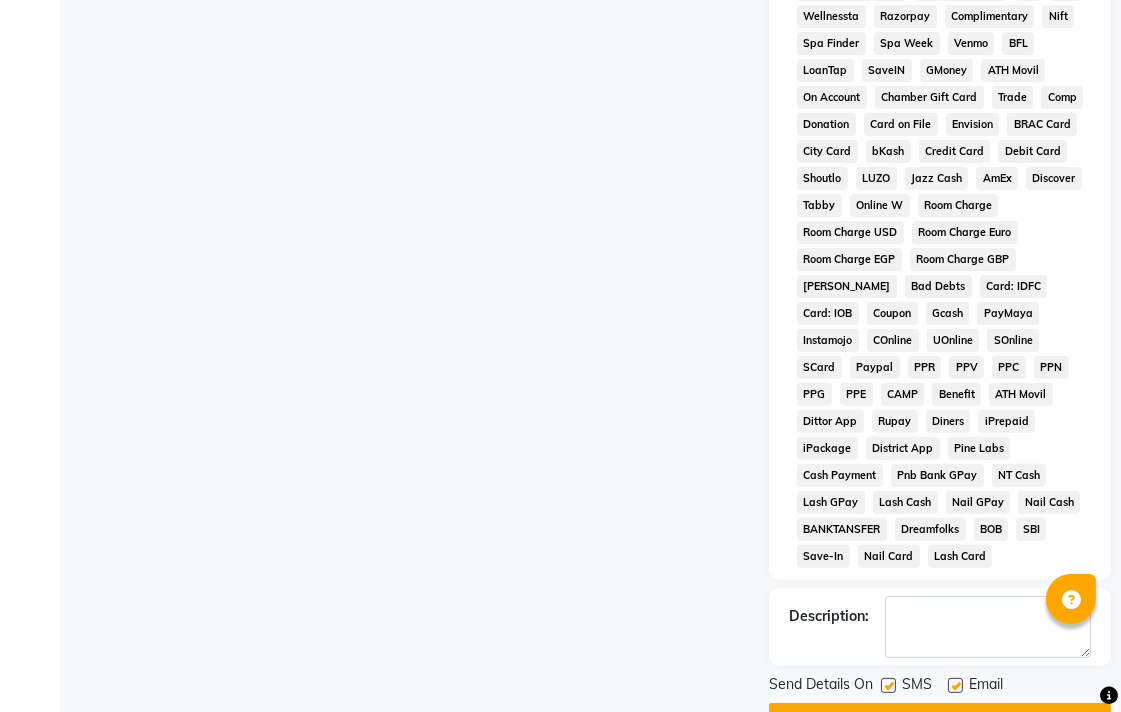 scroll, scrollTop: 921, scrollLeft: 0, axis: vertical 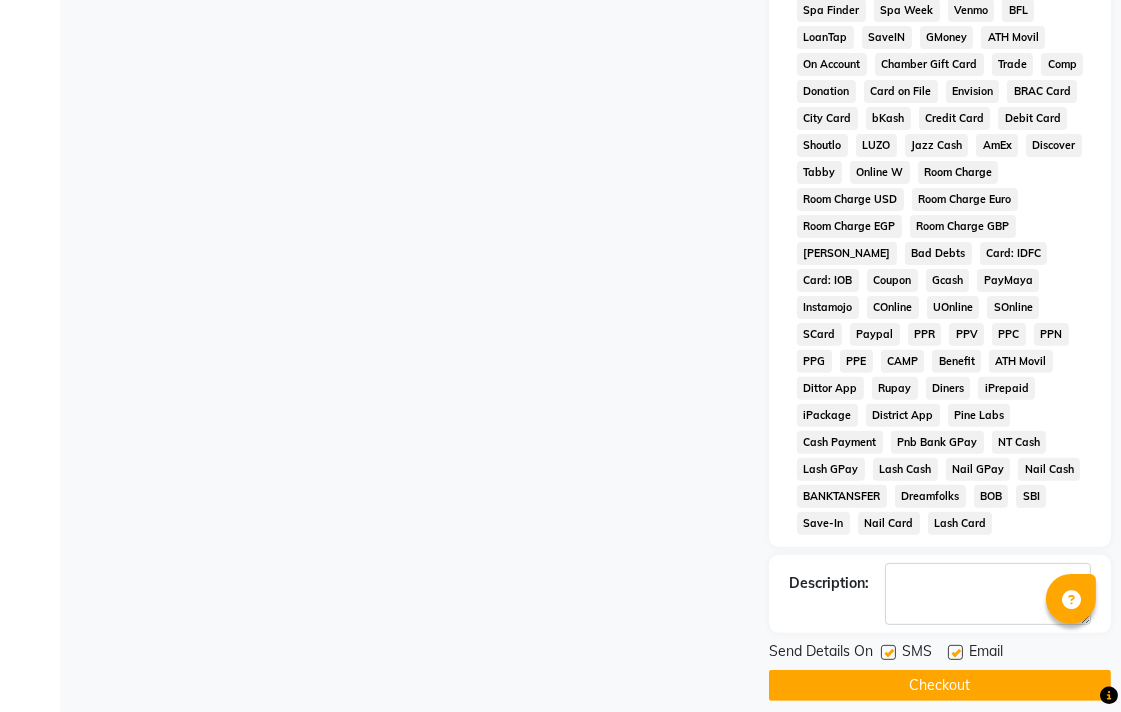 click on "Checkout" 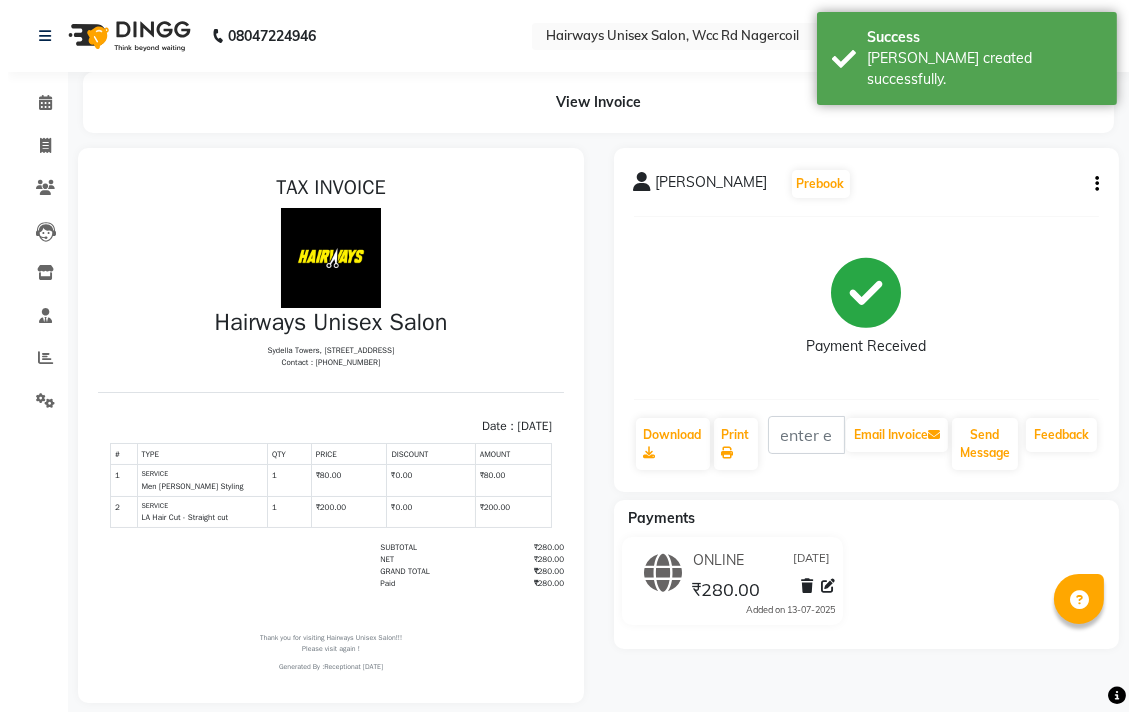 scroll, scrollTop: 0, scrollLeft: 0, axis: both 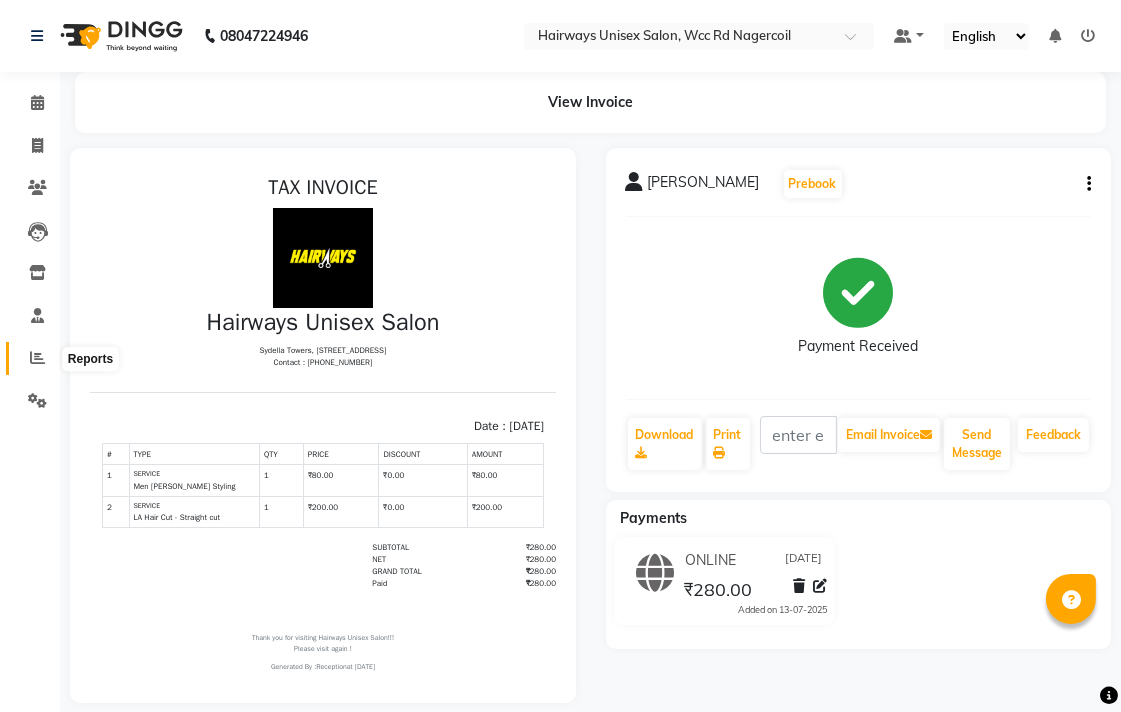 click 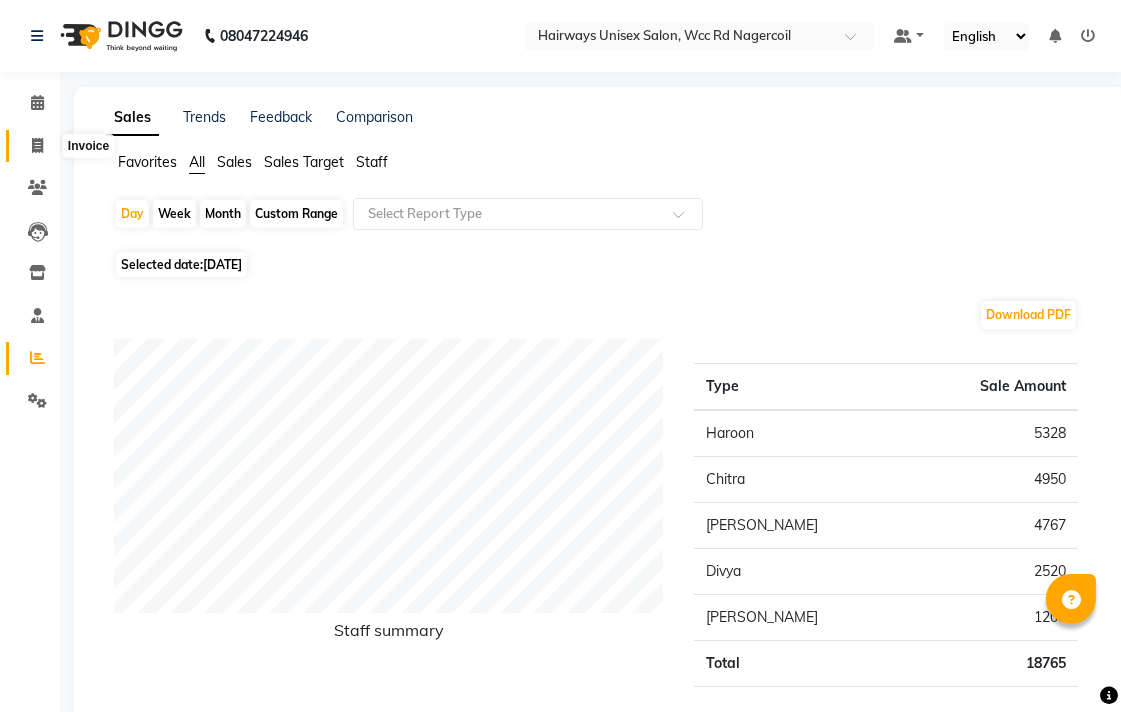 click 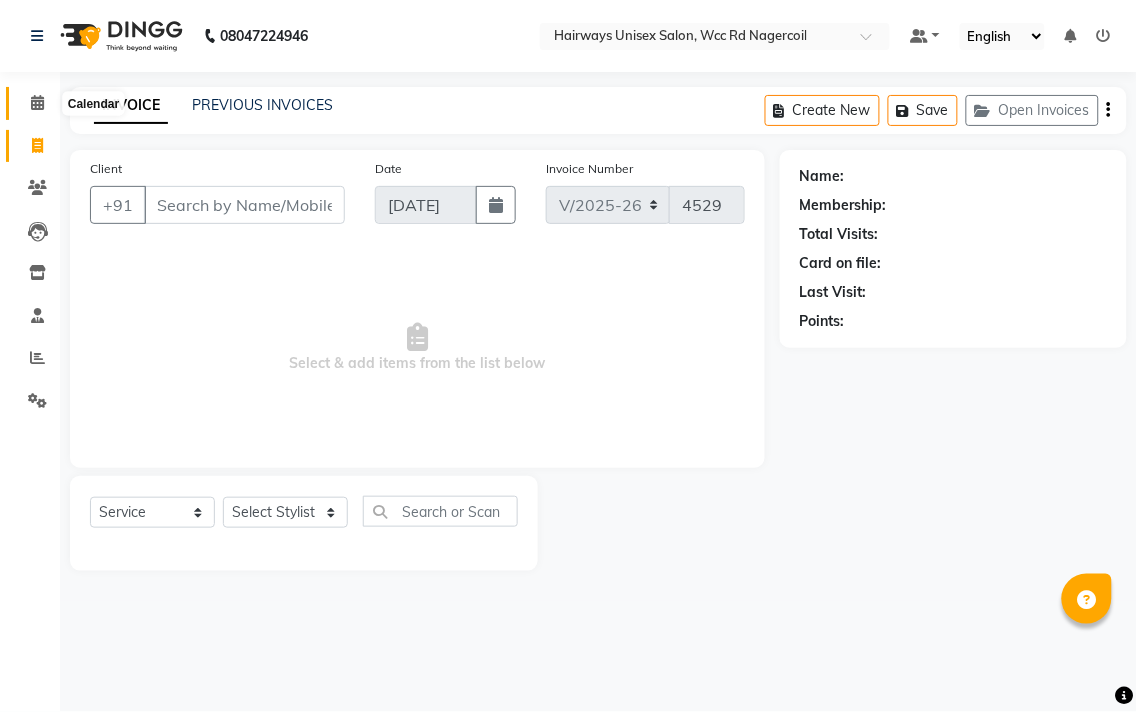 click 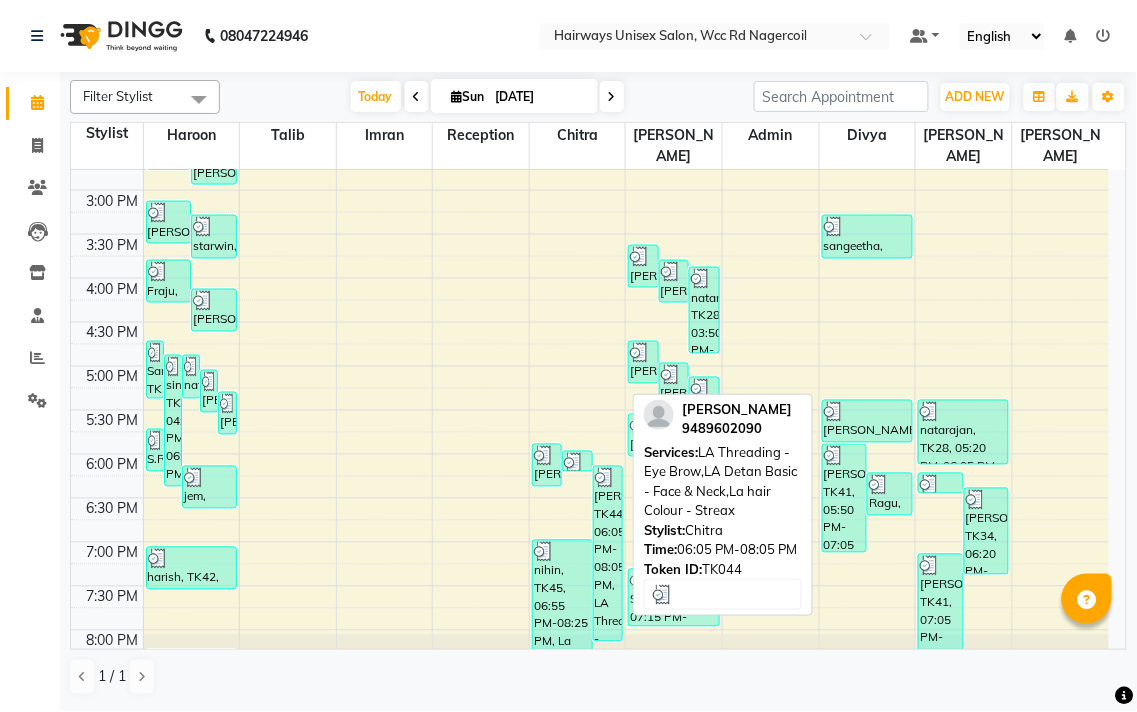 scroll, scrollTop: 647, scrollLeft: 0, axis: vertical 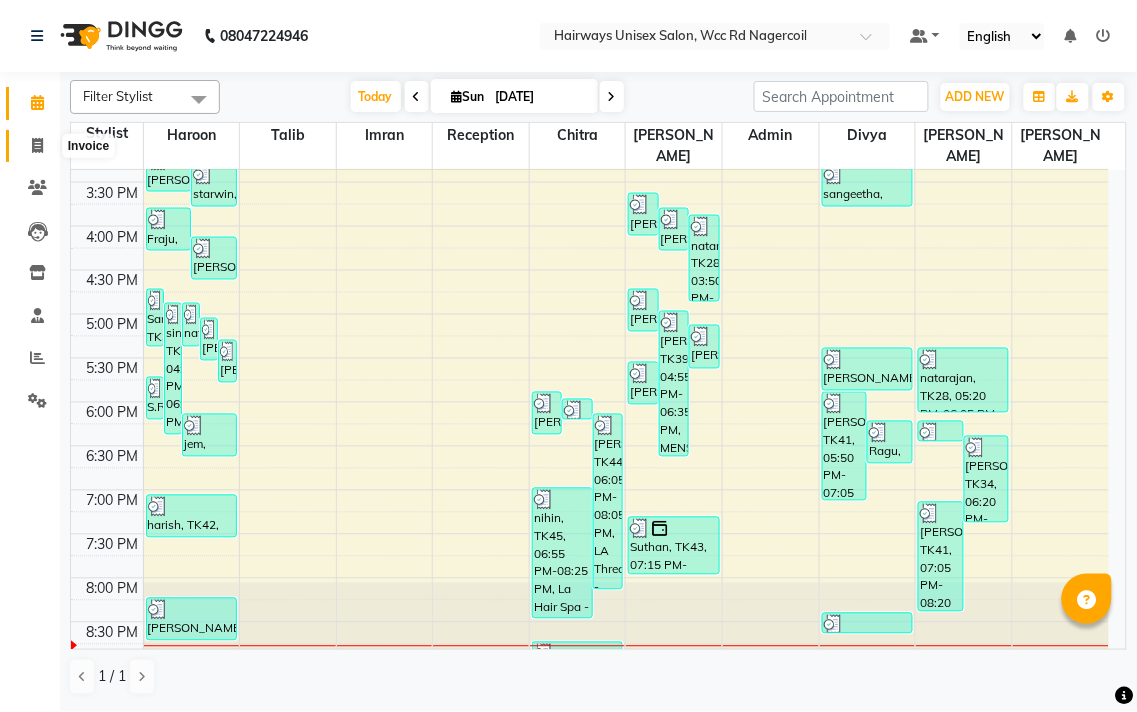 click 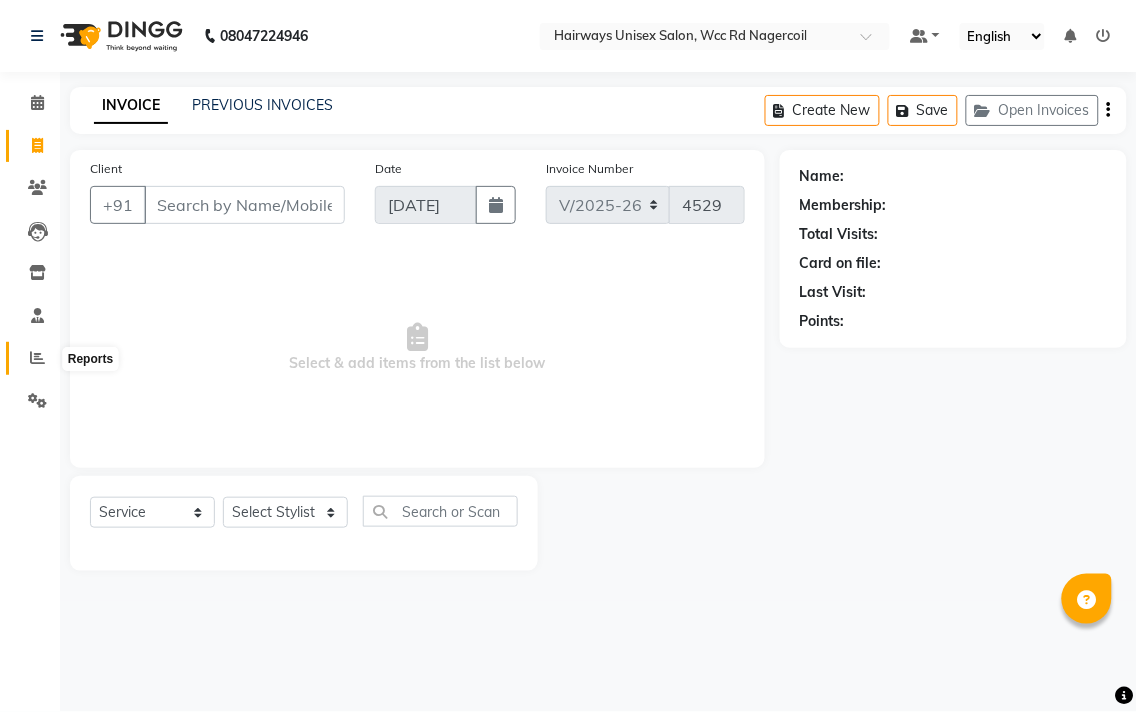 click 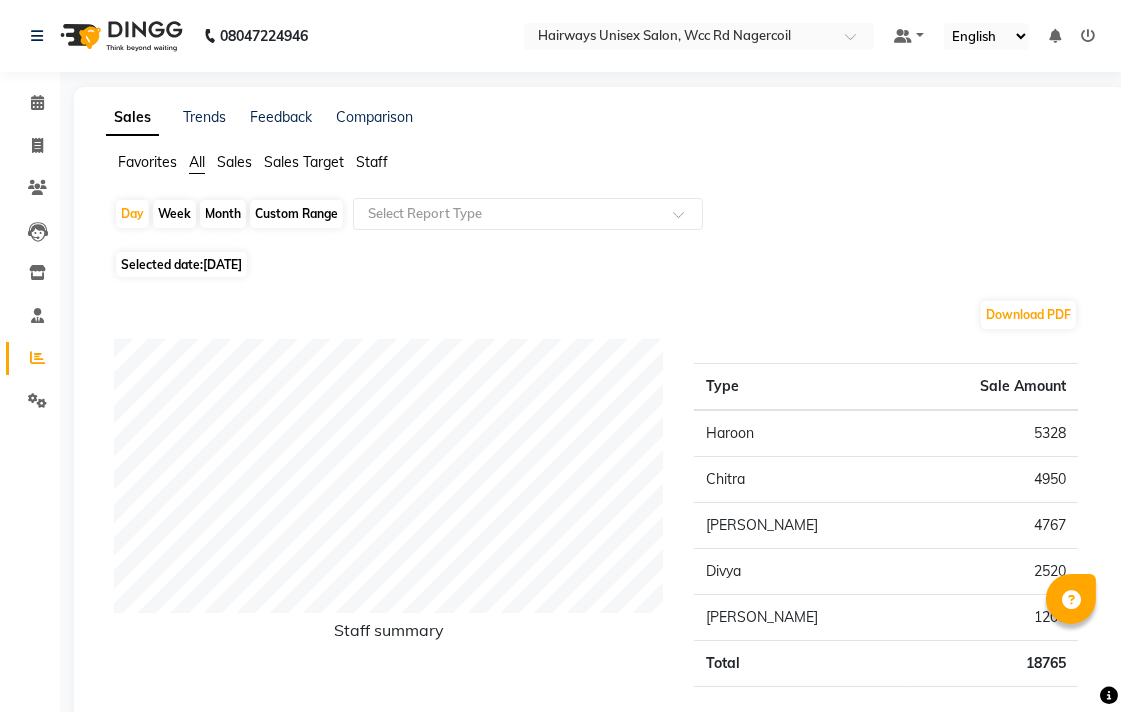 click on "Week" 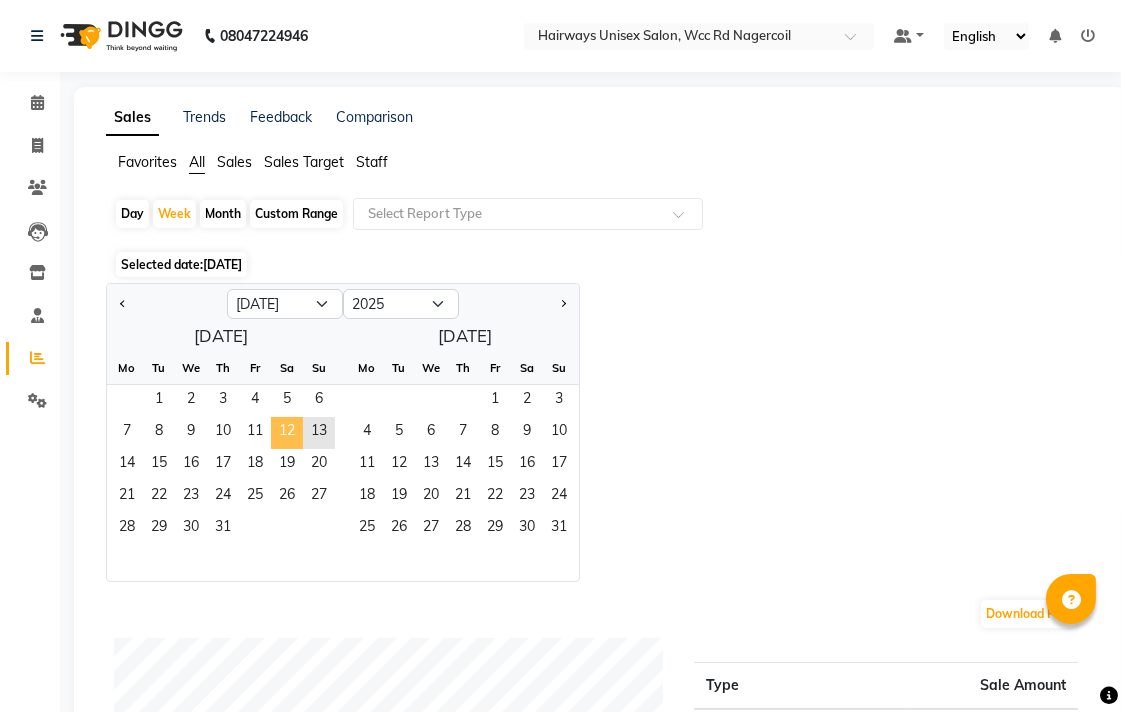 click on "12" 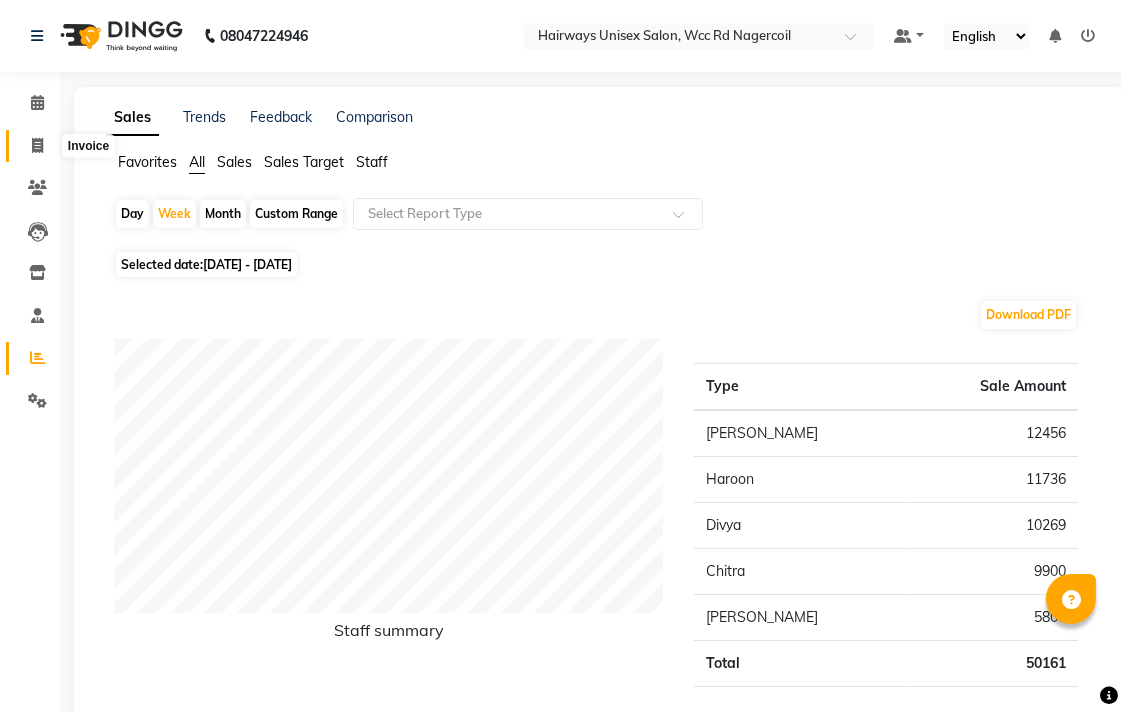 click 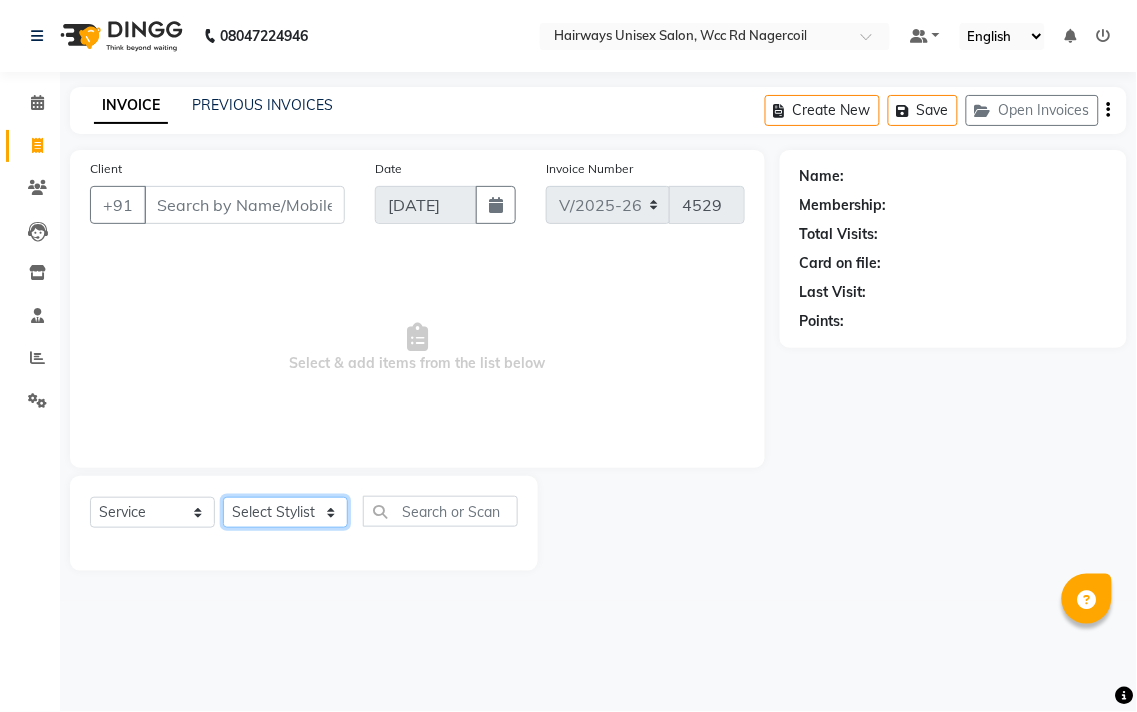 click on "Select Stylist Admin Chitra divya [PERSON_NAME] [PERSON_NAME] Reception [PERSON_NAME] [PERSON_NAME] Talib" 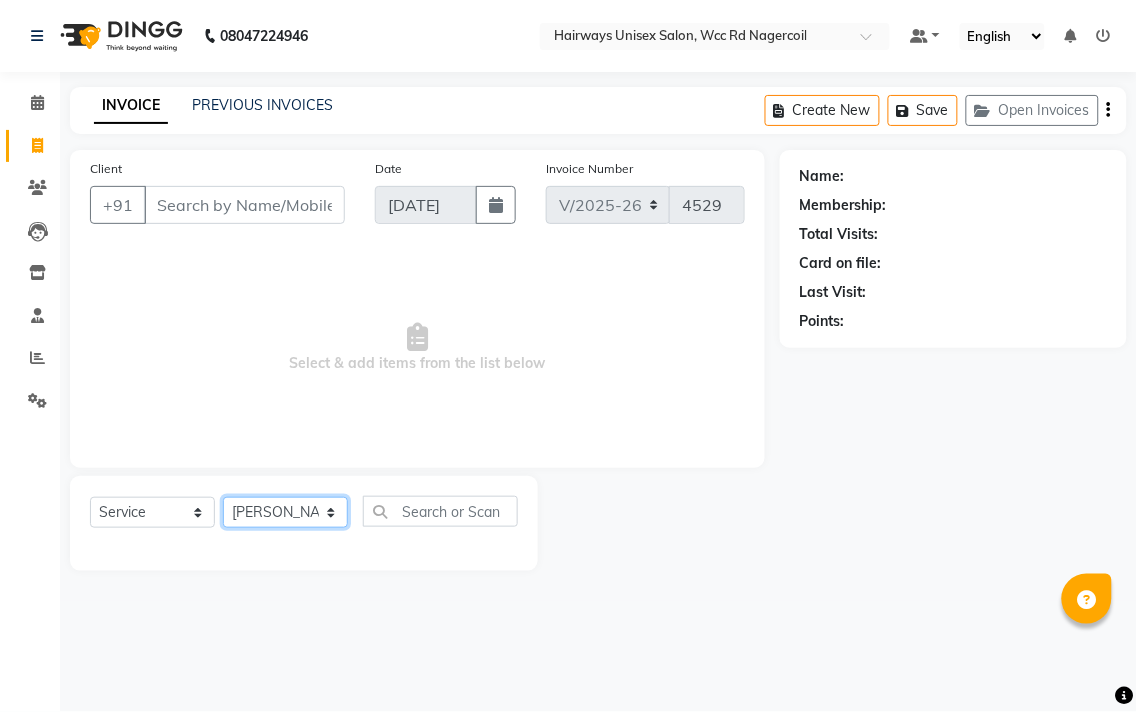 click on "Select Stylist Admin Chitra divya [PERSON_NAME] [PERSON_NAME] Reception [PERSON_NAME] [PERSON_NAME] Talib" 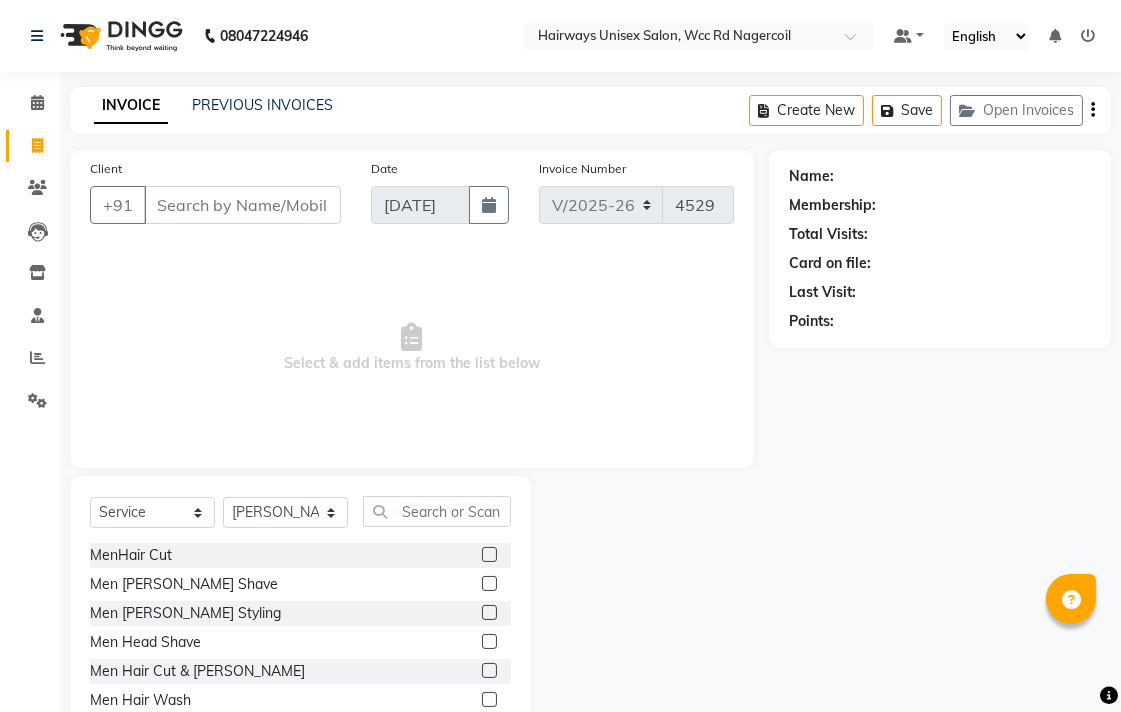 click 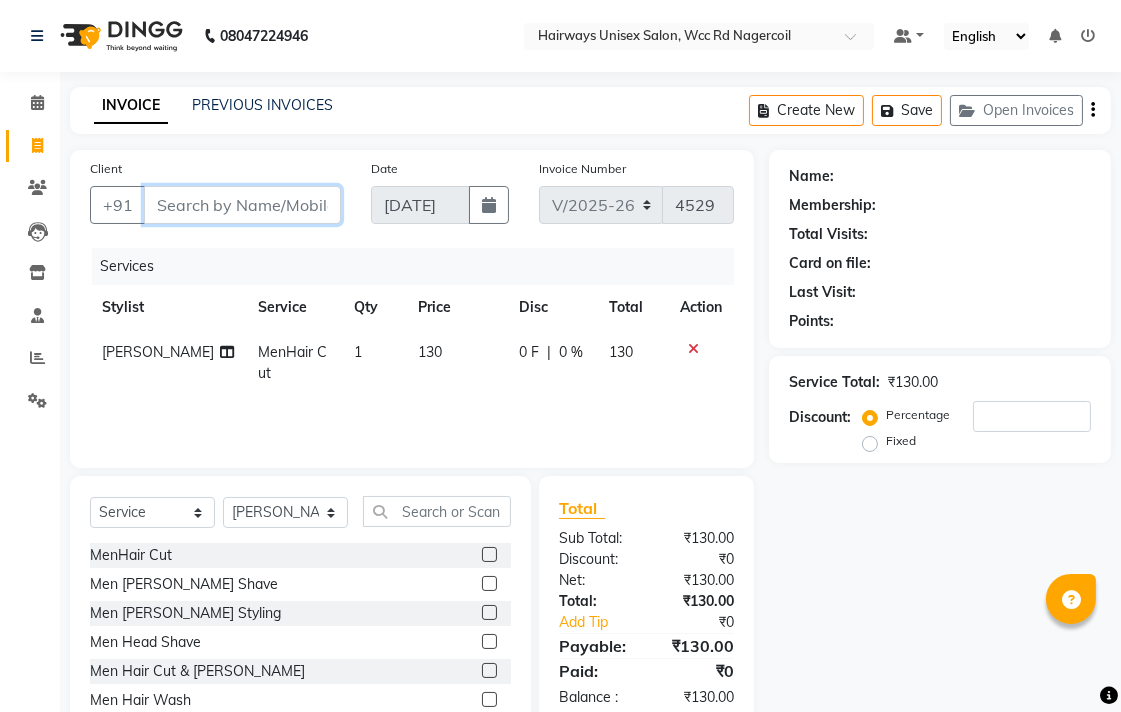click on "Client" at bounding box center [242, 205] 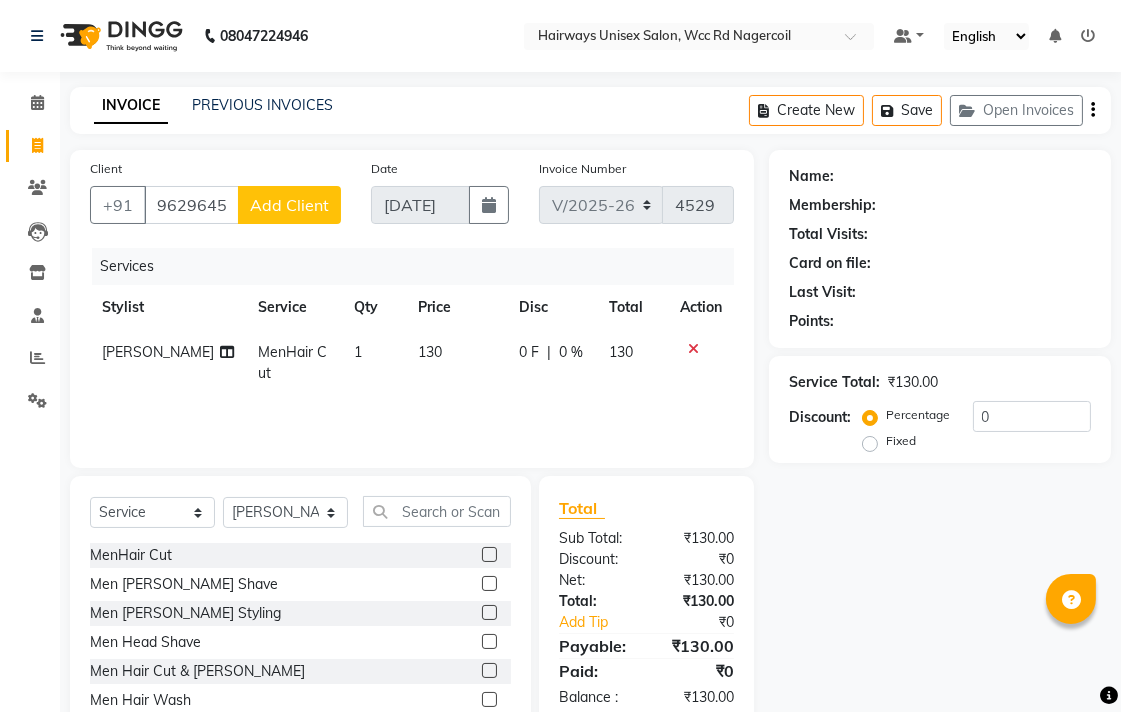 click on "Add Client" 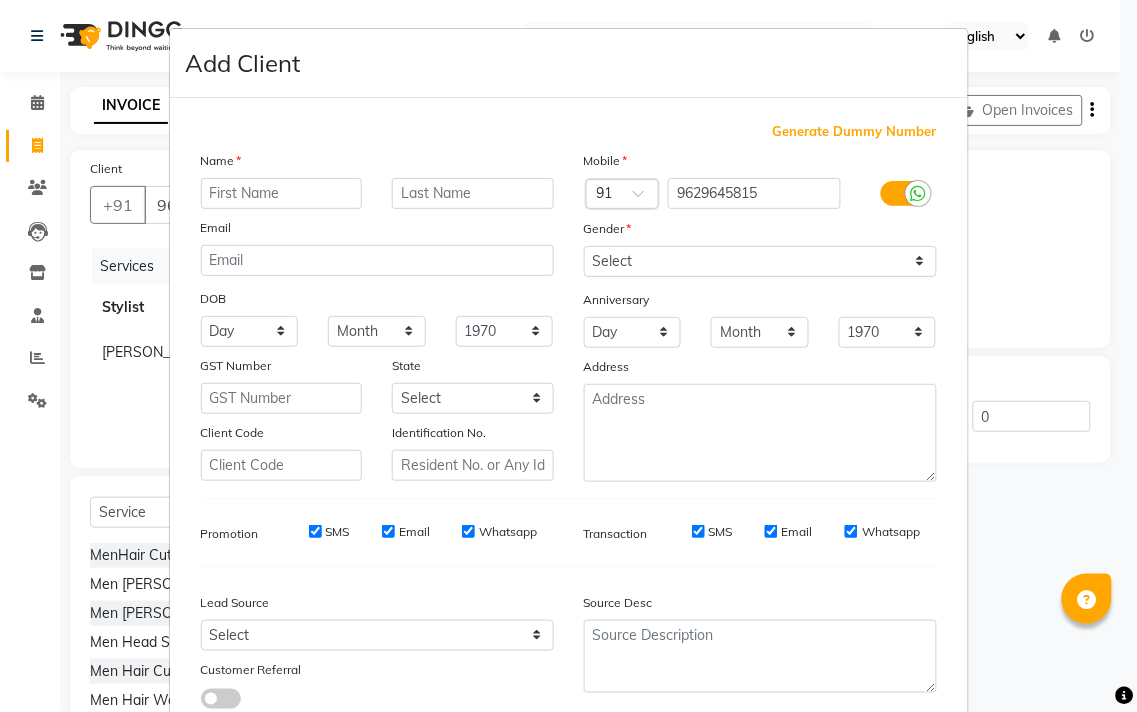 click at bounding box center (282, 193) 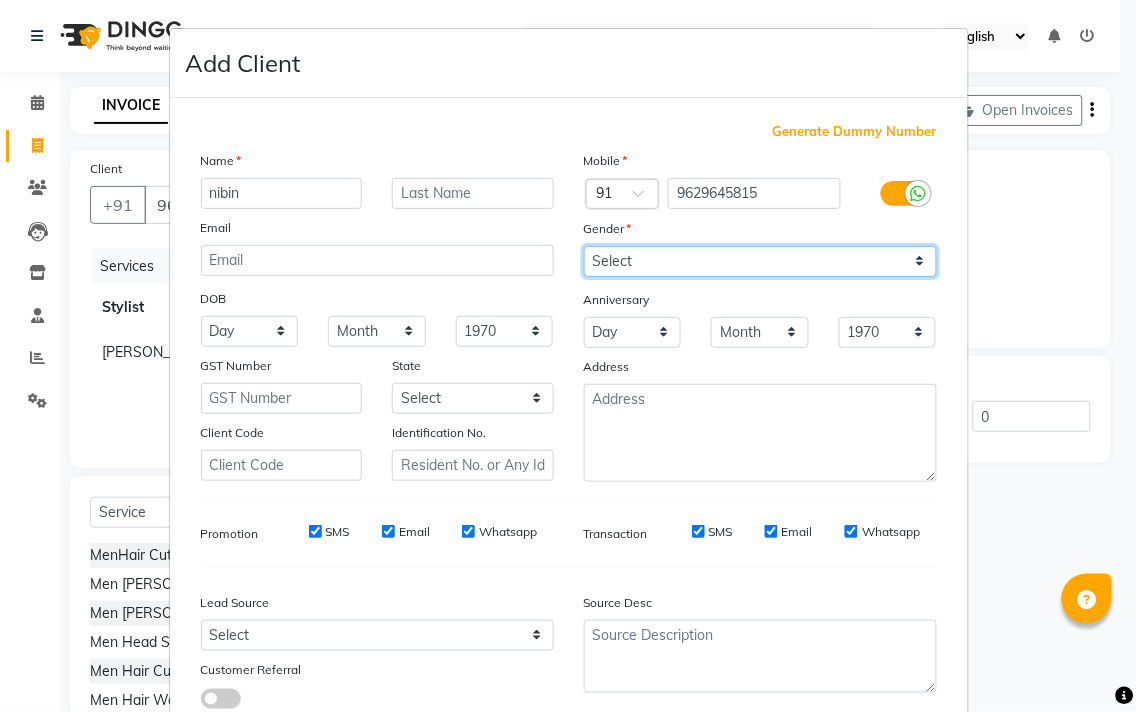 click on "Select [DEMOGRAPHIC_DATA] [DEMOGRAPHIC_DATA] Other Prefer Not To Say" at bounding box center (760, 261) 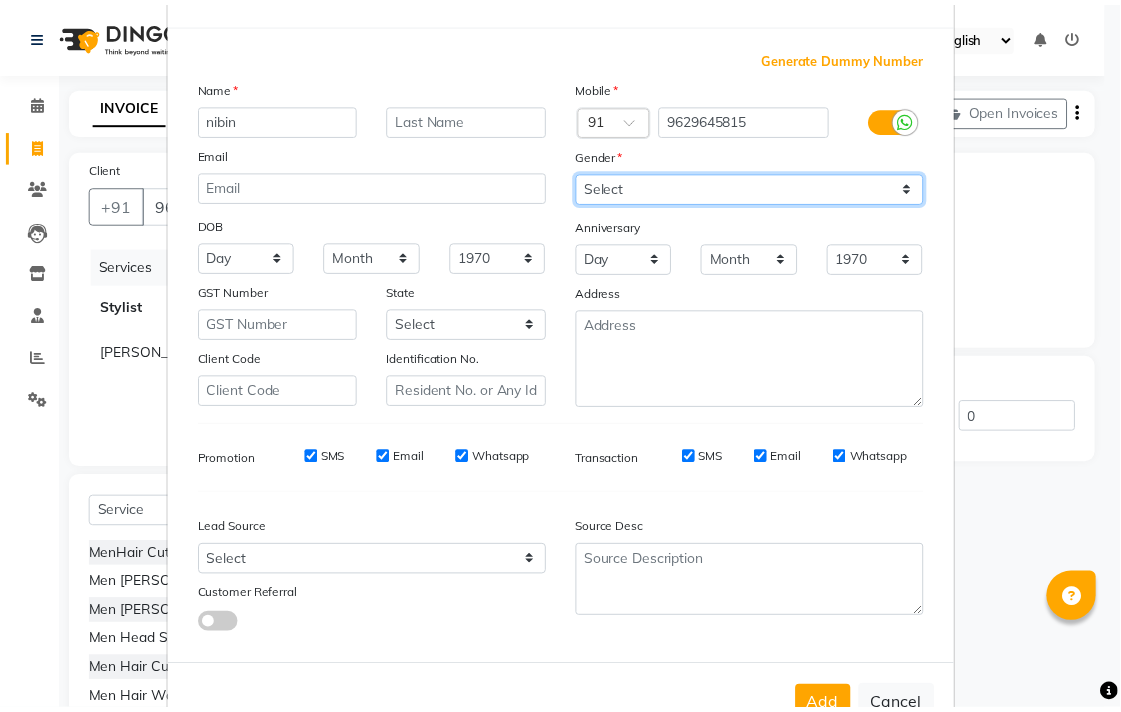 scroll, scrollTop: 138, scrollLeft: 0, axis: vertical 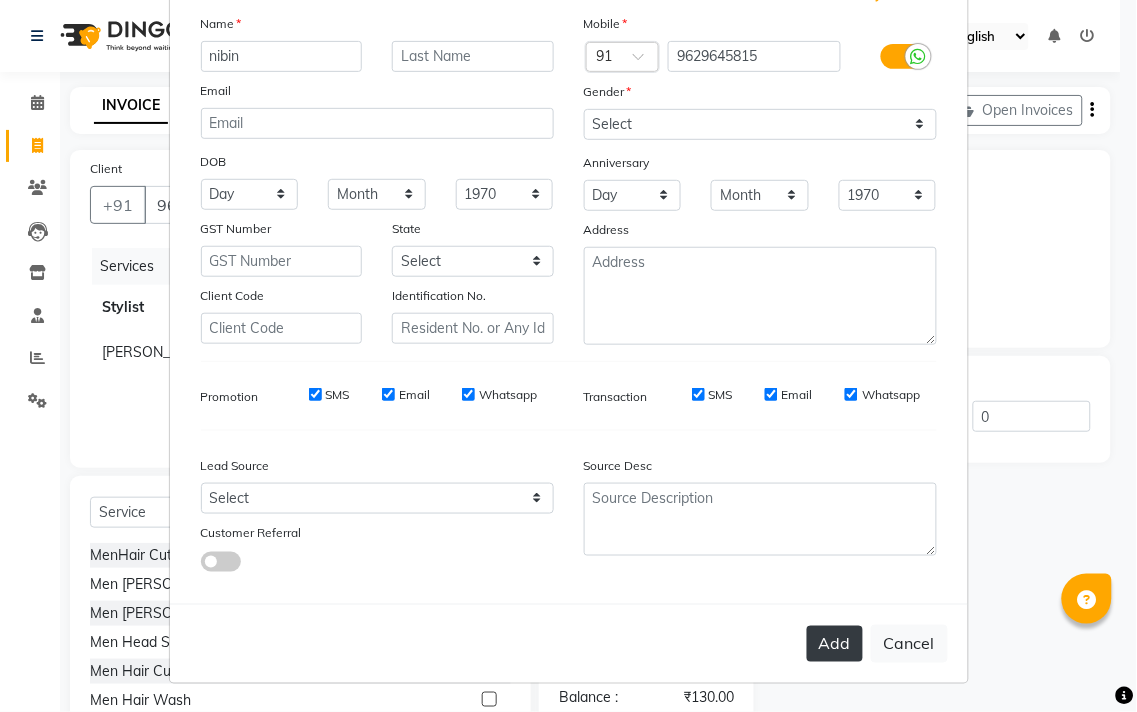 click on "Add" at bounding box center [835, 644] 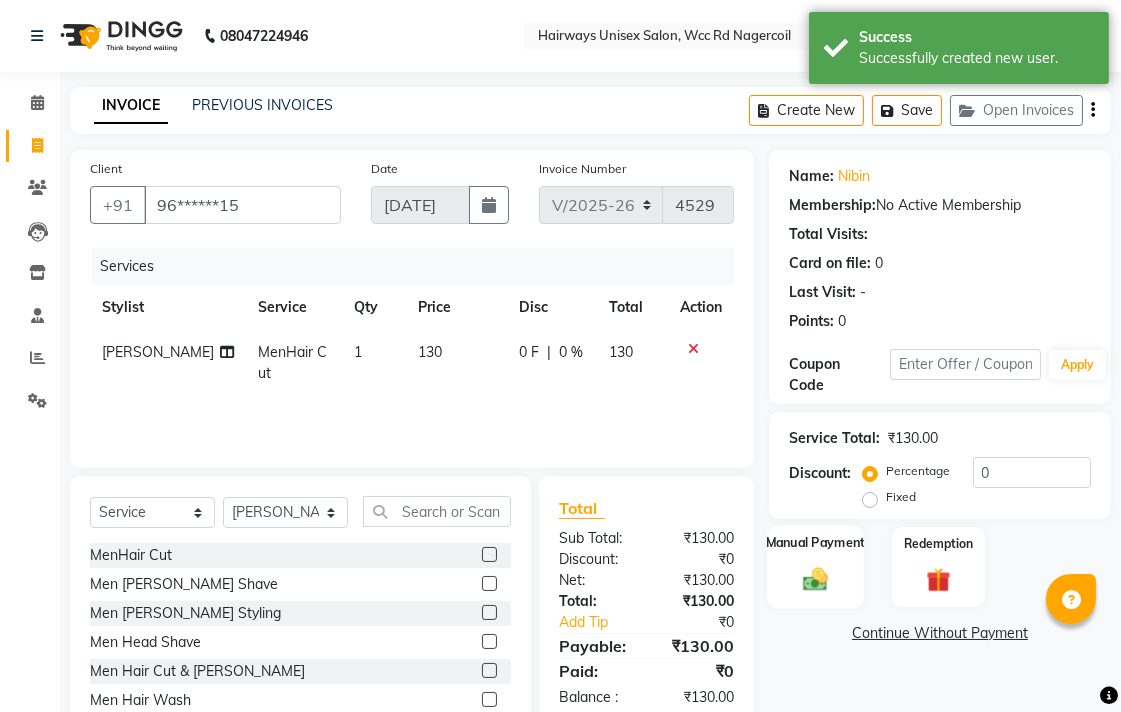 click 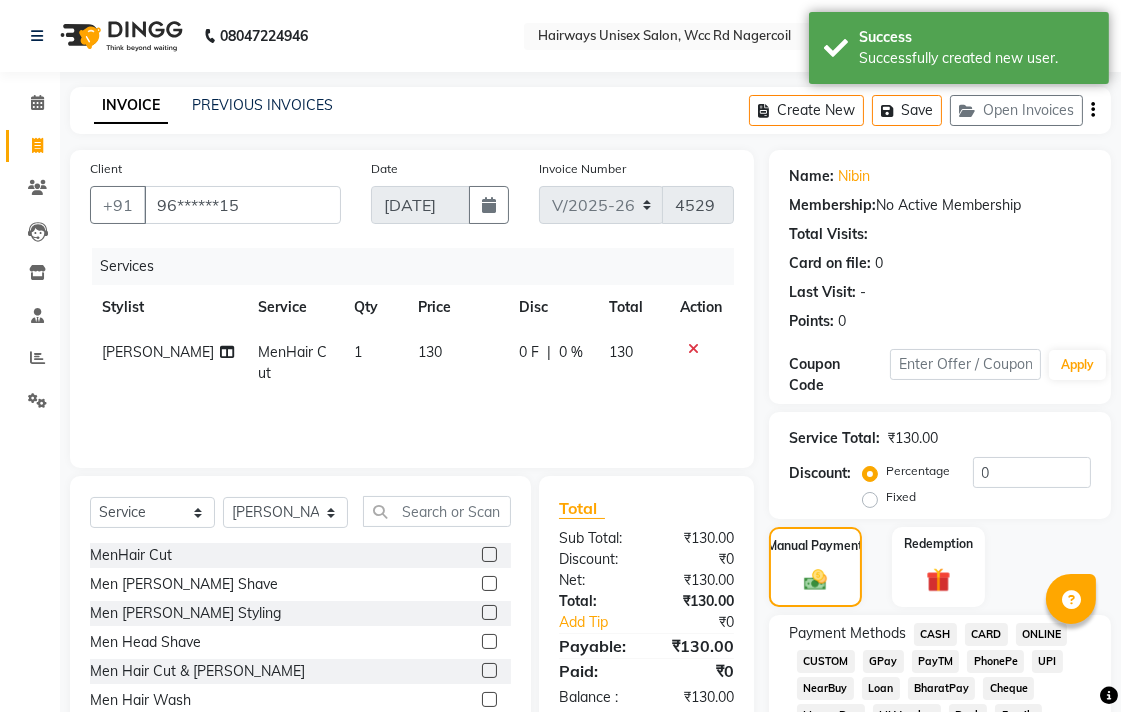 click on "CASH" 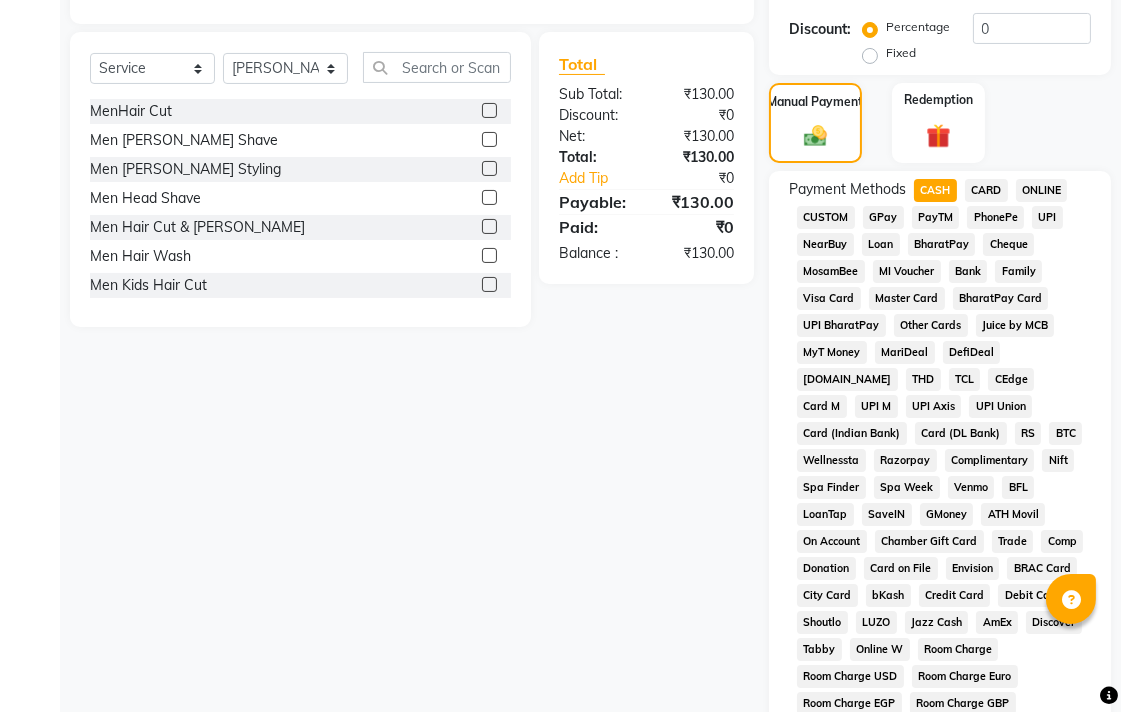 scroll, scrollTop: 913, scrollLeft: 0, axis: vertical 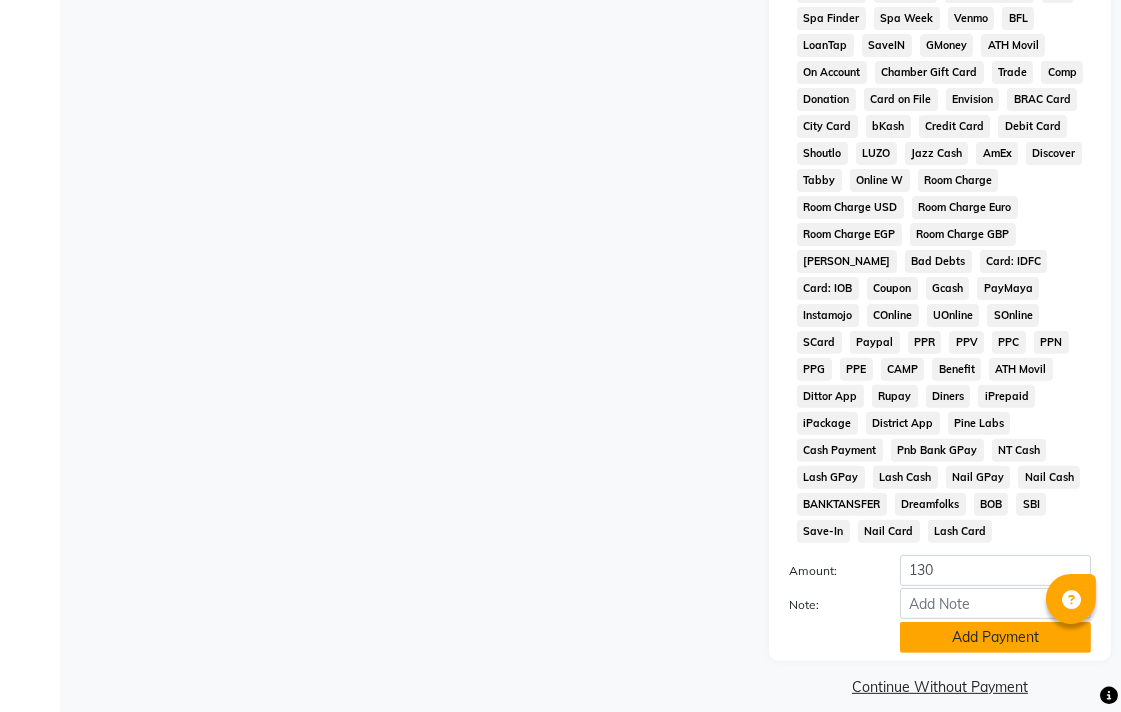 click on "Add Payment" 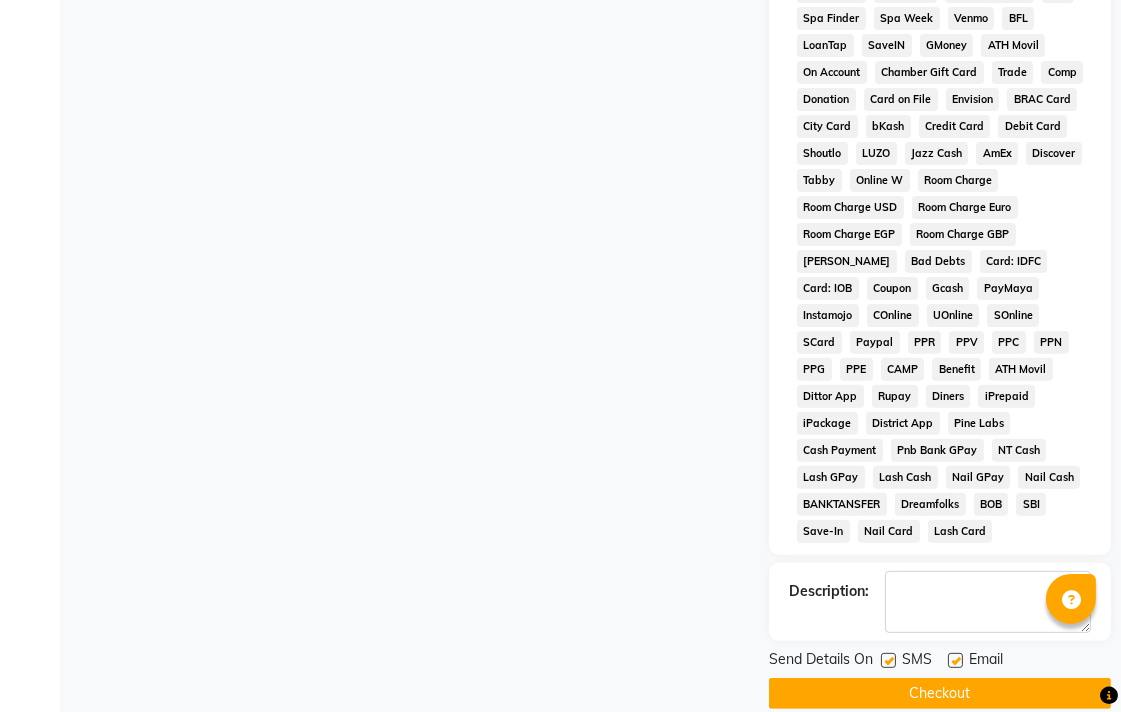 scroll, scrollTop: 921, scrollLeft: 0, axis: vertical 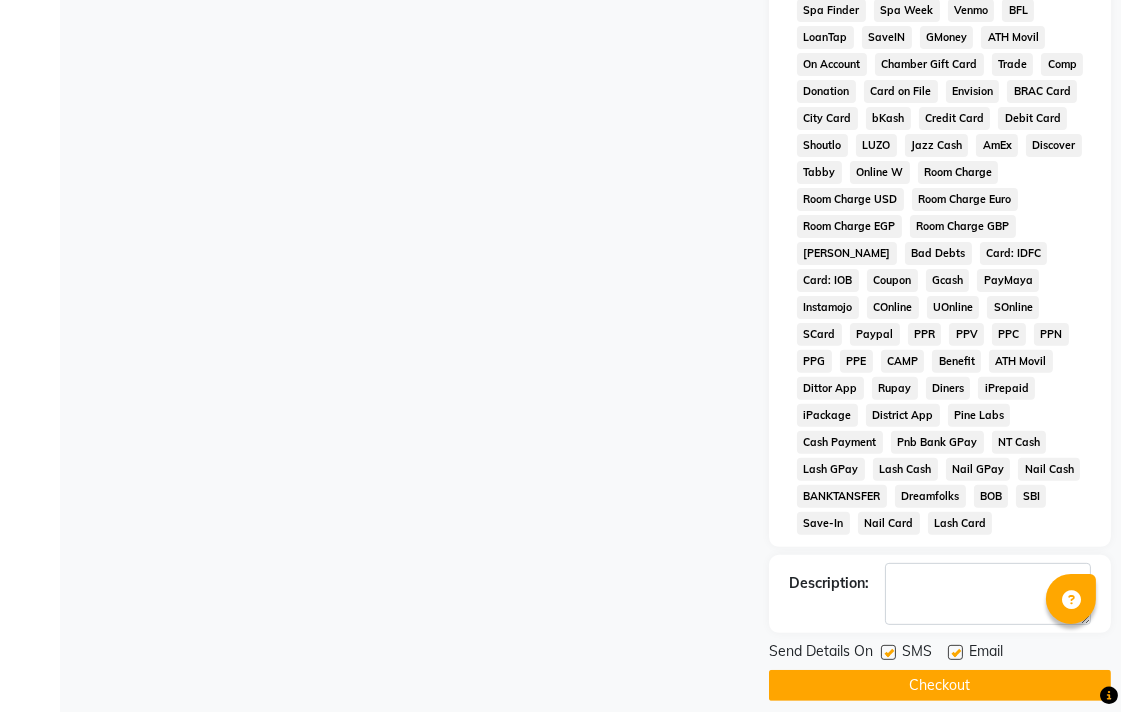 click on "Checkout" 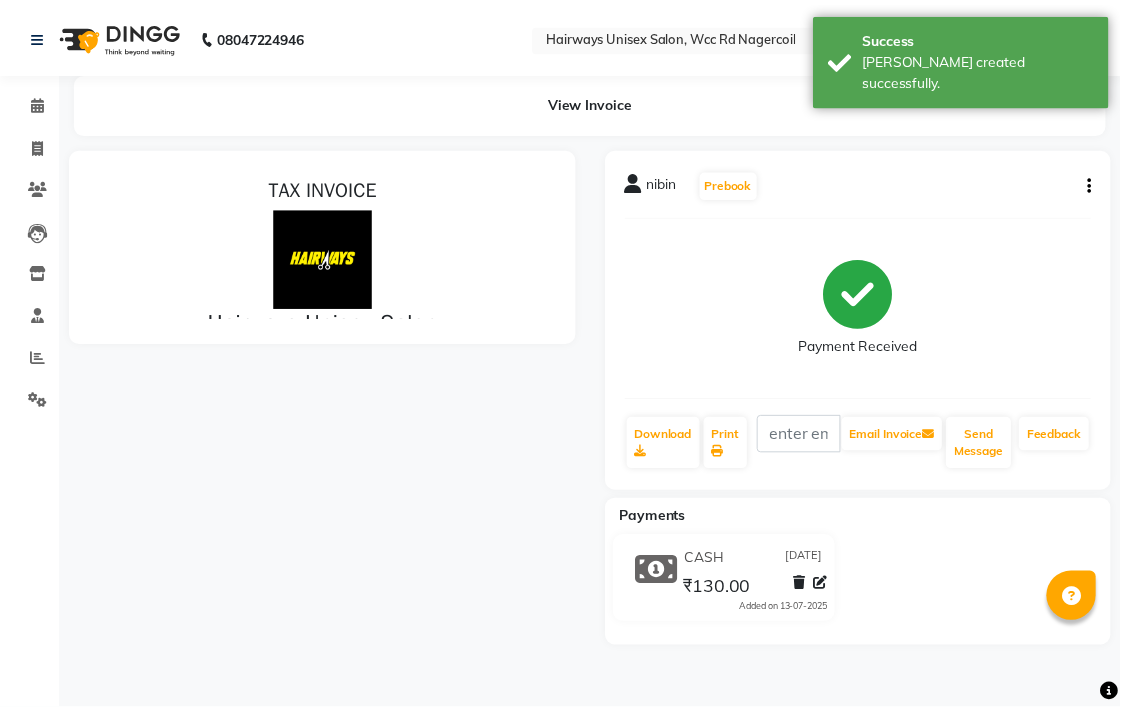 scroll, scrollTop: 0, scrollLeft: 0, axis: both 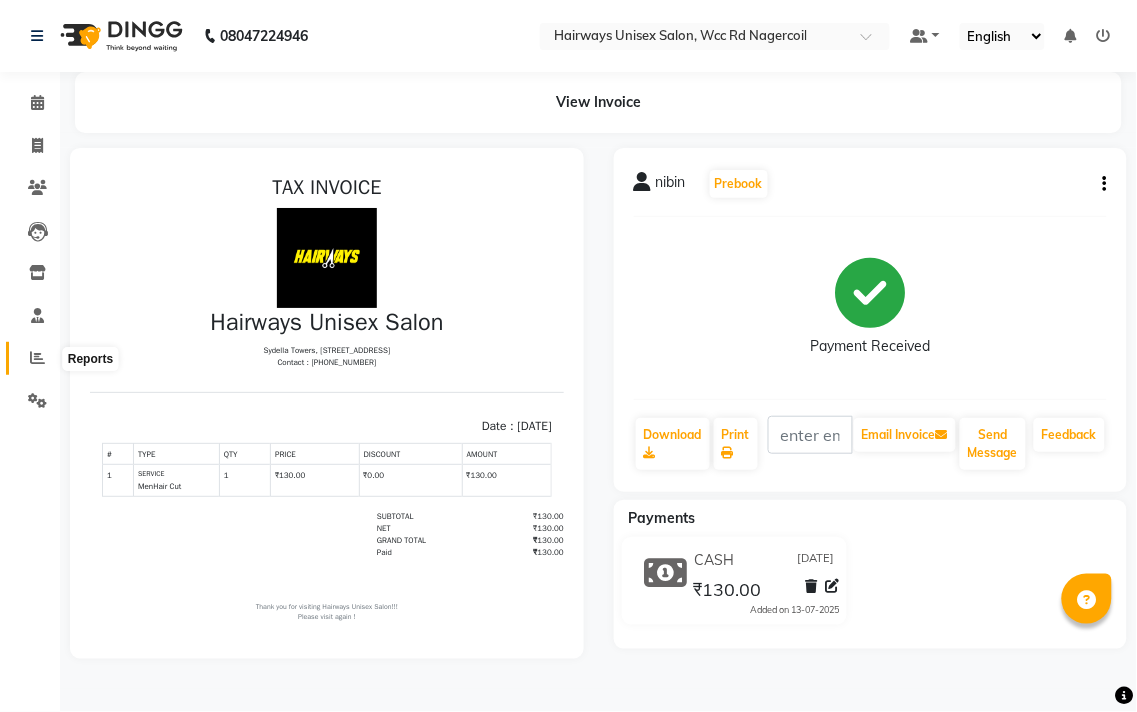 click 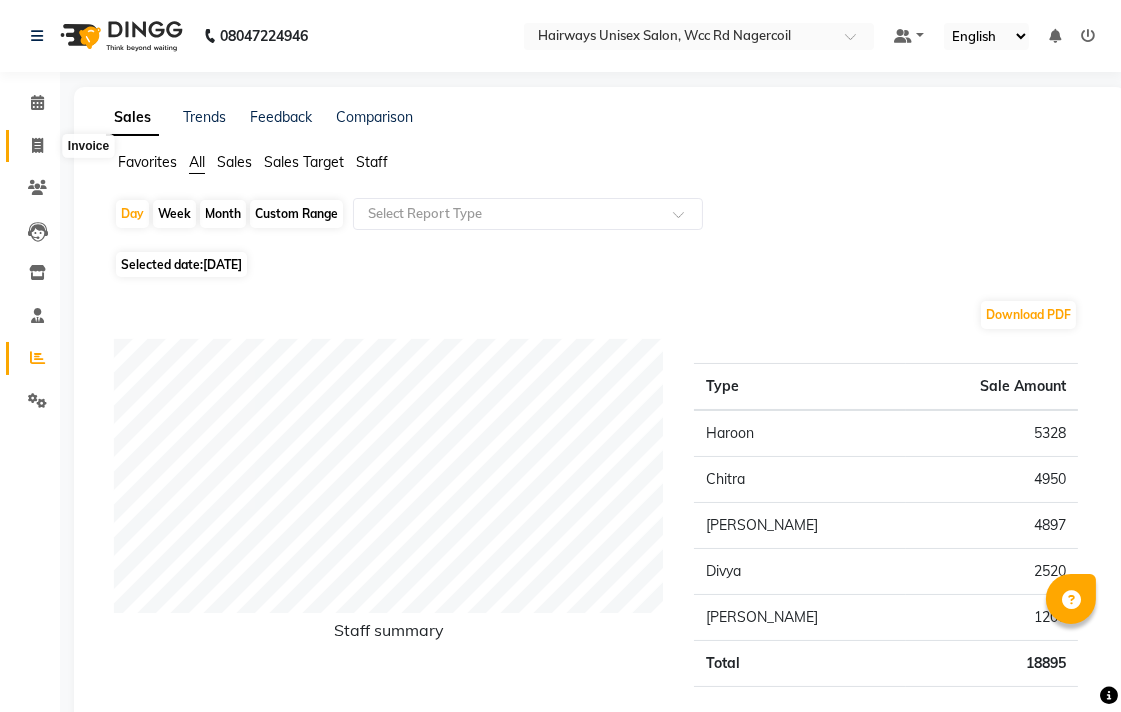 click 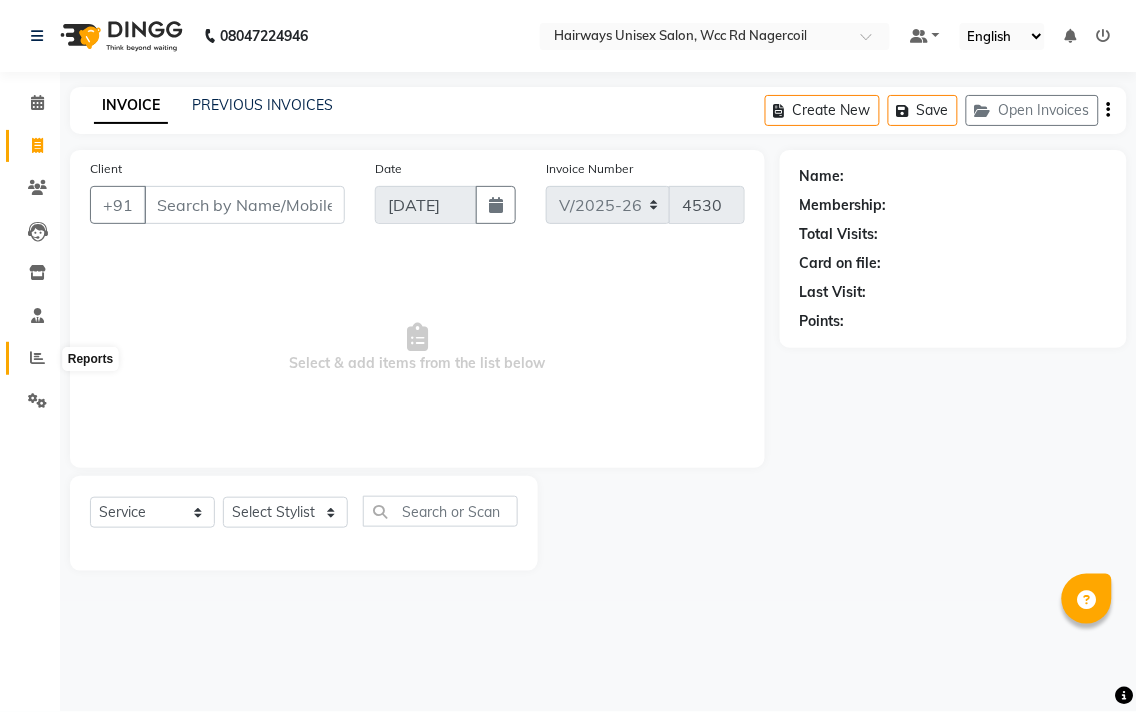 click 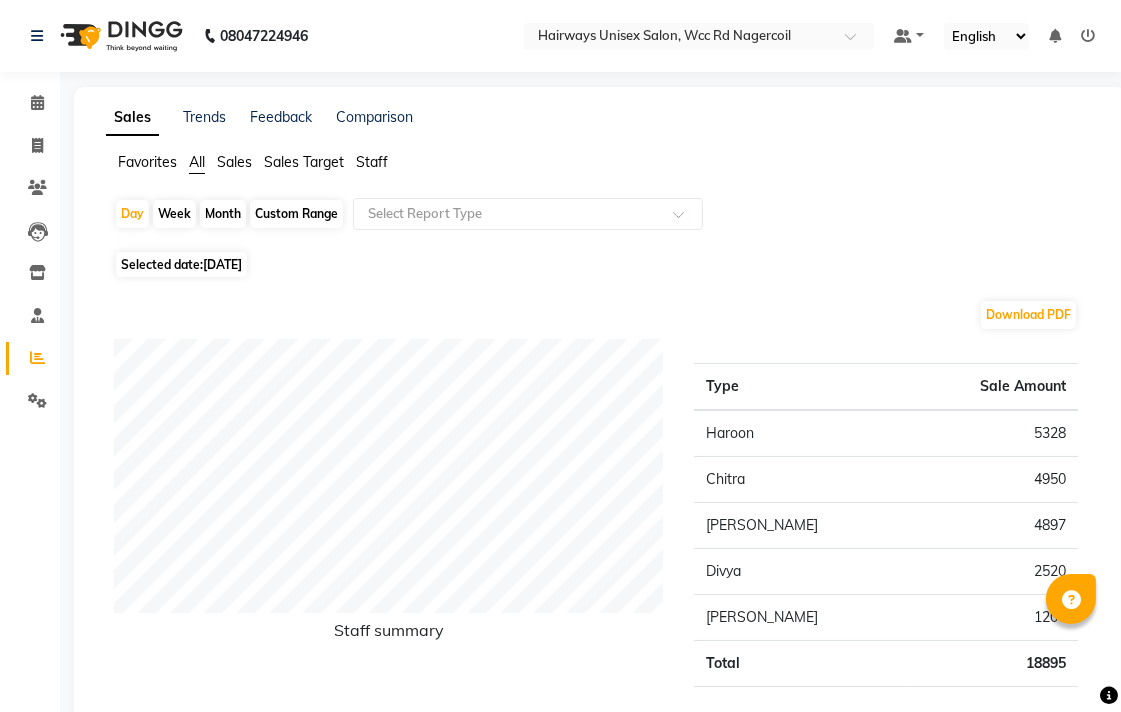 click on "Week" 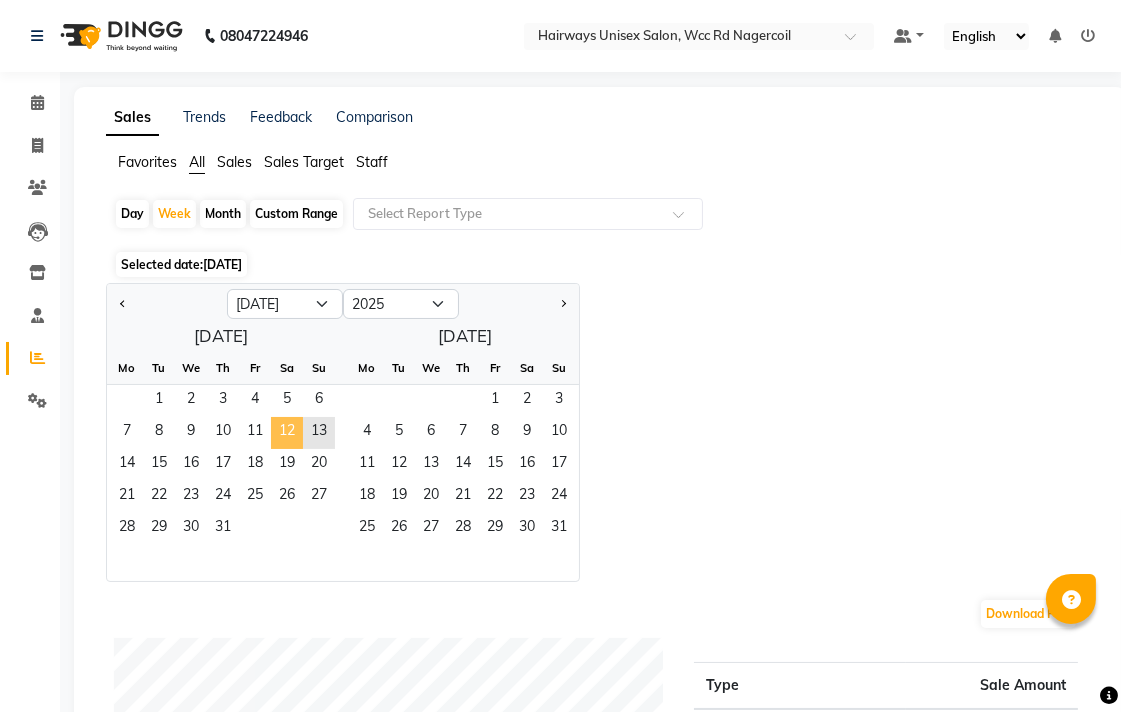 click on "12" 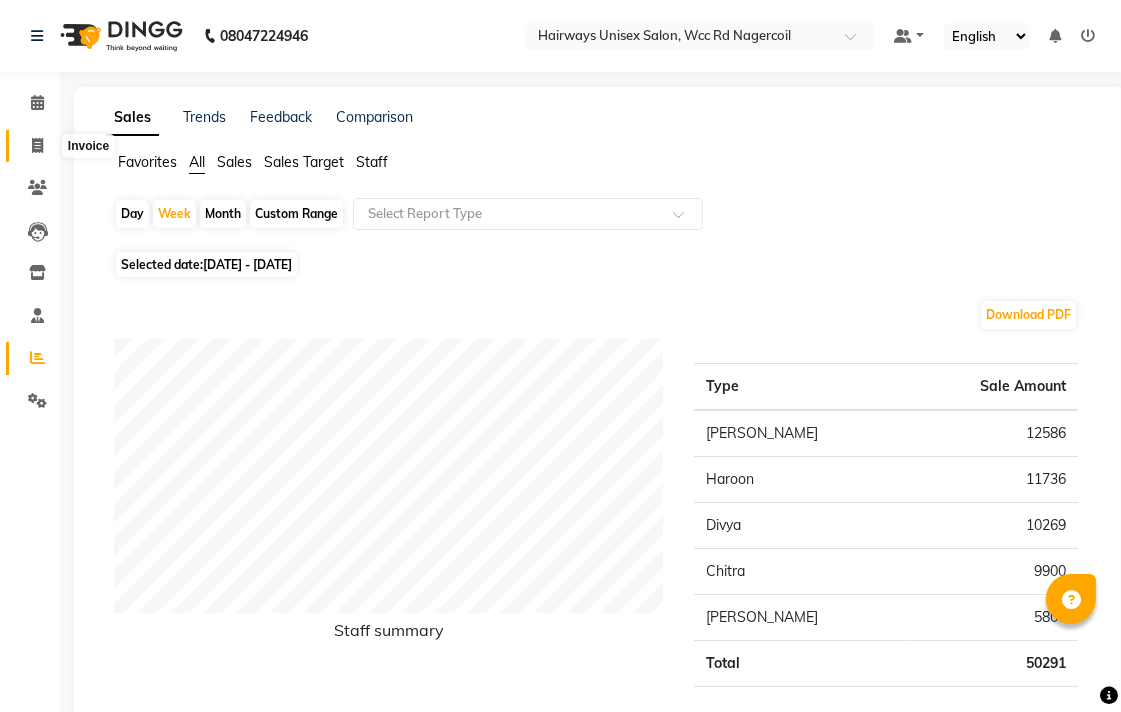 click 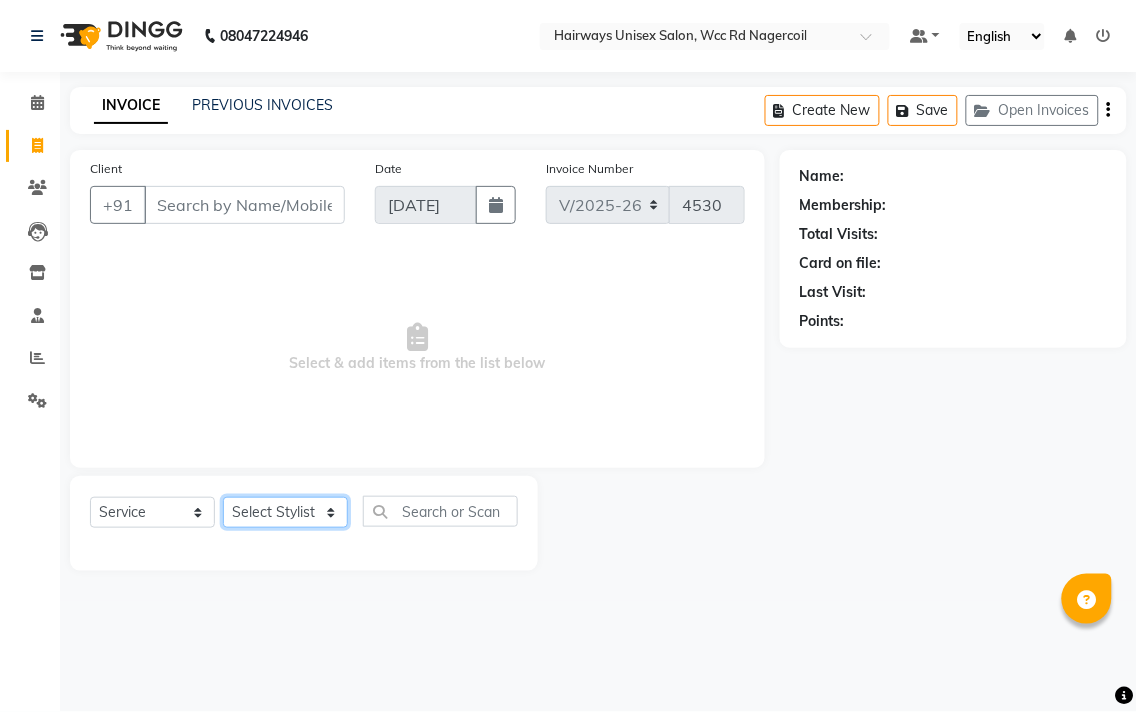 click on "Select Stylist Admin Chitra divya [PERSON_NAME] [PERSON_NAME] Reception [PERSON_NAME] [PERSON_NAME] Talib" 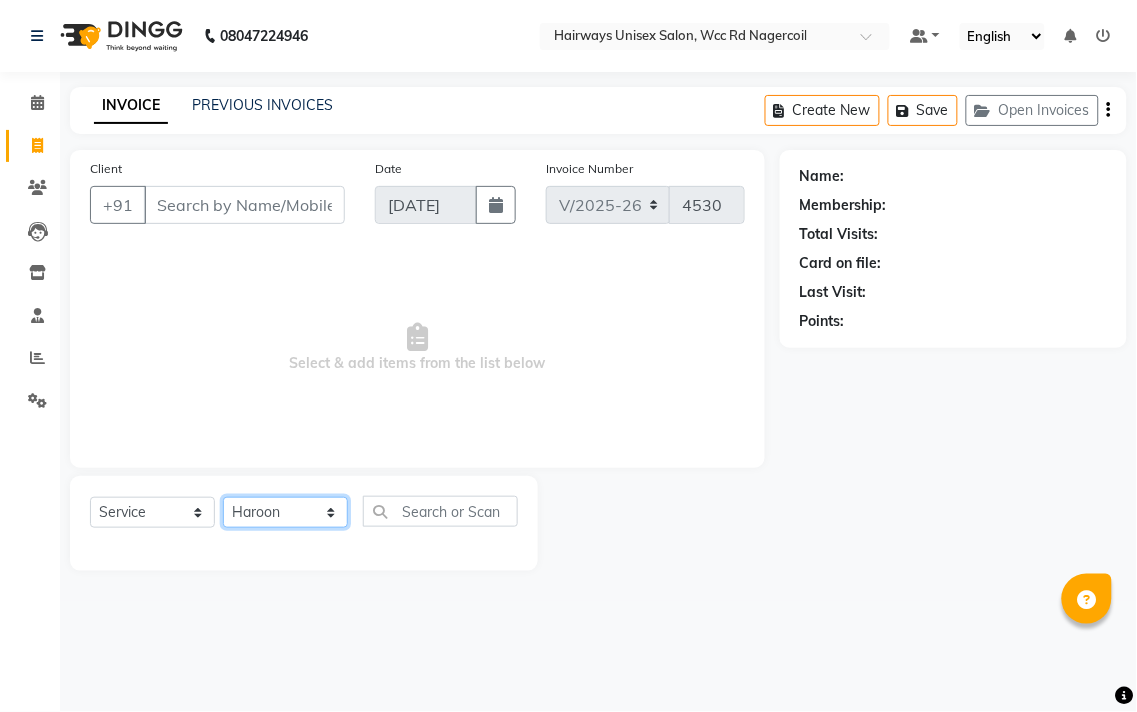 click on "Select Stylist Admin Chitra divya [PERSON_NAME] [PERSON_NAME] Reception [PERSON_NAME] [PERSON_NAME] Talib" 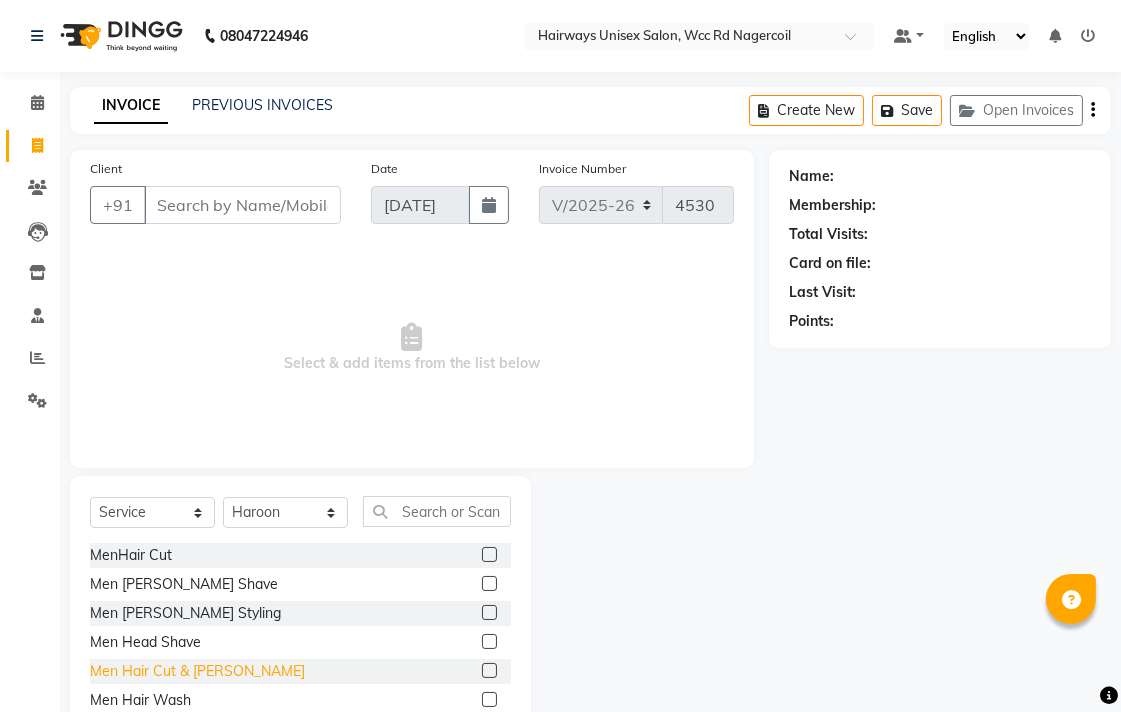 click on "Men Hair Cut & [PERSON_NAME]" 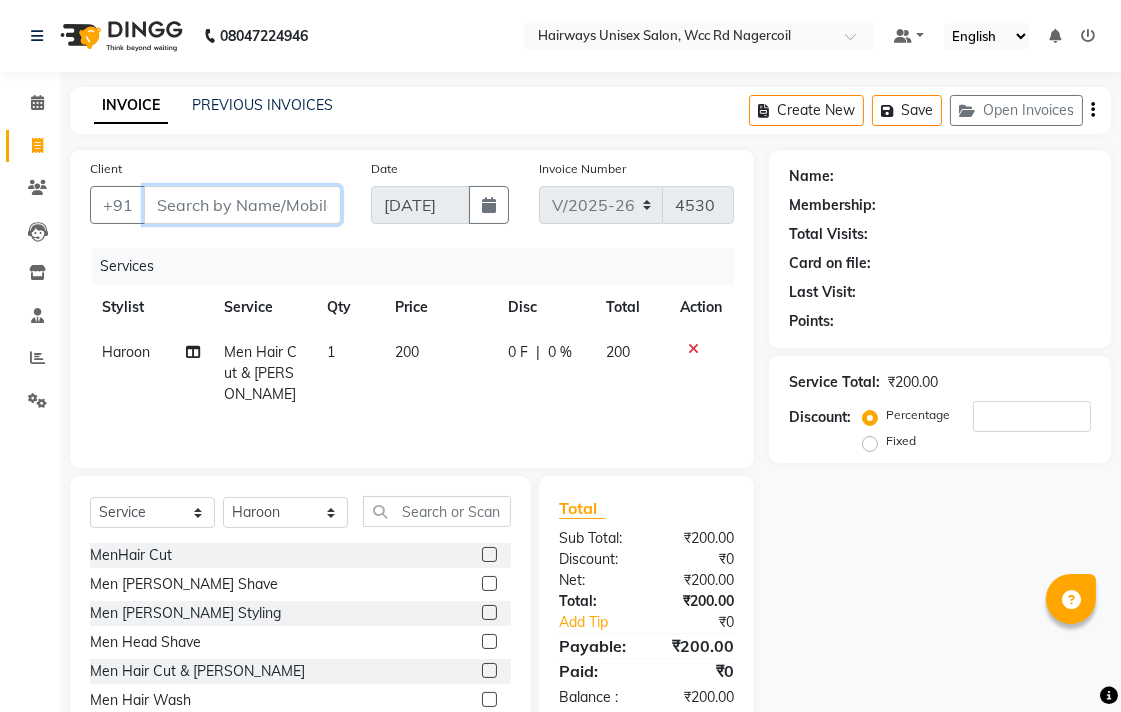 click on "Client" at bounding box center (242, 205) 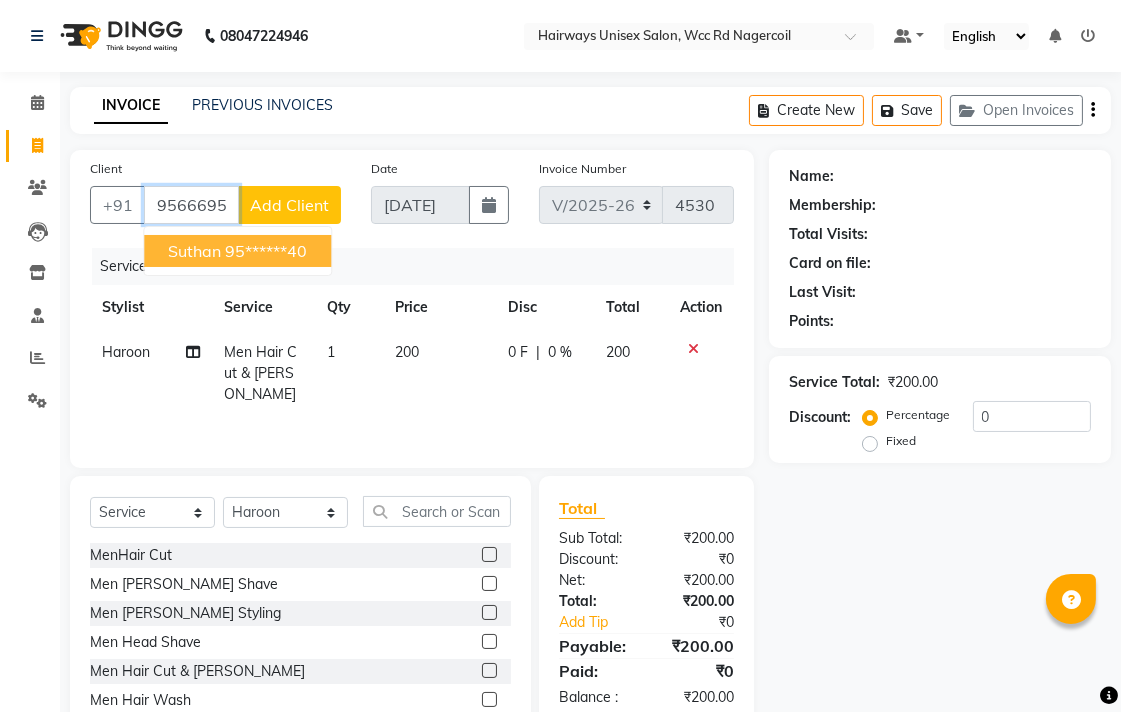click on "Suthan" at bounding box center [194, 251] 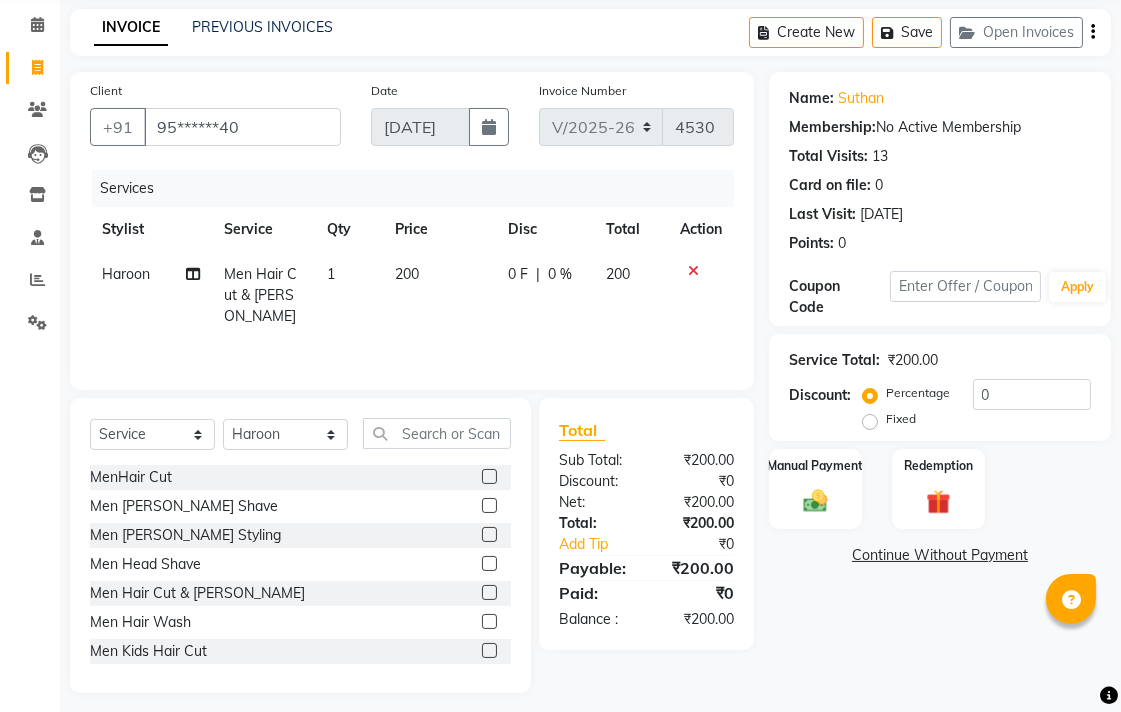 scroll, scrollTop: 88, scrollLeft: 0, axis: vertical 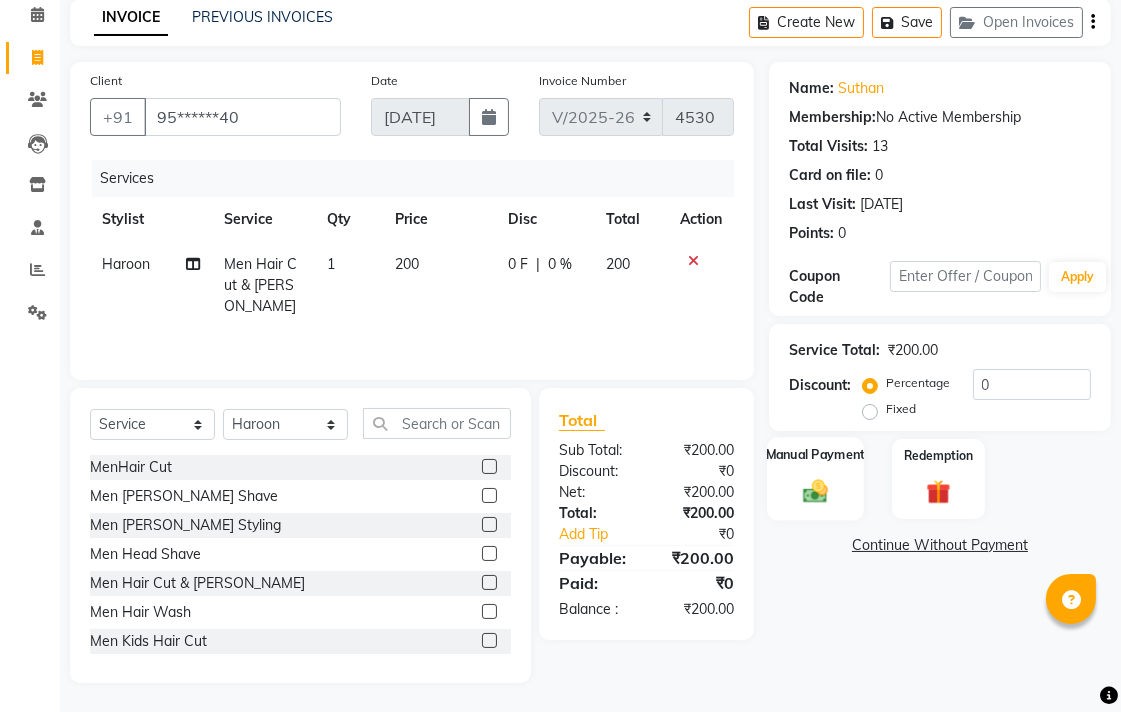 click on "Manual Payment" 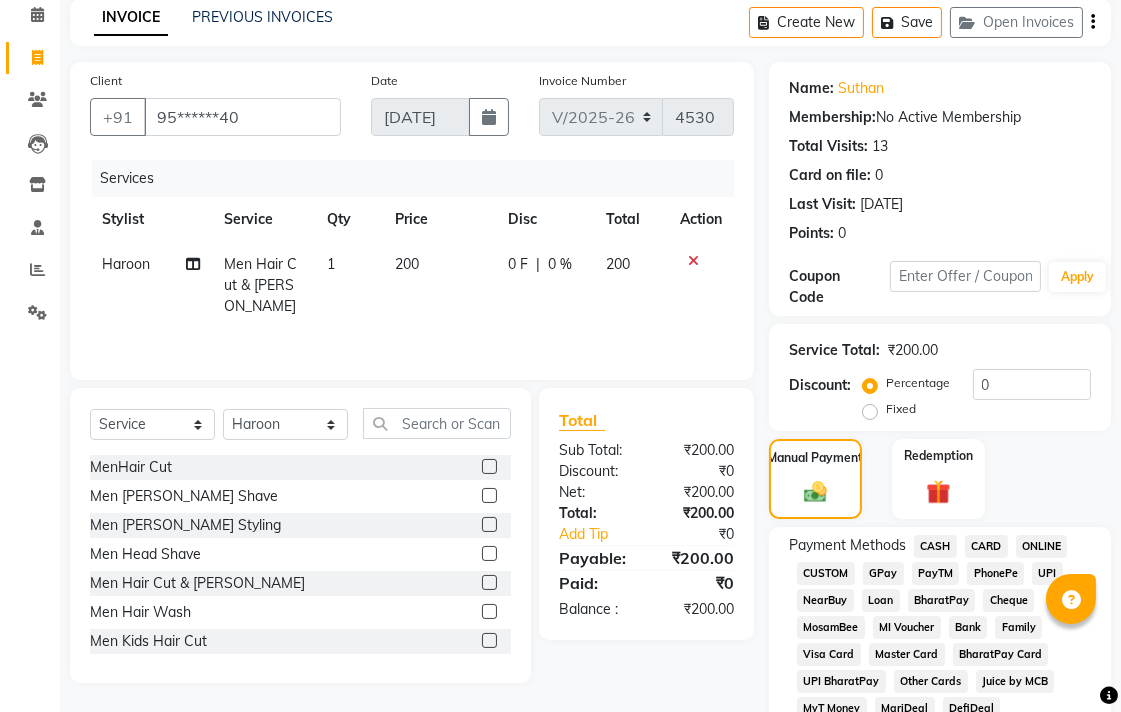 scroll, scrollTop: 422, scrollLeft: 0, axis: vertical 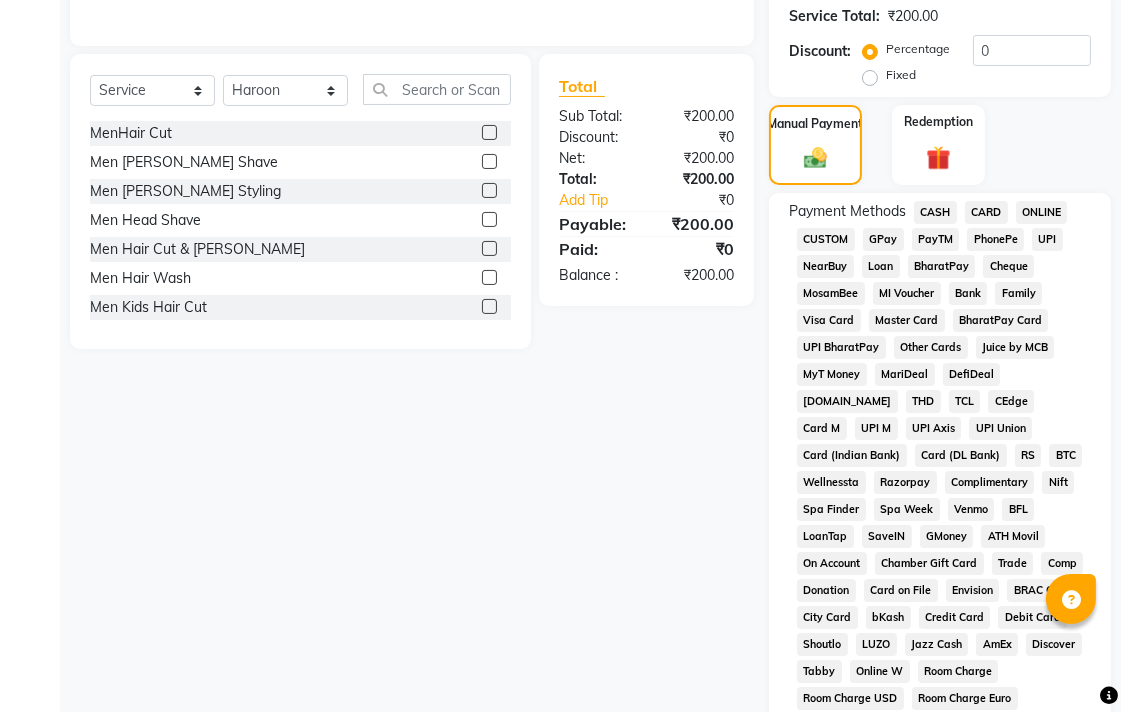 click on "UPI" 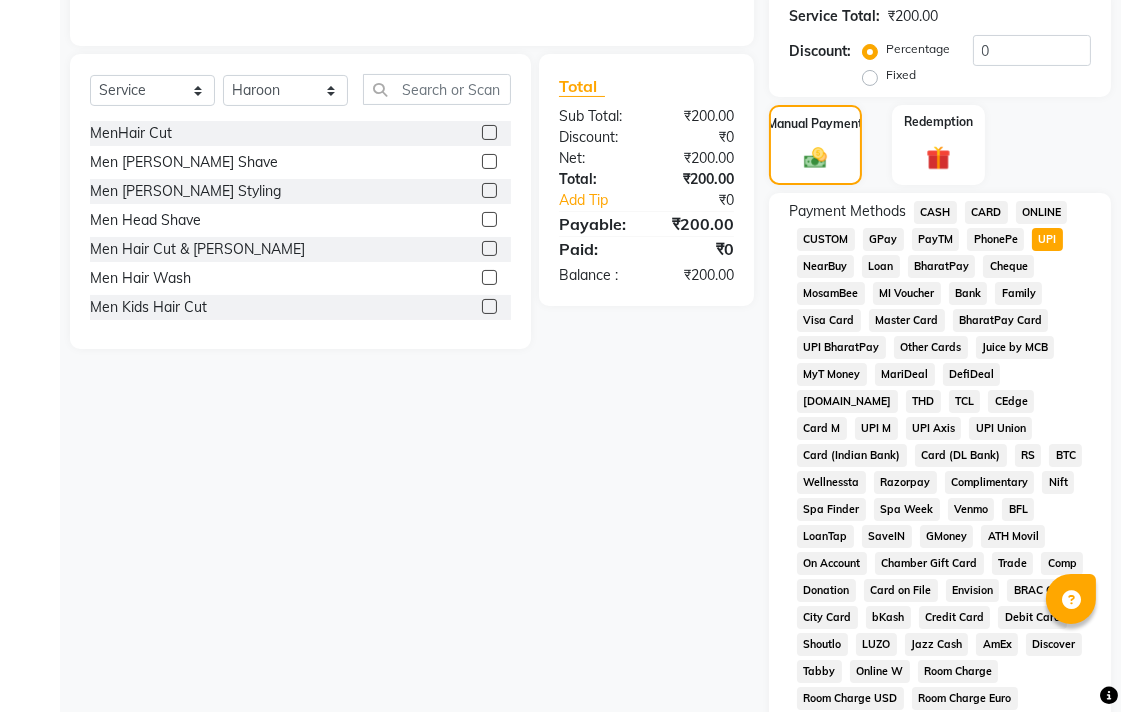 scroll, scrollTop: 913, scrollLeft: 0, axis: vertical 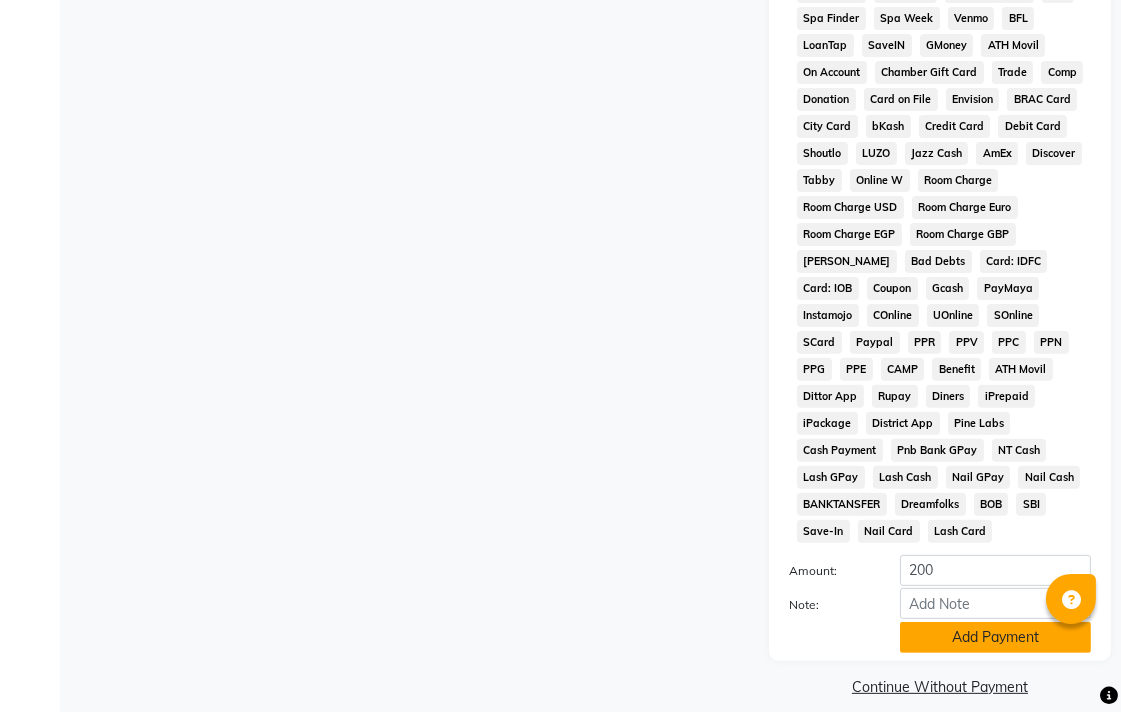 click on "Add Payment" 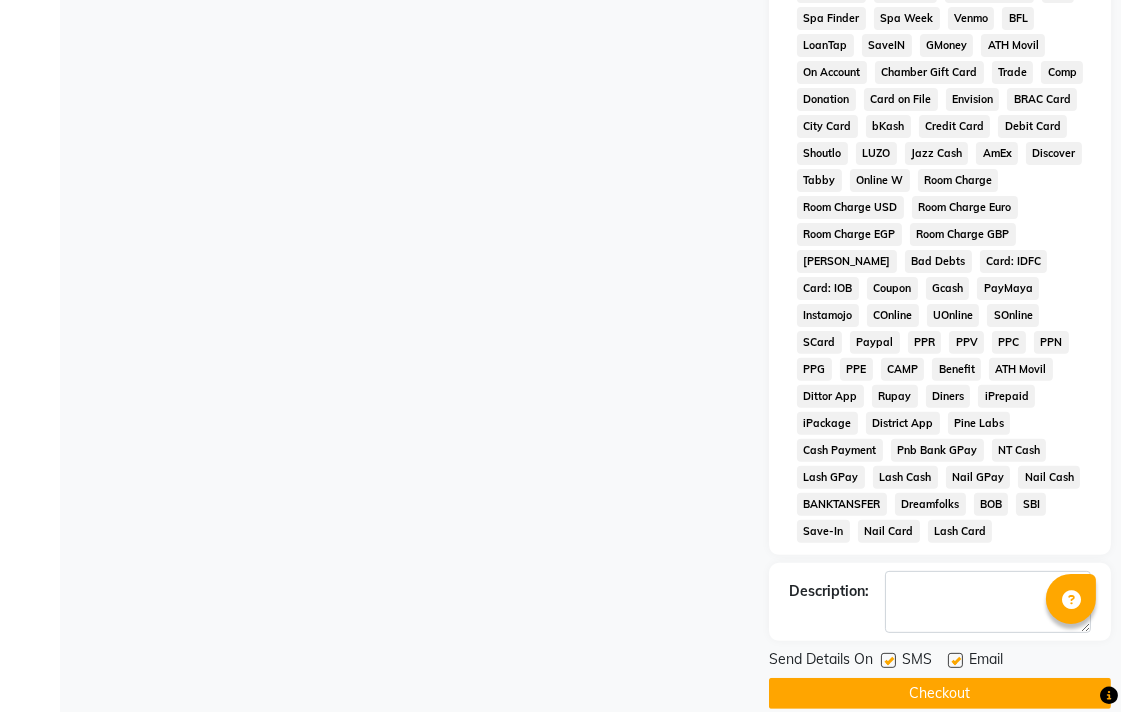 scroll, scrollTop: 921, scrollLeft: 0, axis: vertical 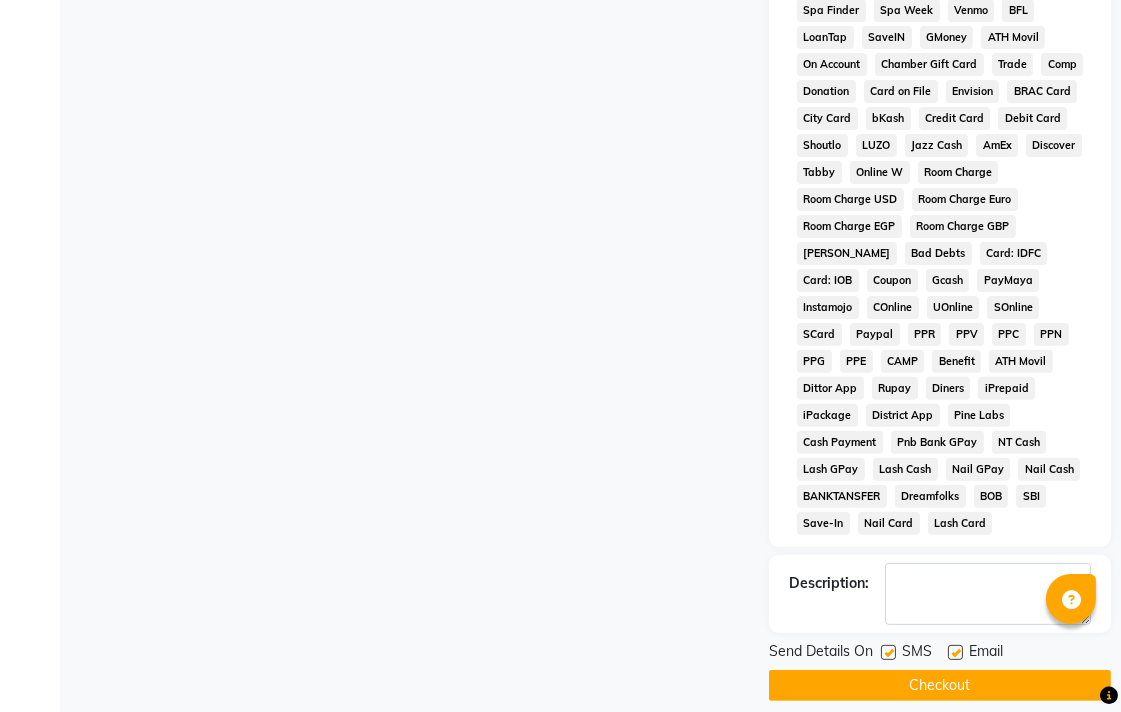 click on "Checkout" 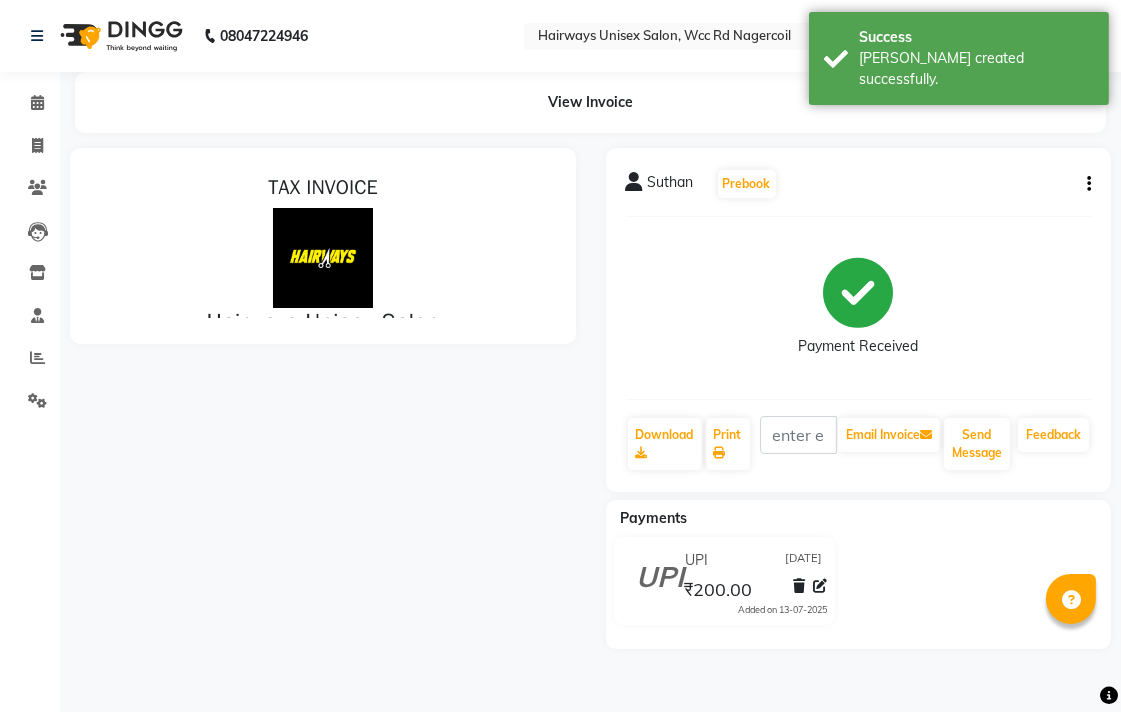 scroll, scrollTop: 0, scrollLeft: 0, axis: both 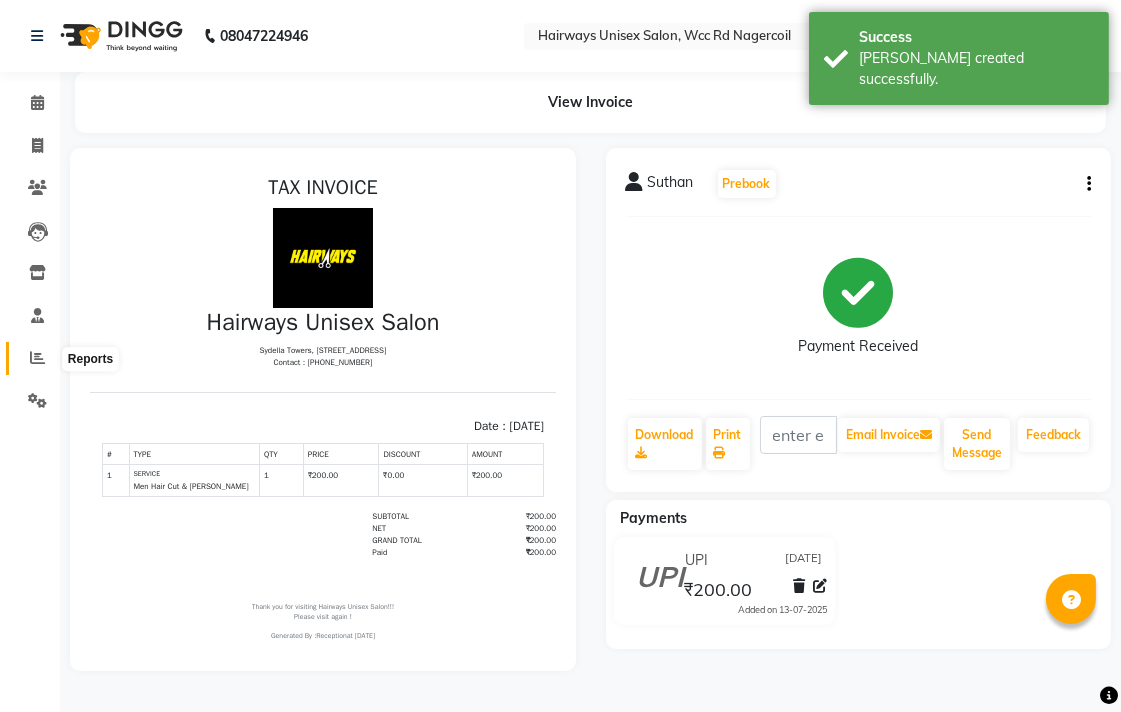 click 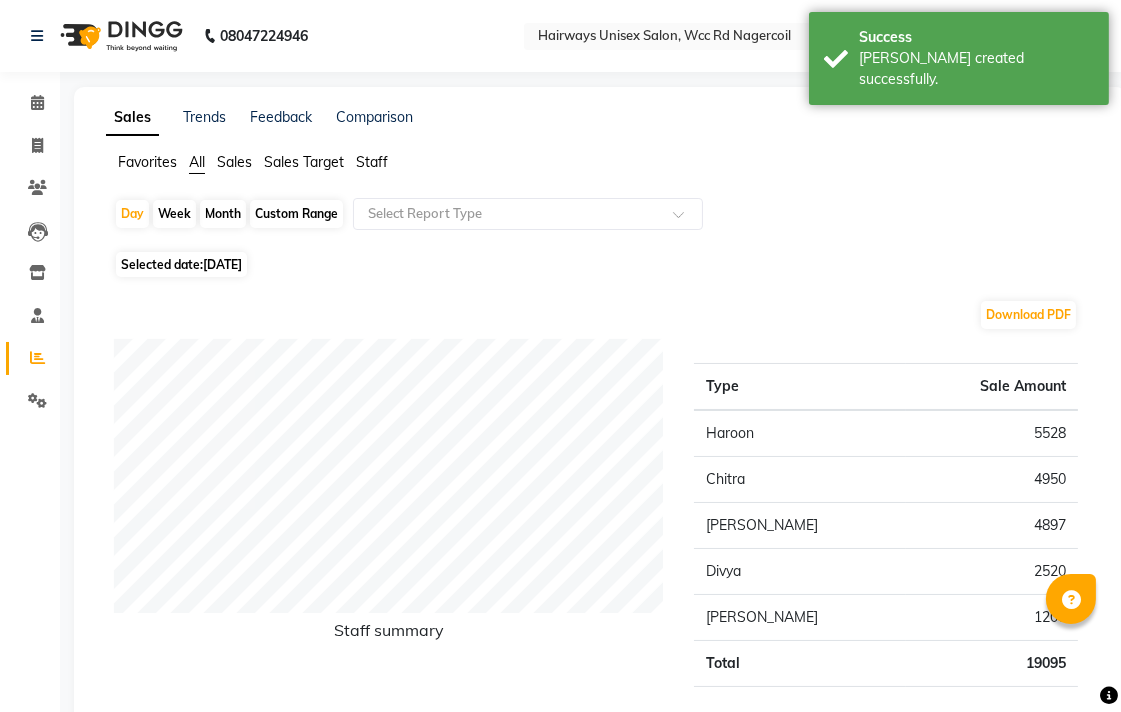 click on "Calendar" 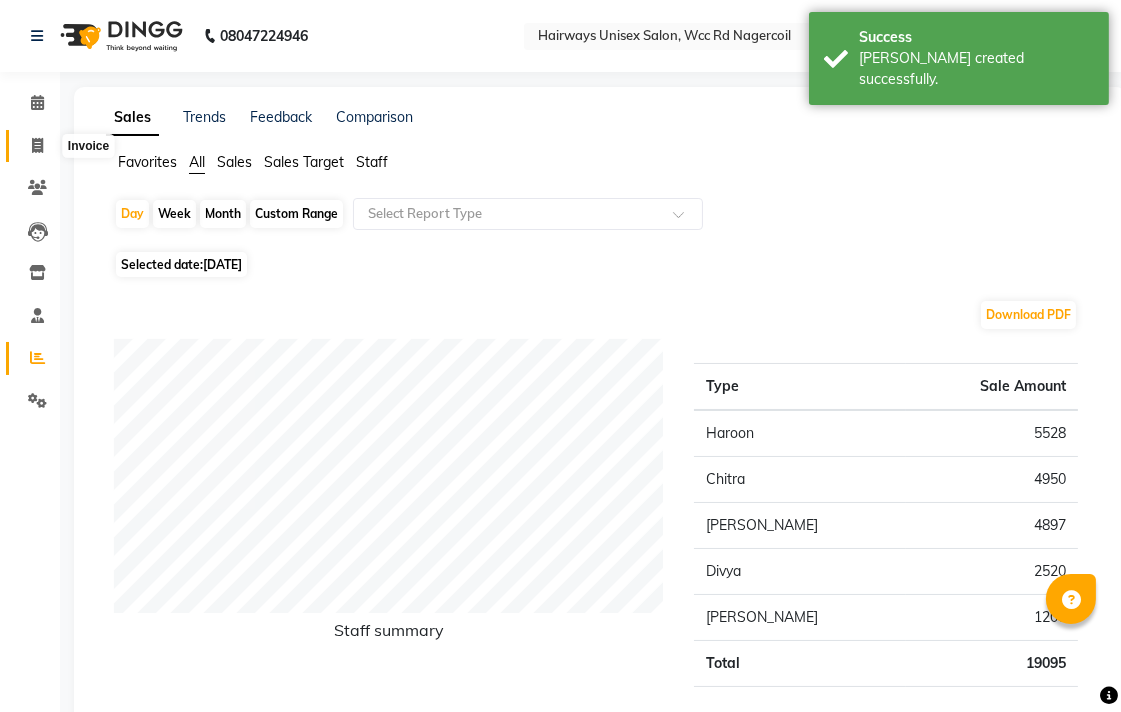 click 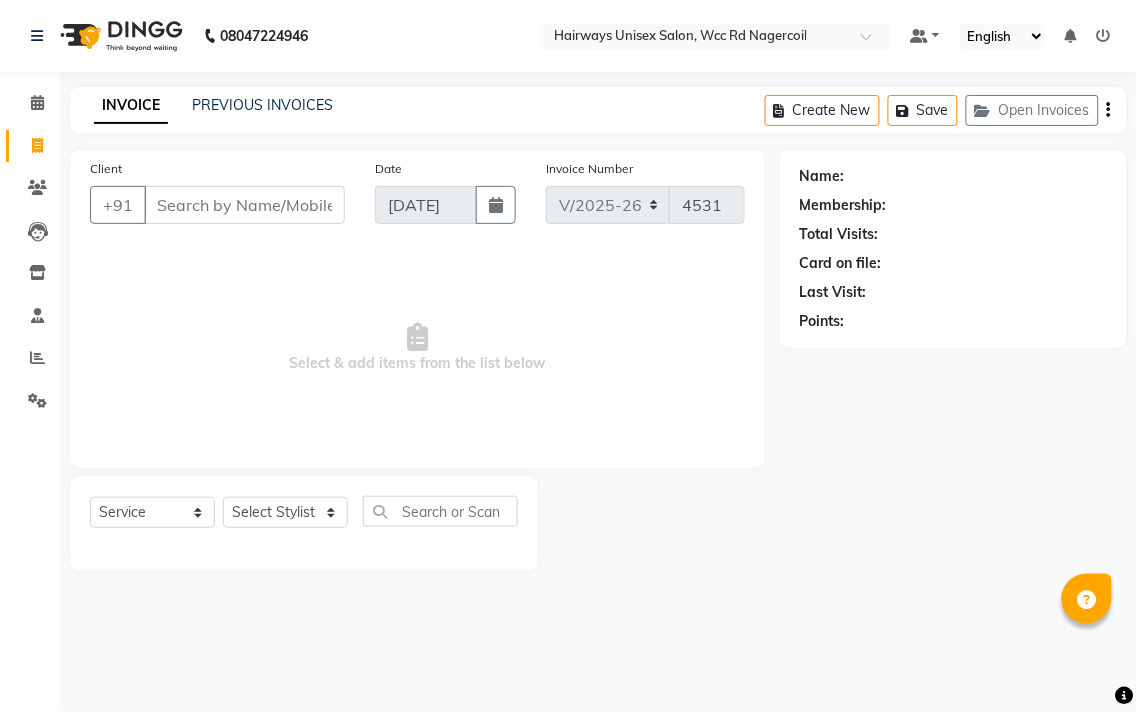 click on "Clients" 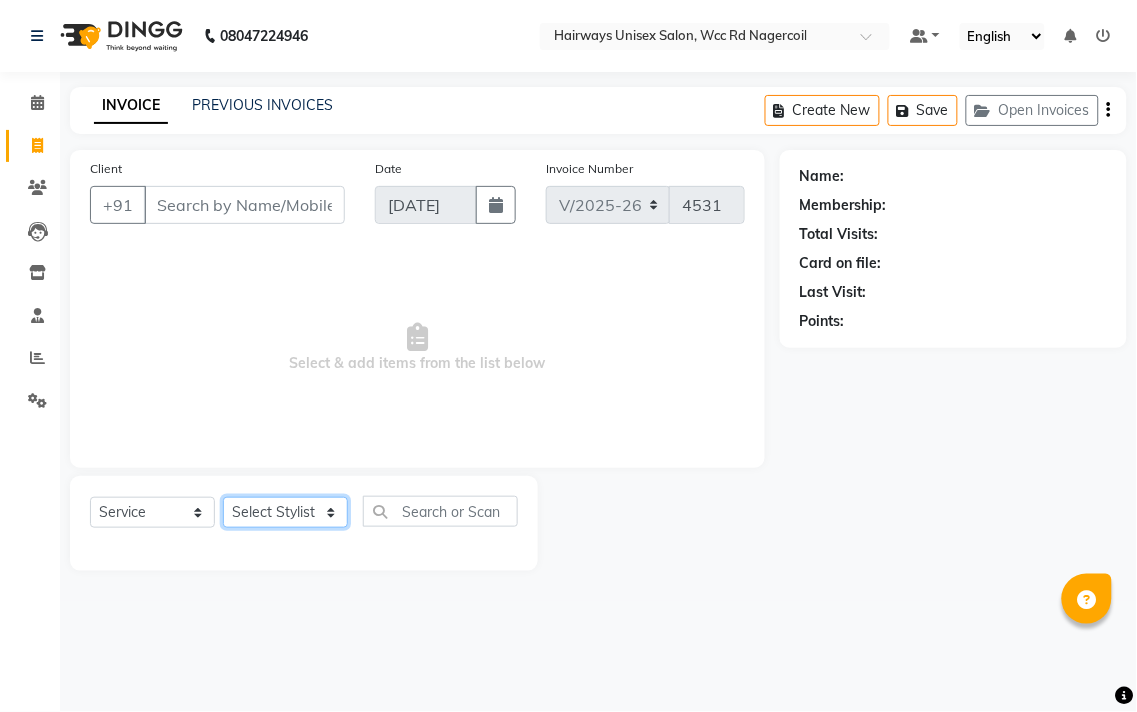 click on "Select Stylist Admin Chitra divya [PERSON_NAME] [PERSON_NAME] Reception [PERSON_NAME] [PERSON_NAME] Talib" 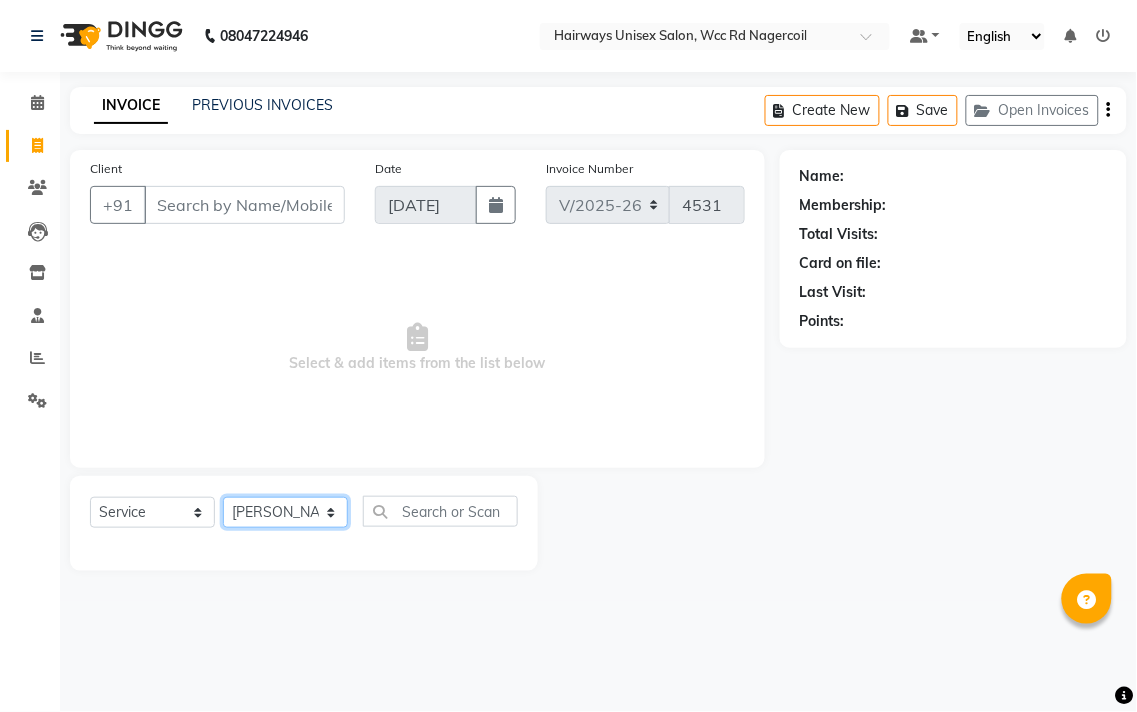 click on "Select Stylist Admin Chitra divya [PERSON_NAME] [PERSON_NAME] Reception [PERSON_NAME] [PERSON_NAME] Talib" 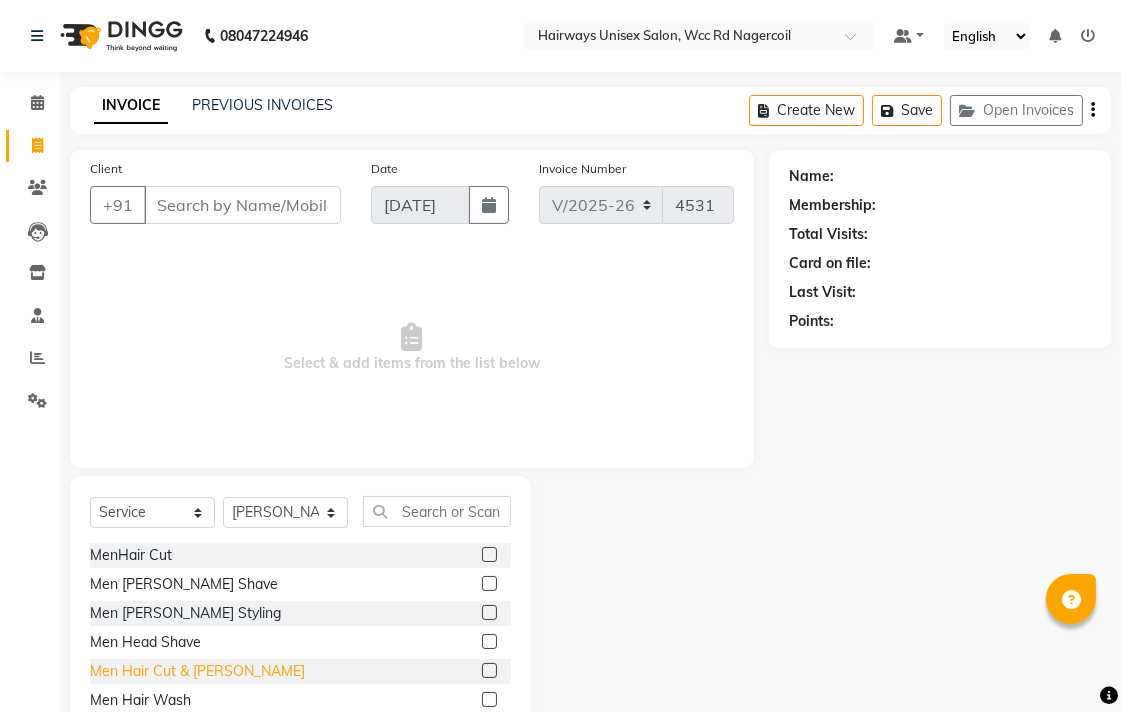 click on "Men Hair Cut & [PERSON_NAME]" 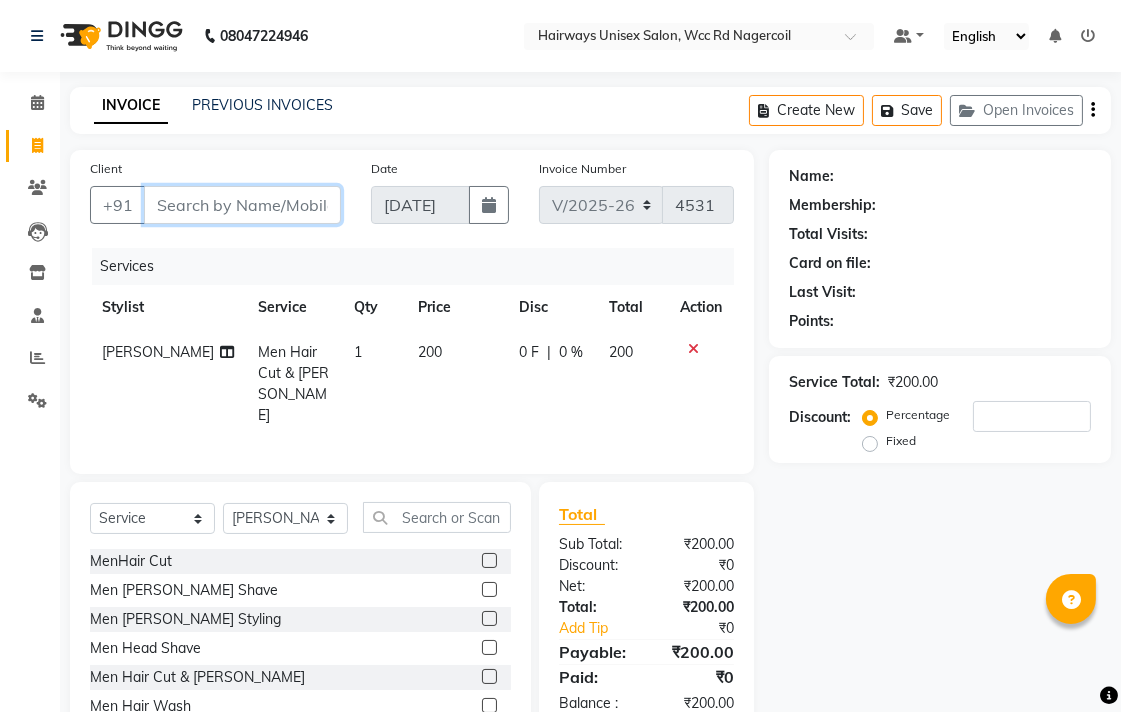 click on "Client" at bounding box center [242, 205] 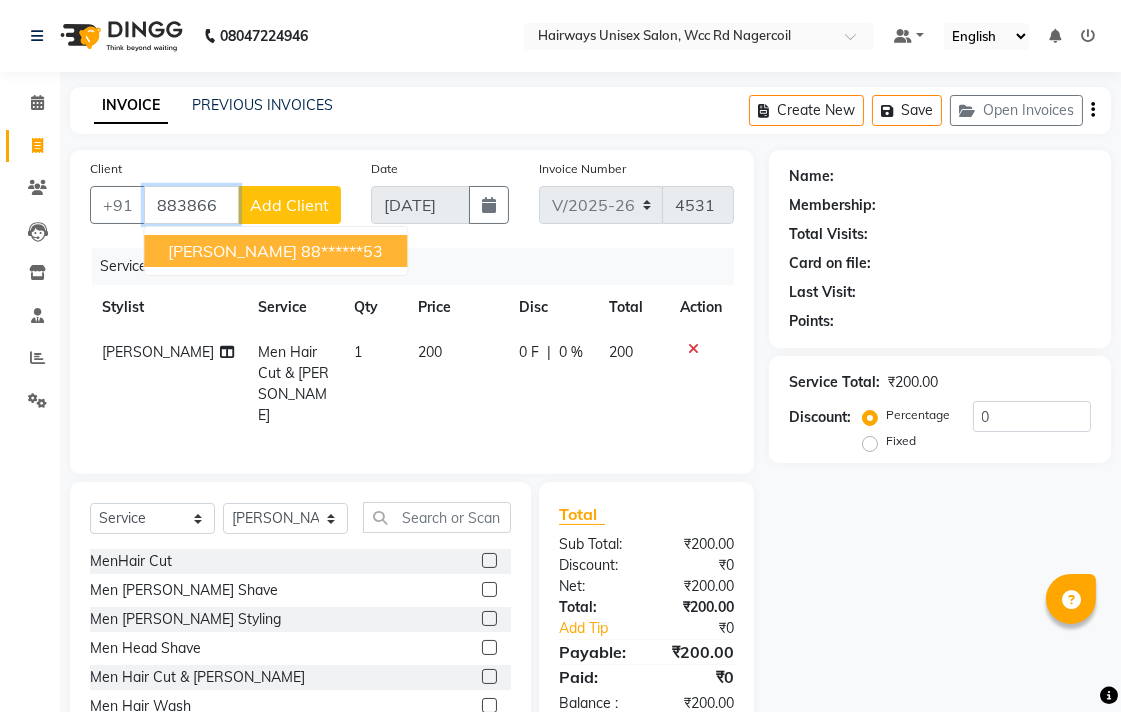 click on "88******53" at bounding box center [342, 251] 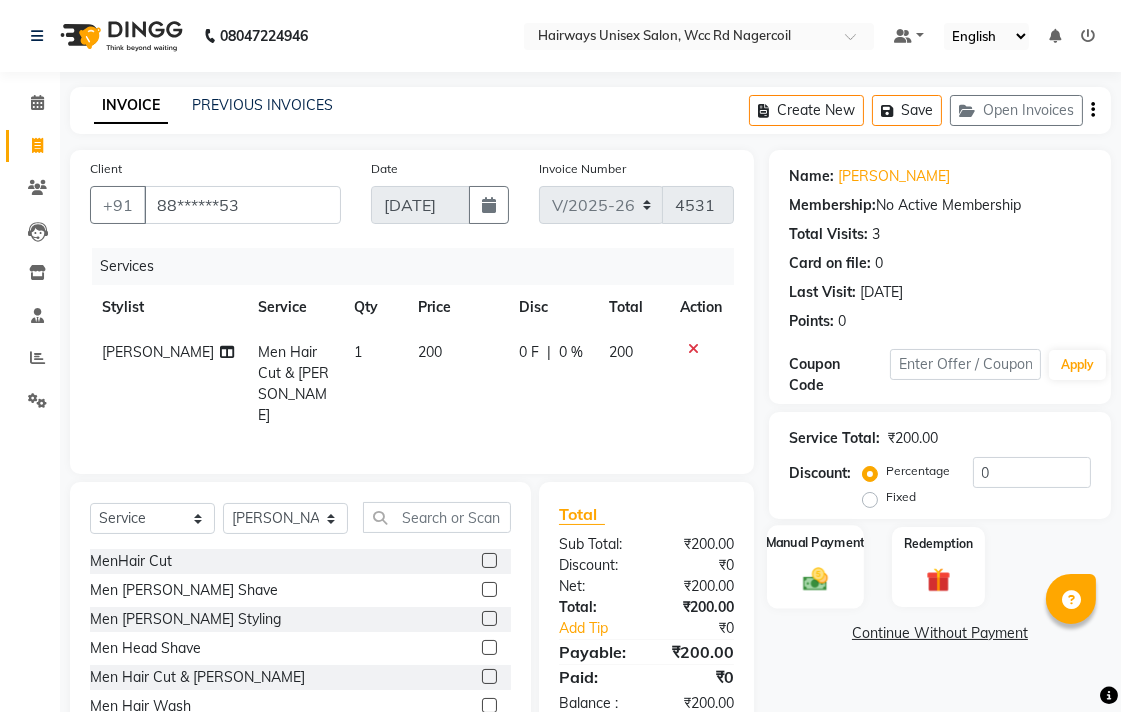 click on "Manual Payment" 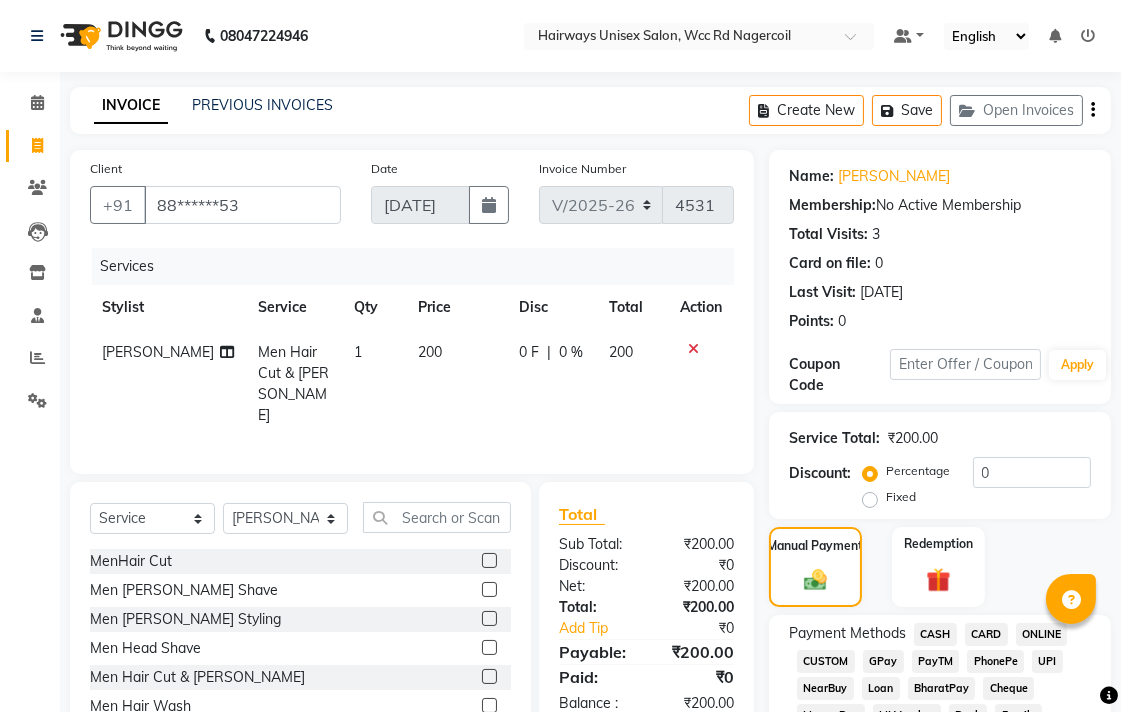 scroll, scrollTop: 333, scrollLeft: 0, axis: vertical 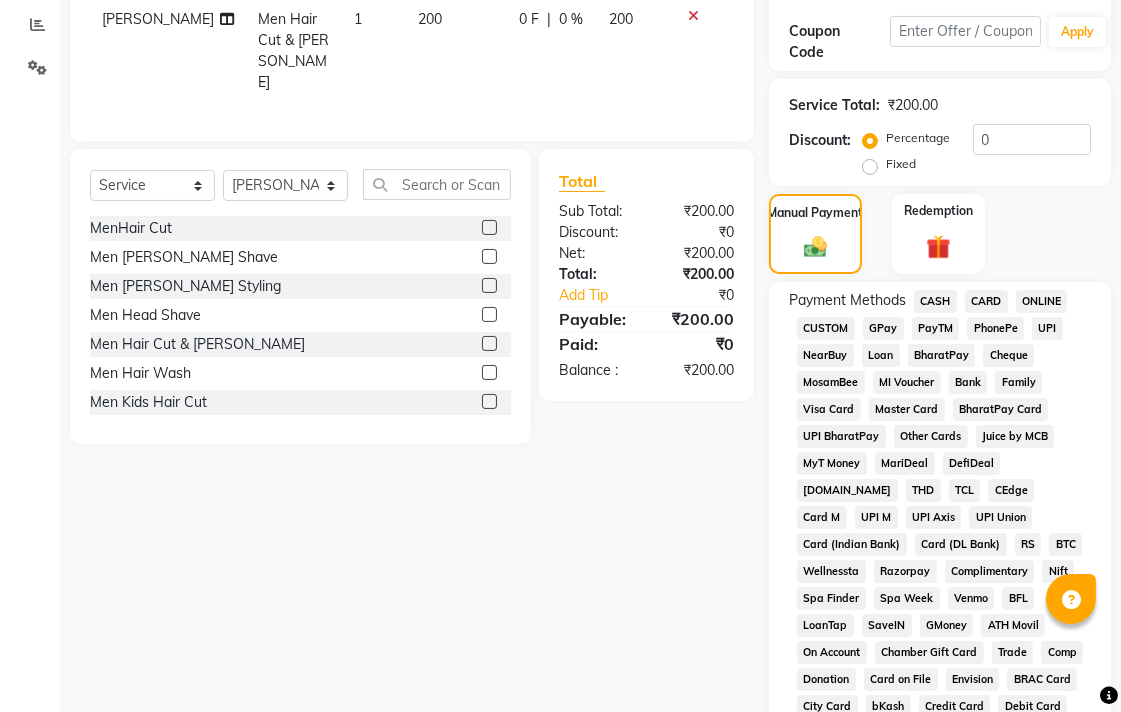 click on "CASH" 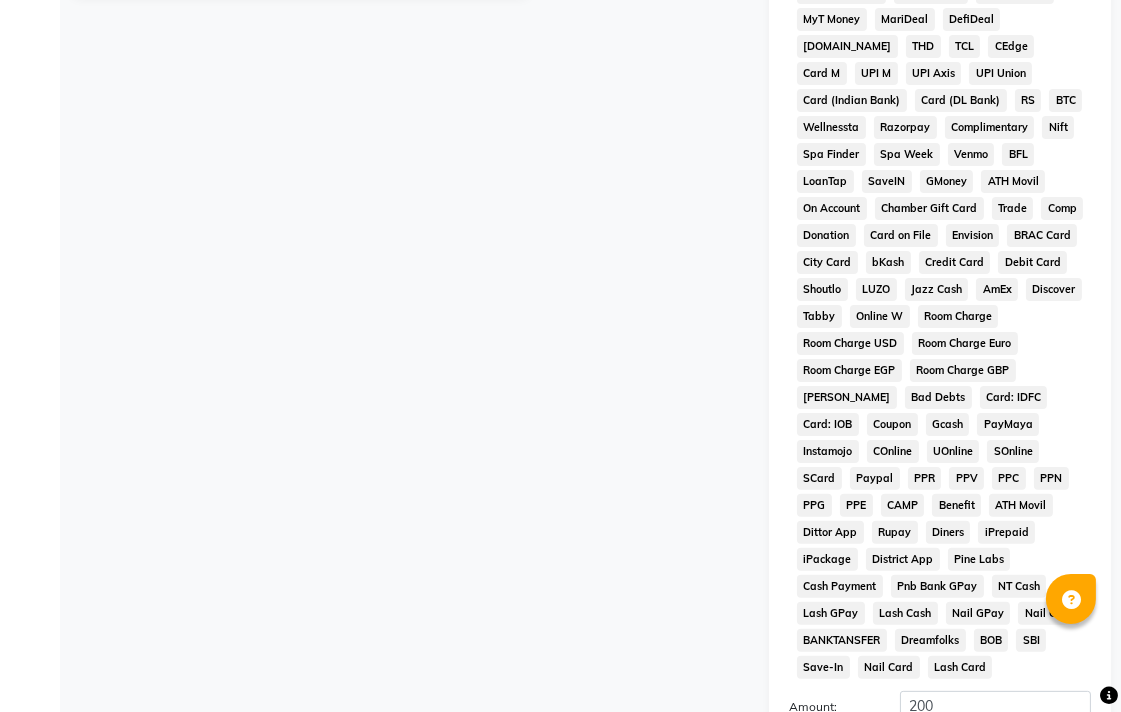 scroll, scrollTop: 333, scrollLeft: 0, axis: vertical 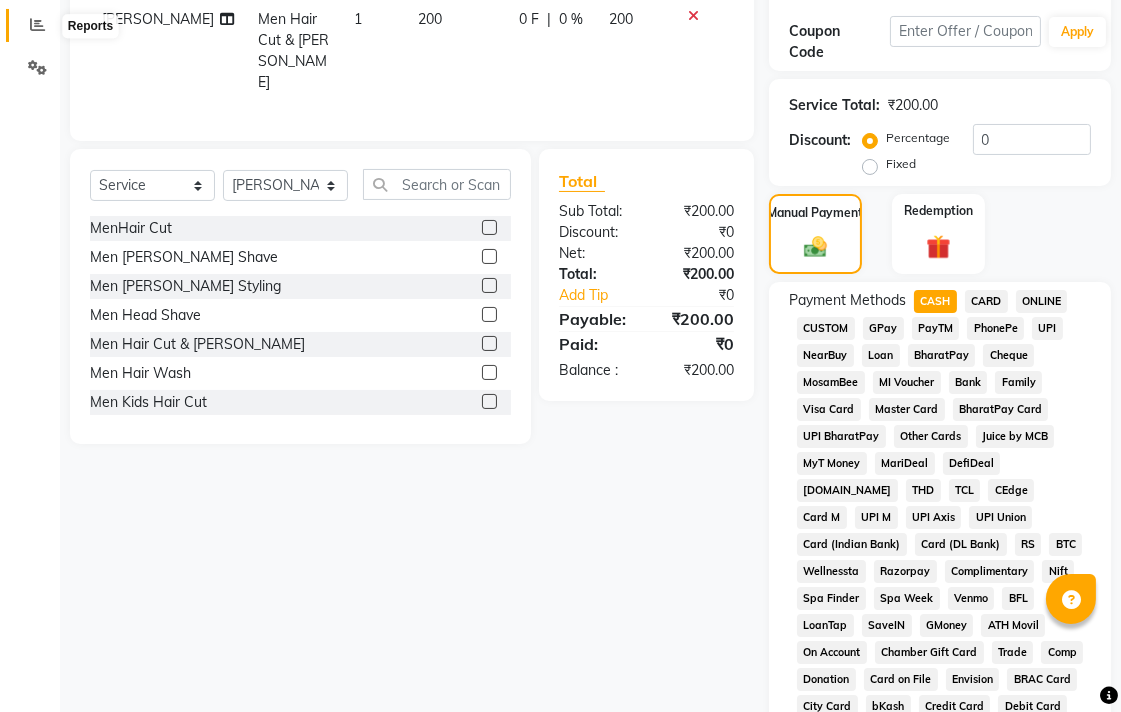 click 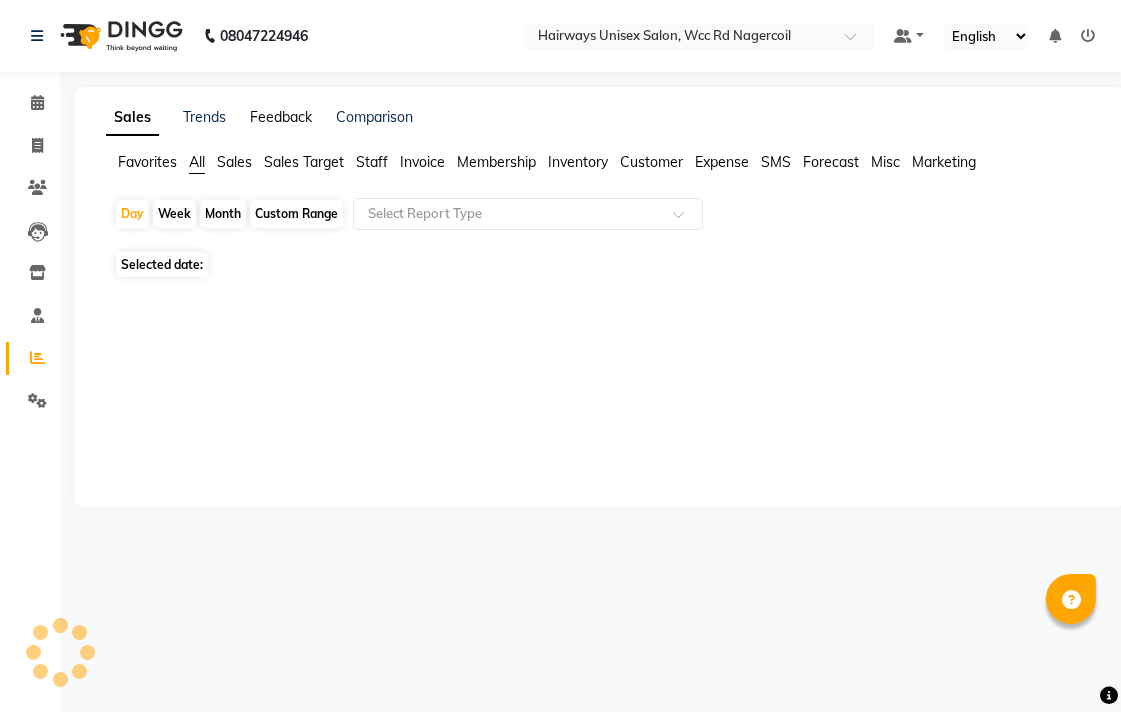scroll, scrollTop: 0, scrollLeft: 0, axis: both 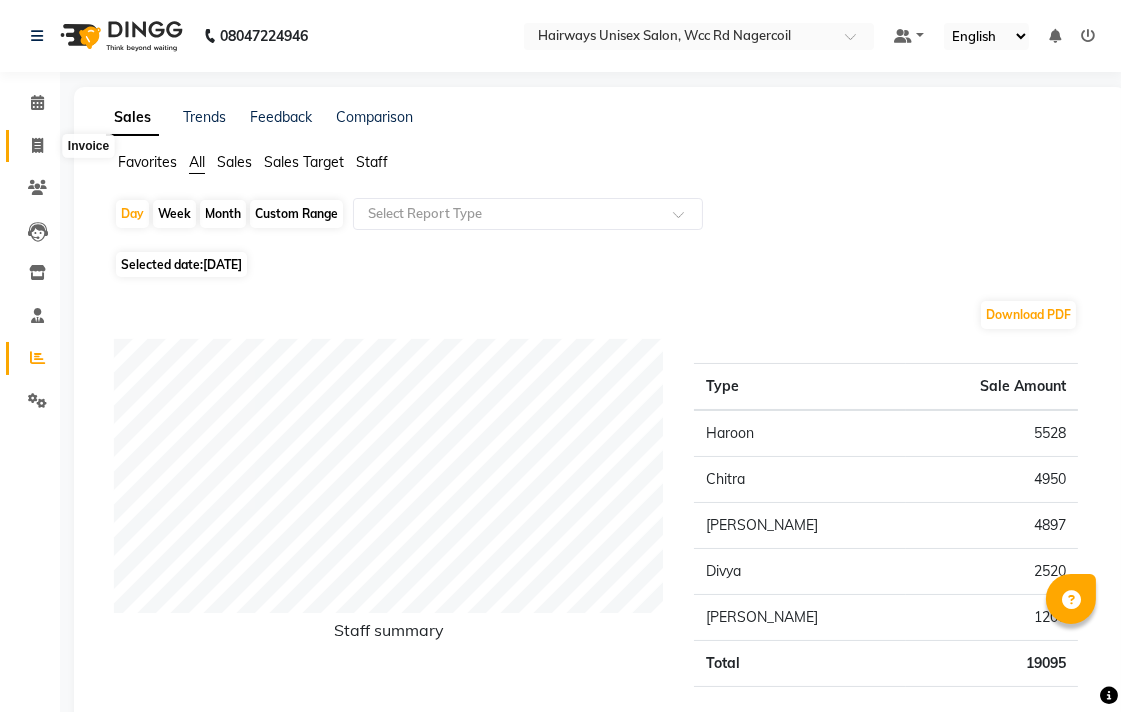click 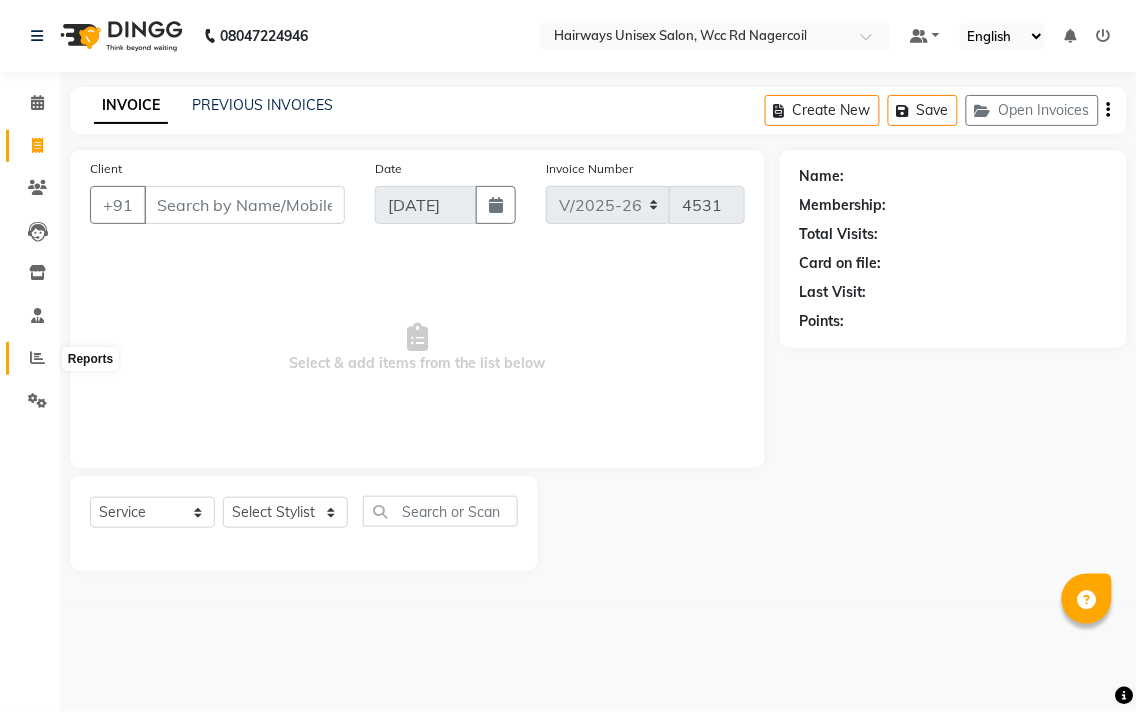click 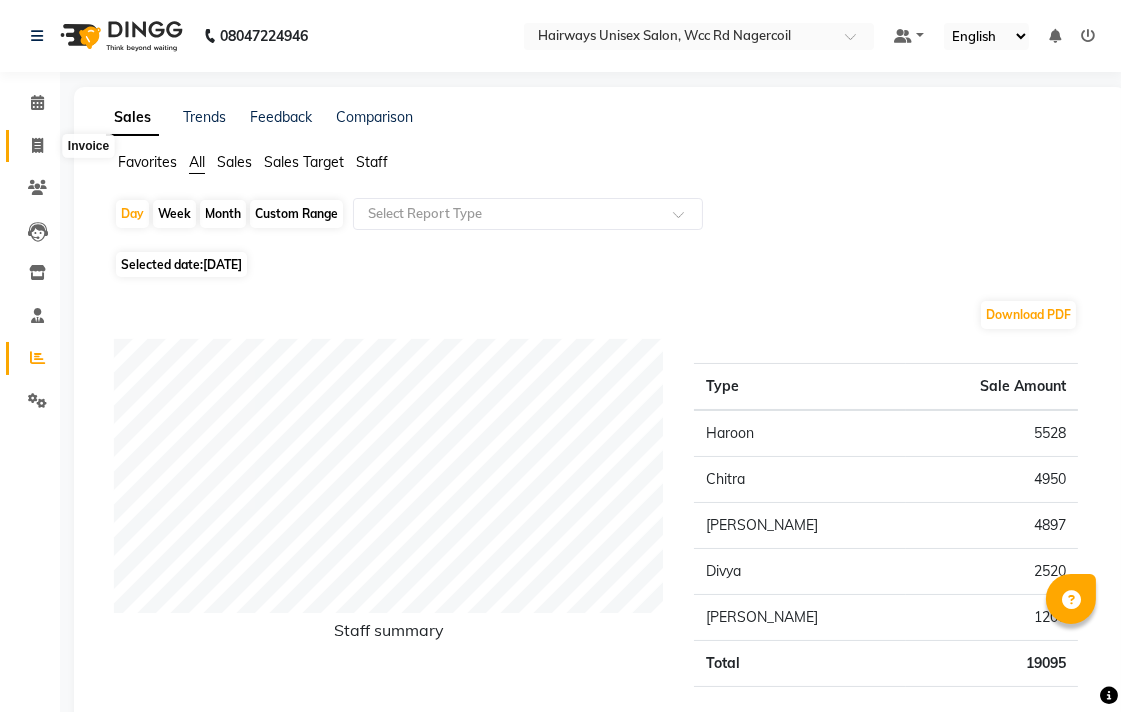 click 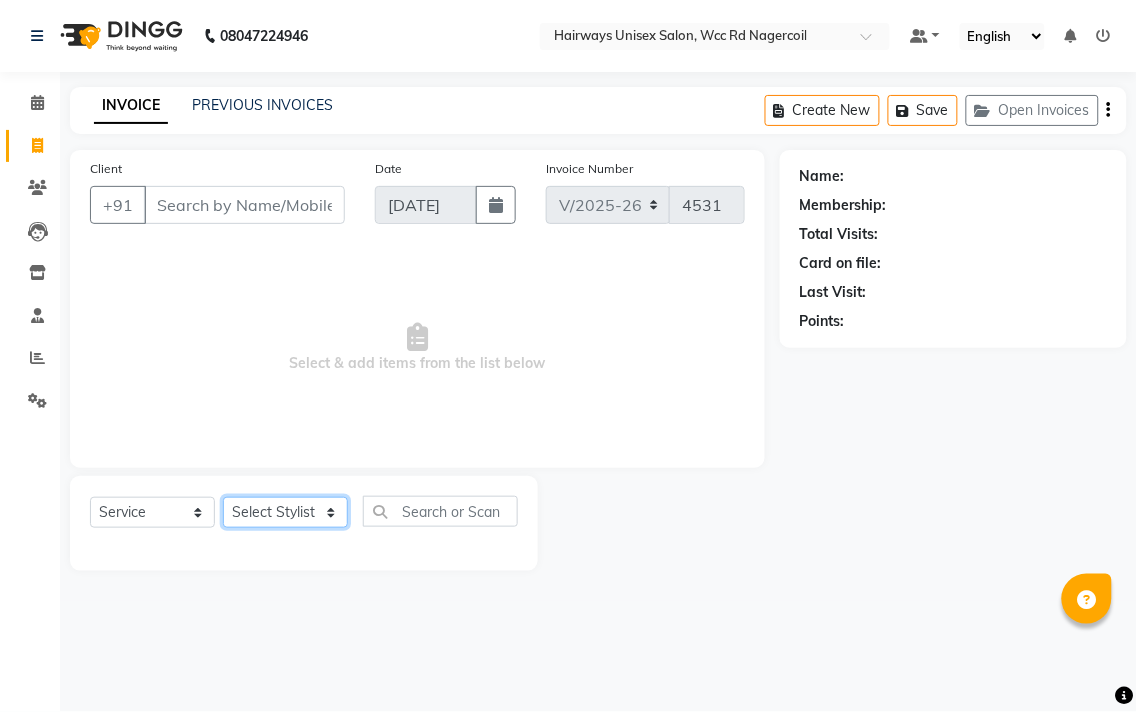 click on "Select Stylist Admin Chitra divya [PERSON_NAME] [PERSON_NAME] Reception [PERSON_NAME] [PERSON_NAME] Talib" 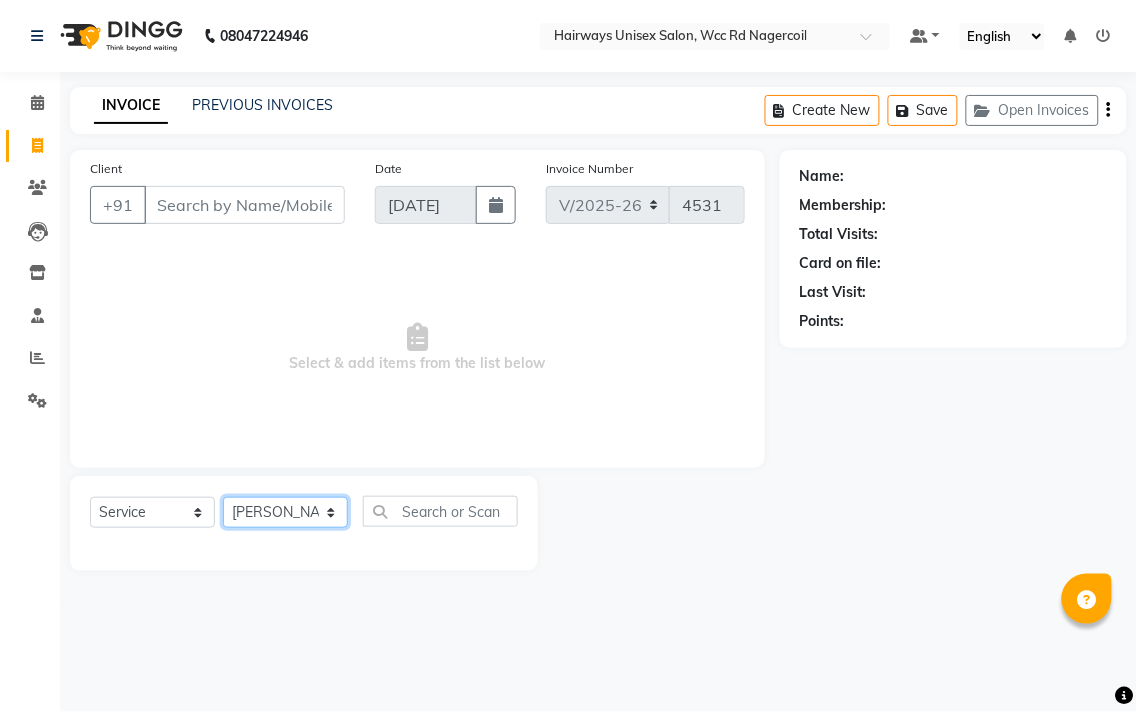 click on "Select Stylist Admin Chitra divya [PERSON_NAME] [PERSON_NAME] Reception [PERSON_NAME] [PERSON_NAME] Talib" 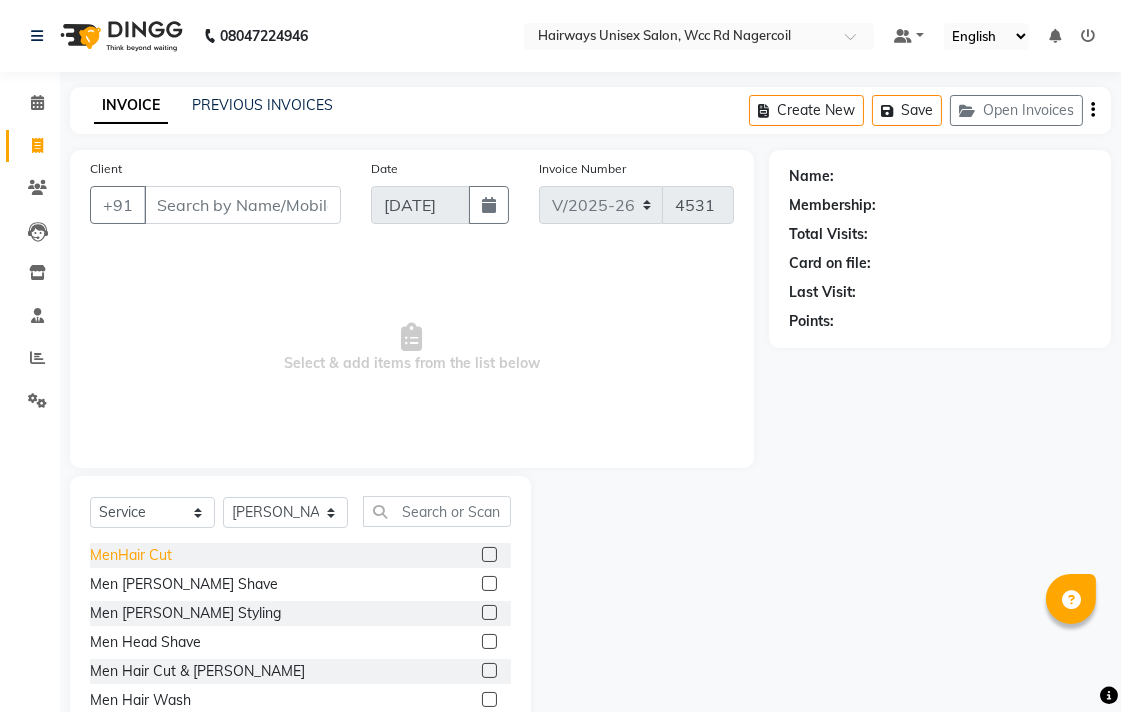 click on "MenHair Cut" 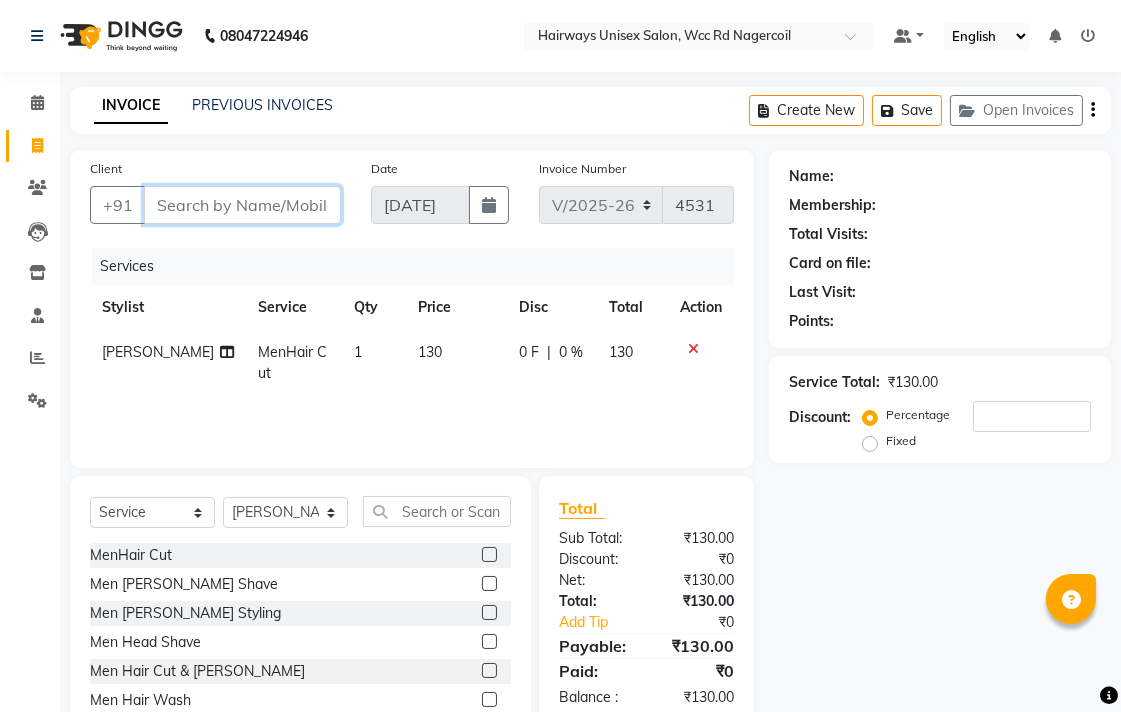 click on "Client" at bounding box center [242, 205] 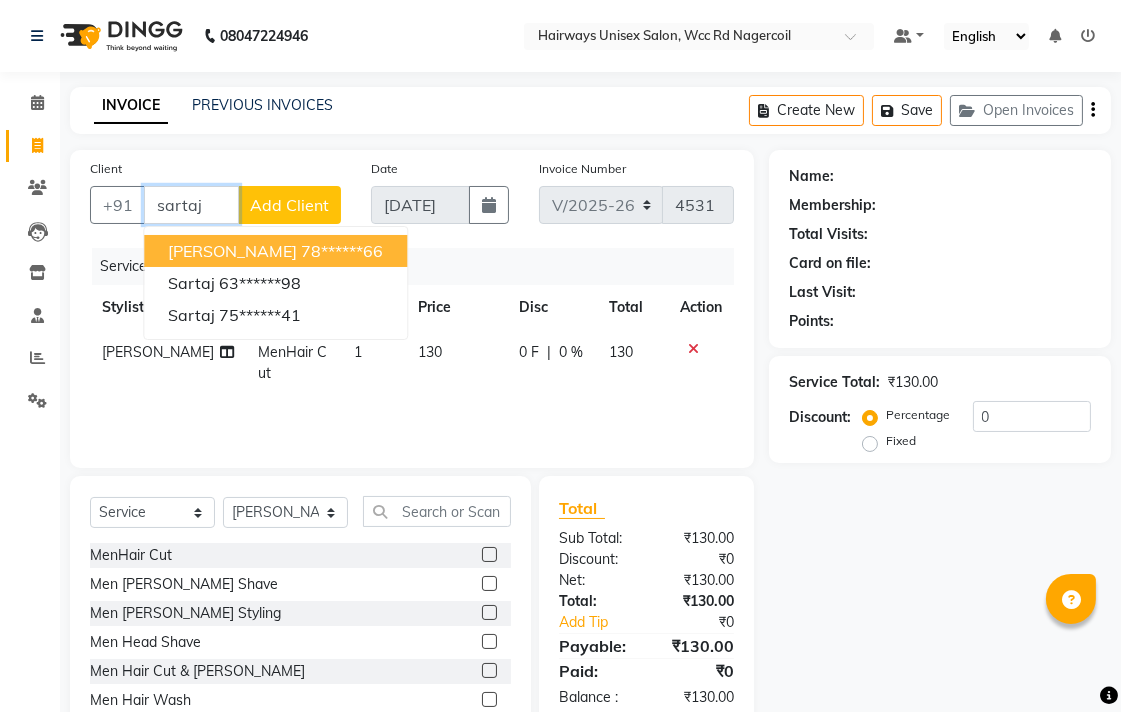 click on "[PERSON_NAME]" at bounding box center [232, 251] 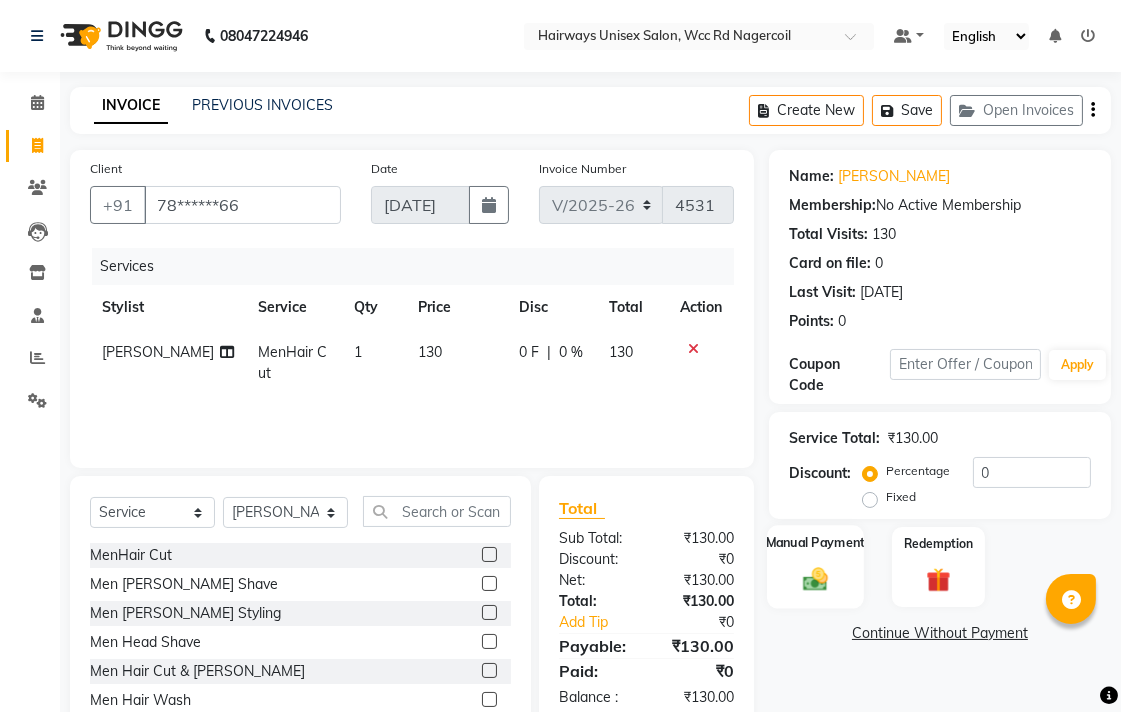 click on "Manual Payment" 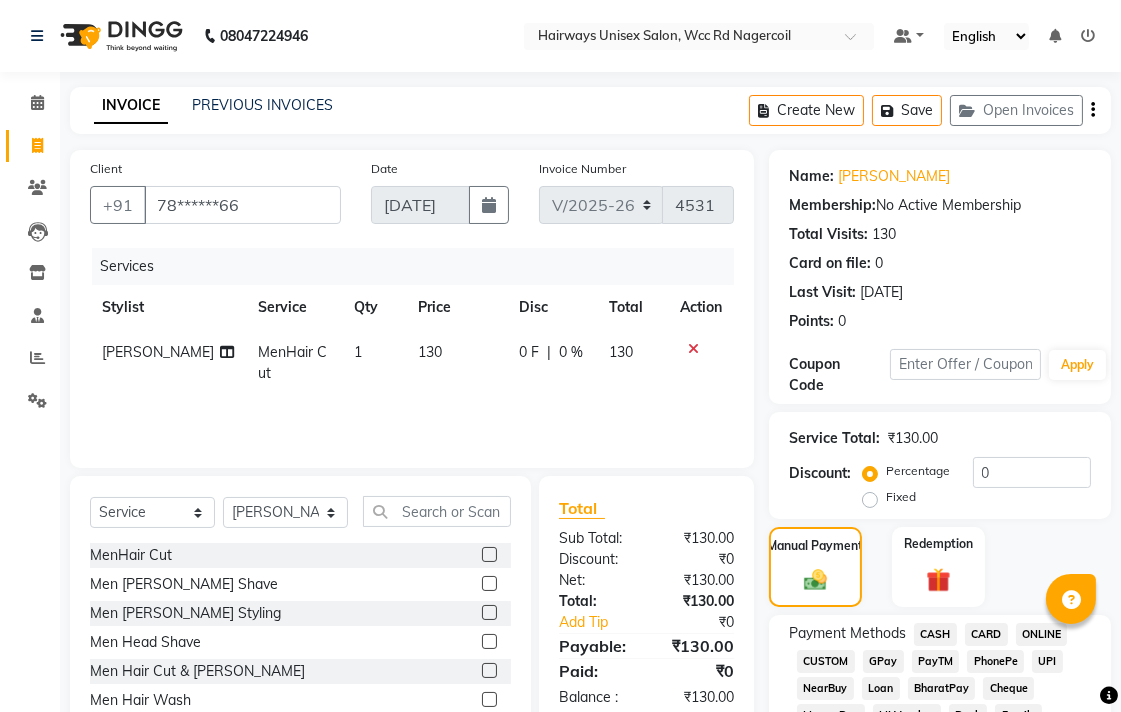 scroll, scrollTop: 333, scrollLeft: 0, axis: vertical 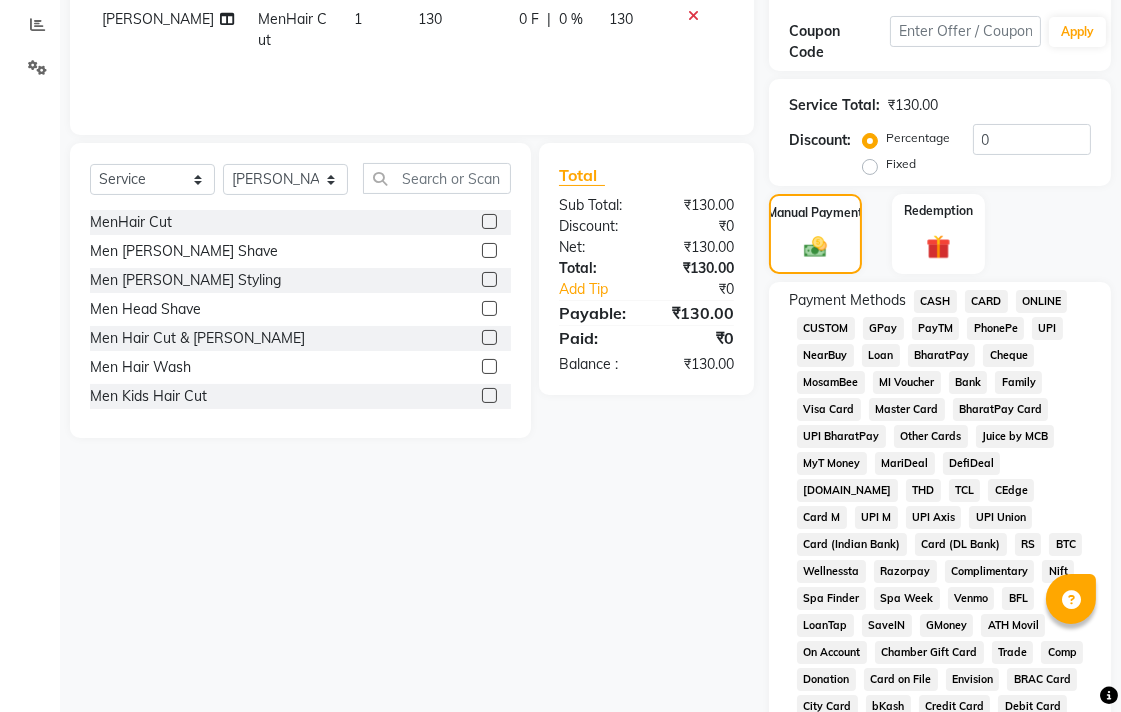 click on "CASH" 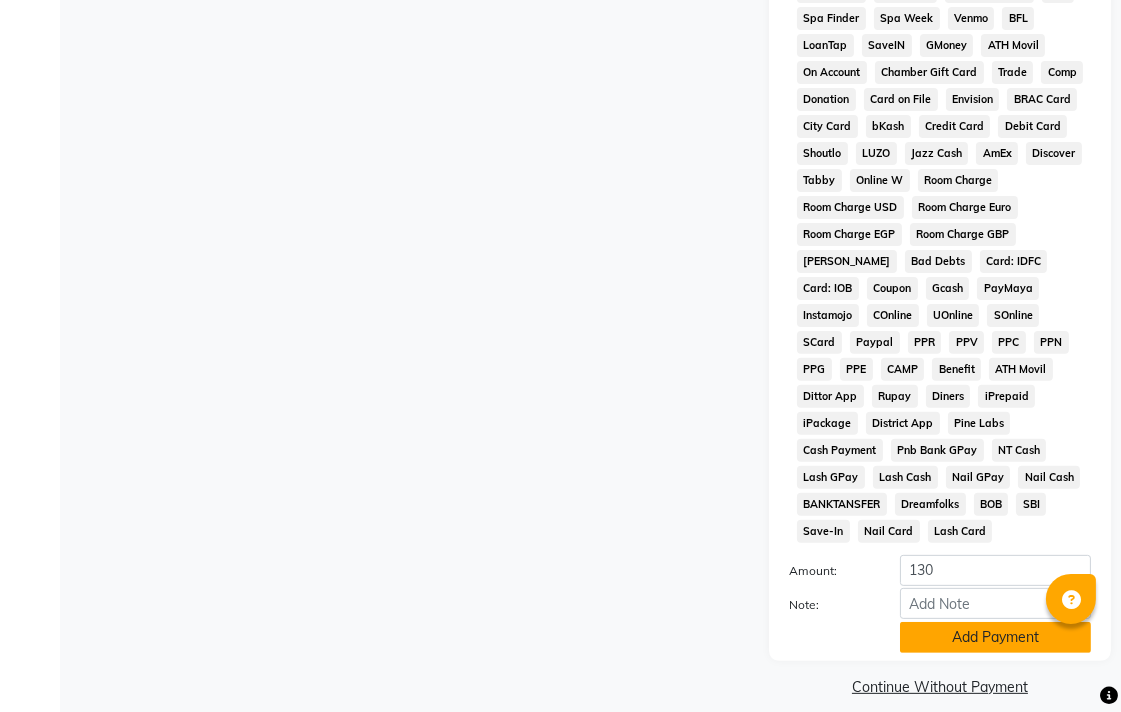 click on "Add Payment" 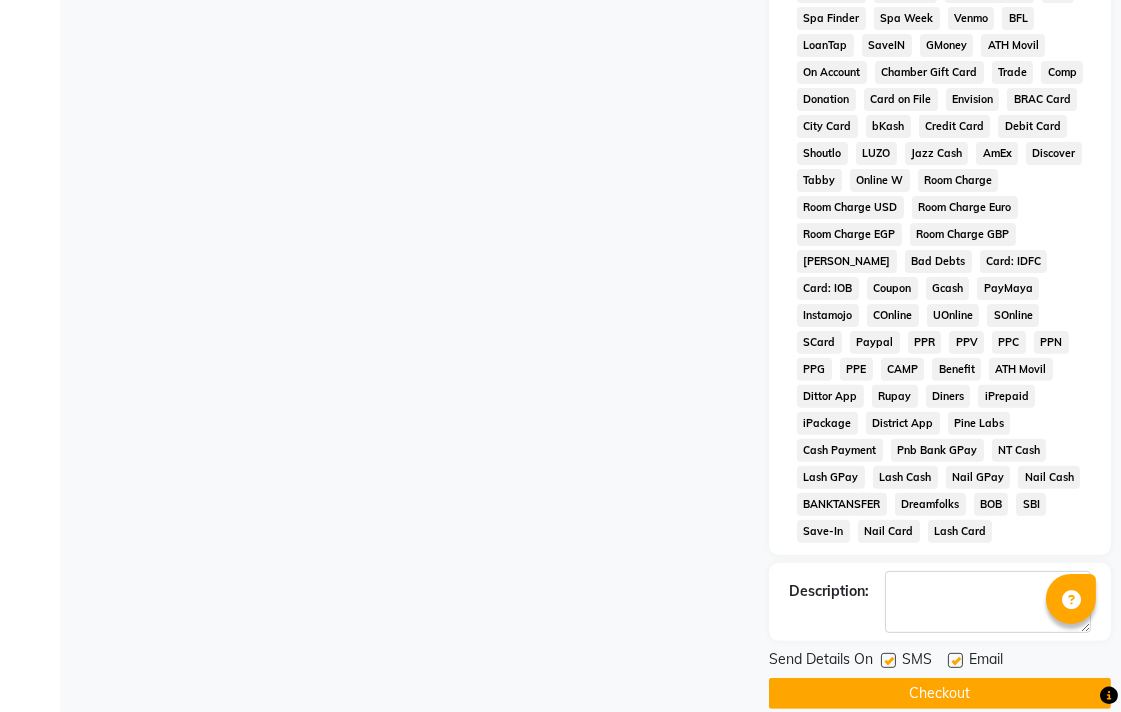scroll, scrollTop: 921, scrollLeft: 0, axis: vertical 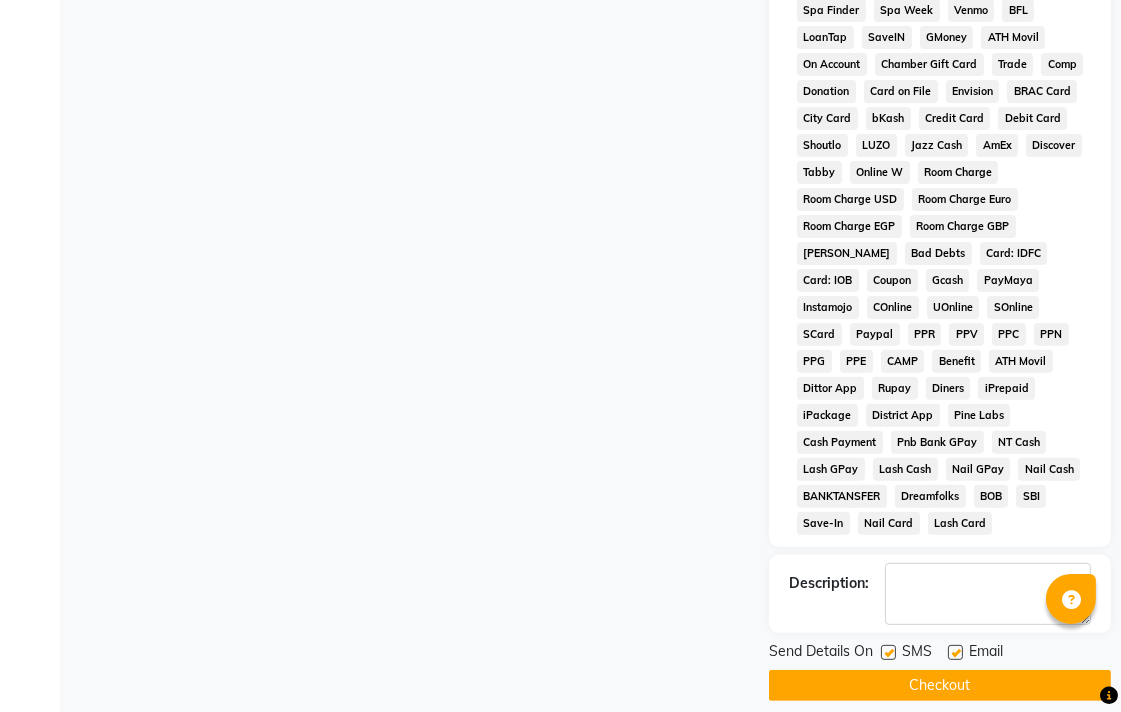 click on "Checkout" 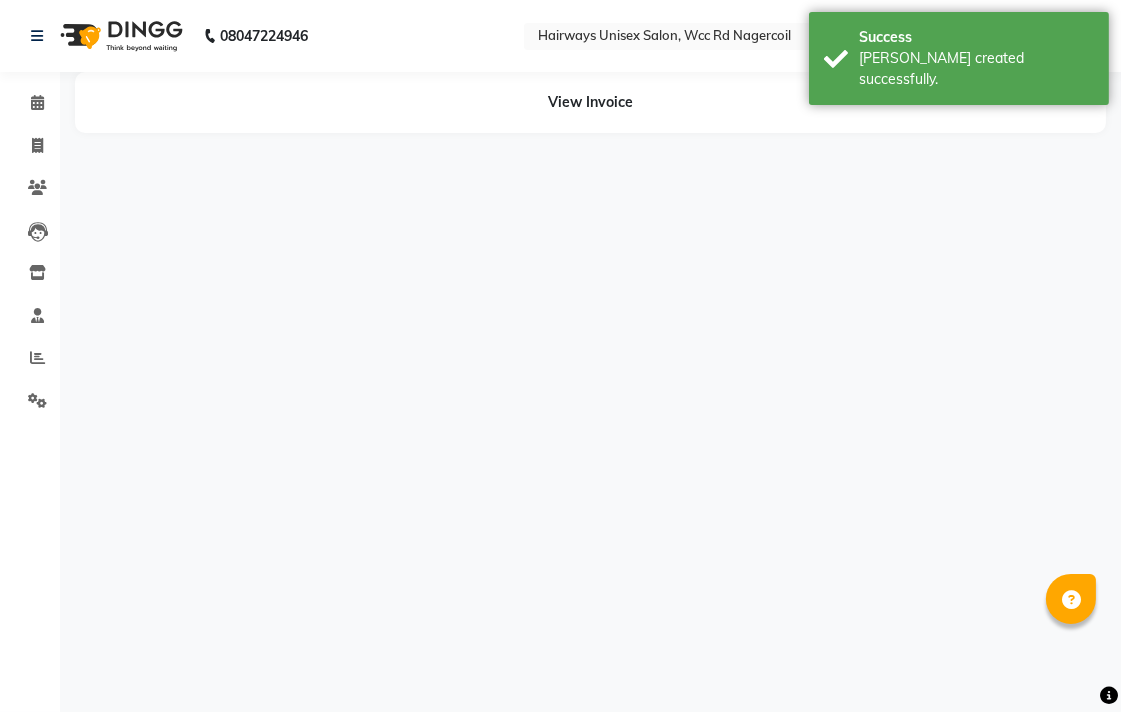scroll, scrollTop: 0, scrollLeft: 0, axis: both 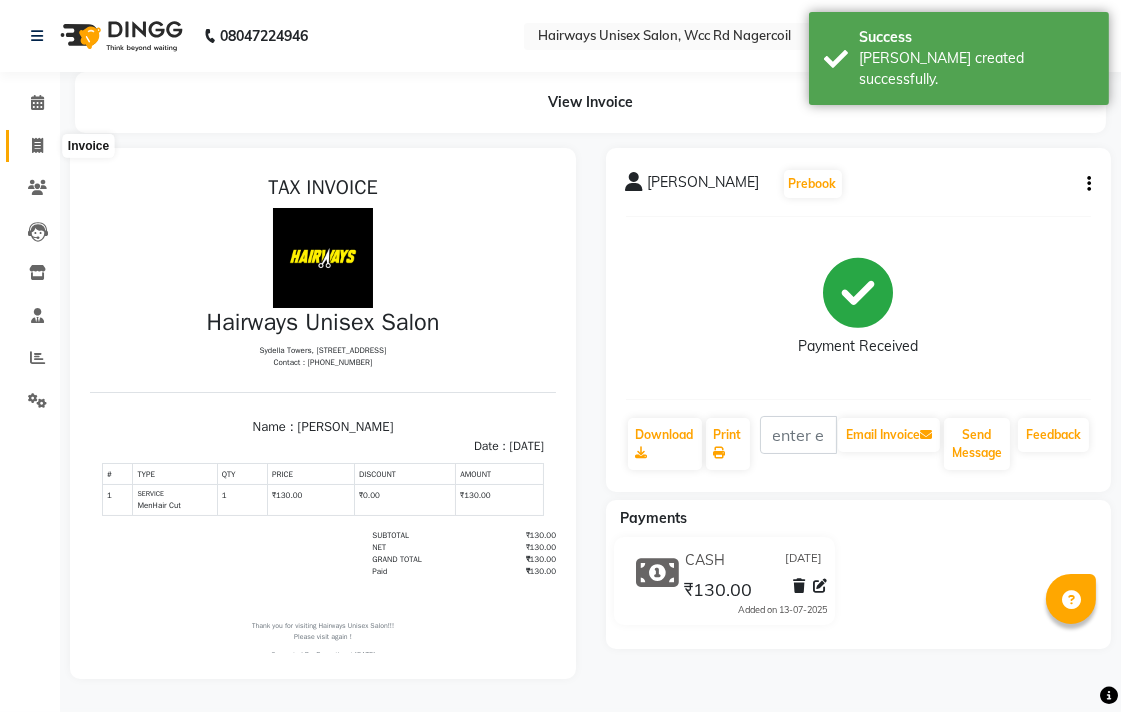 click 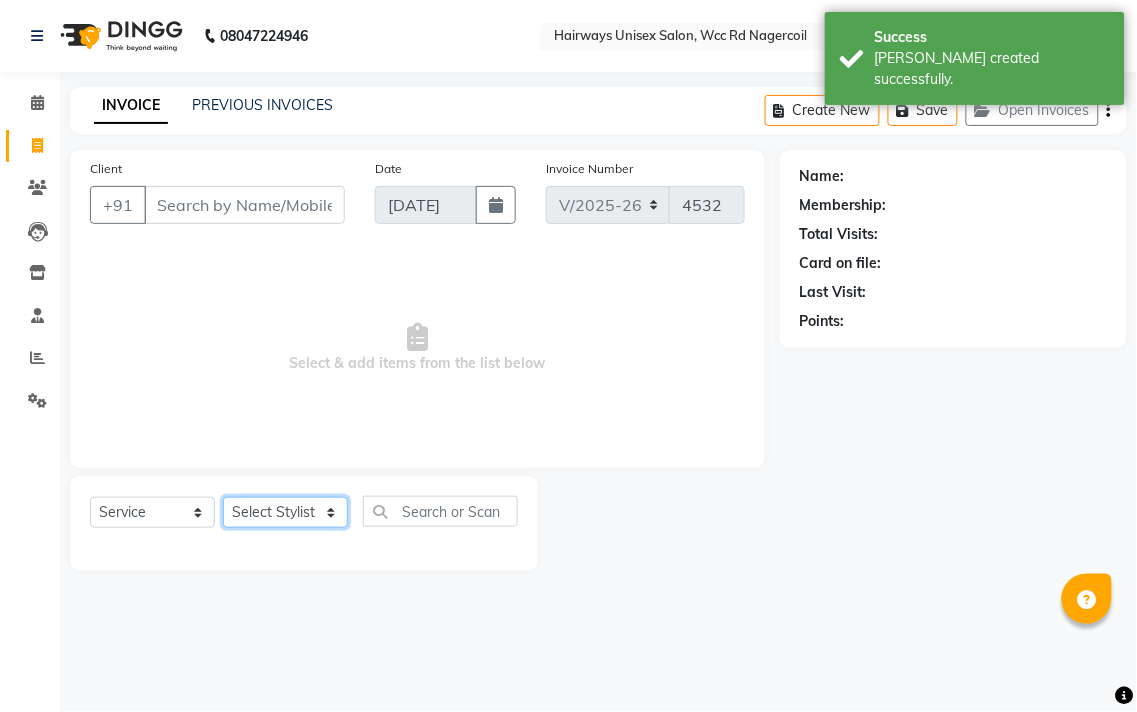 click on "Select Stylist Admin Chitra divya [PERSON_NAME] [PERSON_NAME] Reception [PERSON_NAME] [PERSON_NAME] Talib" 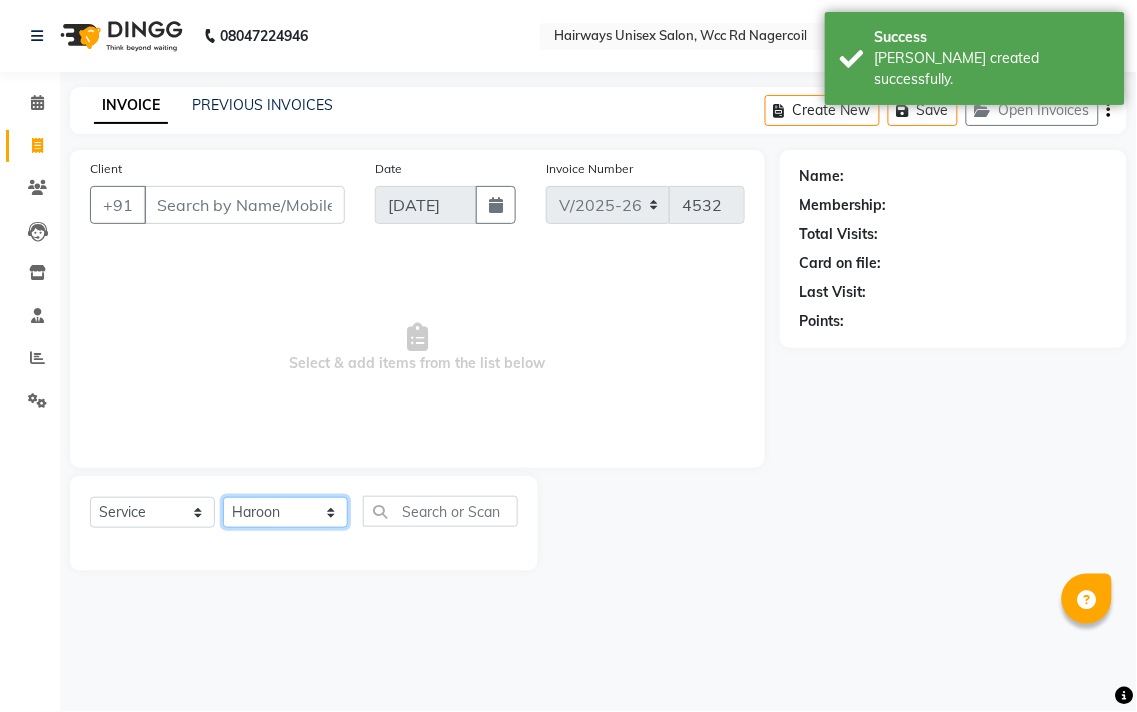 click on "Select Stylist Admin Chitra divya [PERSON_NAME] [PERSON_NAME] Reception [PERSON_NAME] [PERSON_NAME] Talib" 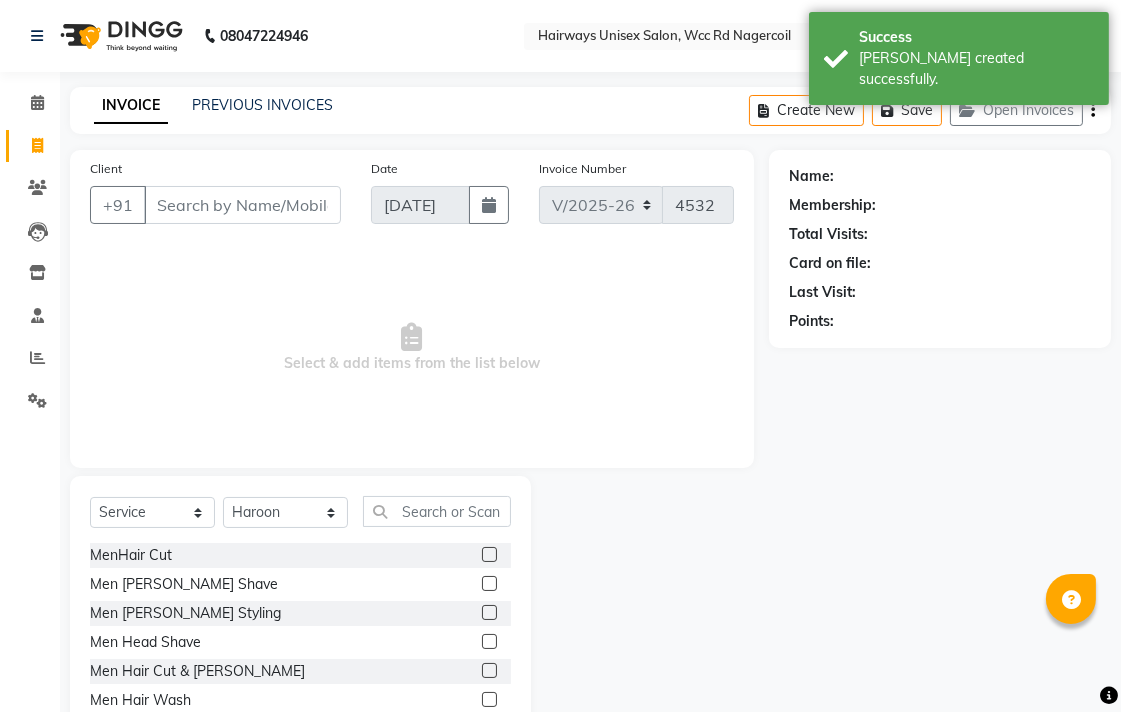 drag, startPoint x: 152, startPoint y: 666, endPoint x: 290, endPoint y: 336, distance: 357.6926 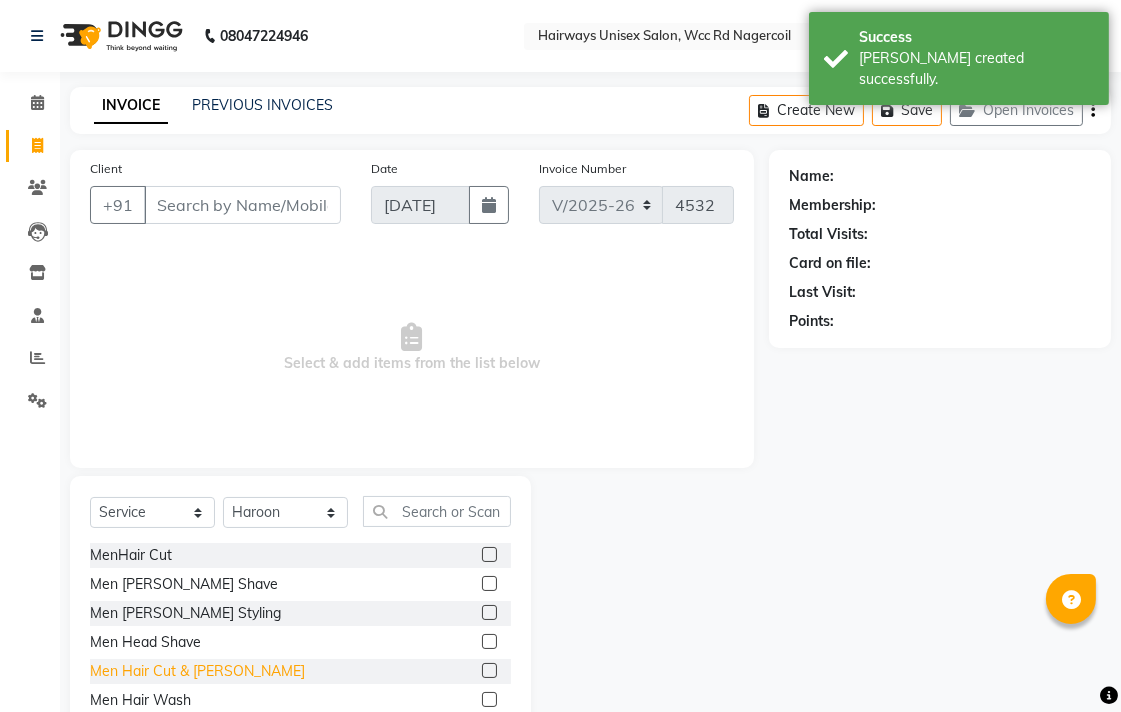 click on "Men Hair Cut & [PERSON_NAME]" 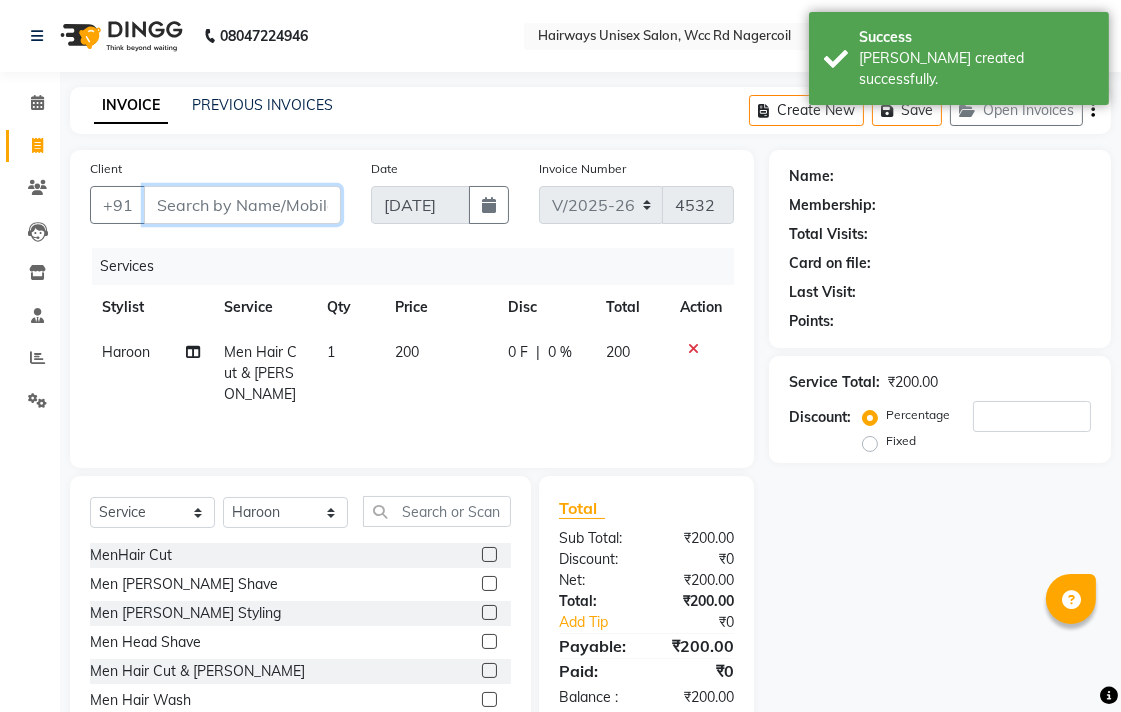 click on "Client" at bounding box center [242, 205] 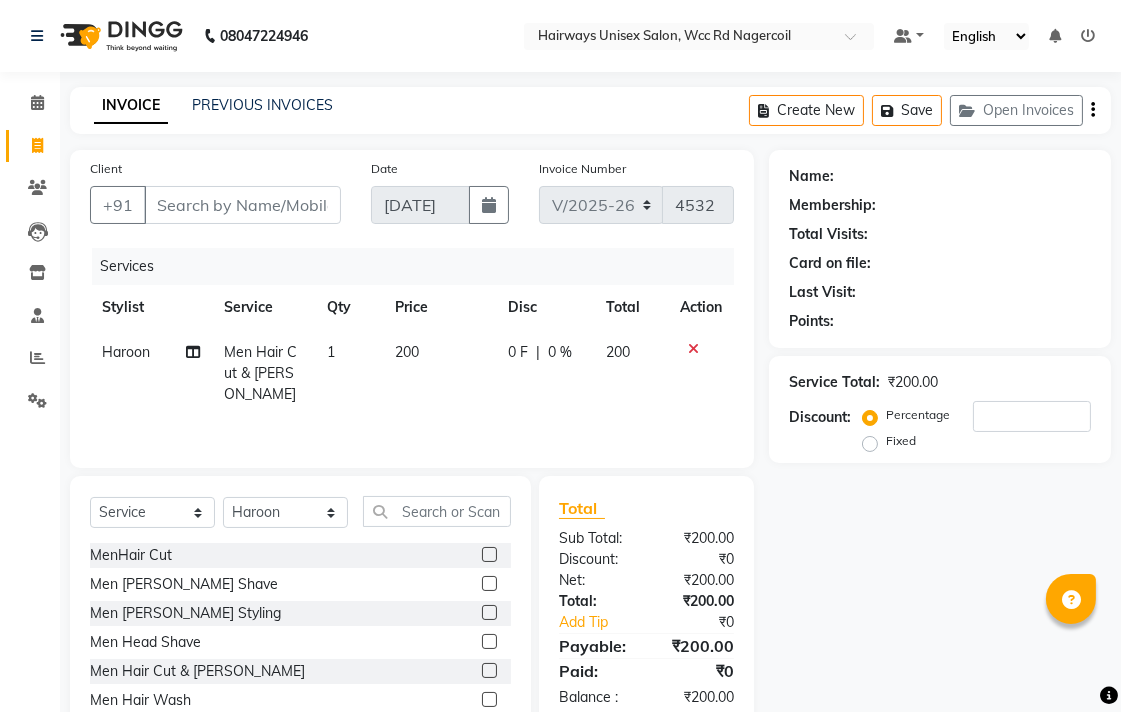 click 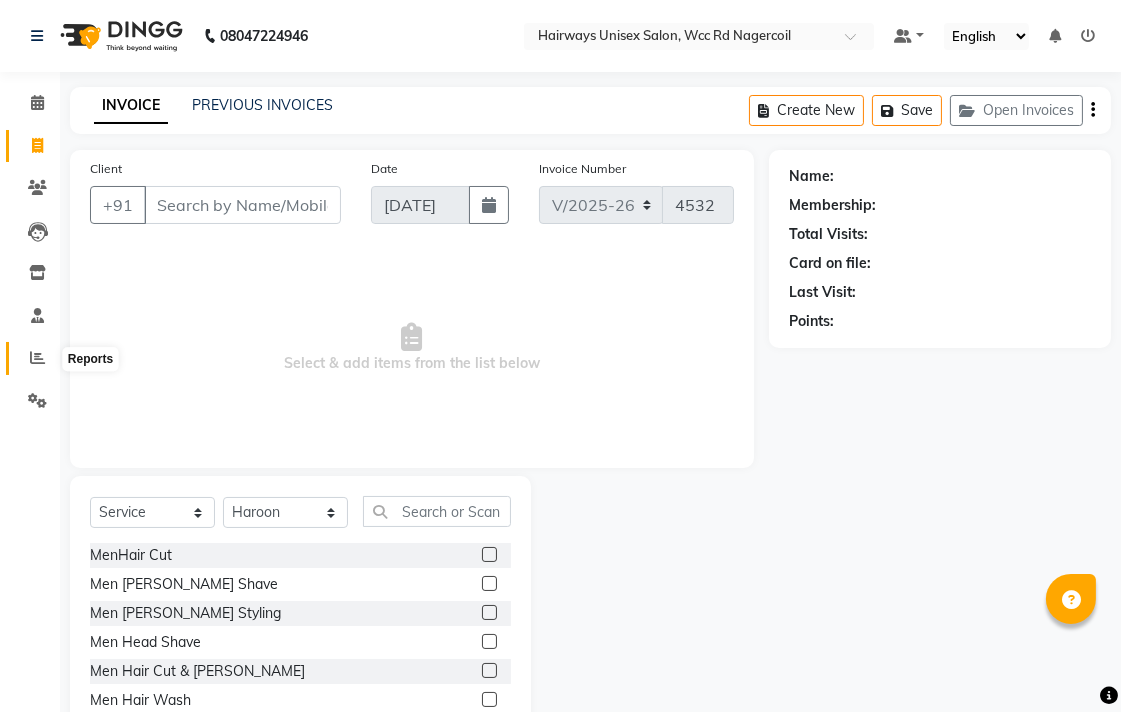 click 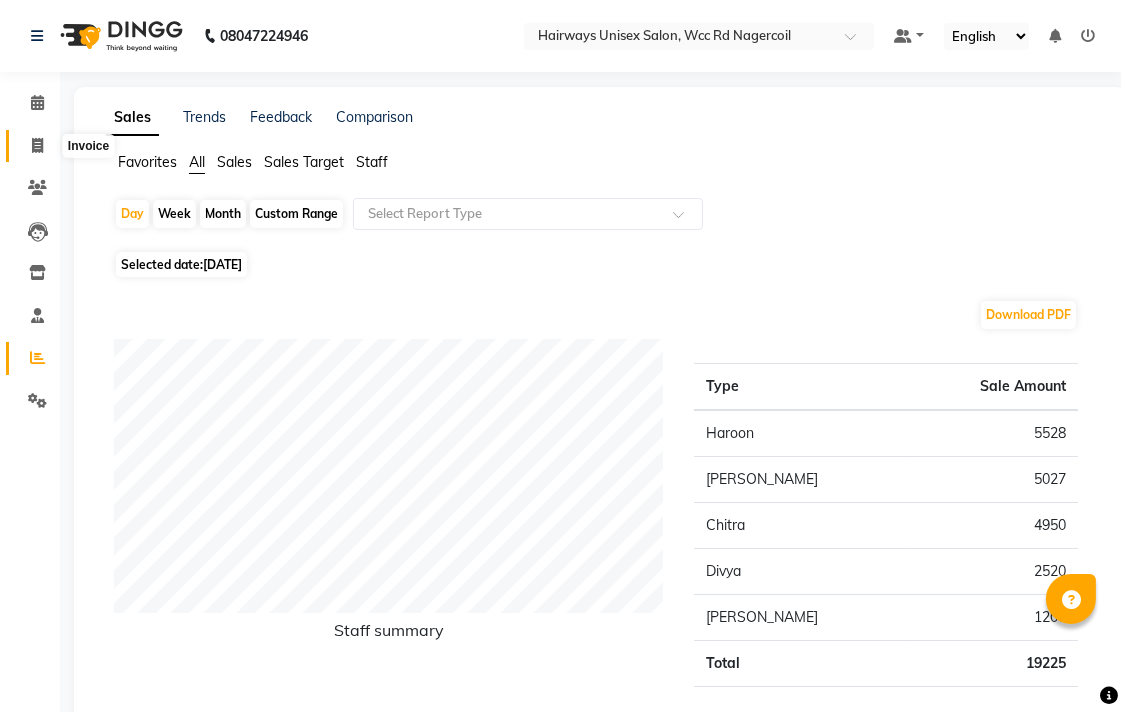 click 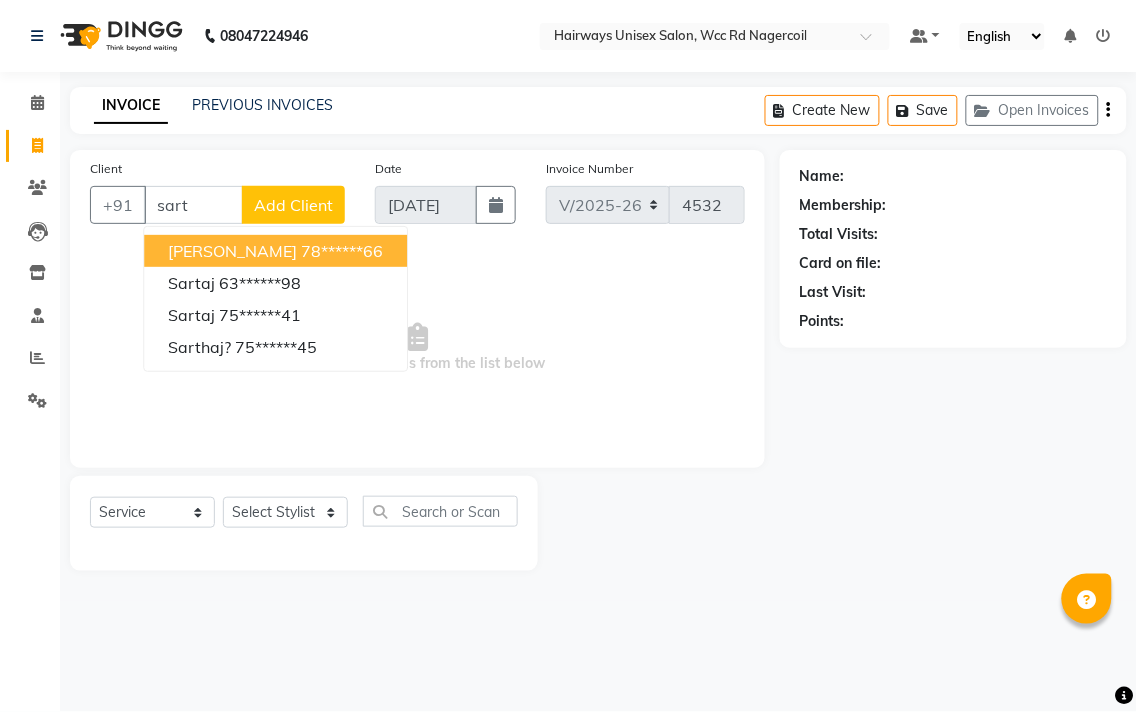 click on "[PERSON_NAME]" at bounding box center (232, 251) 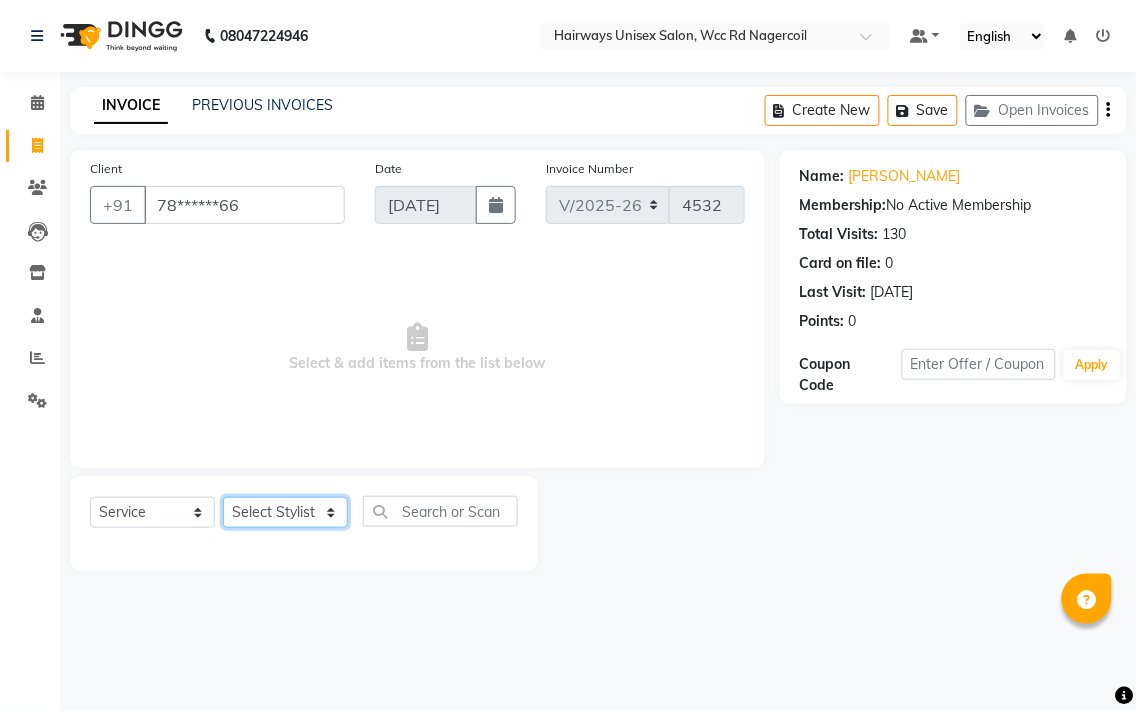 click on "Select Stylist Admin Chitra divya [PERSON_NAME] [PERSON_NAME] Reception [PERSON_NAME] [PERSON_NAME] Talib" 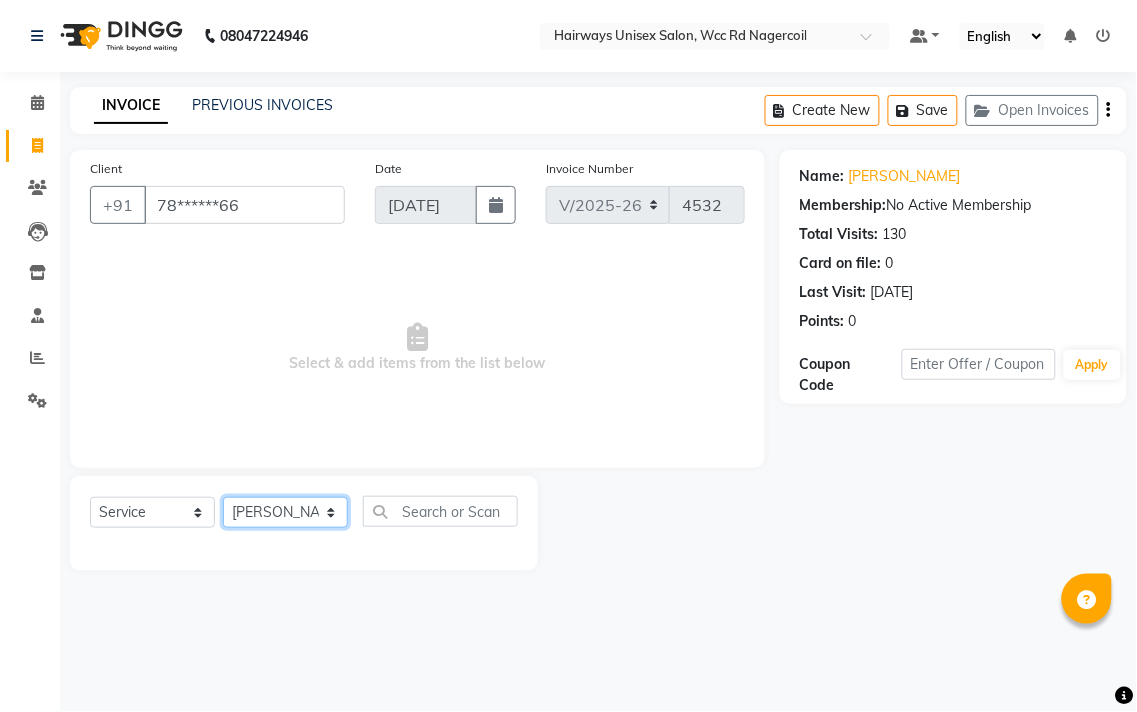 click on "Select Stylist Admin Chitra divya [PERSON_NAME] [PERSON_NAME] Reception [PERSON_NAME] [PERSON_NAME] Talib" 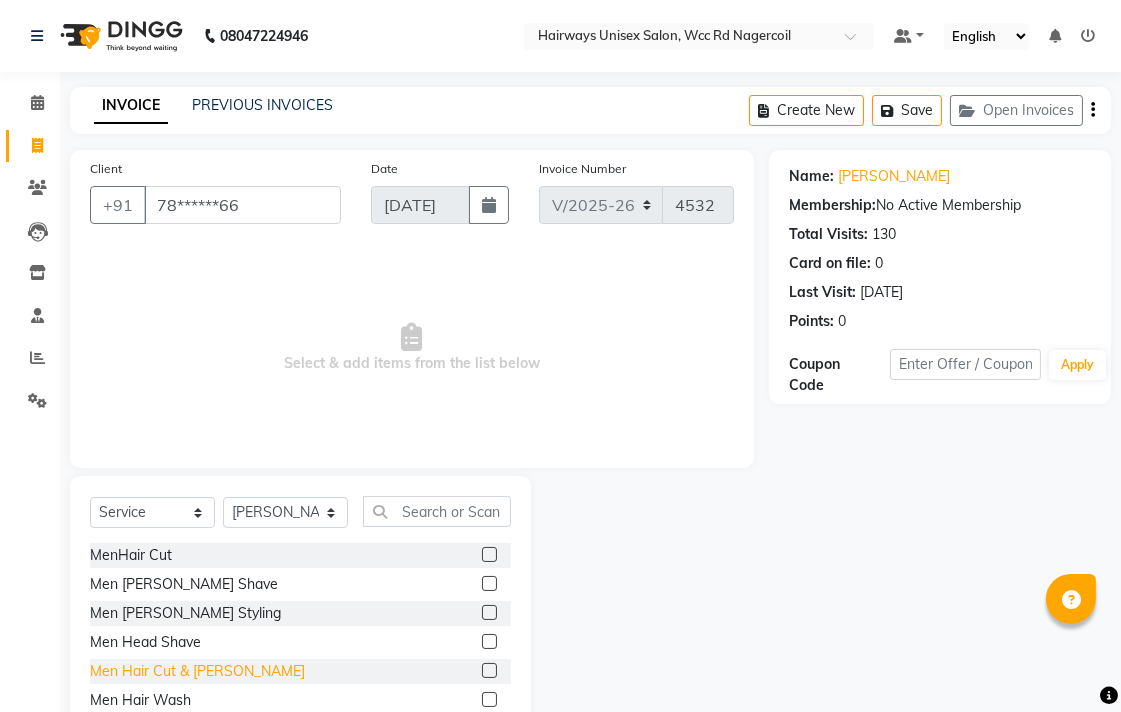 click on "Men Hair Cut & [PERSON_NAME]" 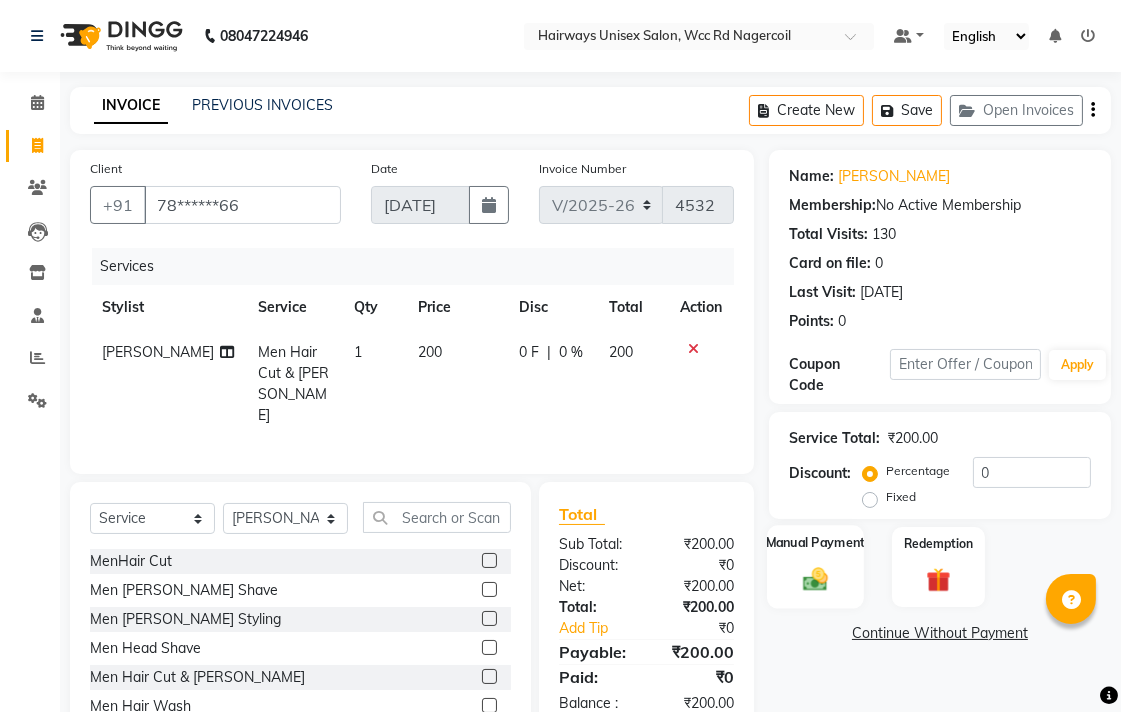 click 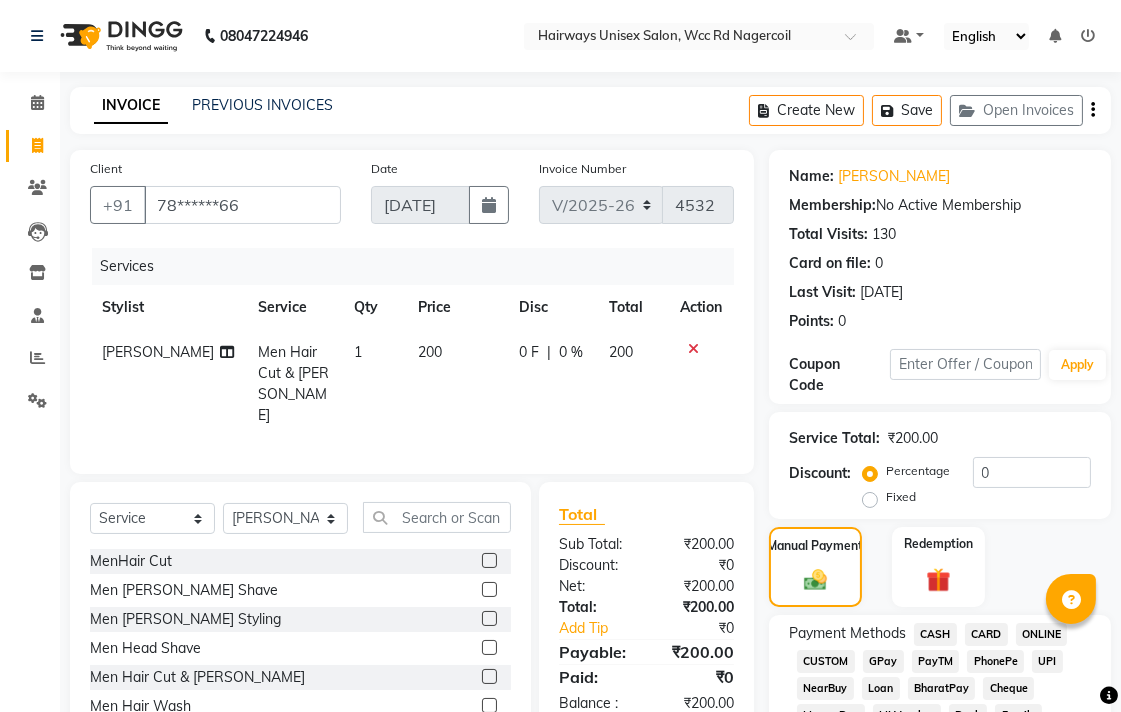 scroll, scrollTop: 333, scrollLeft: 0, axis: vertical 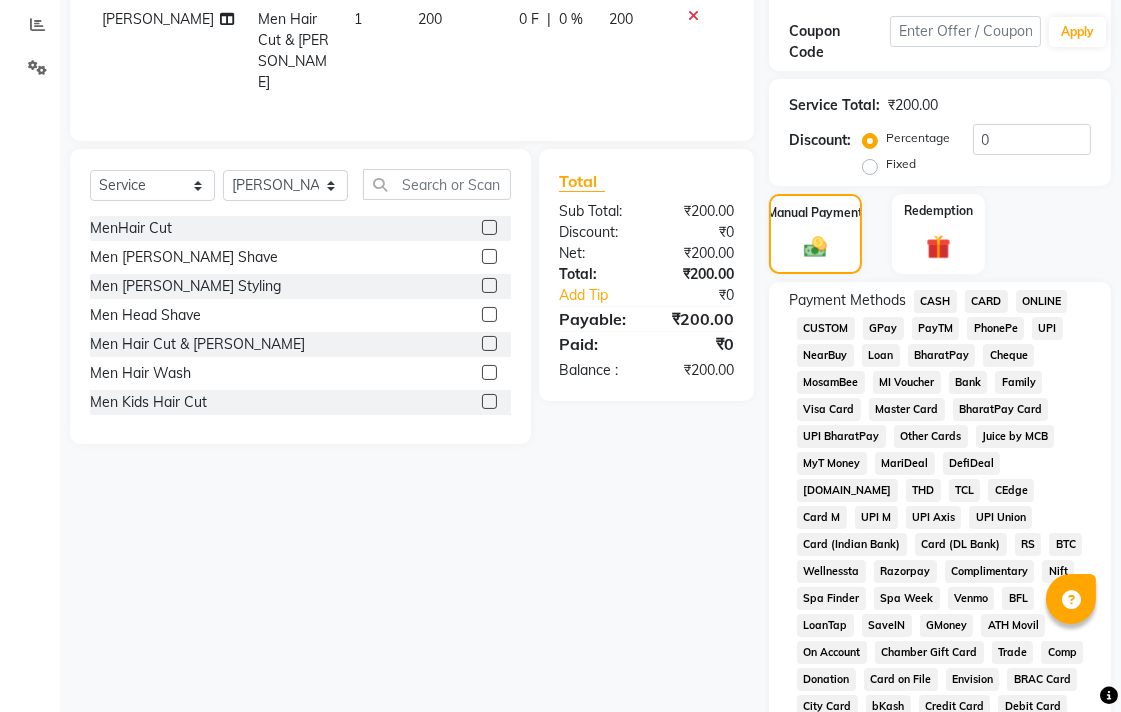 click on "CASH" 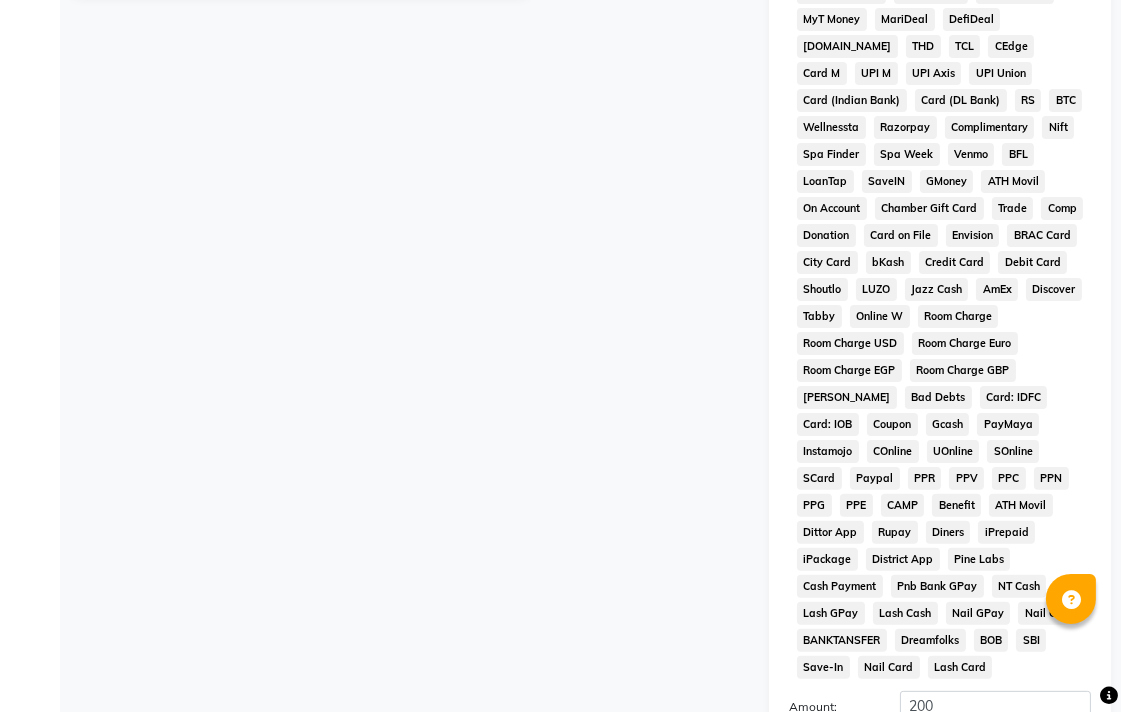 scroll, scrollTop: 913, scrollLeft: 0, axis: vertical 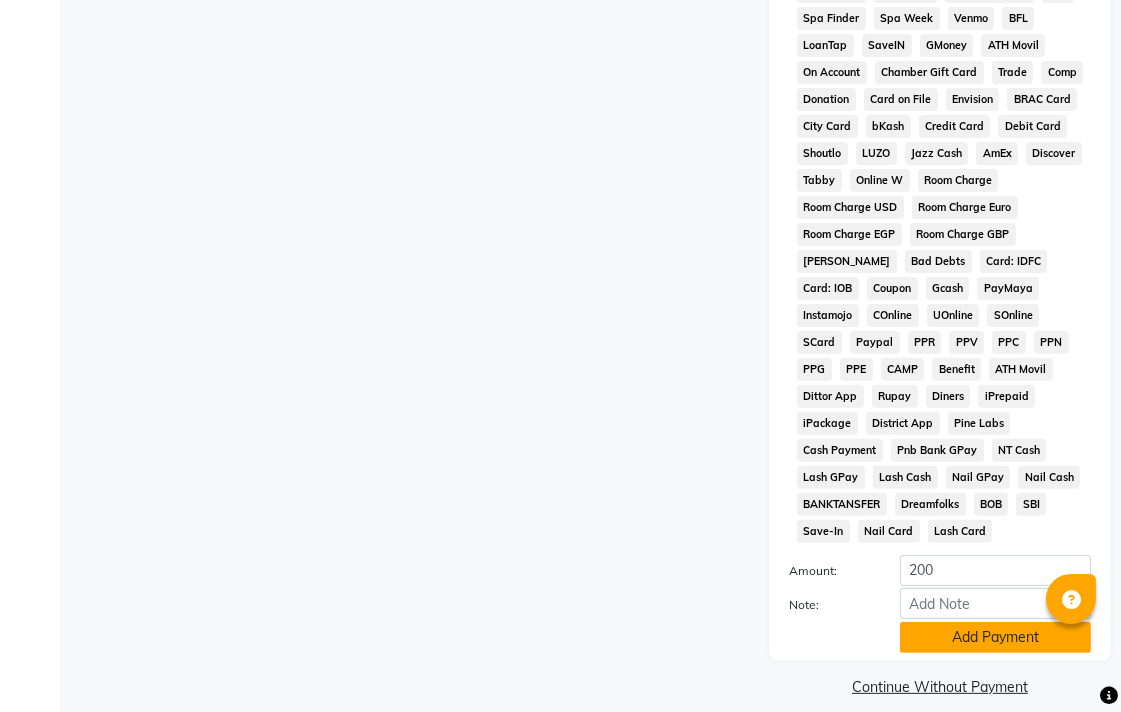 click on "Add Payment" 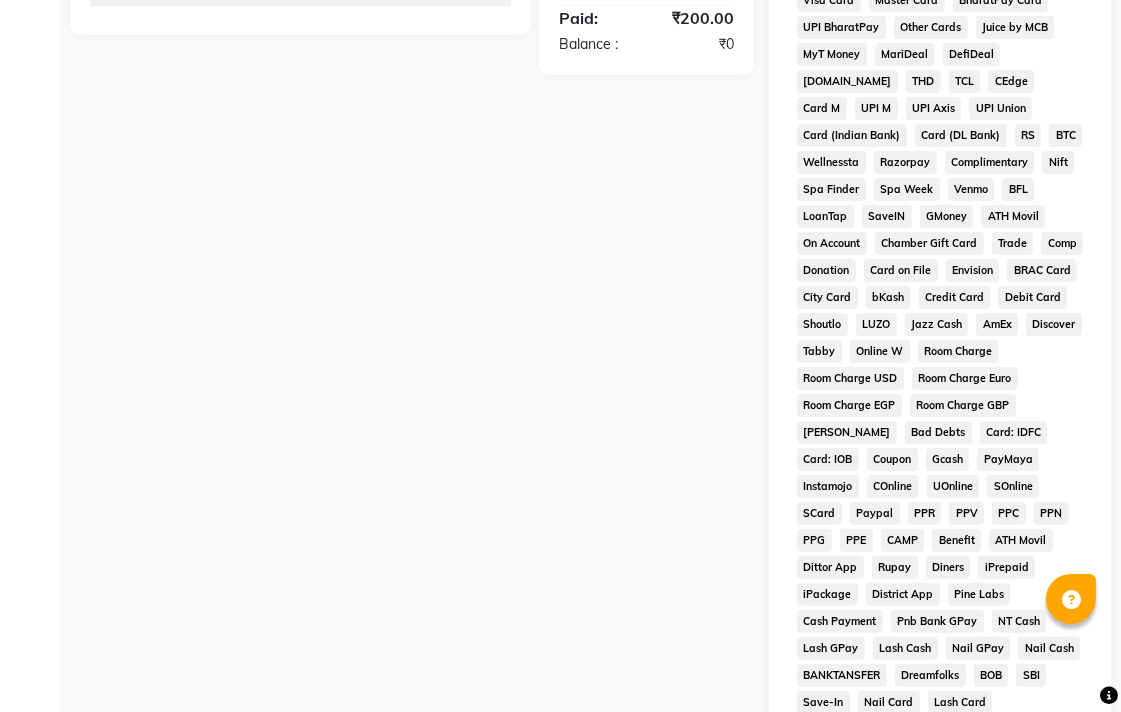 scroll, scrollTop: 913, scrollLeft: 0, axis: vertical 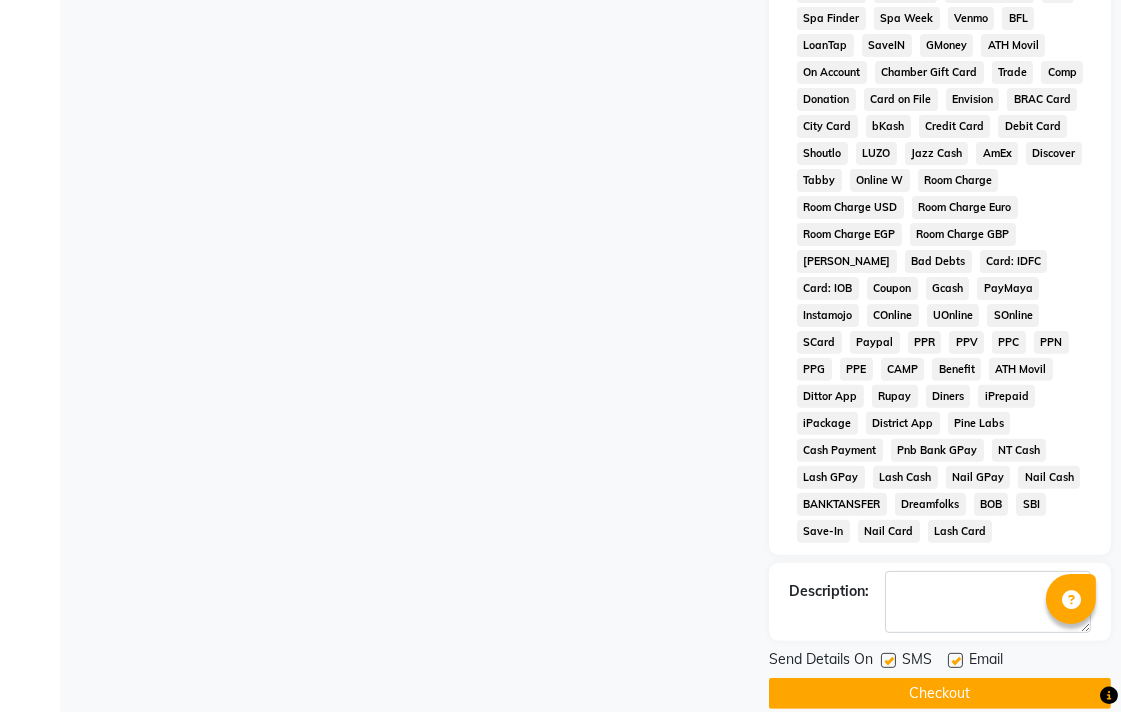 click on "Checkout" 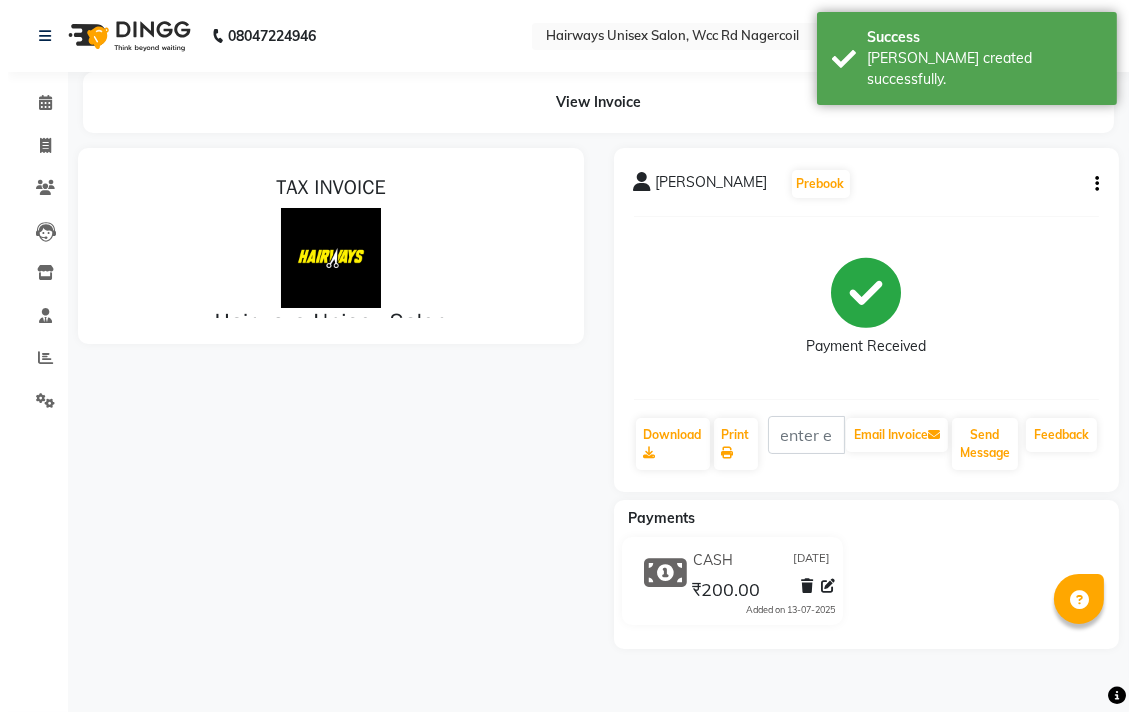 scroll, scrollTop: 0, scrollLeft: 0, axis: both 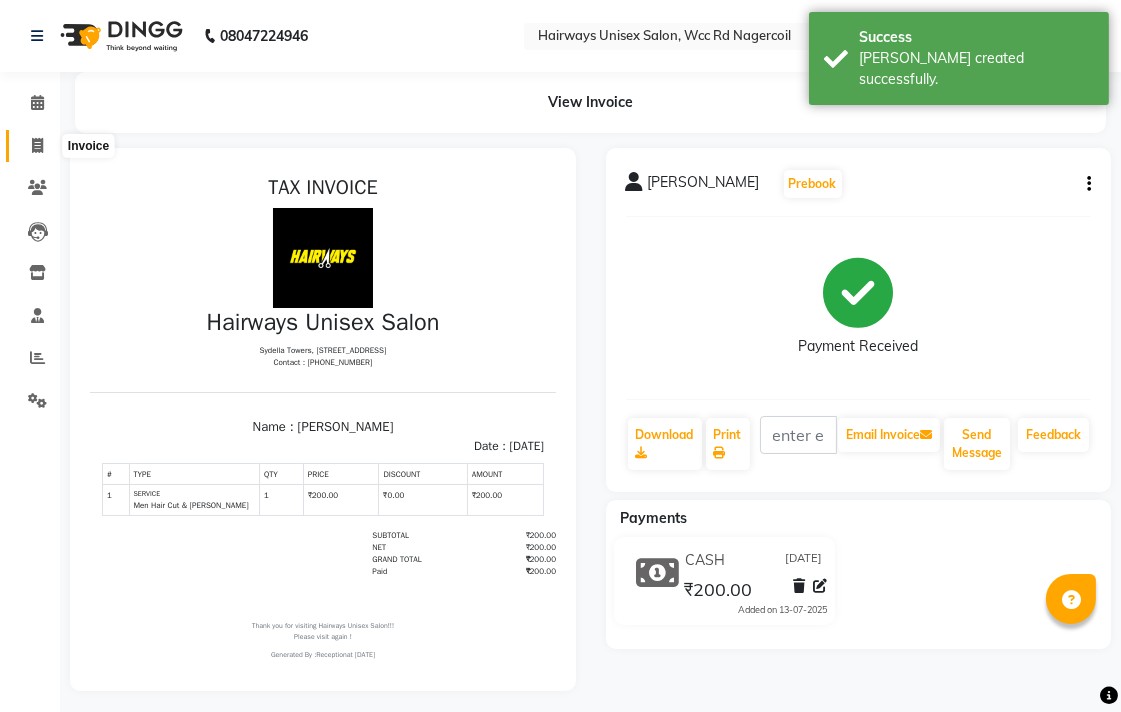 click 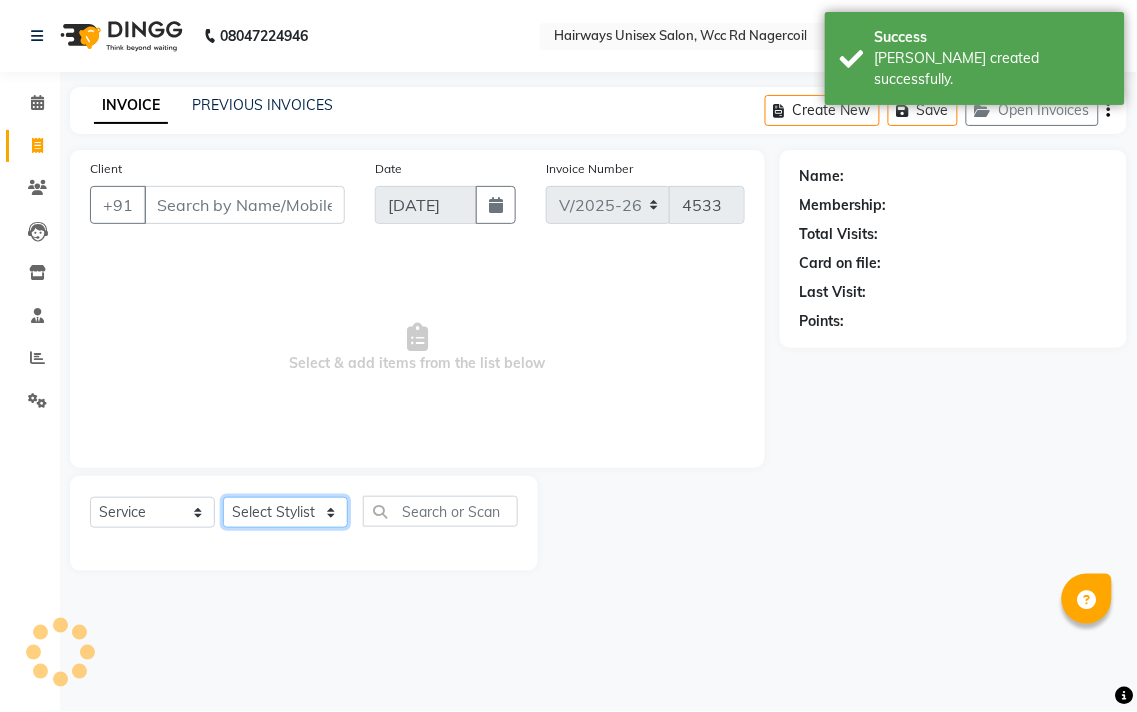 click on "Select Stylist" 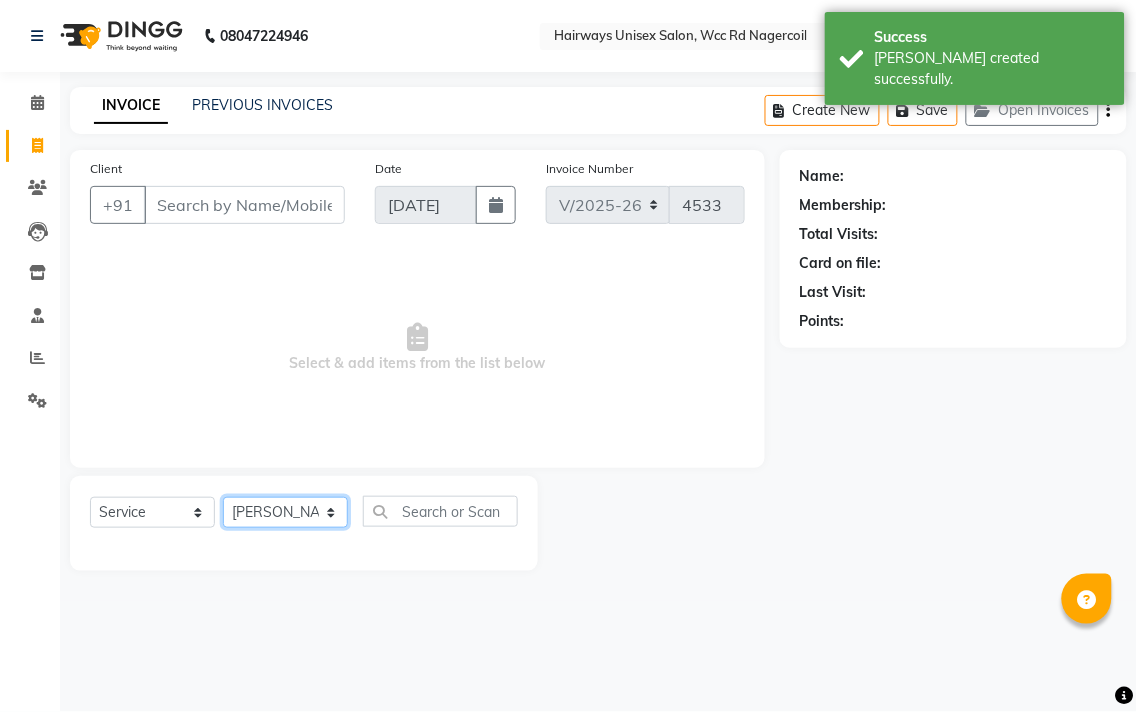 click on "Select Stylist Admin Chitra divya [PERSON_NAME] [PERSON_NAME] Reception [PERSON_NAME] [PERSON_NAME] Talib" 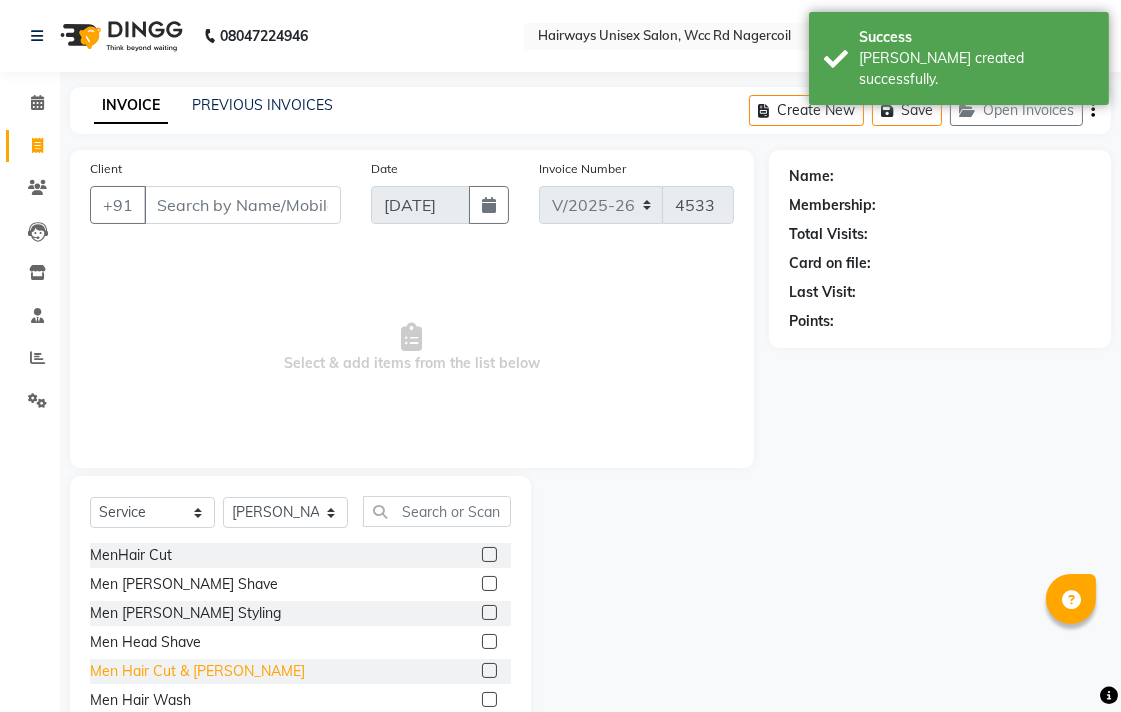 click on "Men Hair Cut & [PERSON_NAME]" 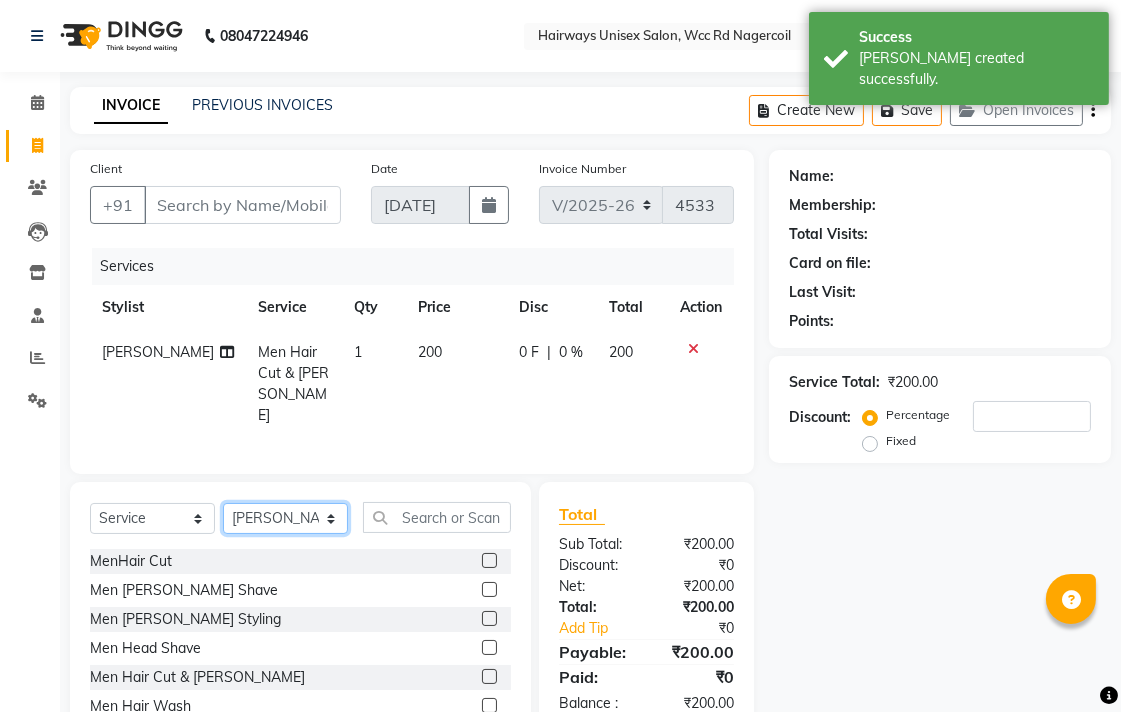 click on "Select Stylist Admin Chitra divya [PERSON_NAME] [PERSON_NAME] Reception [PERSON_NAME] [PERSON_NAME] Talib" 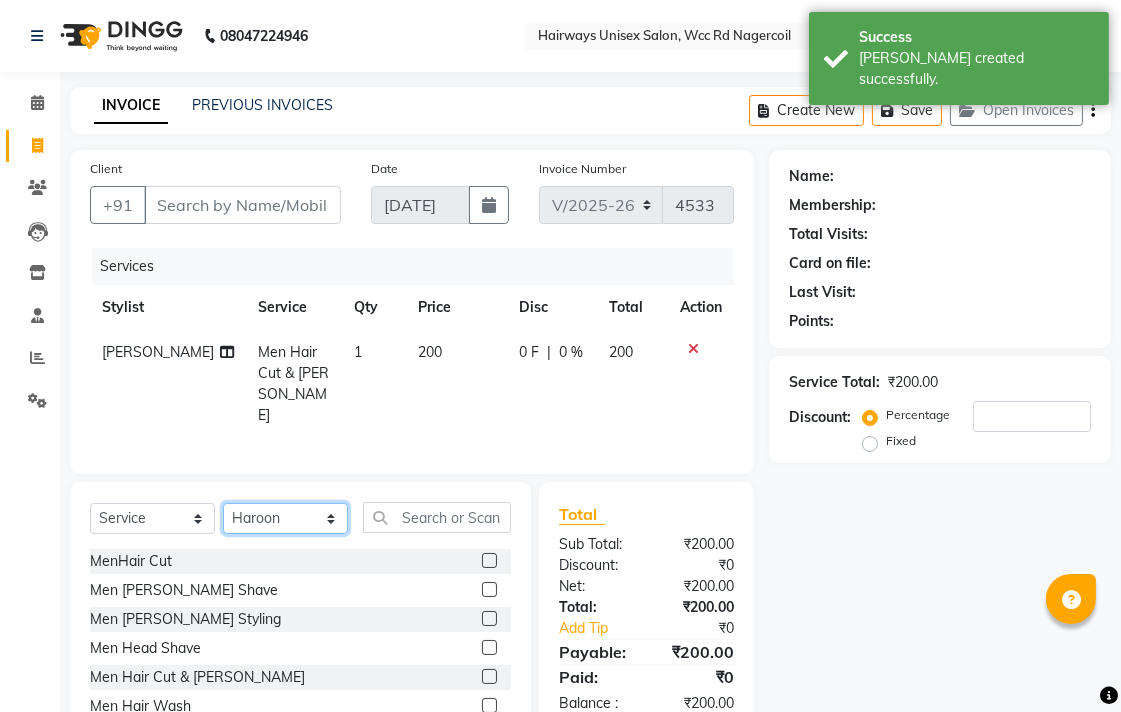 click on "Select Stylist Admin Chitra divya [PERSON_NAME] [PERSON_NAME] Reception [PERSON_NAME] [PERSON_NAME] Talib" 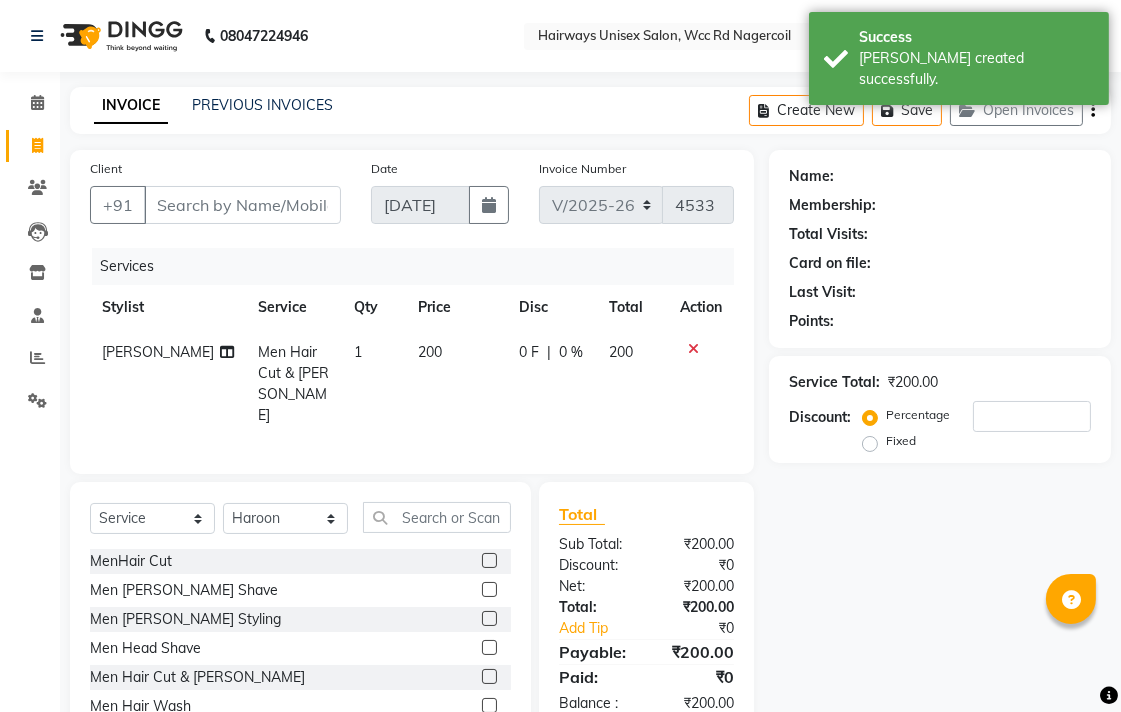 click 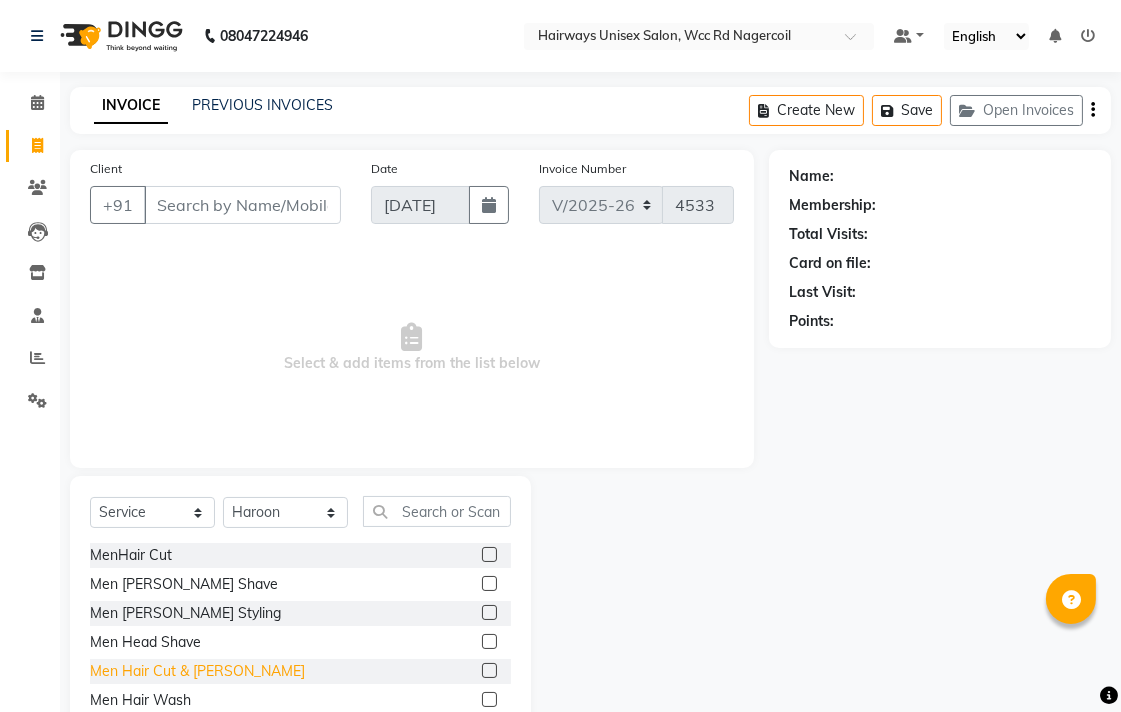 click on "Men Hair Cut & [PERSON_NAME]" 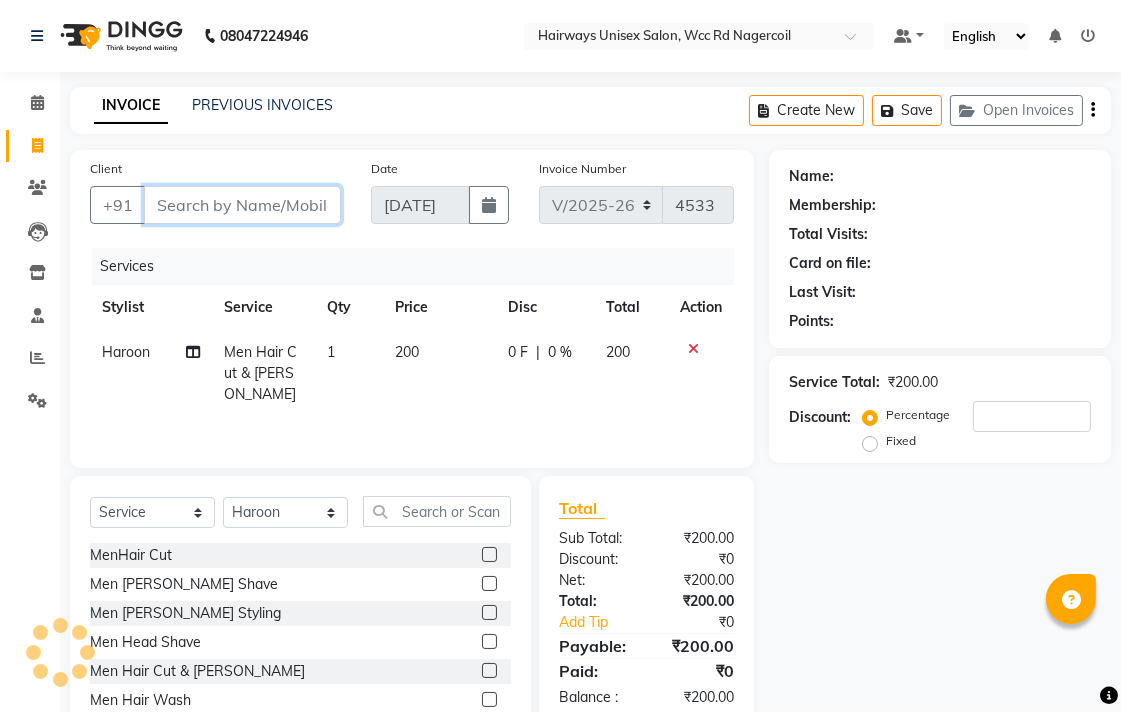 click on "Client" at bounding box center (242, 205) 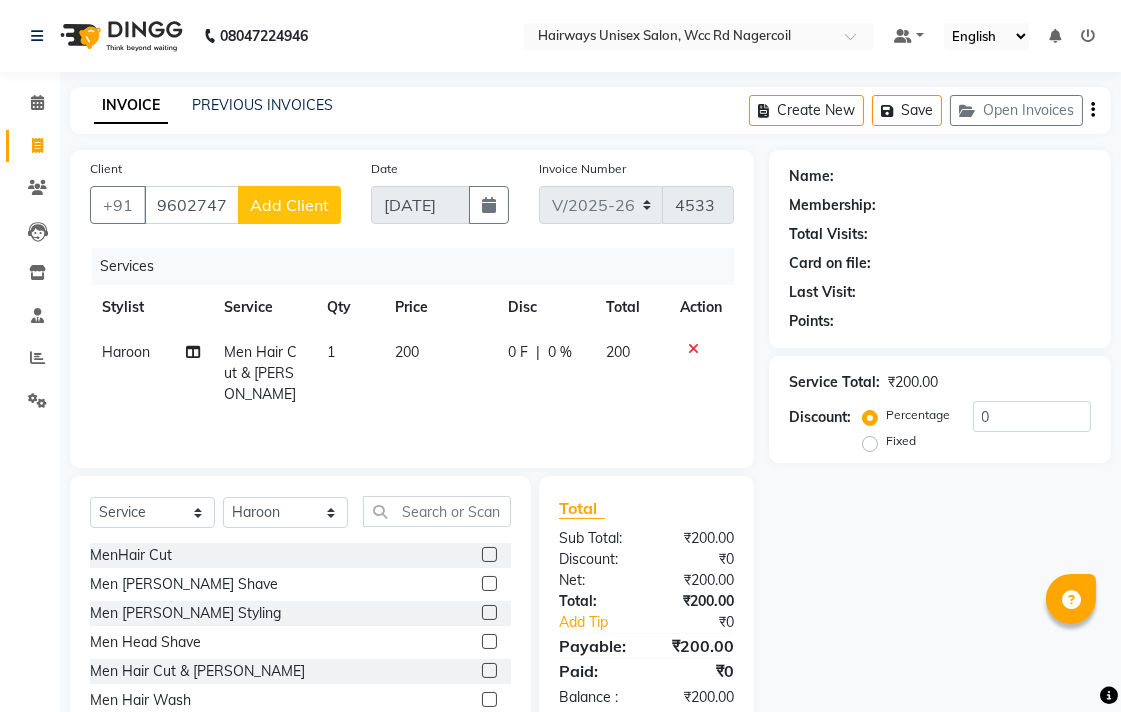 click on "Add Client" 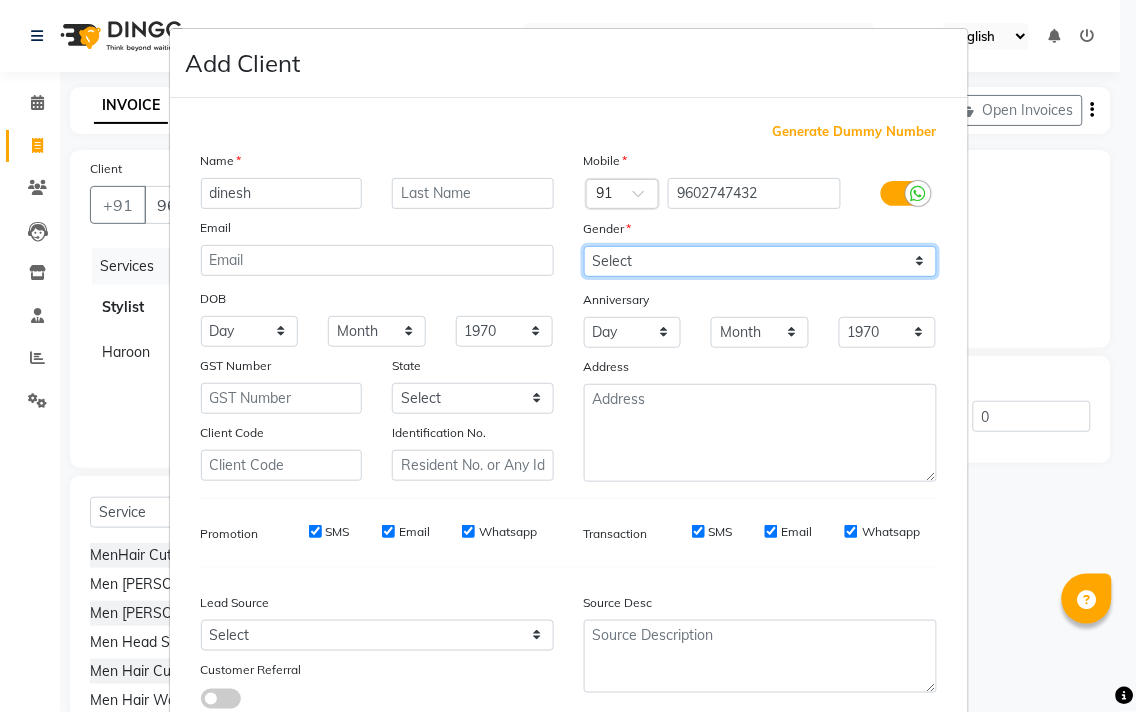click on "Select [DEMOGRAPHIC_DATA] [DEMOGRAPHIC_DATA] Other Prefer Not To Say" at bounding box center (760, 261) 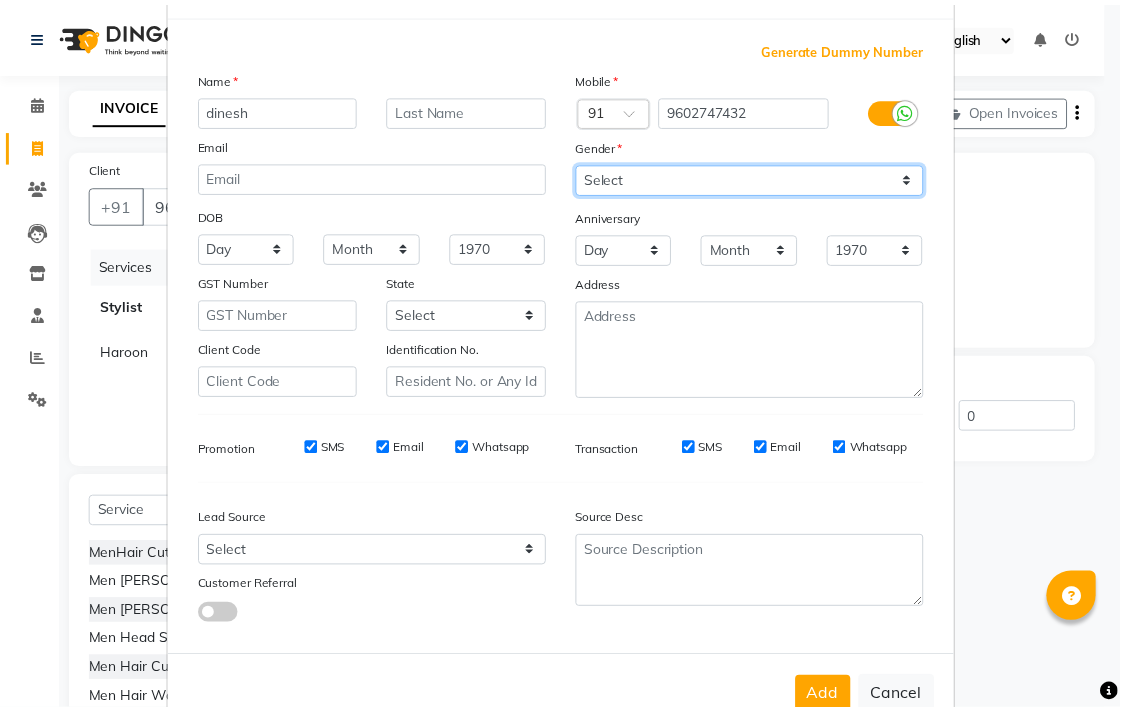 scroll, scrollTop: 138, scrollLeft: 0, axis: vertical 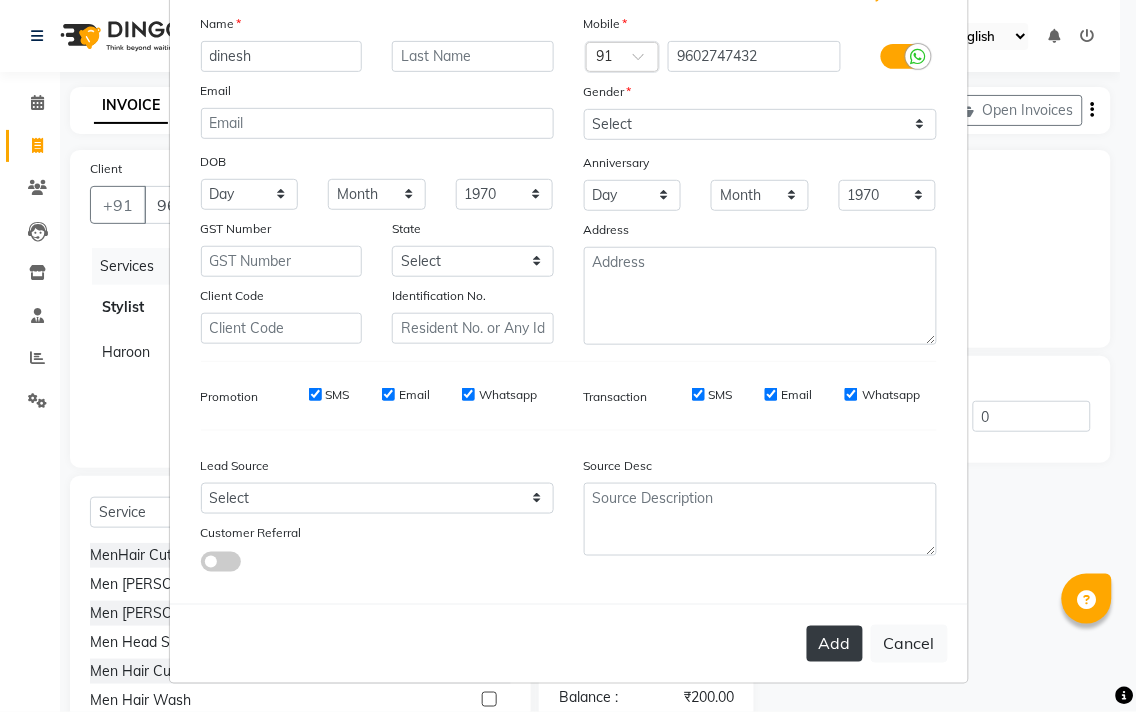 click on "Add" at bounding box center (835, 644) 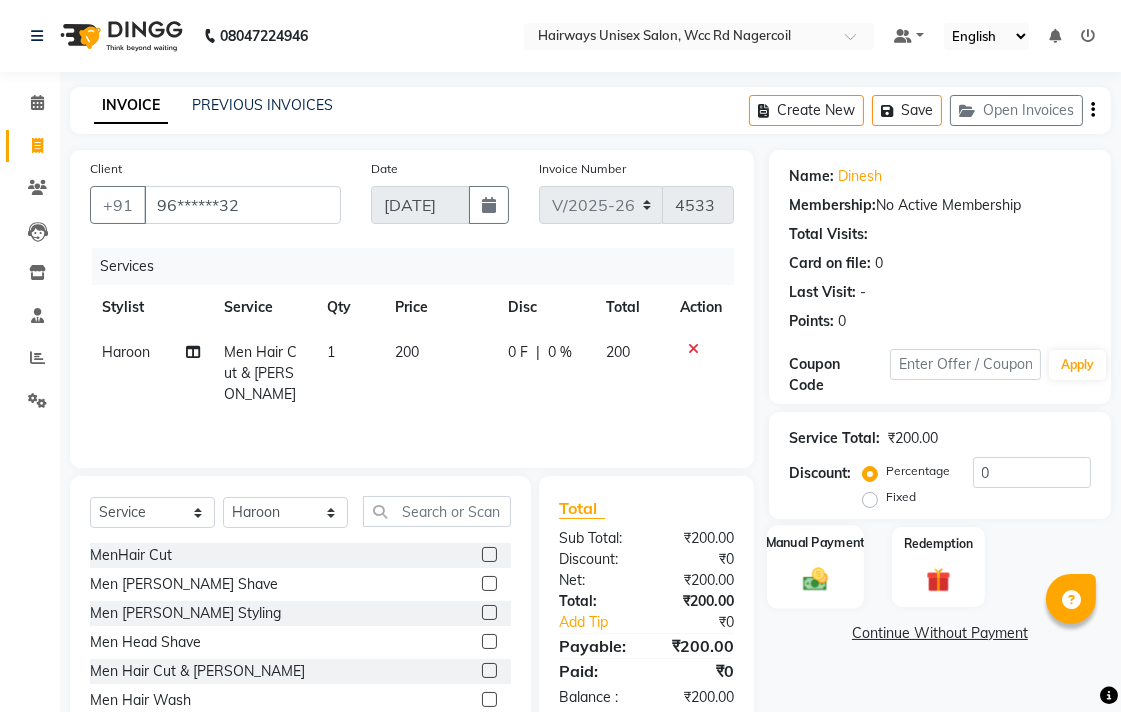 click 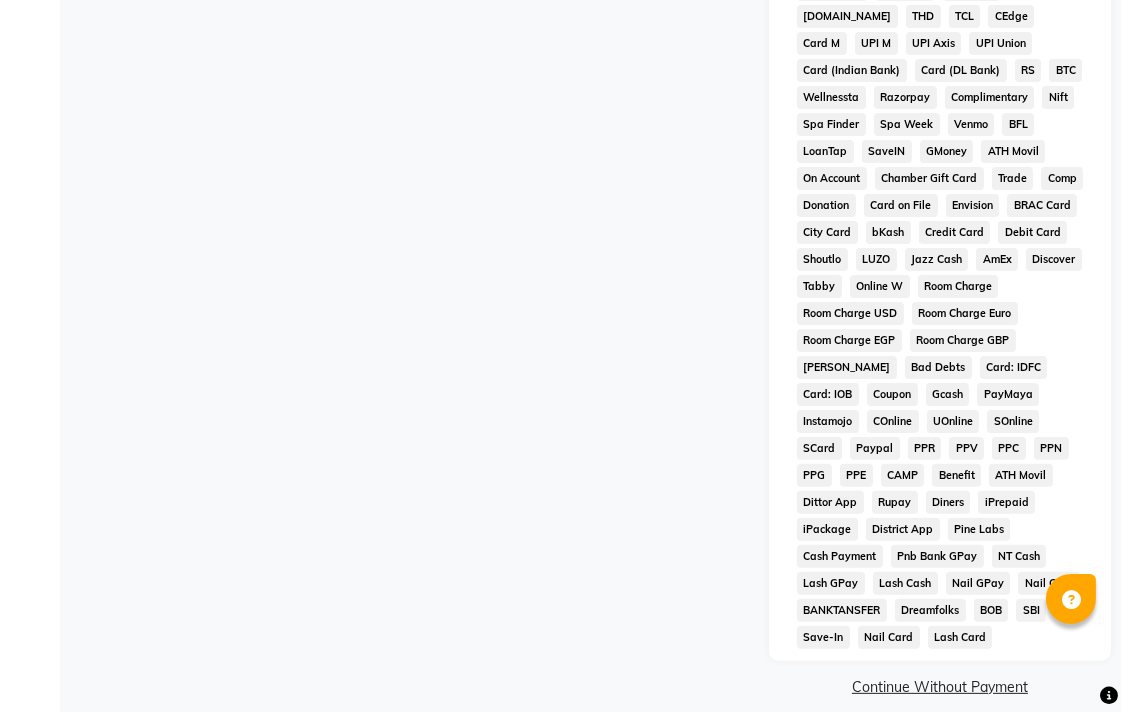 scroll, scrollTop: 474, scrollLeft: 0, axis: vertical 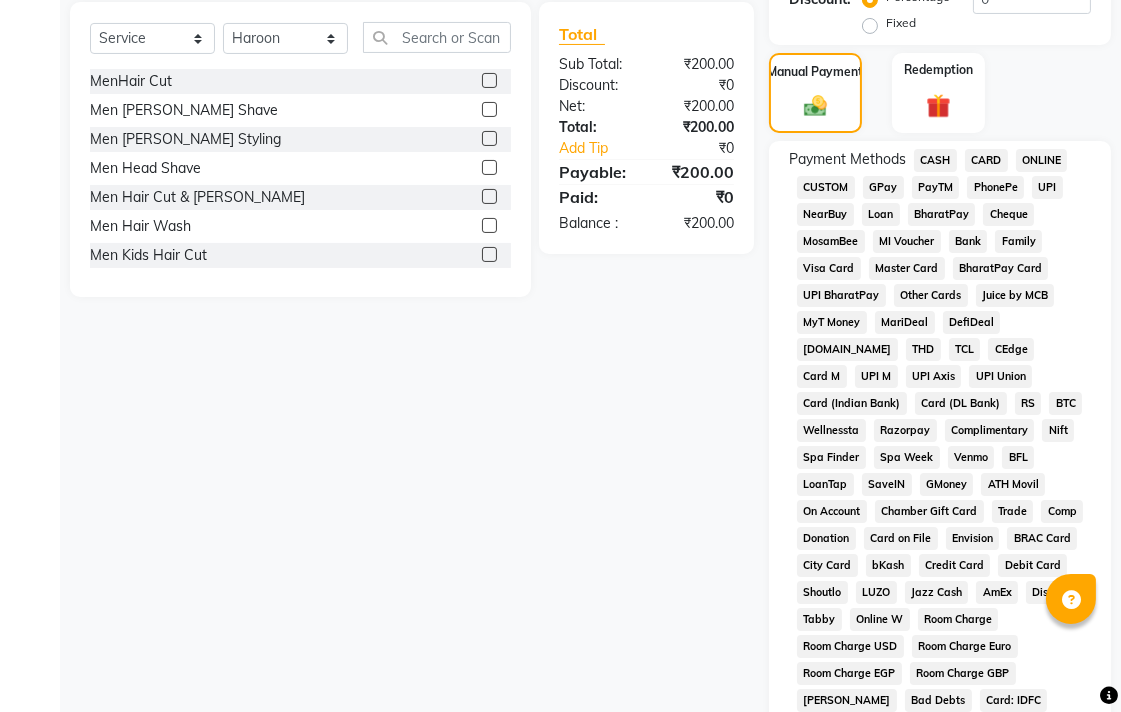click on "CASH" 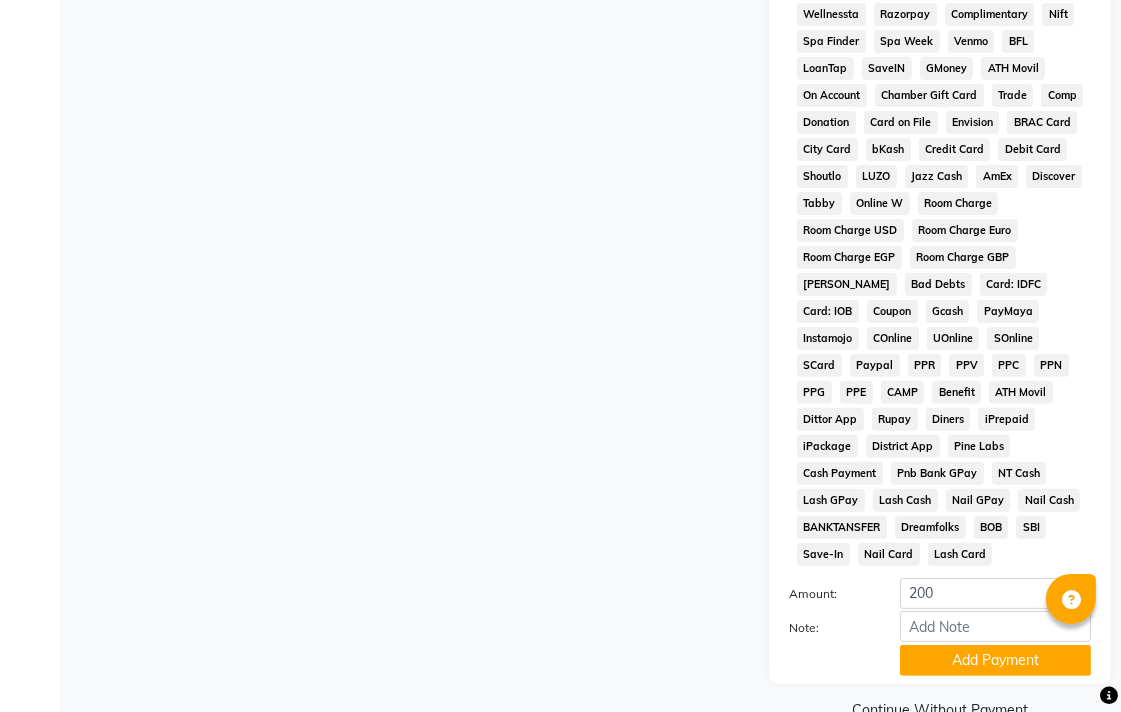 scroll, scrollTop: 913, scrollLeft: 0, axis: vertical 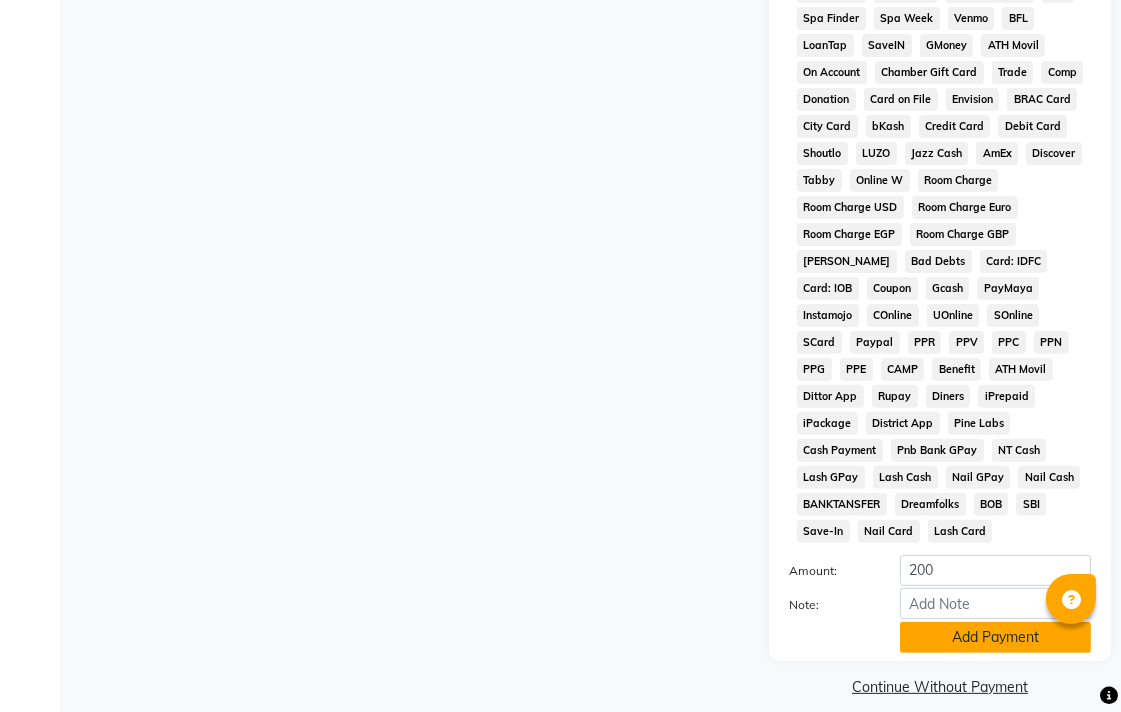 click on "Add Payment" 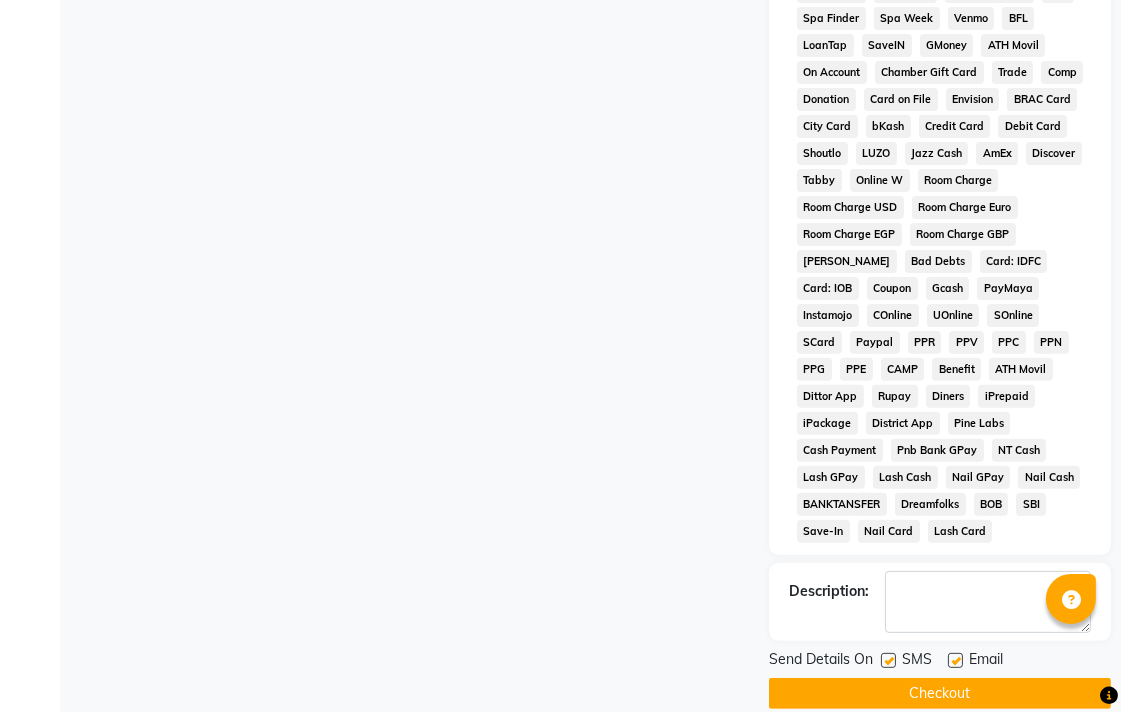 scroll, scrollTop: 921, scrollLeft: 0, axis: vertical 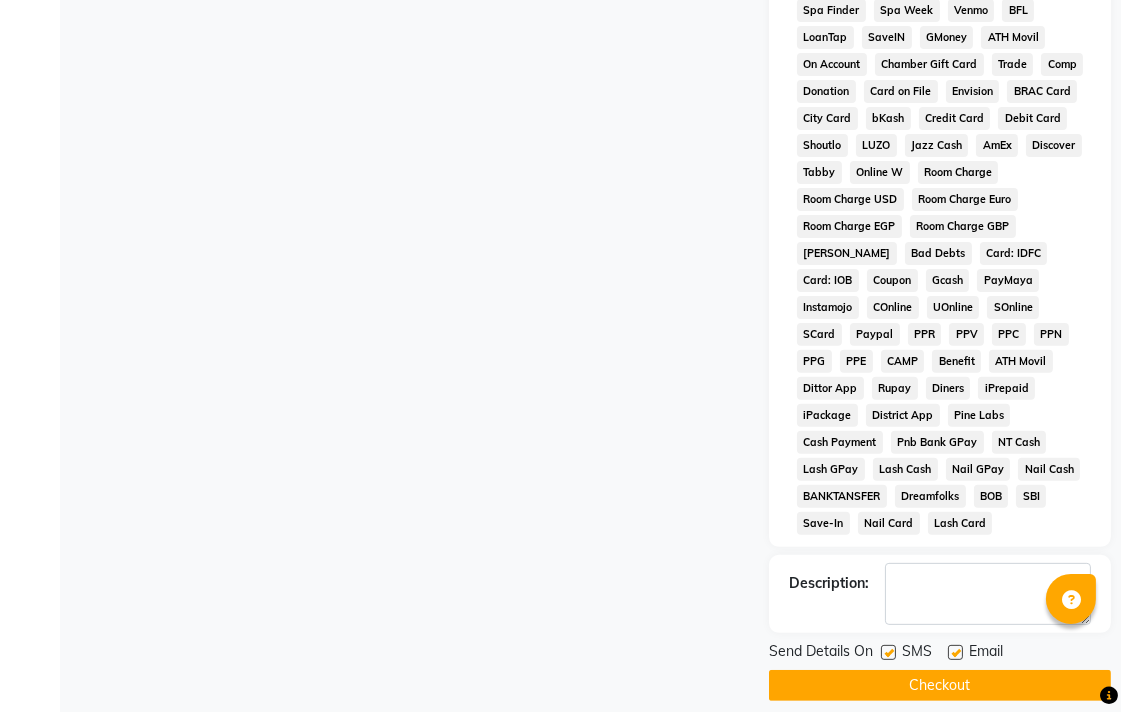 click on "Checkout" 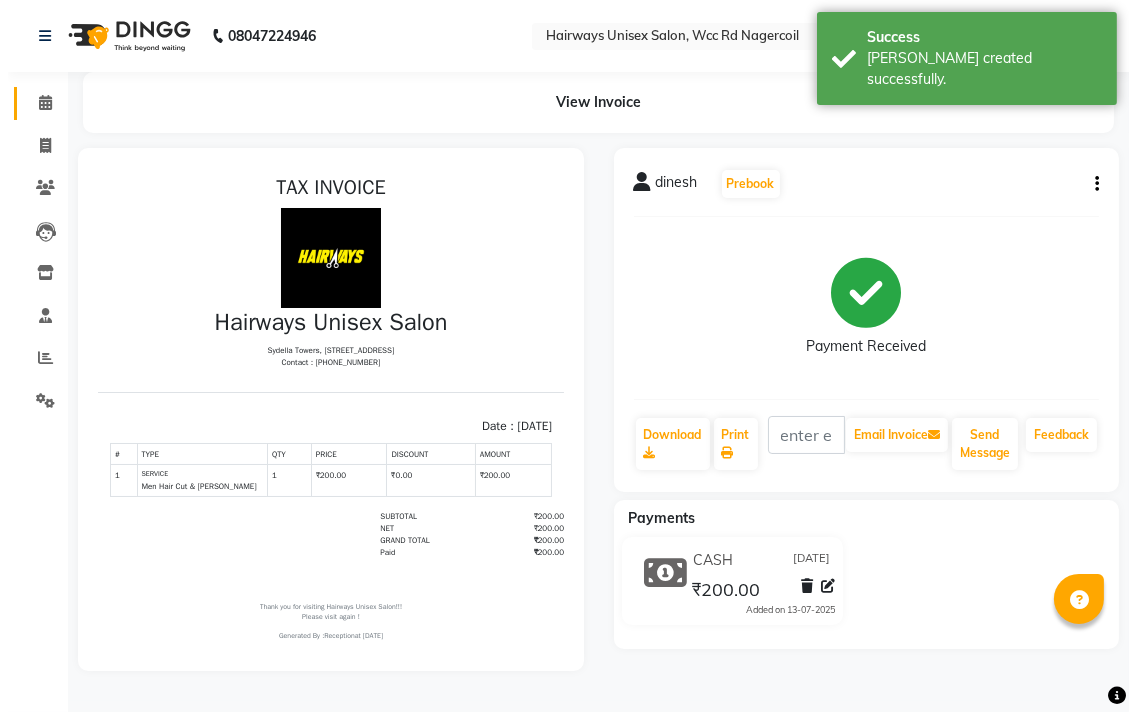 scroll, scrollTop: 0, scrollLeft: 0, axis: both 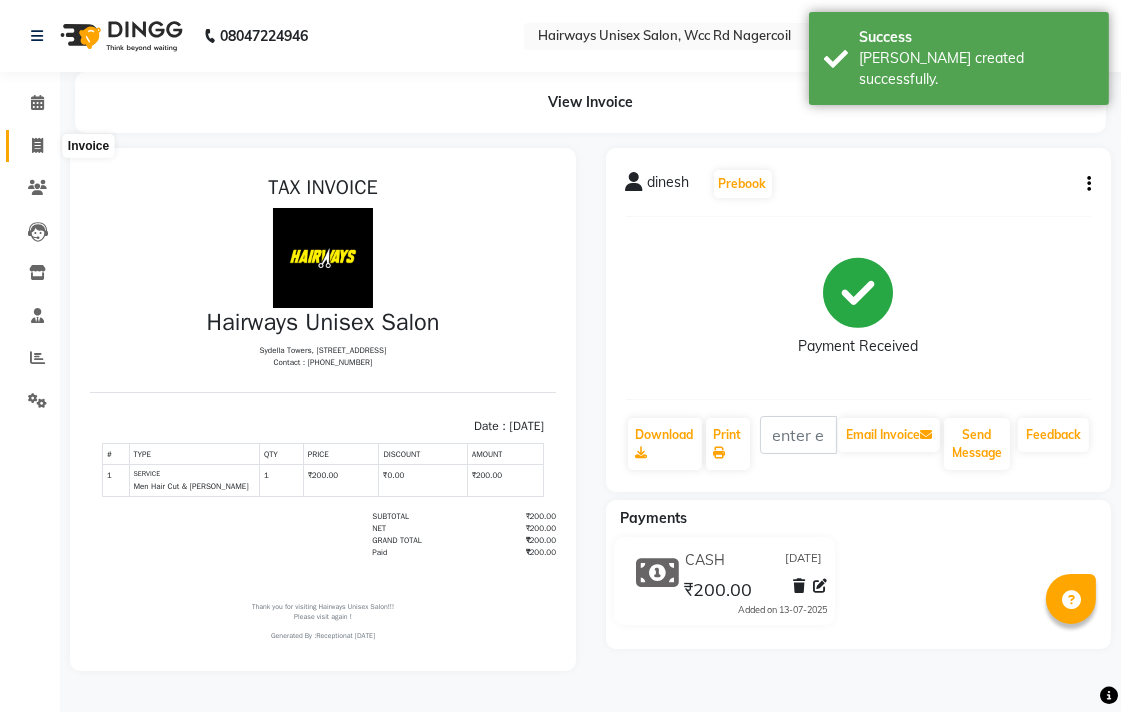 click 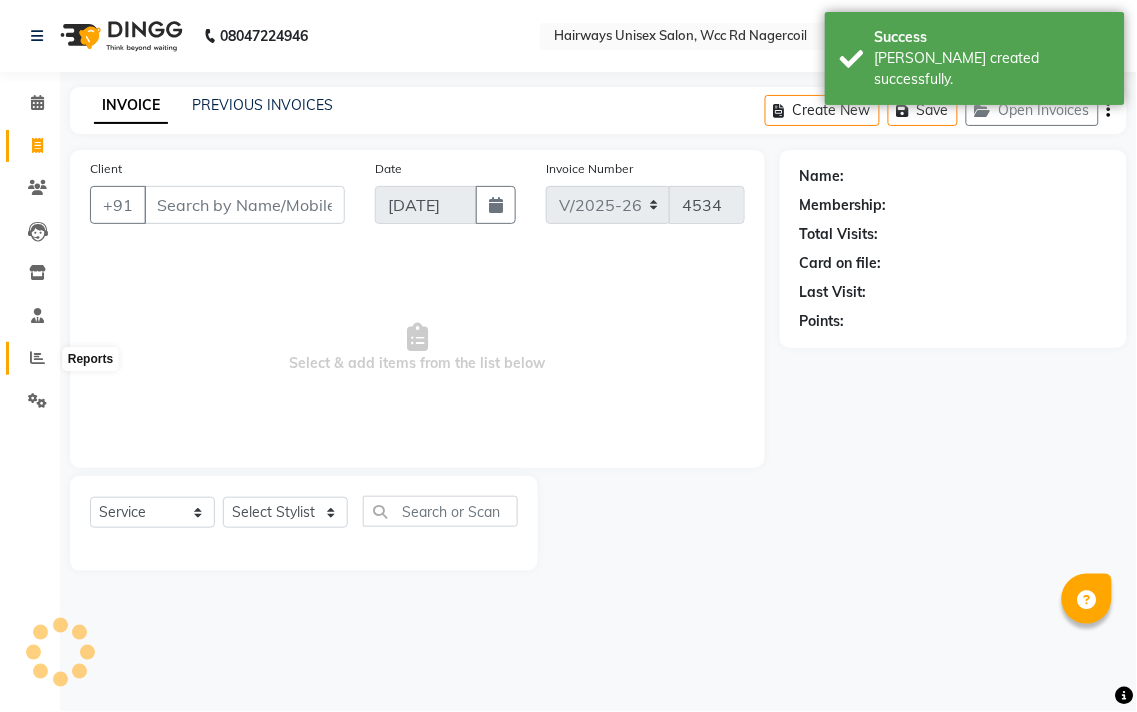 click 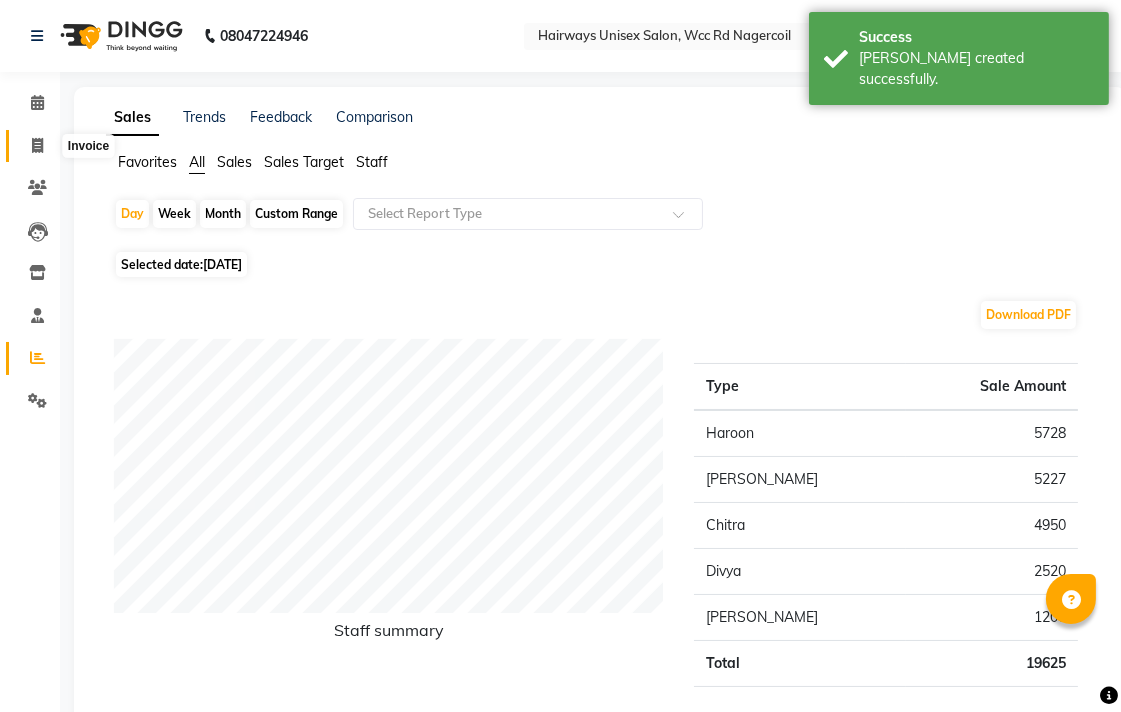 click 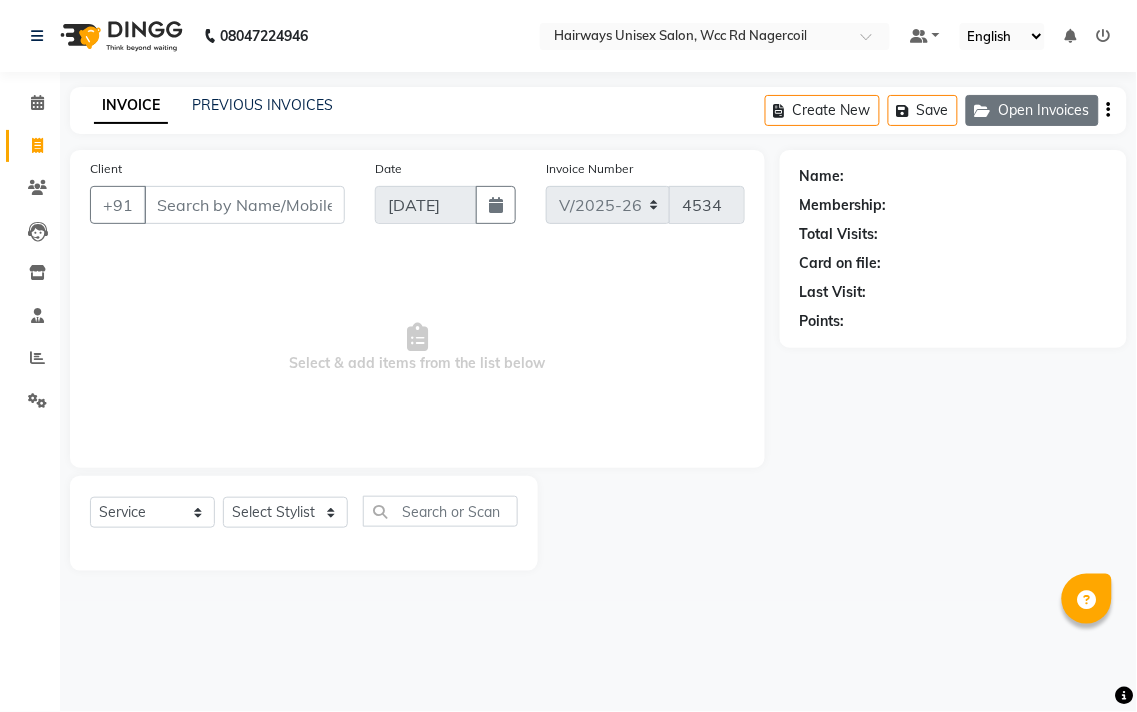 click on "Open Invoices" 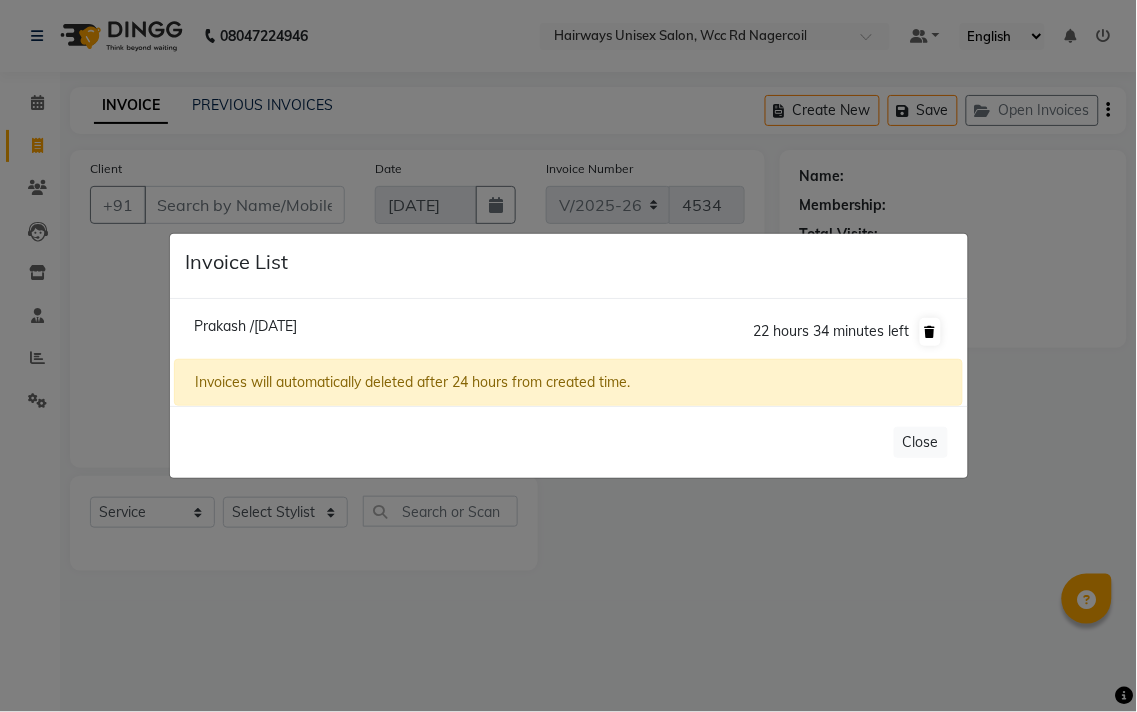 click 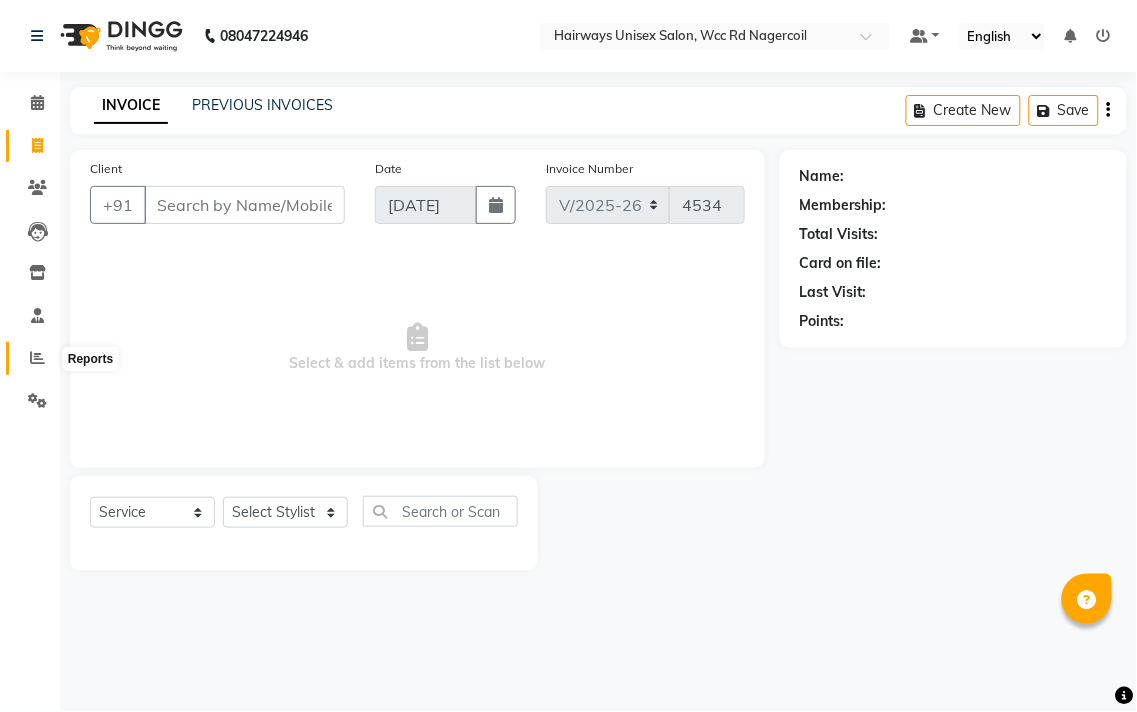 click 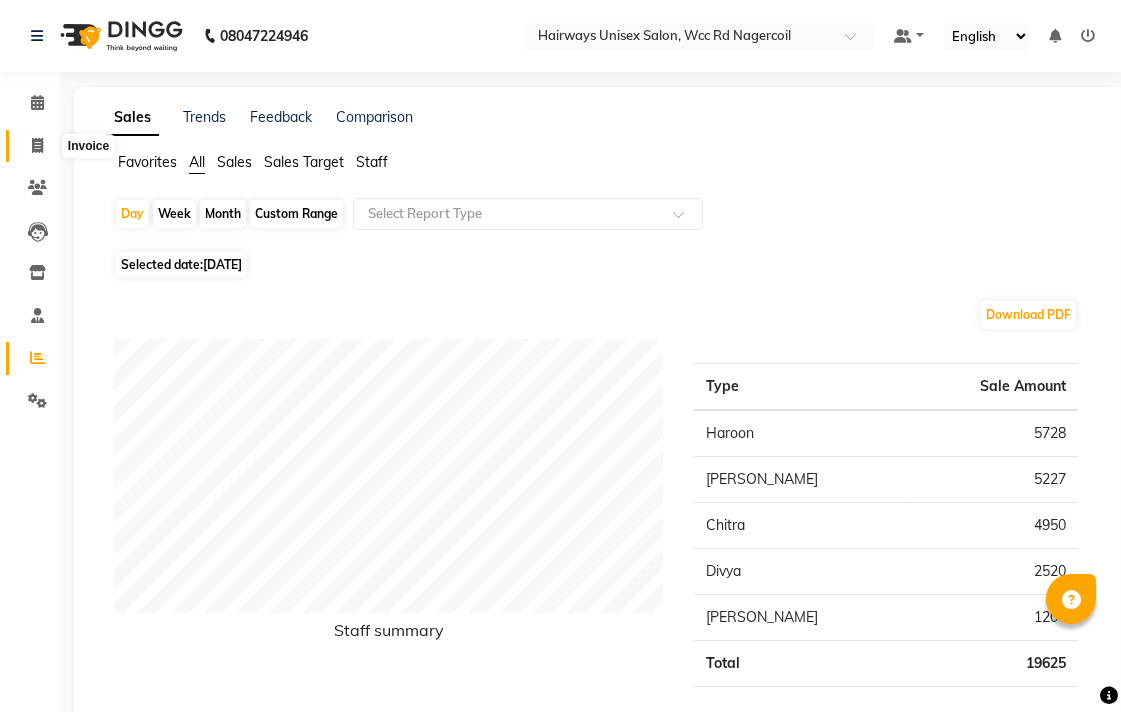 click 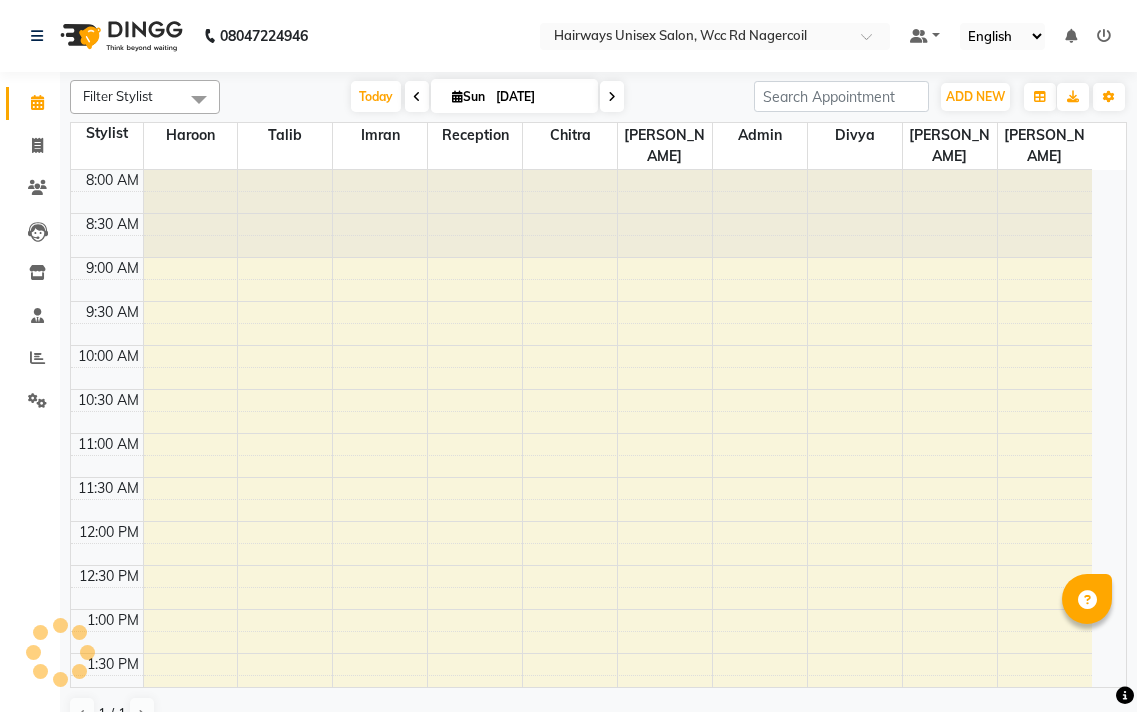 scroll, scrollTop: 0, scrollLeft: 0, axis: both 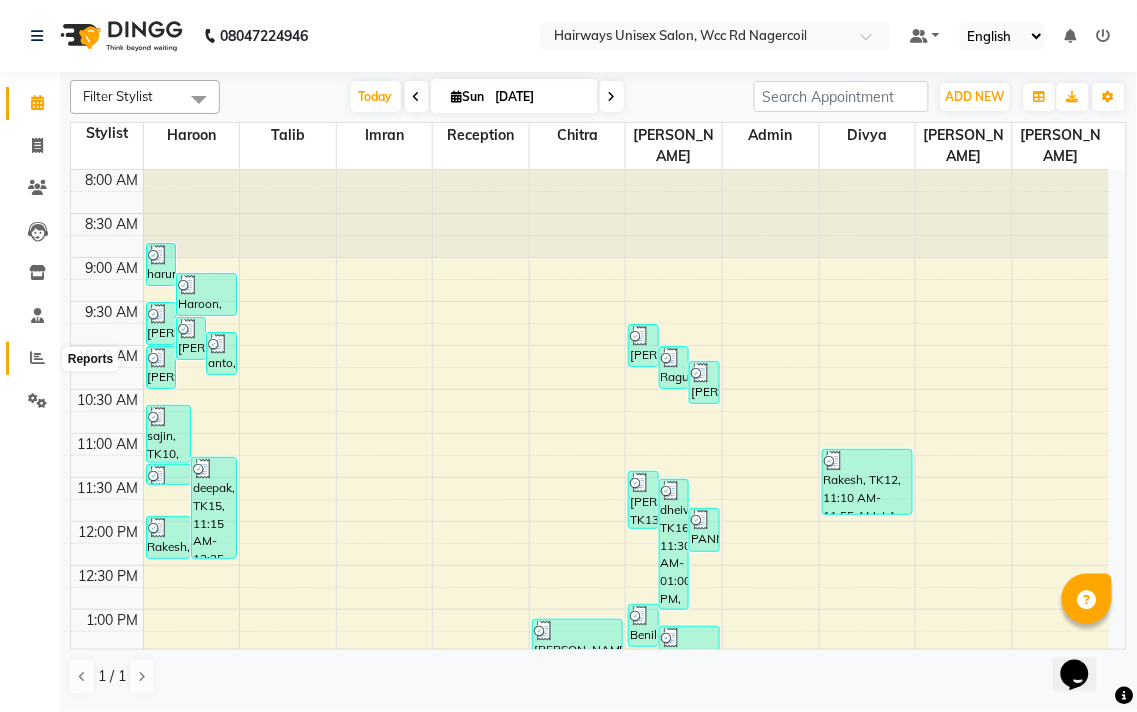 click 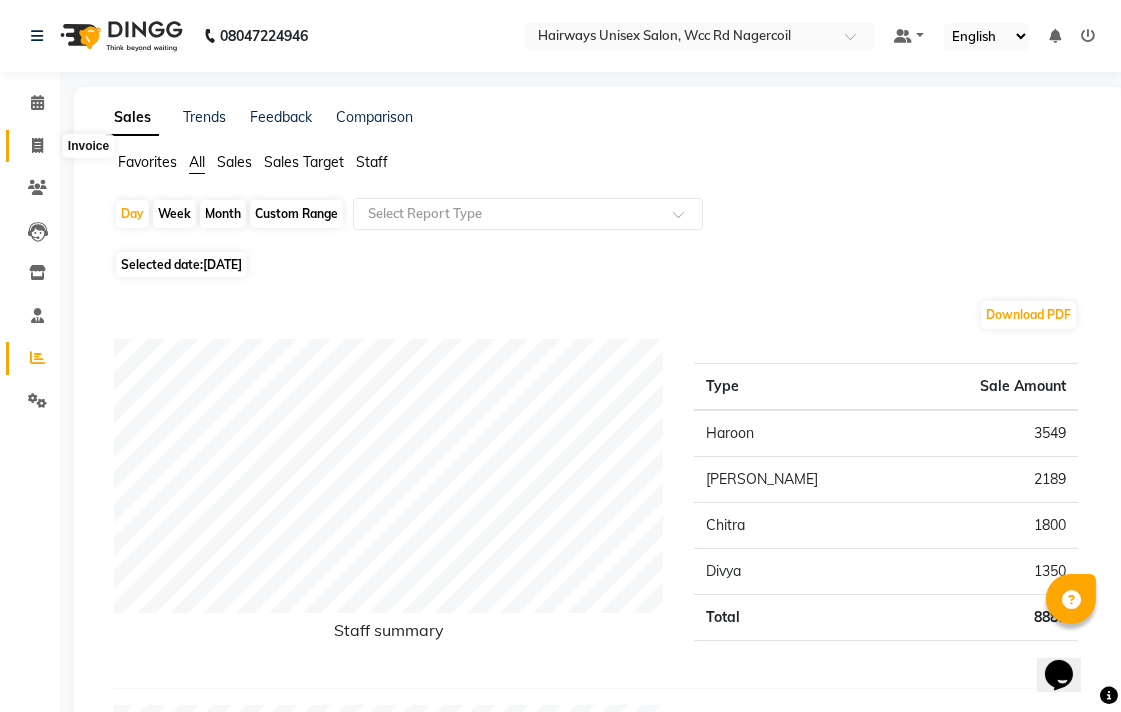 click 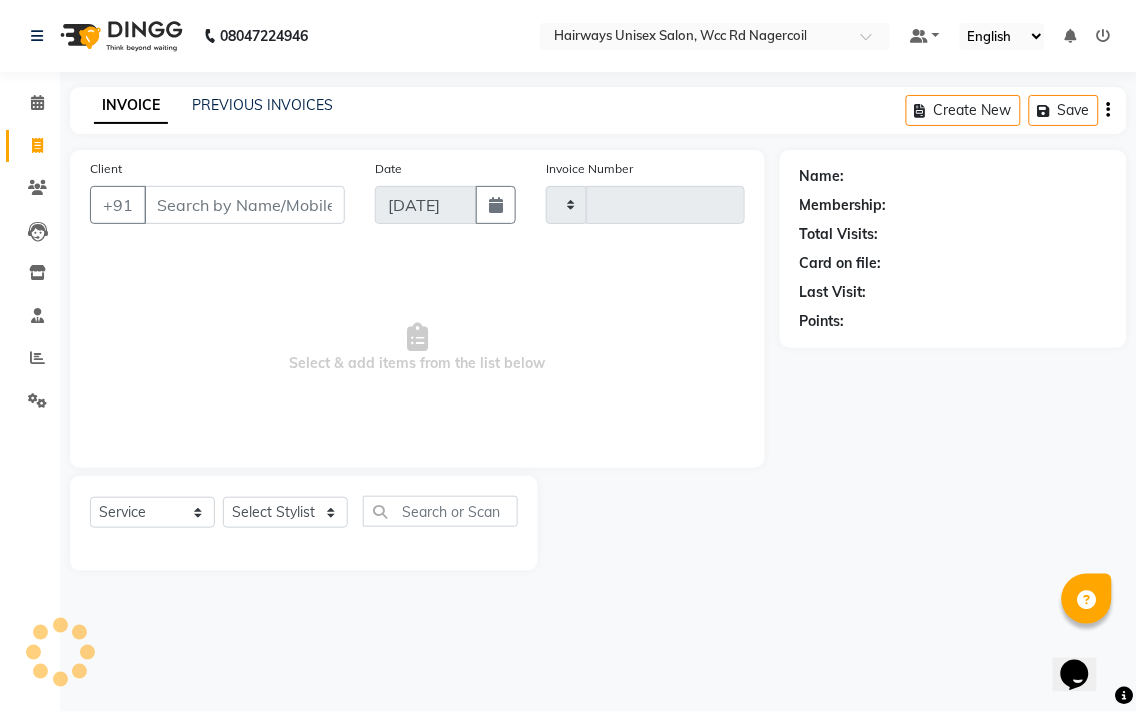 type on "4510" 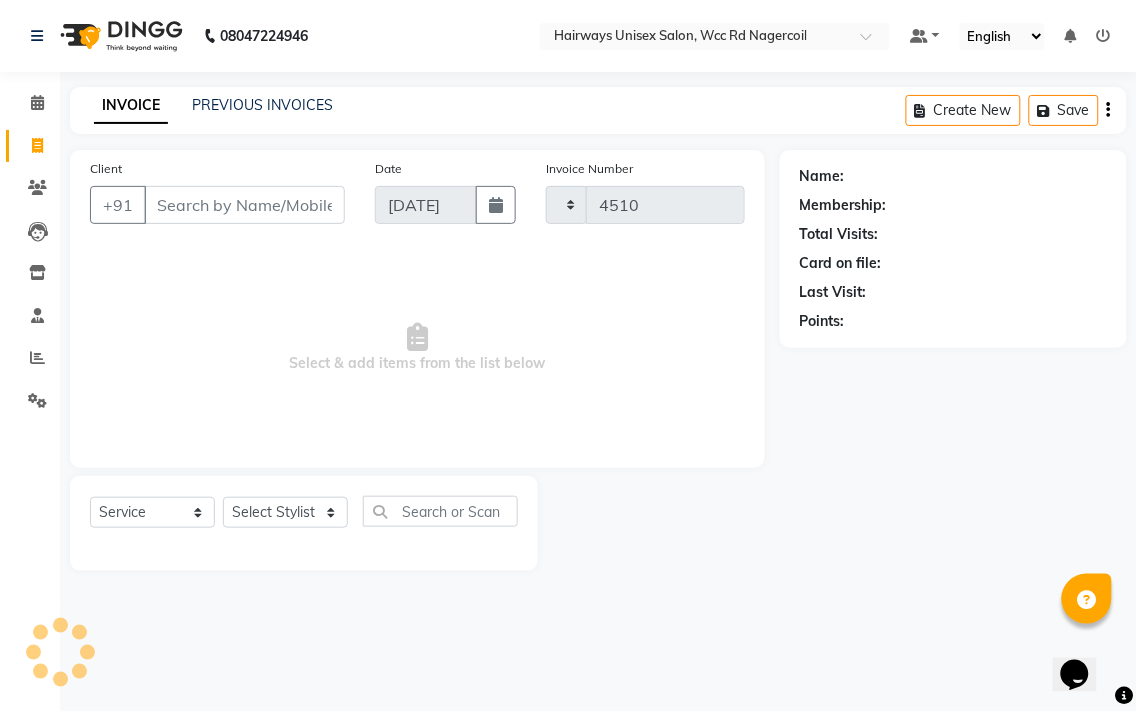 select on "6523" 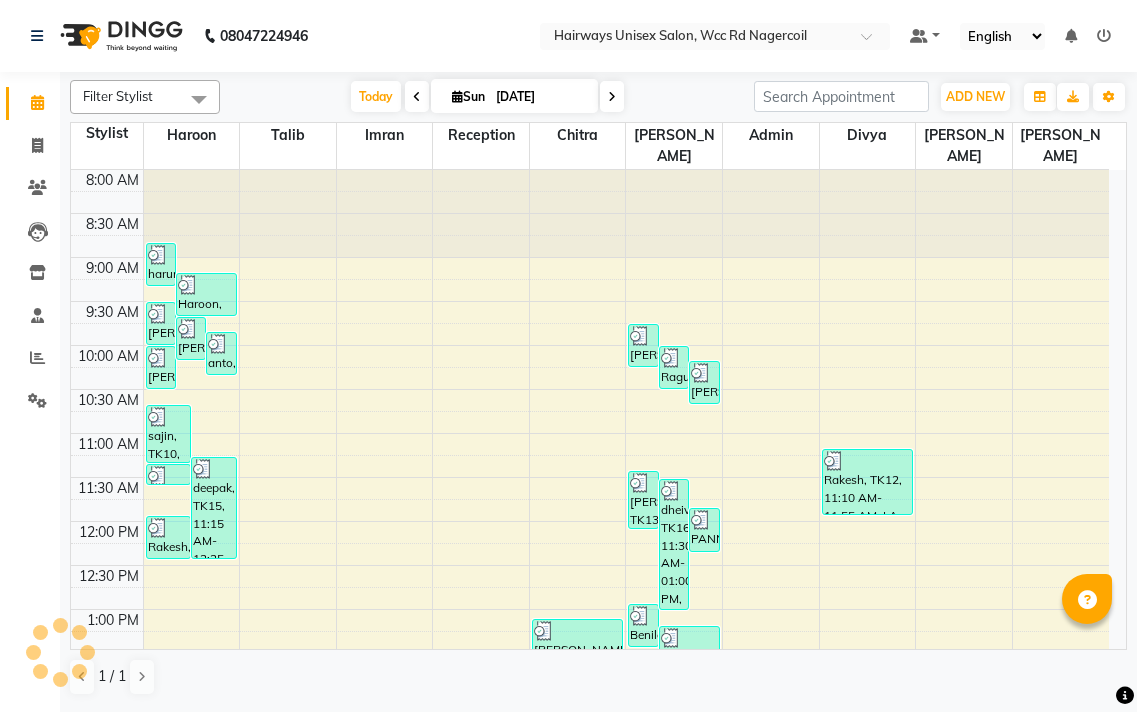 scroll, scrollTop: 0, scrollLeft: 0, axis: both 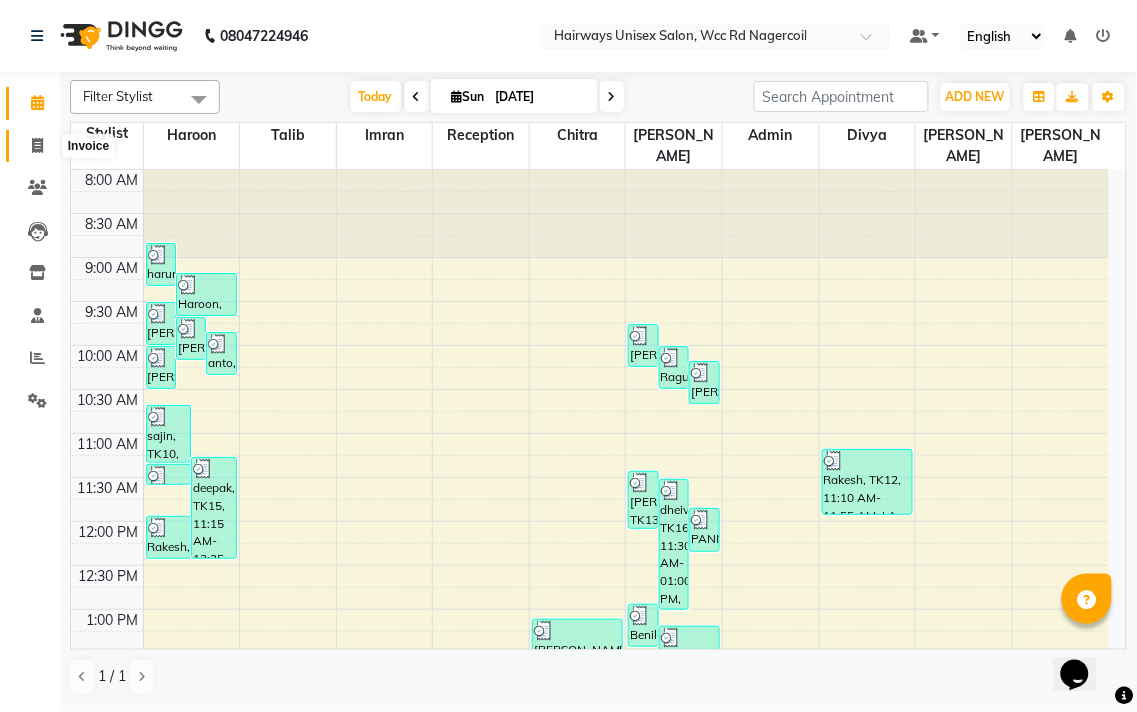 click 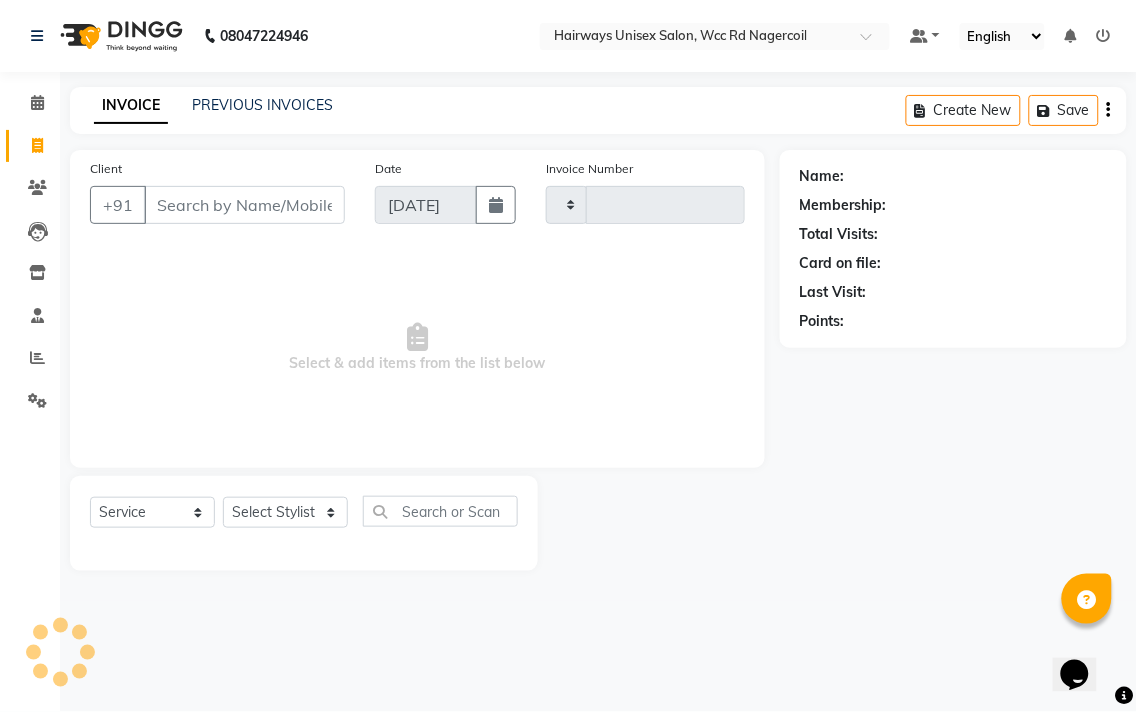 type on "4520" 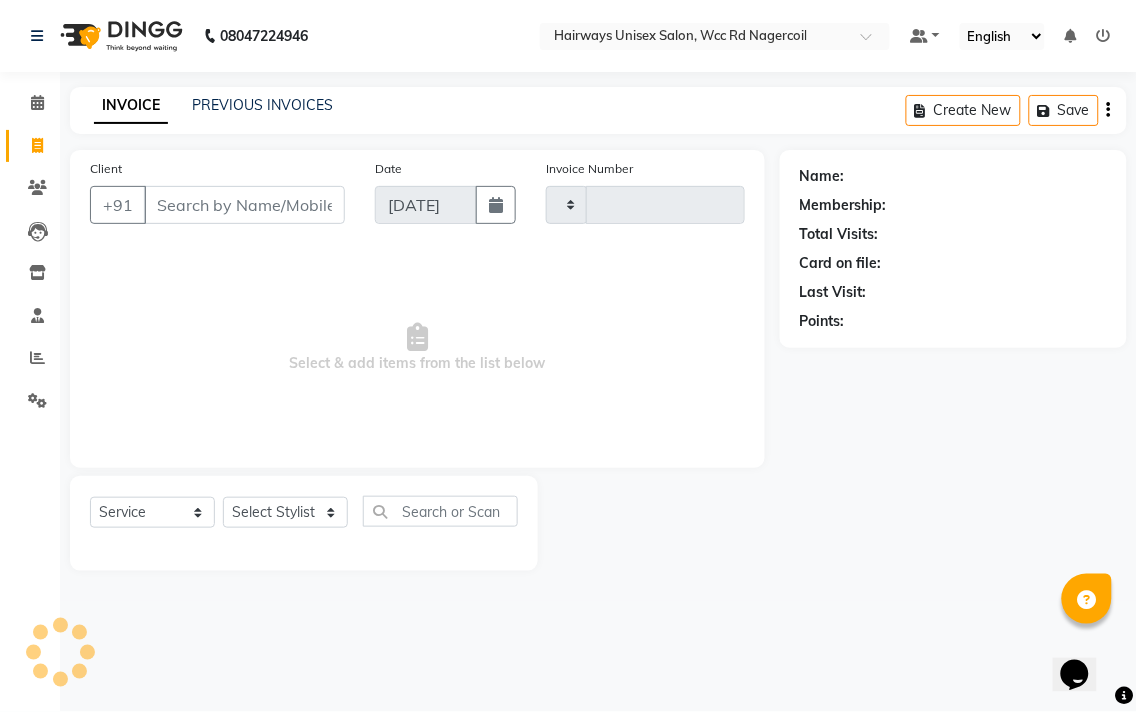 select on "6523" 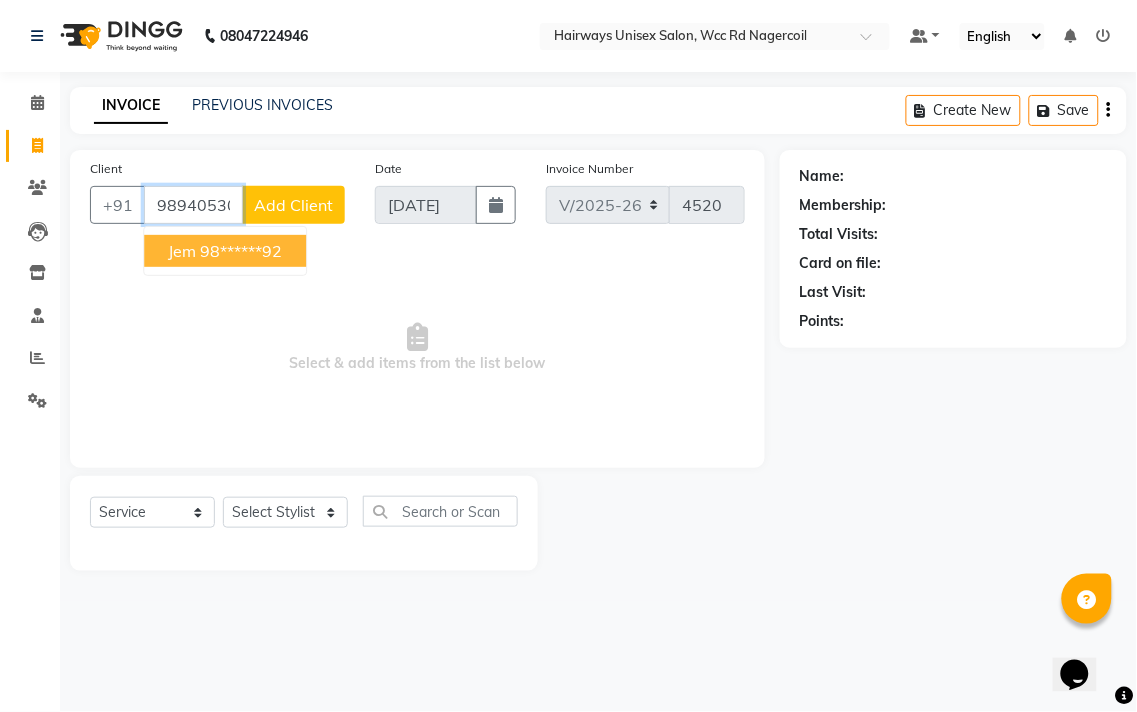 click on "98******92" at bounding box center [241, 251] 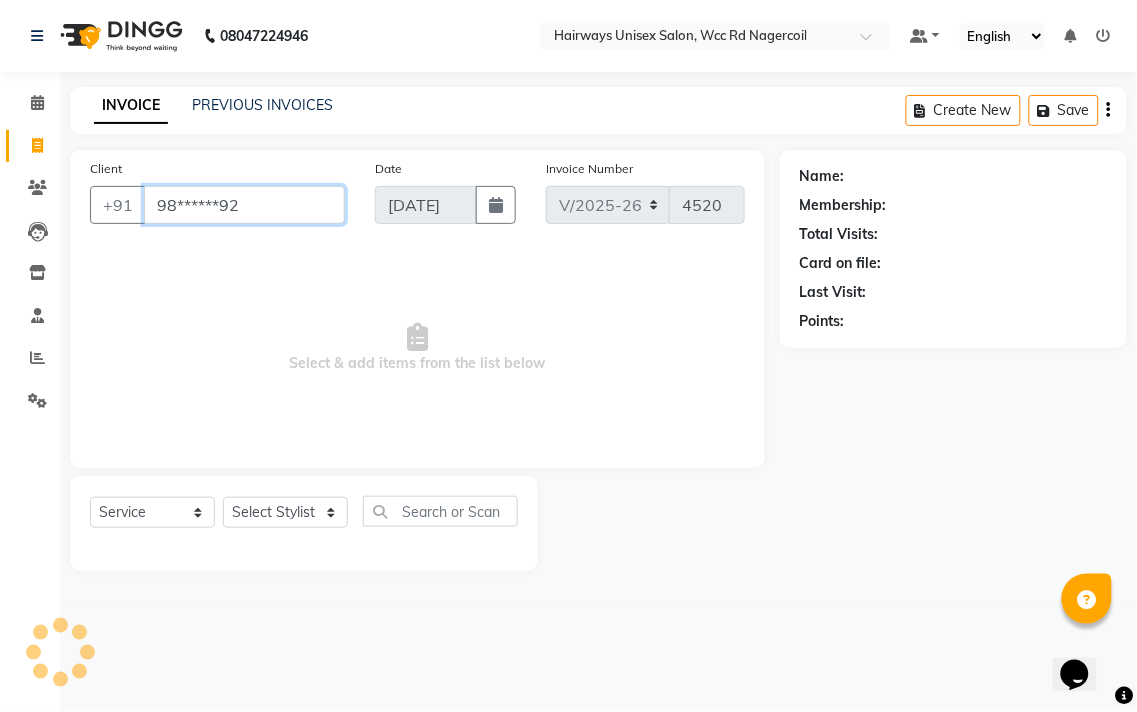 type on "98******92" 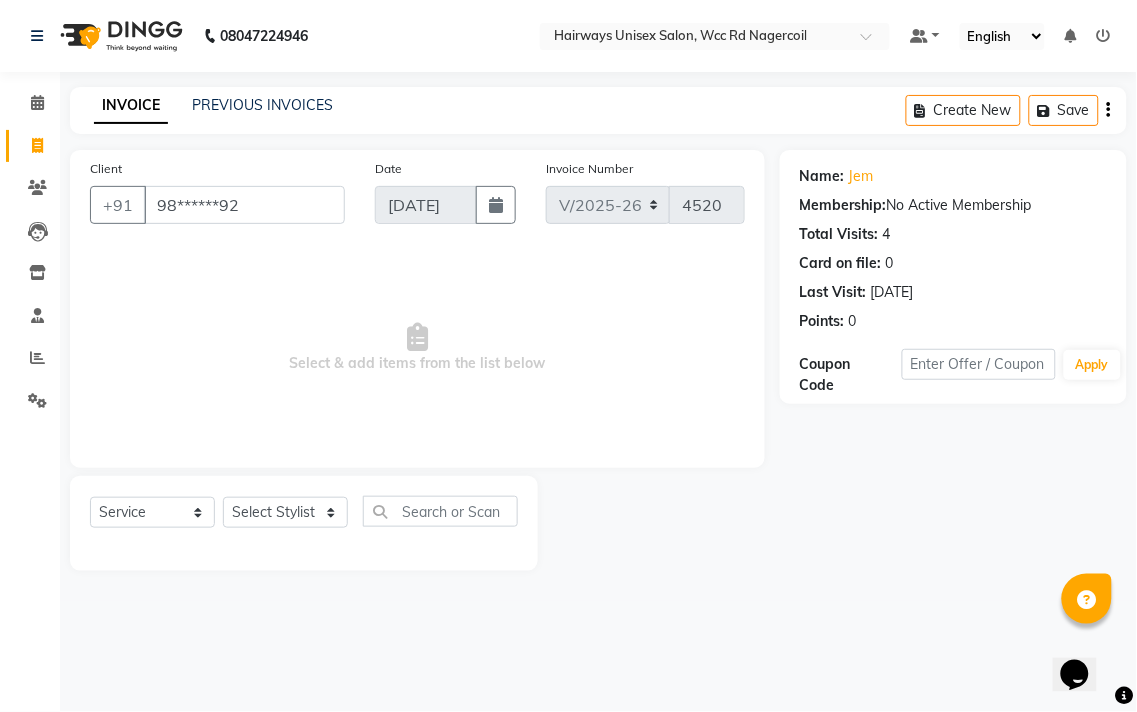 click on "Select  Service  Product  Membership  Package Voucher Prepaid Gift Card  Select Stylist Admin Chitra divya [PERSON_NAME] [PERSON_NAME] Reception [PERSON_NAME] [PERSON_NAME] Talib" 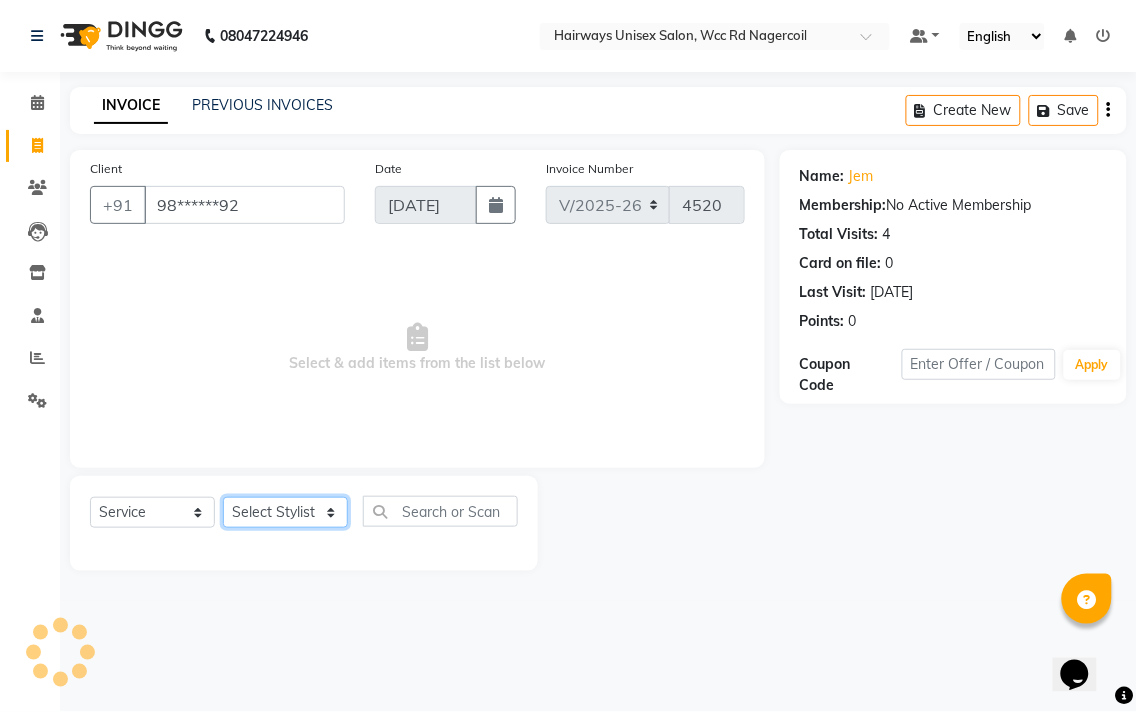 click on "Select Stylist Admin Chitra divya [PERSON_NAME] [PERSON_NAME] Reception [PERSON_NAME] [PERSON_NAME] Talib" 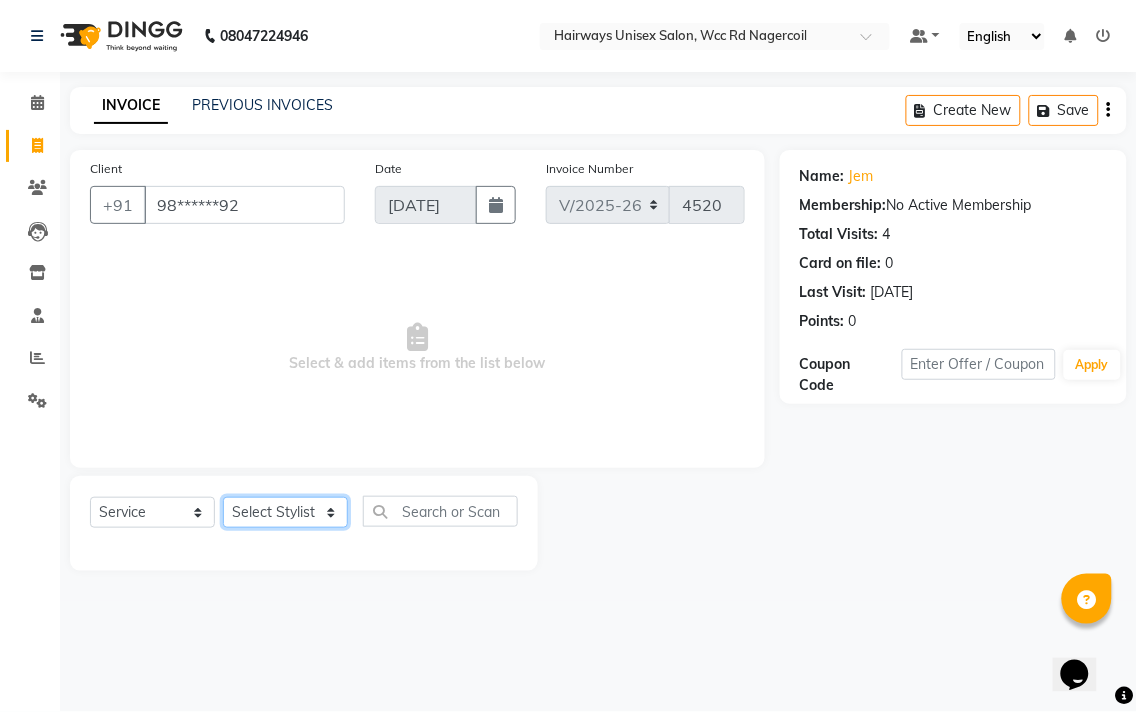 select on "49914" 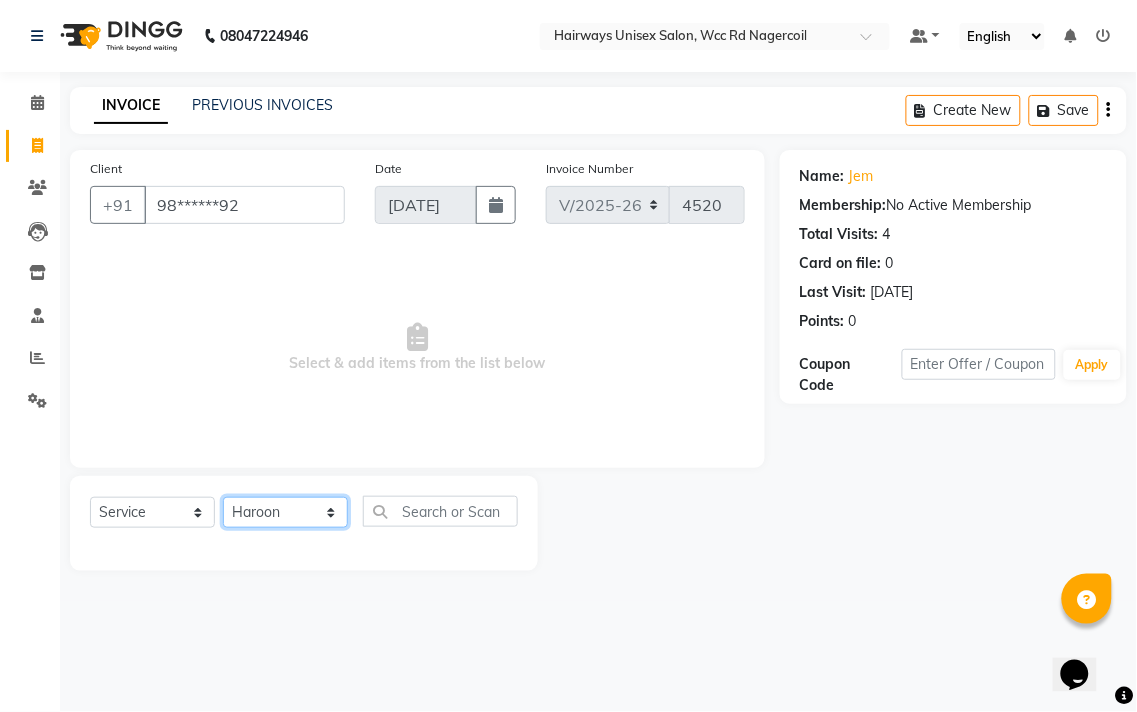 click on "Select Stylist Admin Chitra divya [PERSON_NAME] [PERSON_NAME] Reception [PERSON_NAME] [PERSON_NAME] Talib" 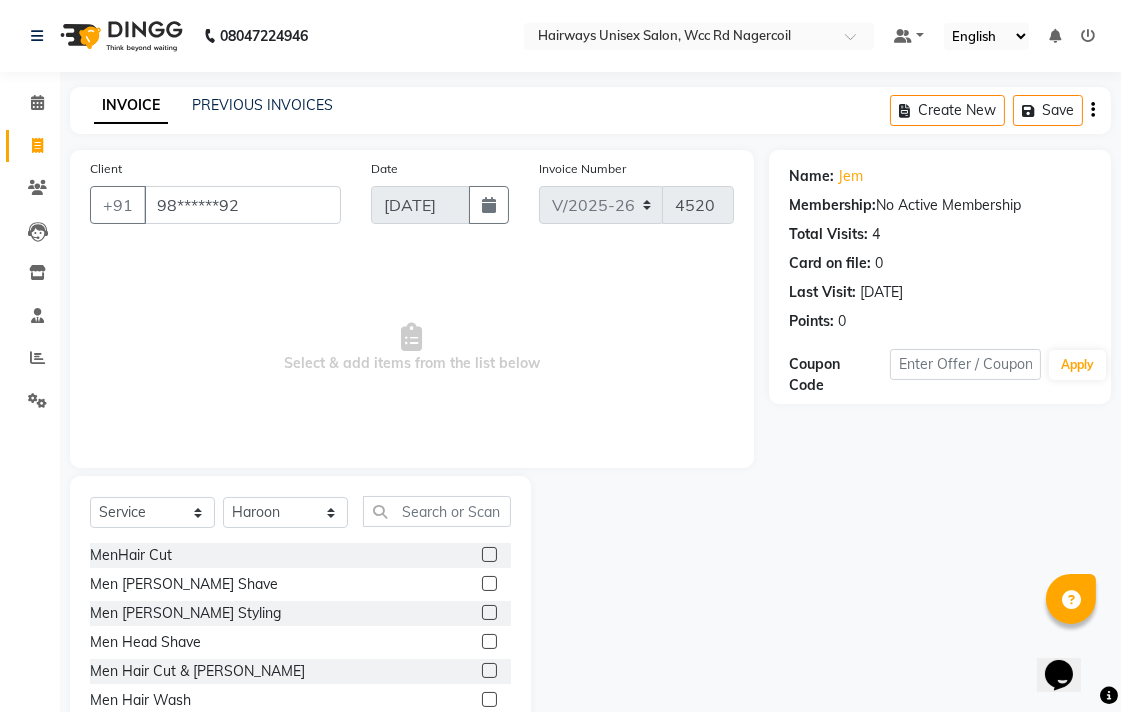 click 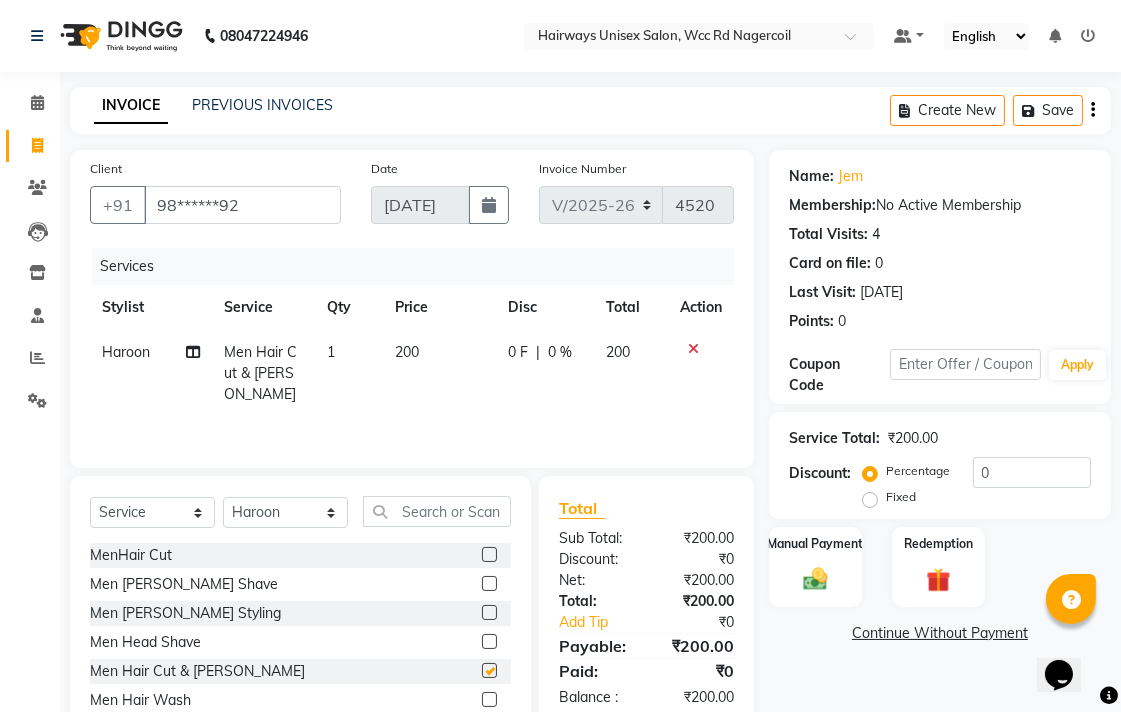 checkbox on "false" 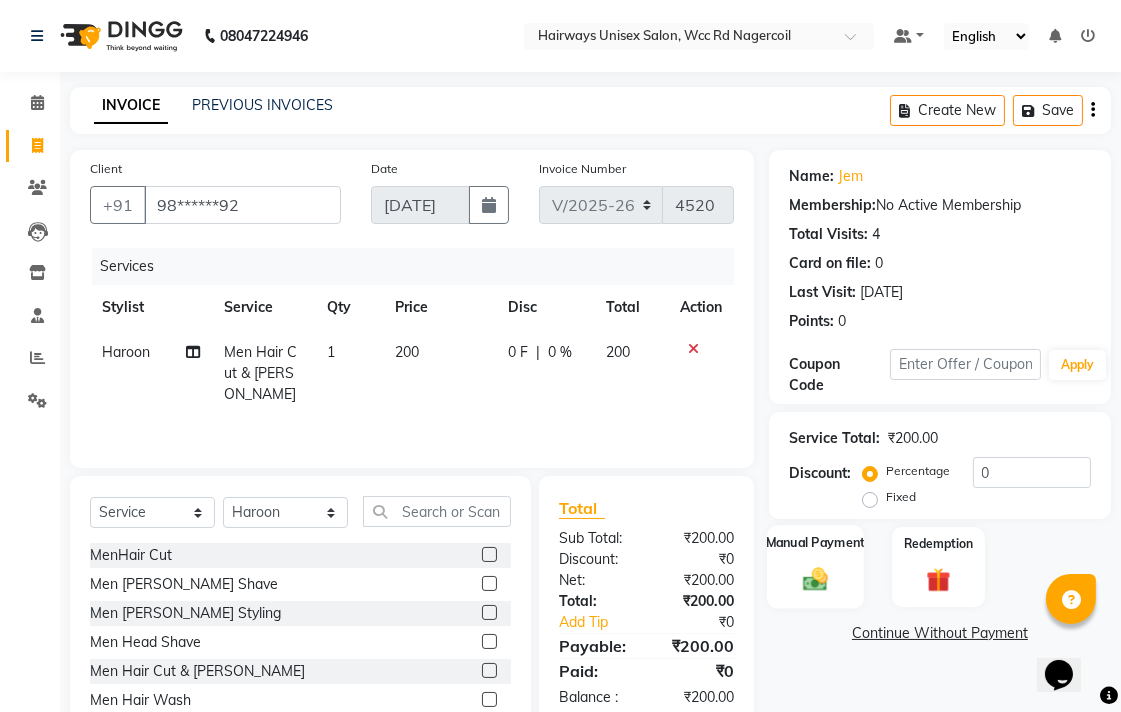 click 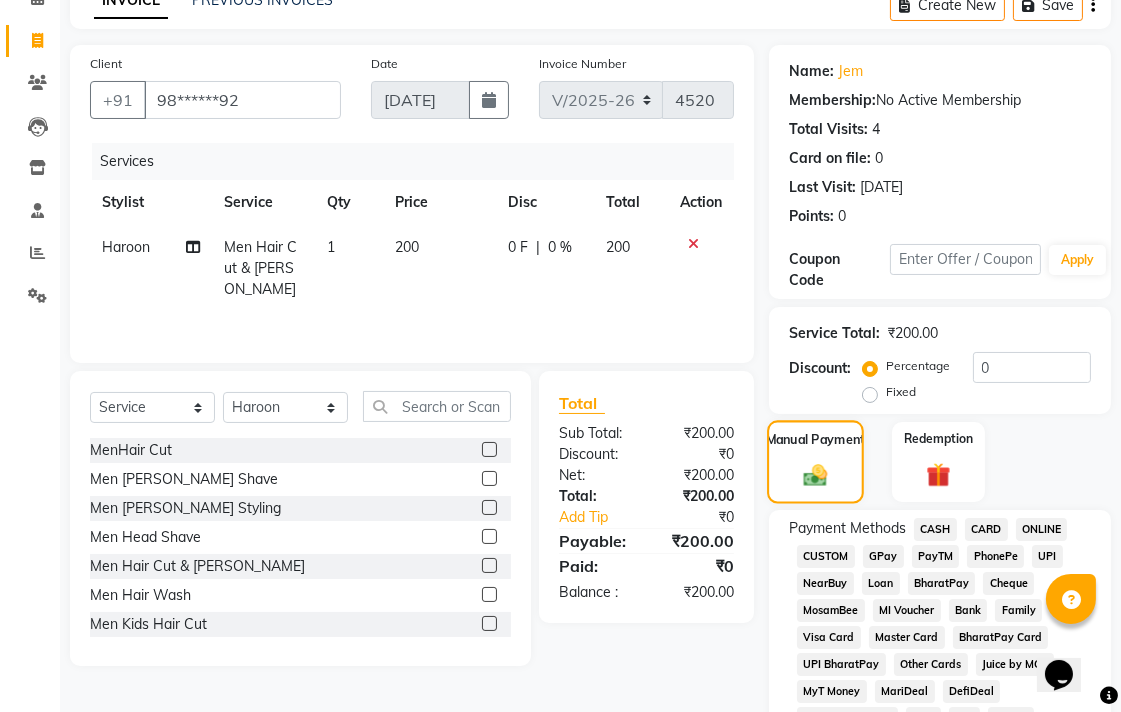 scroll, scrollTop: 222, scrollLeft: 0, axis: vertical 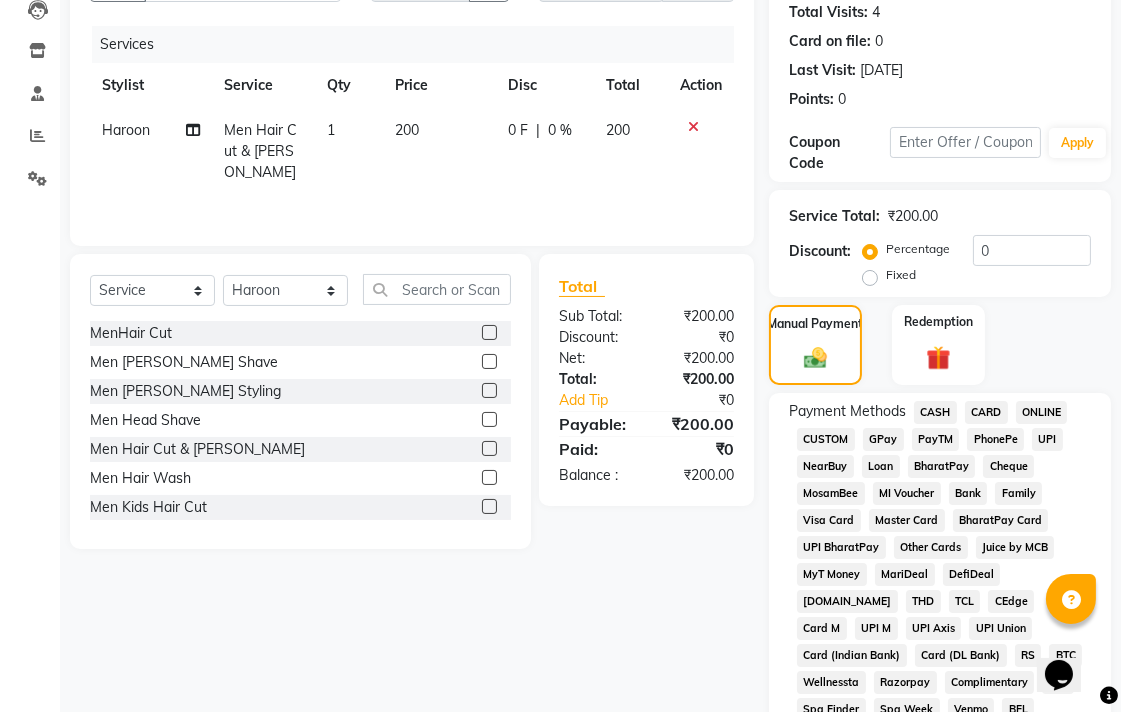 click on "CASH" 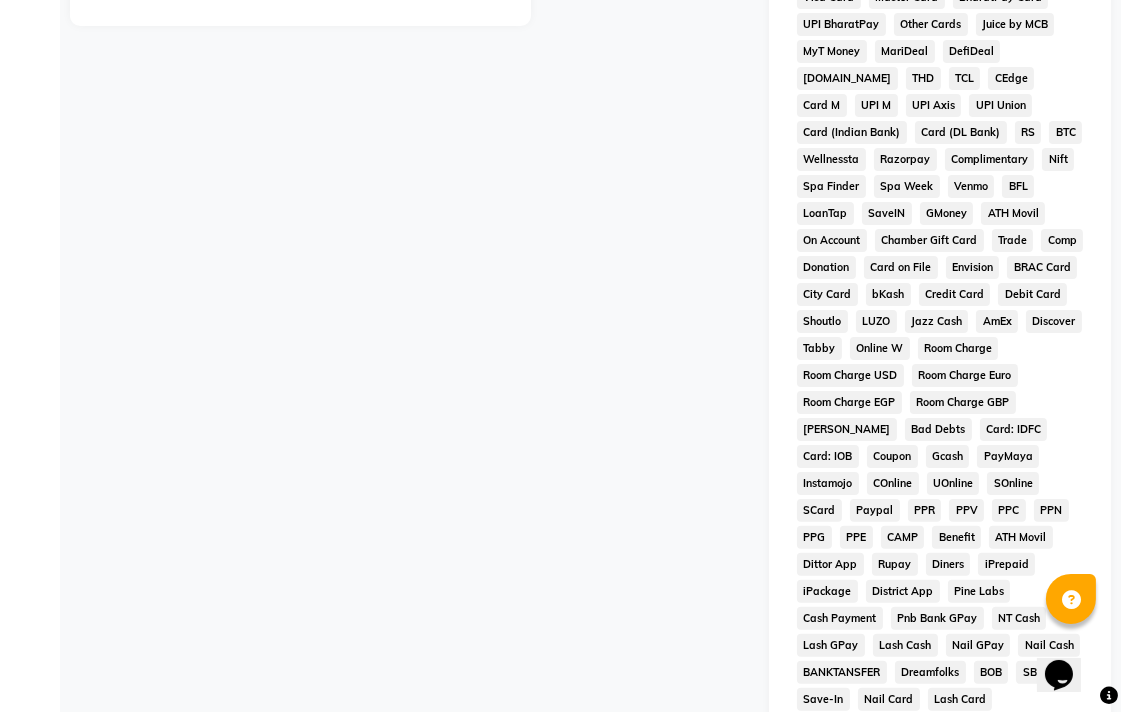 scroll, scrollTop: 913, scrollLeft: 0, axis: vertical 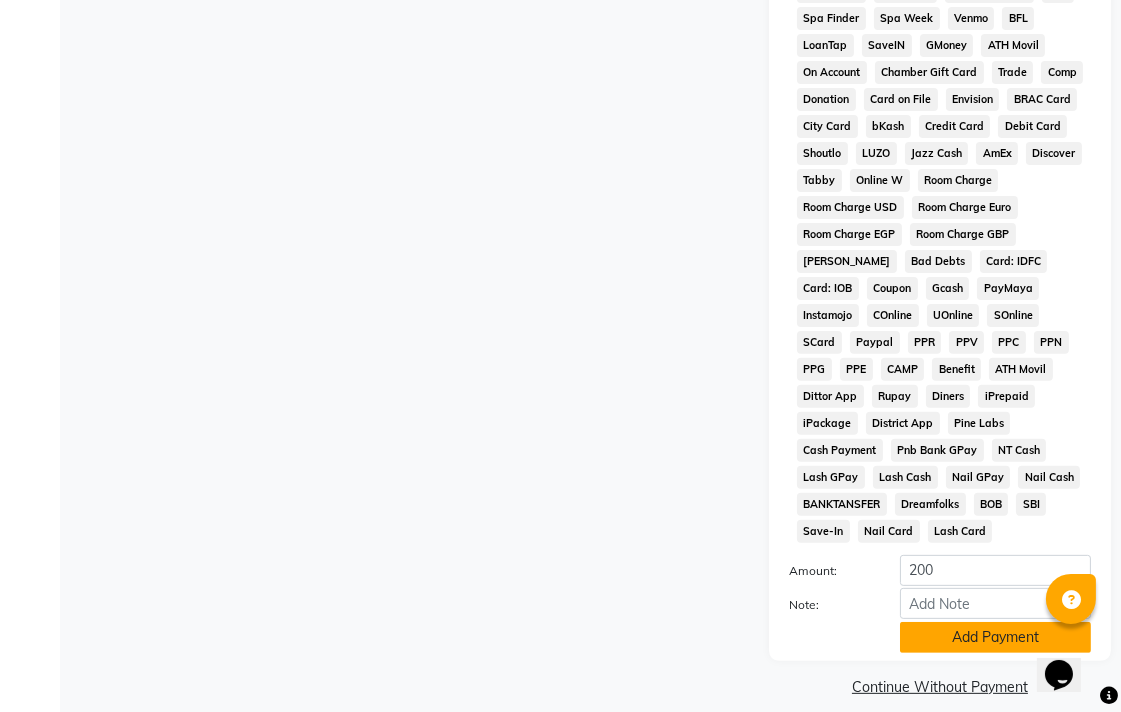click on "Add Payment" 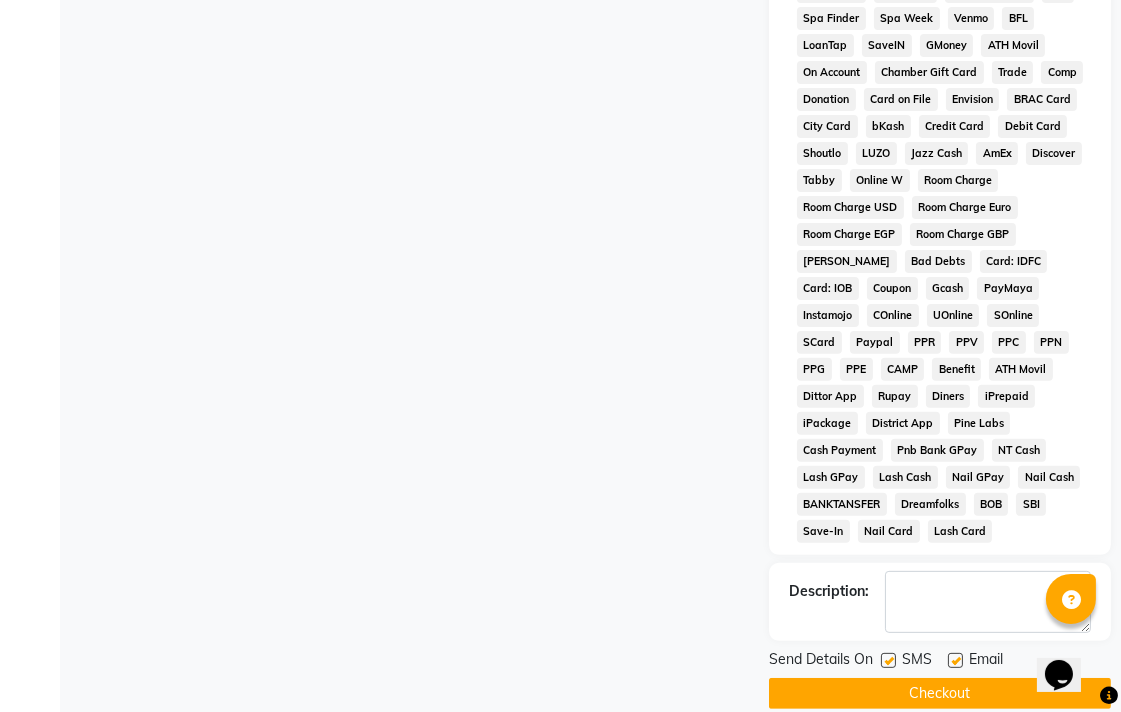 click on "Checkout" 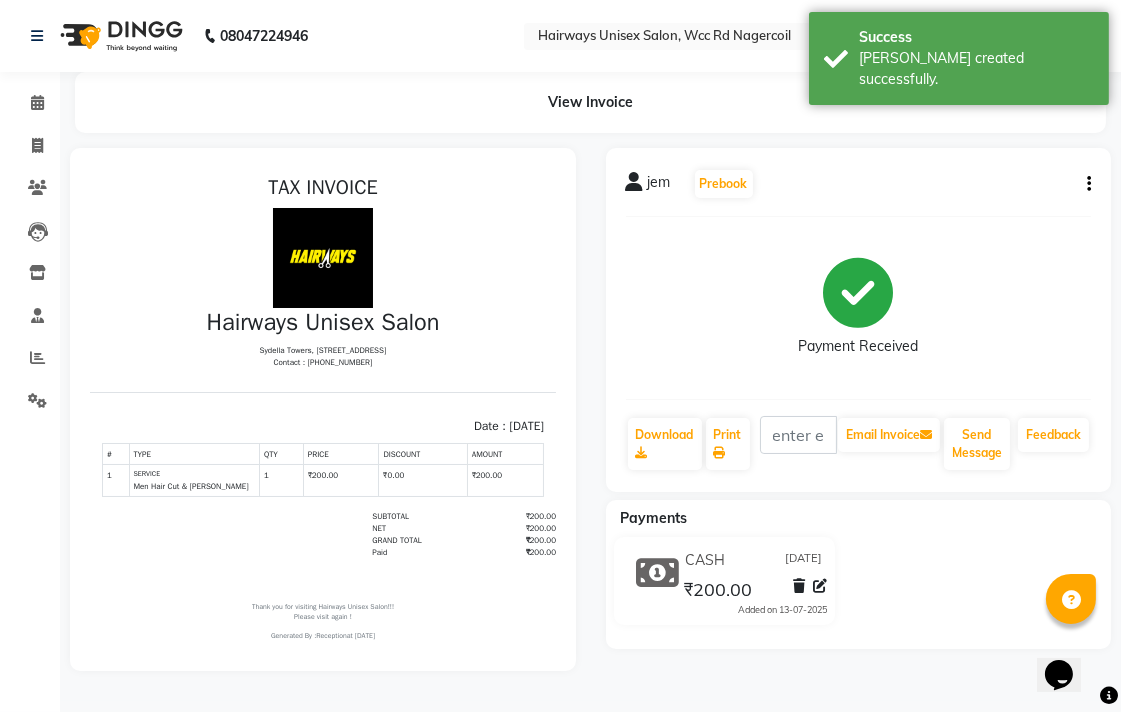 scroll, scrollTop: 0, scrollLeft: 0, axis: both 